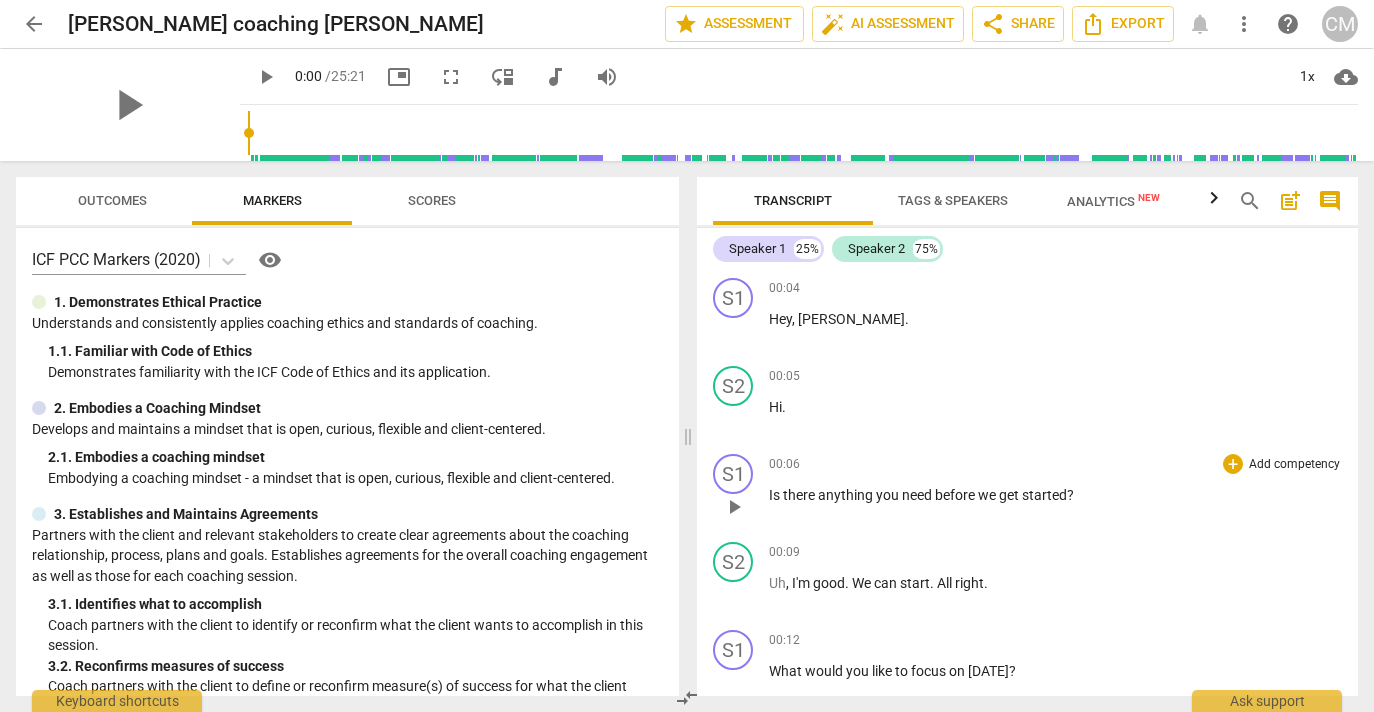scroll, scrollTop: 0, scrollLeft: 0, axis: both 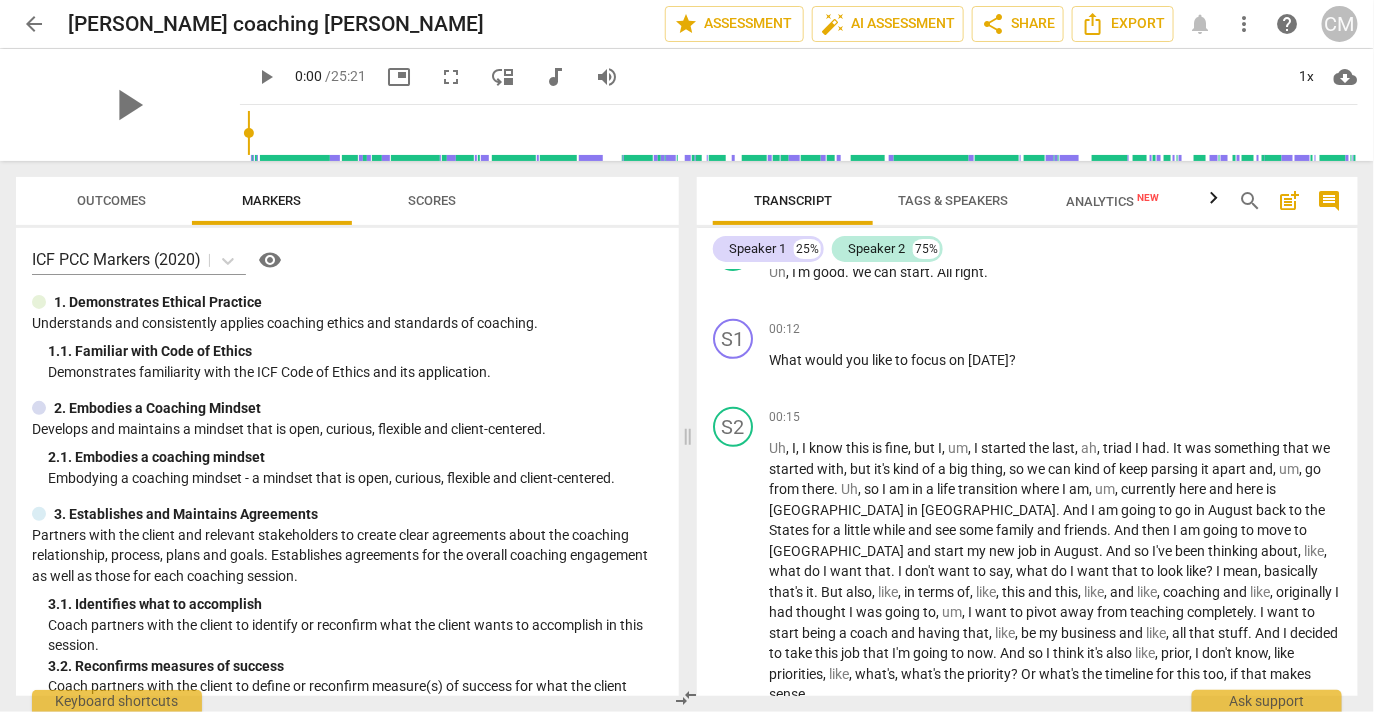 click on "Outcomes" at bounding box center (112, 200) 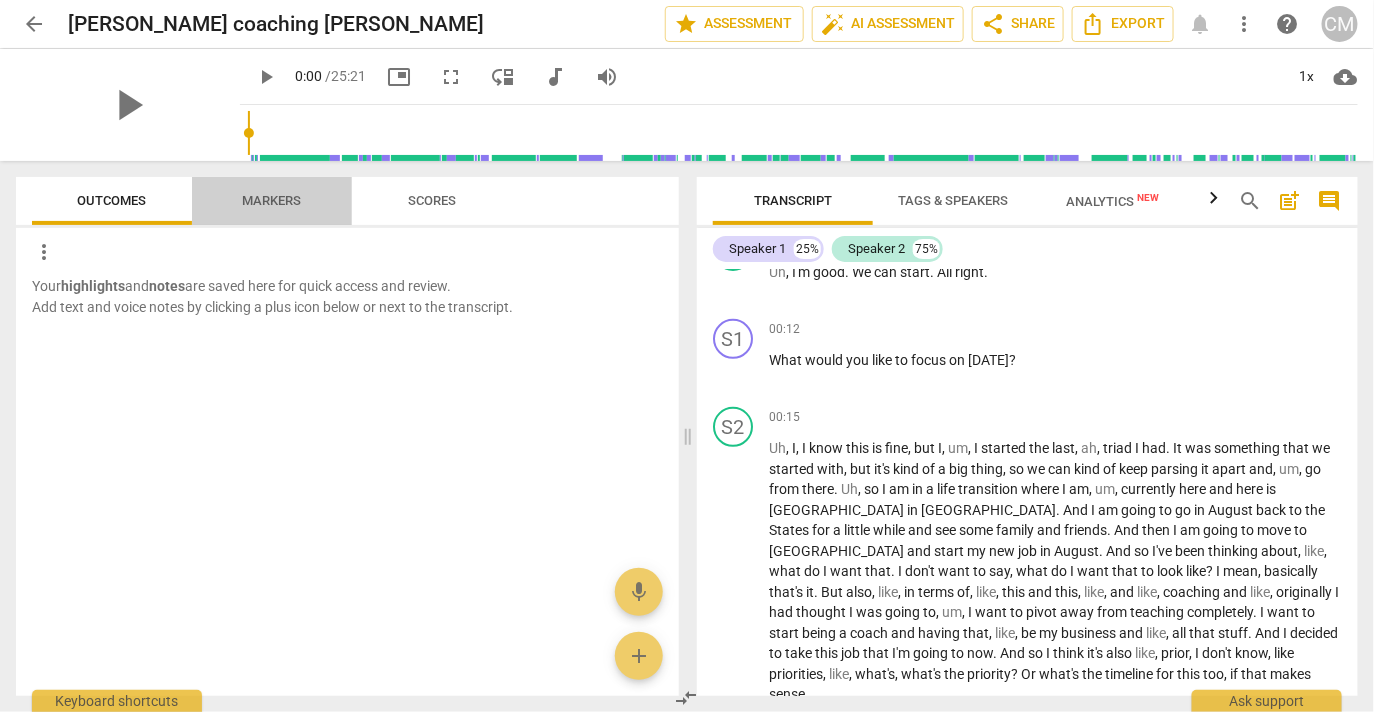 click on "Markers" at bounding box center [272, 200] 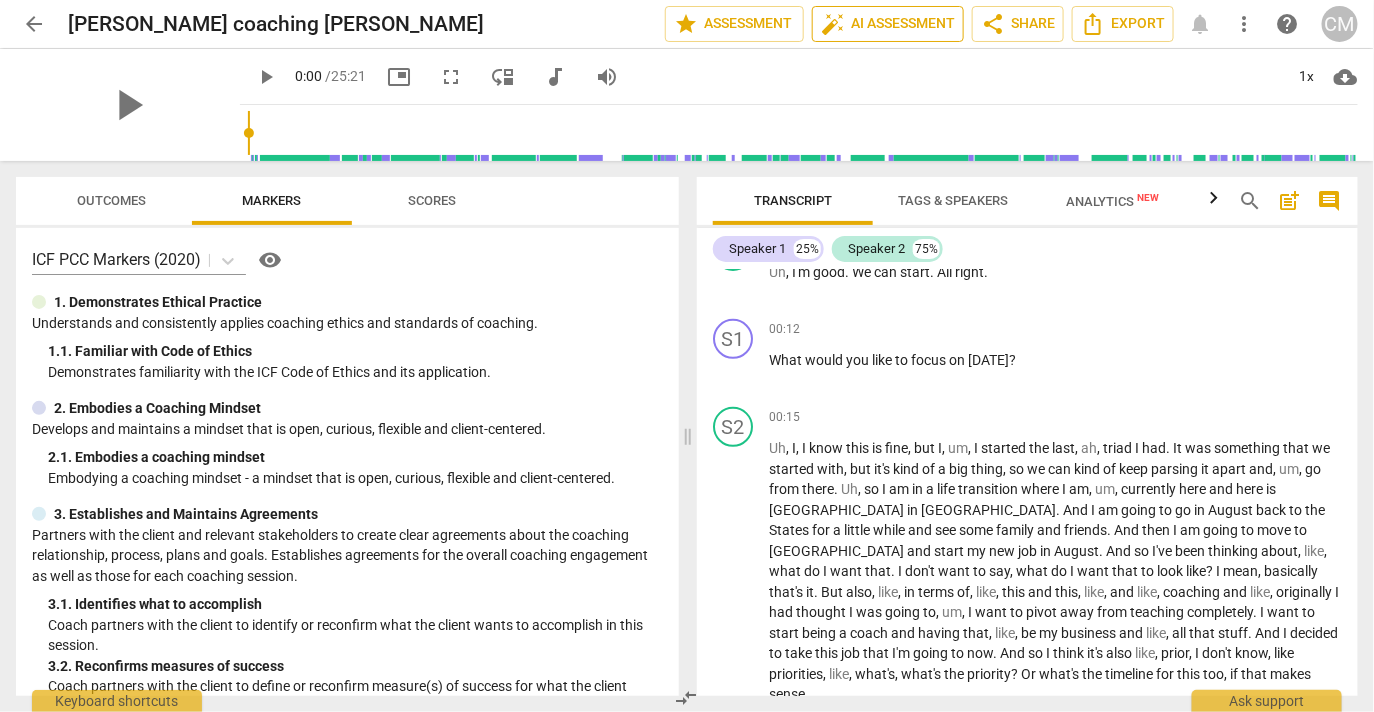 click on "auto_fix_high    AI Assessment" at bounding box center [888, 24] 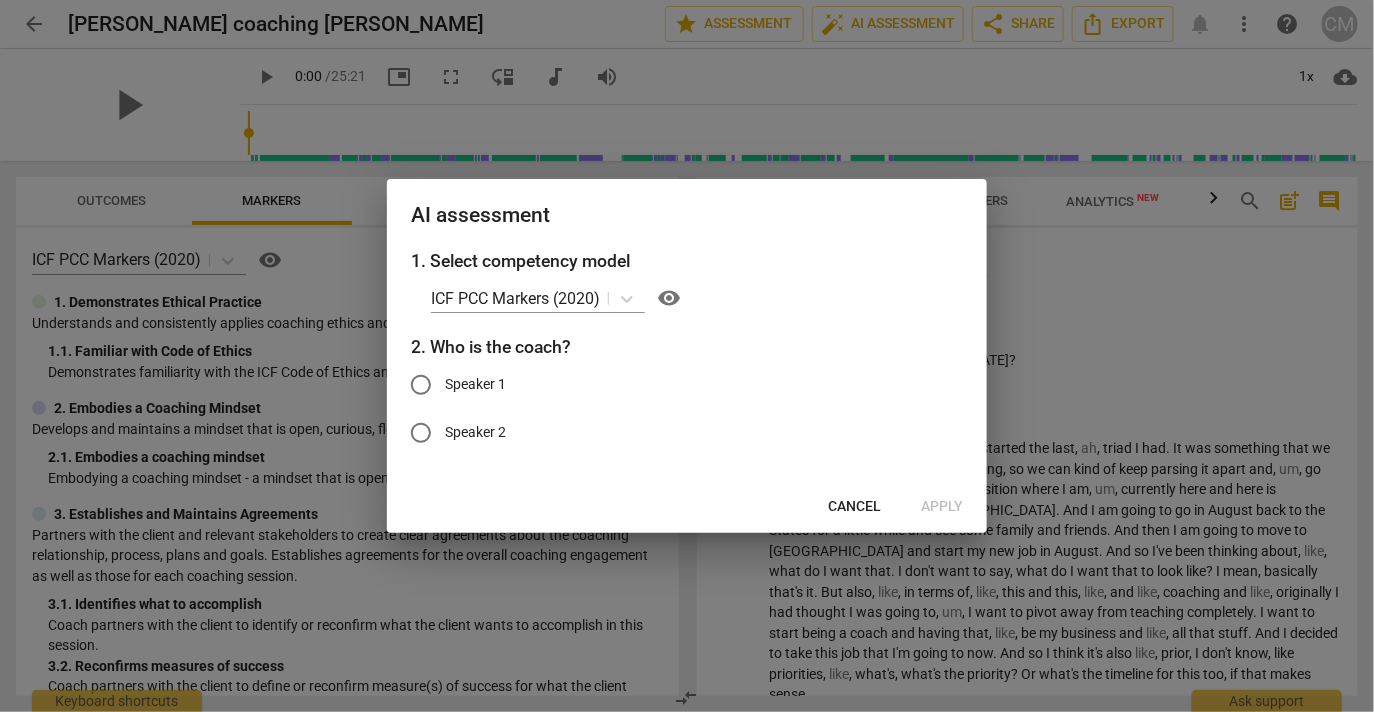 click on "Cancel" at bounding box center (854, 507) 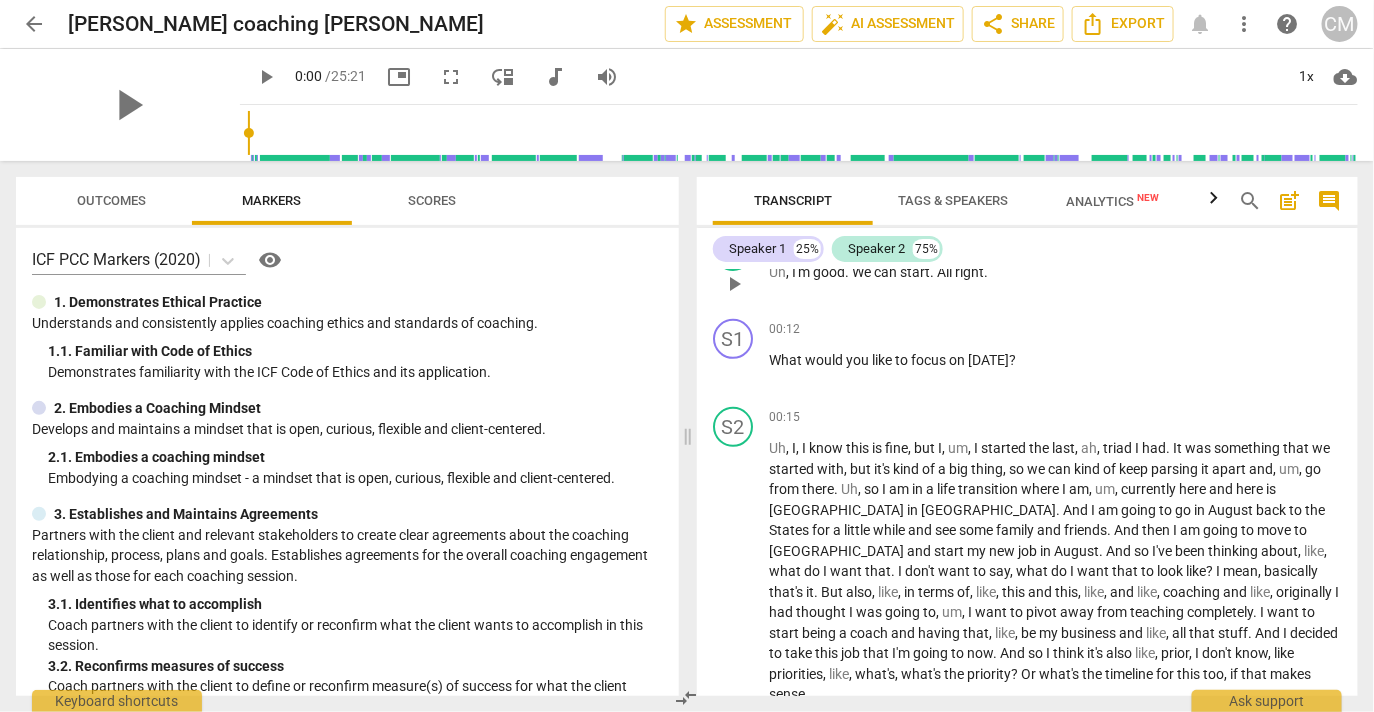 scroll, scrollTop: 0, scrollLeft: 0, axis: both 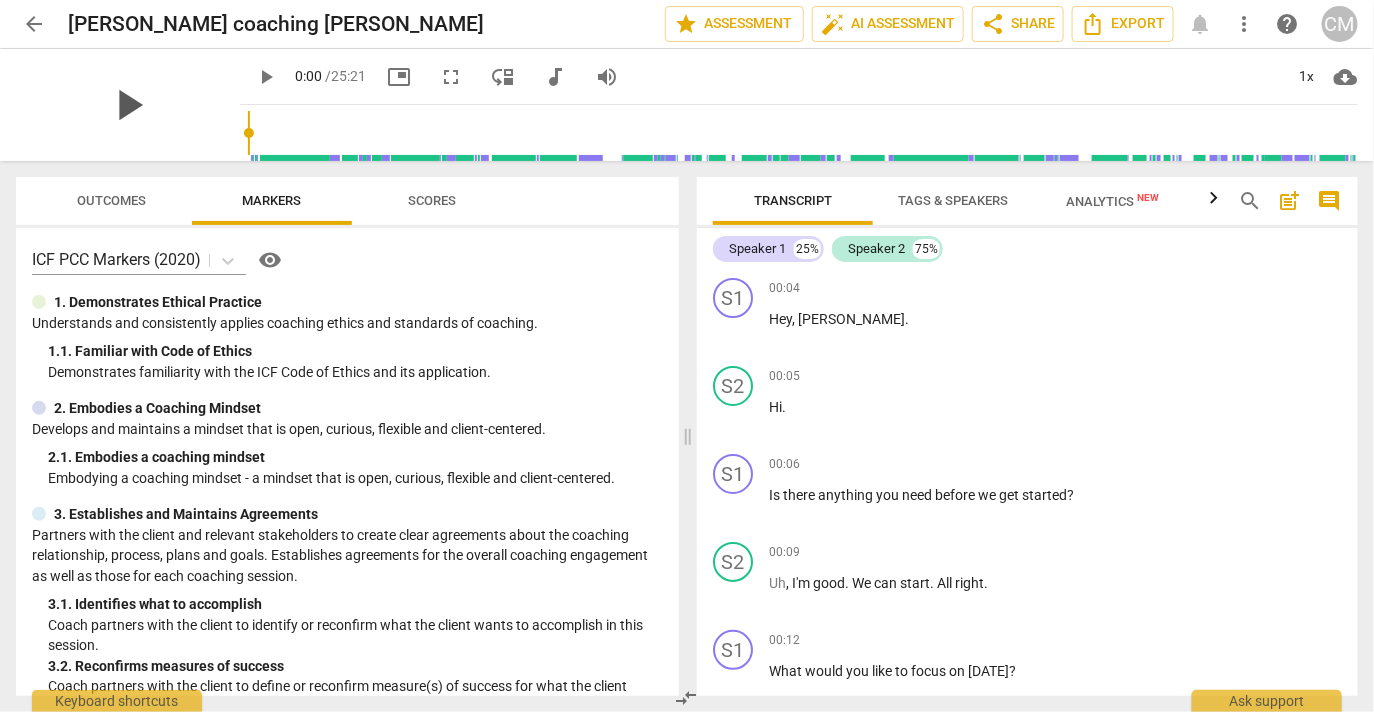click on "play_arrow" at bounding box center [128, 105] 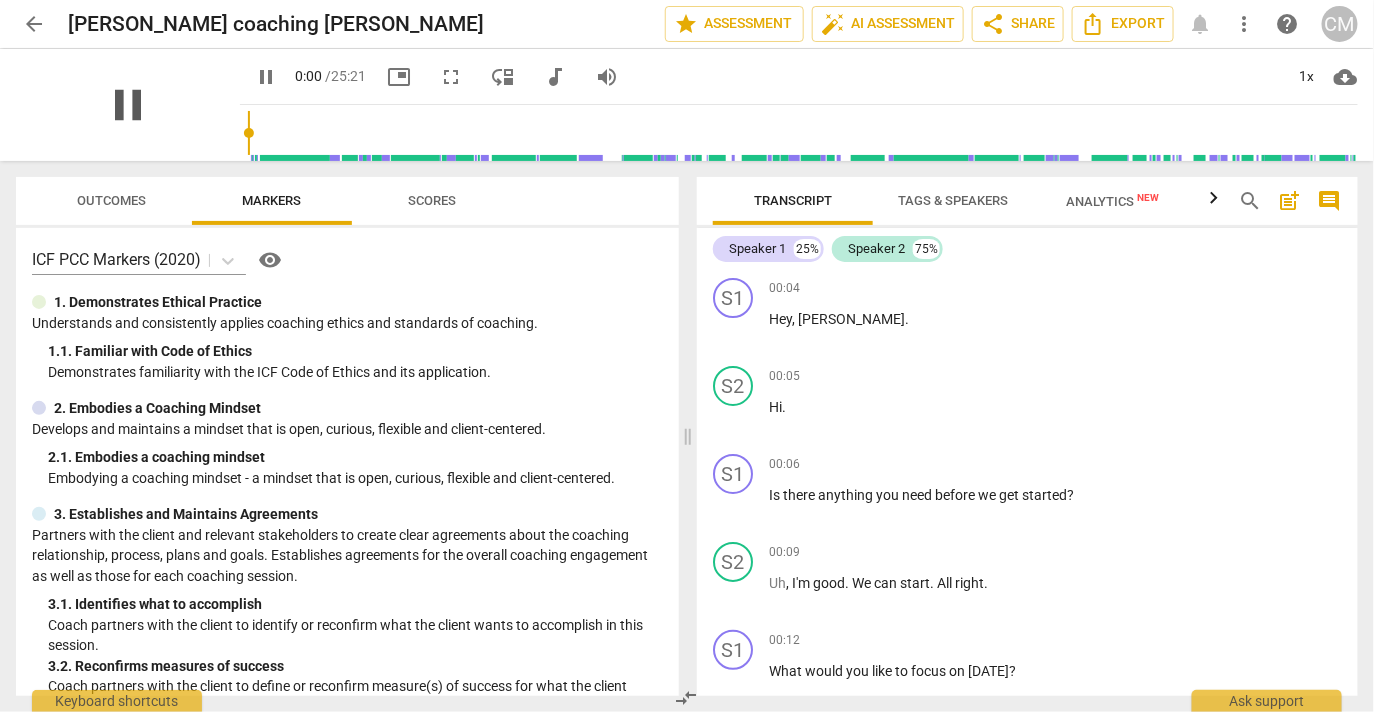 click on "pause" at bounding box center [128, 105] 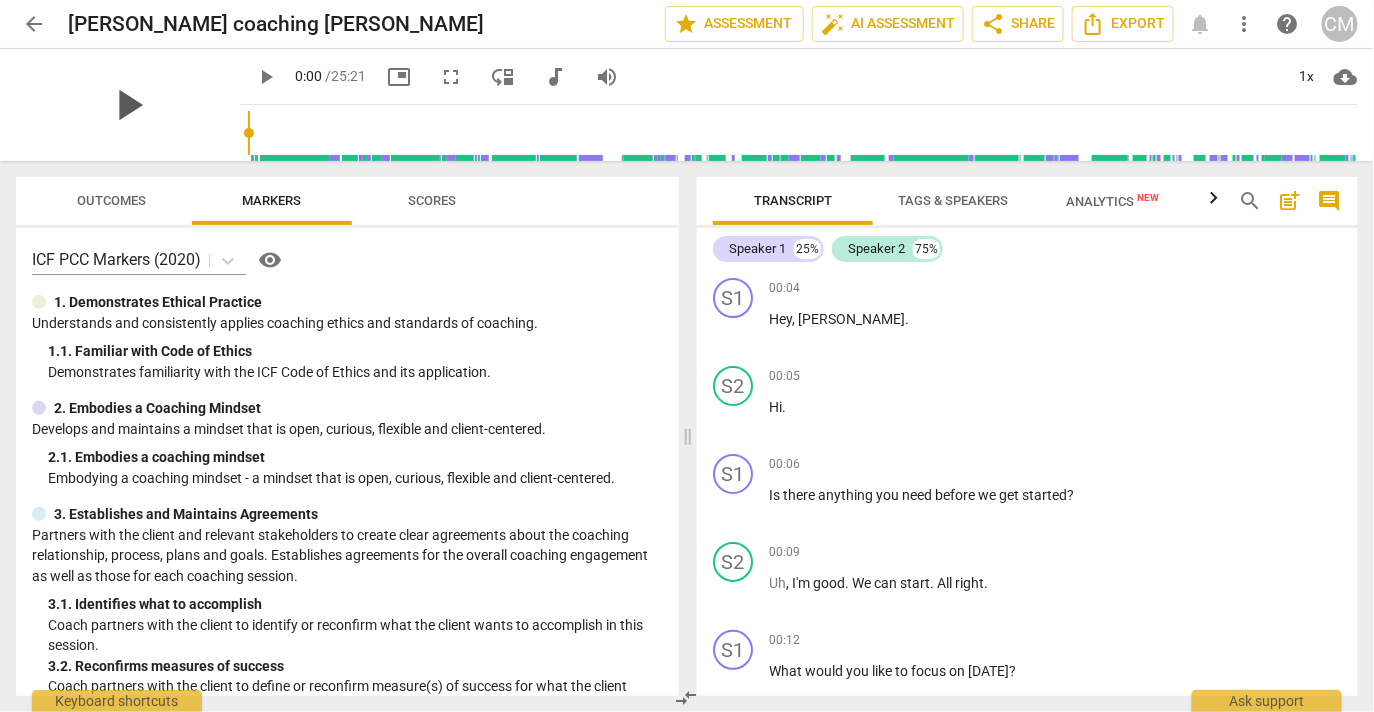 click on "play_arrow" at bounding box center [128, 105] 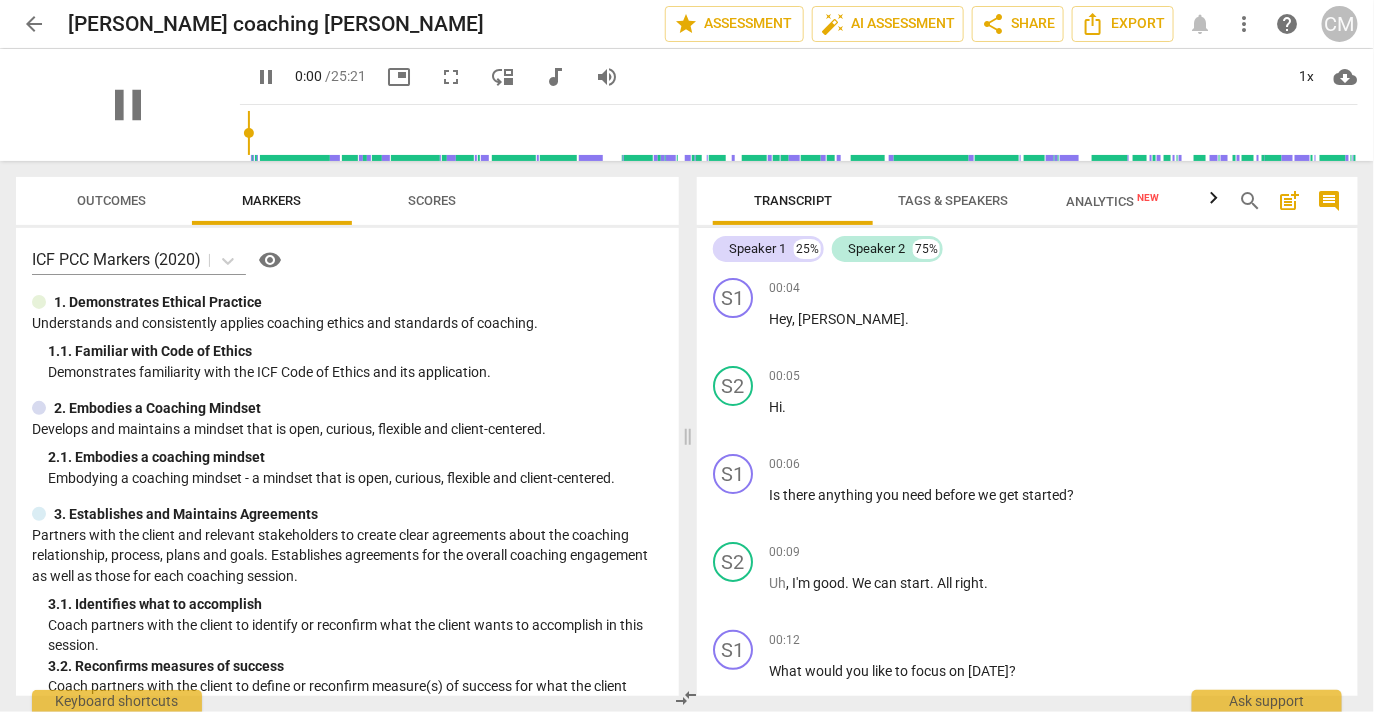 type on "20" 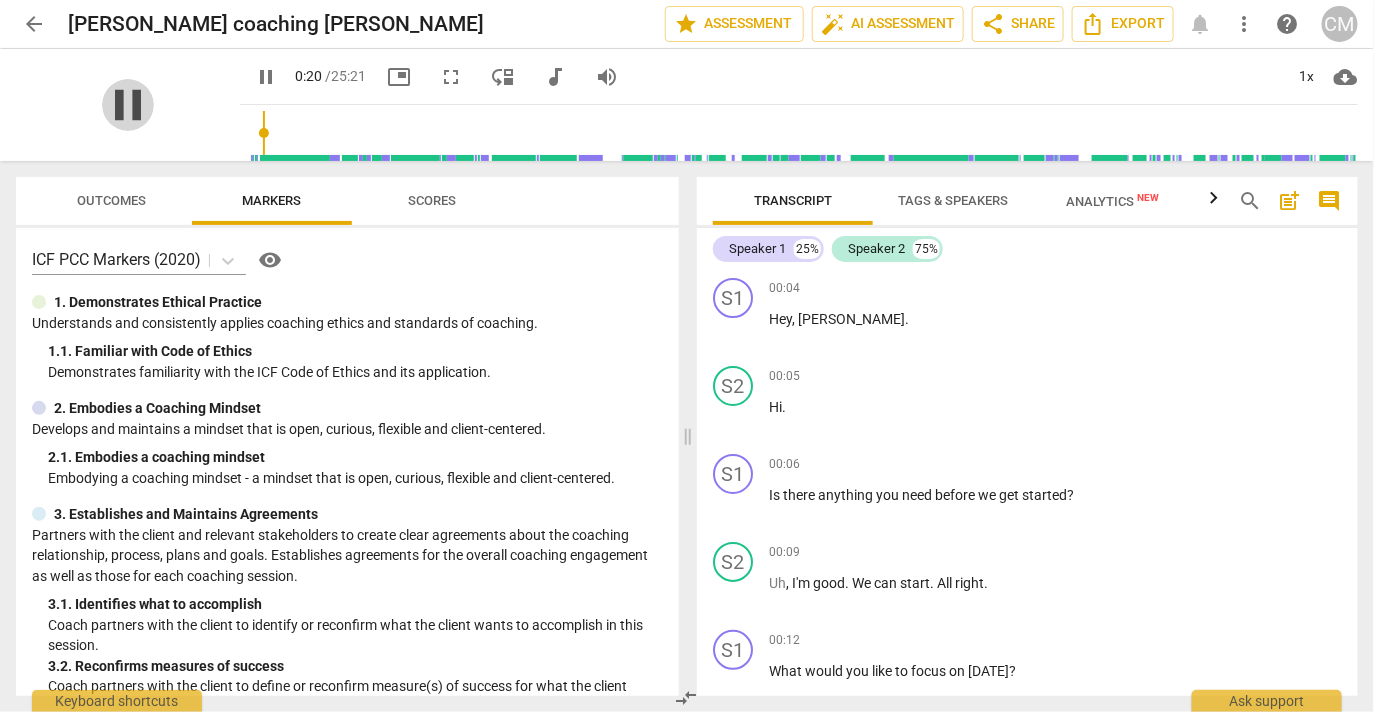 click on "pause" at bounding box center [128, 105] 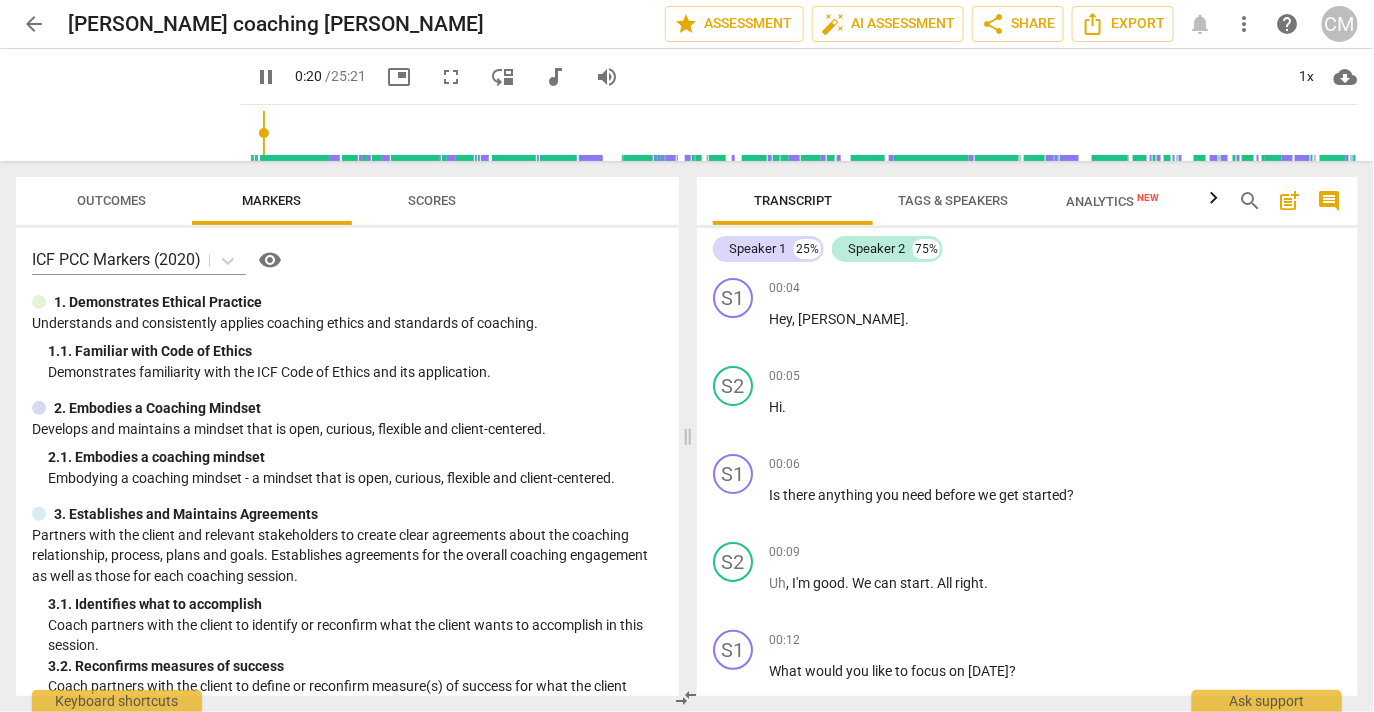 scroll, scrollTop: 480, scrollLeft: 0, axis: vertical 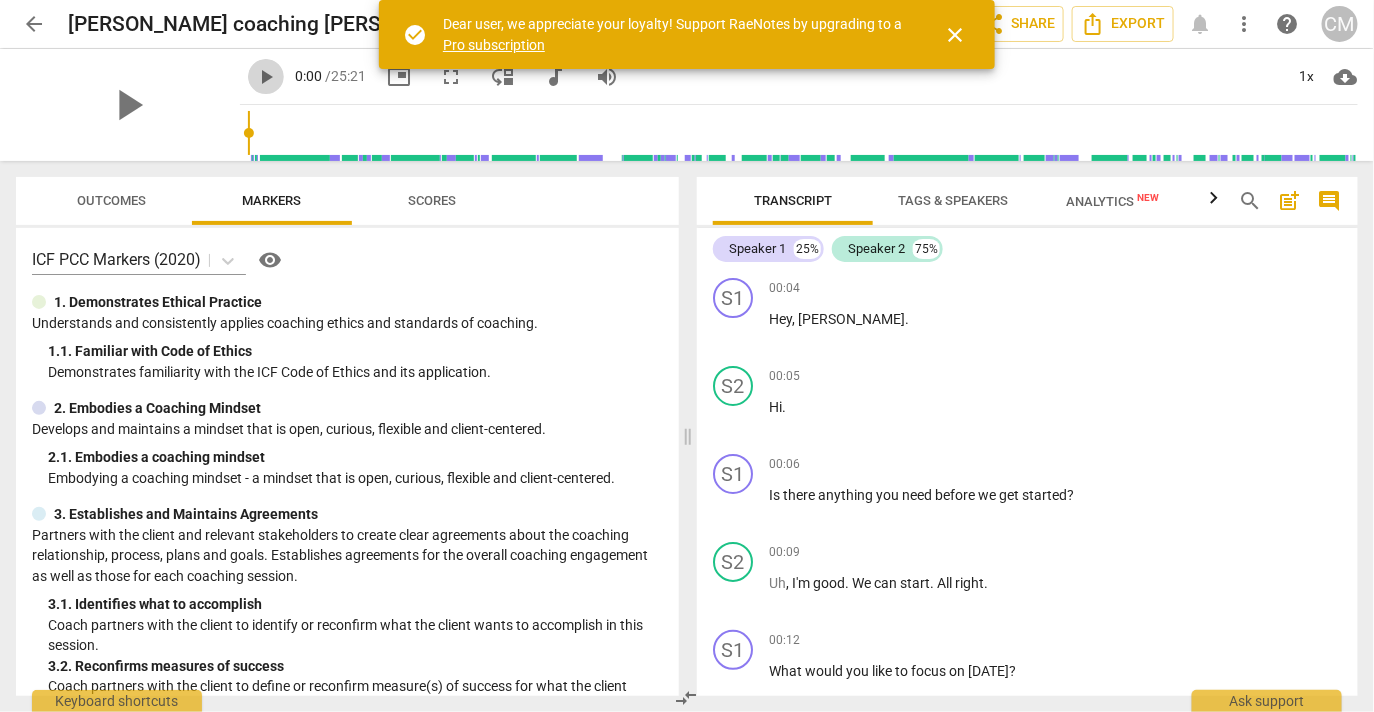 click on "play_arrow" at bounding box center (266, 77) 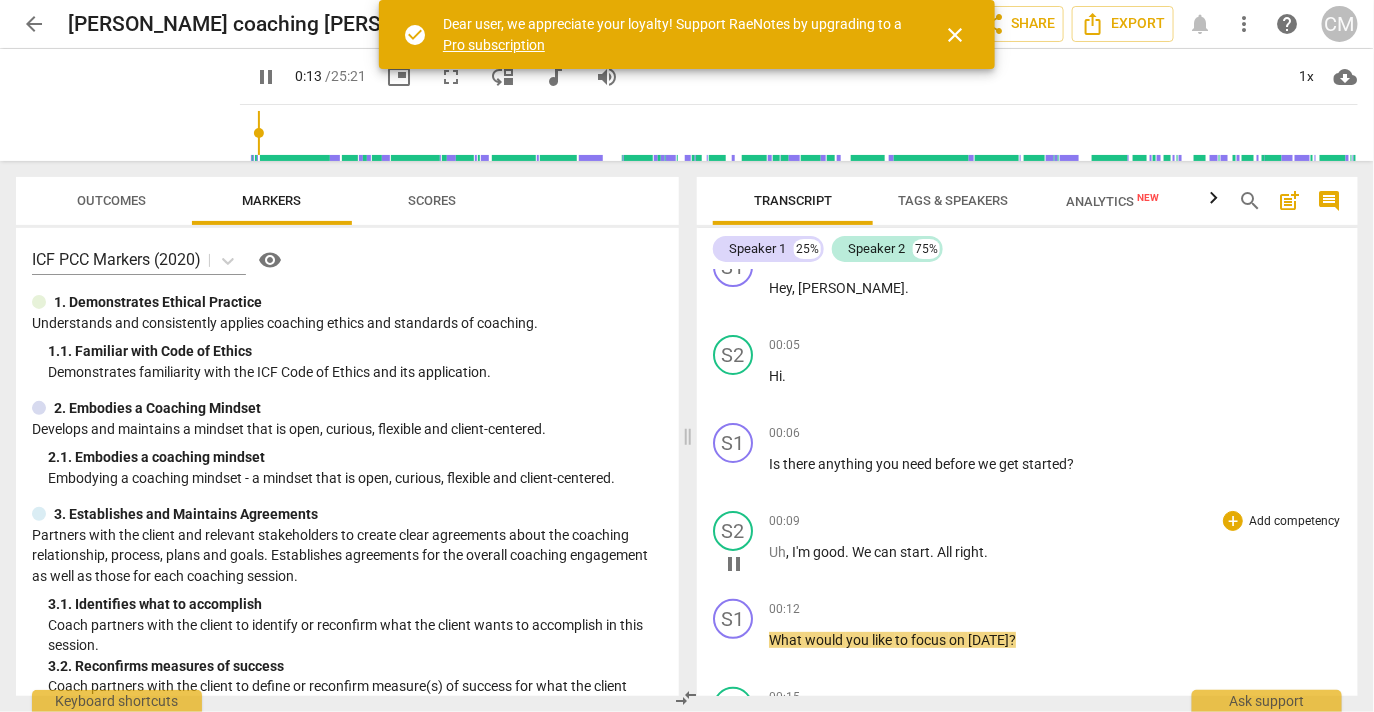 scroll, scrollTop: 32, scrollLeft: 0, axis: vertical 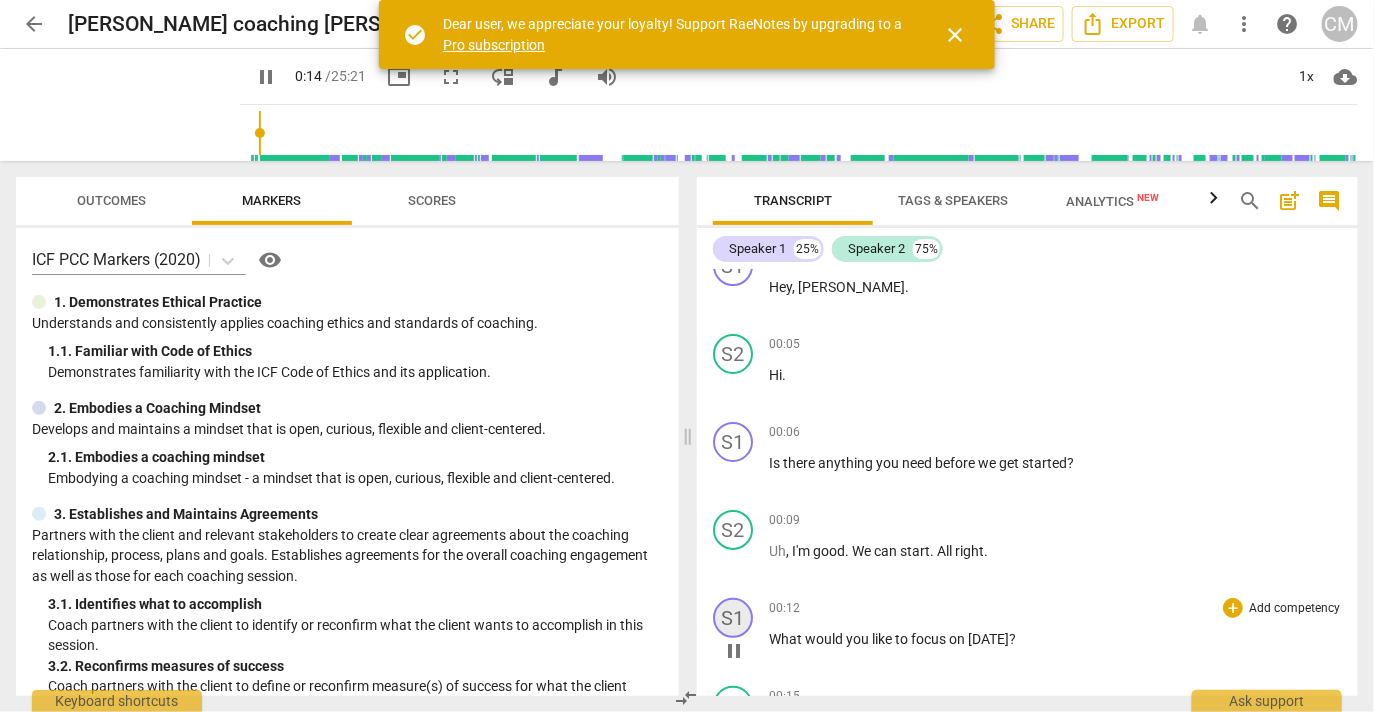 click on "S1" at bounding box center (733, 618) 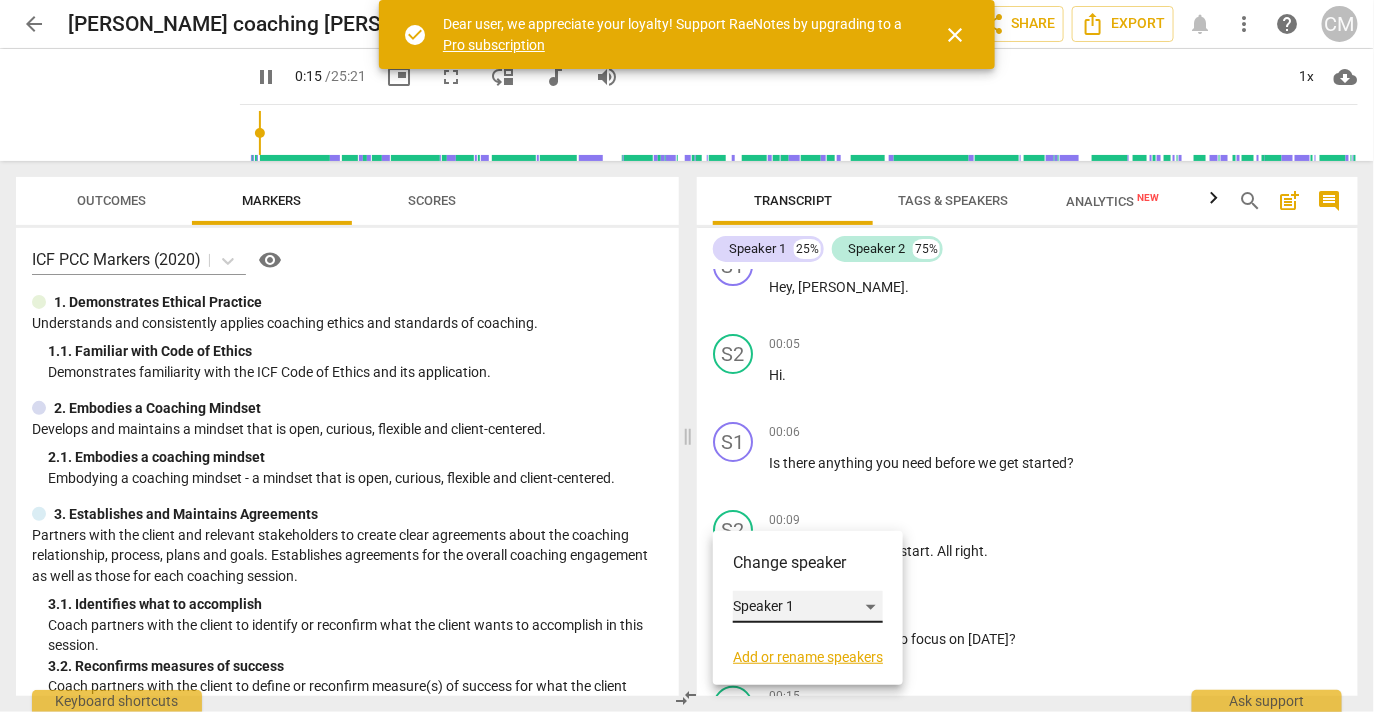 click on "Speaker 1" at bounding box center [808, 607] 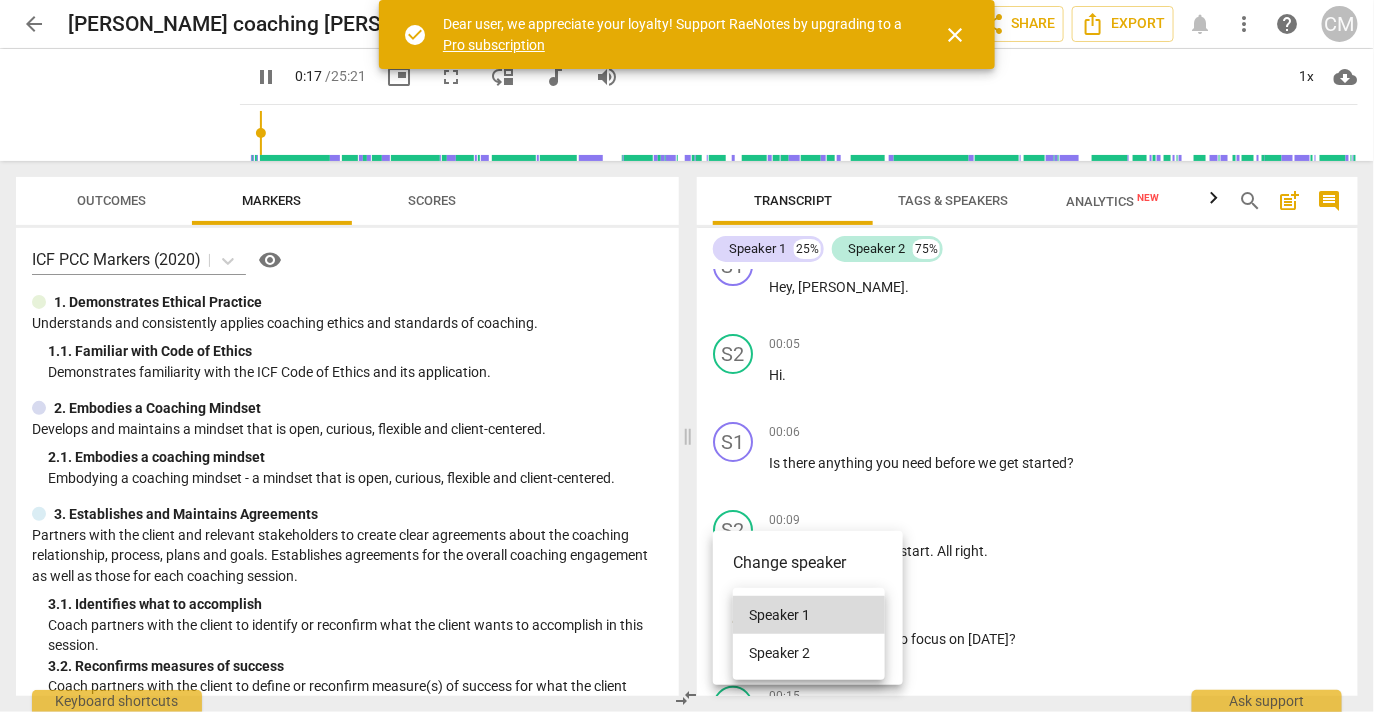 click at bounding box center [687, 356] 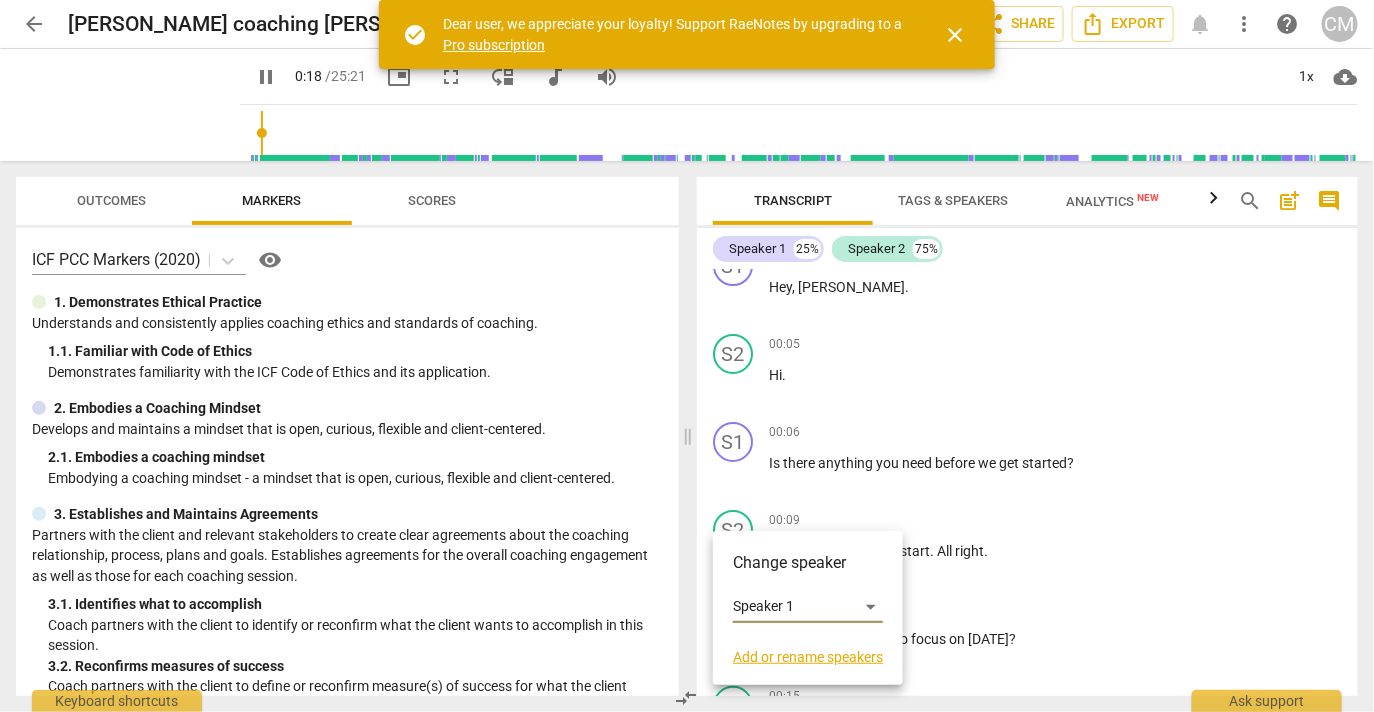 click at bounding box center (687, 356) 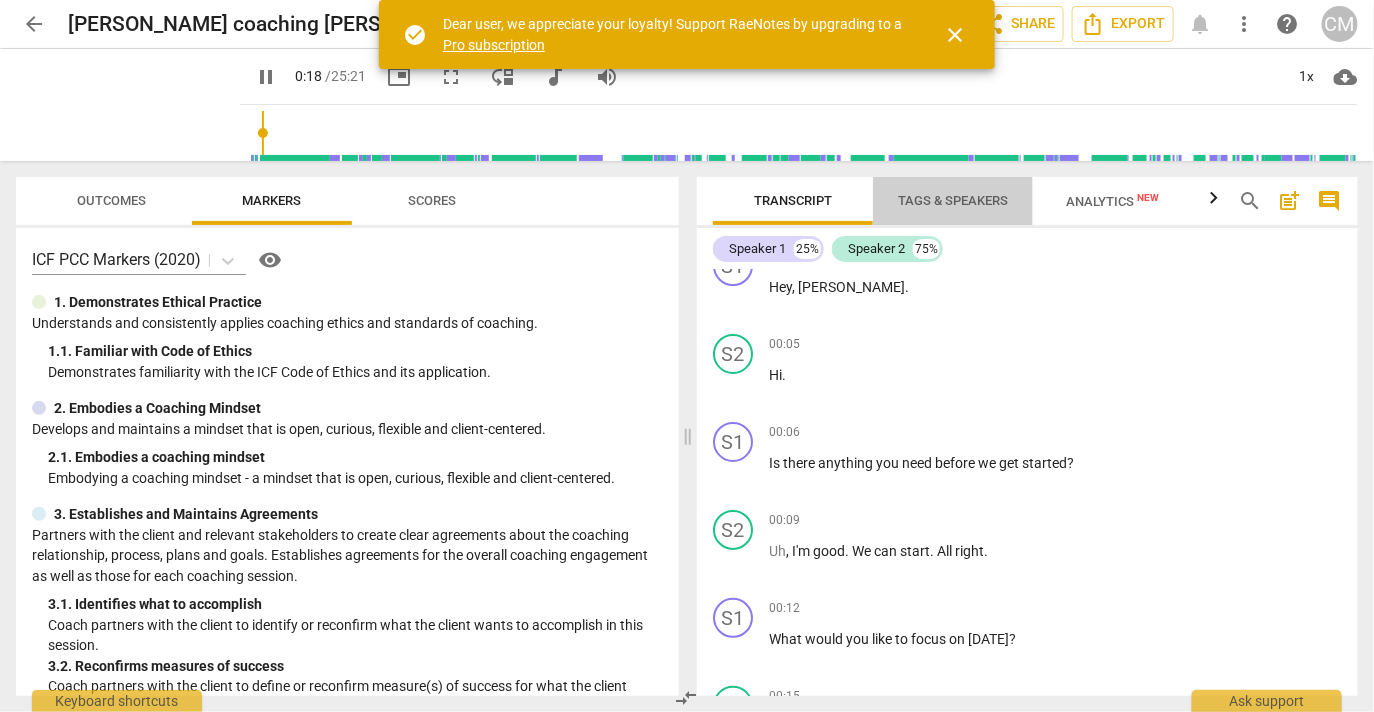 click on "Tags & Speakers" at bounding box center [953, 201] 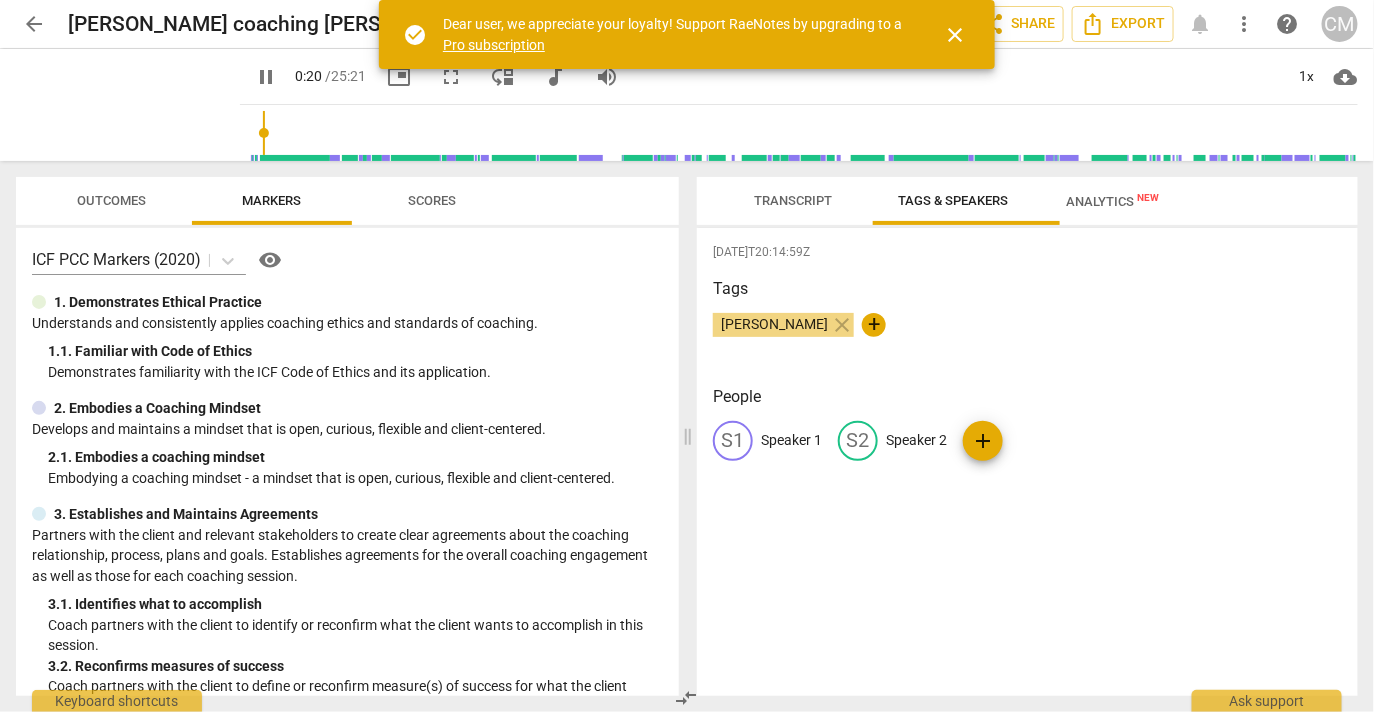 click on "Speaker 1" at bounding box center [791, 440] 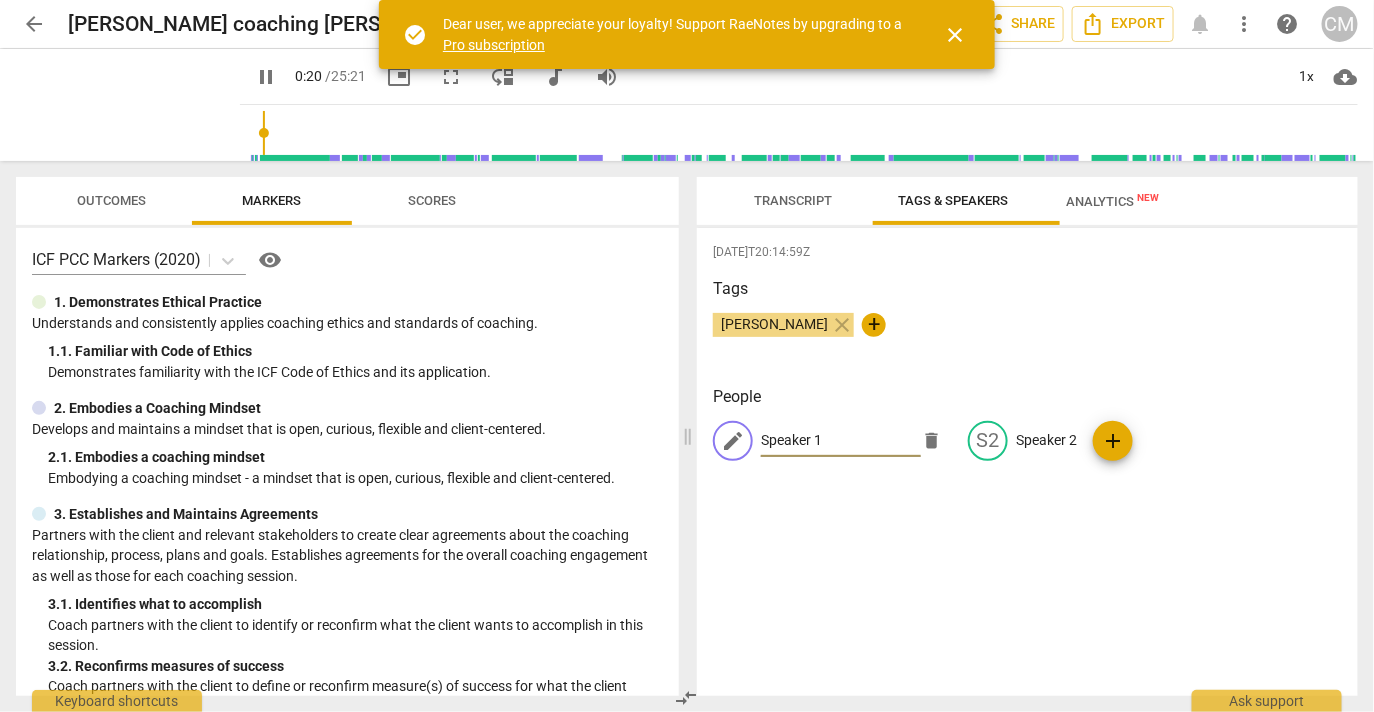 type on "21" 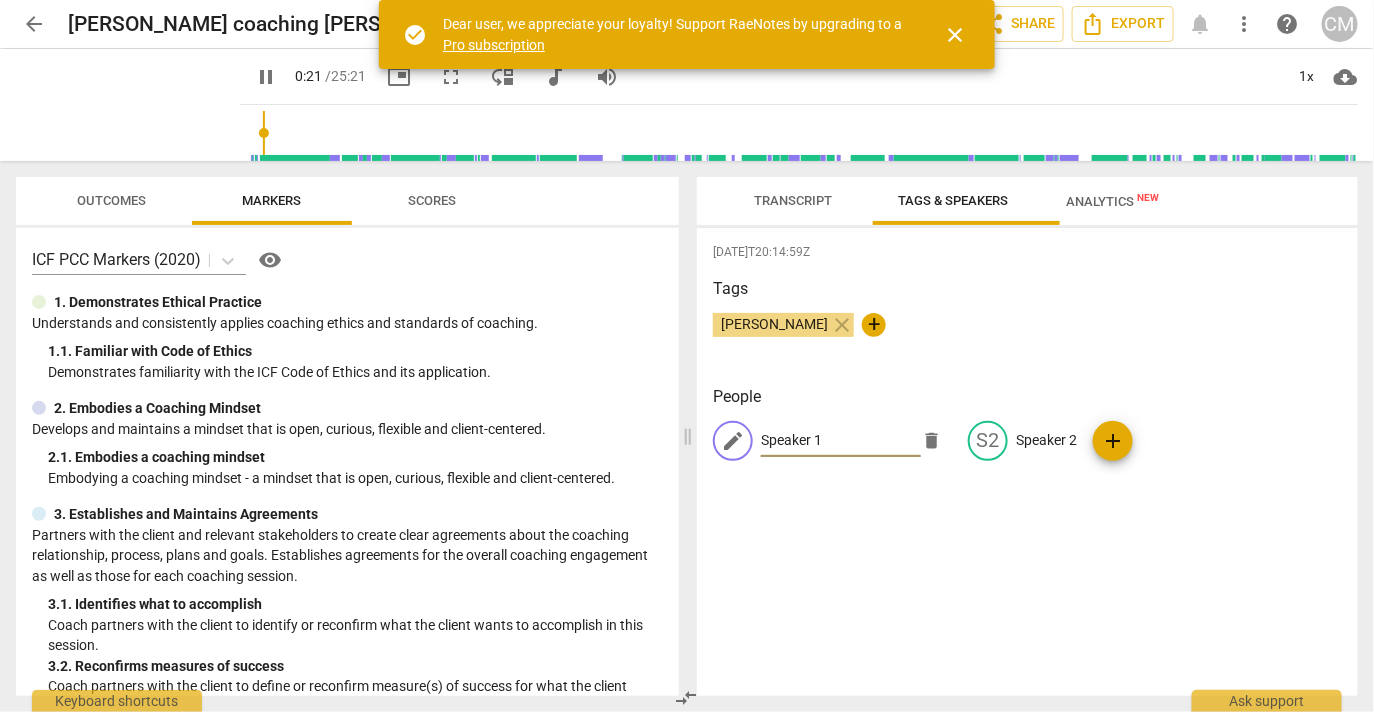 type on "C" 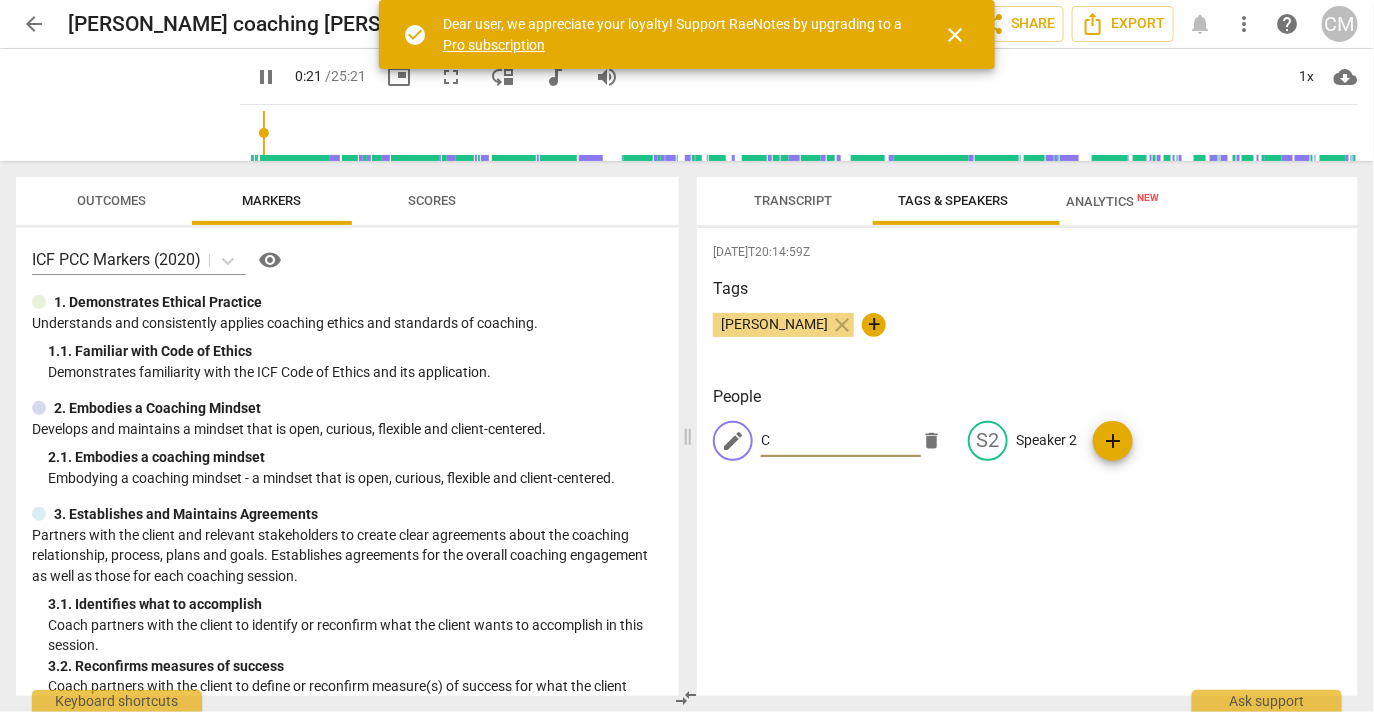 type on "21" 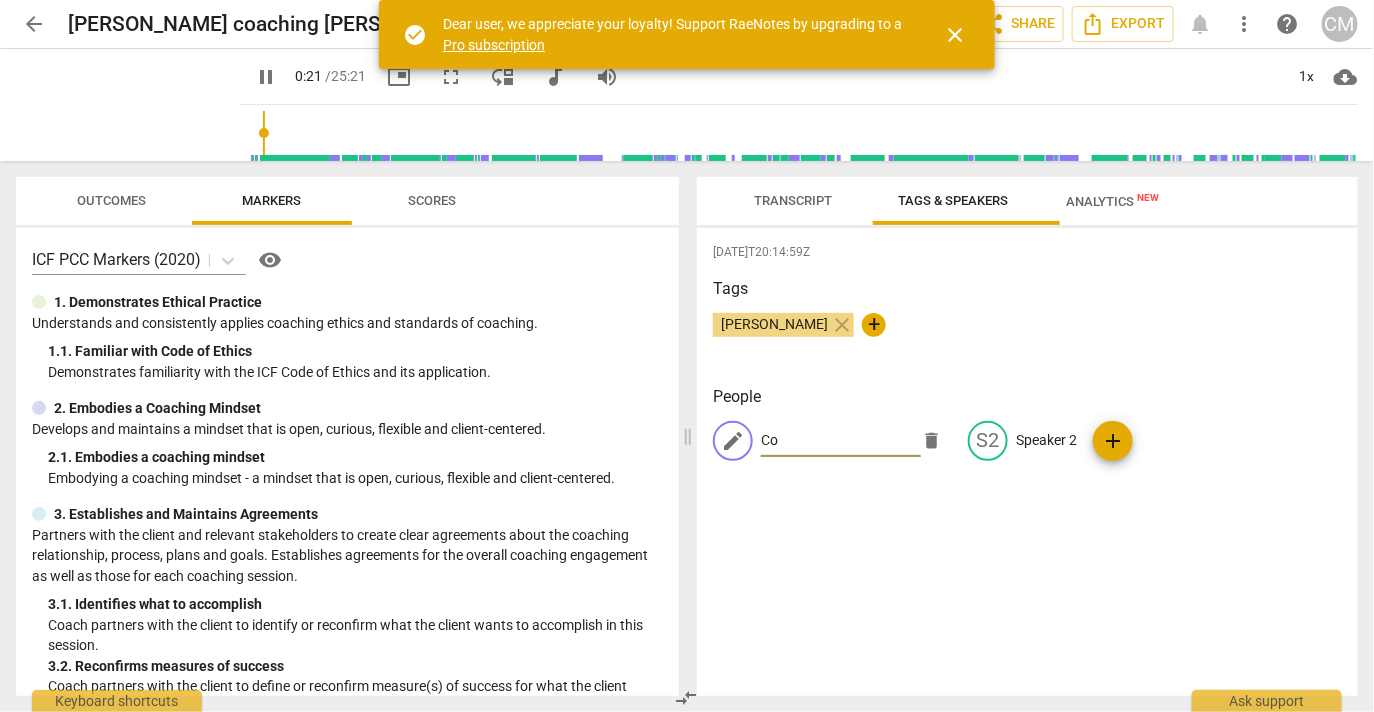 type on "Coa" 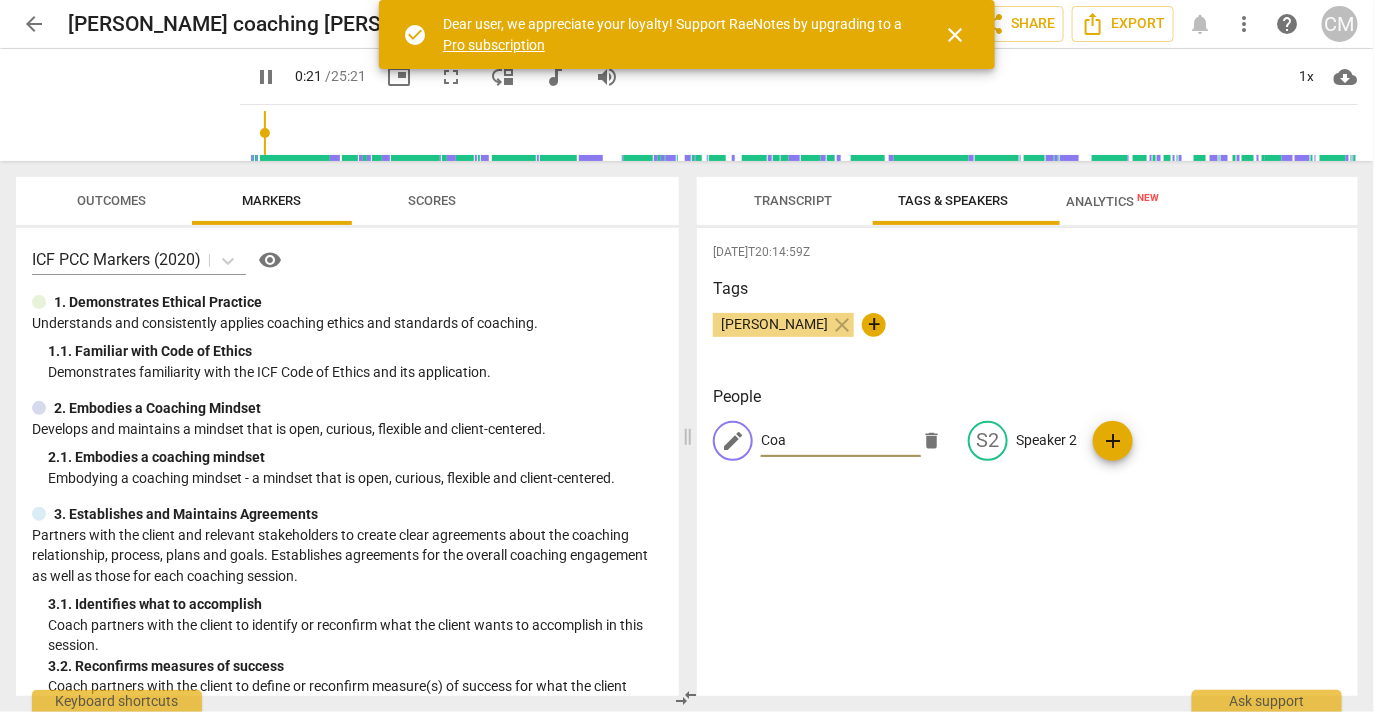 type on "22" 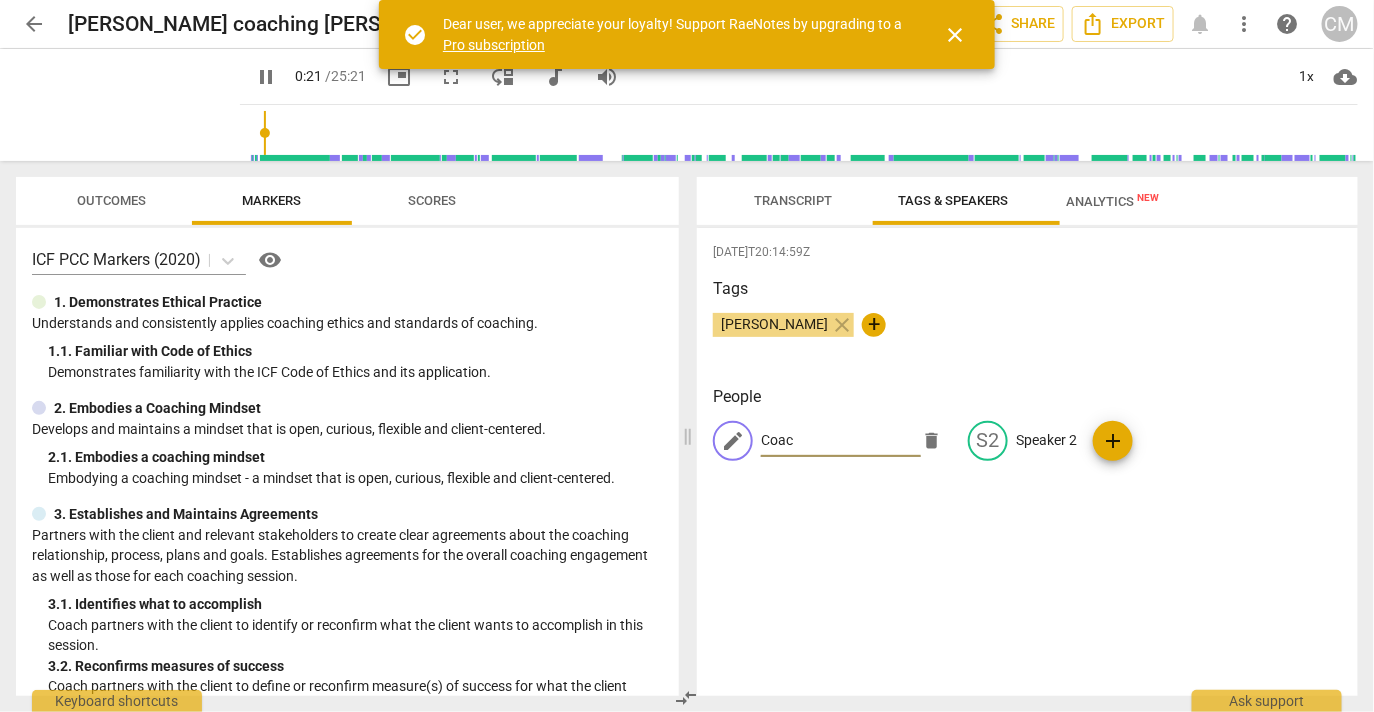 type on "Coach" 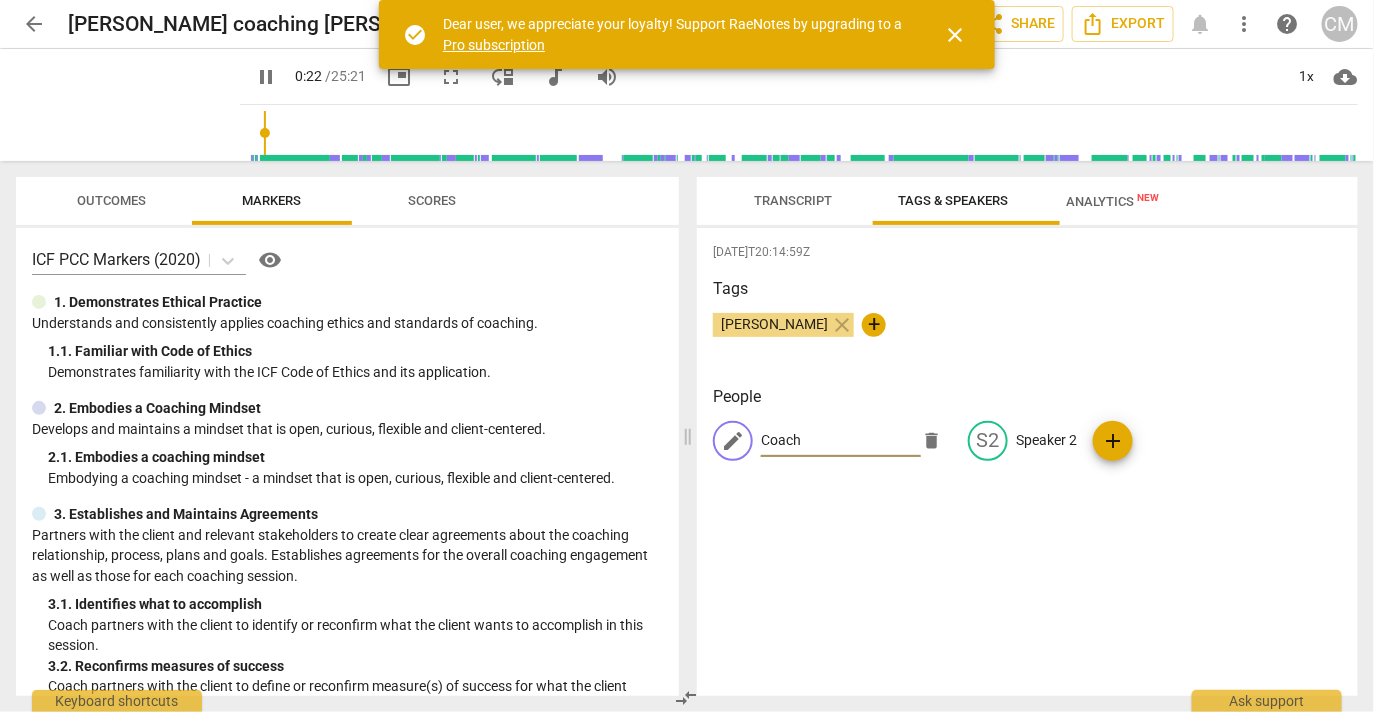 type on "23" 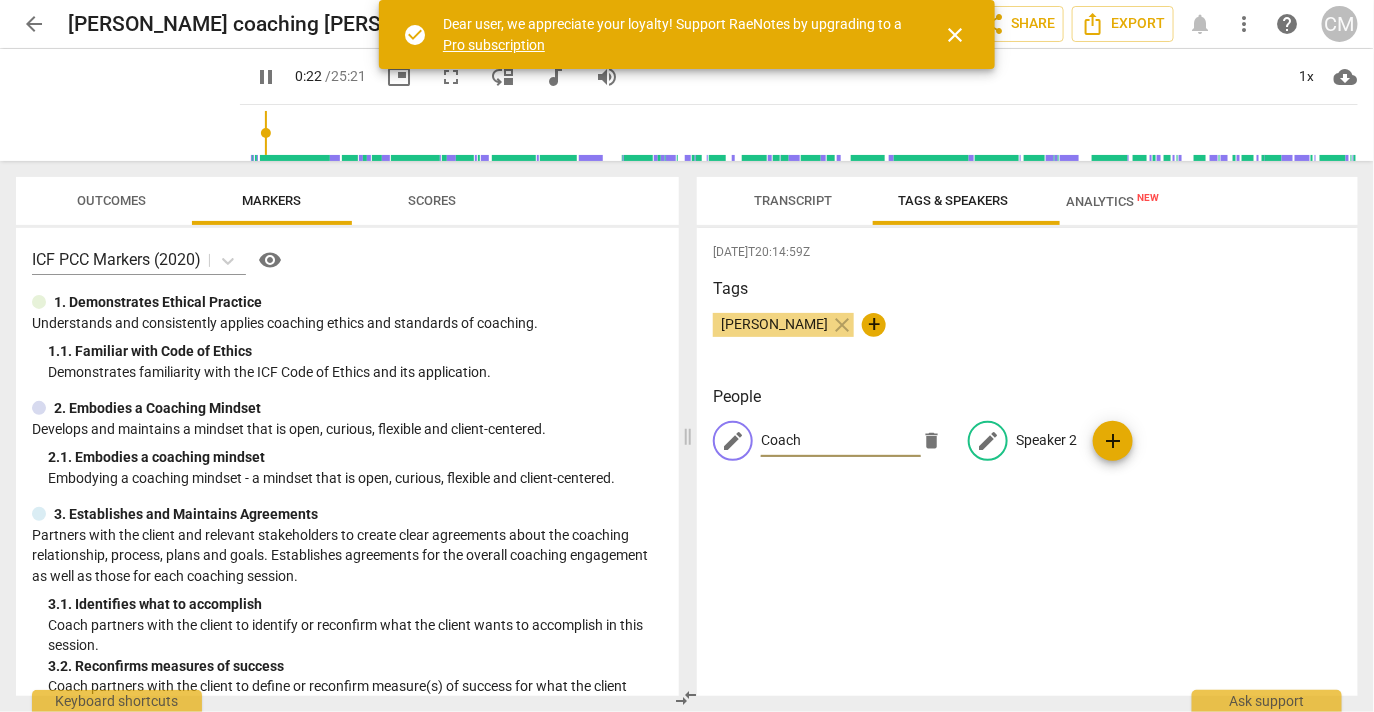 type on "Coach" 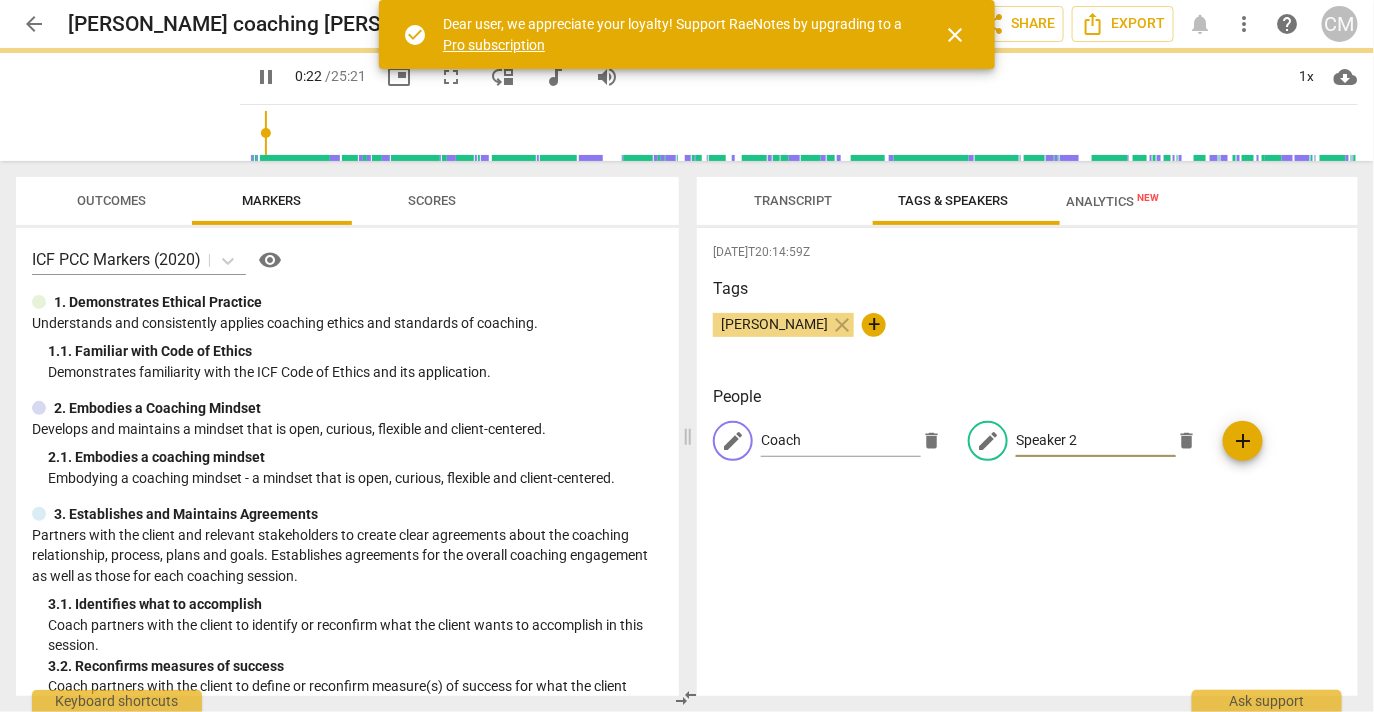type on "23" 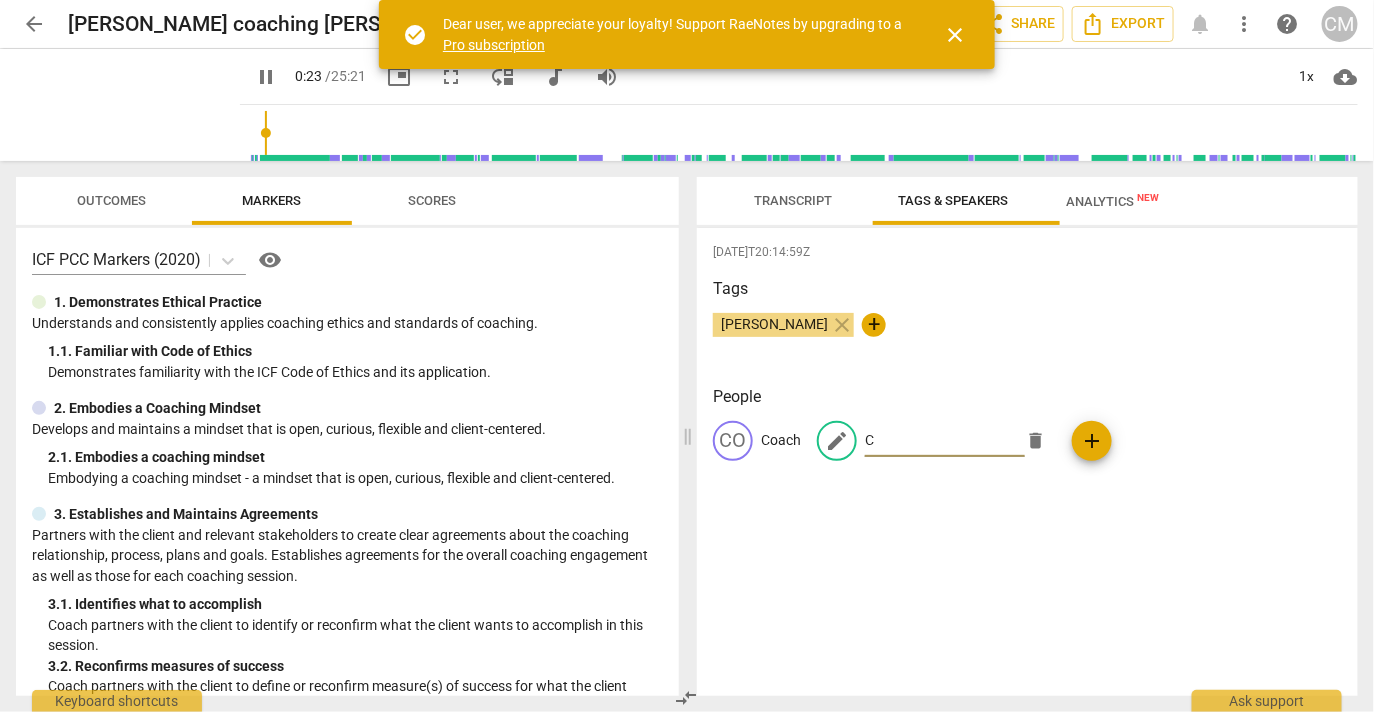type on "C" 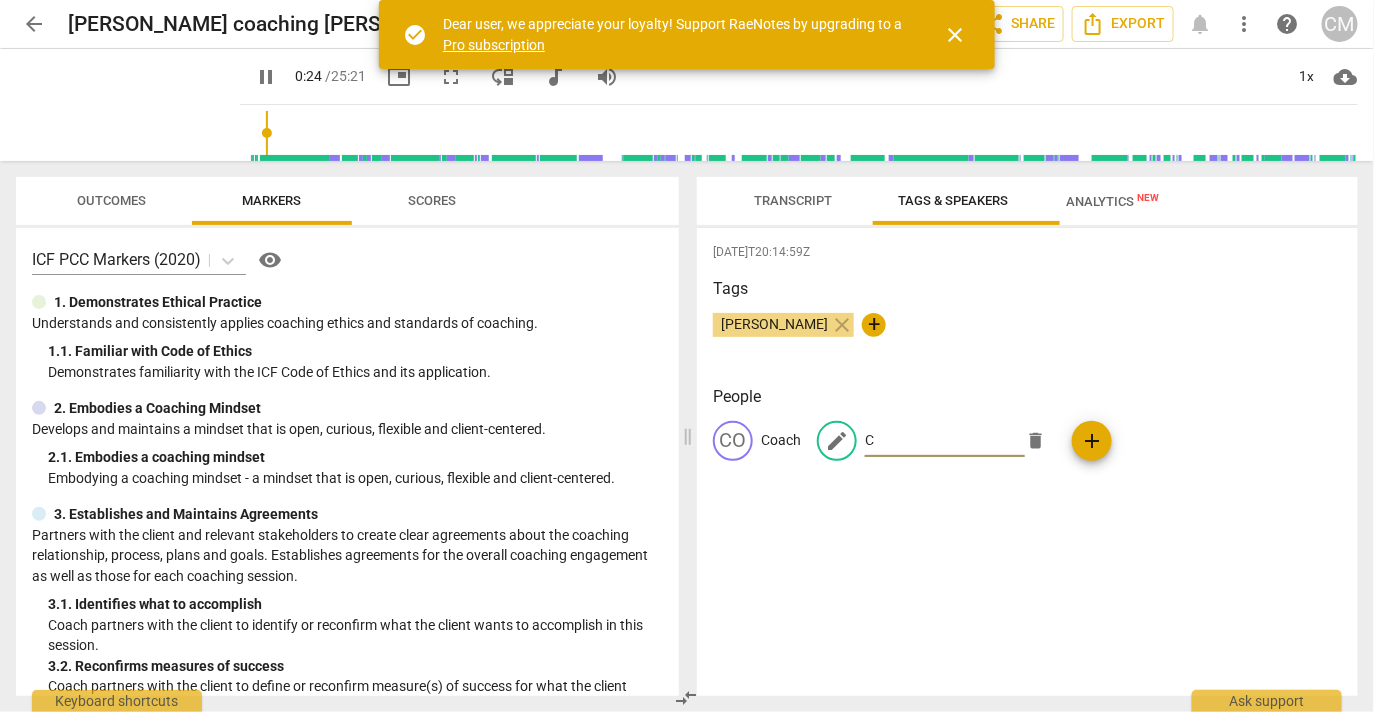type on "25" 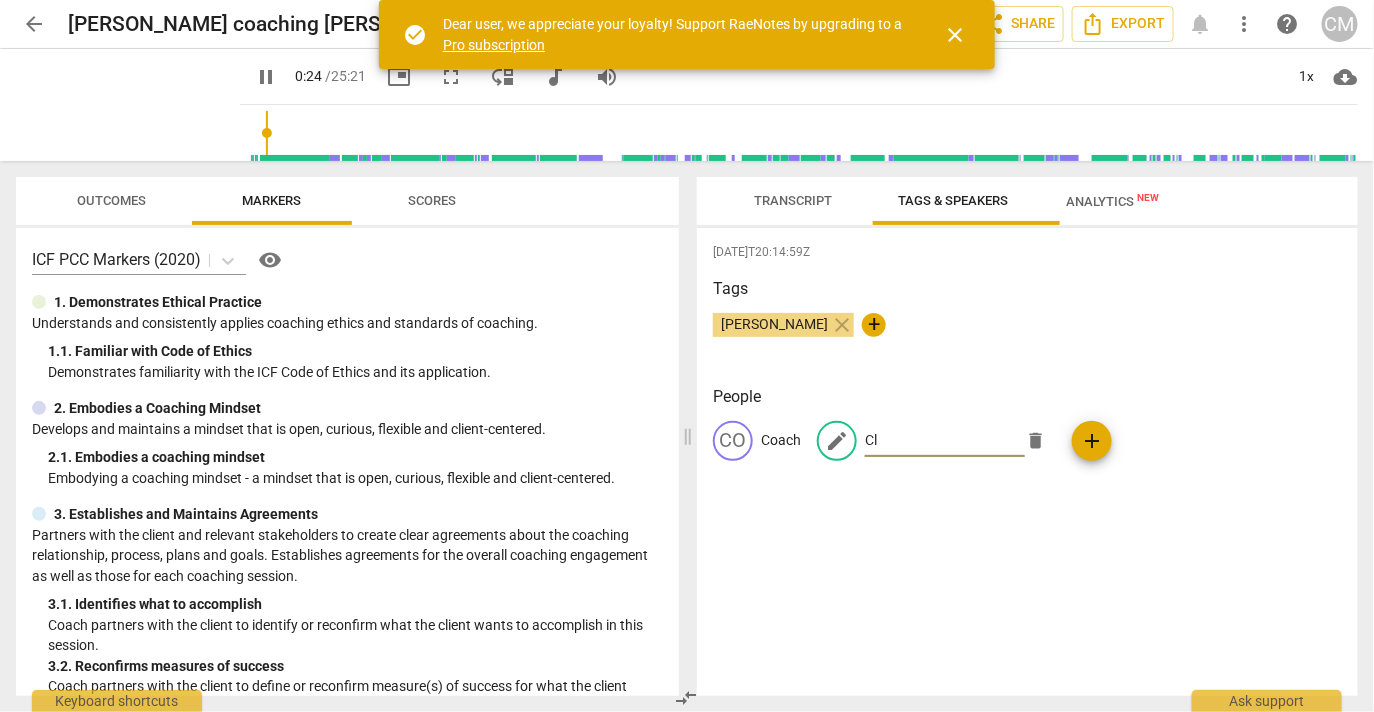 type on "Cli" 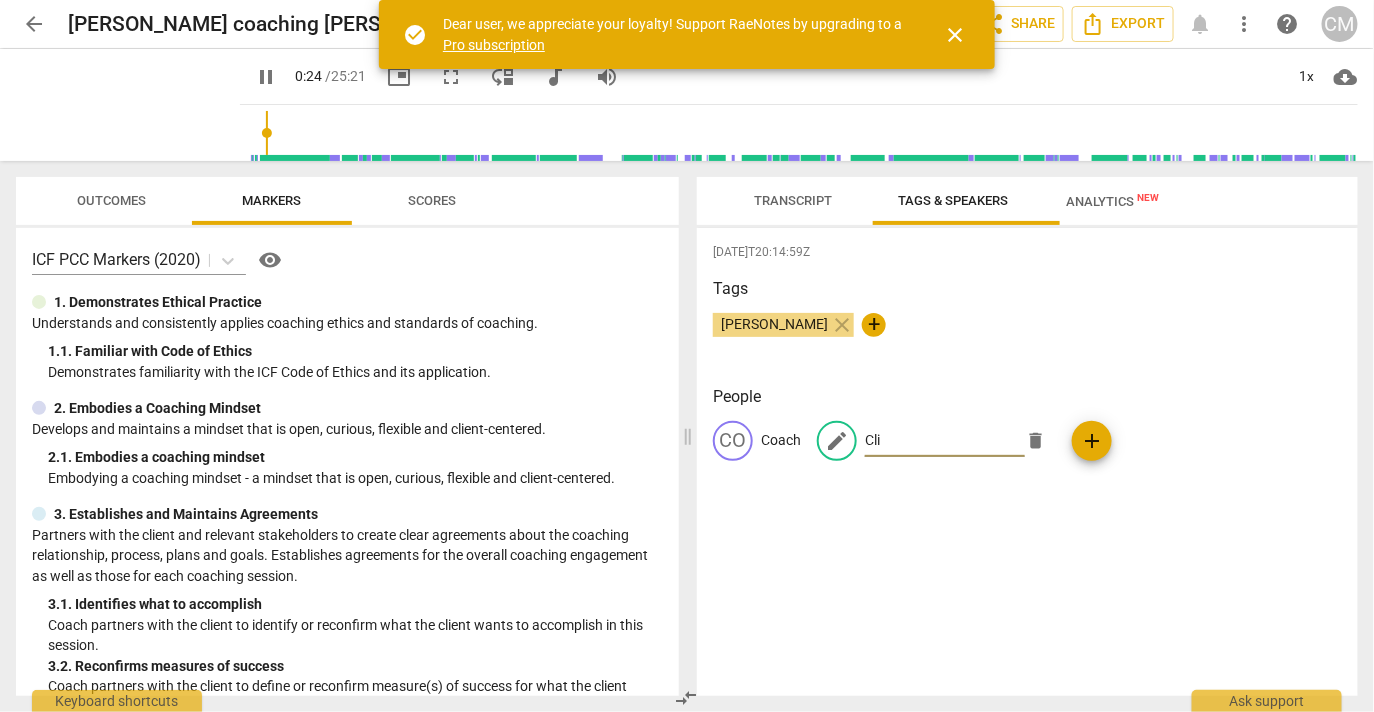 type on "25" 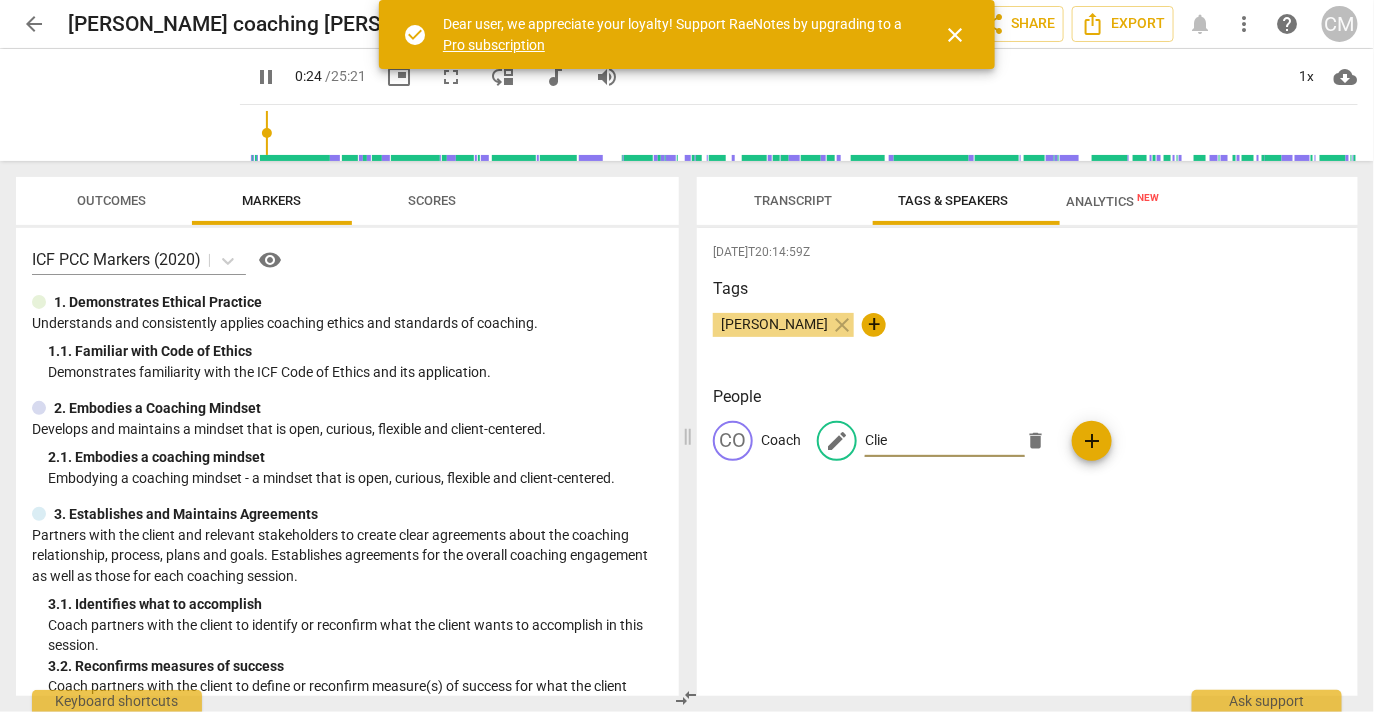 type on "Clien" 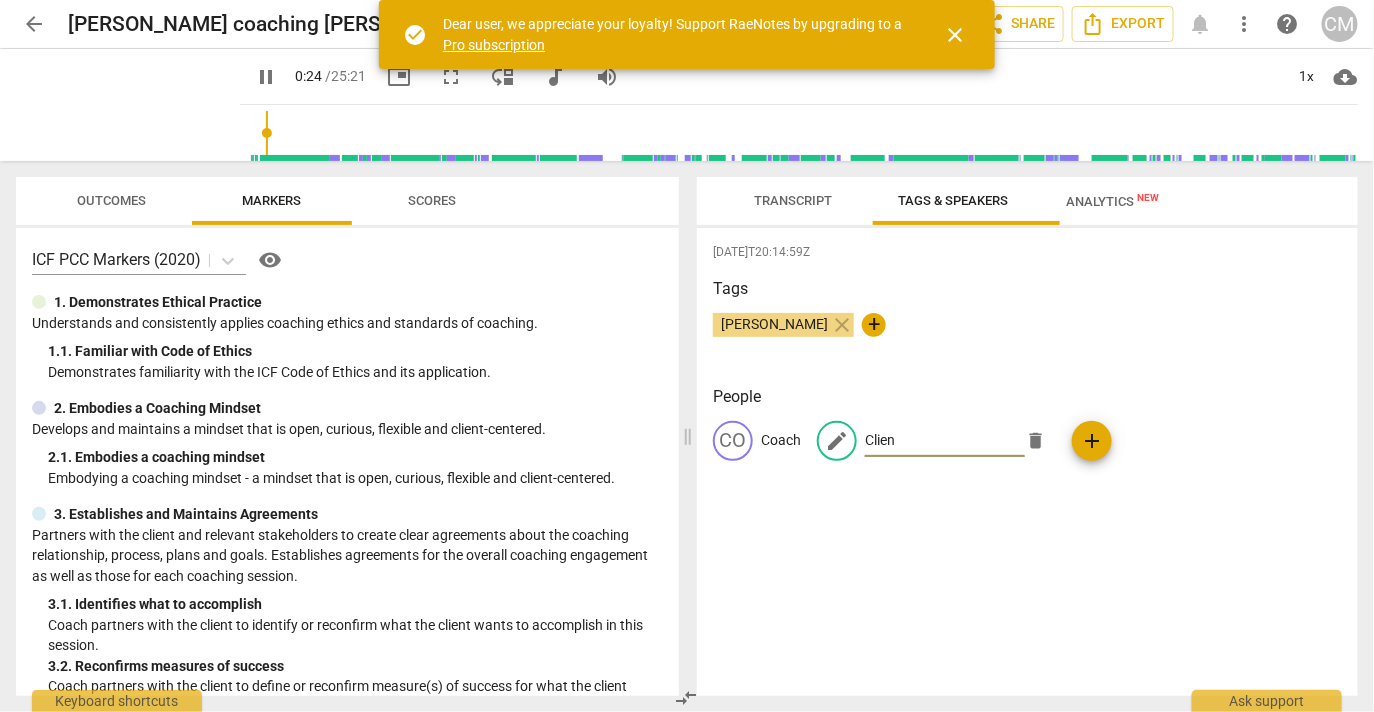 type on "25" 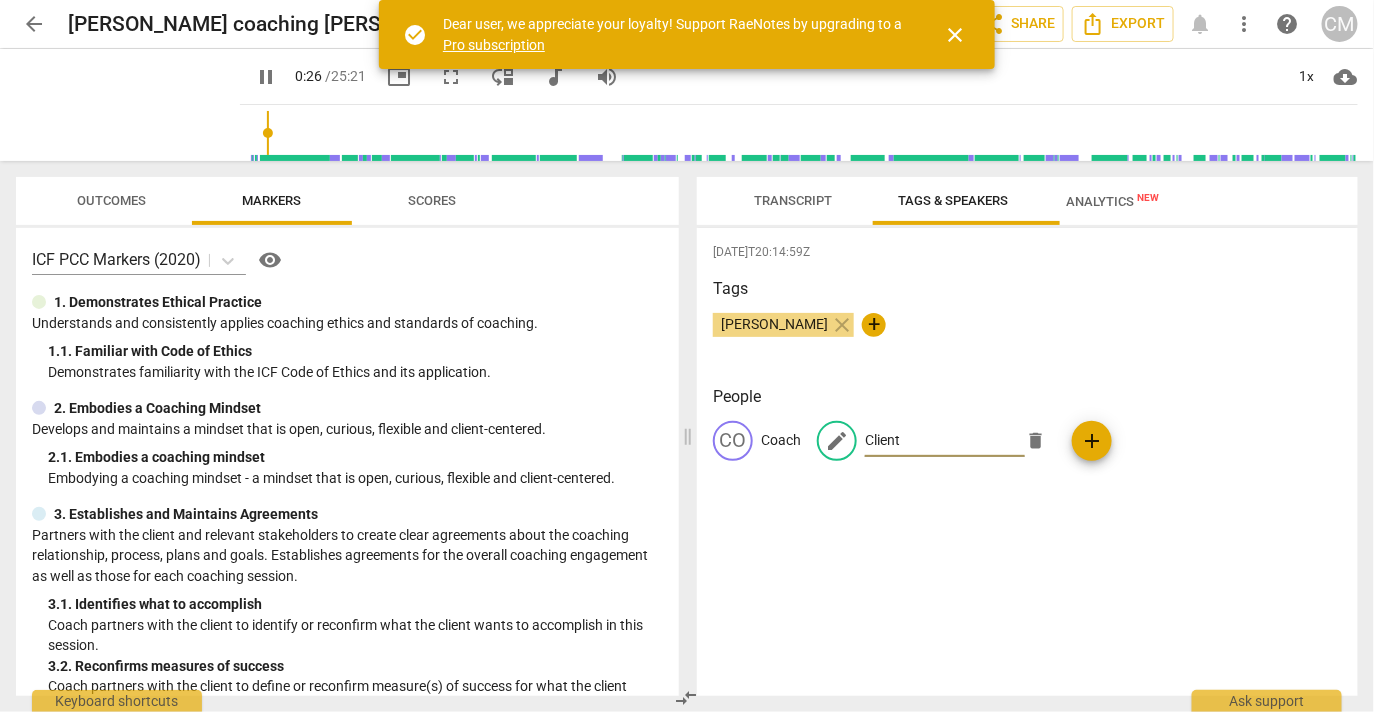 type on "26" 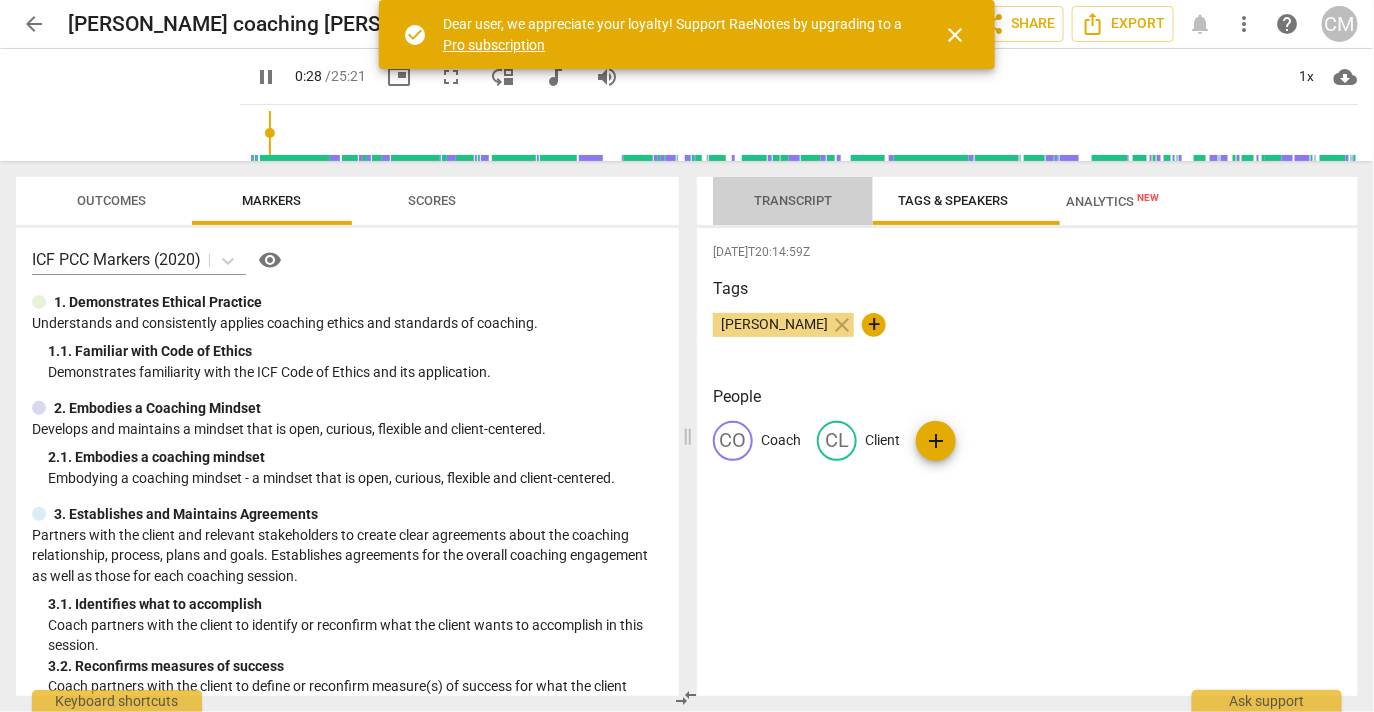 click on "Transcript" at bounding box center [793, 201] 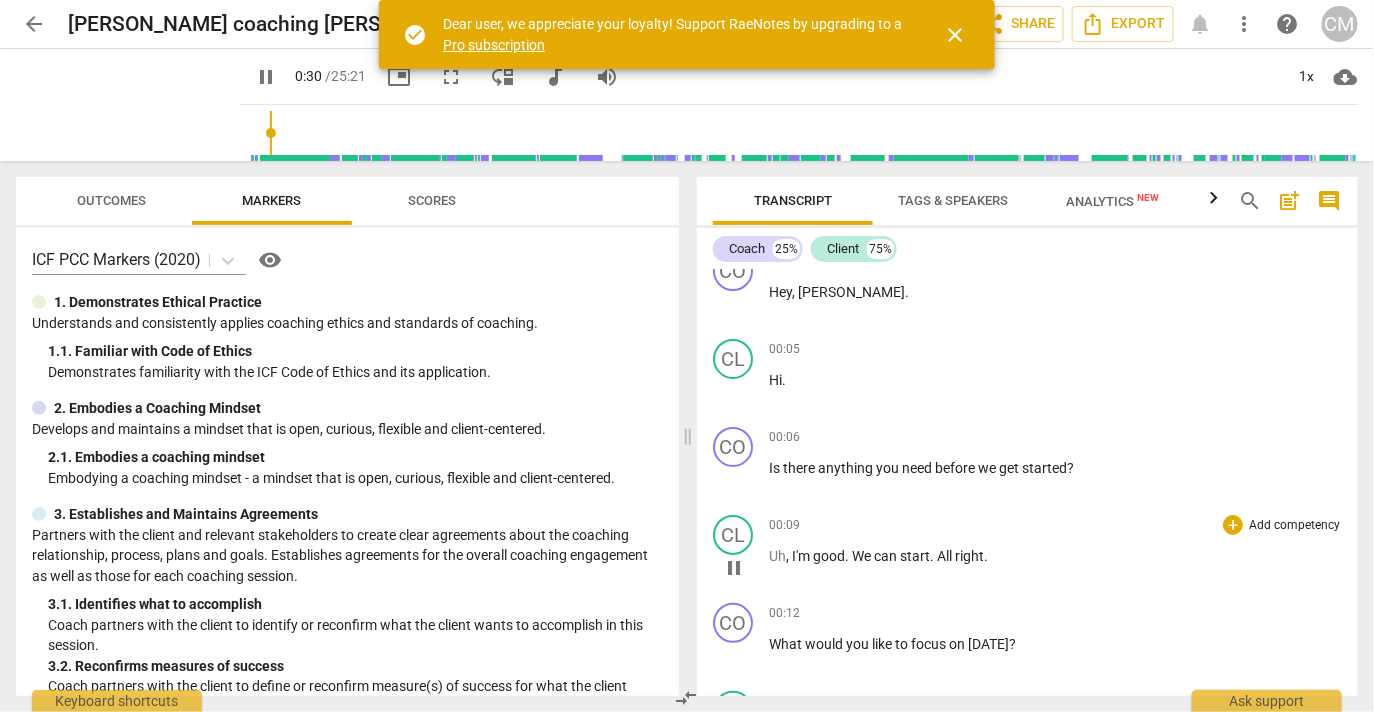 scroll, scrollTop: 0, scrollLeft: 0, axis: both 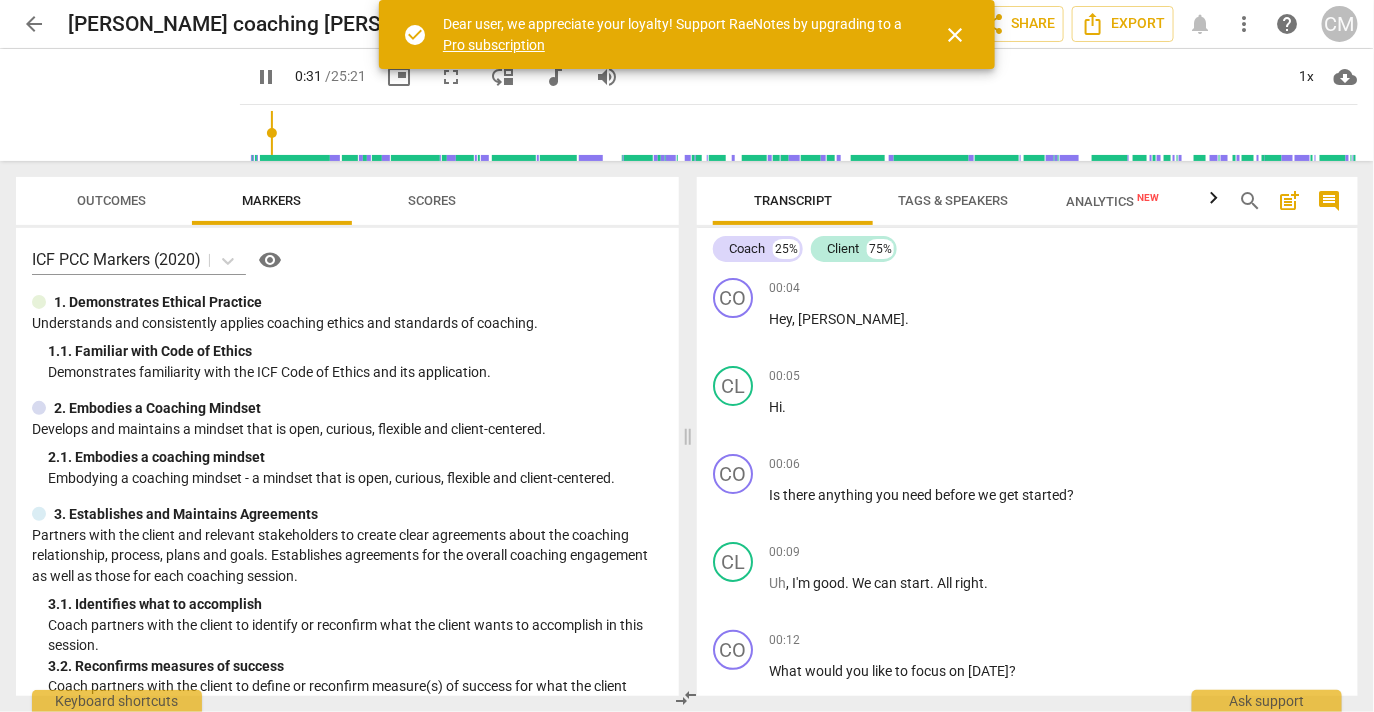 click on "close" at bounding box center [955, 35] 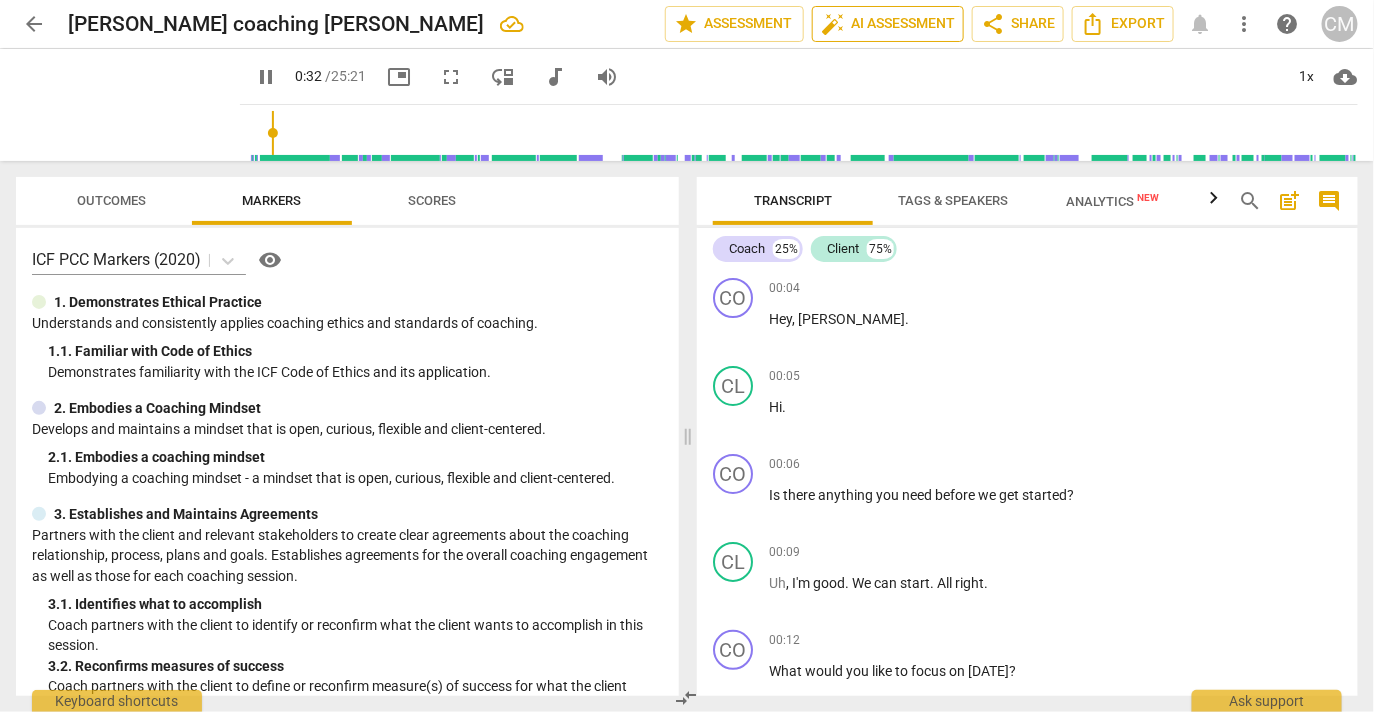click on "auto_fix_high    AI Assessment" at bounding box center [888, 24] 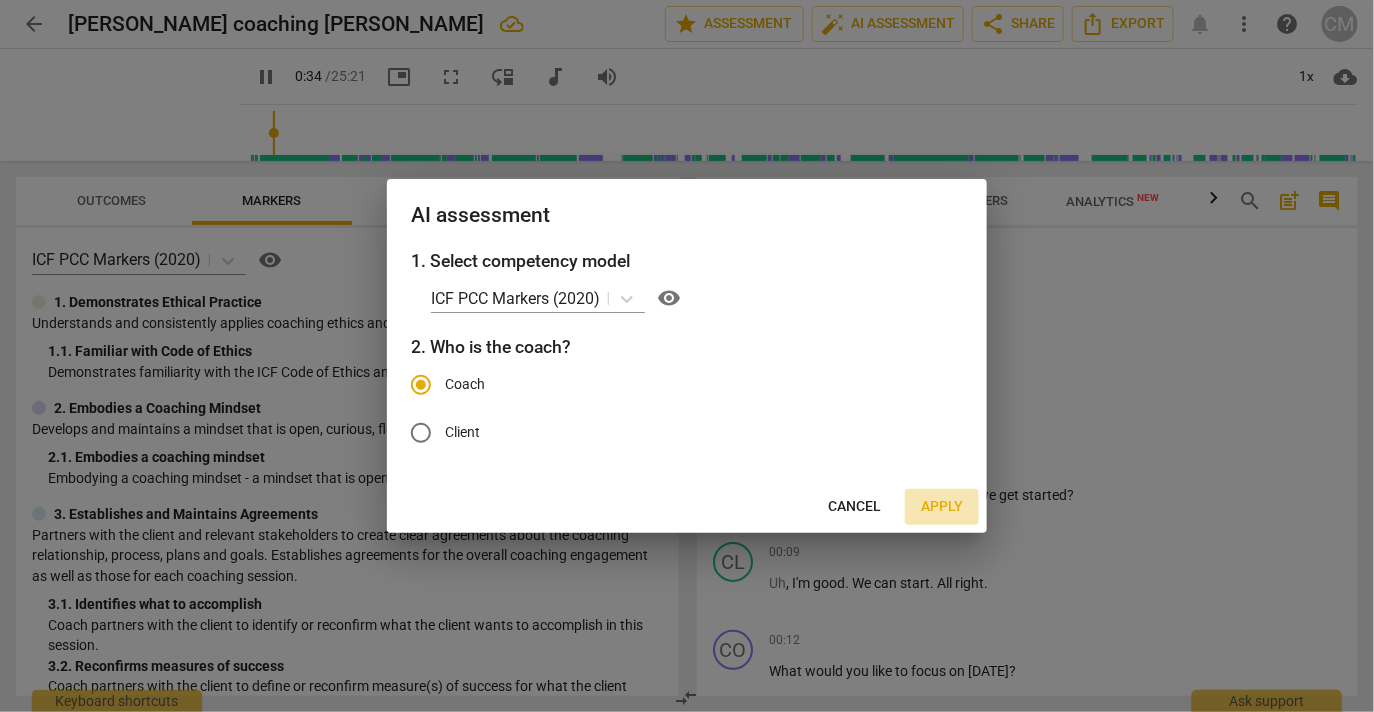 click on "Apply" at bounding box center (942, 507) 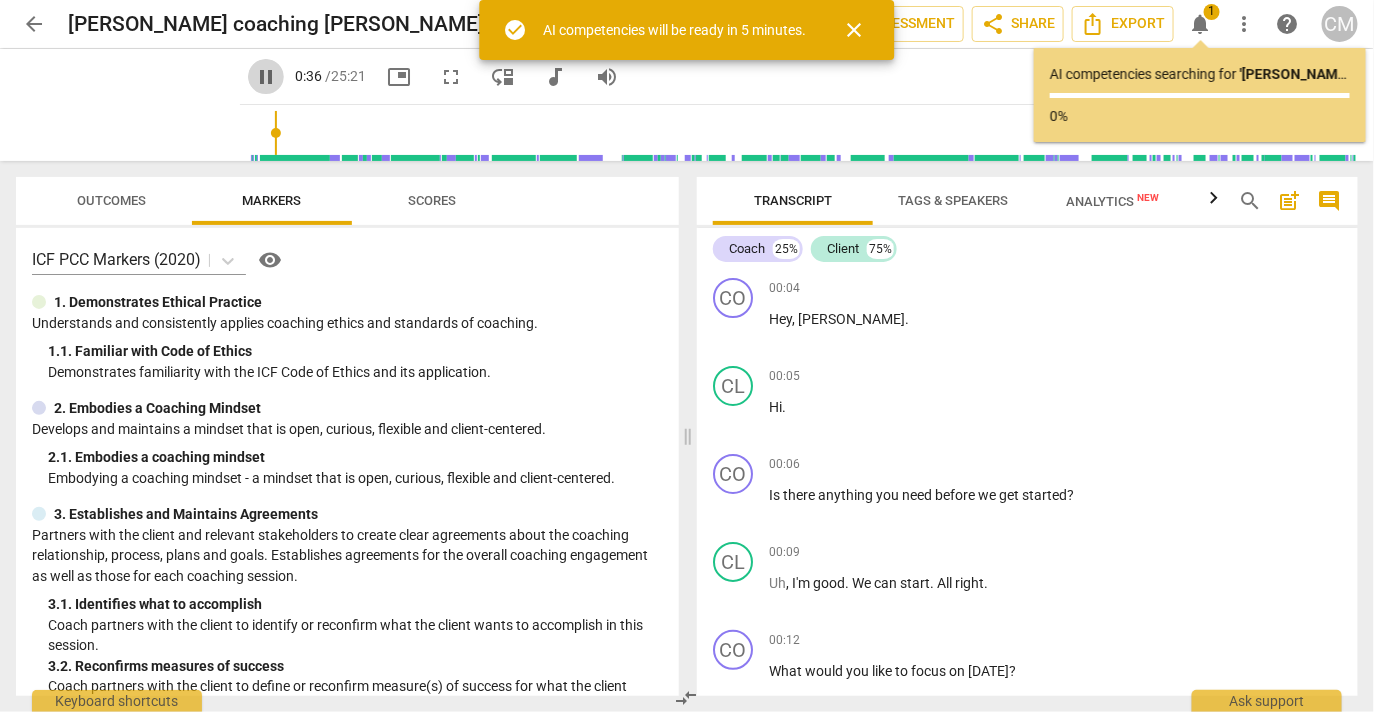 click on "pause" at bounding box center [266, 77] 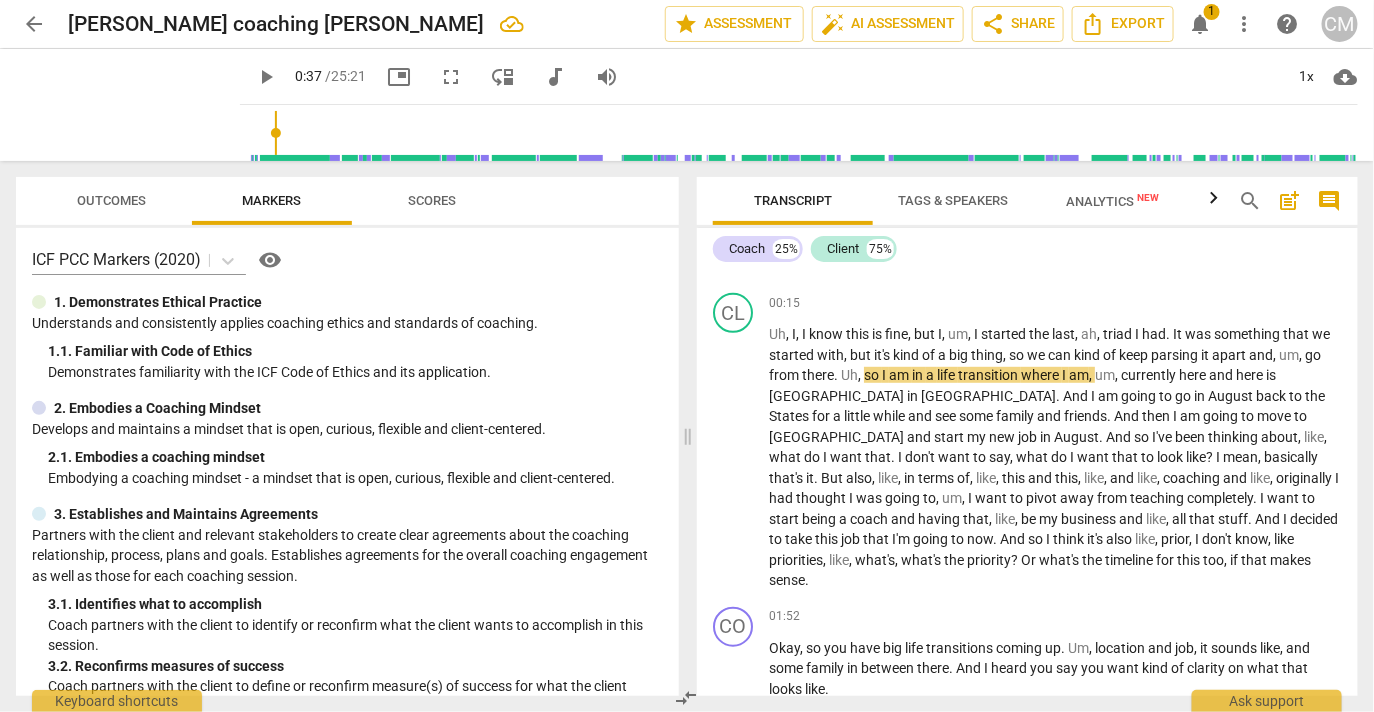 scroll, scrollTop: 0, scrollLeft: 0, axis: both 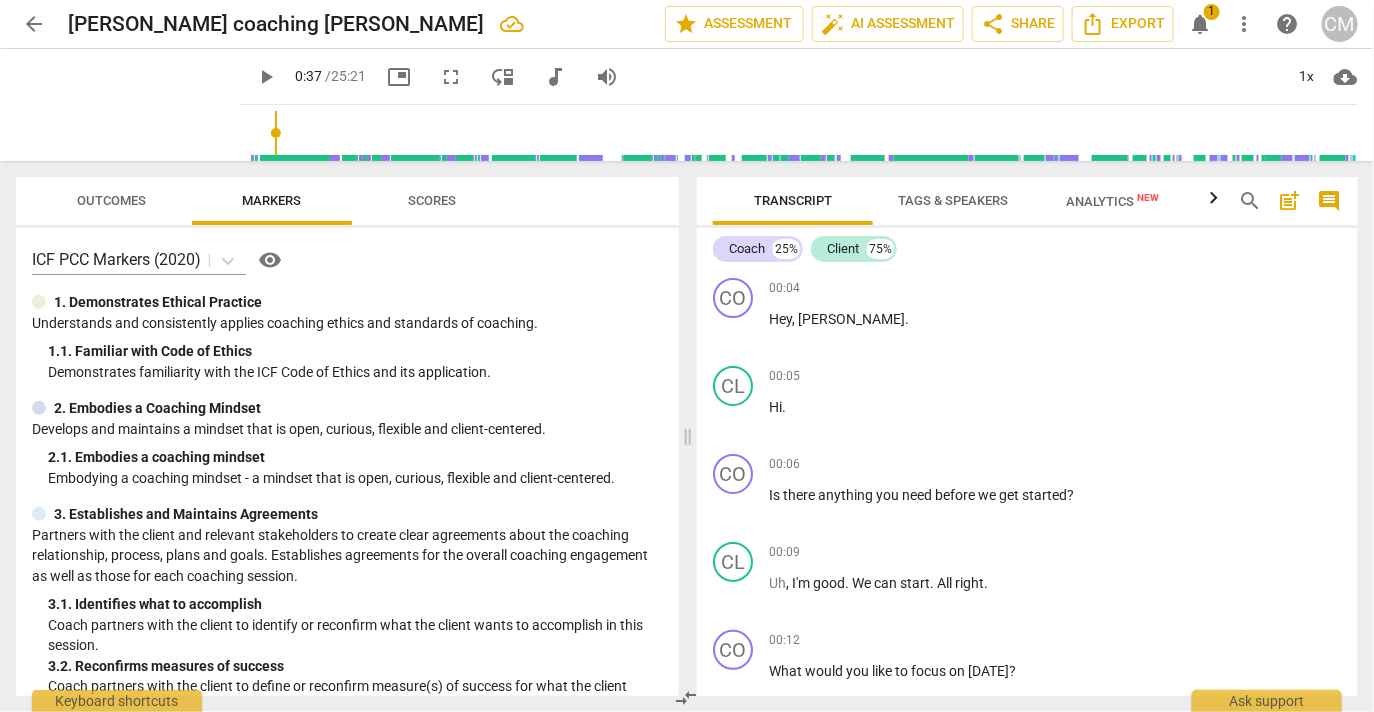 click on "Outcomes" at bounding box center [112, 200] 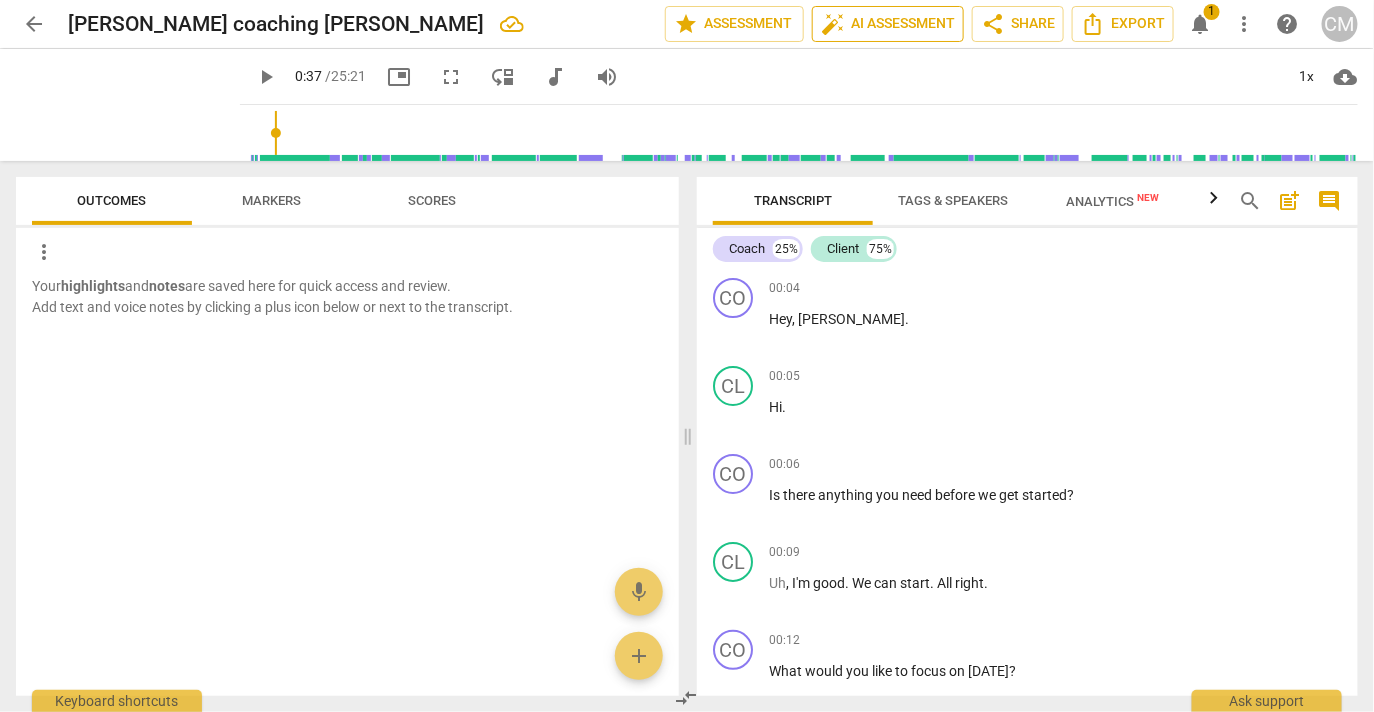 click on "auto_fix_high    AI Assessment" at bounding box center (888, 24) 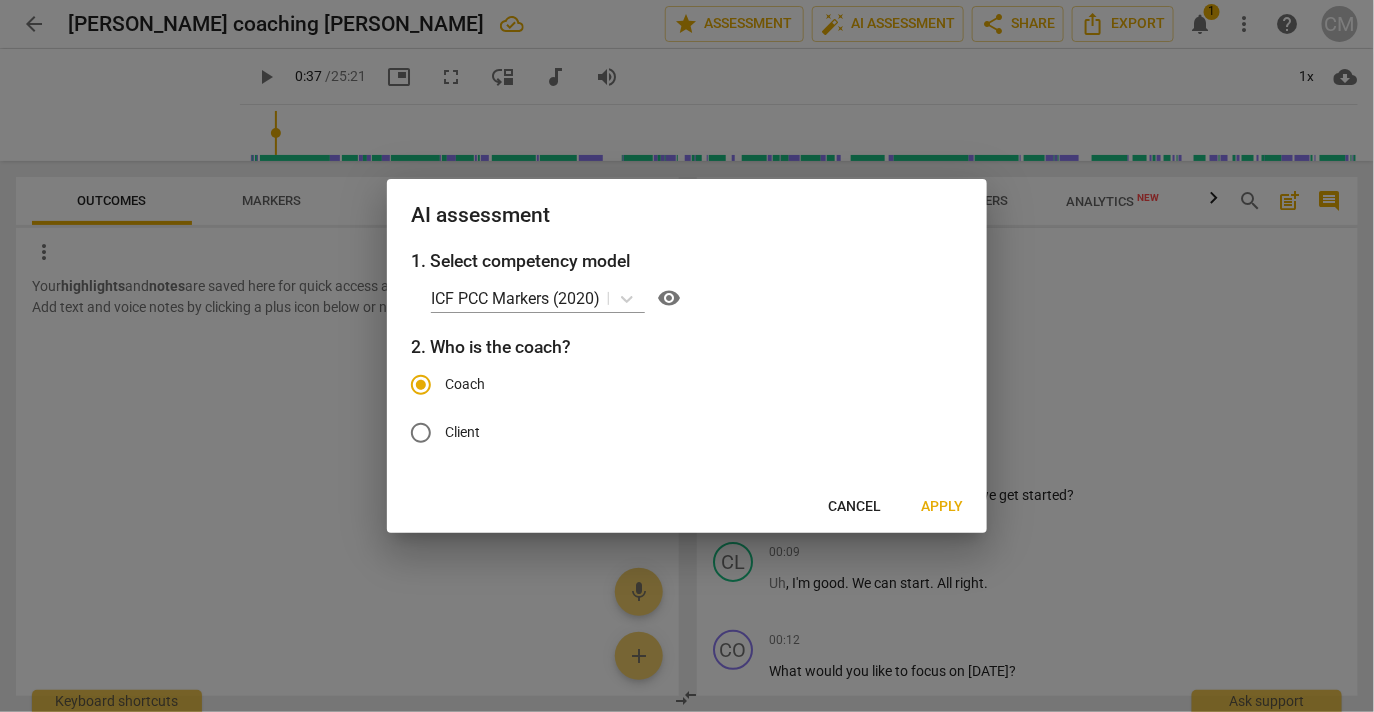 click on "Apply" at bounding box center [942, 507] 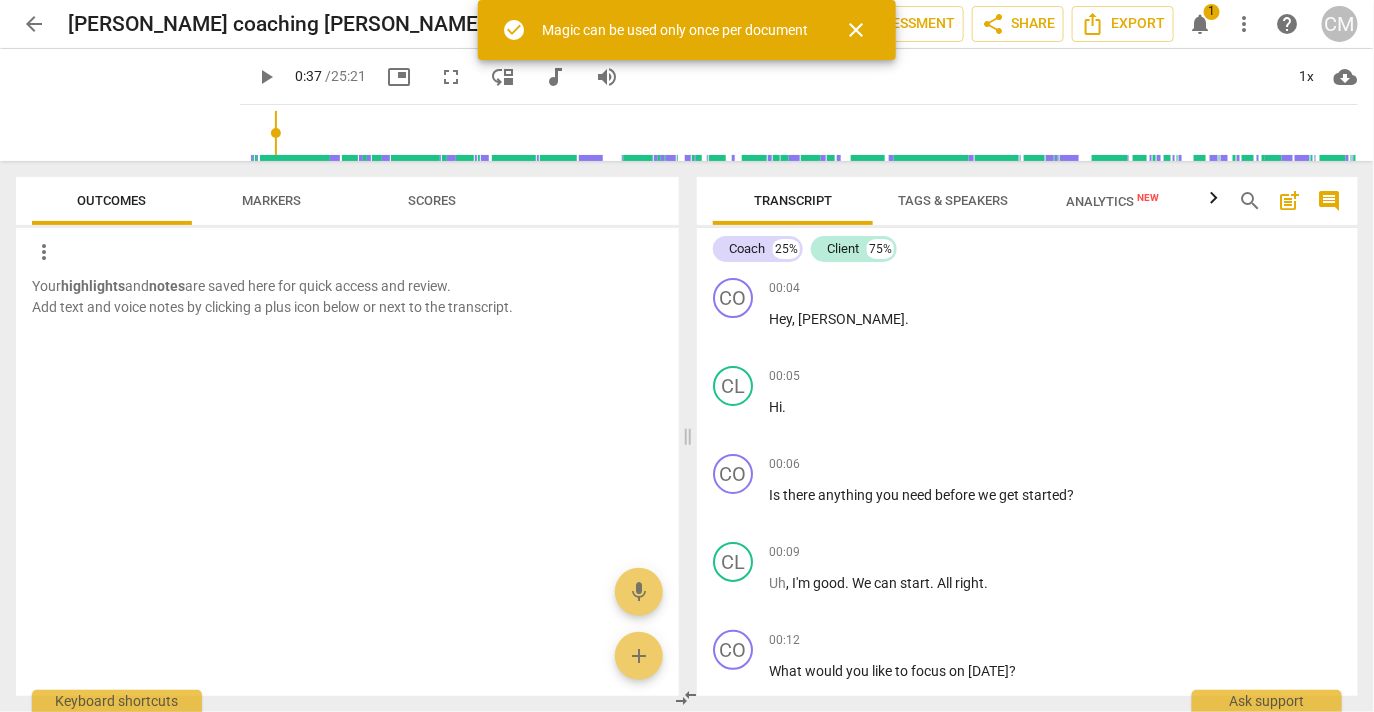 click on "close" at bounding box center [856, 30] 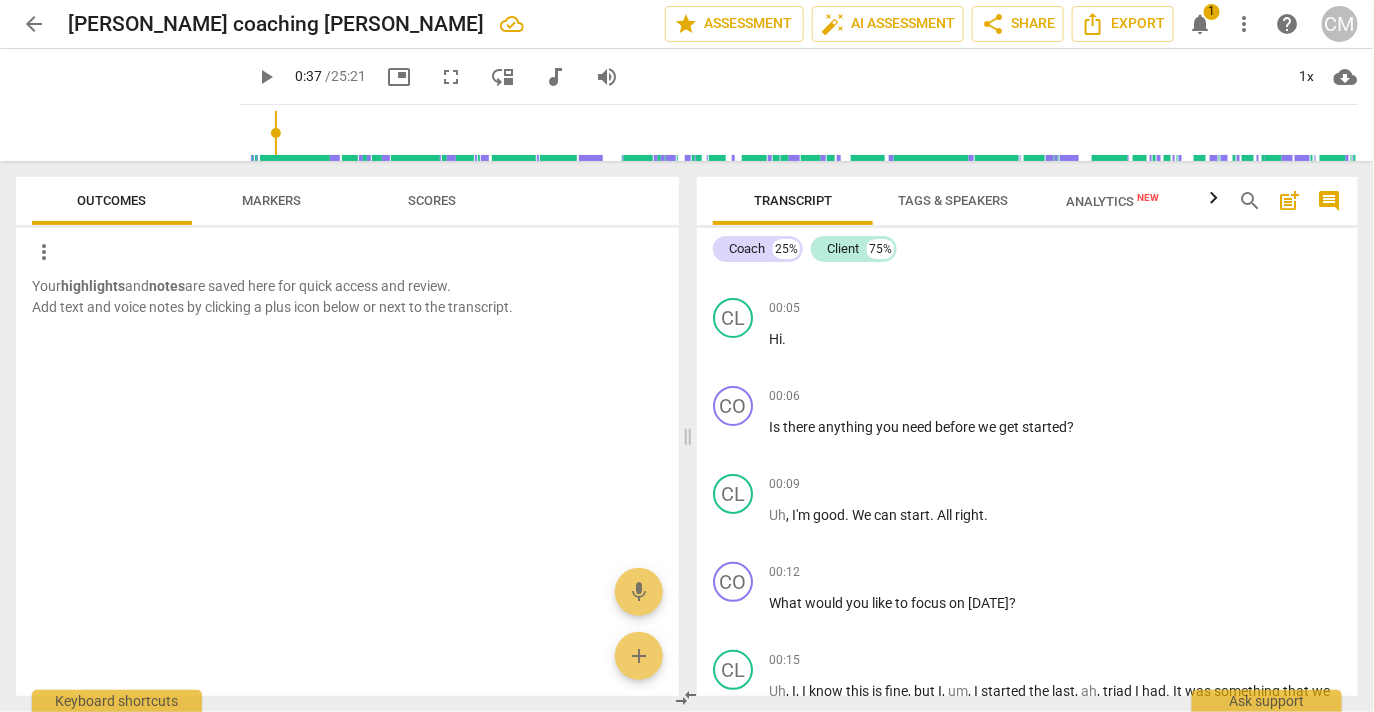 scroll, scrollTop: 0, scrollLeft: 0, axis: both 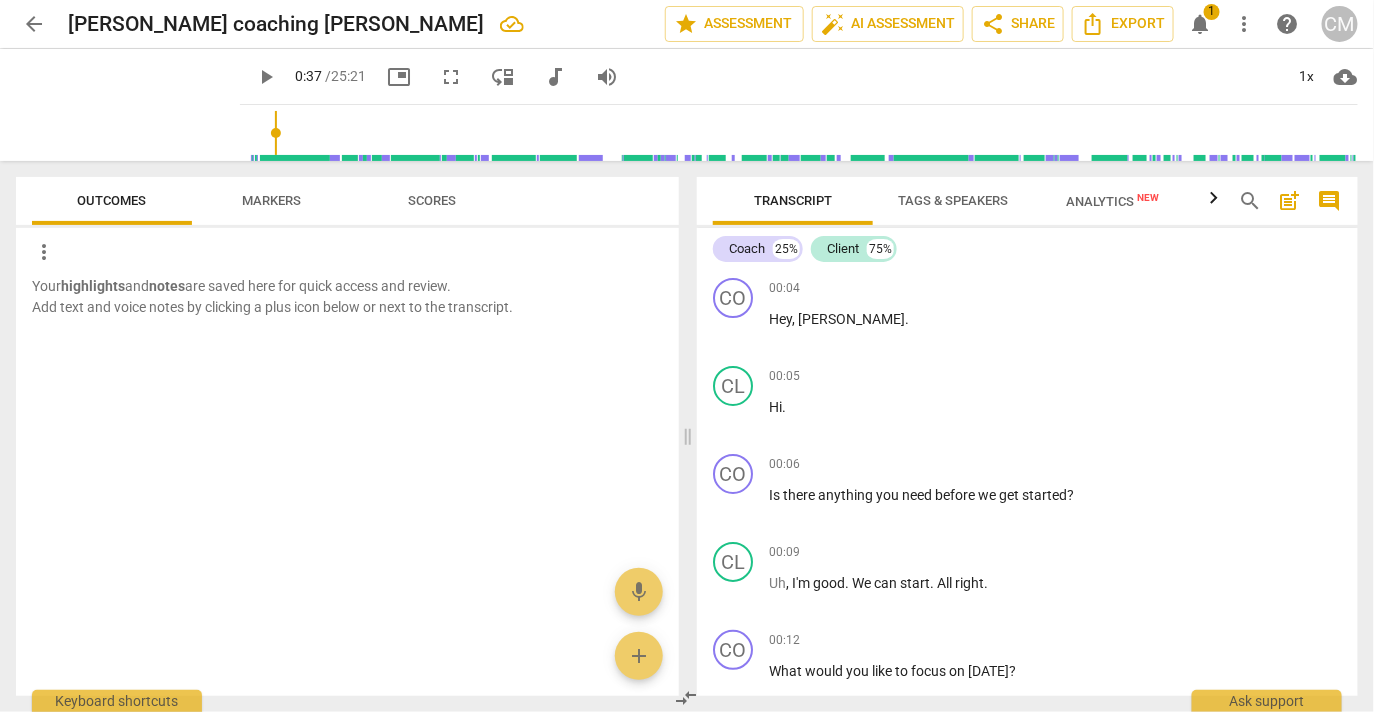 click on "notifications" at bounding box center [1200, 24] 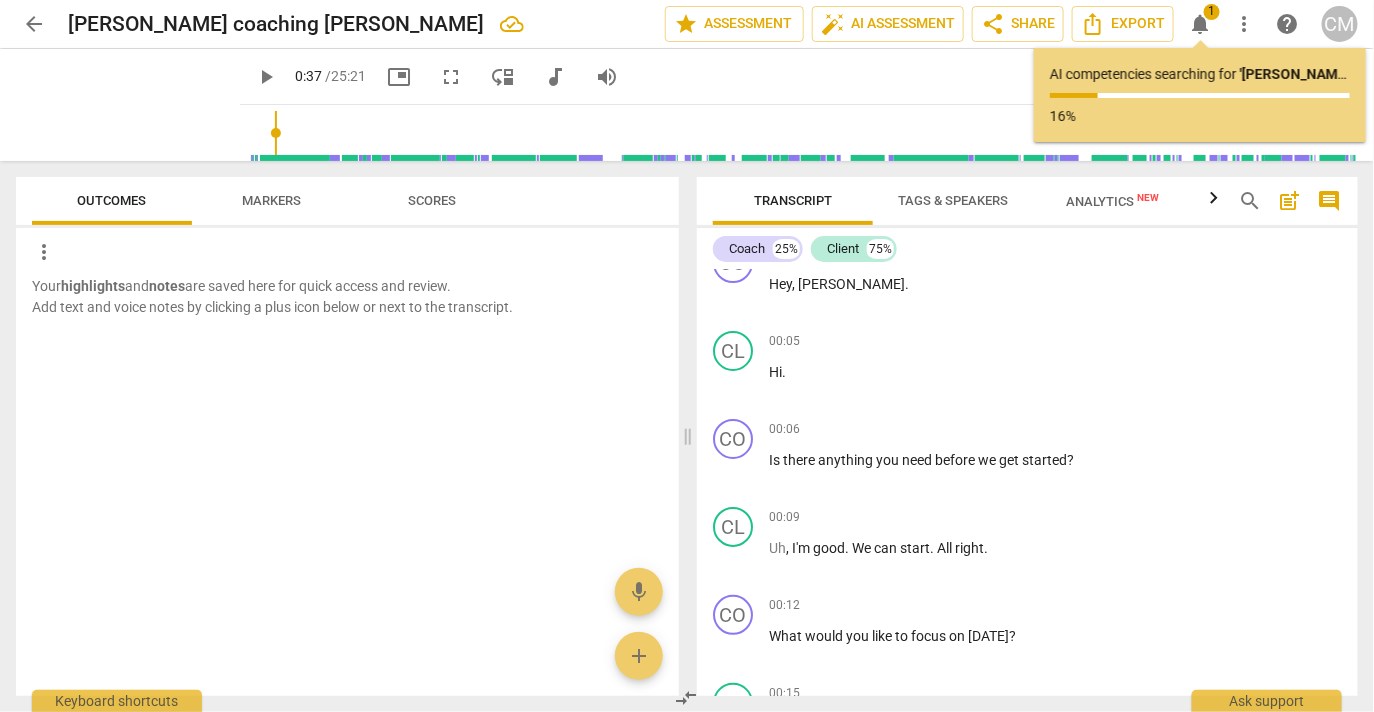 scroll, scrollTop: 36, scrollLeft: 0, axis: vertical 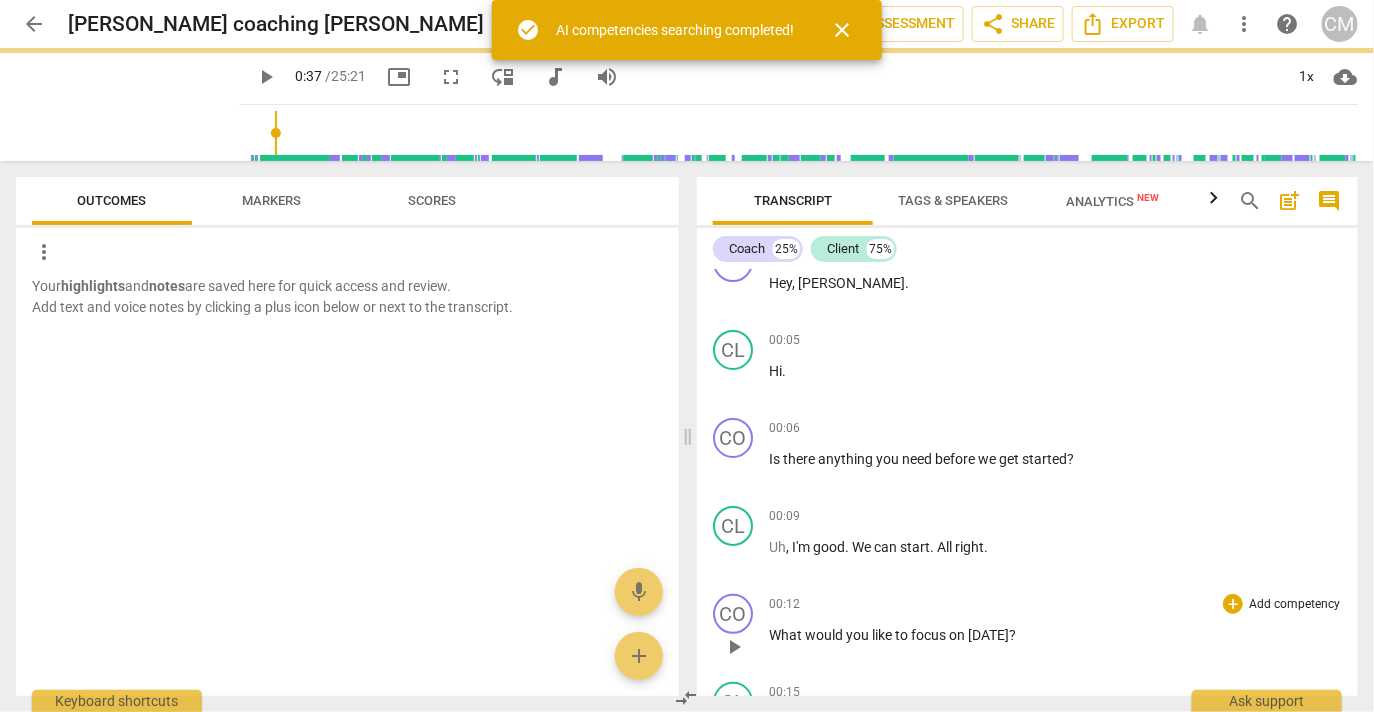 click on "play_arrow" at bounding box center [266, 77] 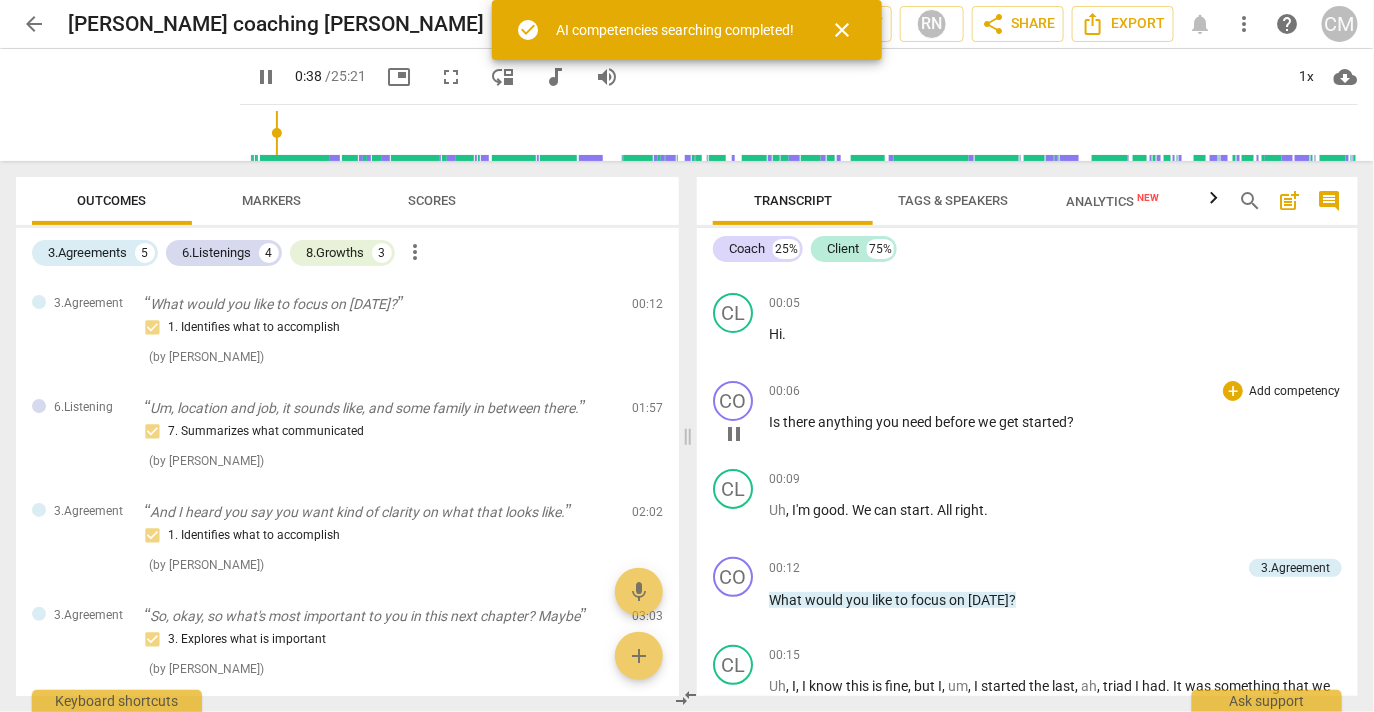 scroll, scrollTop: 81, scrollLeft: 0, axis: vertical 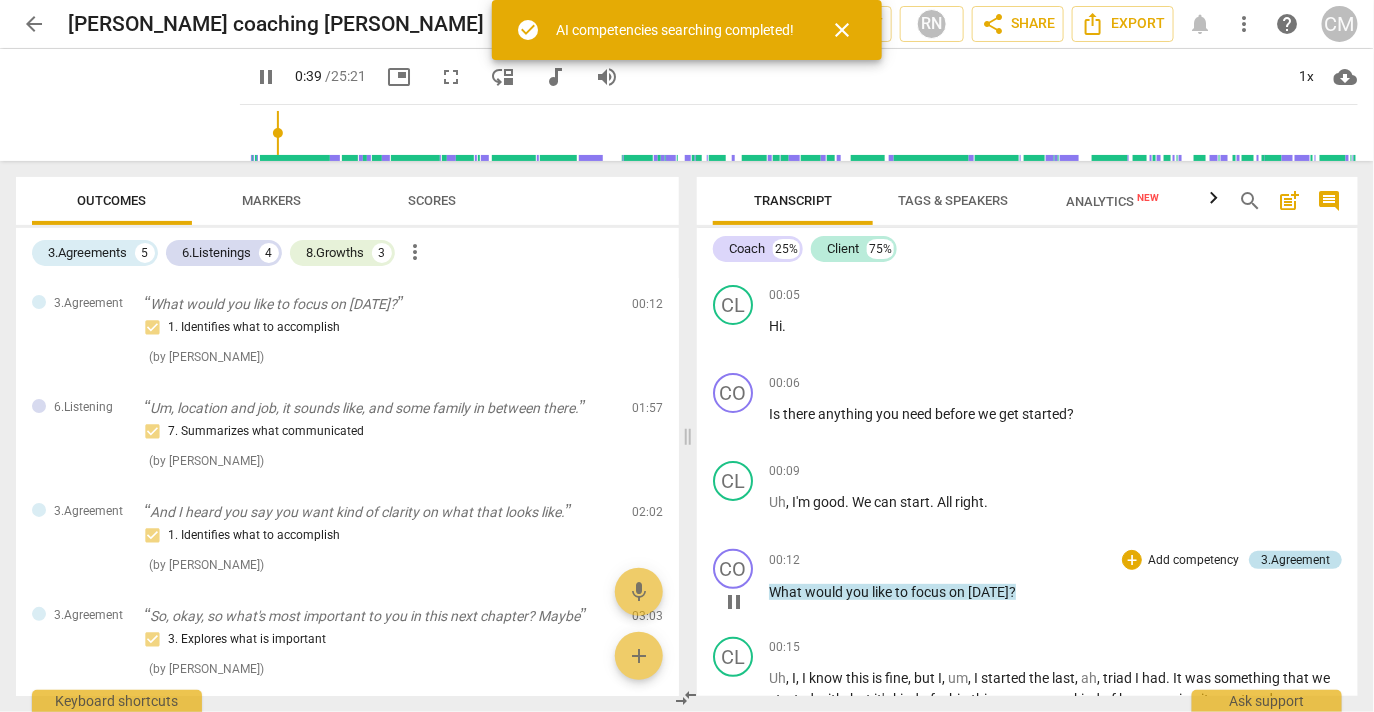 click on "3.Agreement" at bounding box center (1295, 560) 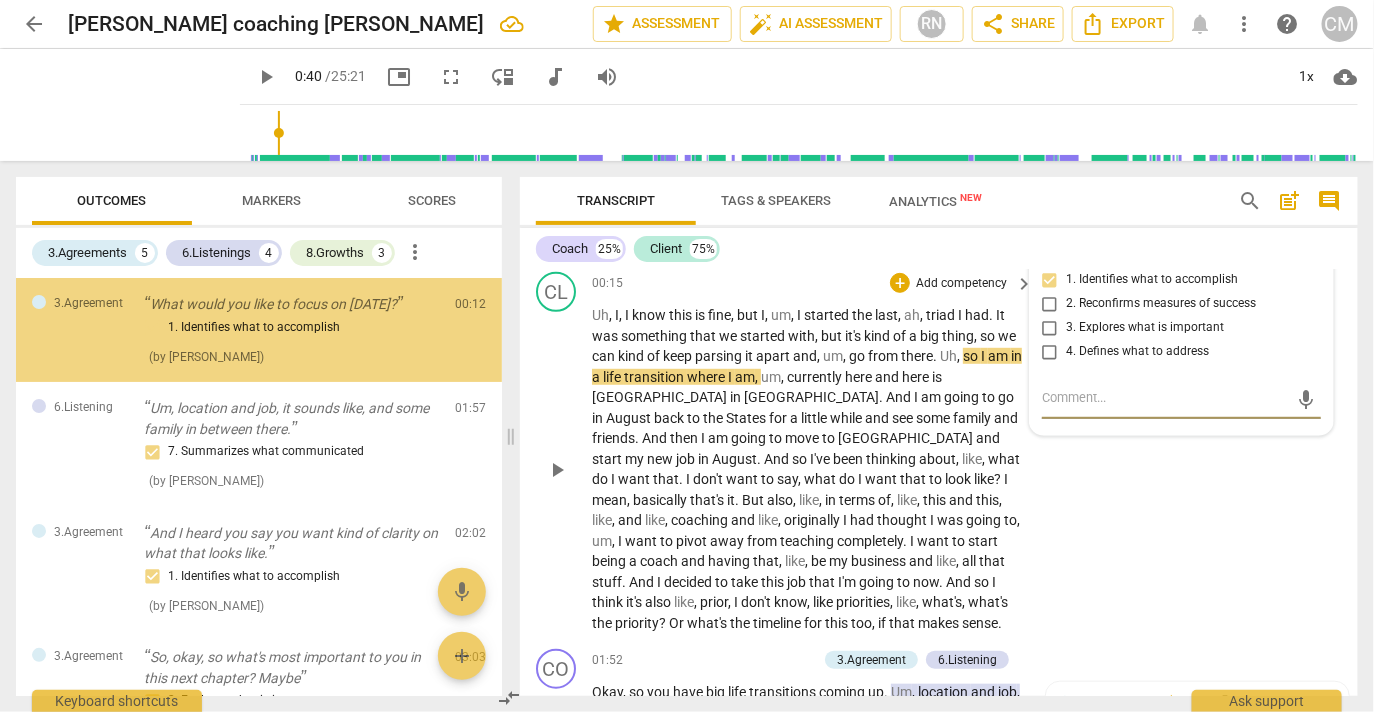 scroll, scrollTop: 108, scrollLeft: 0, axis: vertical 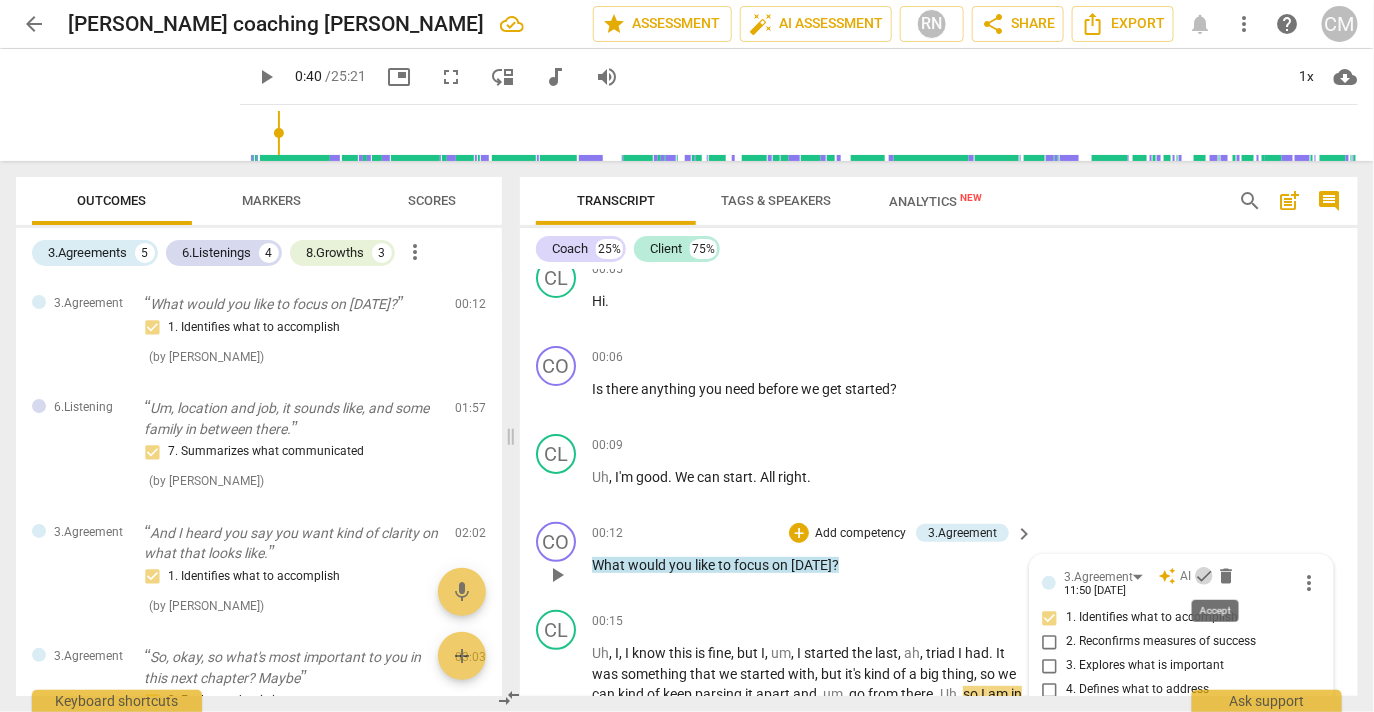 click on "check" at bounding box center (1204, 576) 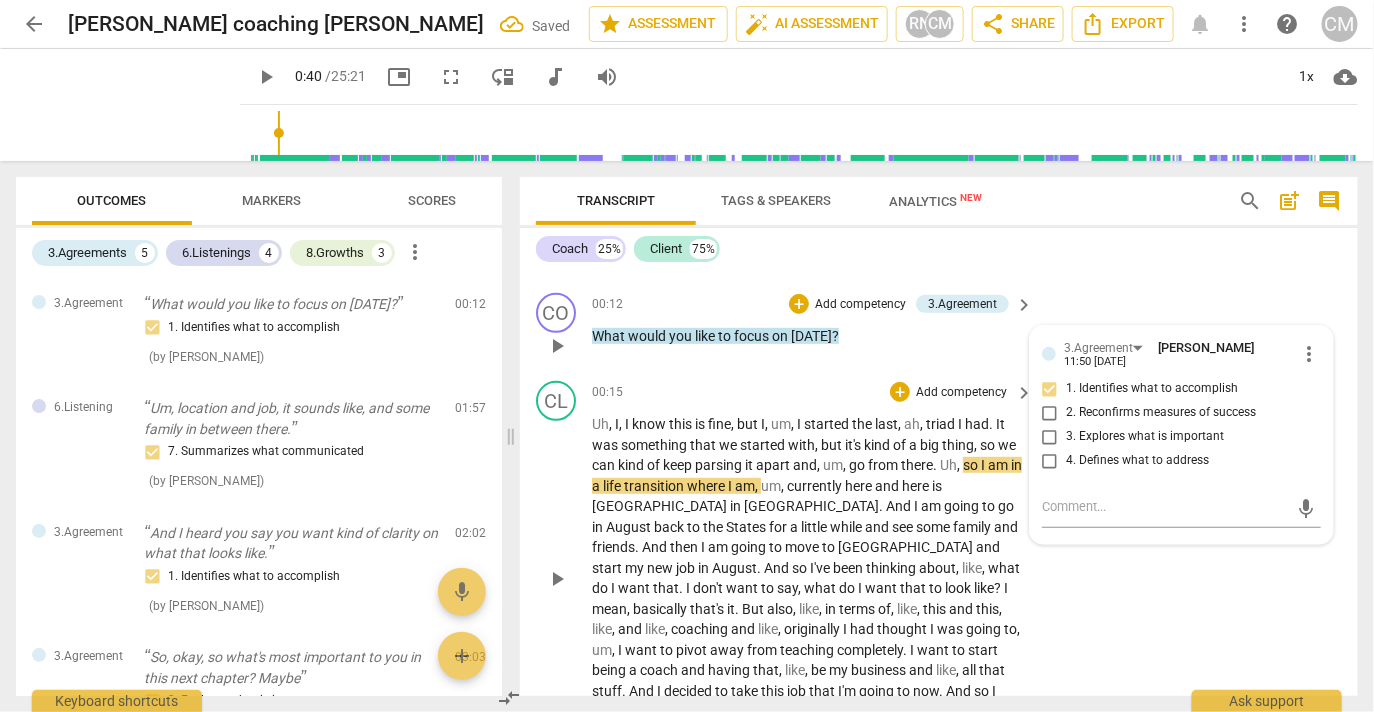 scroll, scrollTop: 393, scrollLeft: 0, axis: vertical 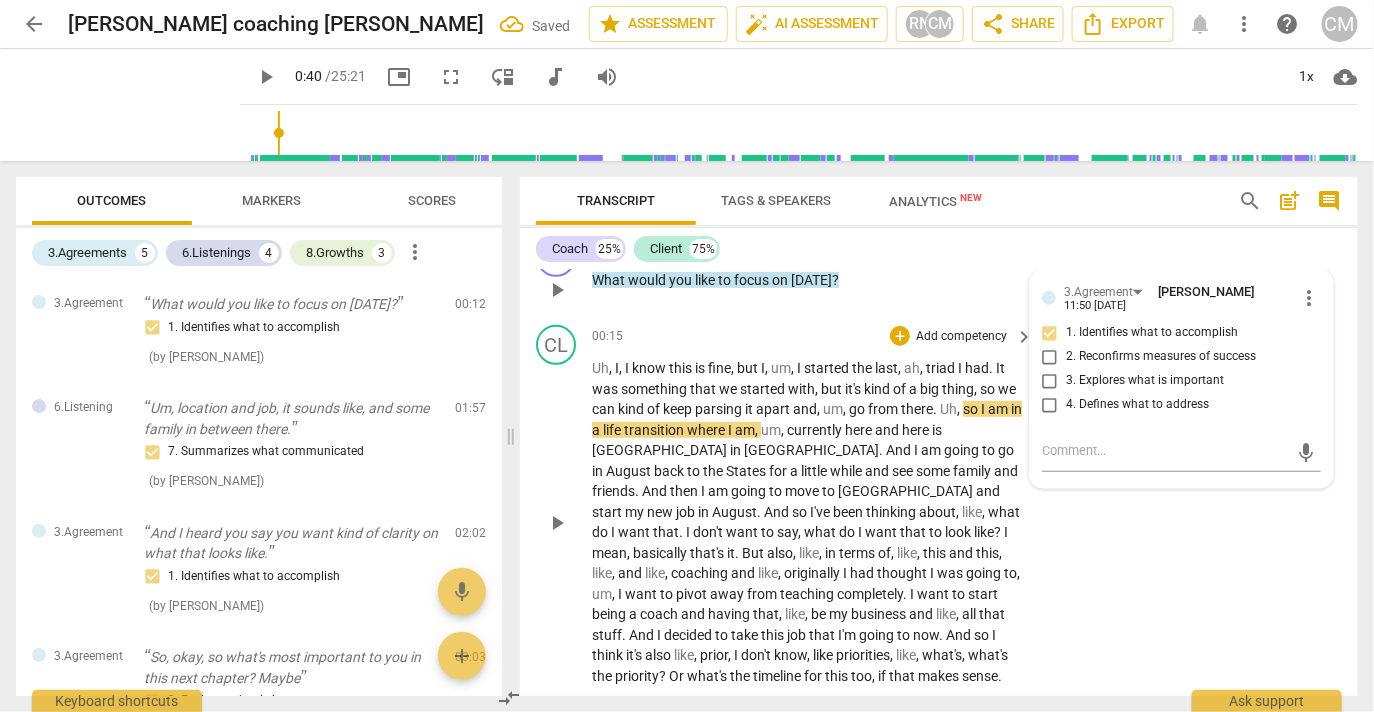 click on "play_arrow" at bounding box center [557, 523] 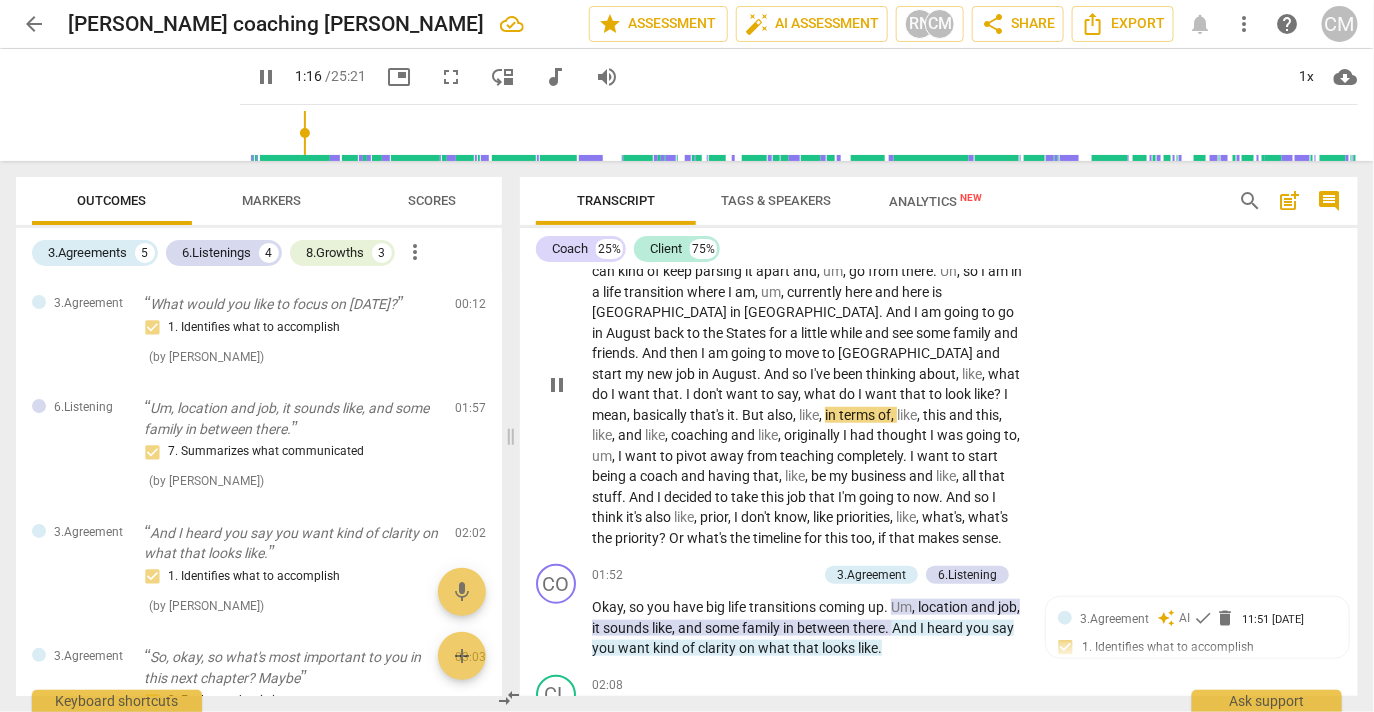 scroll, scrollTop: 532, scrollLeft: 0, axis: vertical 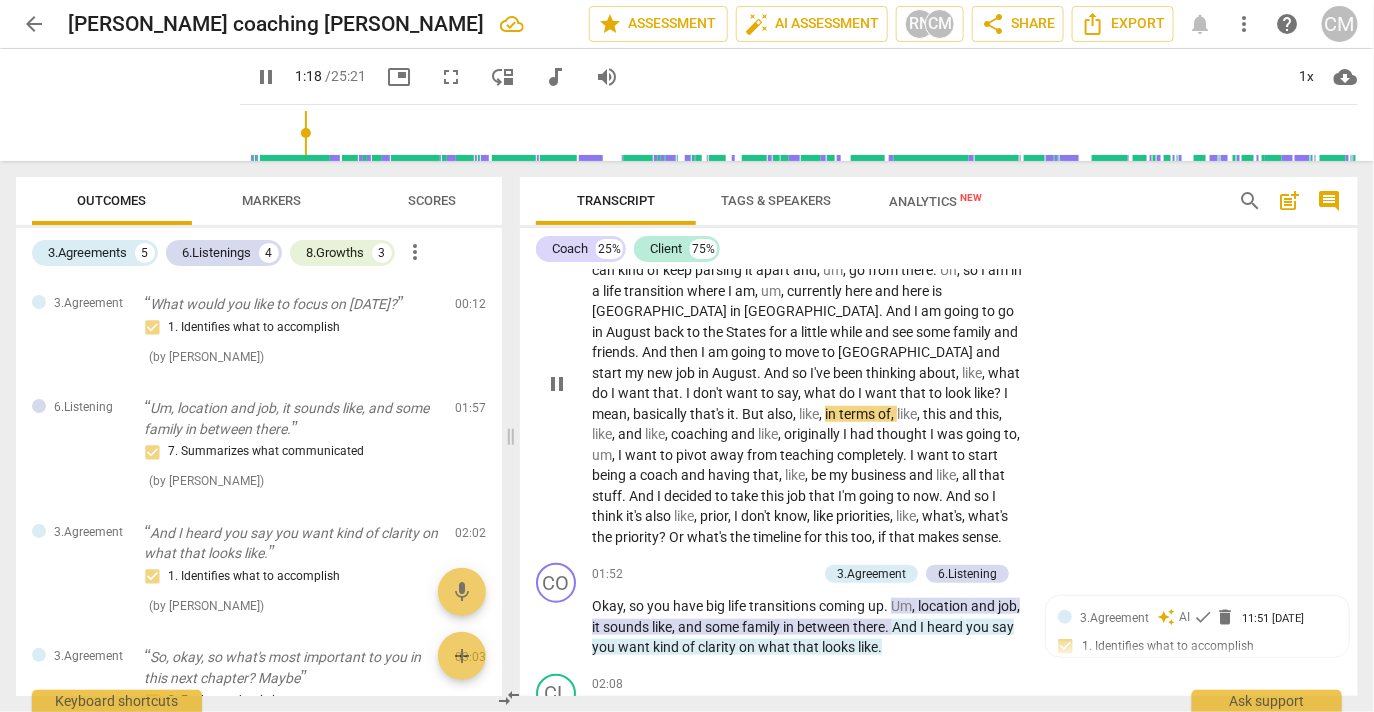 click on "pause" at bounding box center [557, 384] 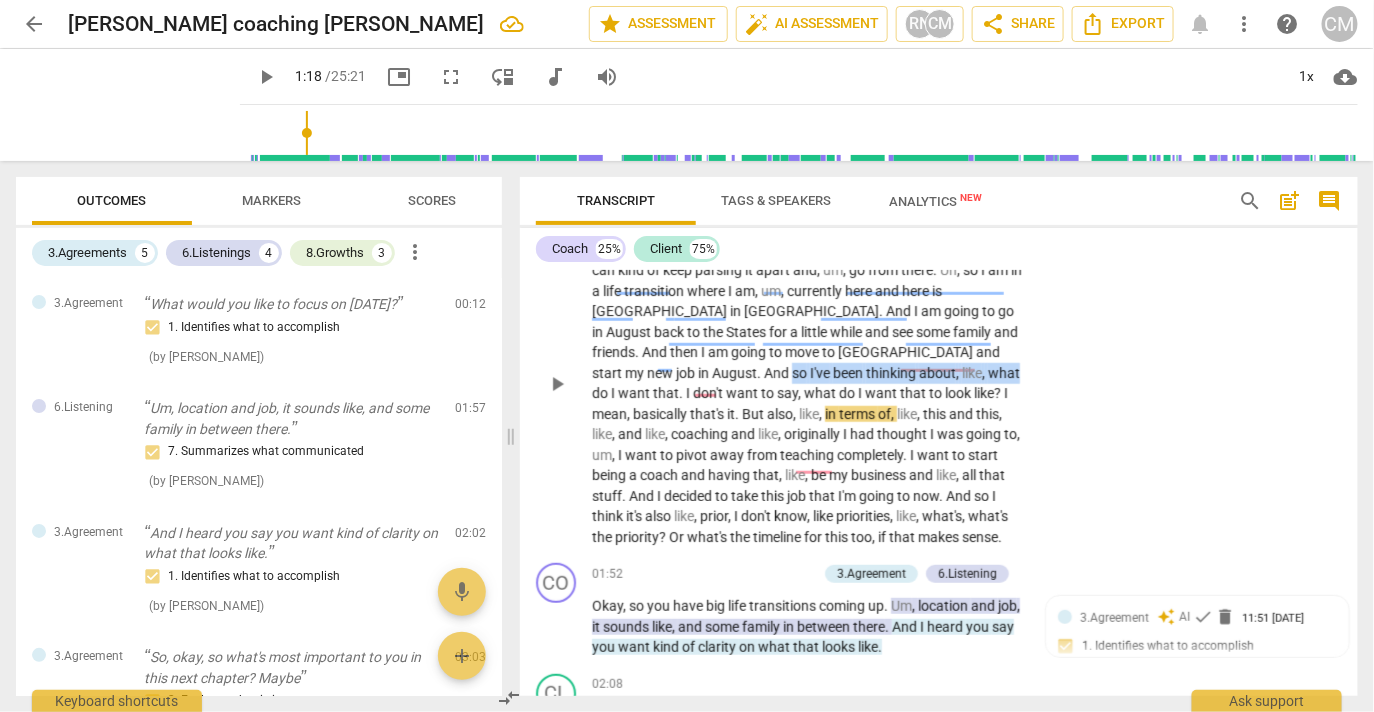 drag, startPoint x: 844, startPoint y: 438, endPoint x: 716, endPoint y: 460, distance: 129.87686 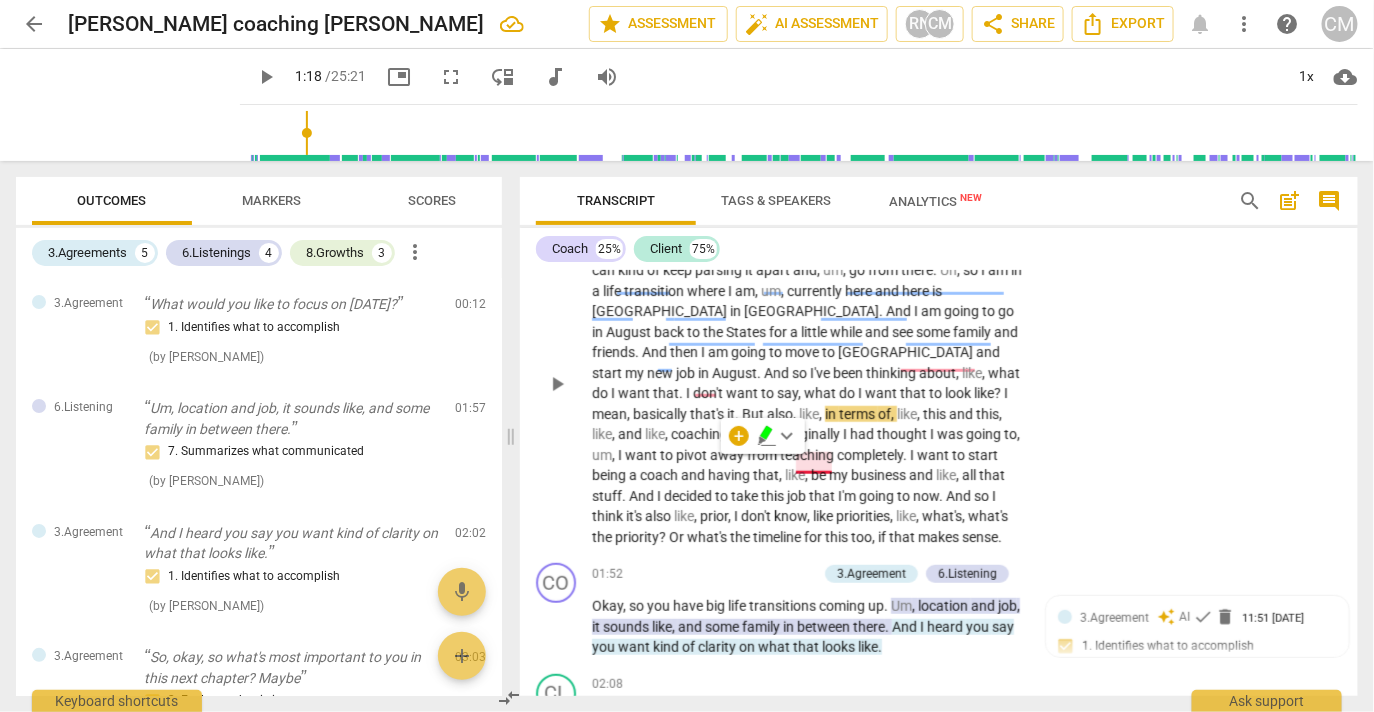 click on "." at bounding box center (682, 393) 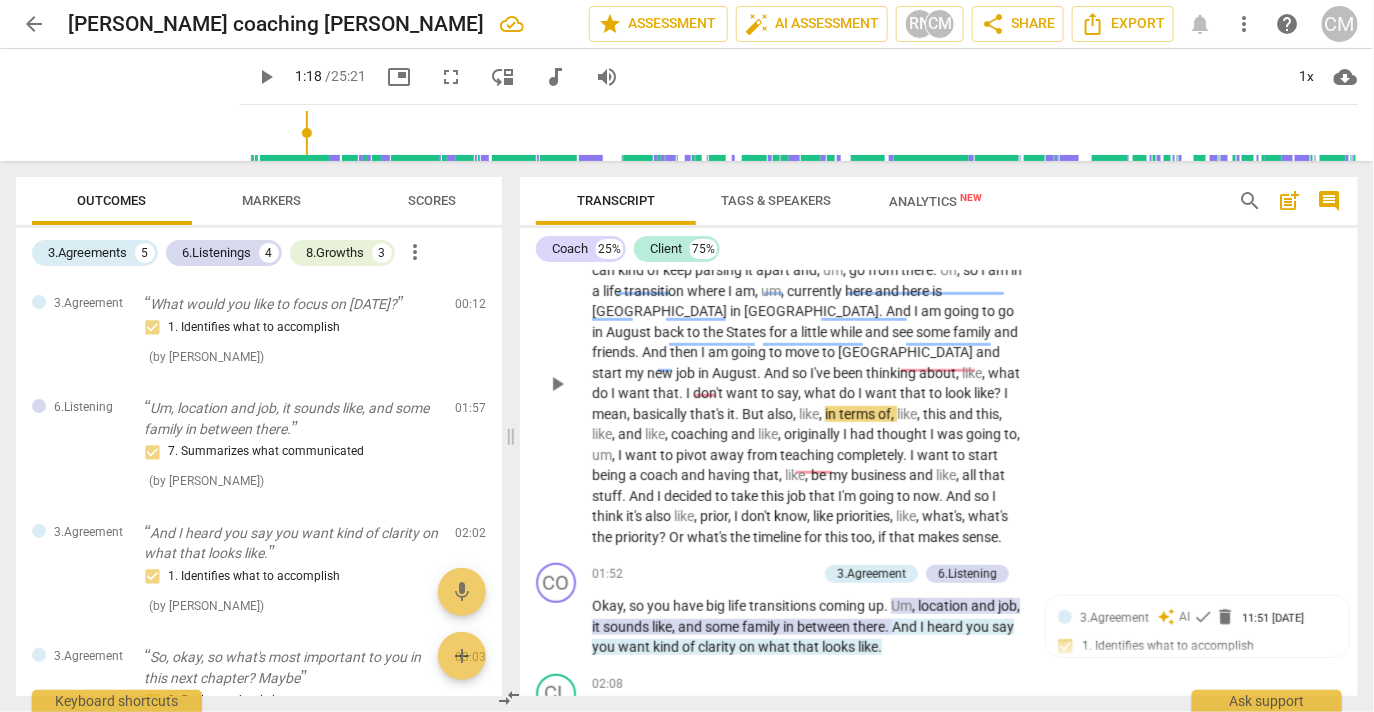 click on "then" at bounding box center (685, 352) 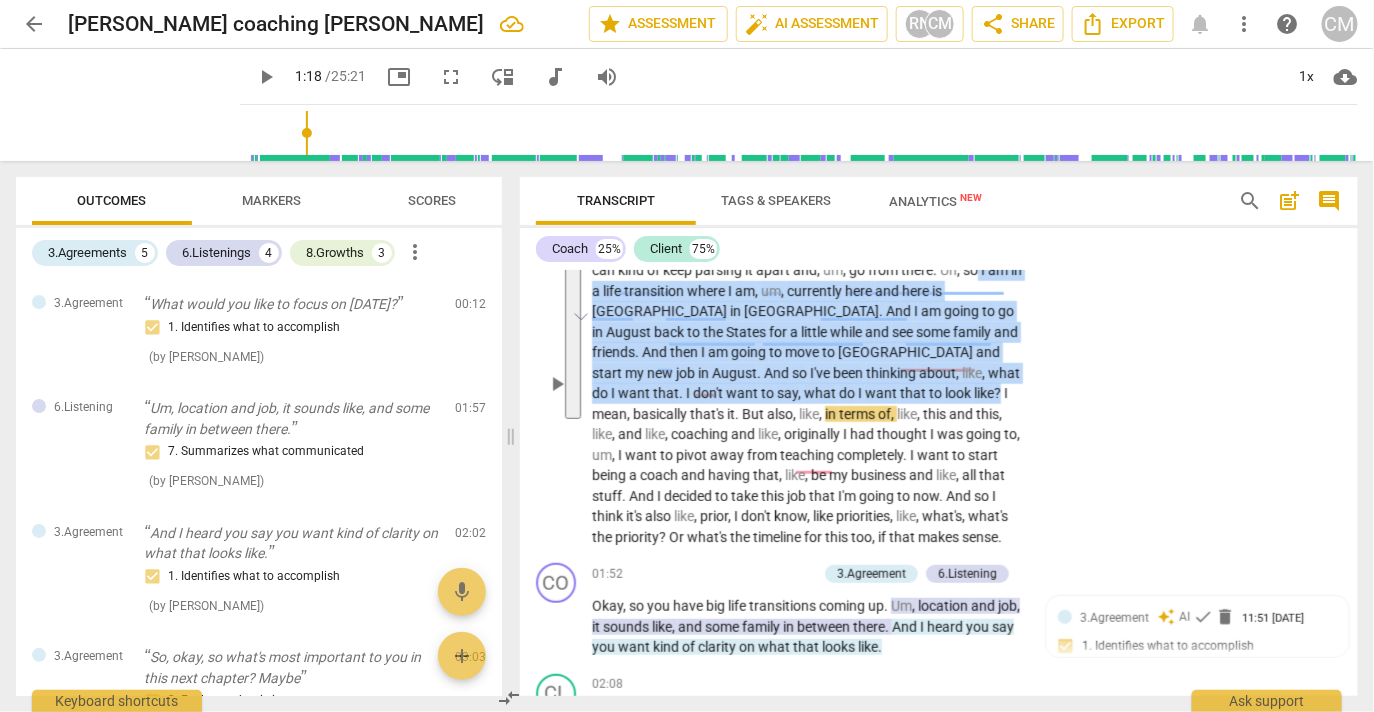 drag, startPoint x: 869, startPoint y: 301, endPoint x: 838, endPoint y: 483, distance: 184.62123 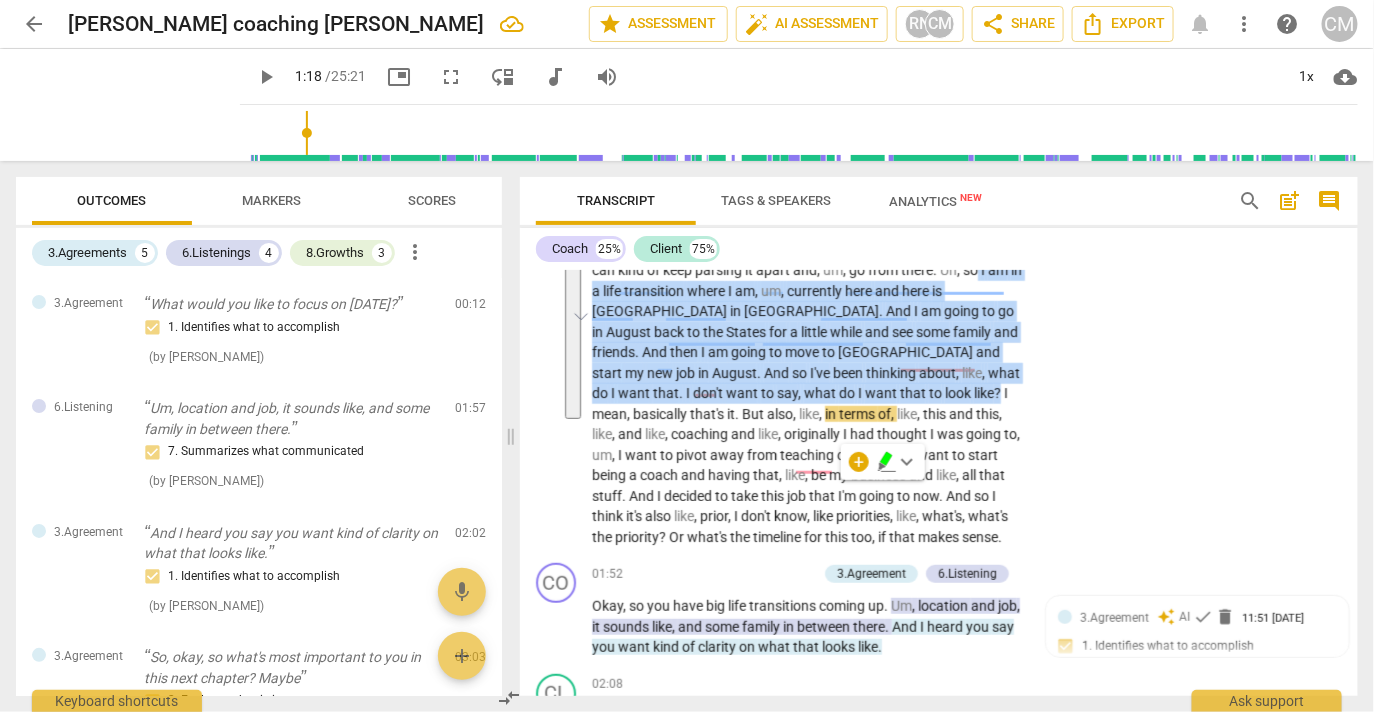 click 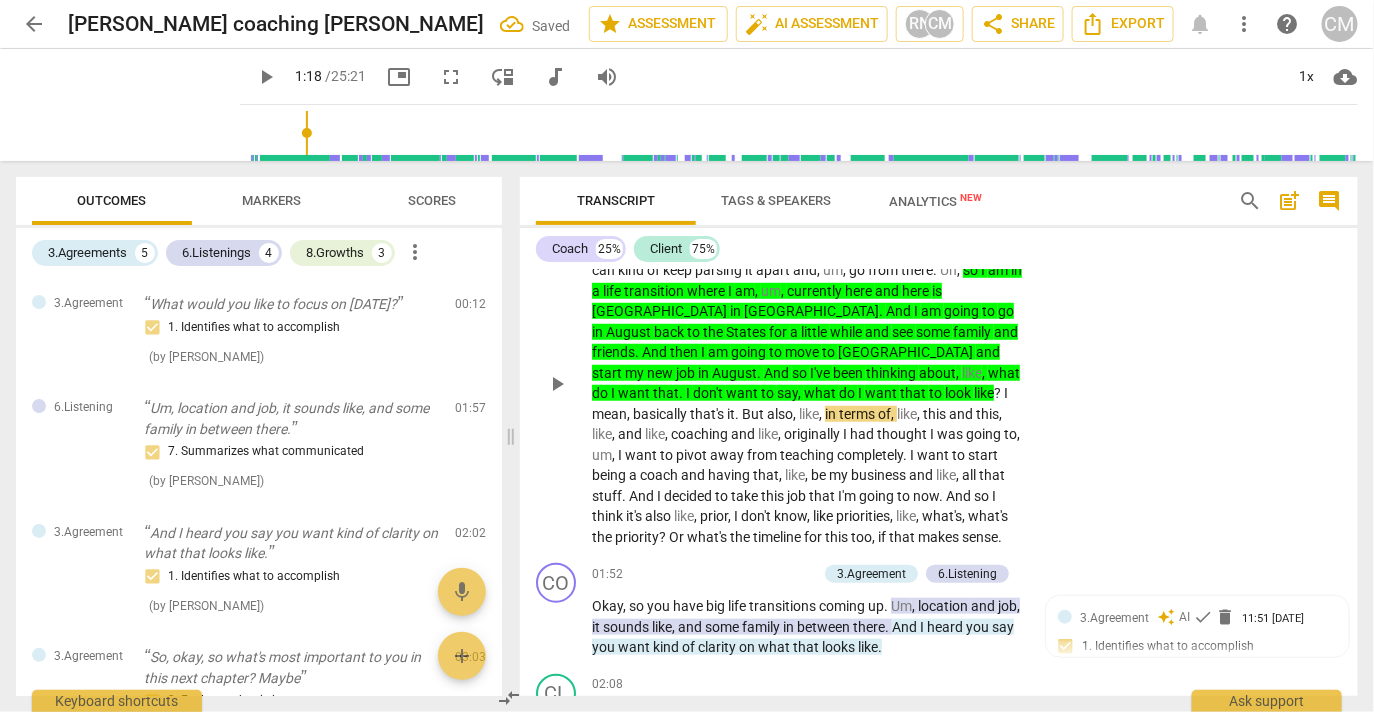 click on "play_arrow" at bounding box center (557, 384) 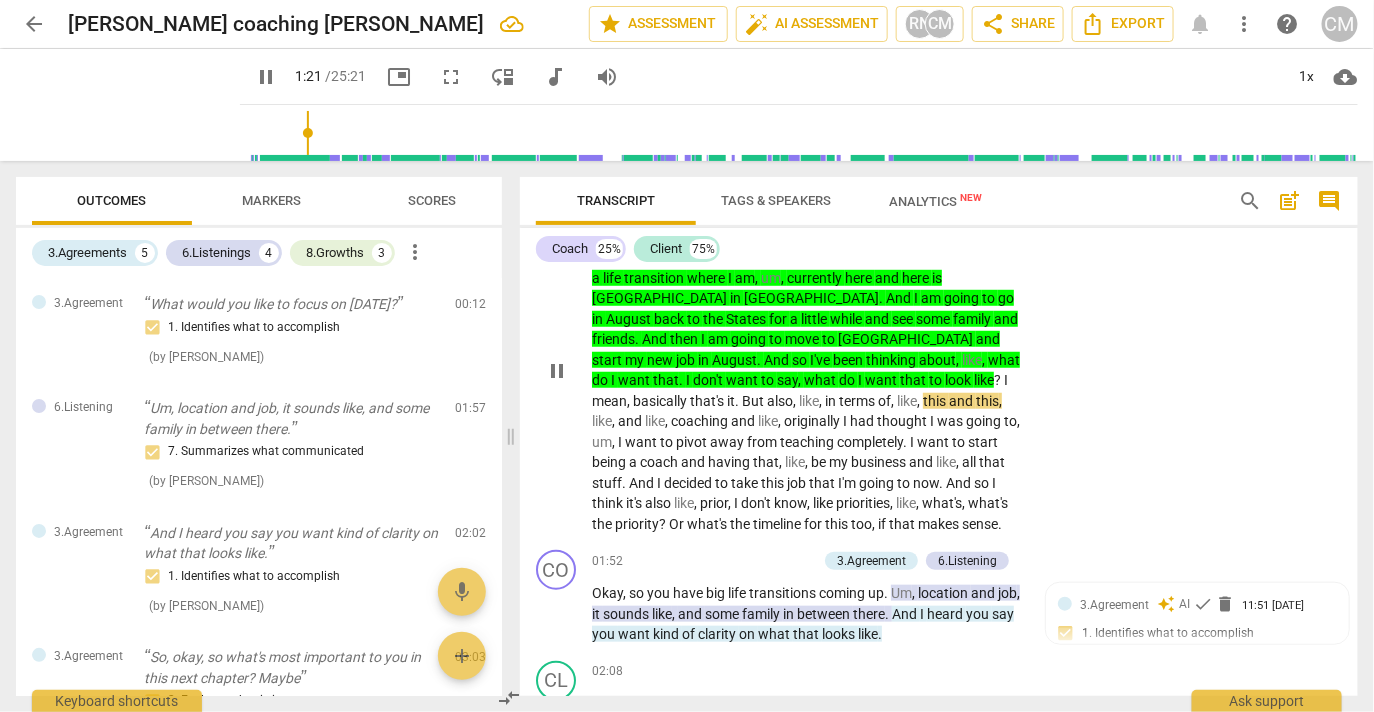scroll, scrollTop: 649, scrollLeft: 0, axis: vertical 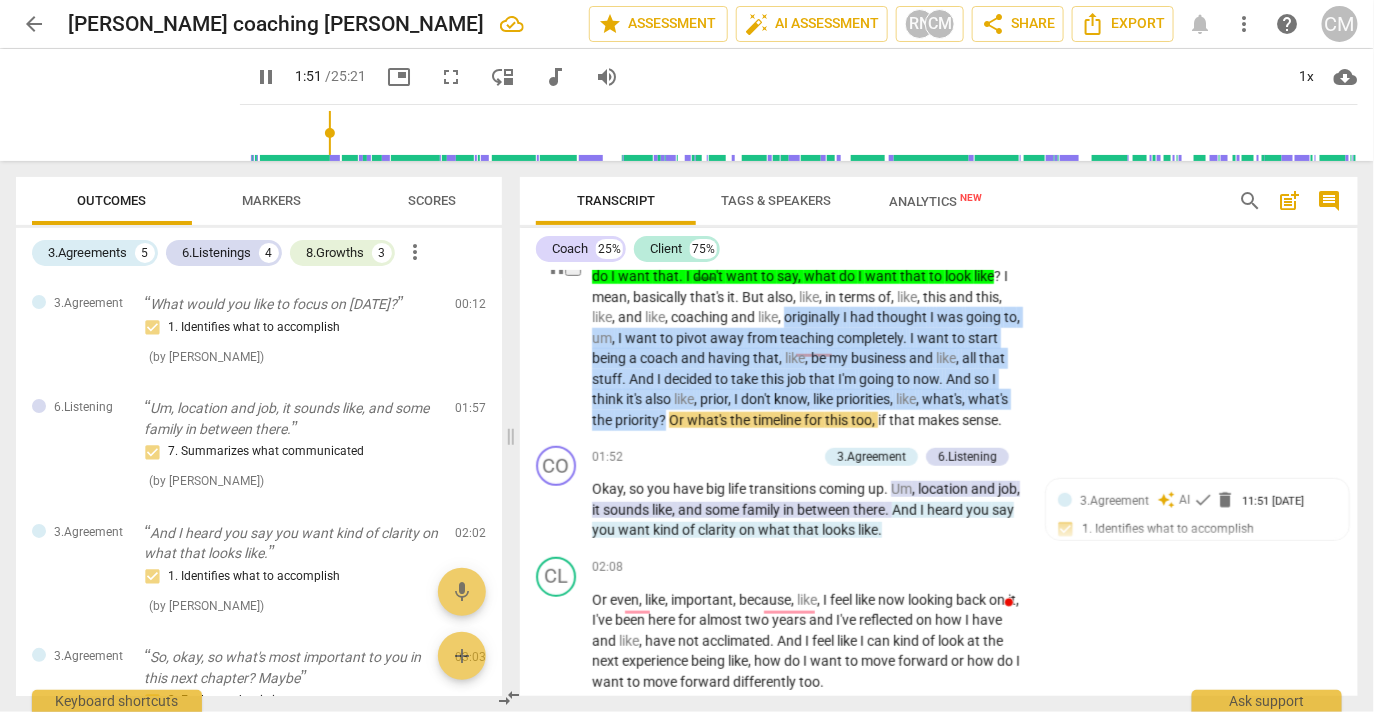 drag, startPoint x: 769, startPoint y: 415, endPoint x: 796, endPoint y: 566, distance: 153.39491 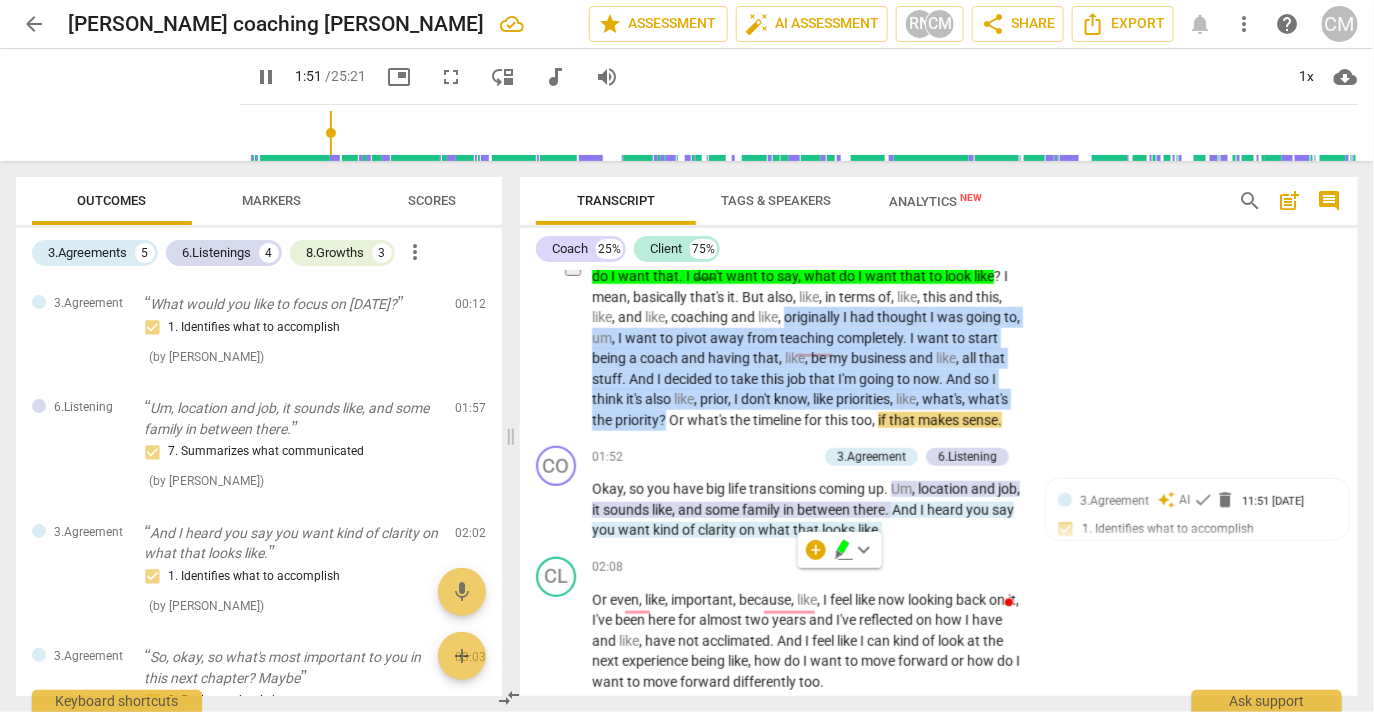 click 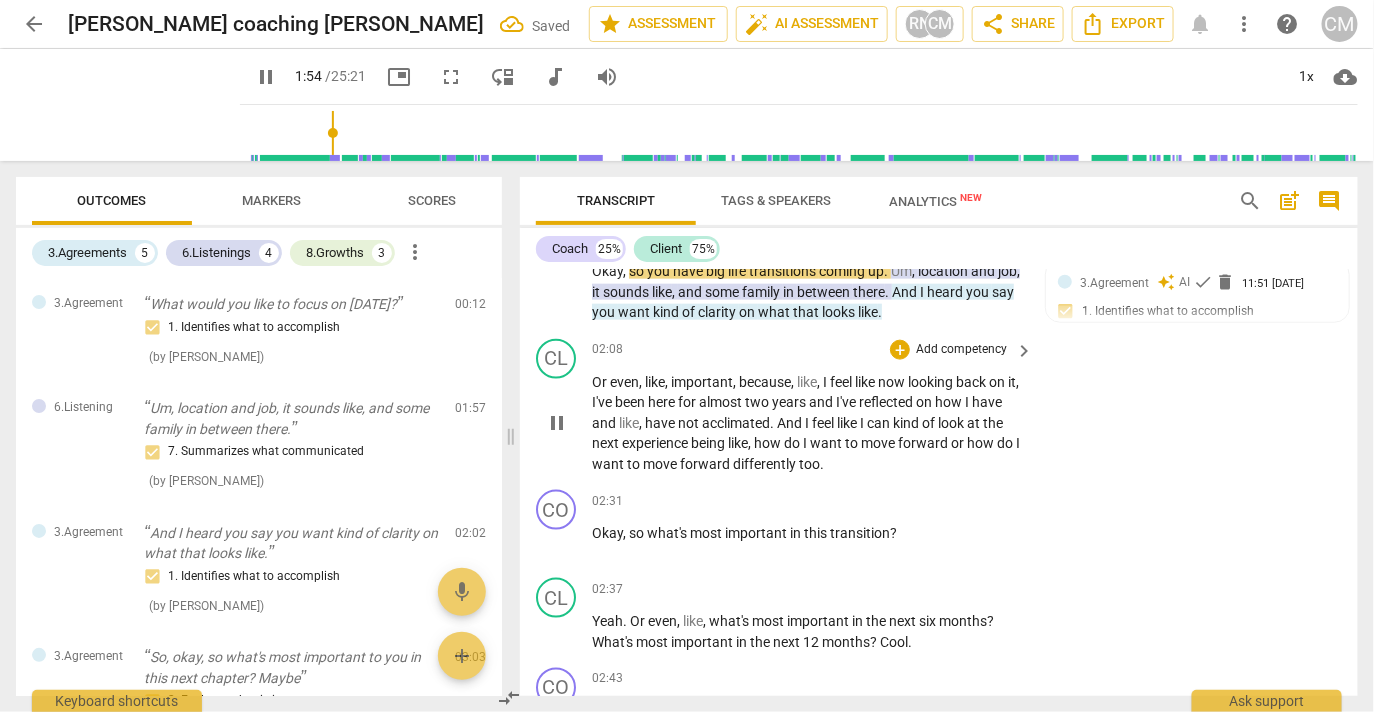 scroll, scrollTop: 868, scrollLeft: 0, axis: vertical 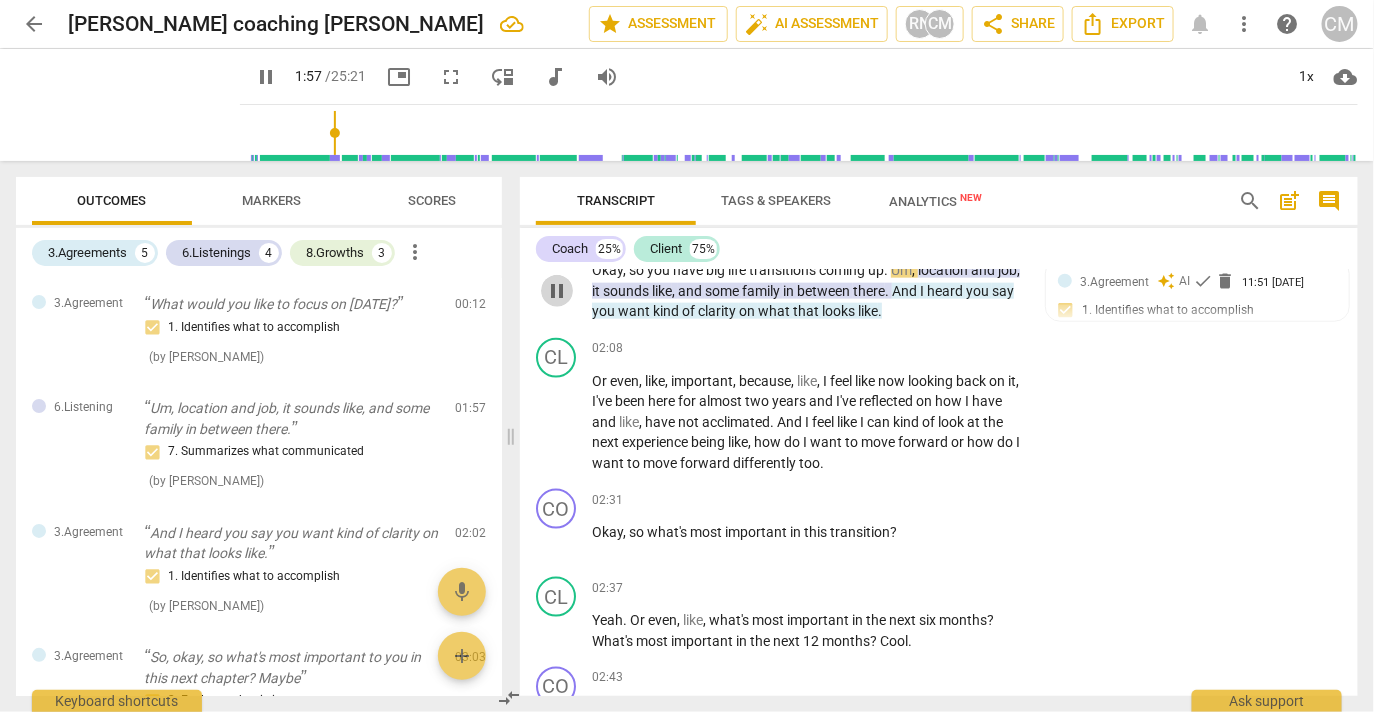 click on "pause" at bounding box center [557, 291] 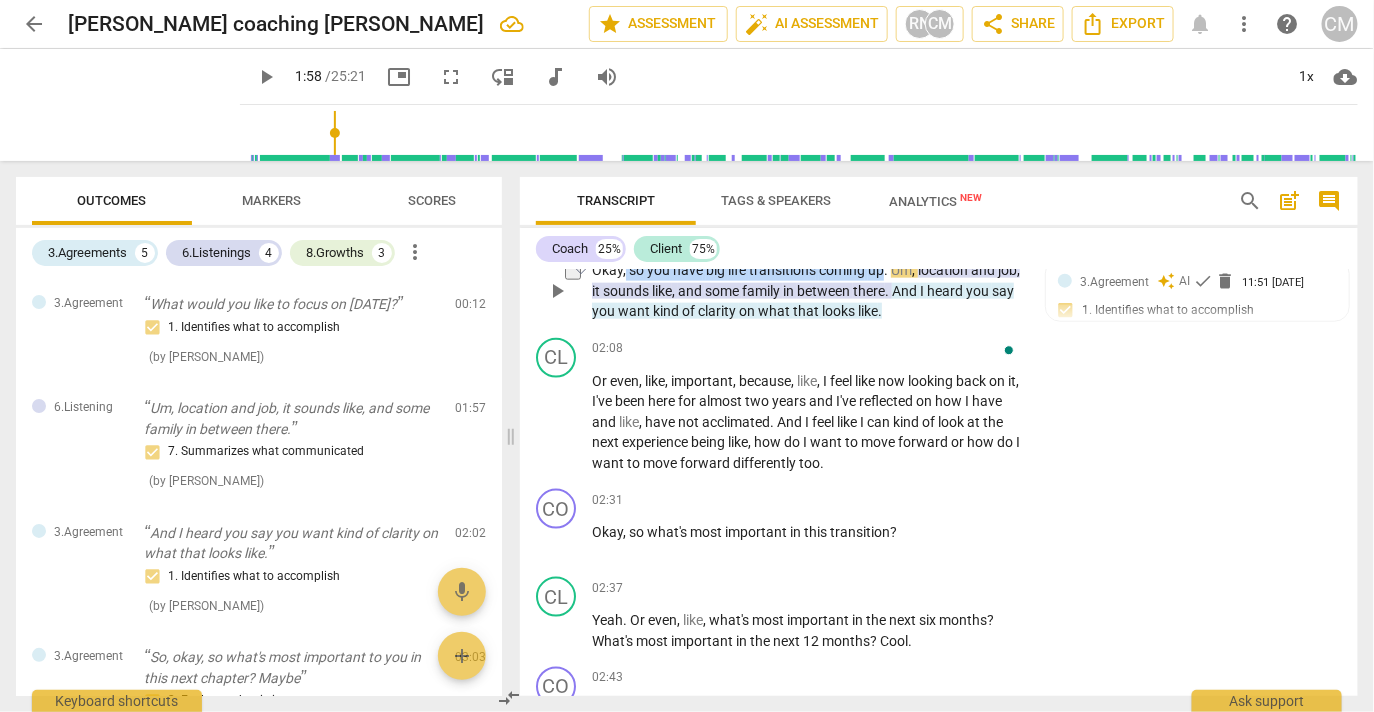 drag, startPoint x: 633, startPoint y: 448, endPoint x: 960, endPoint y: 450, distance: 327.0061 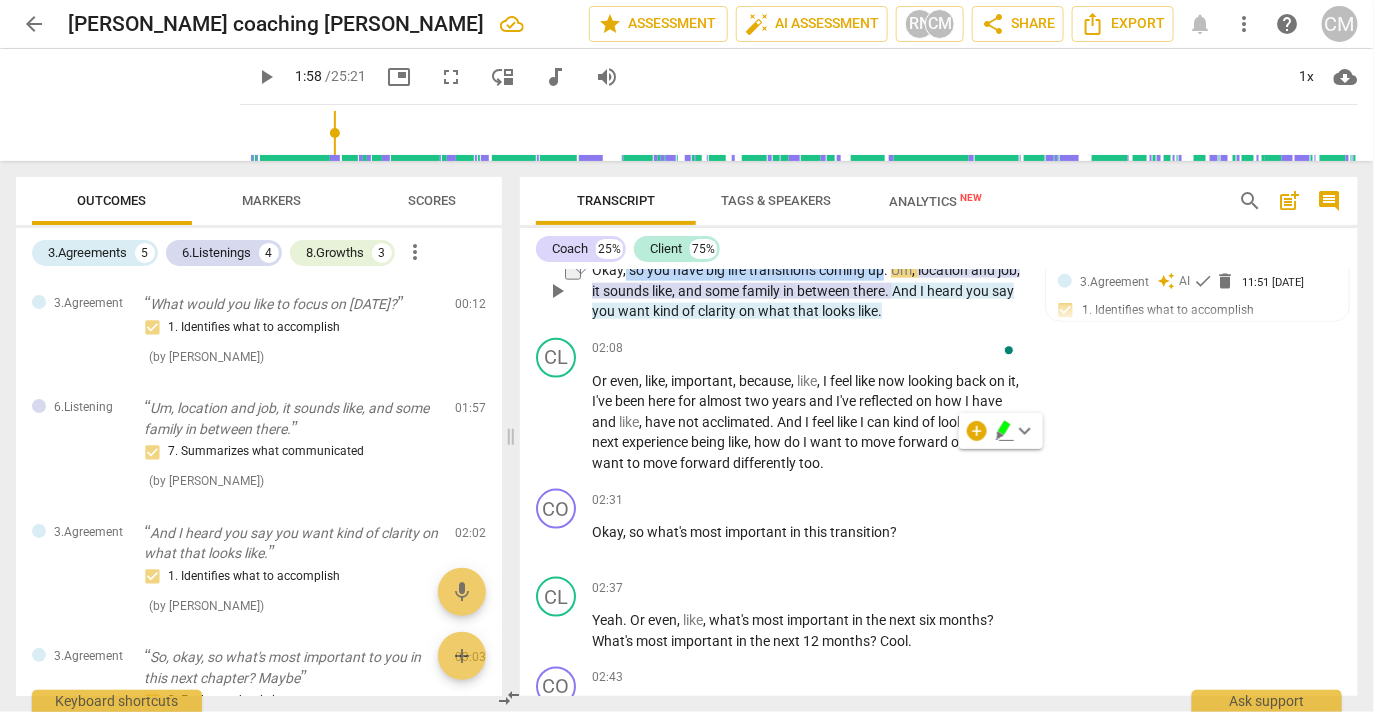click on "Add competency" at bounding box center (769, 239) 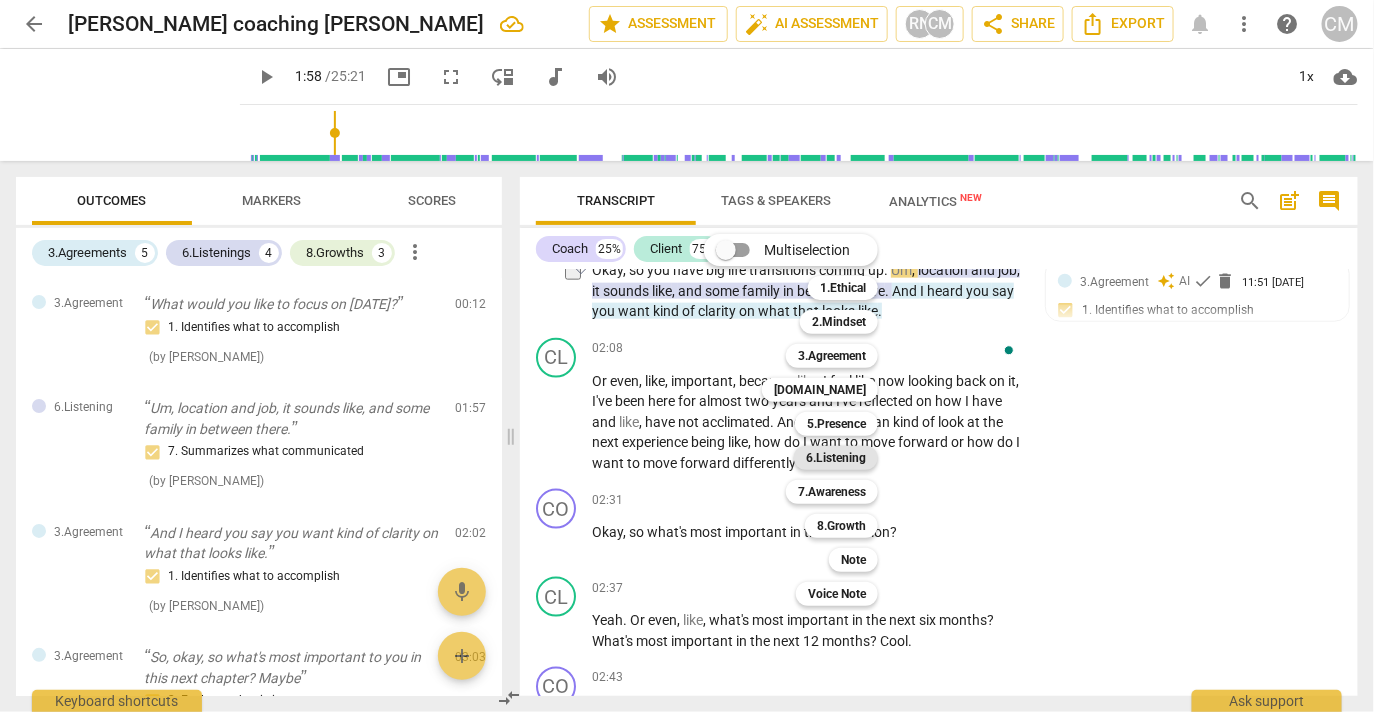 drag, startPoint x: 873, startPoint y: 455, endPoint x: 886, endPoint y: 448, distance: 14.764823 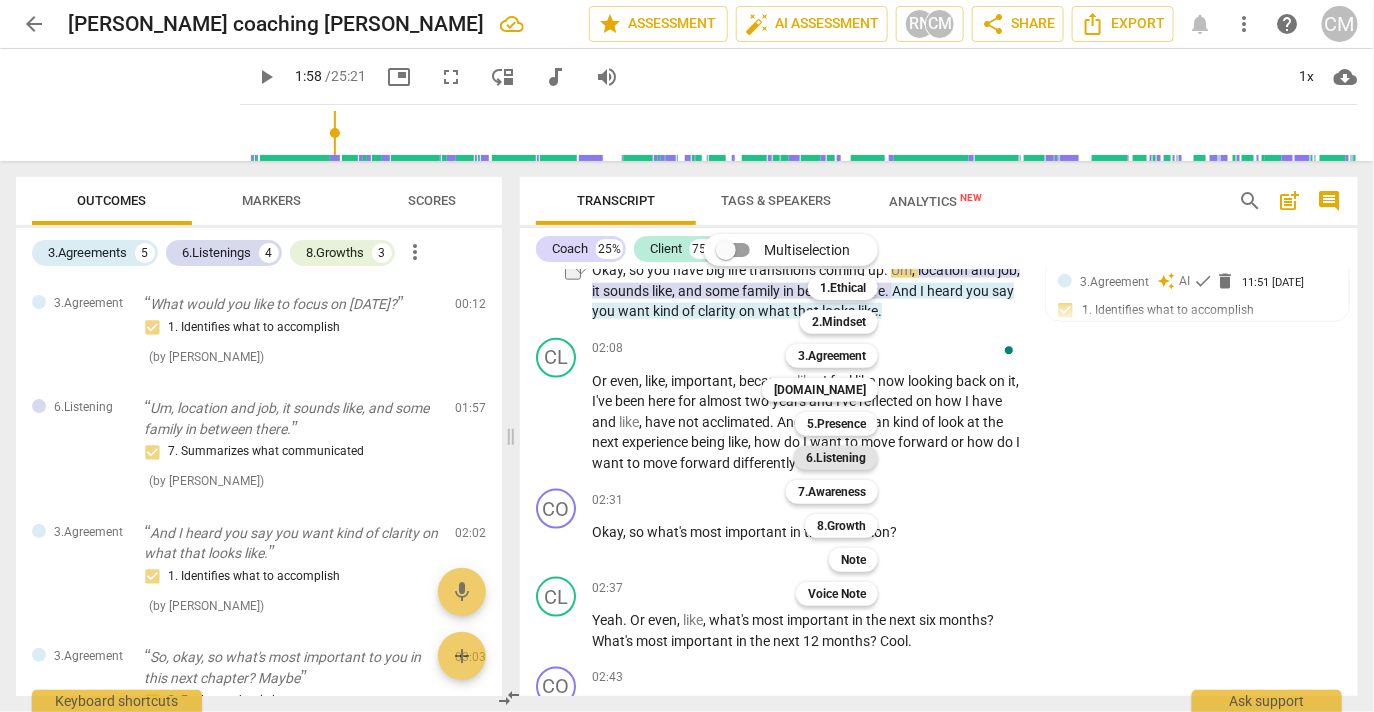 click on "6.Listening" at bounding box center (836, 458) 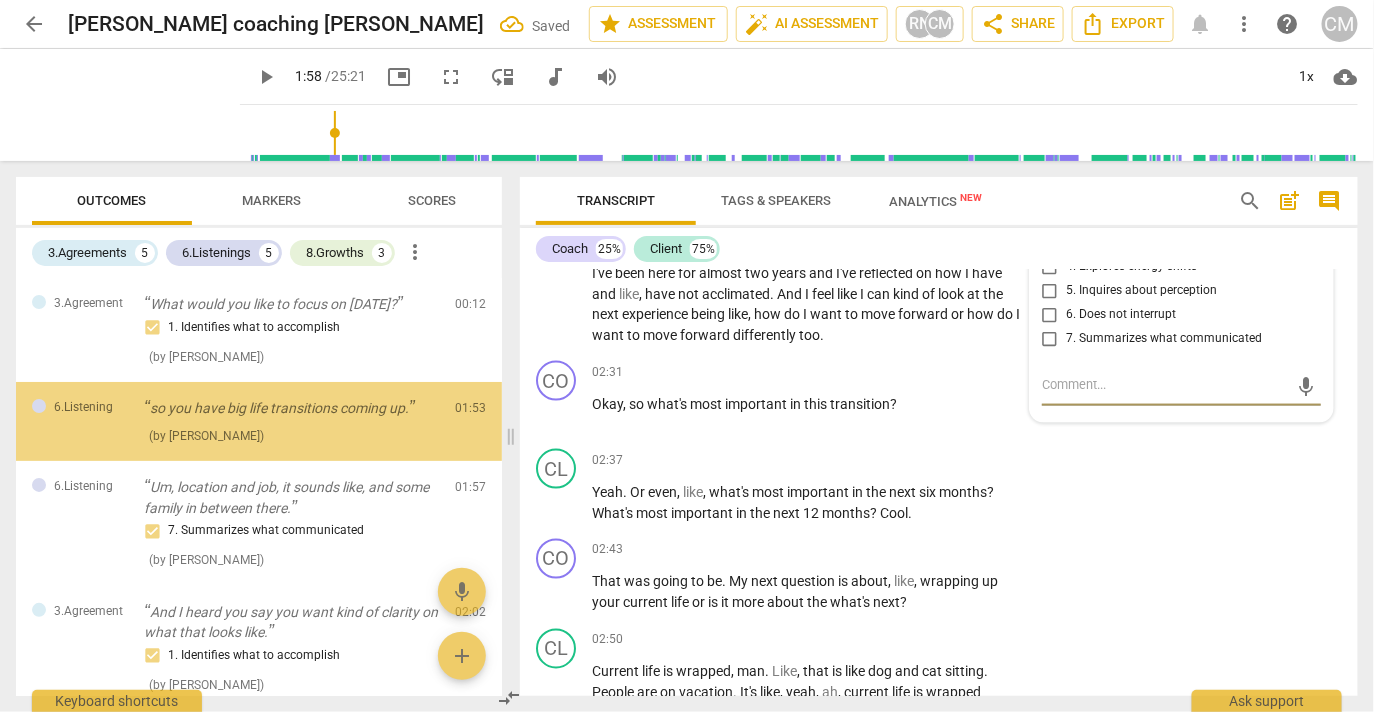 scroll, scrollTop: 1019, scrollLeft: 0, axis: vertical 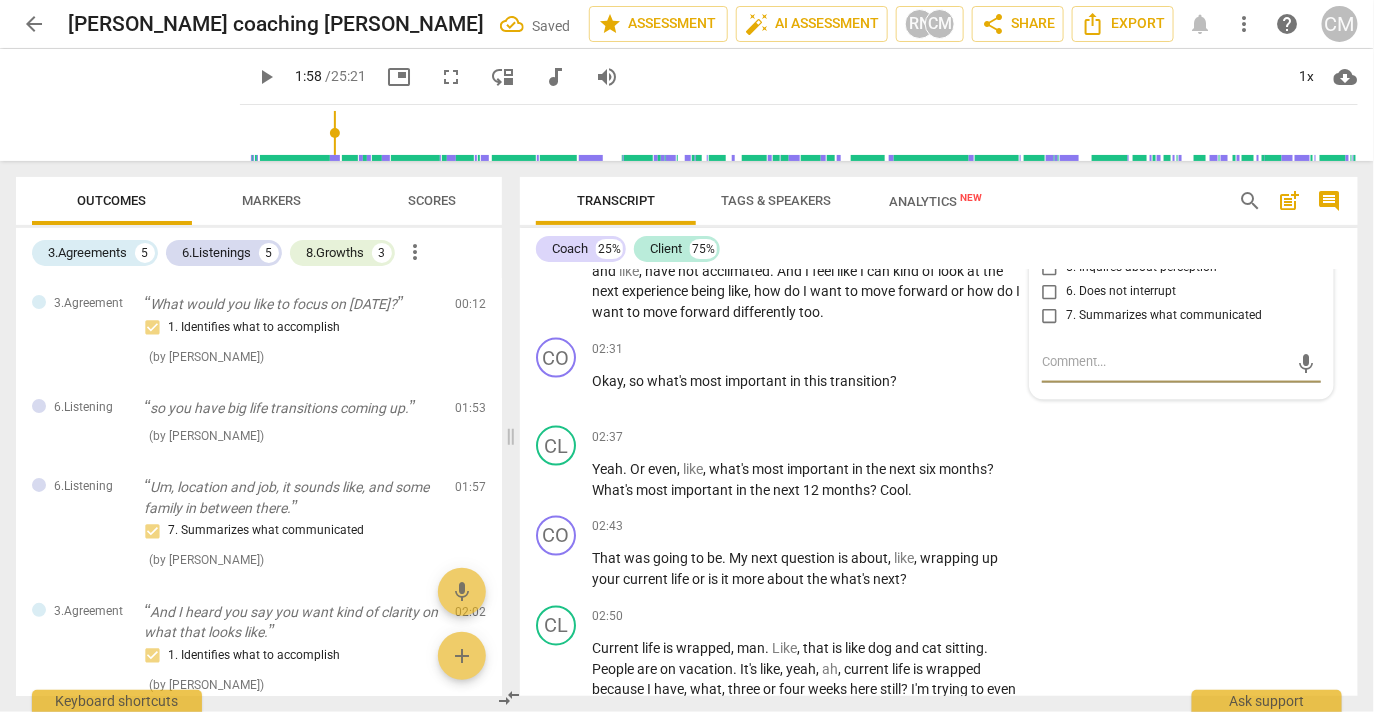 click on "7. Summarizes what communicated" at bounding box center [1164, 316] 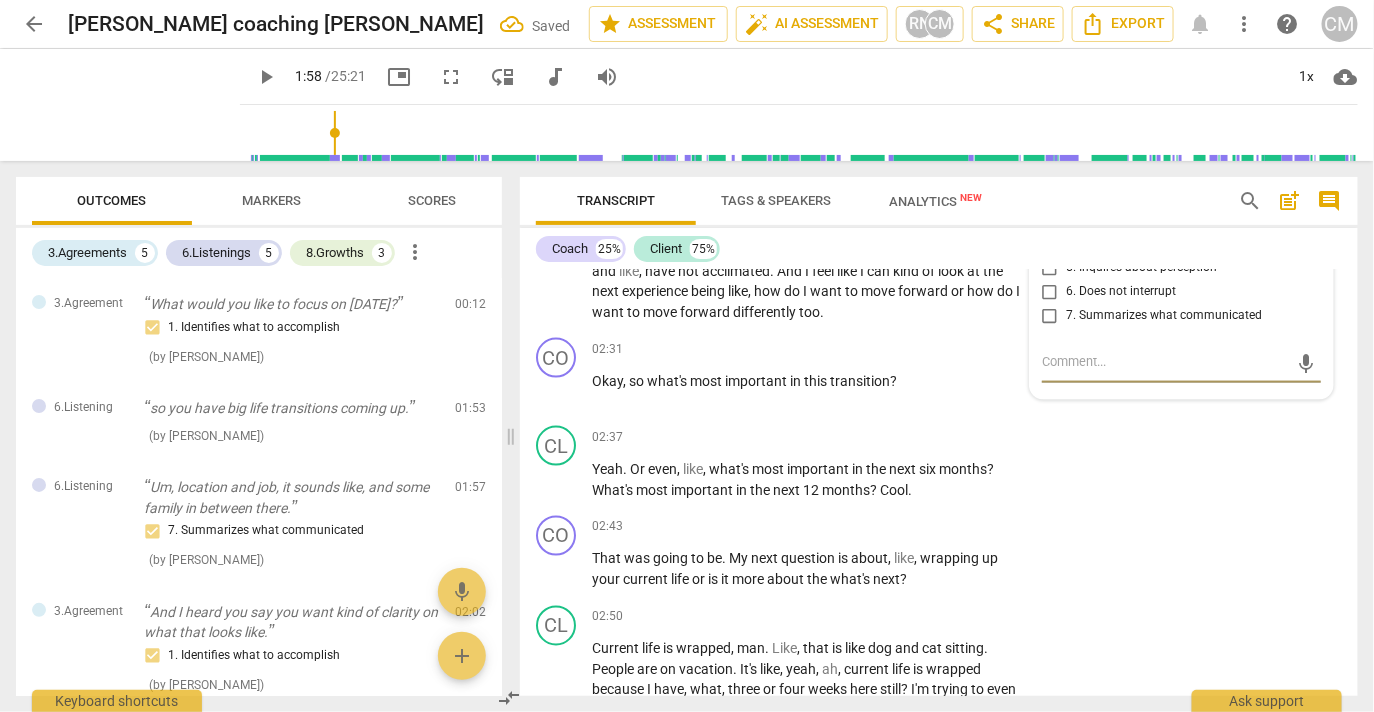 click on "7. Summarizes what communicated" at bounding box center (1050, 316) 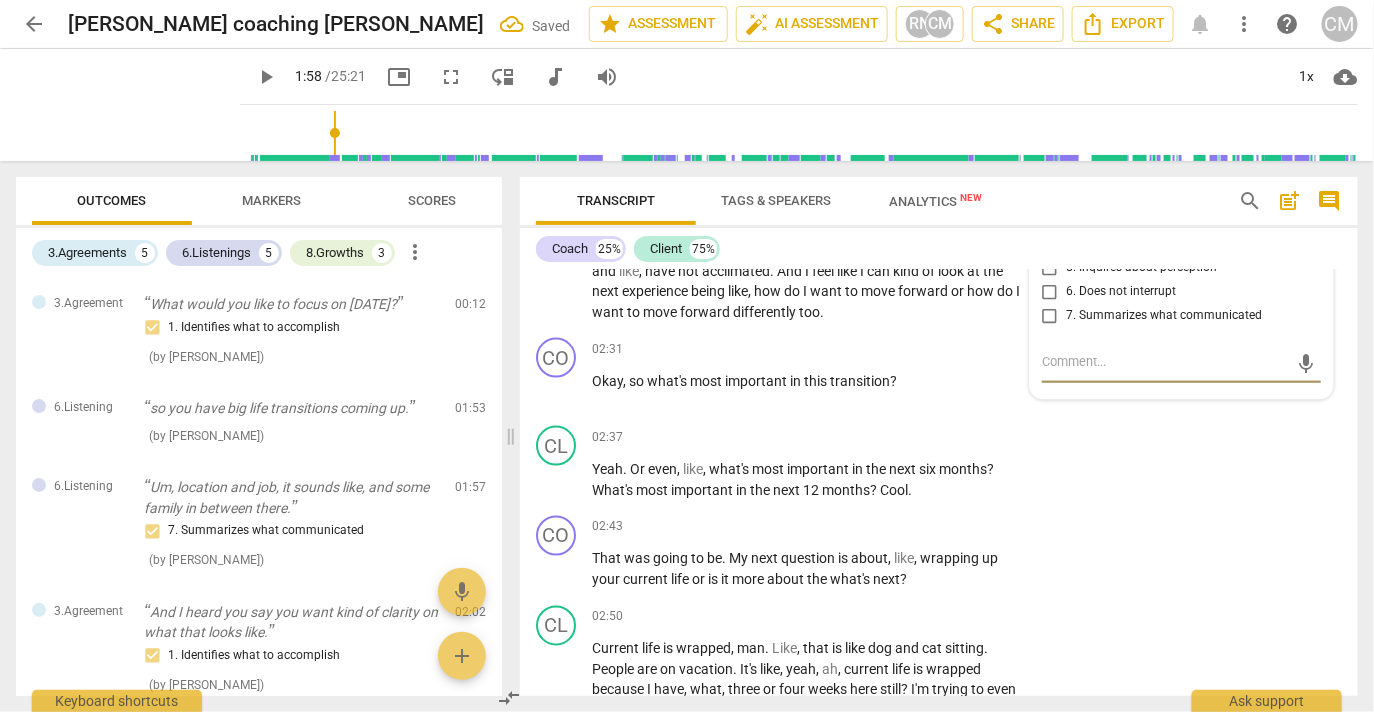 checkbox on "true" 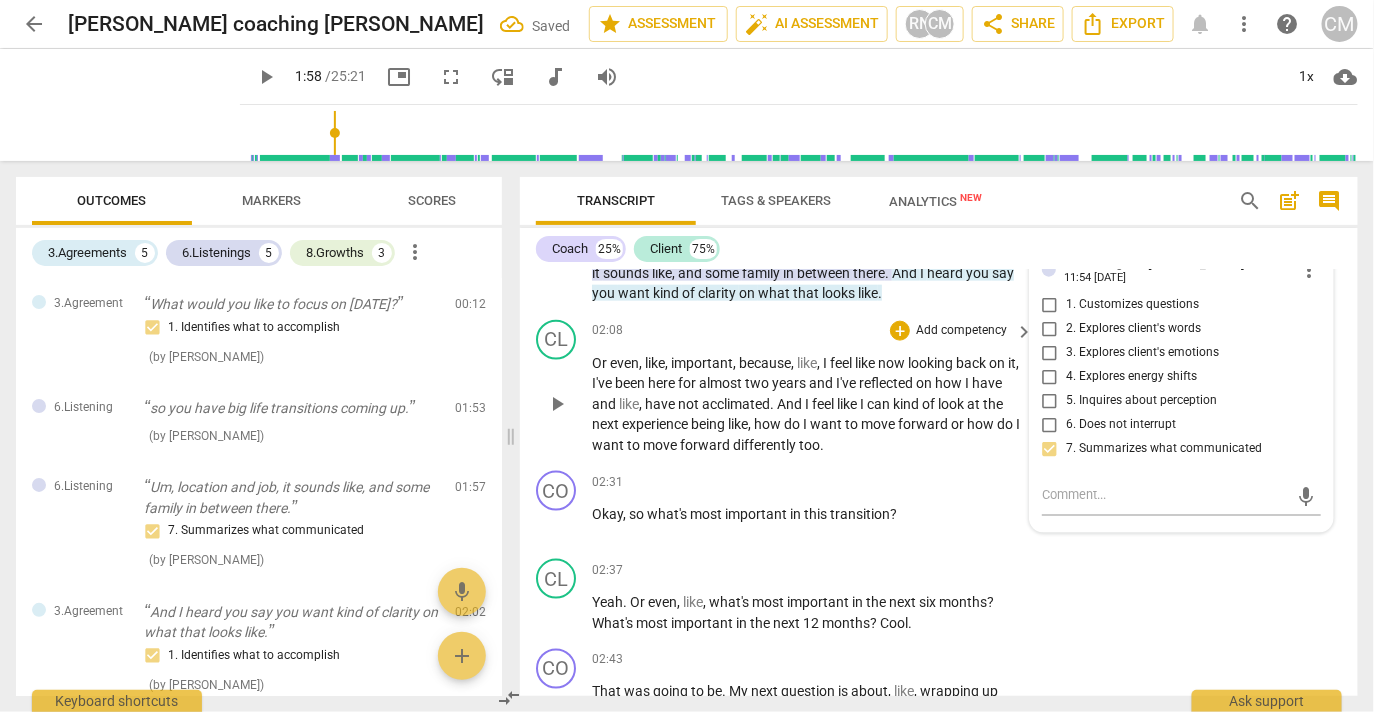 scroll, scrollTop: 878, scrollLeft: 0, axis: vertical 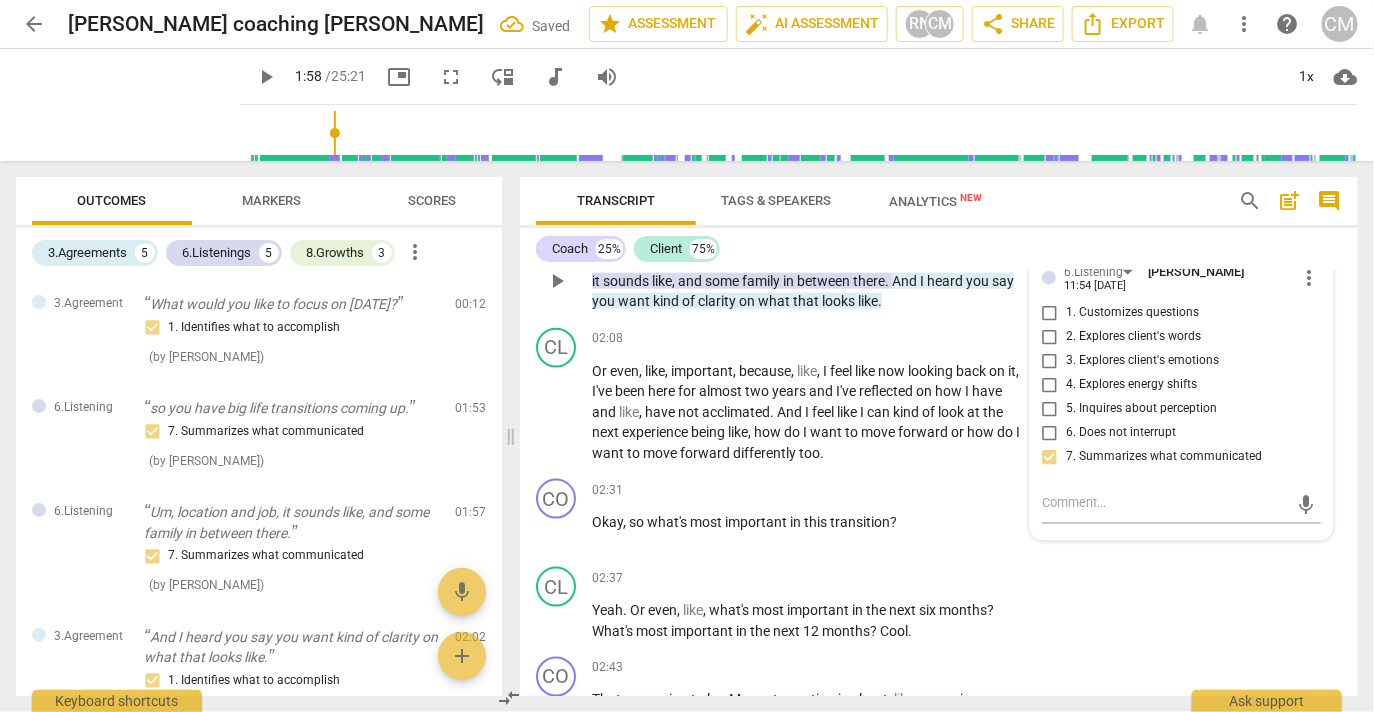 click on "play_arrow" at bounding box center [557, 281] 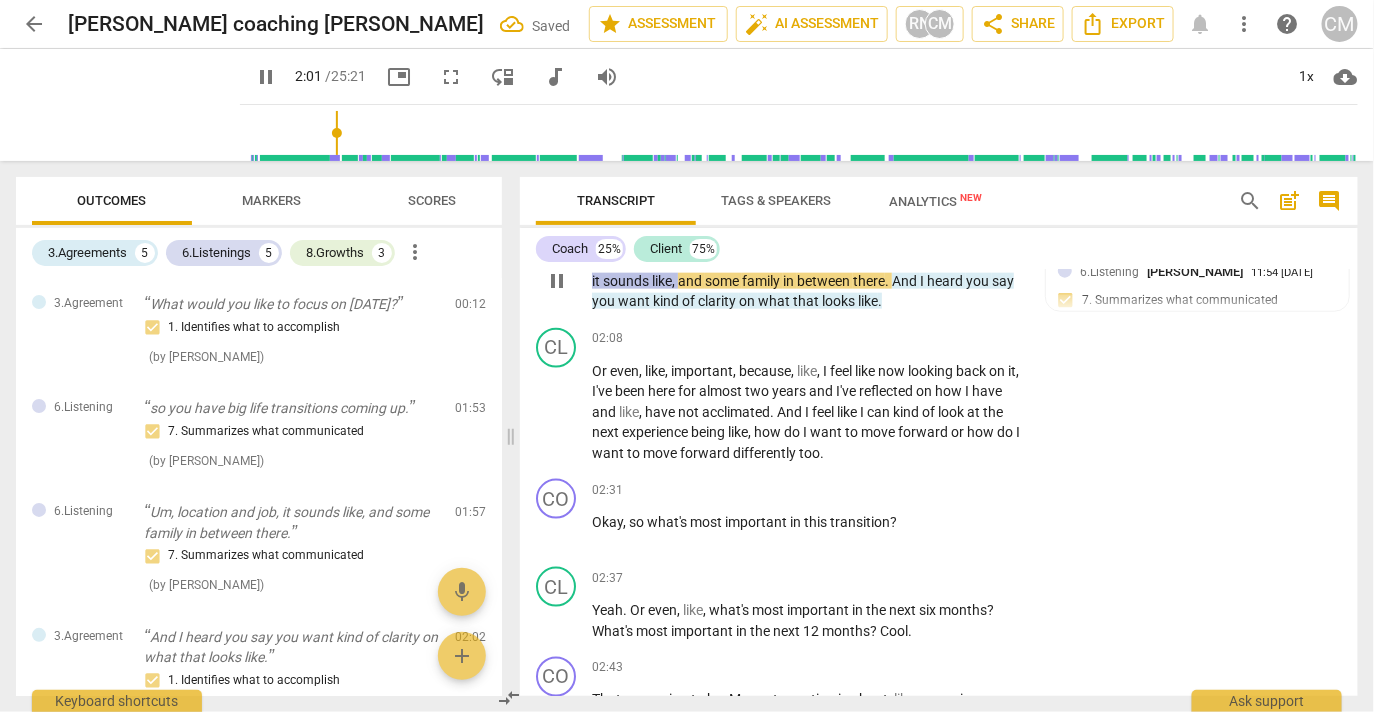 click on "6.Listenings" at bounding box center [964, 228] 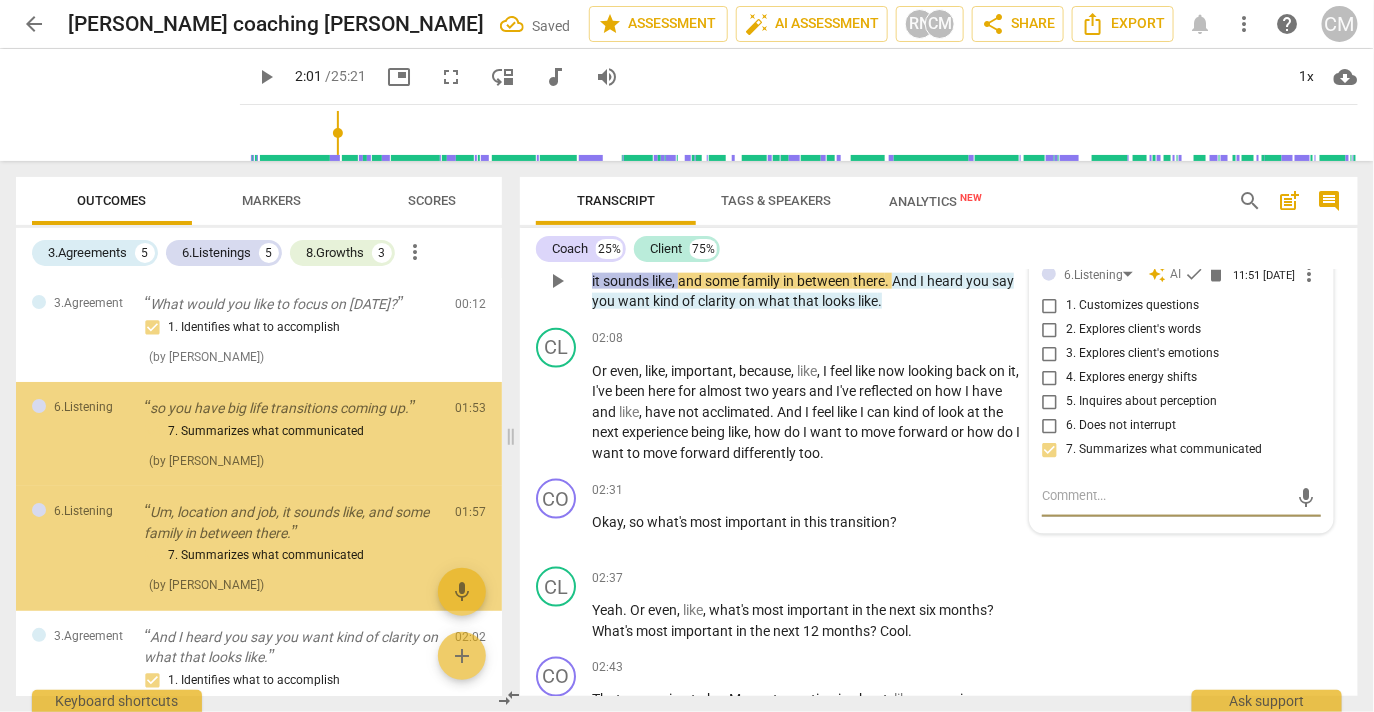 scroll, scrollTop: 885, scrollLeft: 0, axis: vertical 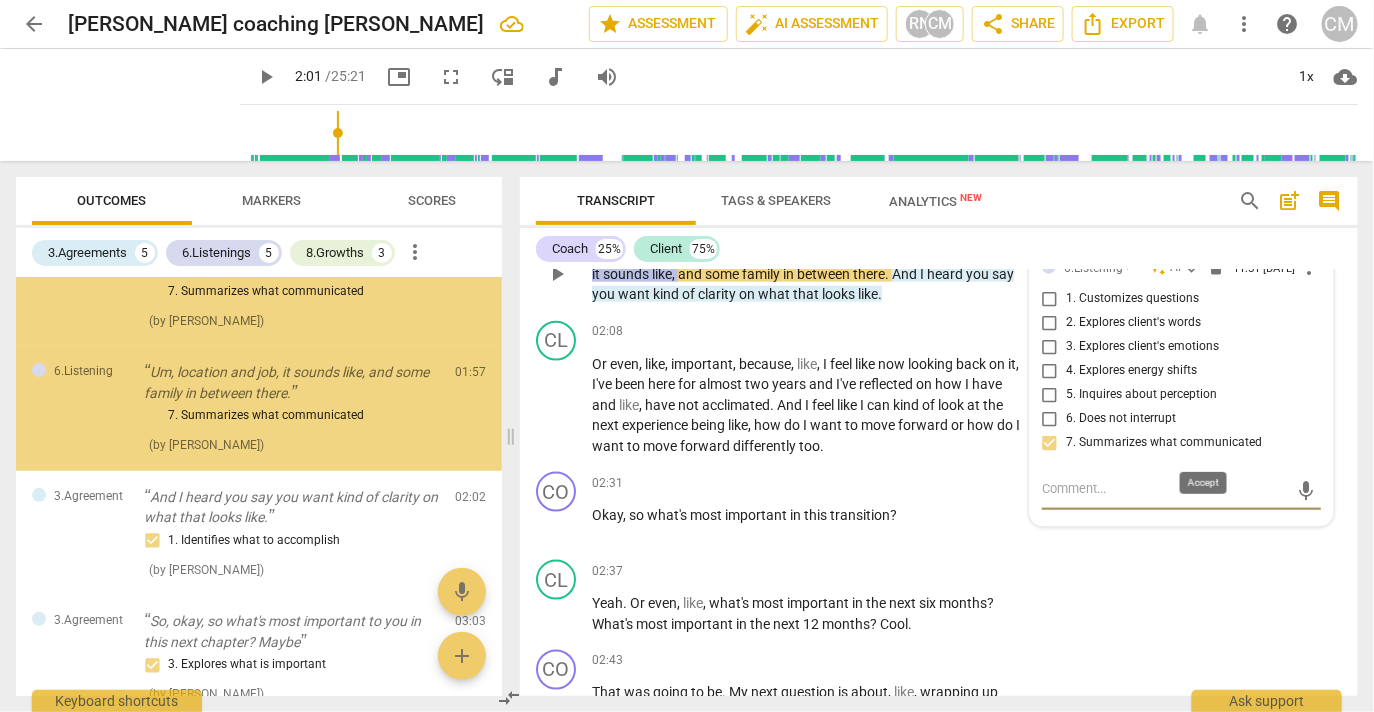 click on "check" at bounding box center [1194, 267] 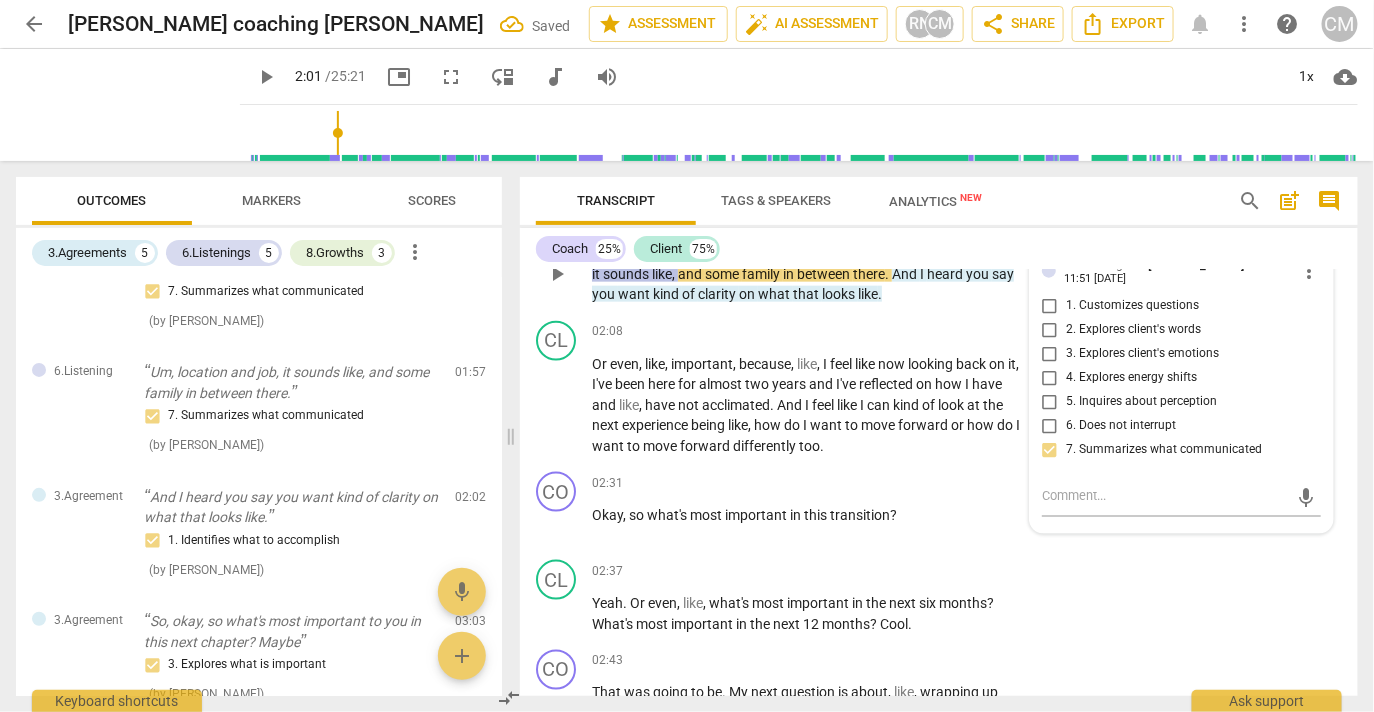 click on "play_arrow" at bounding box center [557, 274] 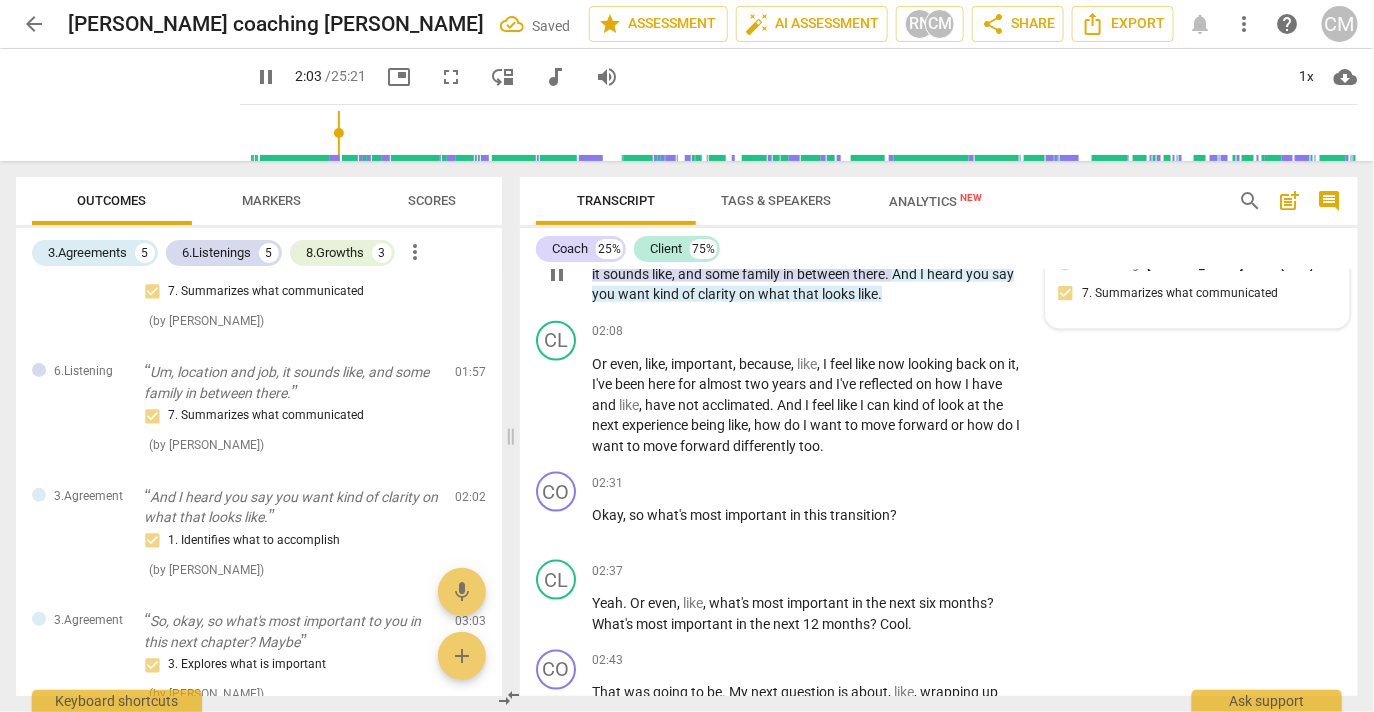 click on "heard" at bounding box center [946, 274] 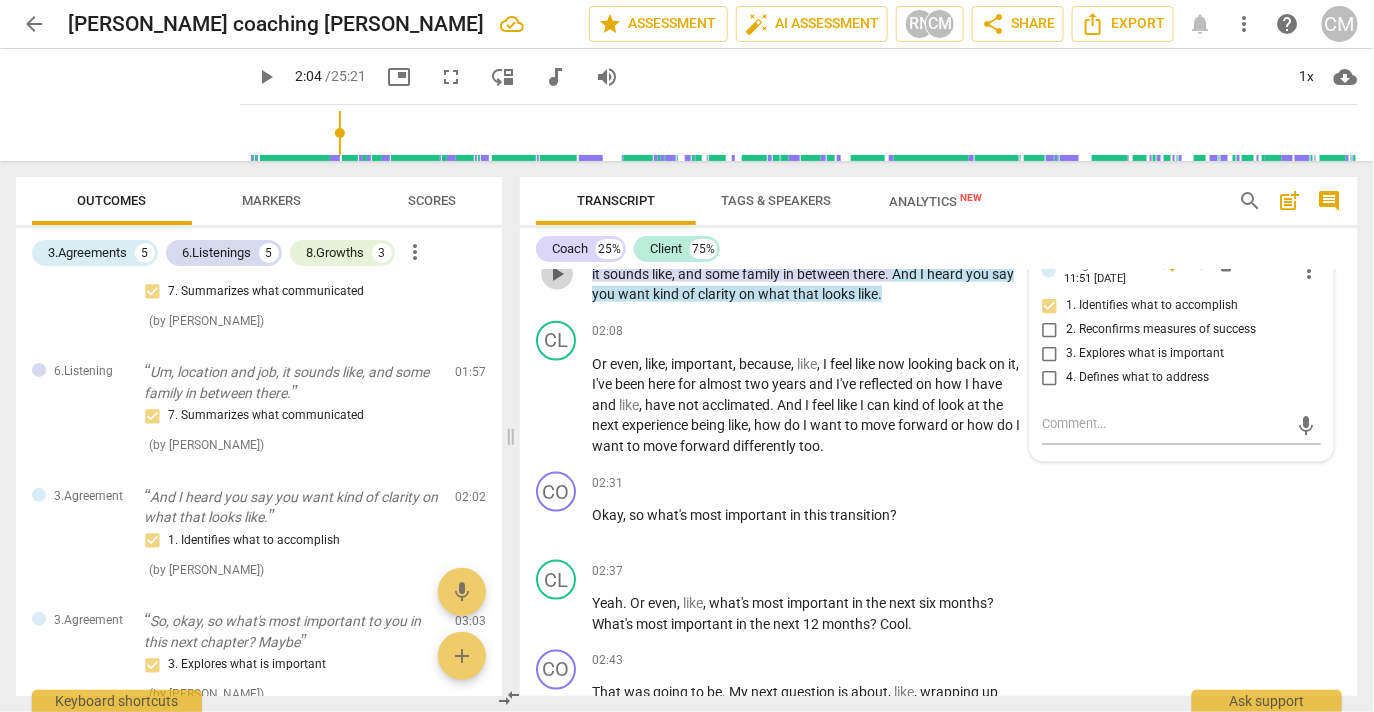 click on "play_arrow" at bounding box center (557, 274) 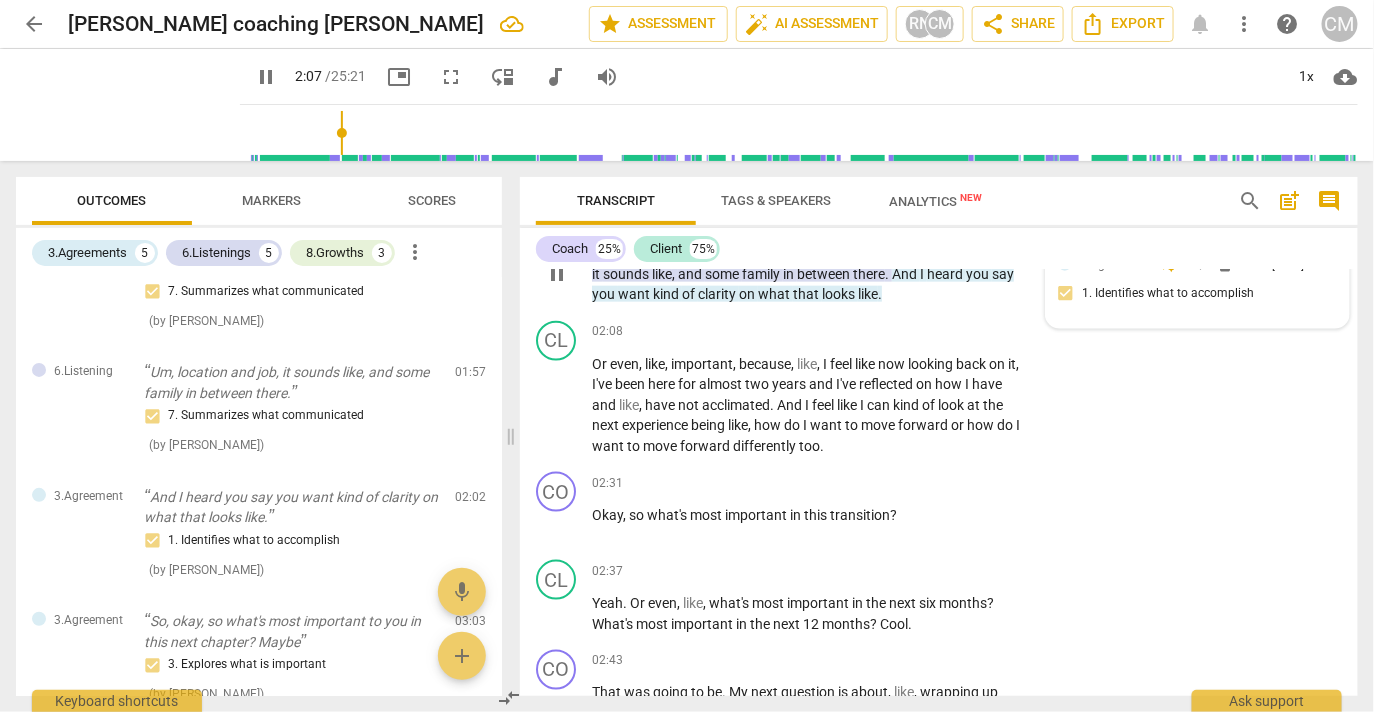 click on "pause" at bounding box center [557, 274] 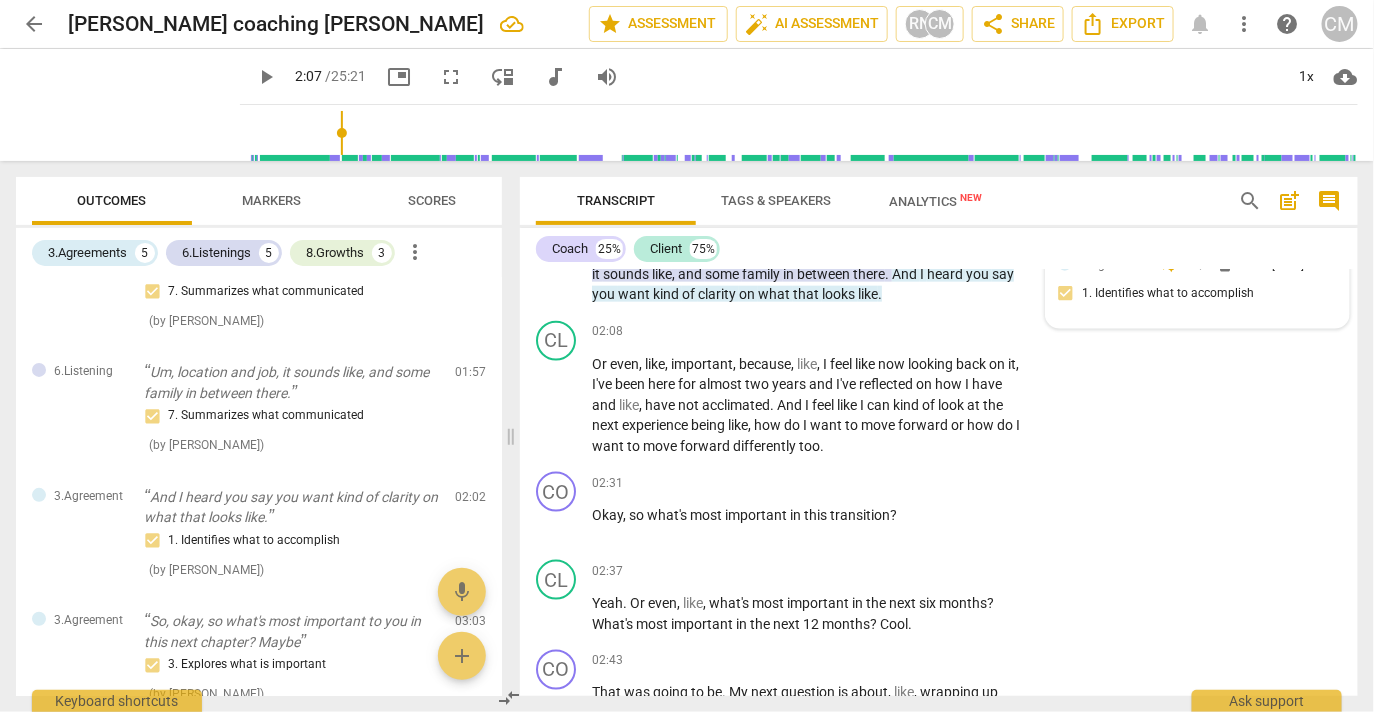 click on "heard" at bounding box center [946, 274] 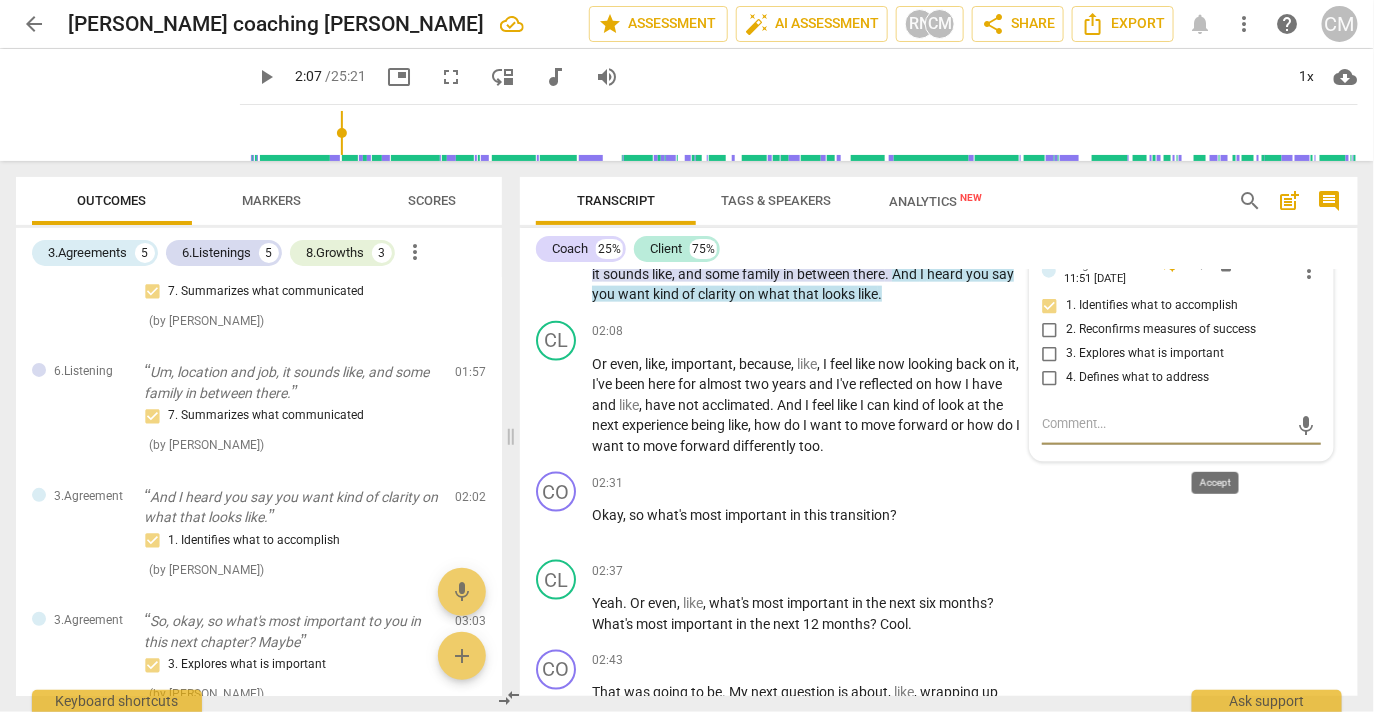 click on "check" at bounding box center (1204, 264) 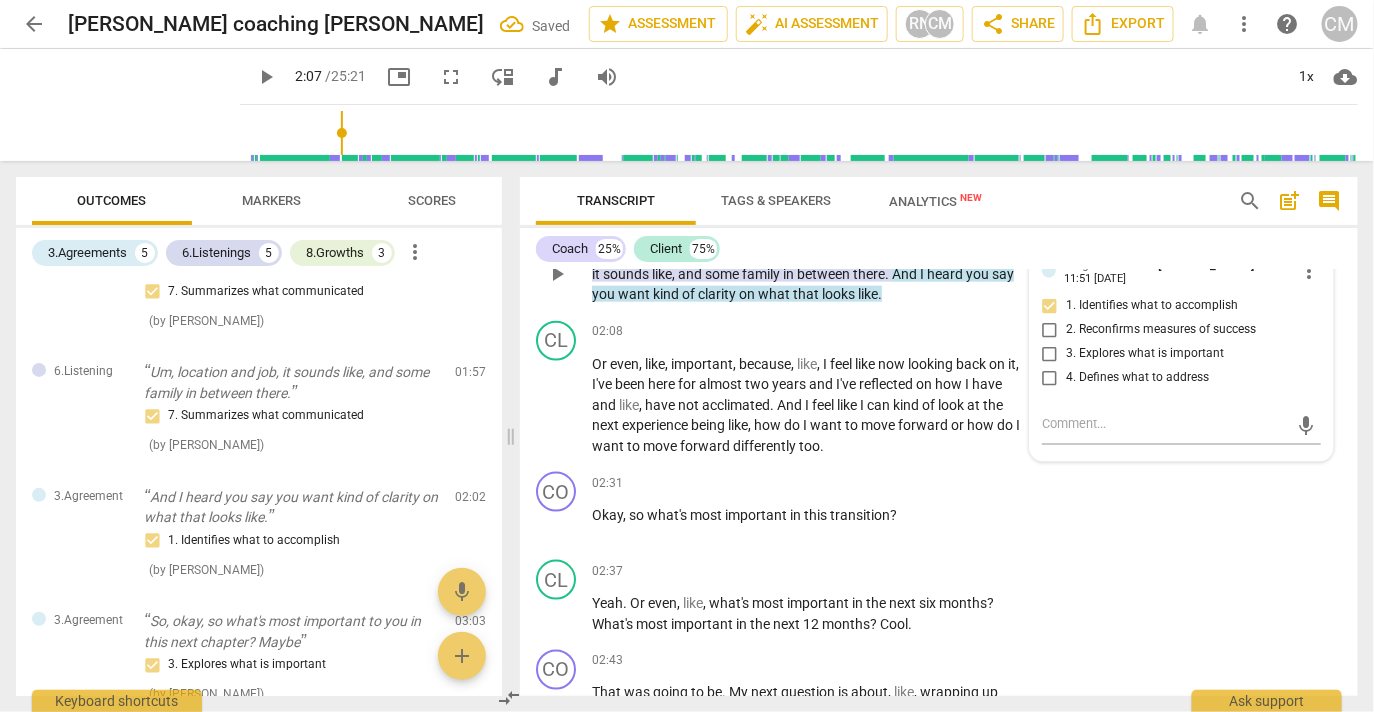 click on "play_arrow" at bounding box center [557, 274] 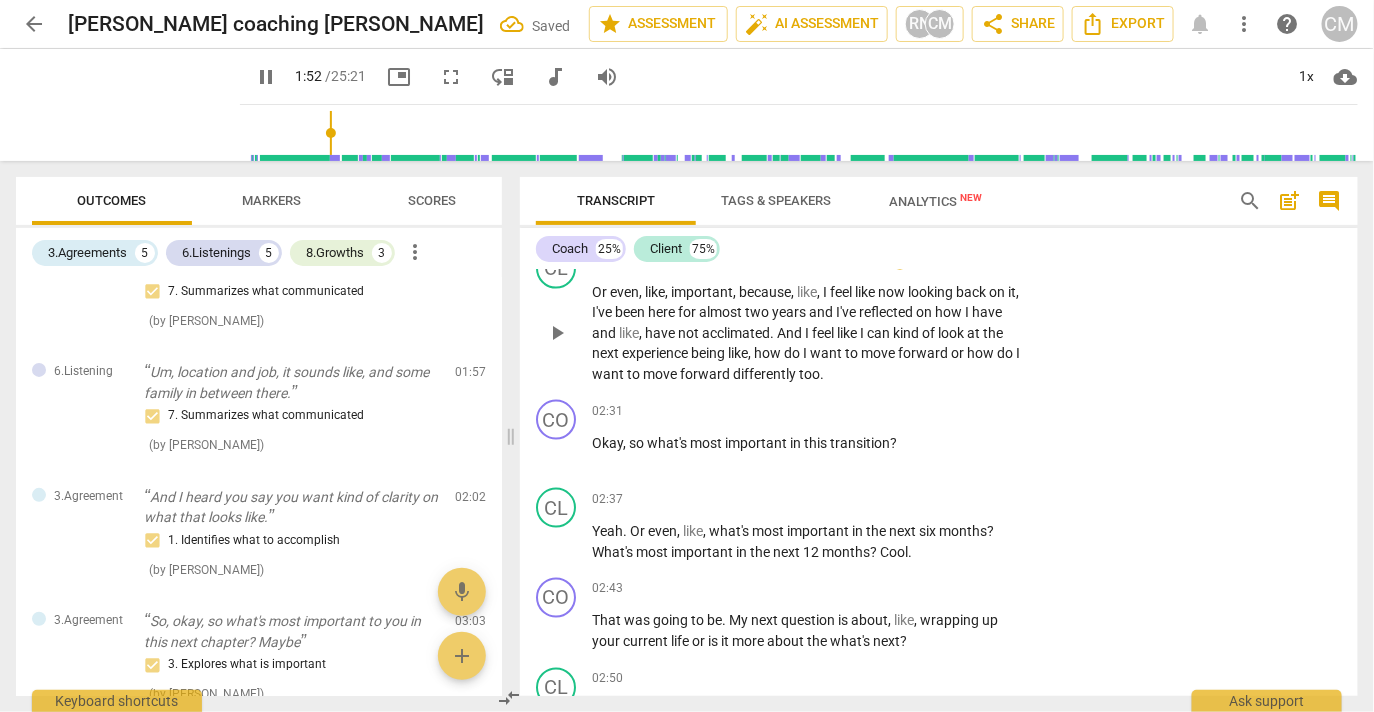 scroll, scrollTop: 1051, scrollLeft: 0, axis: vertical 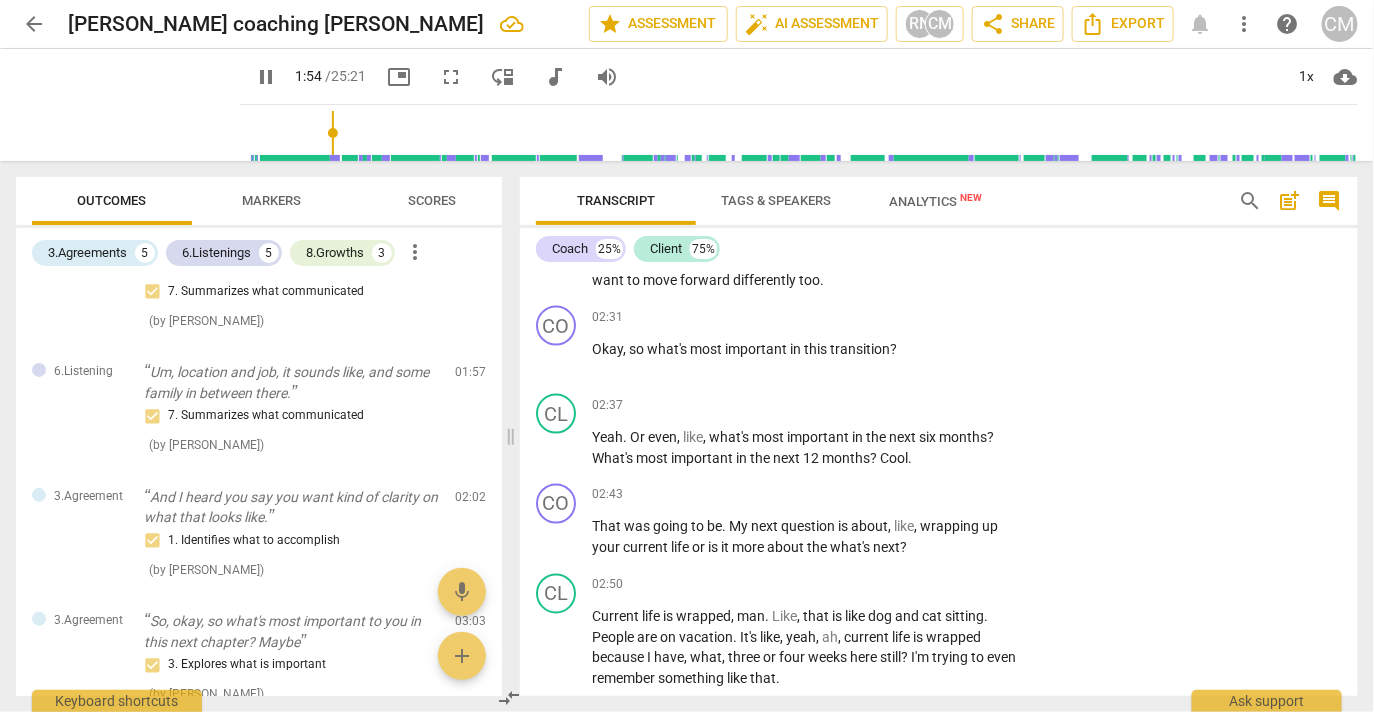 drag, startPoint x: 562, startPoint y: 485, endPoint x: 567, endPoint y: 509, distance: 24.5153 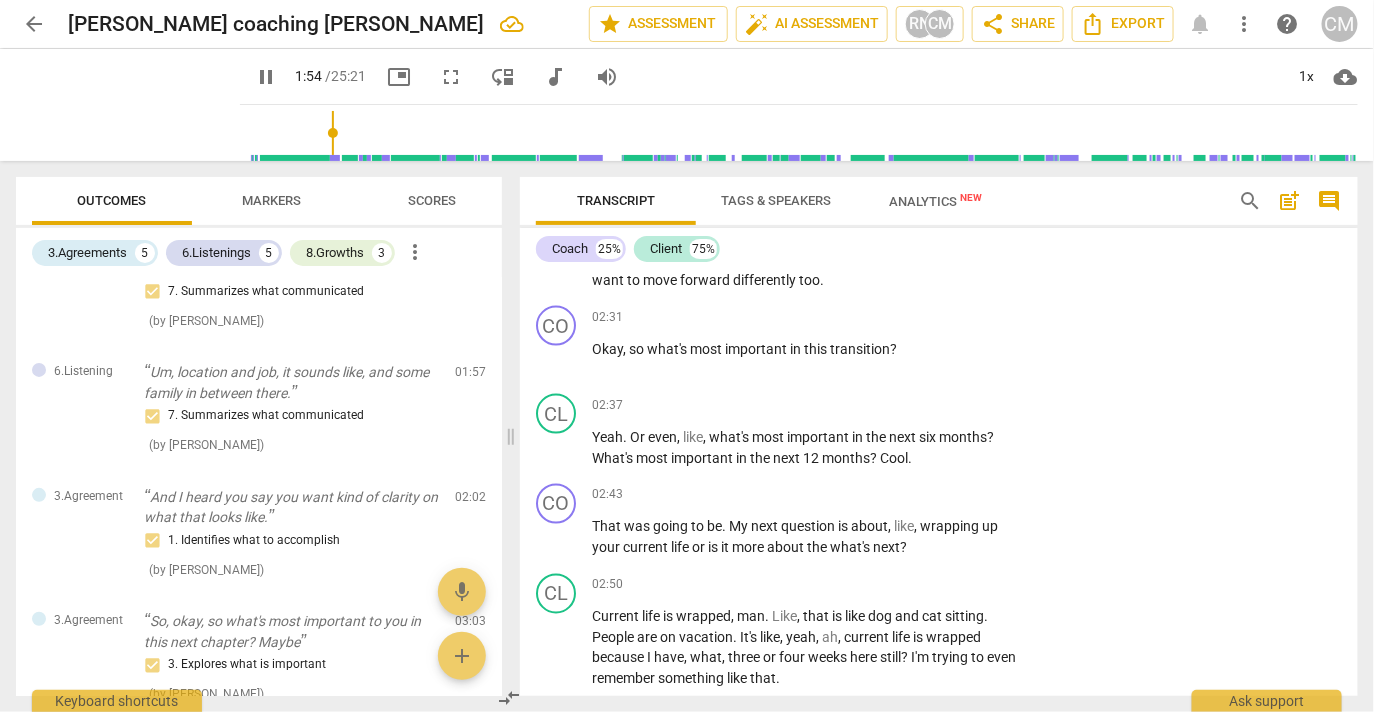 click on "pause" at bounding box center (557, 239) 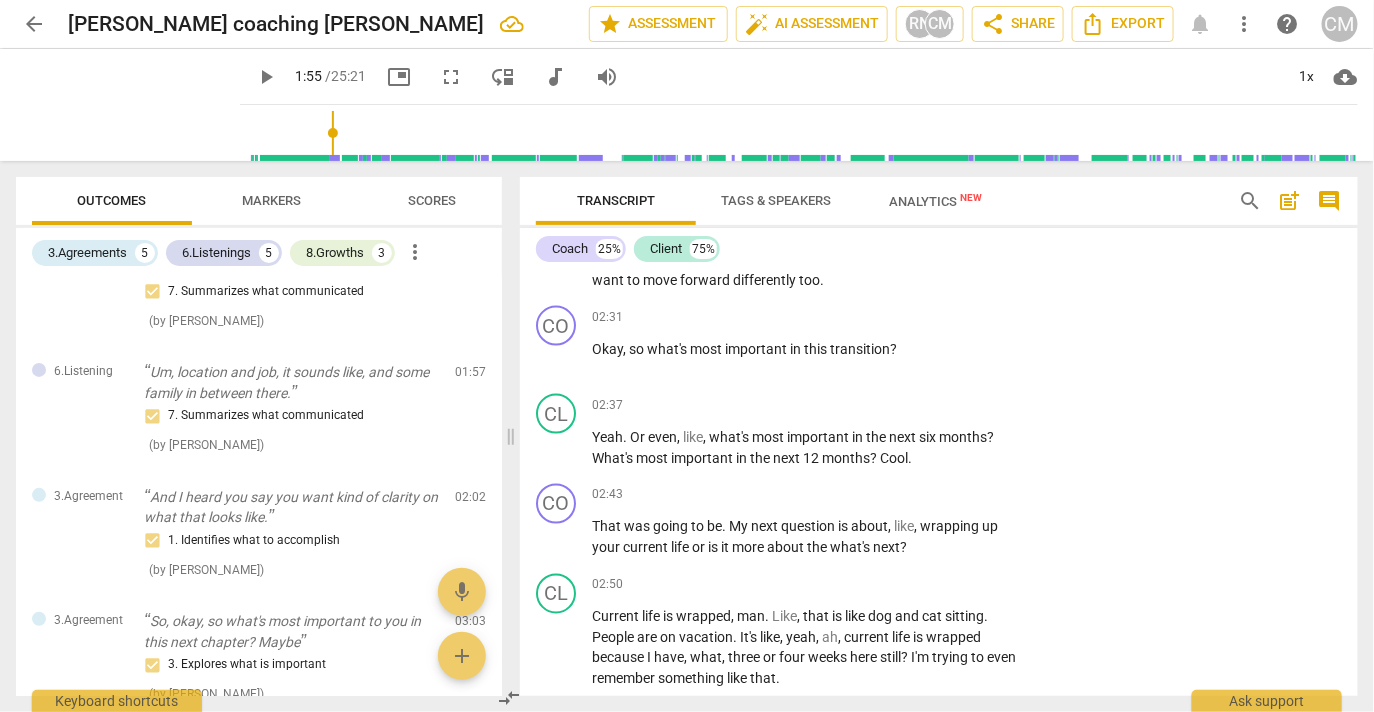 click on "play_arrow" at bounding box center [557, 239] 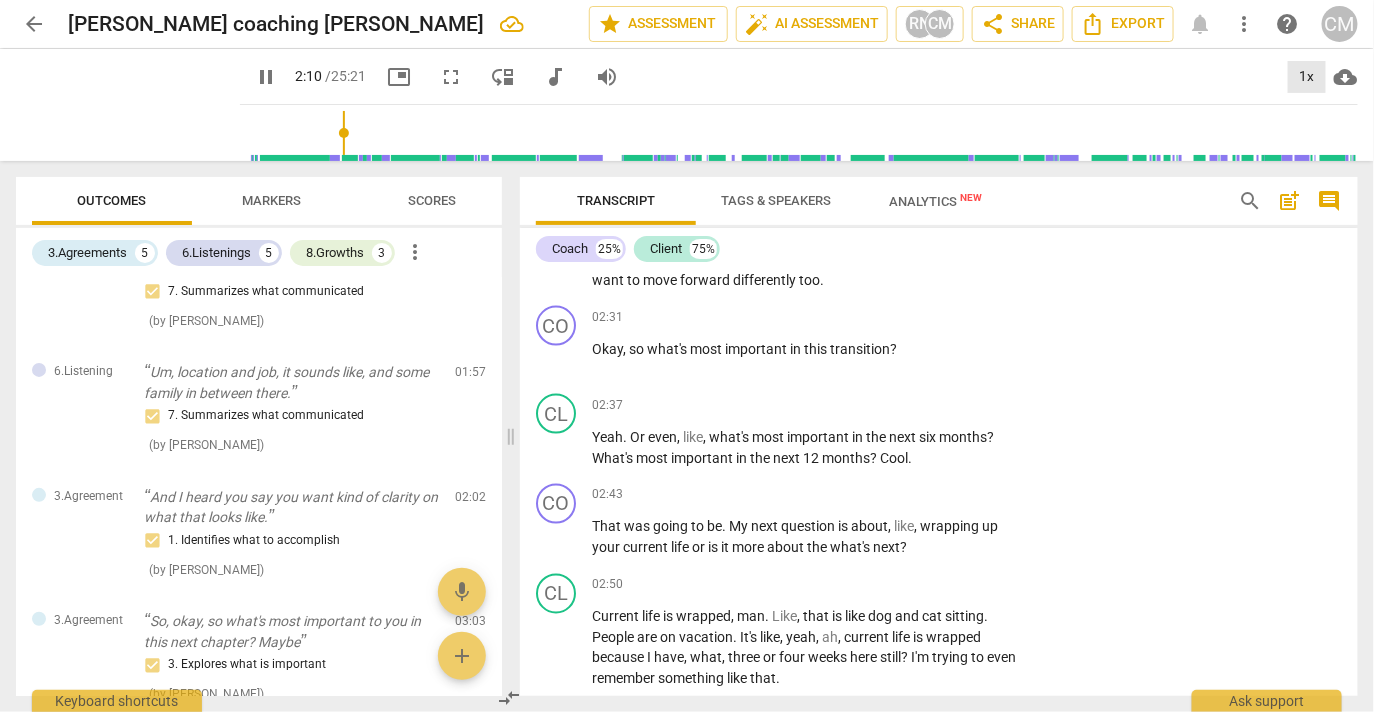 click on "1x" at bounding box center [1307, 77] 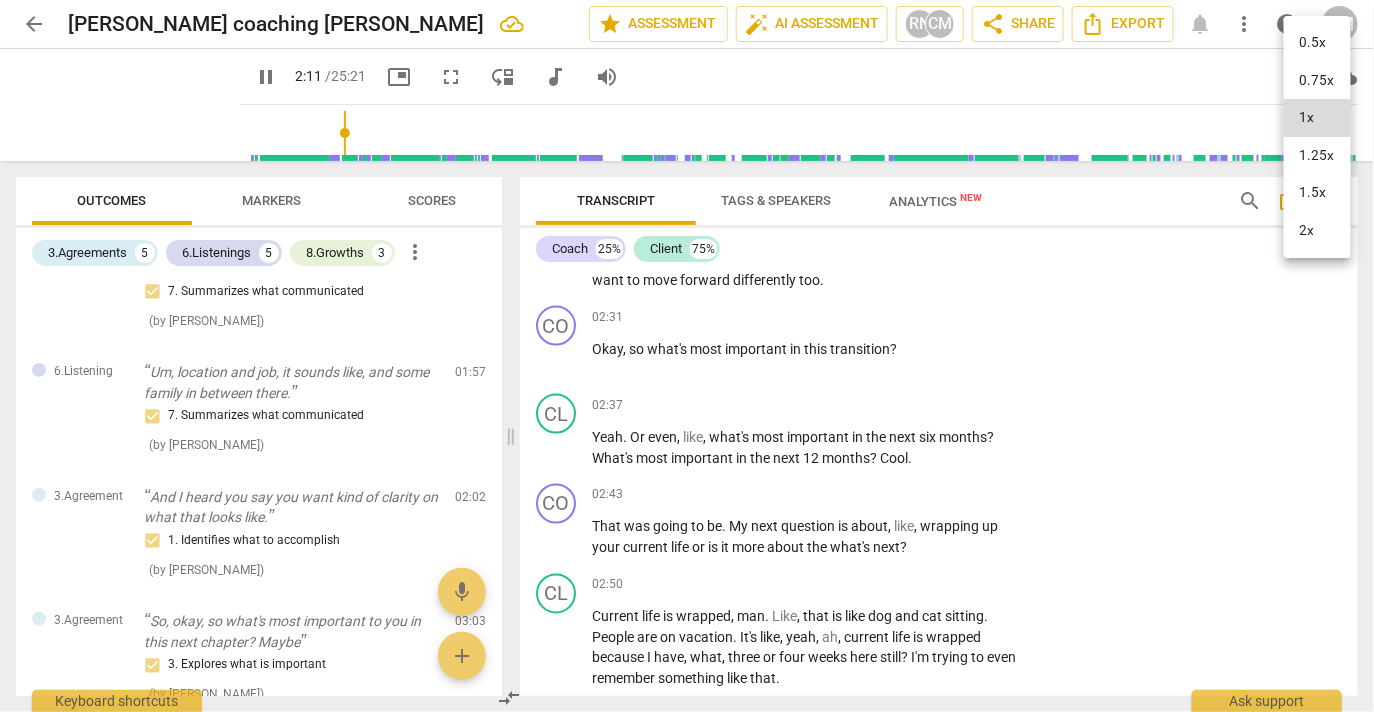 click on "2x" at bounding box center (1317, 231) 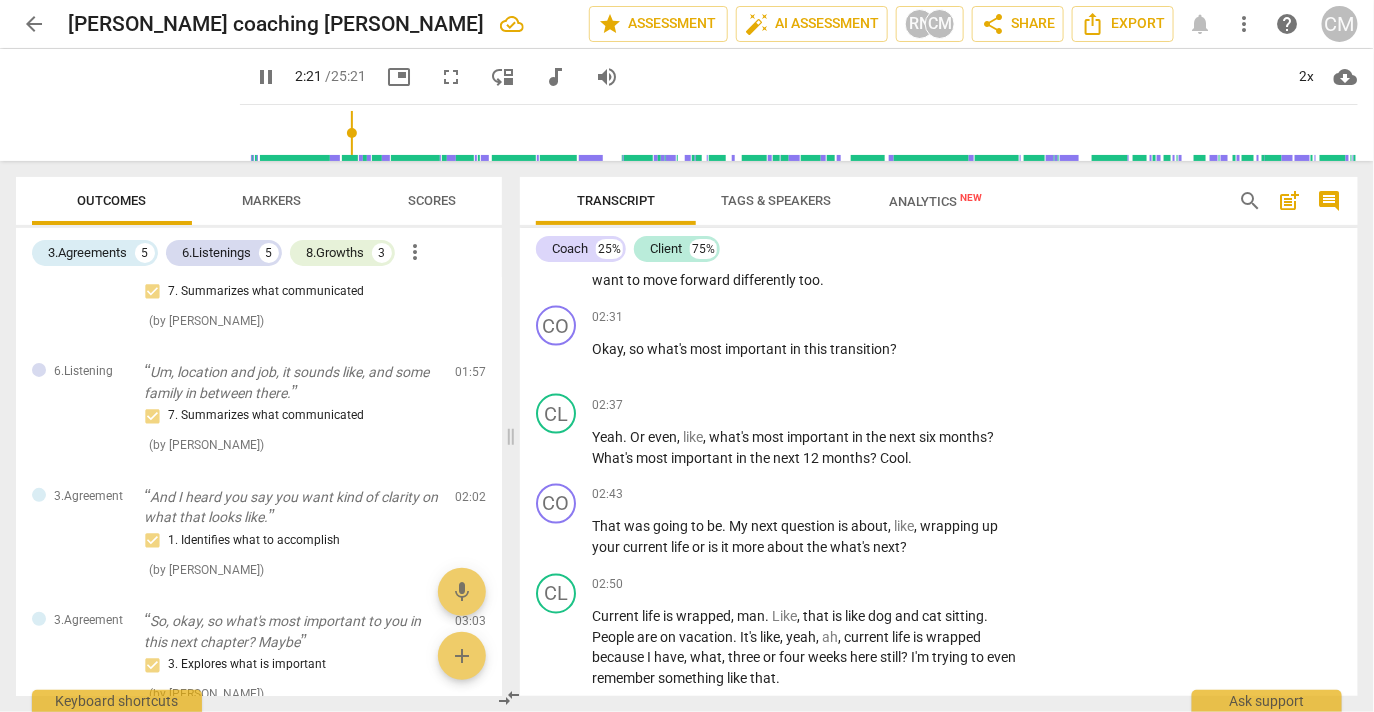 click on "play_arrow pause" at bounding box center [566, 240] 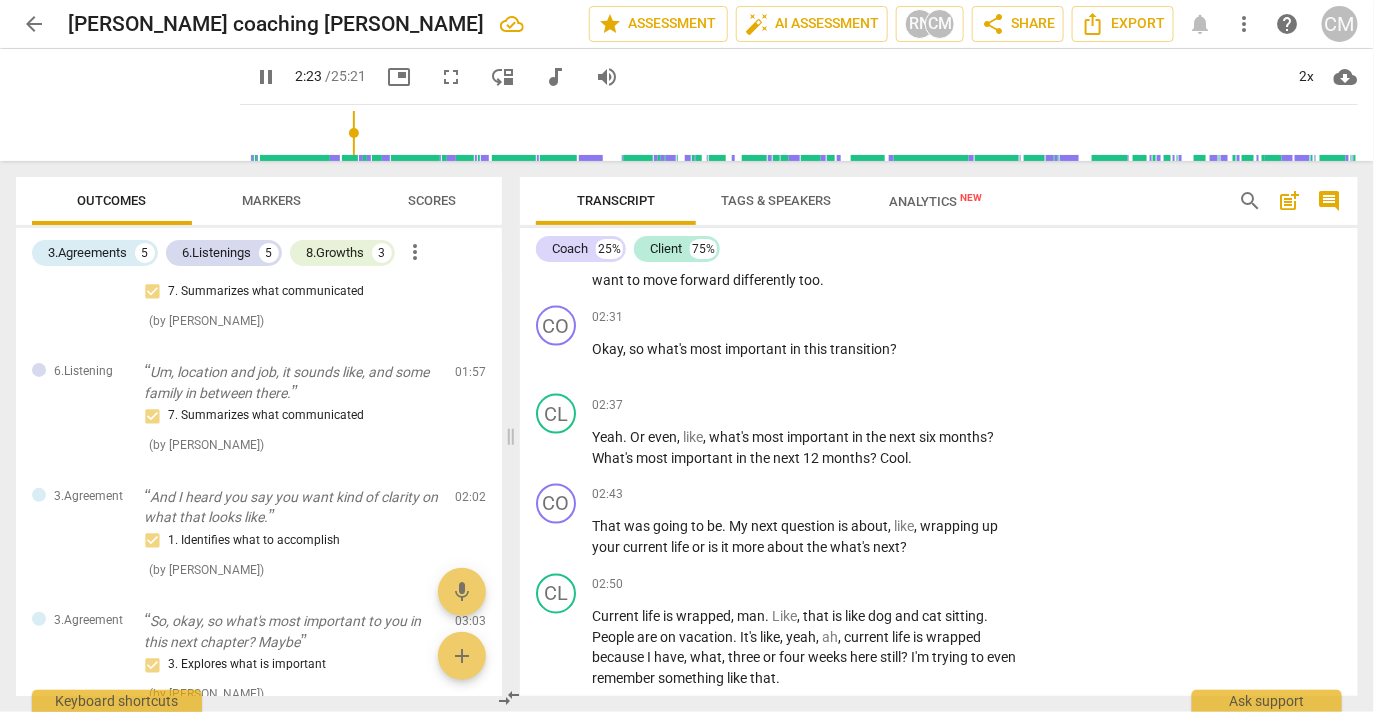 click on "pause" at bounding box center (557, 239) 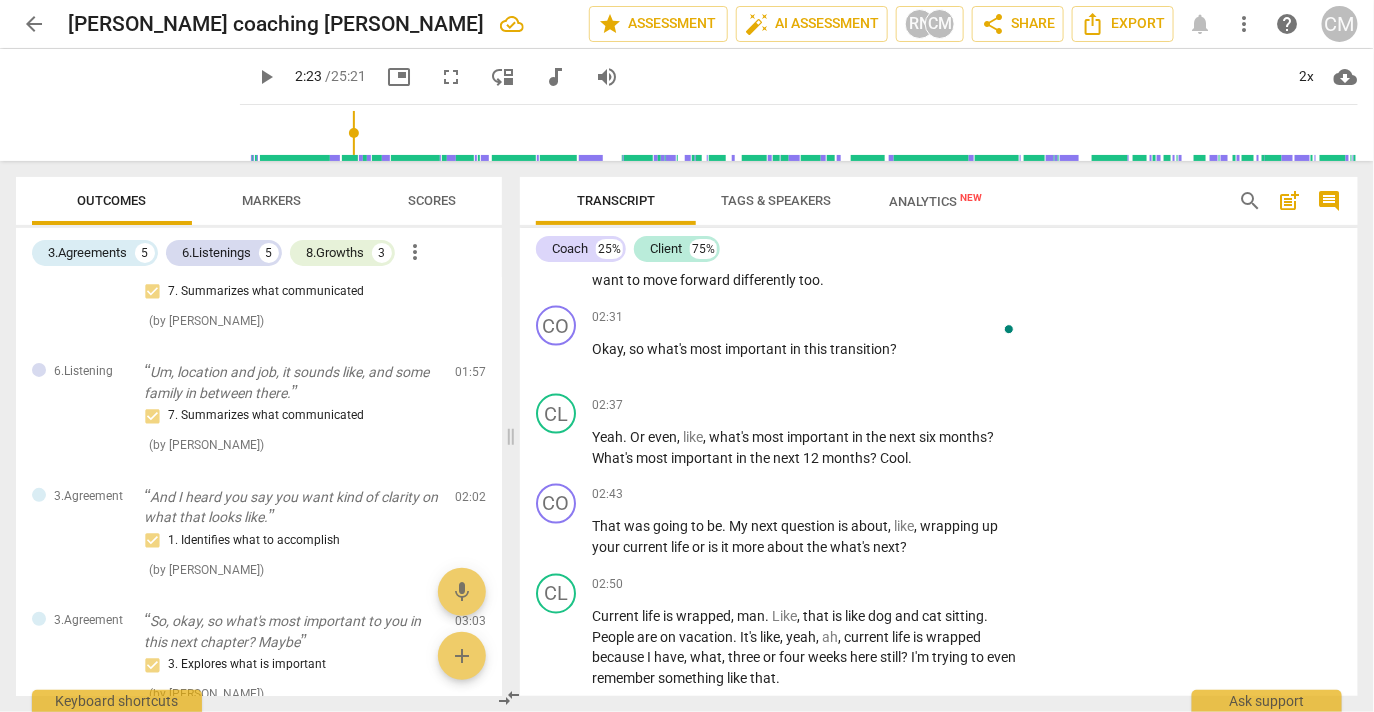 drag, startPoint x: 686, startPoint y: 420, endPoint x: 855, endPoint y: 419, distance: 169.00296 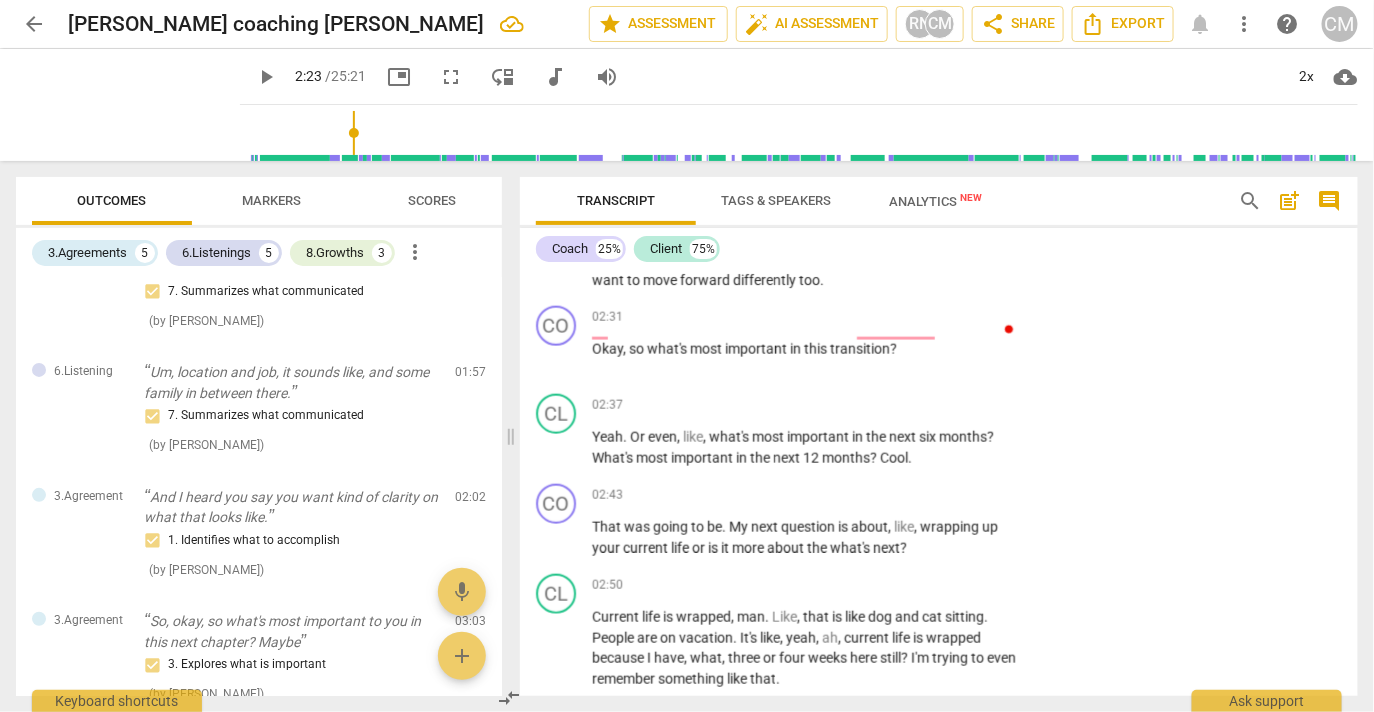drag, startPoint x: 653, startPoint y: 419, endPoint x: 870, endPoint y: 426, distance: 217.11287 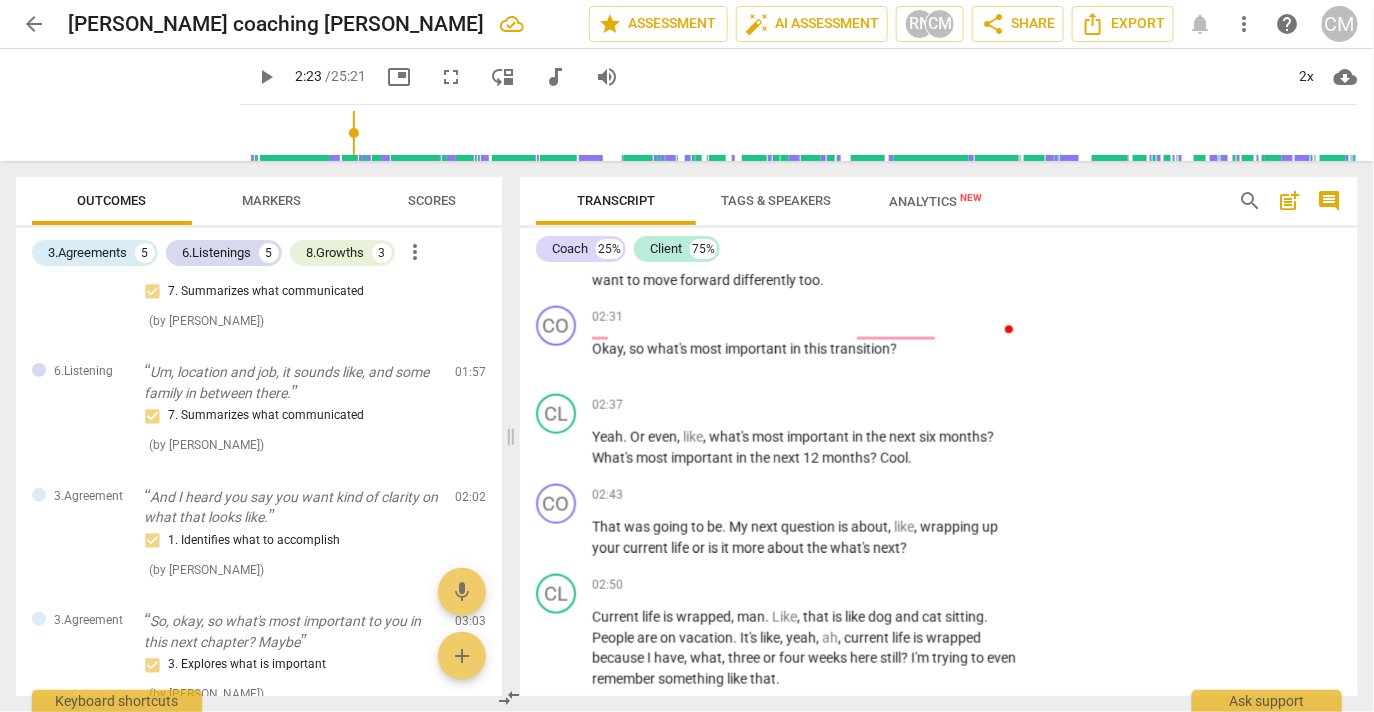 click on "Or   even ,   like ,   important ,   because ,   like ,   I   feel   like   now   looking   back   on   it ,   I've   been   here   for   almost   two   years   and   I've   reflected   on   how   I   have   and   like ,   have   not   acclimated .   And   I   feel   like   I   can   kind   of   look   at   the   next   experience   being   like ,   how   do   I   want   to   move   forward   or   how   do   I   want   to   move   forward   differently   too ." at bounding box center [807, 239] 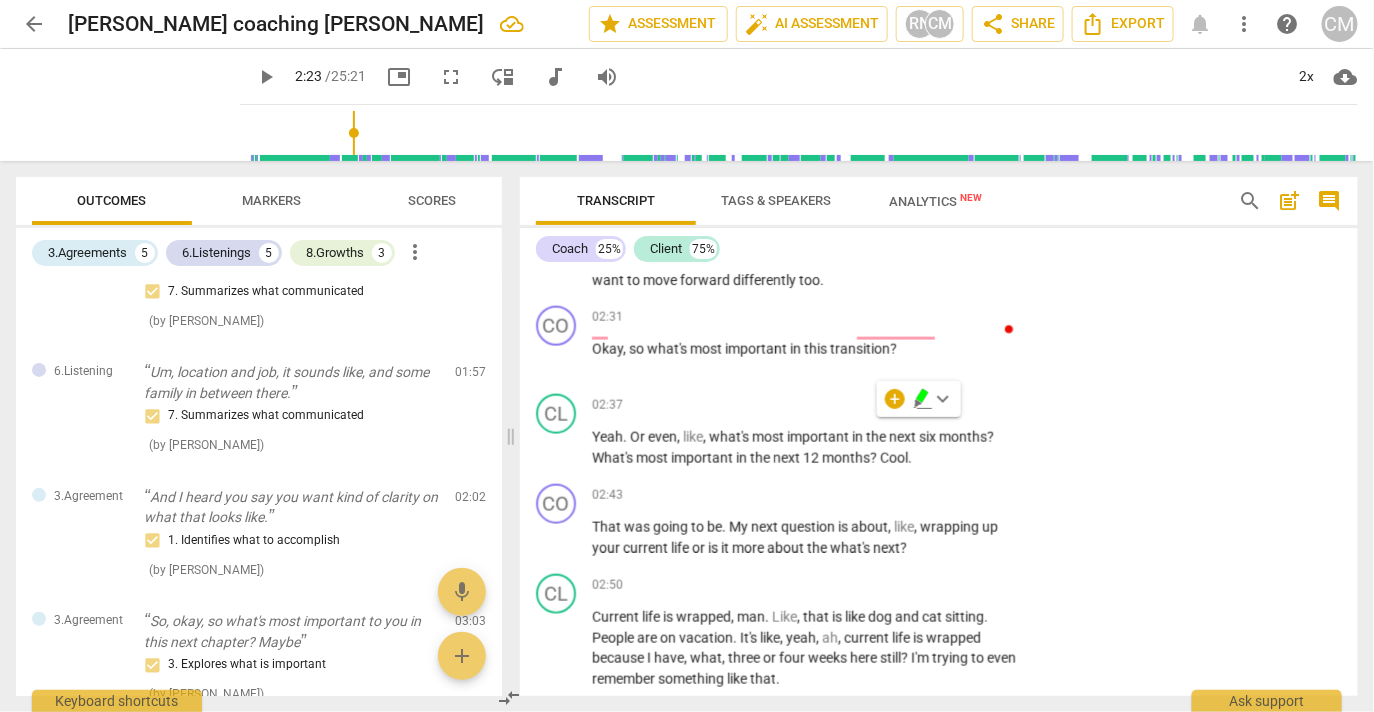 click on "even" at bounding box center (624, 198) 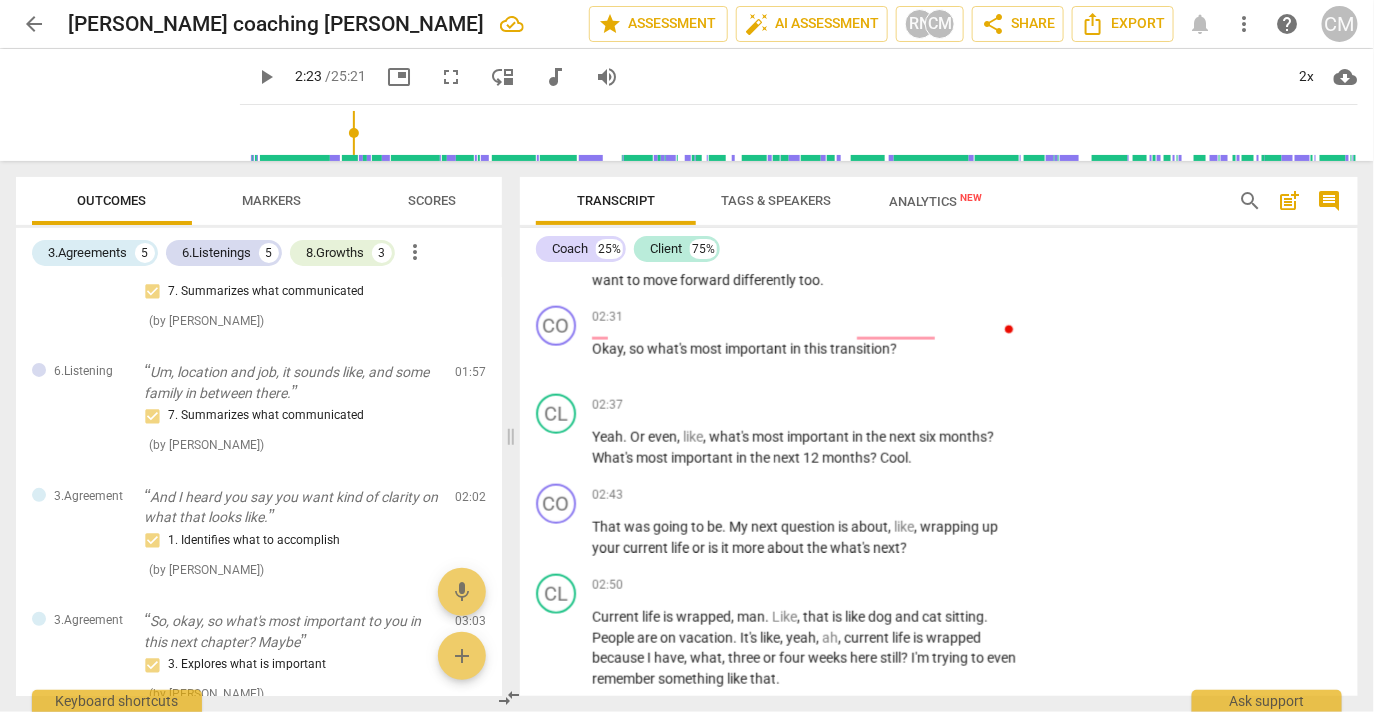 drag, startPoint x: 612, startPoint y: 426, endPoint x: 873, endPoint y: 441, distance: 261.43066 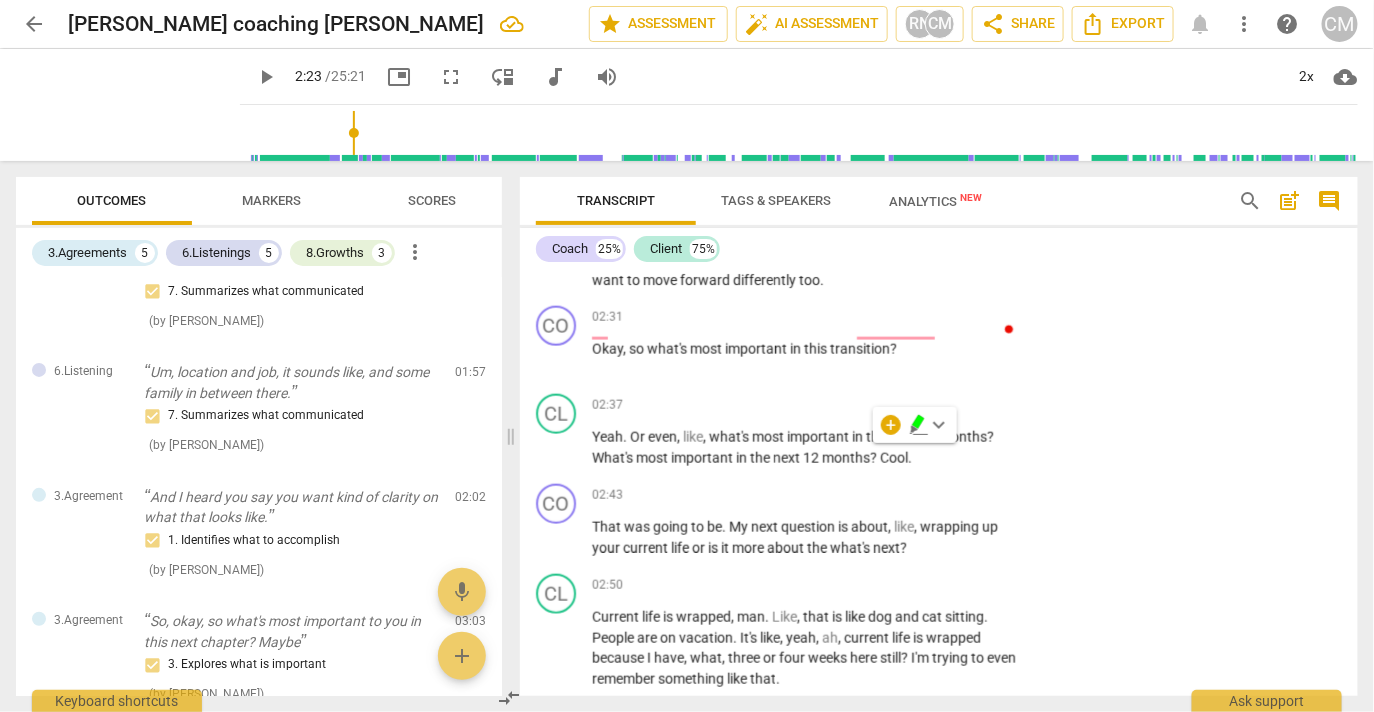 click on "play_arrow" at bounding box center [557, 239] 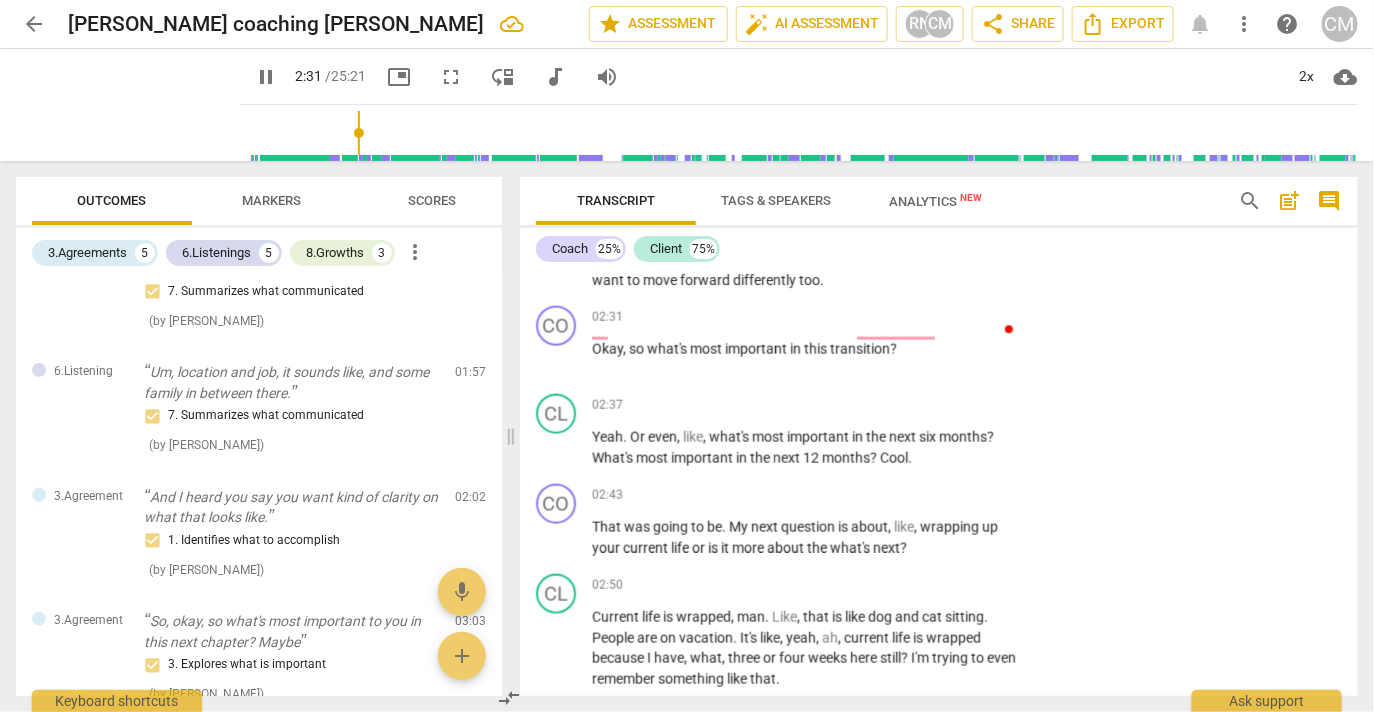 click on "pause" at bounding box center (557, 239) 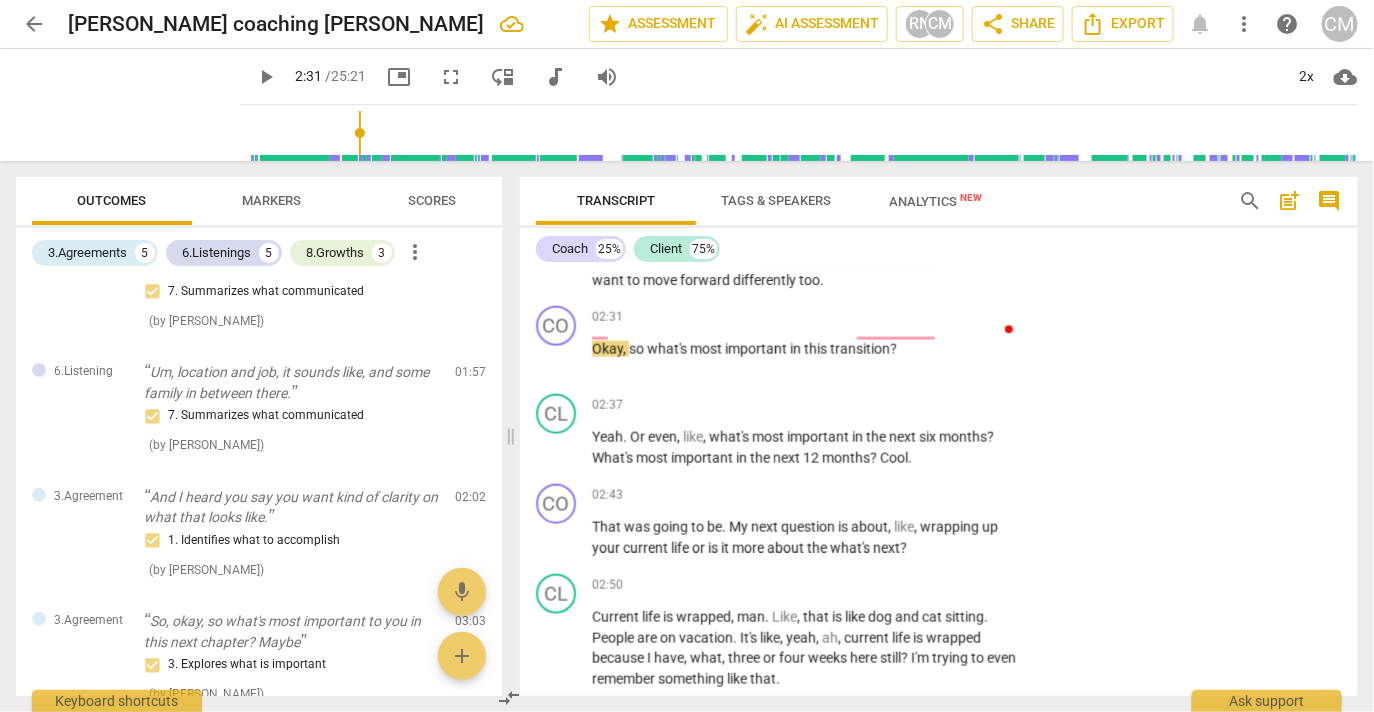 drag, startPoint x: 763, startPoint y: 525, endPoint x: 992, endPoint y: 527, distance: 229.00873 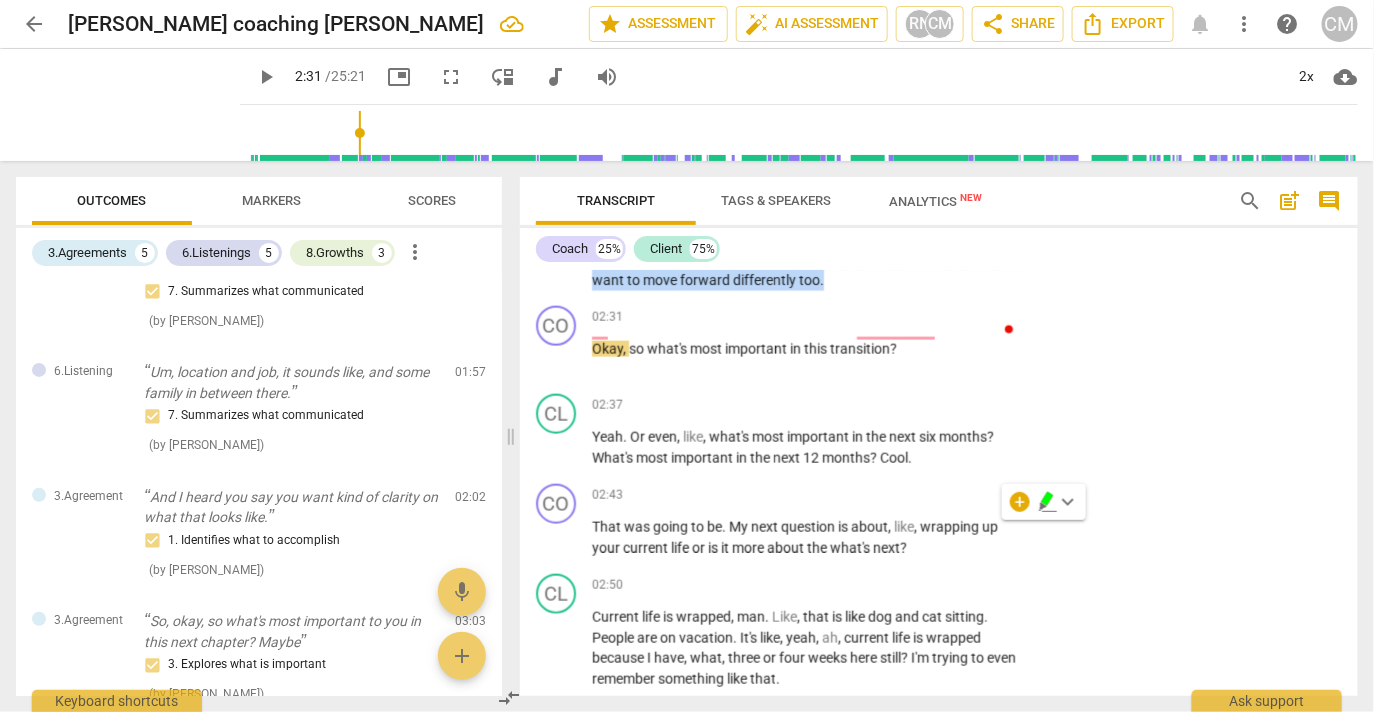 click on "arrow_back Jessica coaching Sarah edit star    Assessment   auto_fix_high    AI Assessment RN CM share    Share    Export notifications more_vert help CM play_arrow play_arrow 2:31   /  25:21 picture_in_picture fullscreen move_down audiotrack volume_up 2x cloud_download Outcomes Markers Scores 3.Agreements 5 6.Listenings 5 8.Growths 3 more_vert 3.Agreement What would you like to focus on today? 1. Identifies what to accomplish ( by Charles Marroni ) 00:12 edit delete 6.Listening so you have big life transitions coming up. 7. Summarizes what communicated ( by Charles Marroni ) 01:53 edit delete 6.Listening Um, location and job, it sounds like, and some family in between there. 7. Summarizes what communicated ( by Charles Marroni ) 01:57 edit delete 3.Agreement And I heard you say you want kind of clarity on what that looks like. 1. Identifies what to accomplish ( by Charles Marroni ) 02:02 edit delete 3.Agreement So, okay, so what's most important to you in this next chapter? Maybe ( ) 03:03" at bounding box center (687, 0) 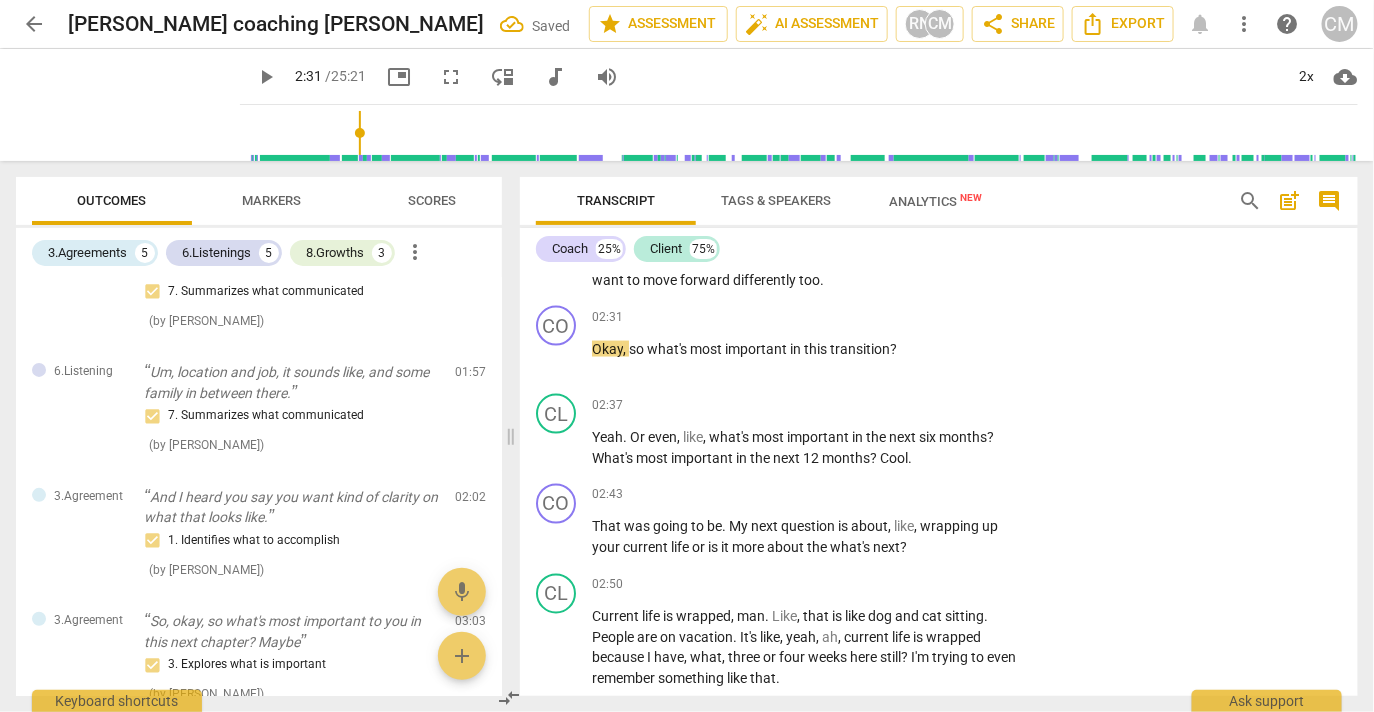 click on "forward" at bounding box center (706, 280) 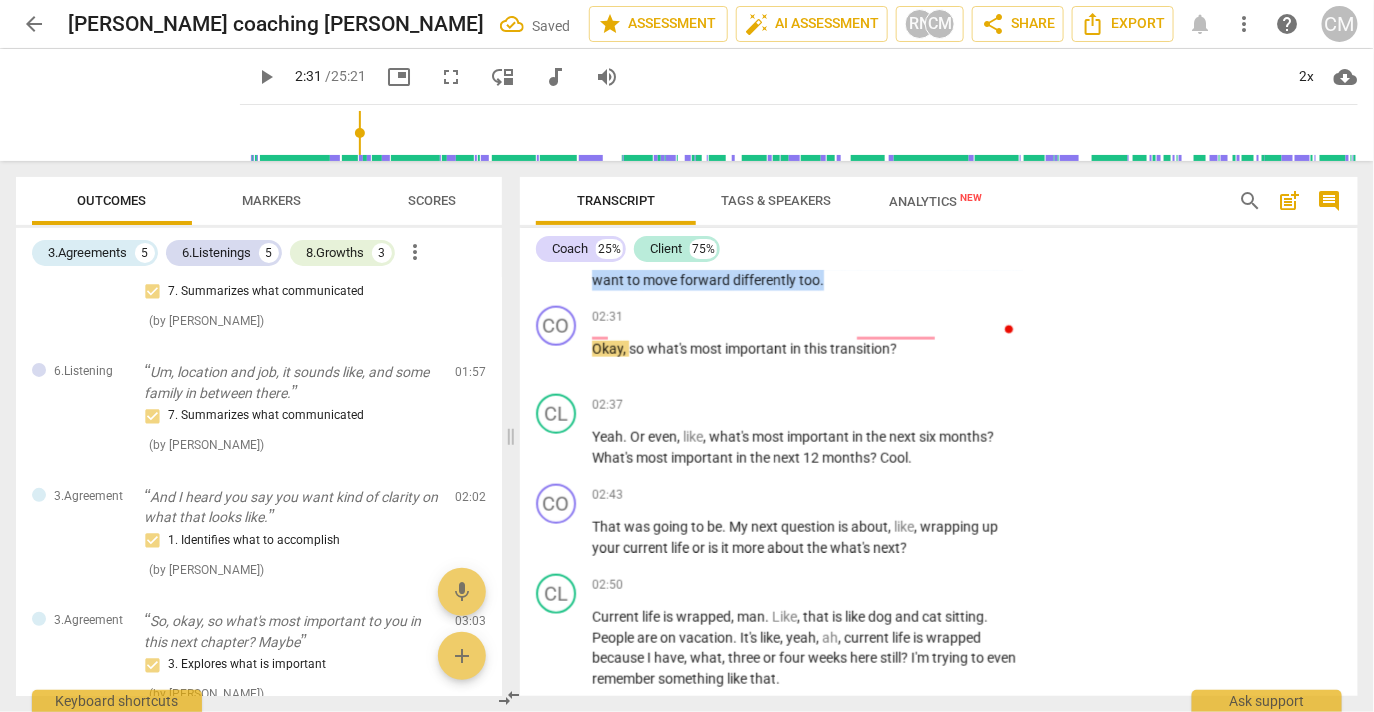 drag, startPoint x: 762, startPoint y: 523, endPoint x: 950, endPoint y: 568, distance: 193.31064 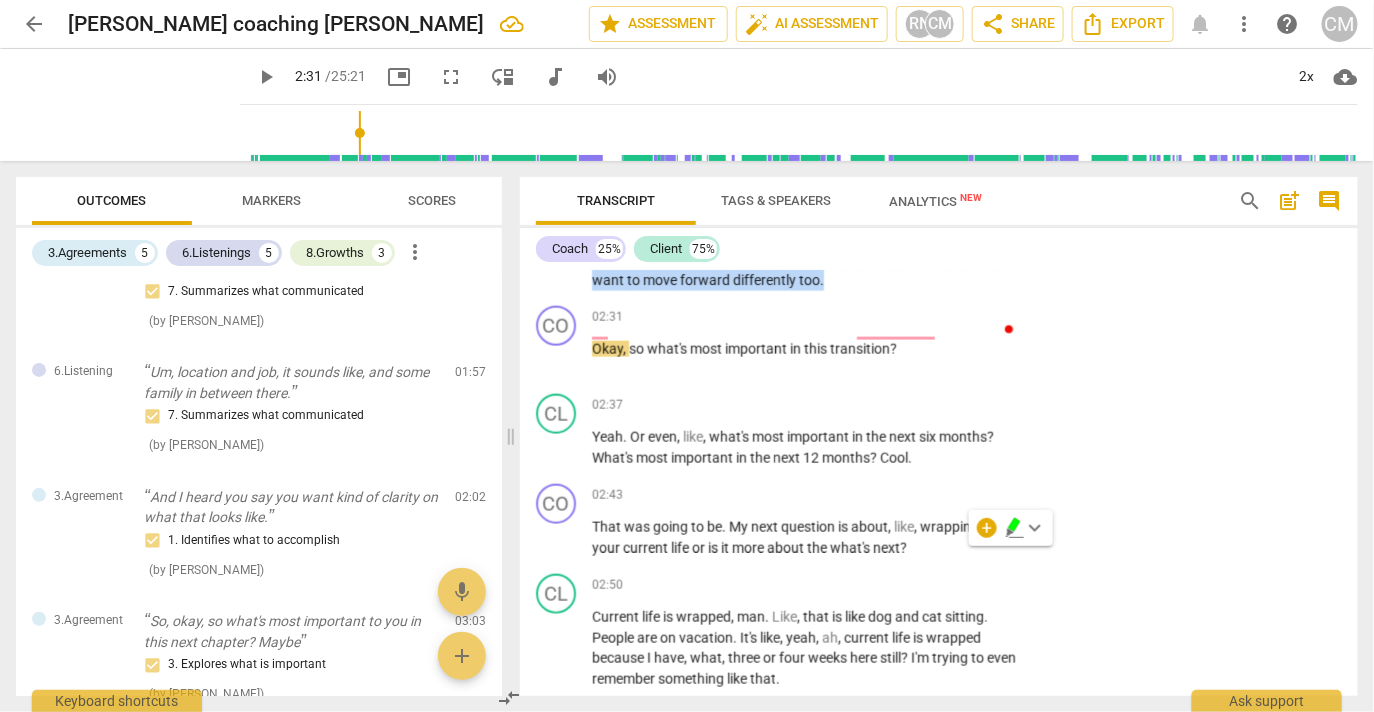 click 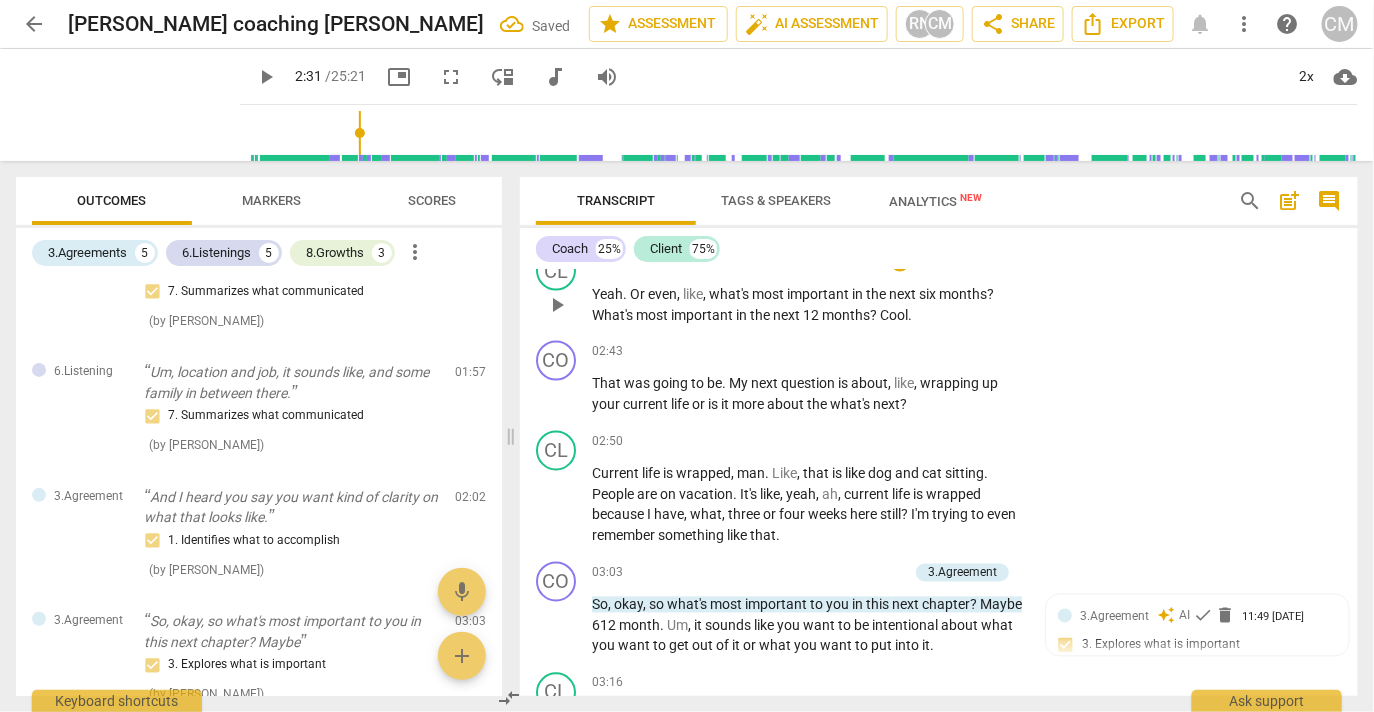 scroll, scrollTop: 1203, scrollLeft: 0, axis: vertical 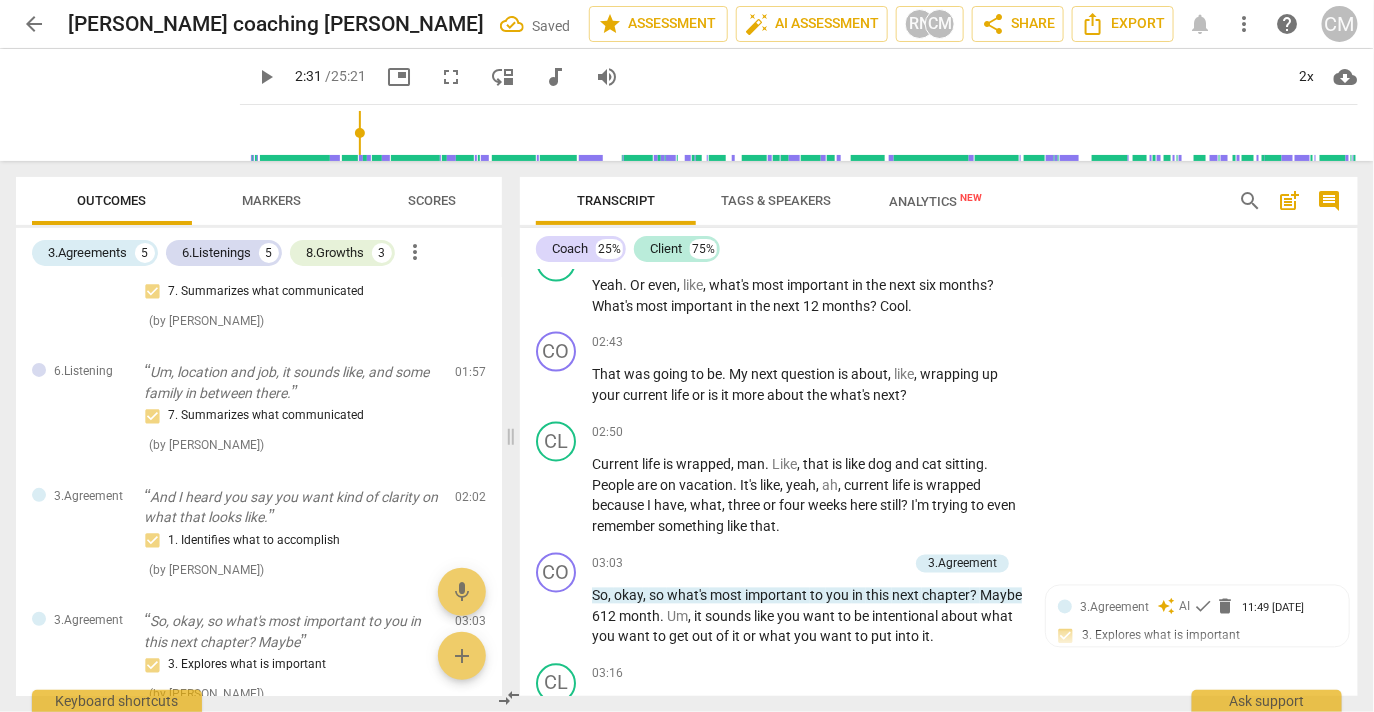 click on "play_arrow" at bounding box center (557, 207) 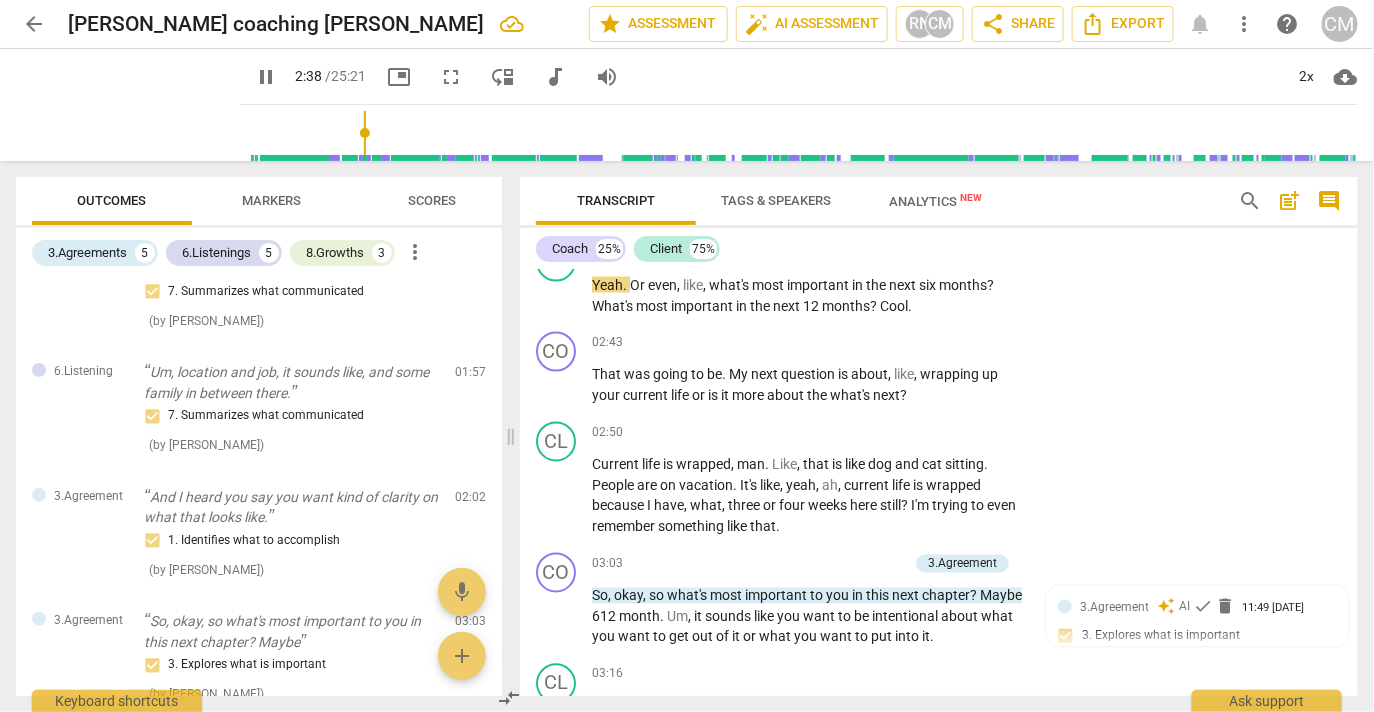 click on "pause" at bounding box center (557, 207) 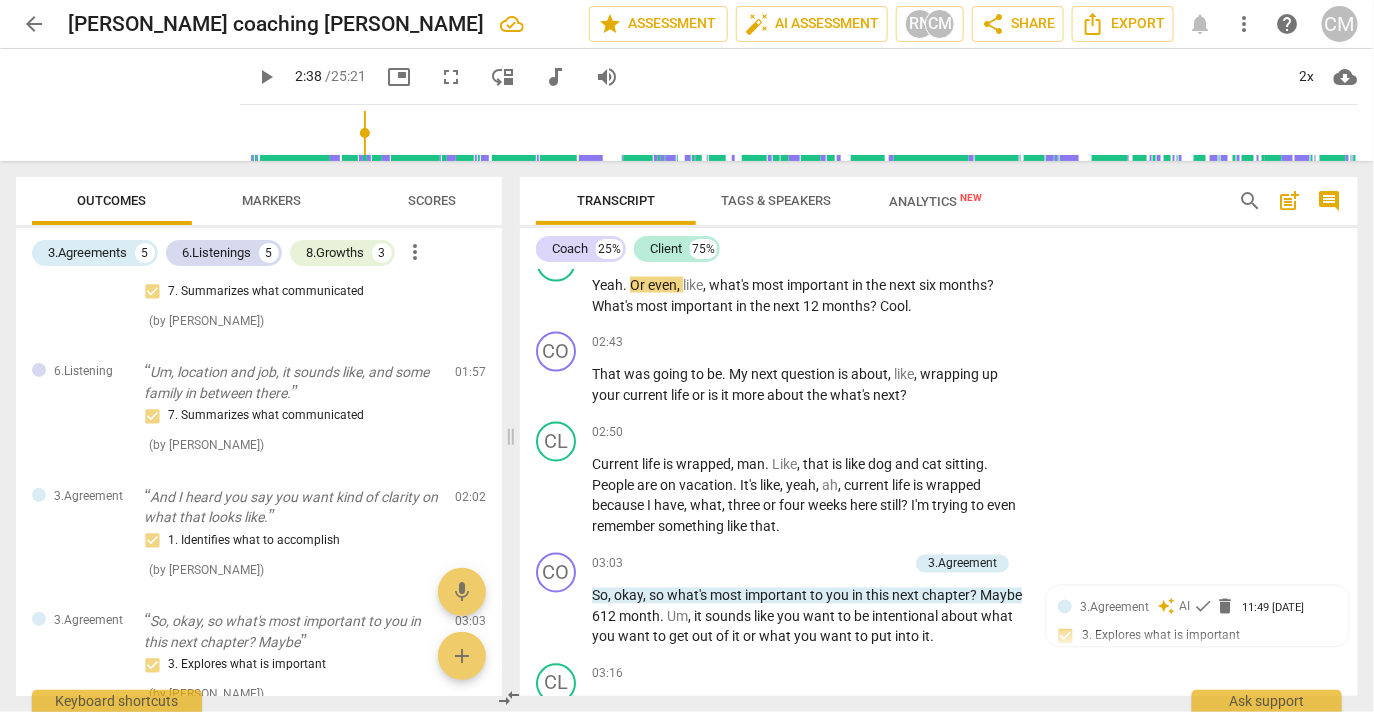 drag, startPoint x: 637, startPoint y: 475, endPoint x: 988, endPoint y: 487, distance: 351.20508 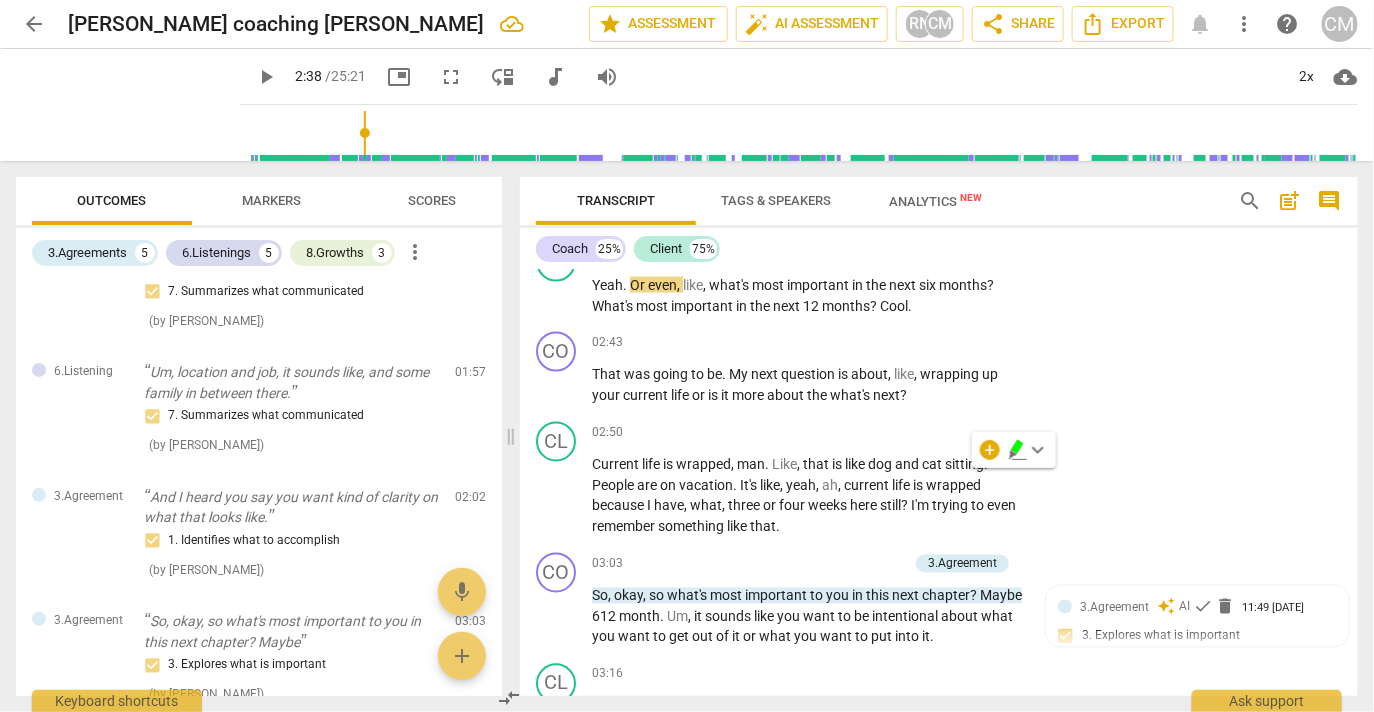 click on "+" at bounding box center (900, 165) 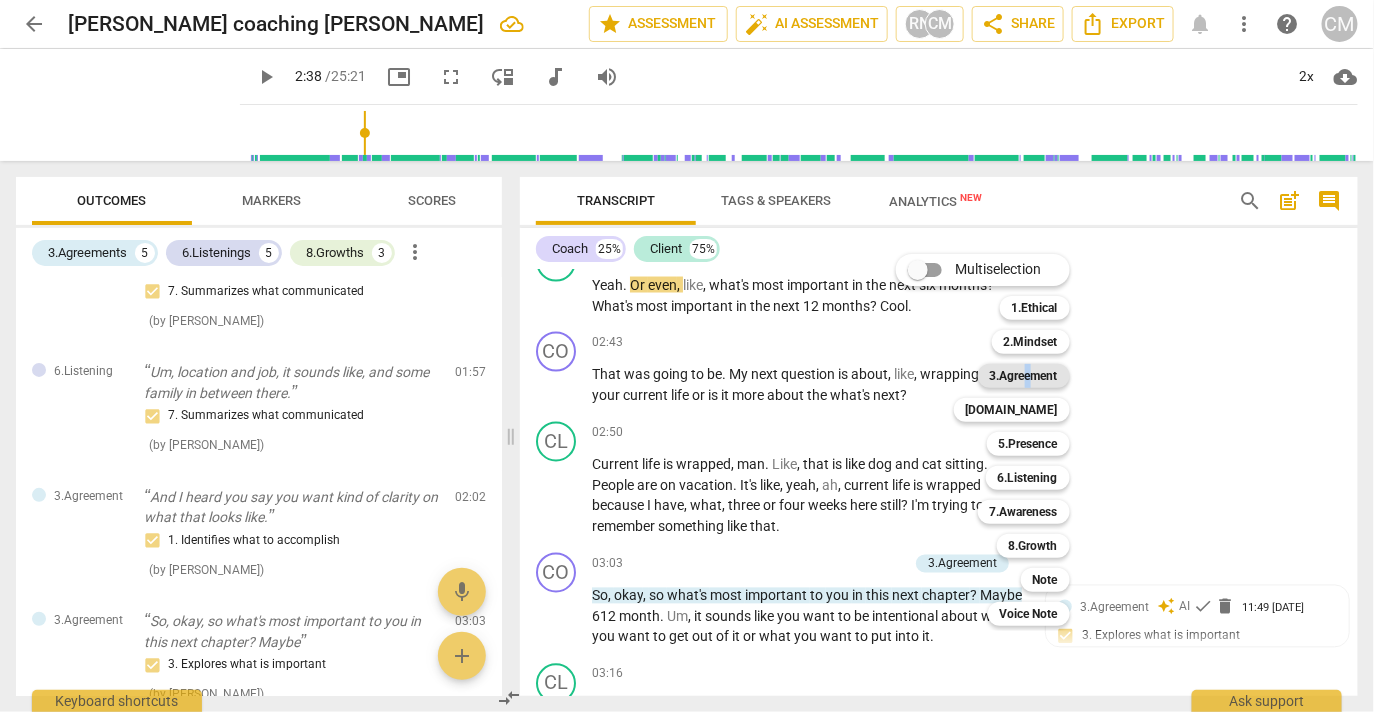 click on "3.Agreement" at bounding box center [1024, 376] 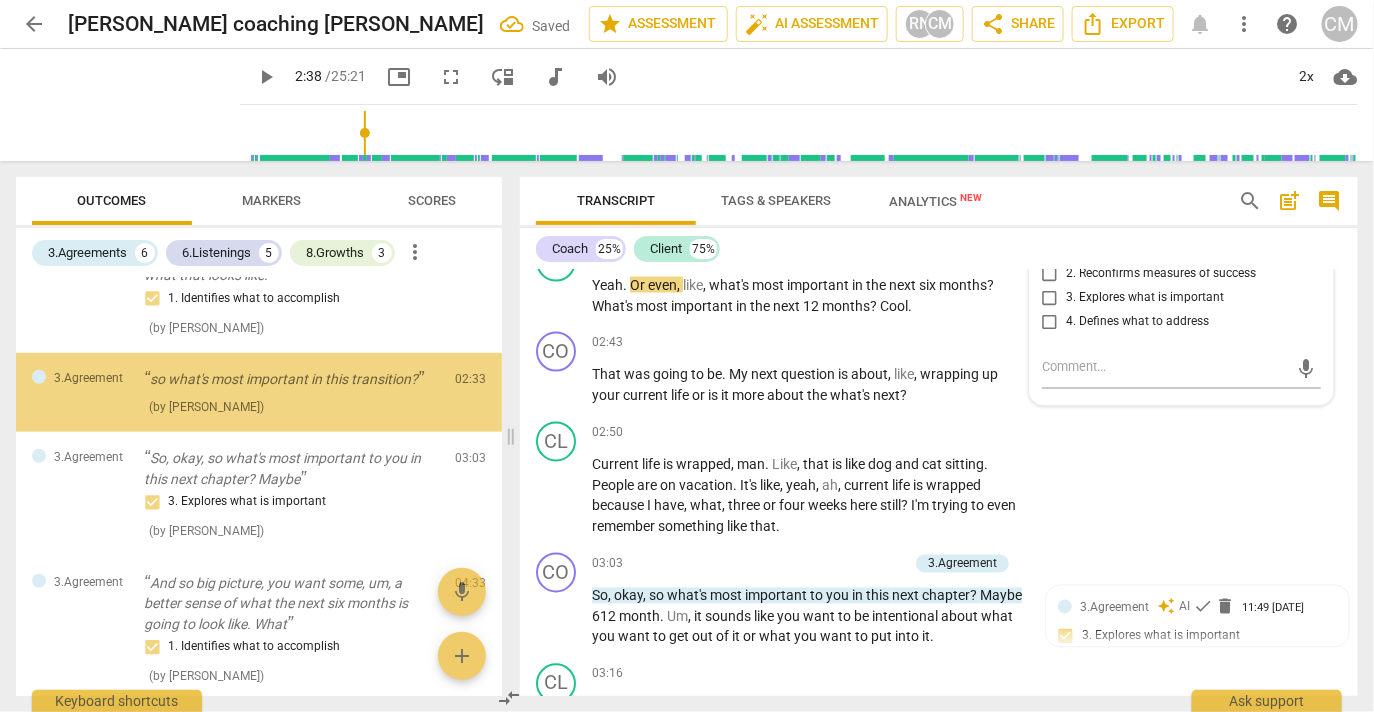 scroll, scrollTop: 407, scrollLeft: 0, axis: vertical 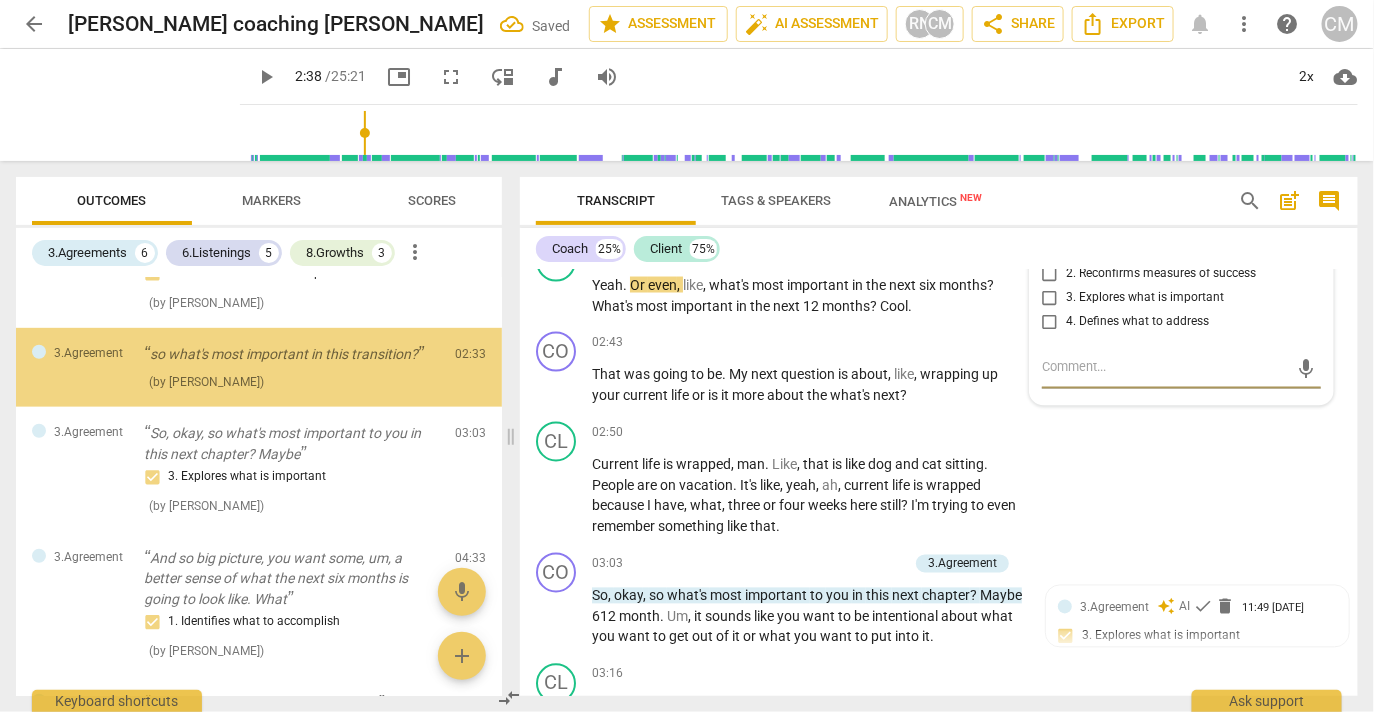 click on "1. Identifies what to accomplish" at bounding box center (1152, 250) 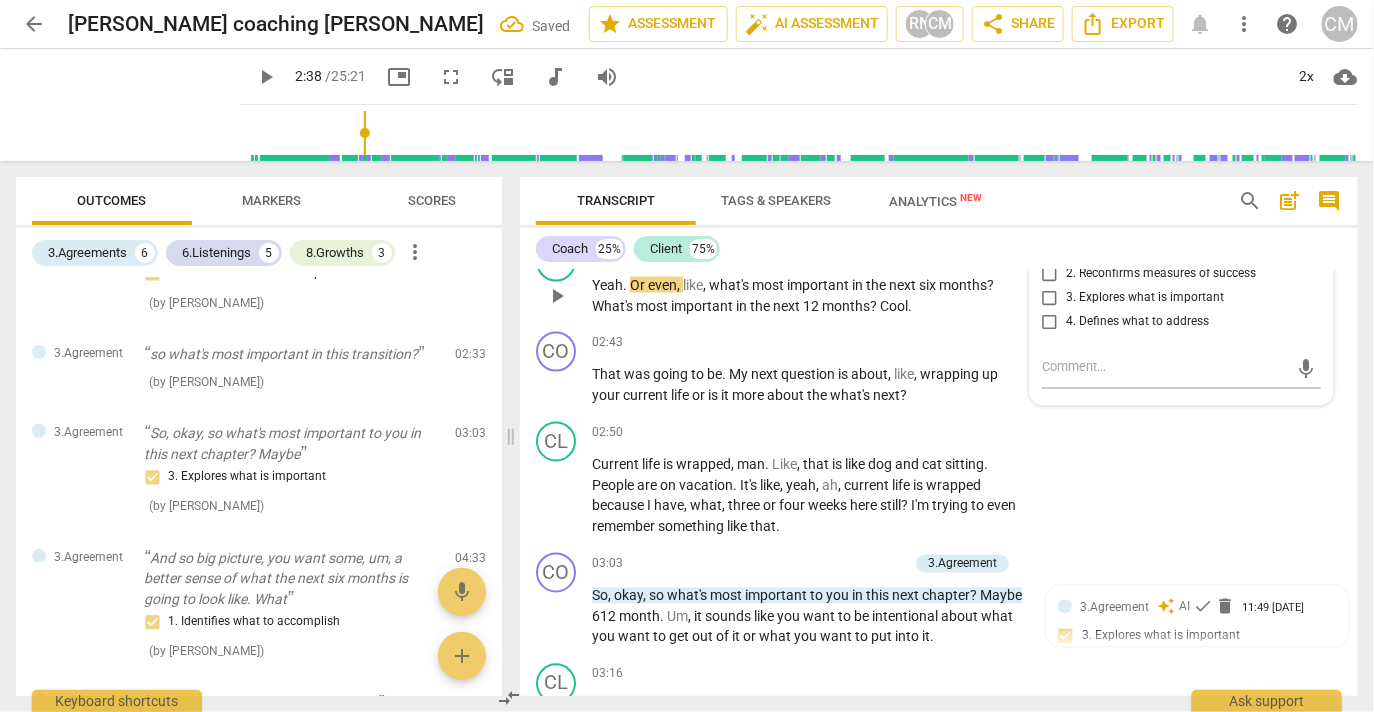 click on "play_arrow" at bounding box center [557, 296] 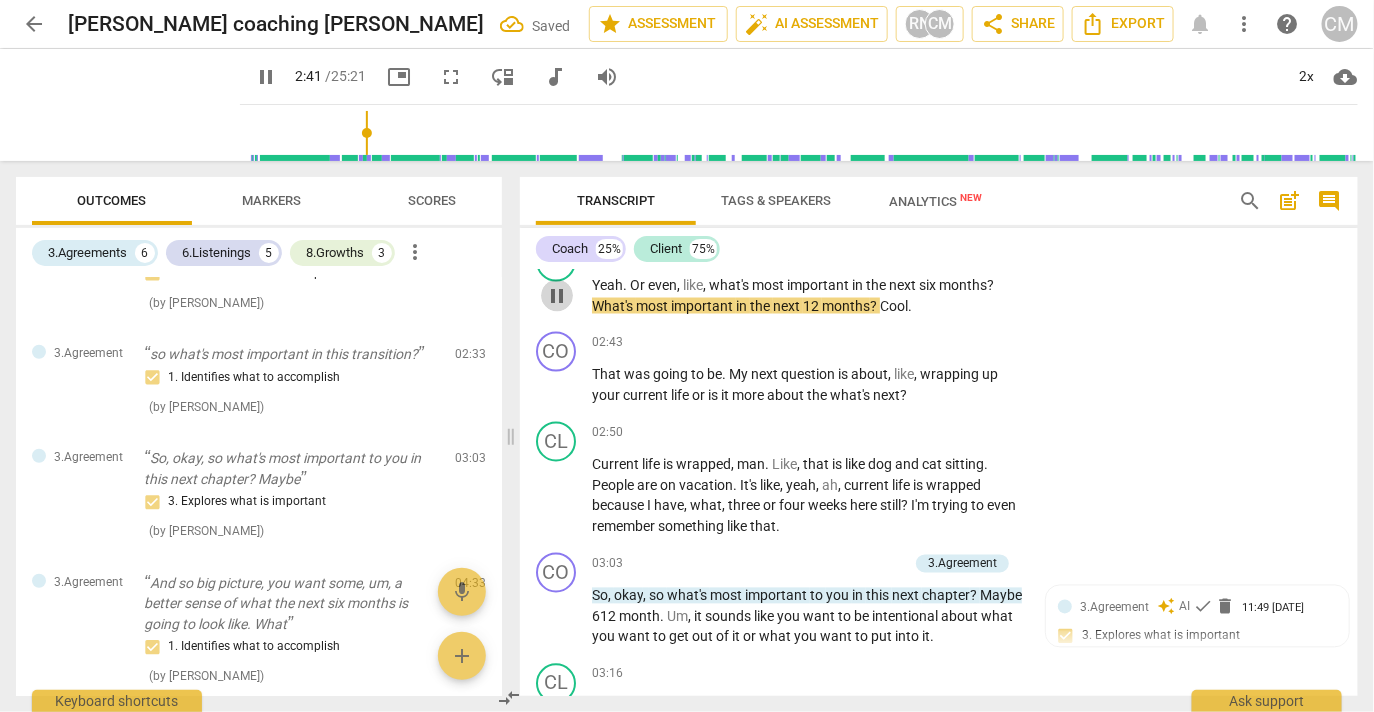 click on "pause" at bounding box center [557, 296] 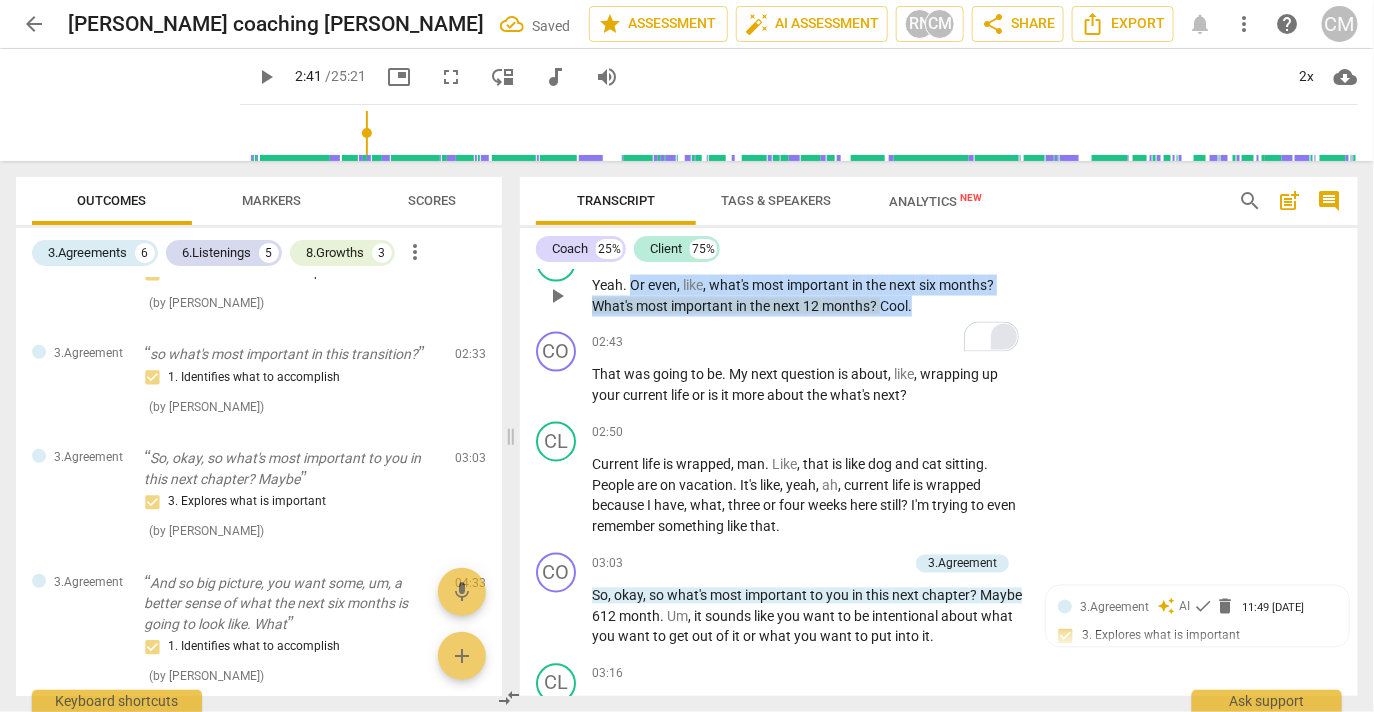 click on "arrow_back Jessica coaching Sarah Saved edit star    Assessment   auto_fix_high    AI Assessment RN CM share    Share    Export notifications more_vert help CM play_arrow play_arrow 2:41   /  25:21 picture_in_picture fullscreen move_down audiotrack volume_up 2x cloud_download Outcomes Markers Scores 3.Agreements 6 6.Listenings 5 8.Growths 3 more_vert 3.Agreement What would you like to focus on today? 1. Identifies what to accomplish ( by Charles Marroni ) 00:12 edit delete 6.Listening so you have big life transitions coming up. 7. Summarizes what communicated ( by Charles Marroni ) 01:53 edit delete 6.Listening Um, location and job, it sounds like, and some family in between there. 7. Summarizes what communicated ( by Charles Marroni ) 01:57 edit delete 3.Agreement And I heard you say you want kind of clarity on what that looks like. 1. Identifies what to accomplish ( by Charles Marroni ) 02:02 edit delete 3.Agreement so what's most important in this transition? ( by Charles Marroni ) 02:33" at bounding box center [687, 0] 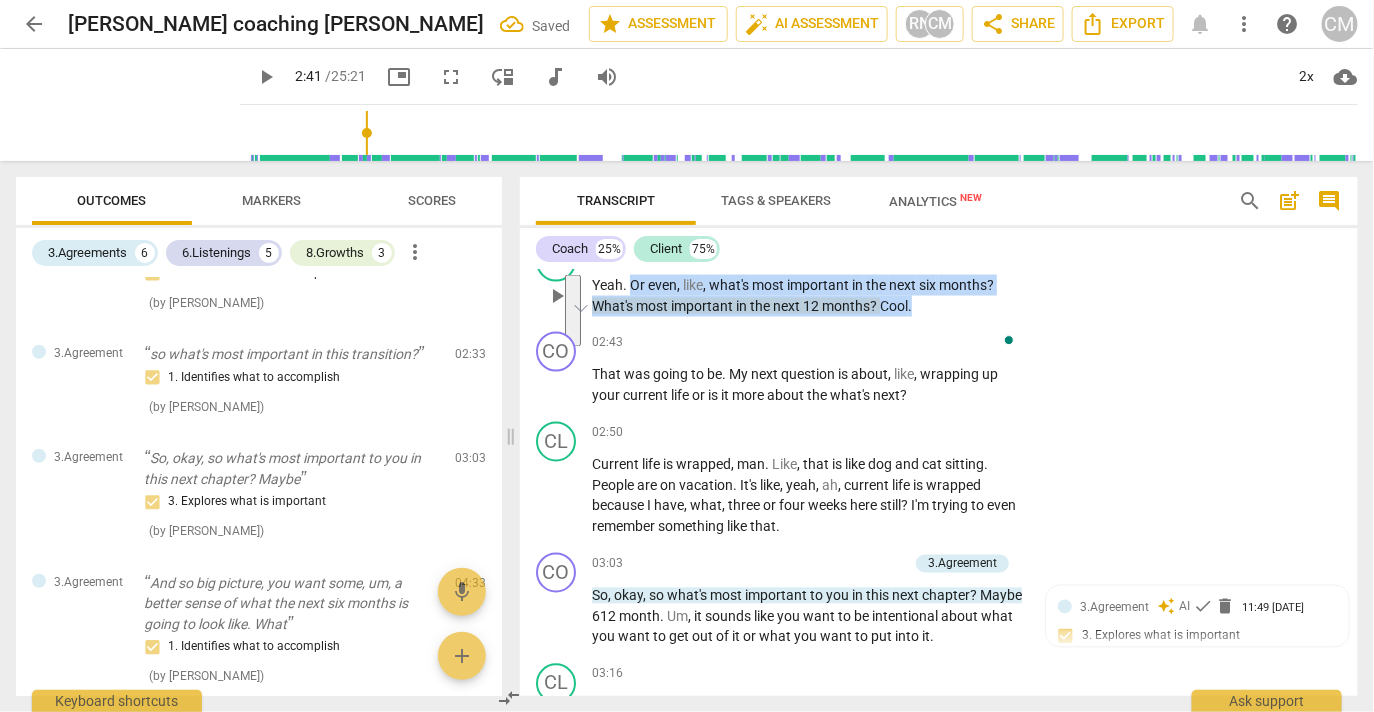 click on "+" at bounding box center [900, 253] 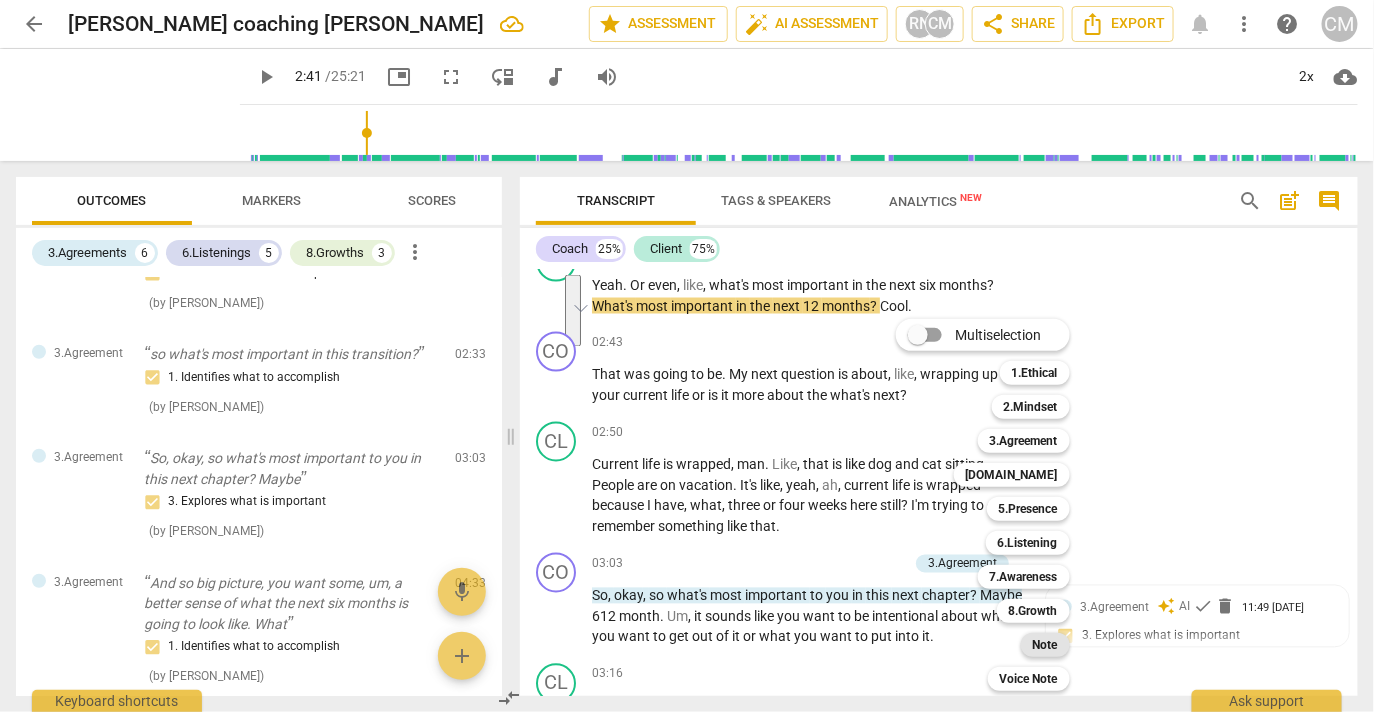 click on "Note" at bounding box center (1045, 645) 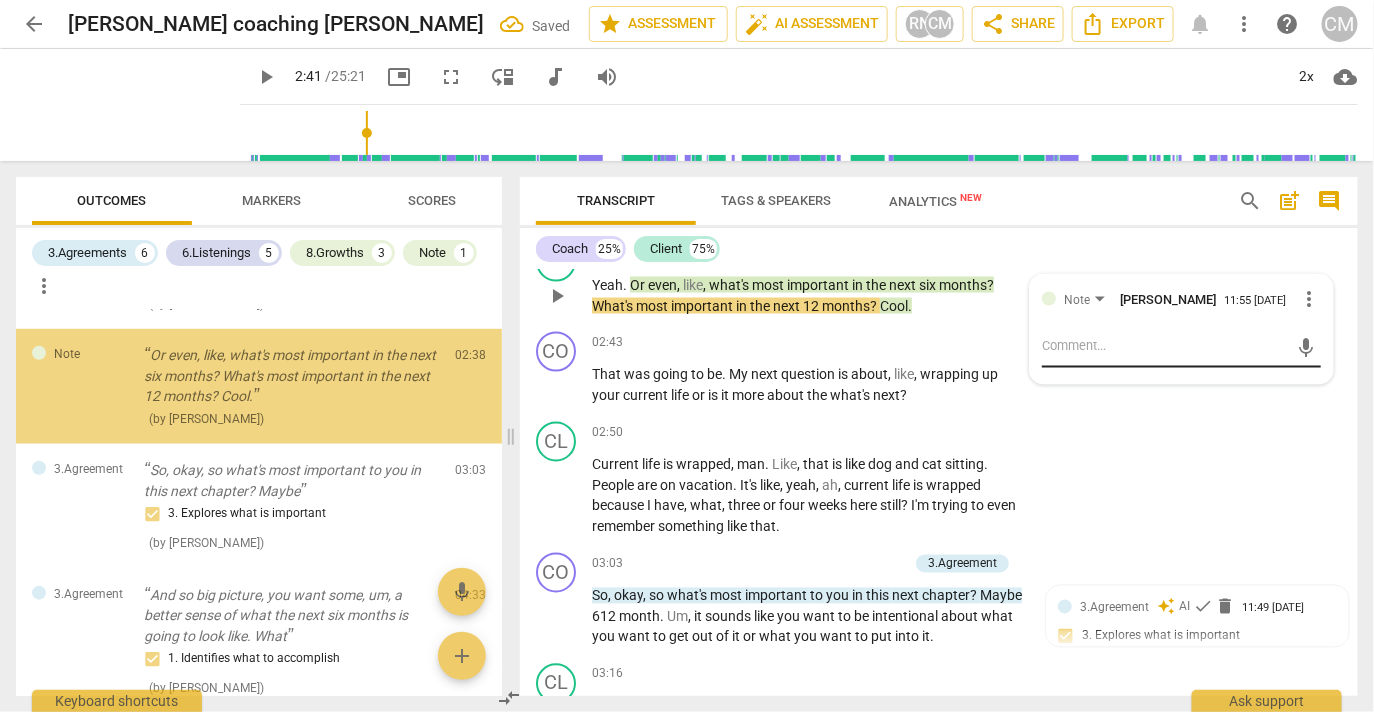 scroll, scrollTop: 586, scrollLeft: 0, axis: vertical 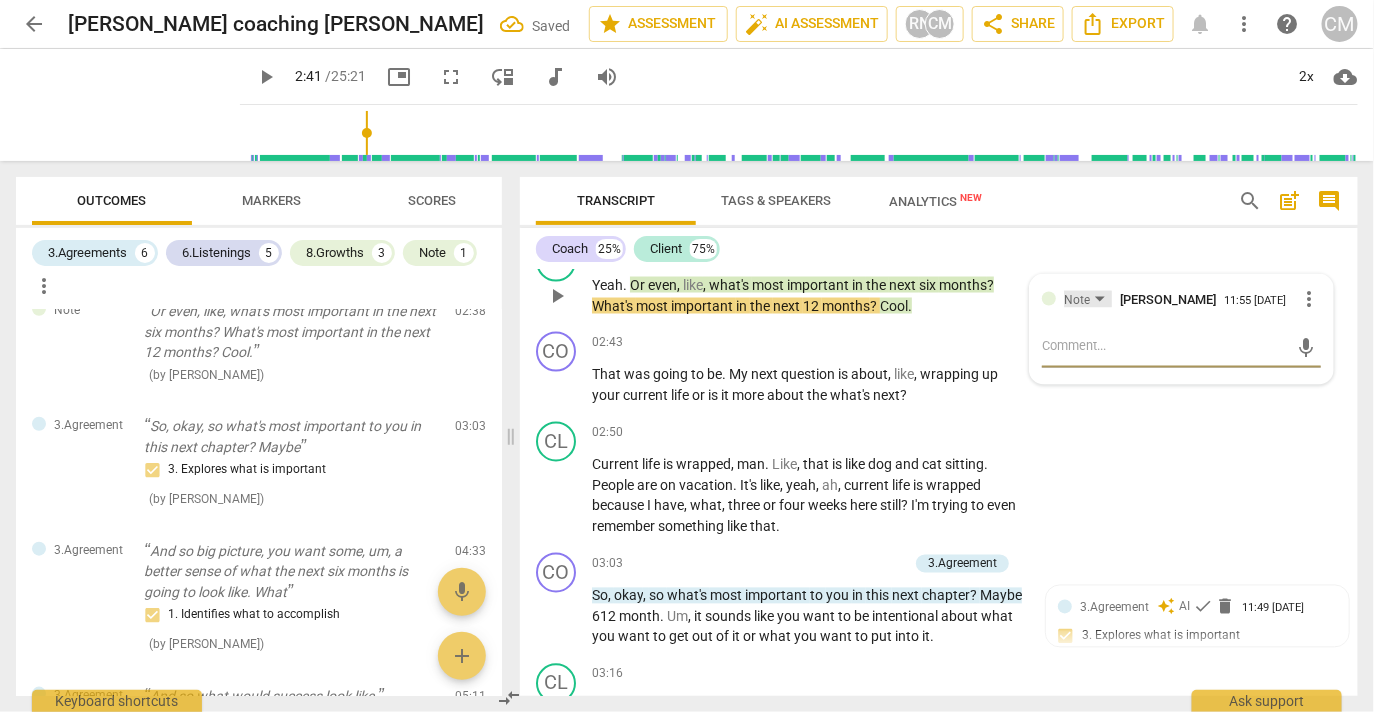 click on "Note" at bounding box center [1077, 300] 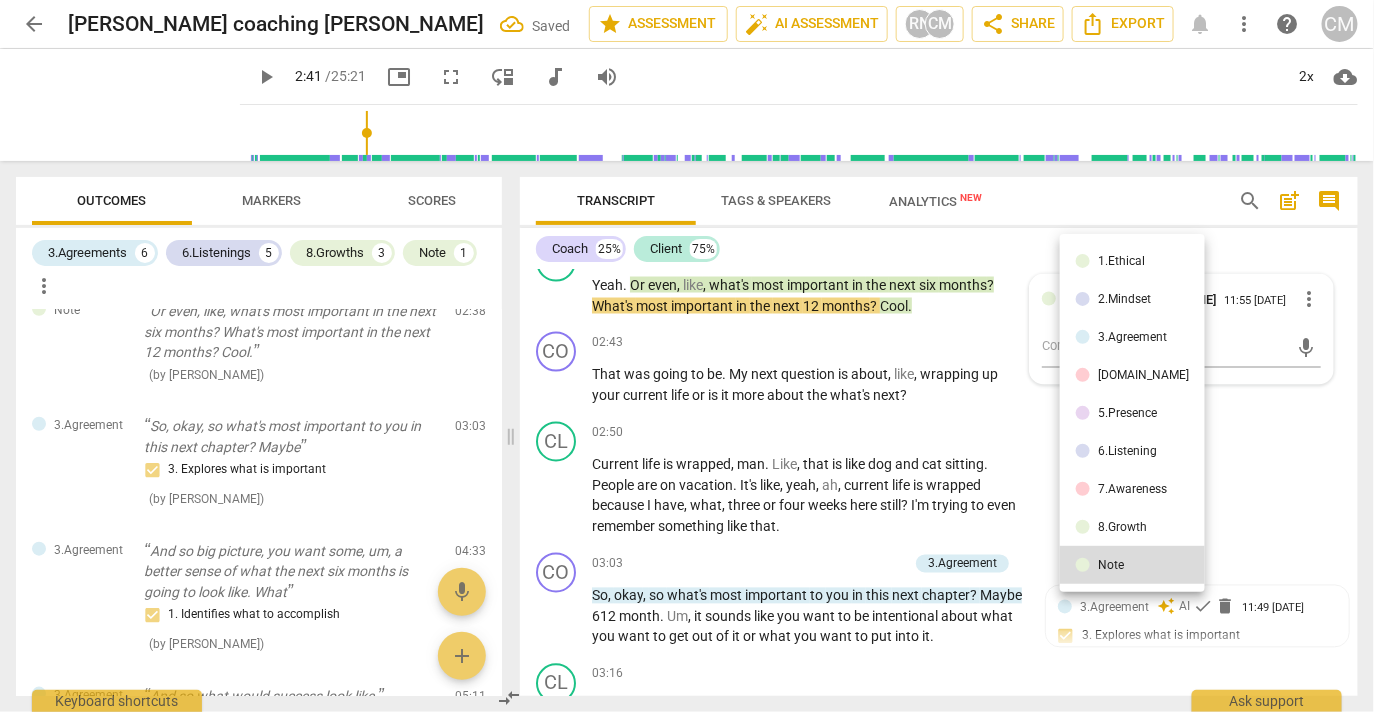 click at bounding box center (687, 356) 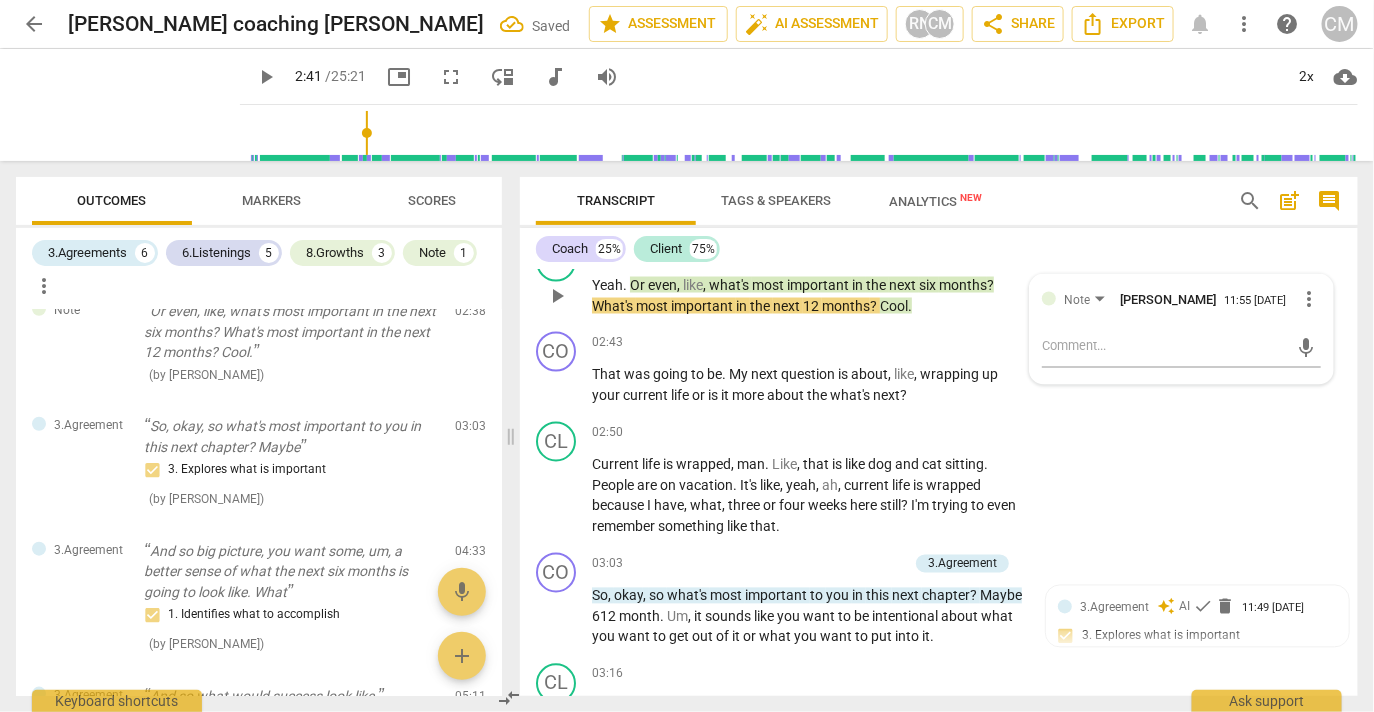 click on "more_vert" at bounding box center [1309, 299] 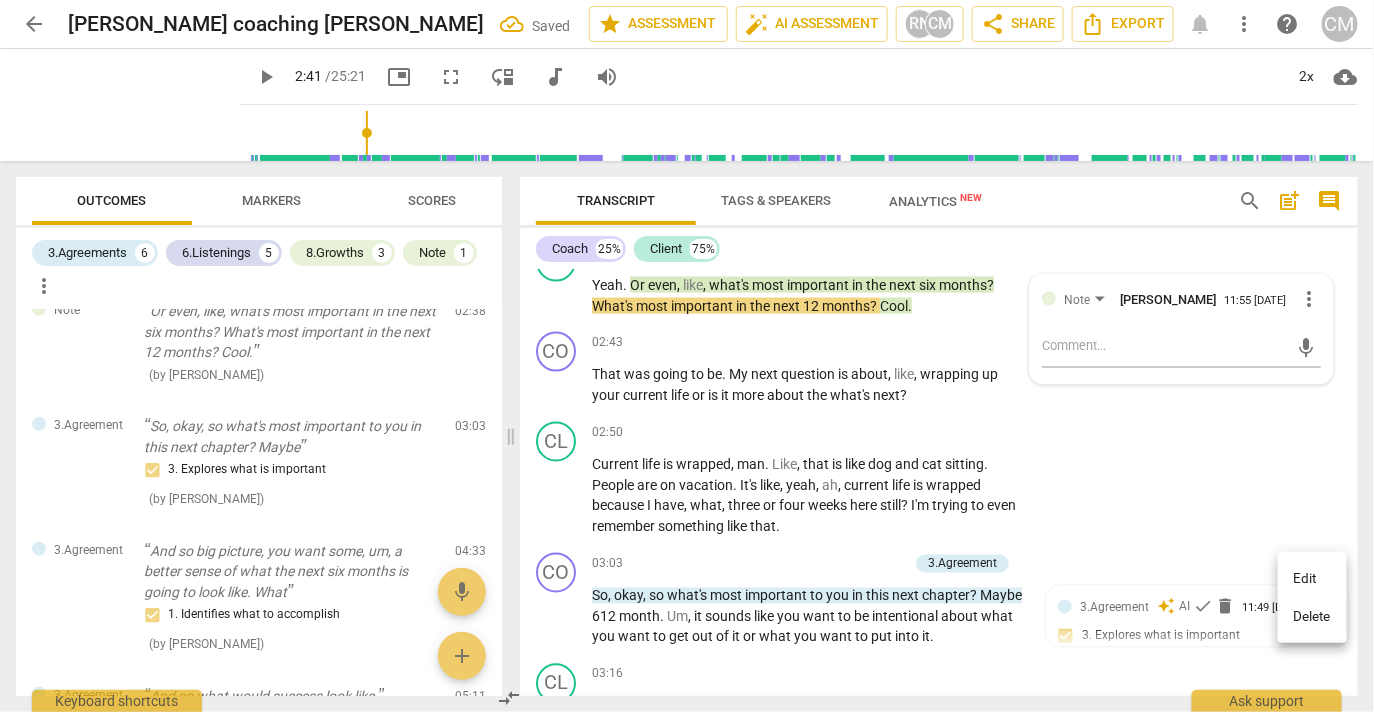 click on "Delete" at bounding box center [1312, 617] 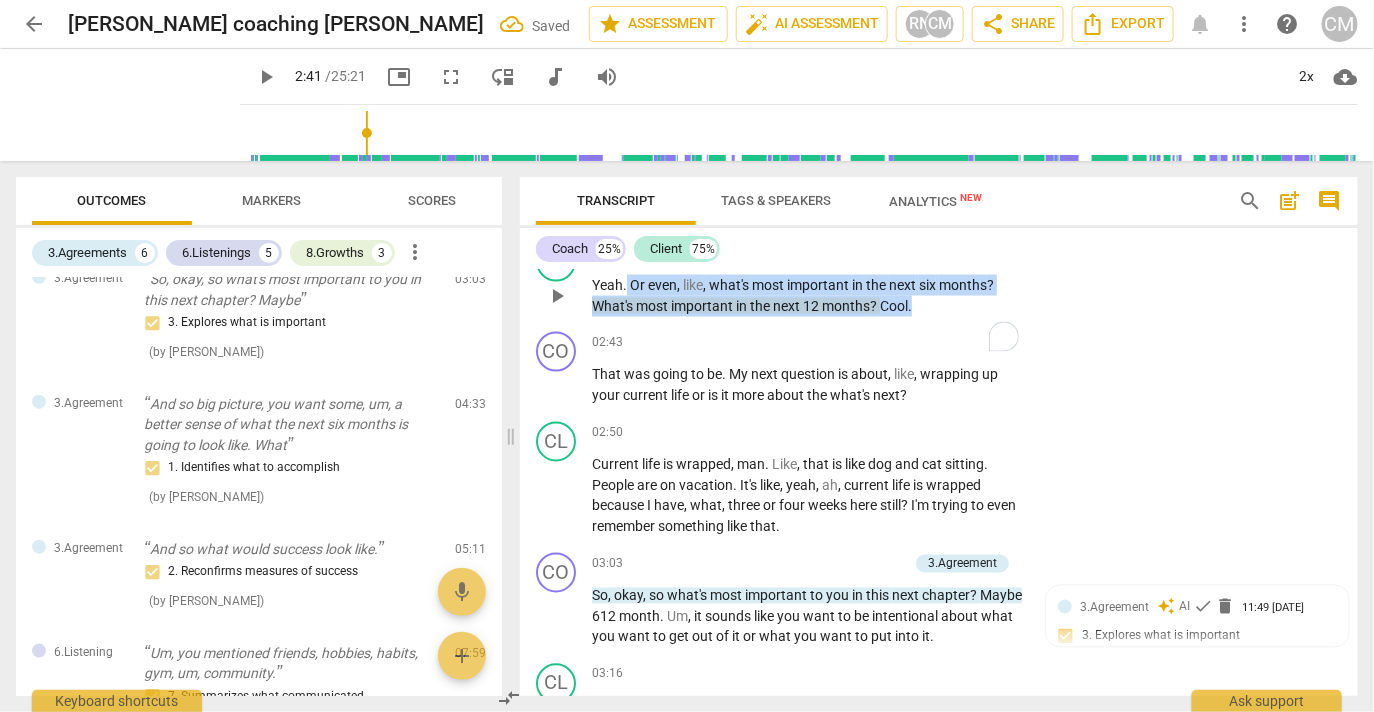 drag, startPoint x: 636, startPoint y: 556, endPoint x: 799, endPoint y: 613, distance: 172.6789 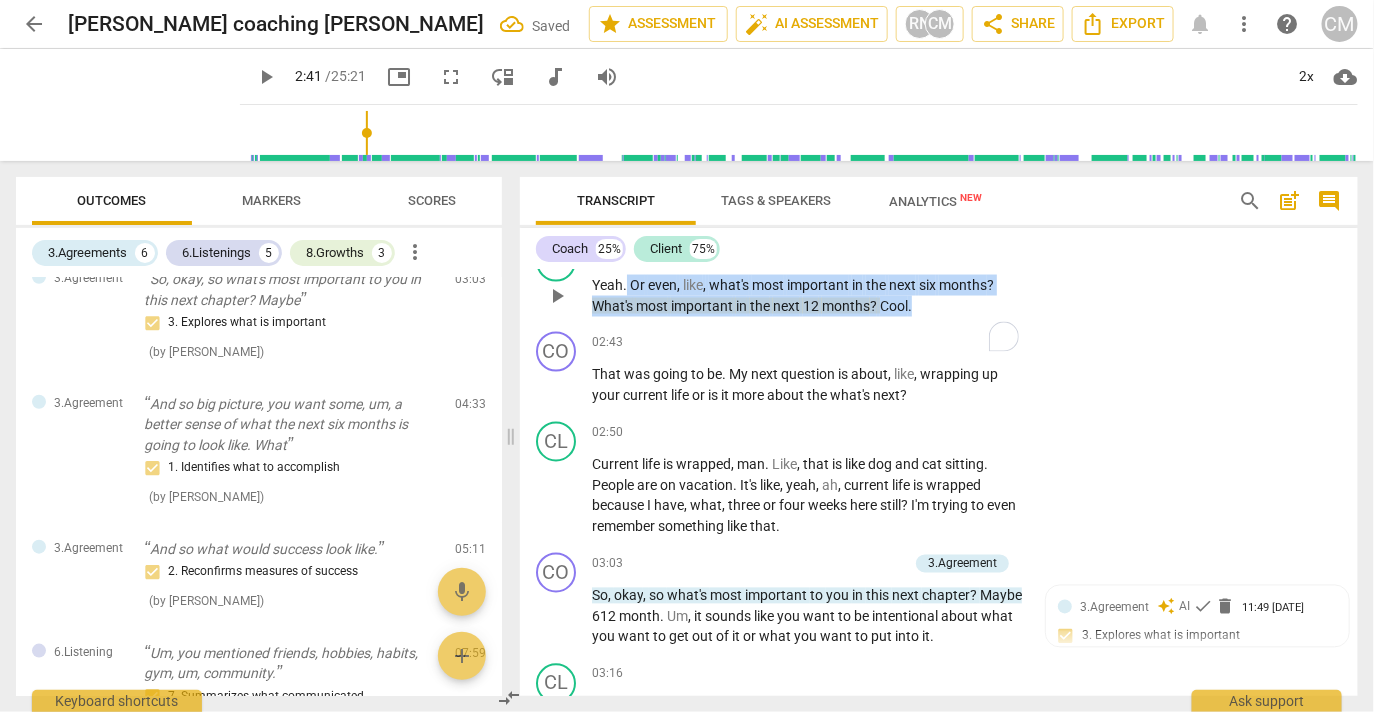 click on "Yeah .   Or   even ,   like ,   what's   most   important   in   the   next   six   months ?   What's   most   important   in   the   next   12   months ?   Cool ." at bounding box center [807, 295] 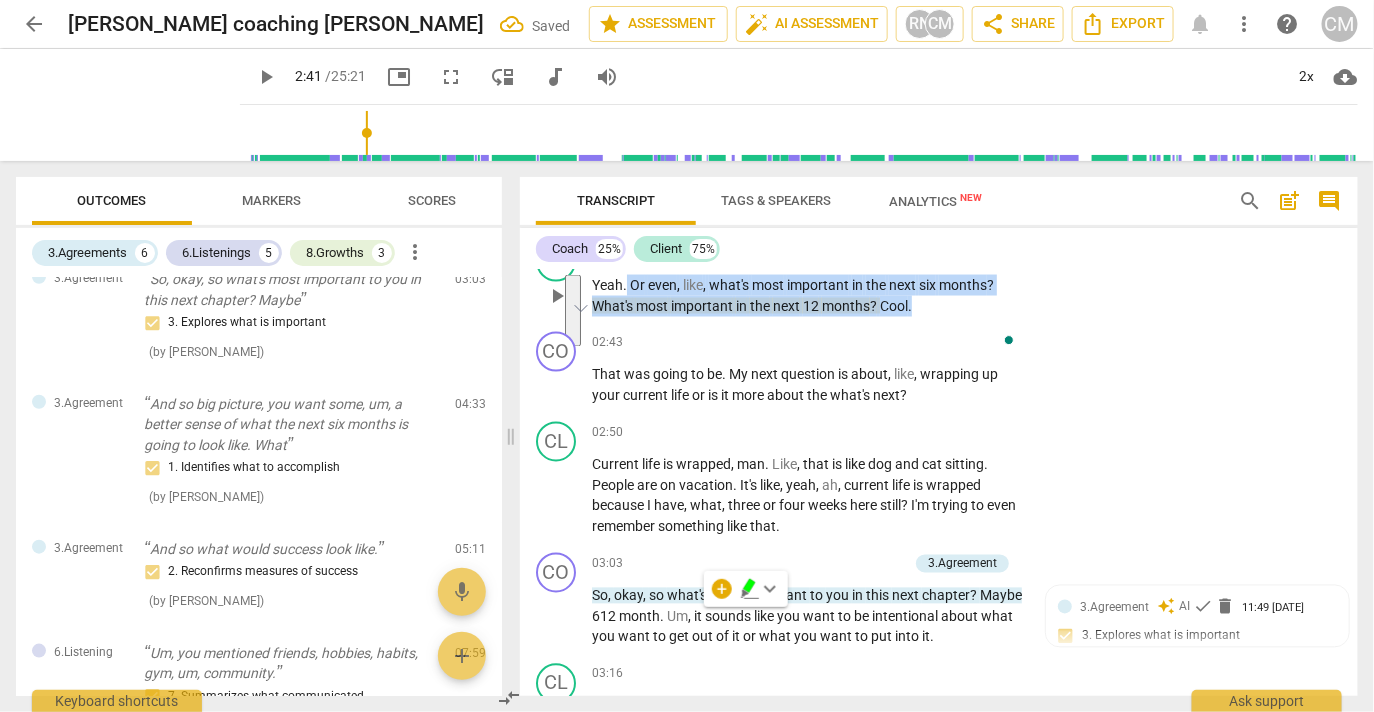 click 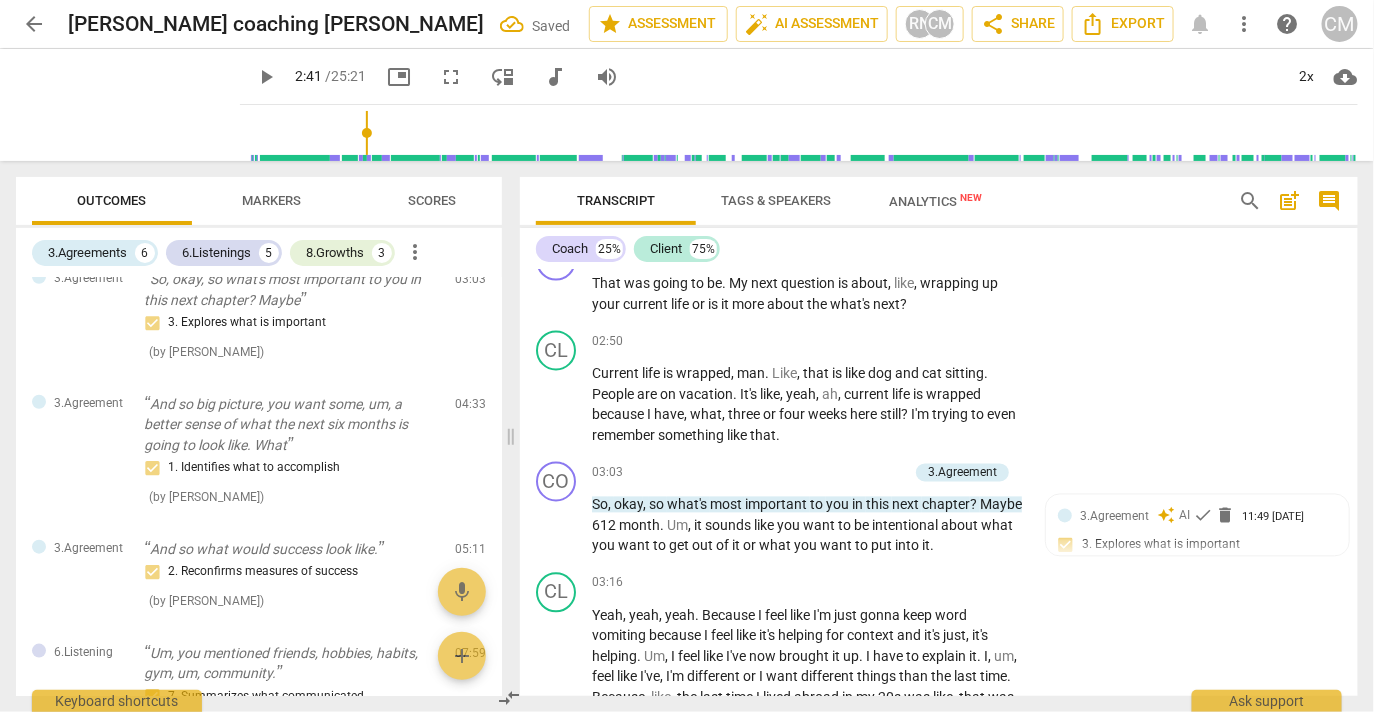 scroll, scrollTop: 1370, scrollLeft: 0, axis: vertical 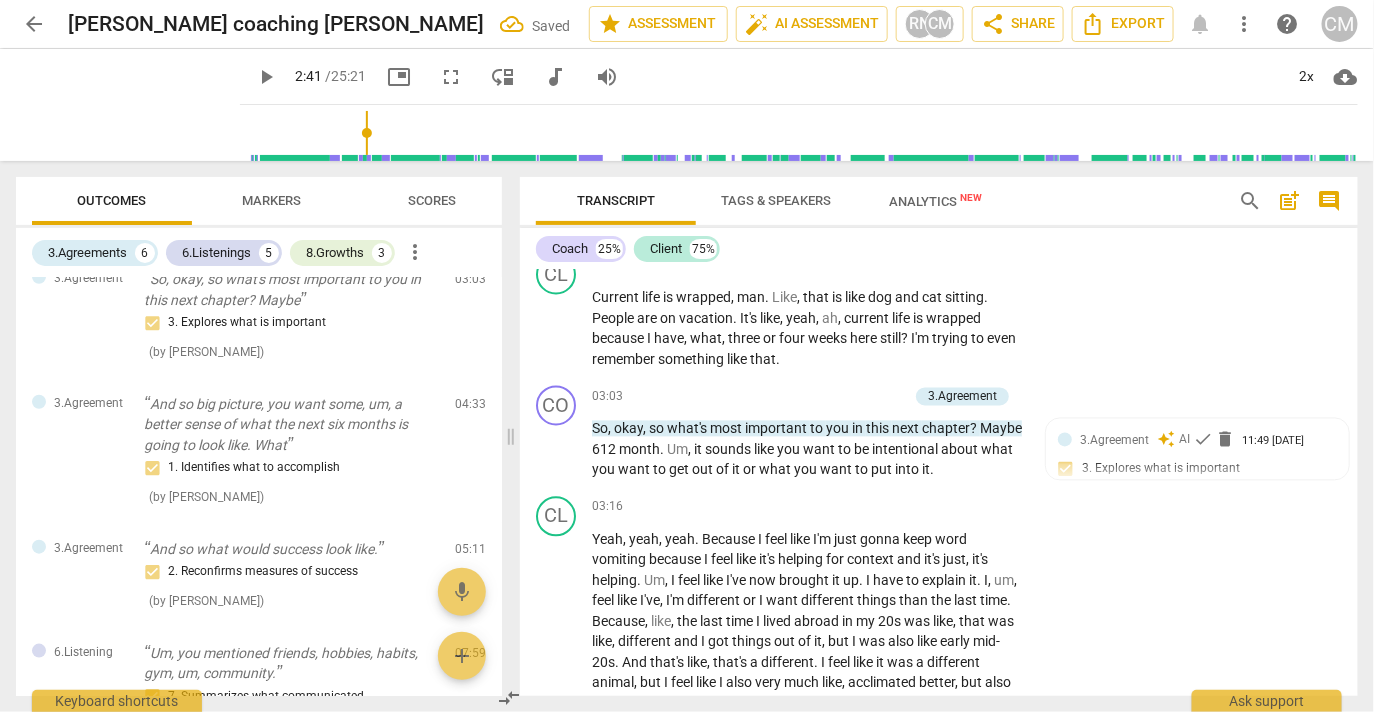 click on "play_arrow" at bounding box center [557, 219] 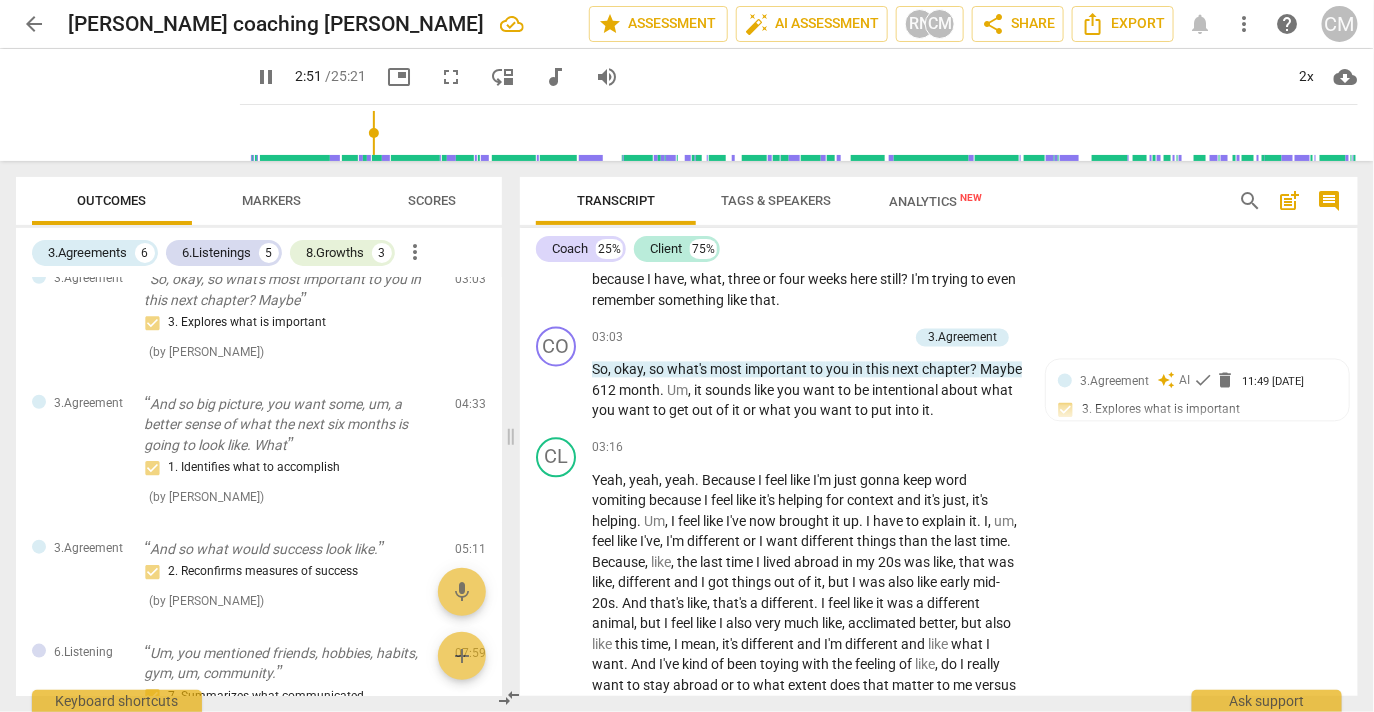 scroll, scrollTop: 1452, scrollLeft: 0, axis: vertical 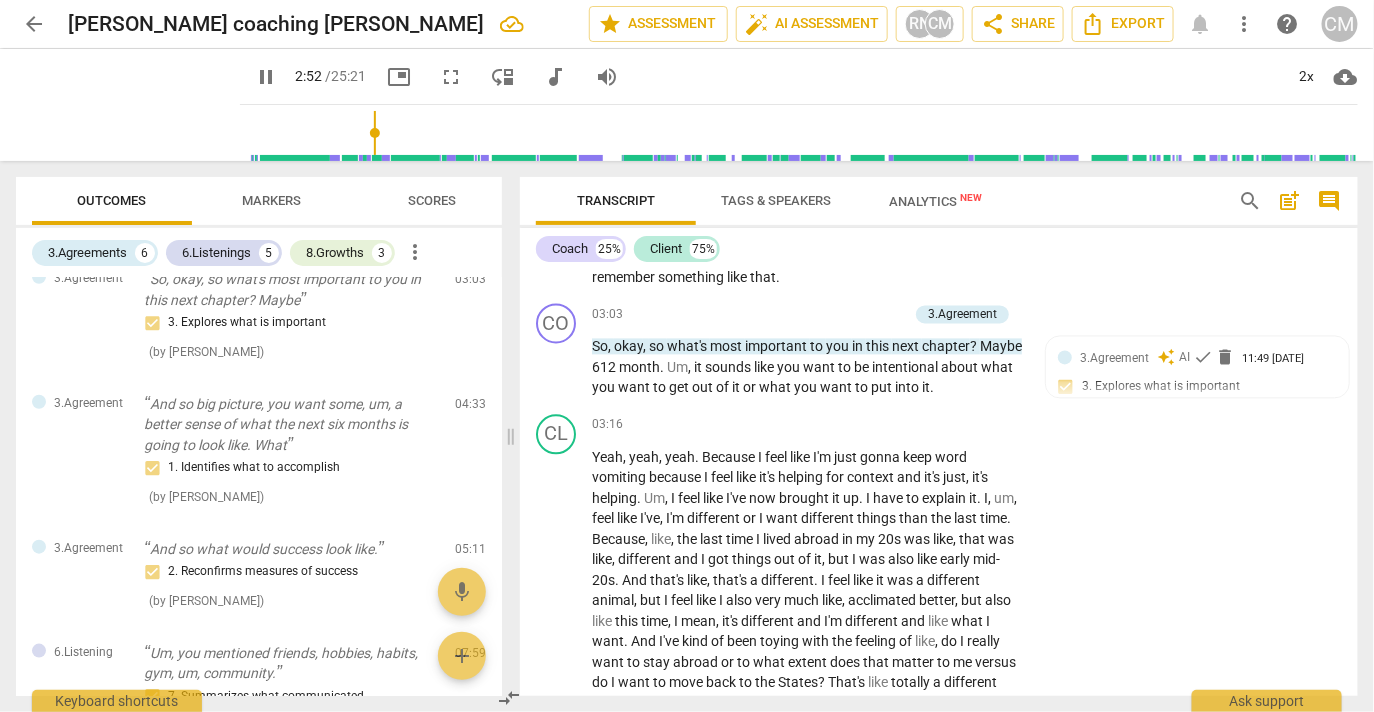 click on "pause" at bounding box center [557, 137] 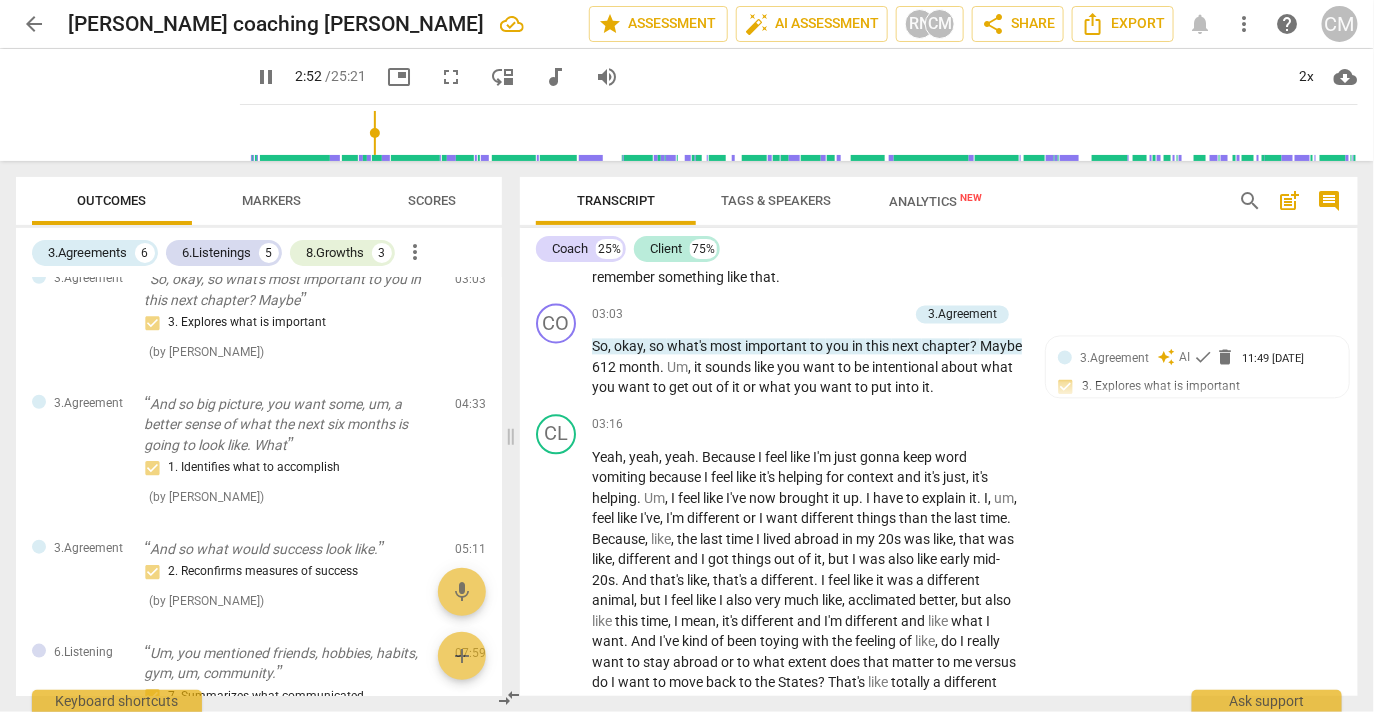 type on "173" 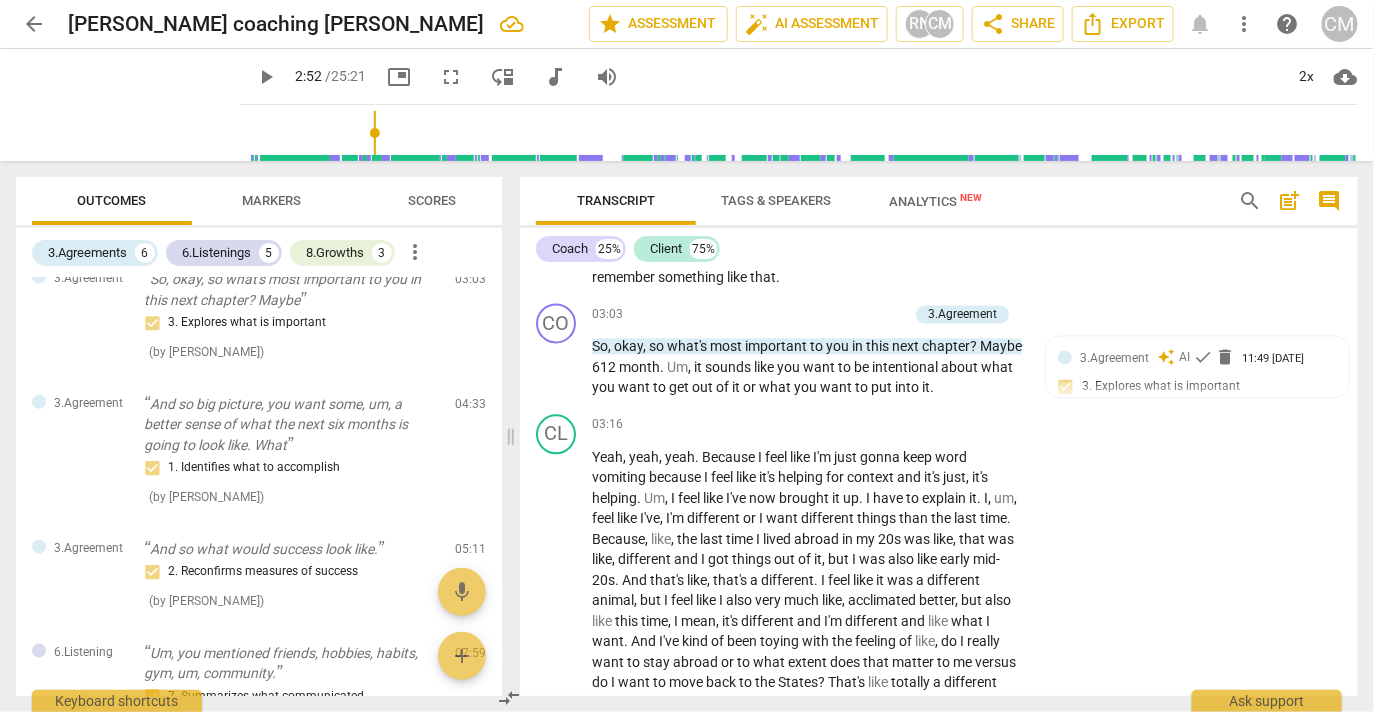 drag, startPoint x: 766, startPoint y: 429, endPoint x: 838, endPoint y: 517, distance: 113.70136 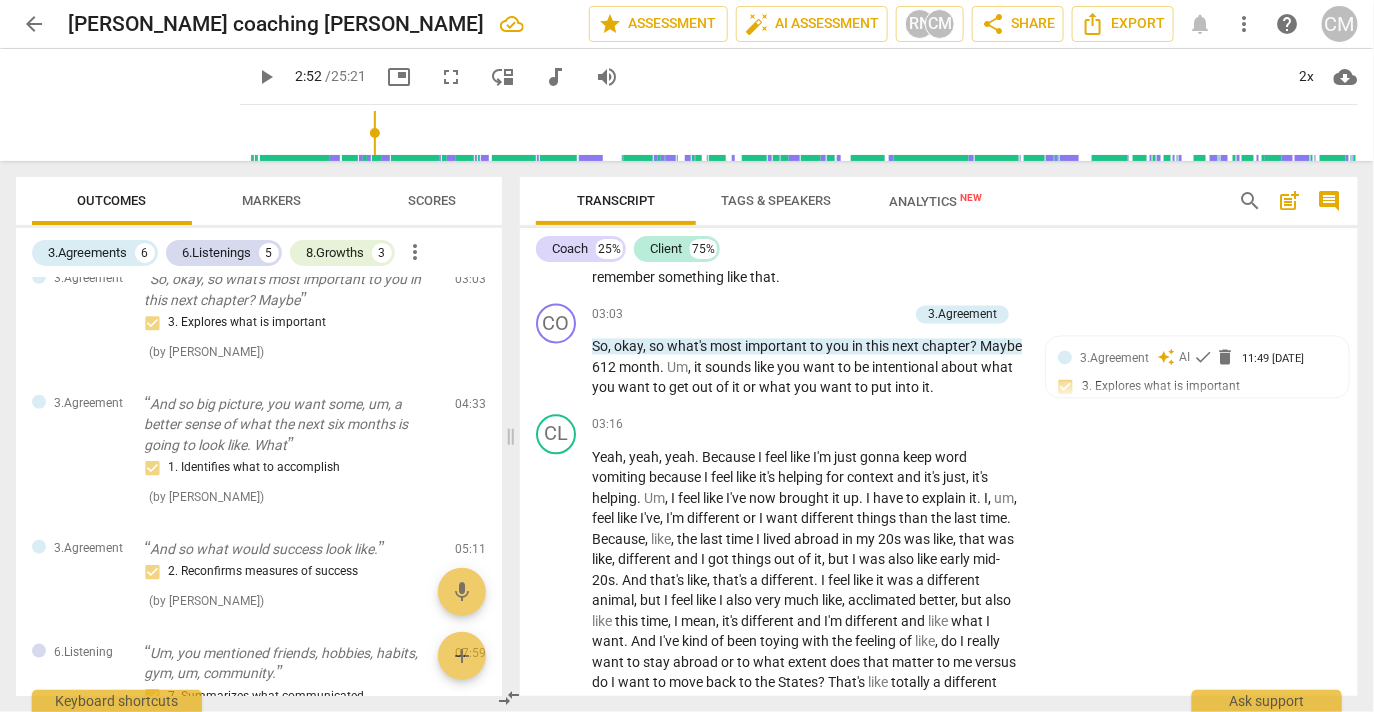 click on "CO play_arrow pause 00:04 + Add competency keyboard_arrow_right Hey ,   Sarah . CL play_arrow pause 00:05 + Add competency keyboard_arrow_right Hi . CO play_arrow pause 00:06 + Add competency keyboard_arrow_right Is   there   anything   you   need   before   we   get   started ? CL play_arrow pause 00:09 + Add competency keyboard_arrow_right Uh ,   I'm   good .   We   can   start .   All   right . CO play_arrow pause 00:12 + Add competency 3.Agreement keyboard_arrow_right What   would   you   like   to   focus   on   today ? 3.Agreement Charles Marroni 11:50 07-14-2025 1. Identifies what to accomplish CL play_arrow pause 00:15 + Add competency keyboard_arrow_right Uh ,   I ,   I   know   this   is   fine ,   but   I ,   um ,   I   started   the   last ,   ah ,   triad   I   had .   It   was   something   that   we   started   with ,   but   it's   kind   of   a   big   thing ,   so   we   can   kind   of   keep   parsing   it   apart   and ,   um ,   go   from   there .   Uh ,   so   I   am   in   a   life" at bounding box center [939, 483] 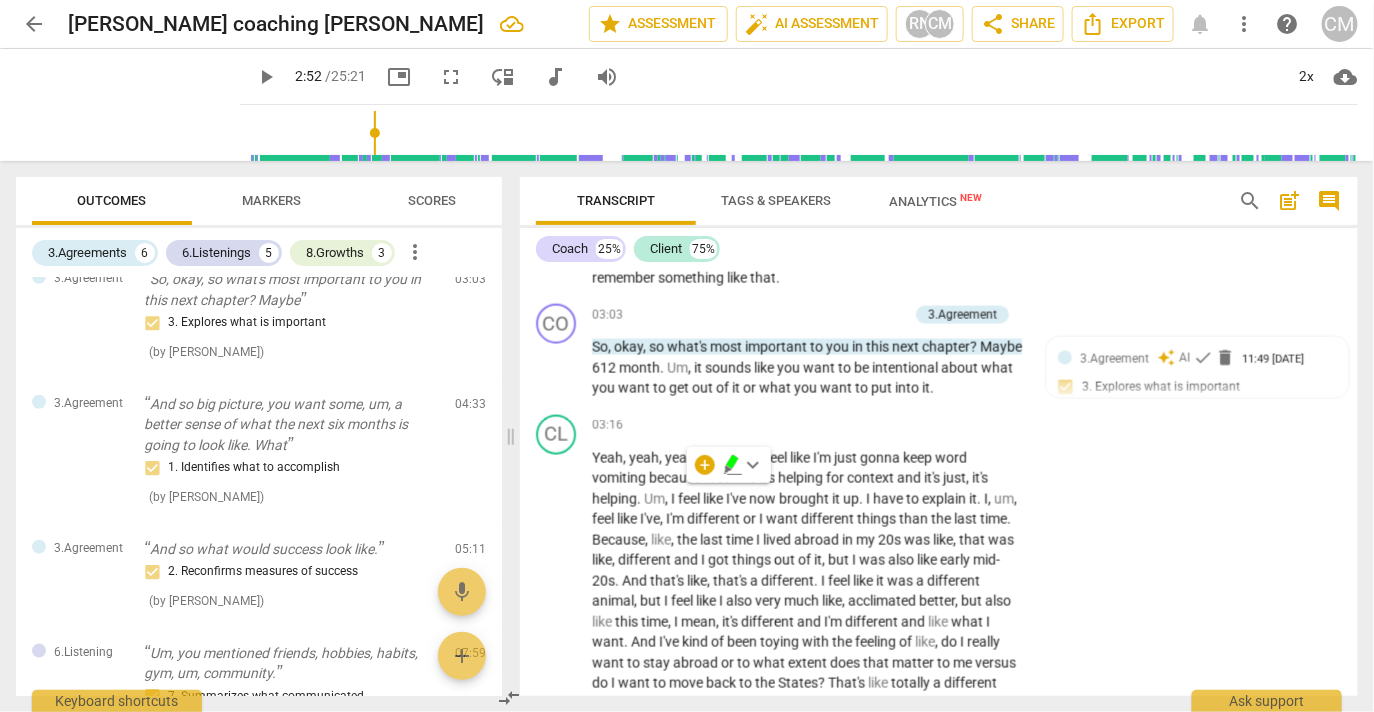 click on "That   was   going   to   be .   My   next   question   is   about ,   like ,   wrapping   up   your   current   life   or   is   it   more   about   the   what's   next ?" at bounding box center [807, 136] 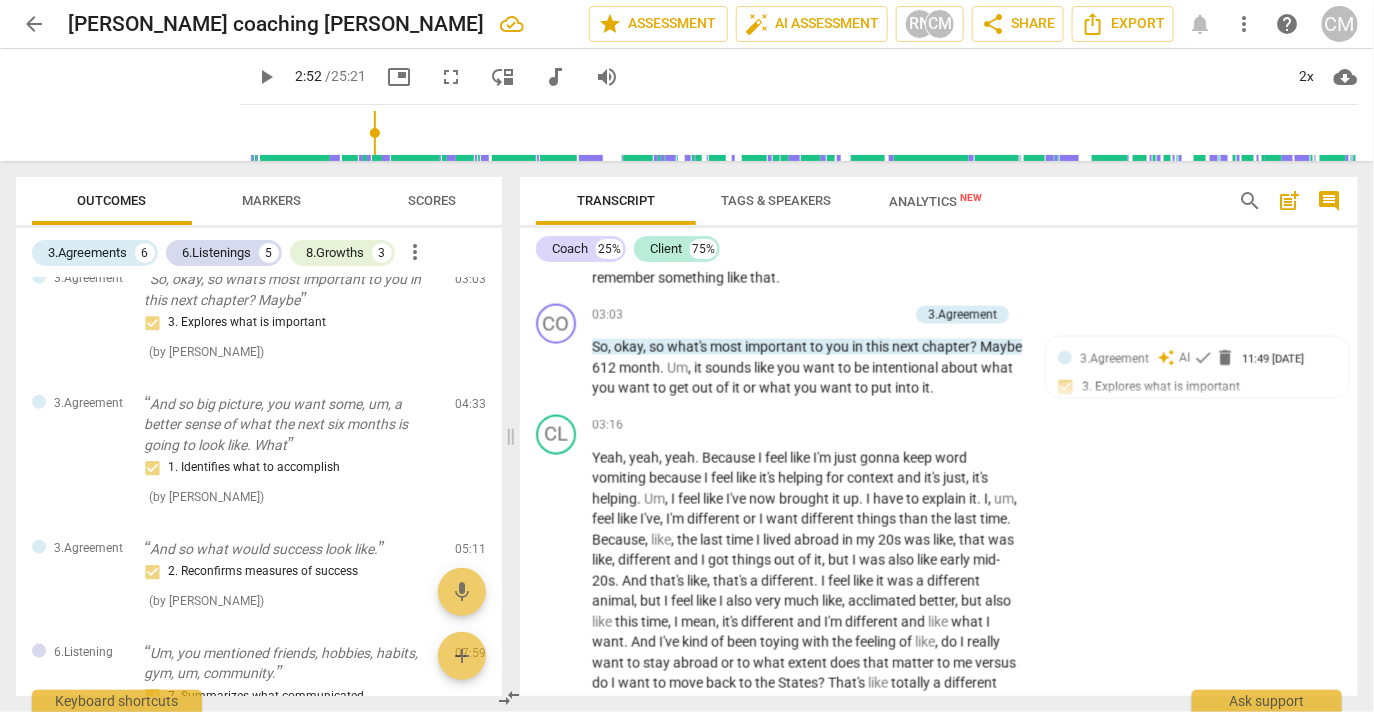 drag, startPoint x: 598, startPoint y: 462, endPoint x: 636, endPoint y: 476, distance: 40.496914 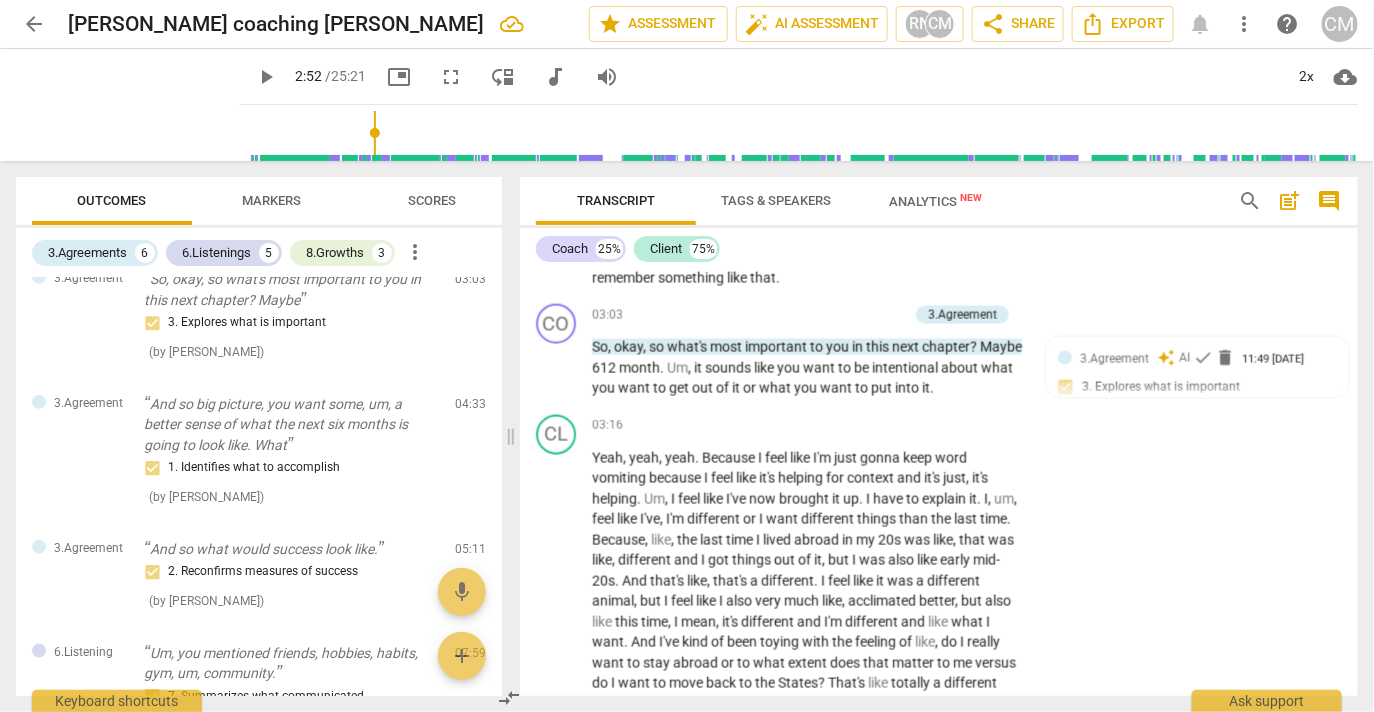 click on "That   was   going   to   be .   My   next   question   is   about ,   like ,   wrapping   up   your   current   life   or   is   it   more   about   the   what's   next ?" at bounding box center [807, 136] 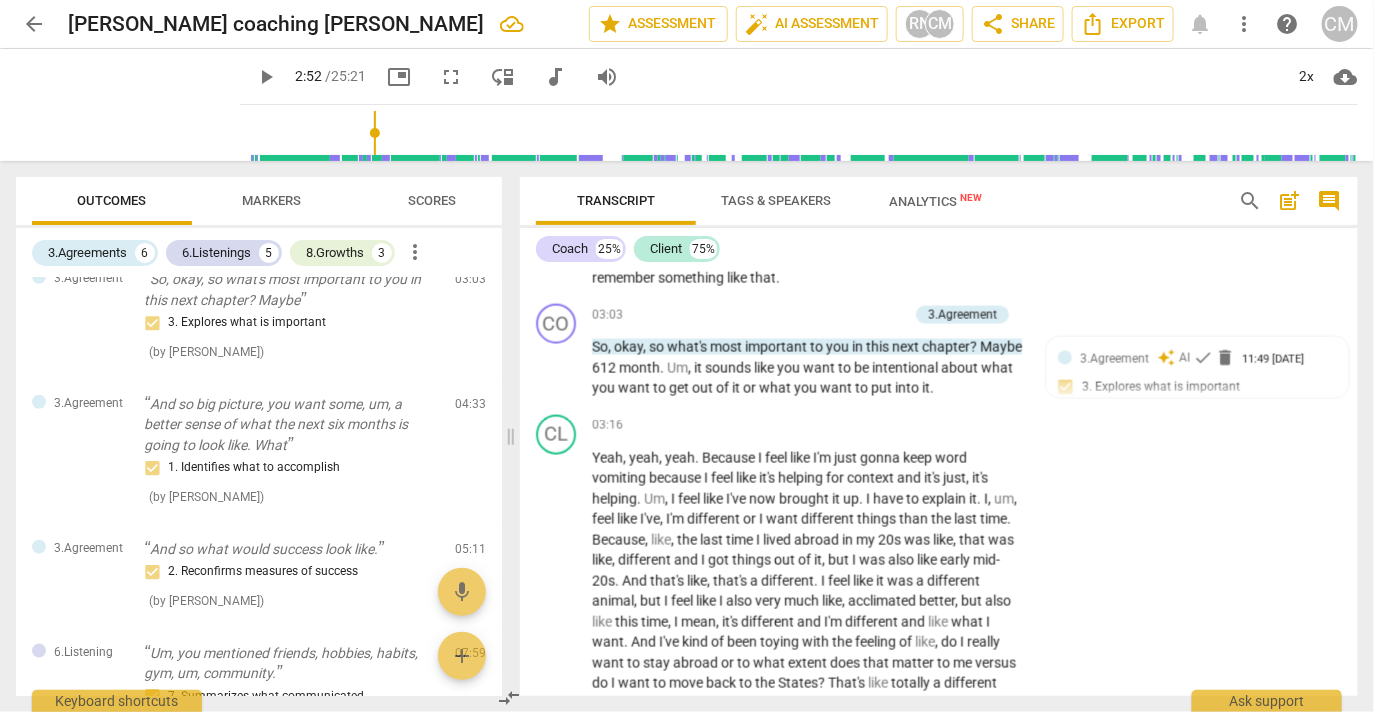 drag, startPoint x: 596, startPoint y: 464, endPoint x: 693, endPoint y: 505, distance: 105.30907 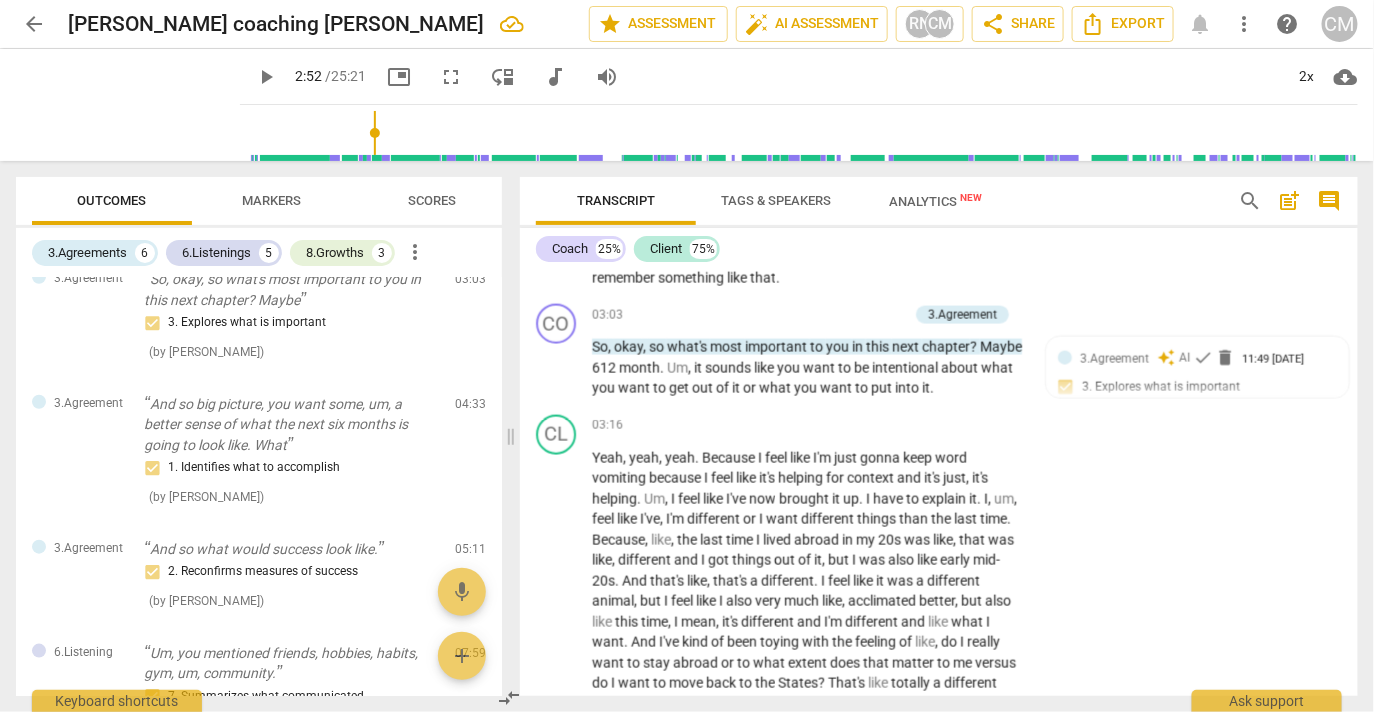 click on "CO play_arrow pause 02:43 + Add competency keyboard_arrow_right That   was   going   to   be .   My   next   question   is   about ,   like ,   wrapping   up   your   current   life   or   is   it   more   about   the   what's   next ?" at bounding box center (939, 120) 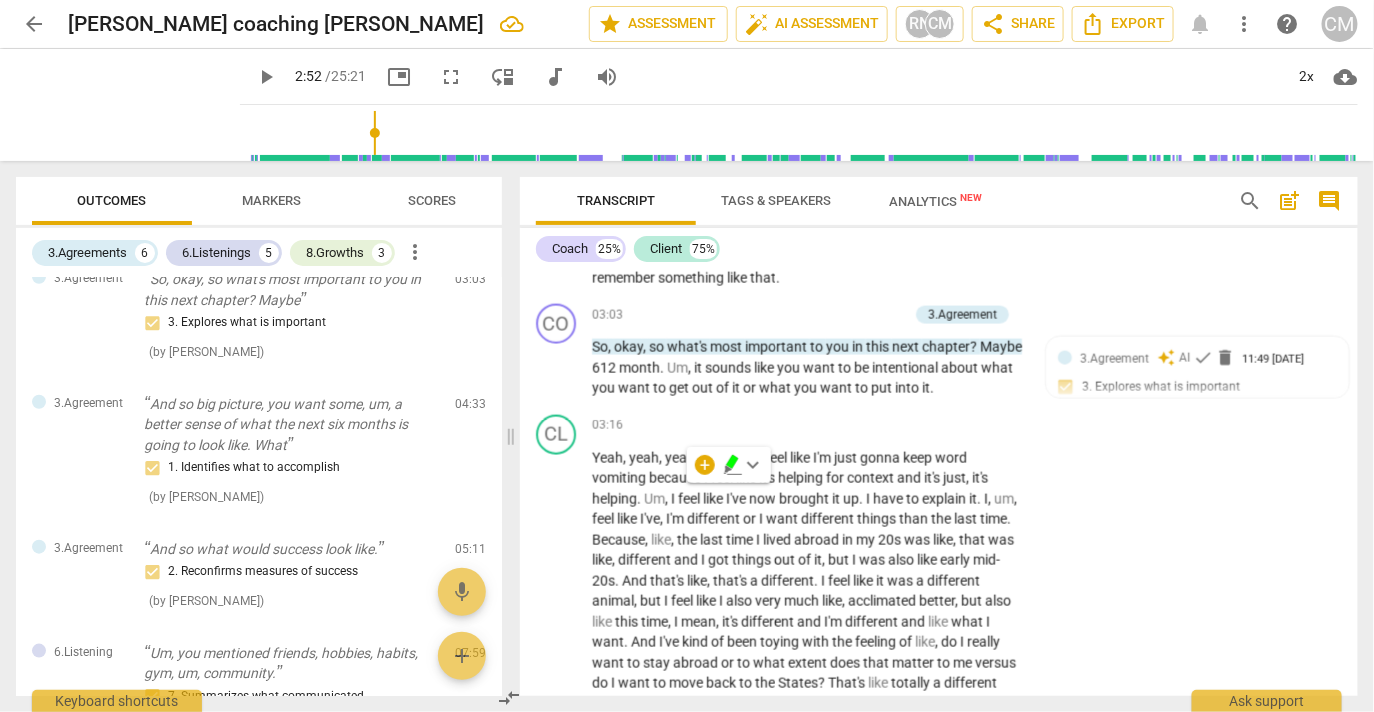 click on "+" at bounding box center (900, 94) 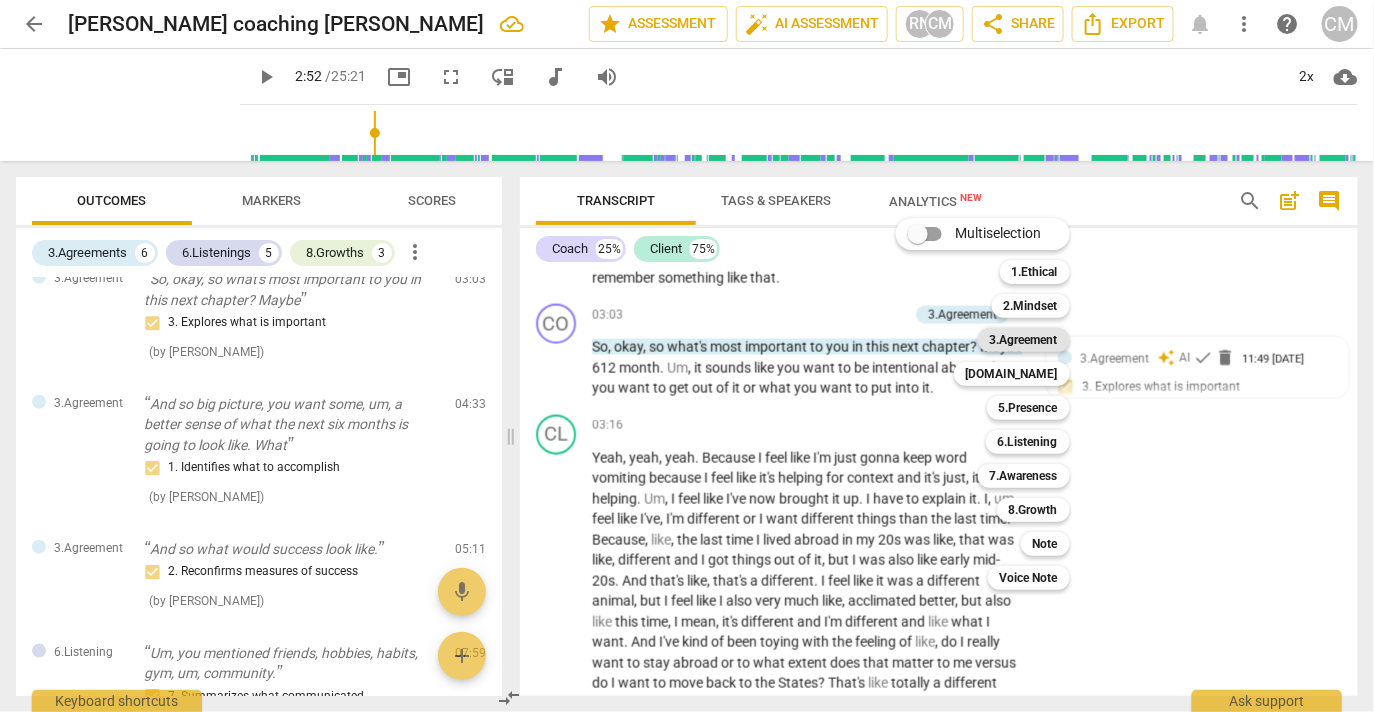click on "3.Agreement" at bounding box center [1024, 340] 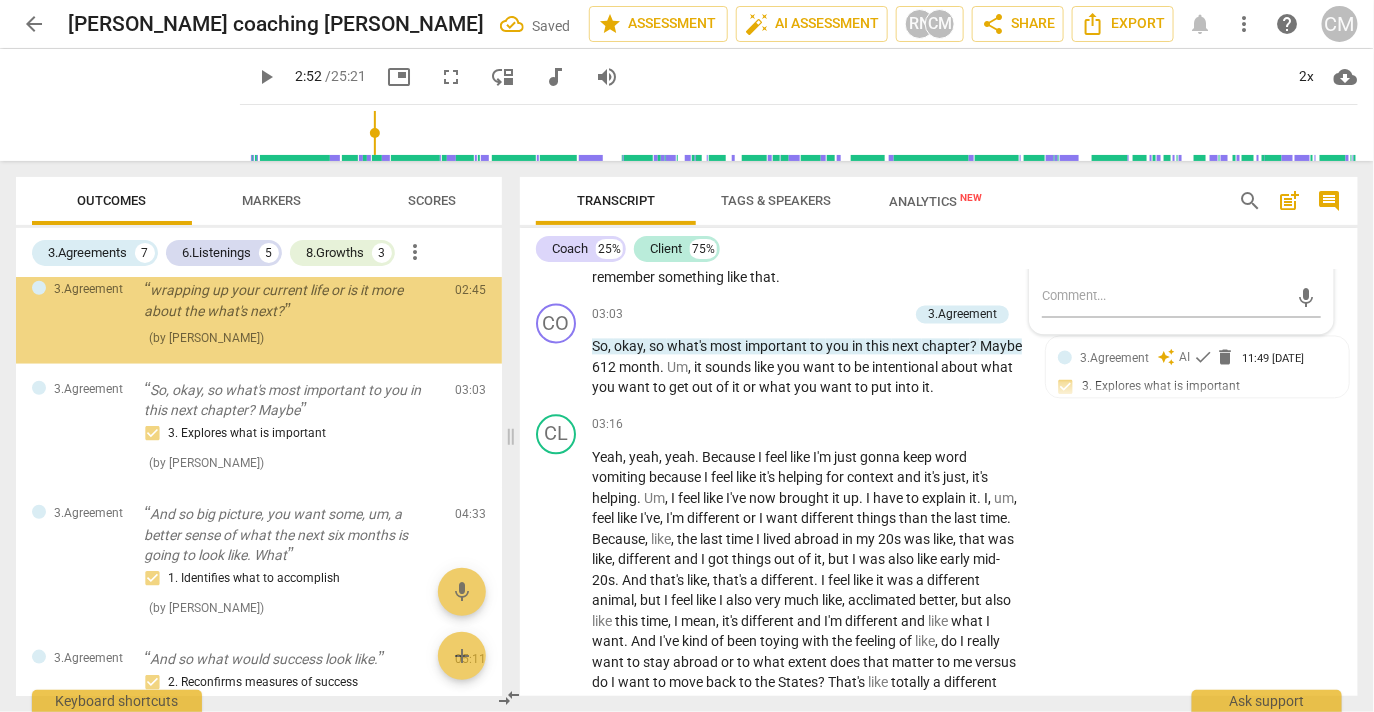 scroll, scrollTop: 547, scrollLeft: 0, axis: vertical 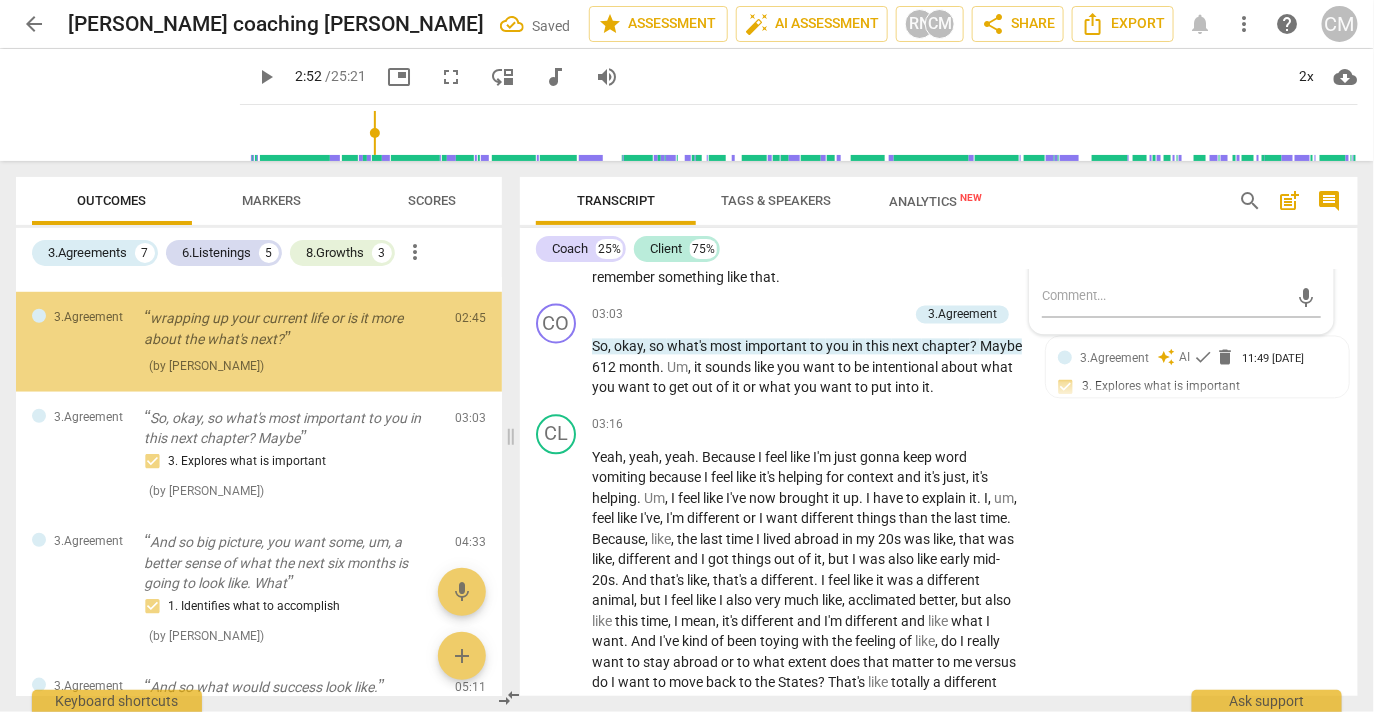 click on "4. Defines what to address" at bounding box center (1137, 251) 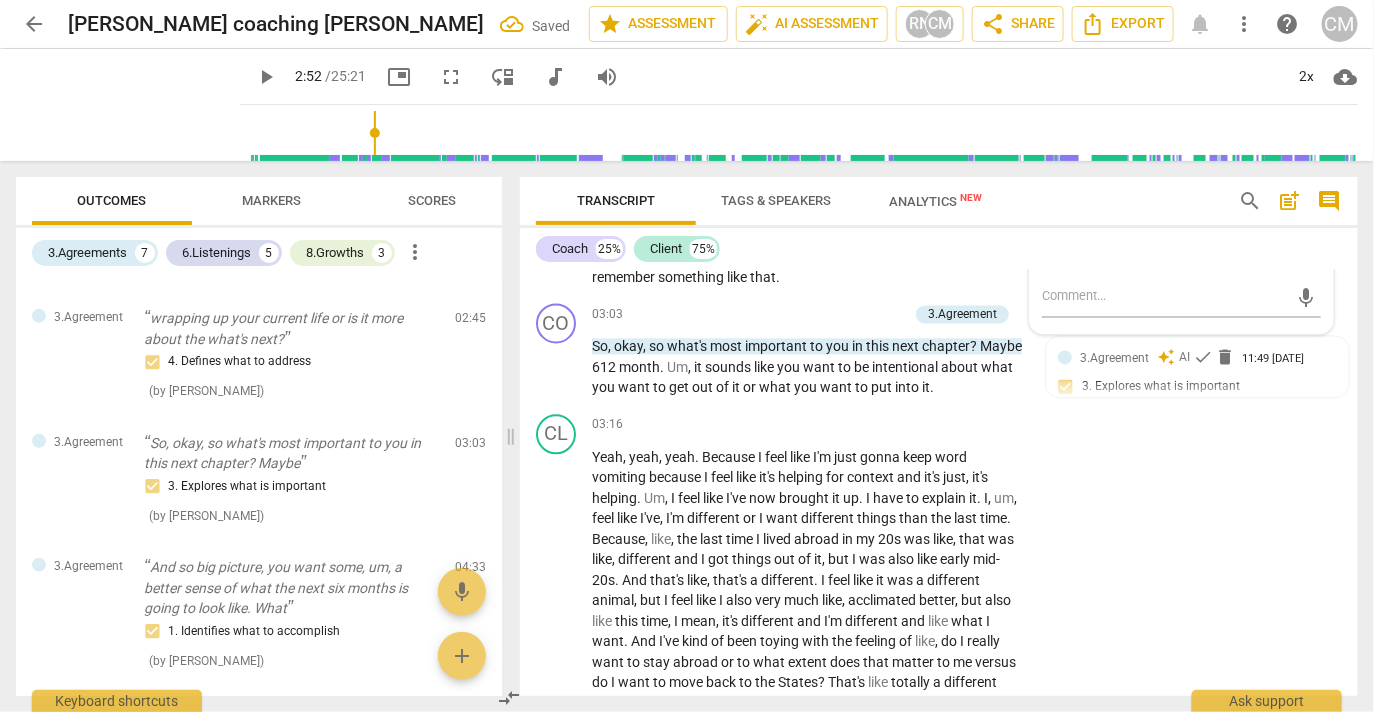 drag, startPoint x: 546, startPoint y: 619, endPoint x: 588, endPoint y: 622, distance: 42.107006 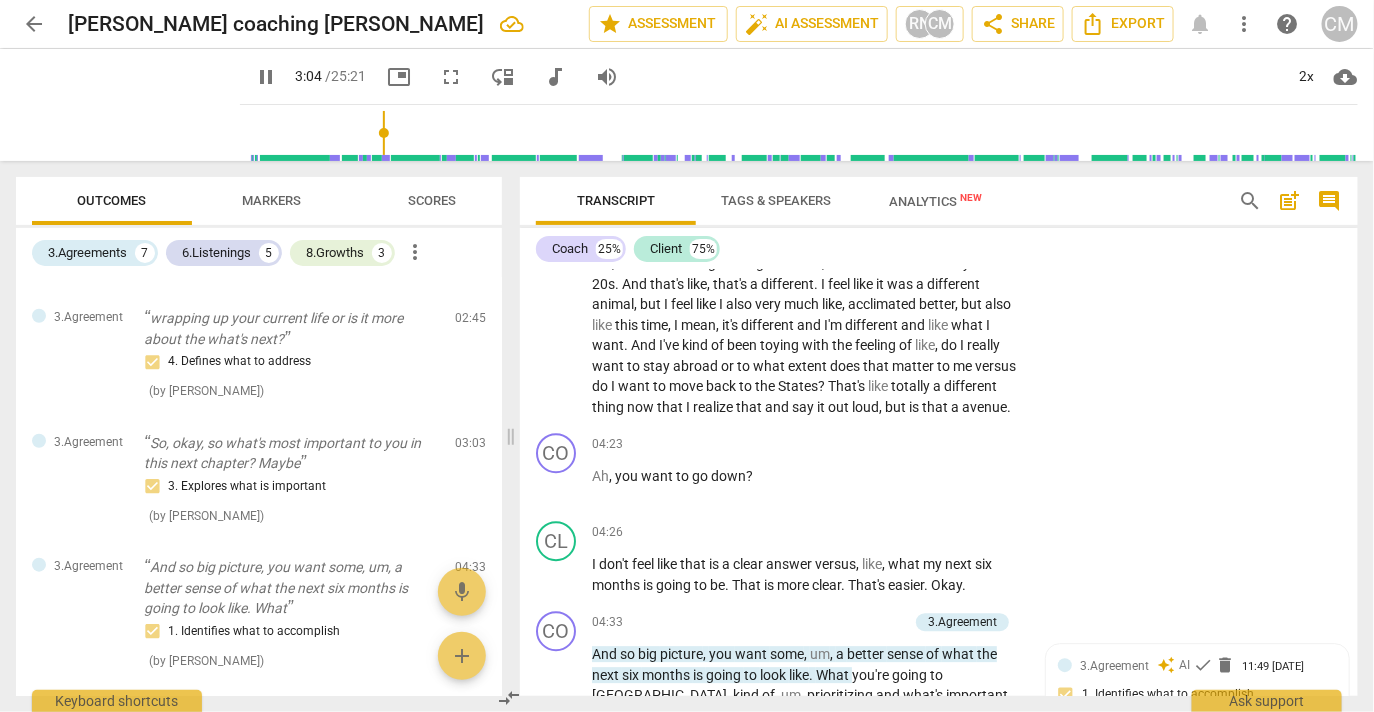 scroll, scrollTop: 1756, scrollLeft: 0, axis: vertical 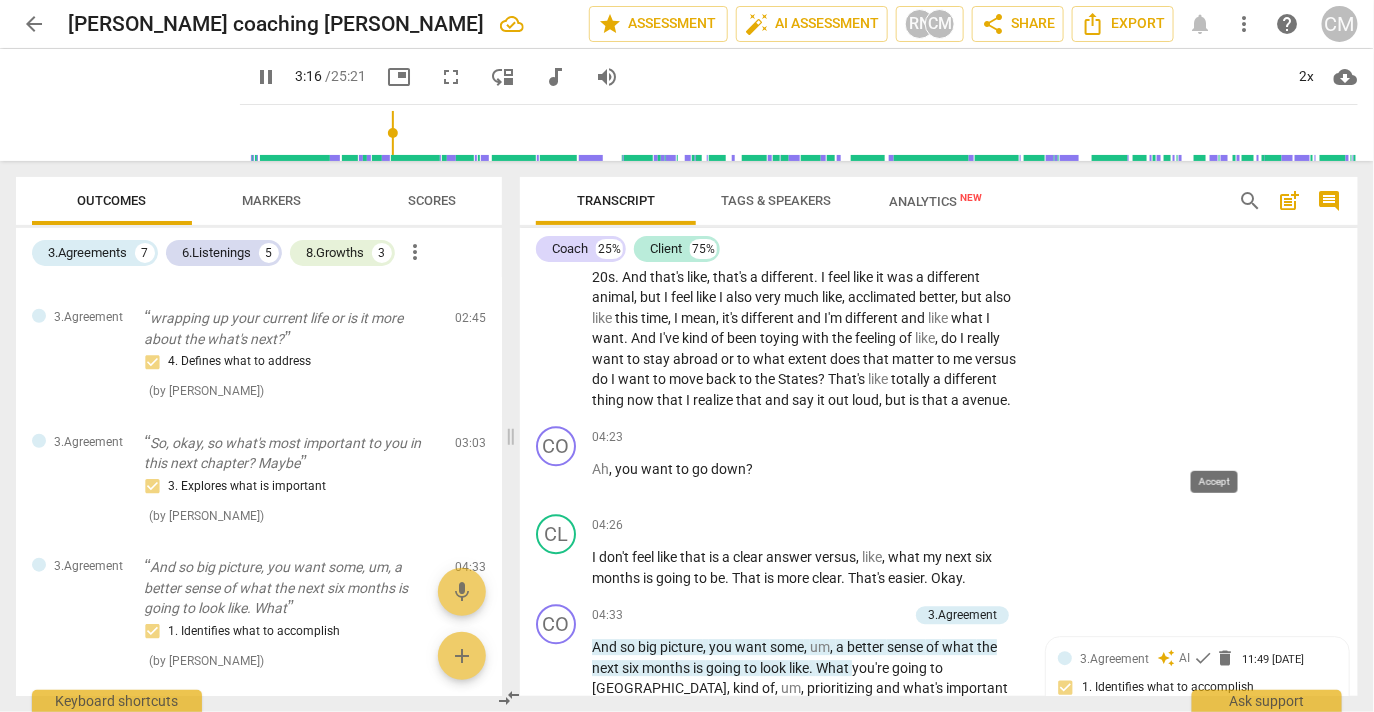 click on "check" at bounding box center [1203, 54] 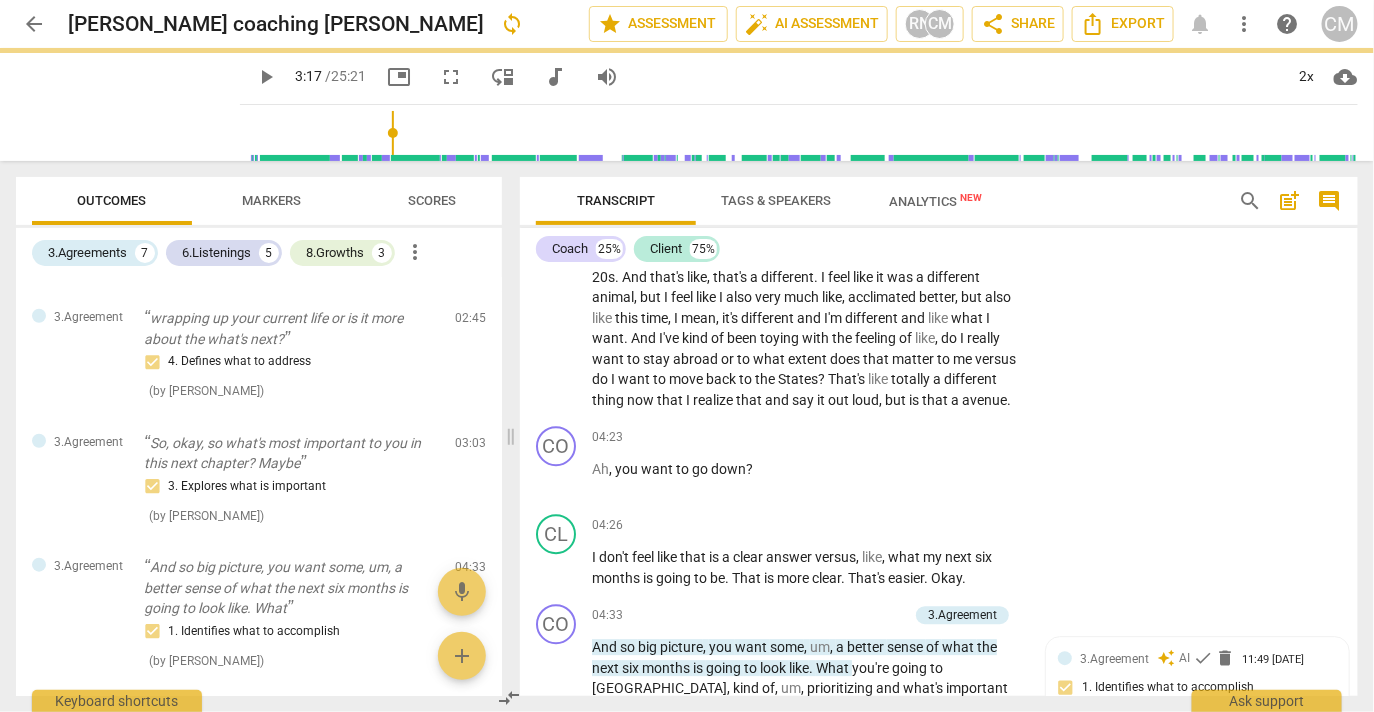 type on "198" 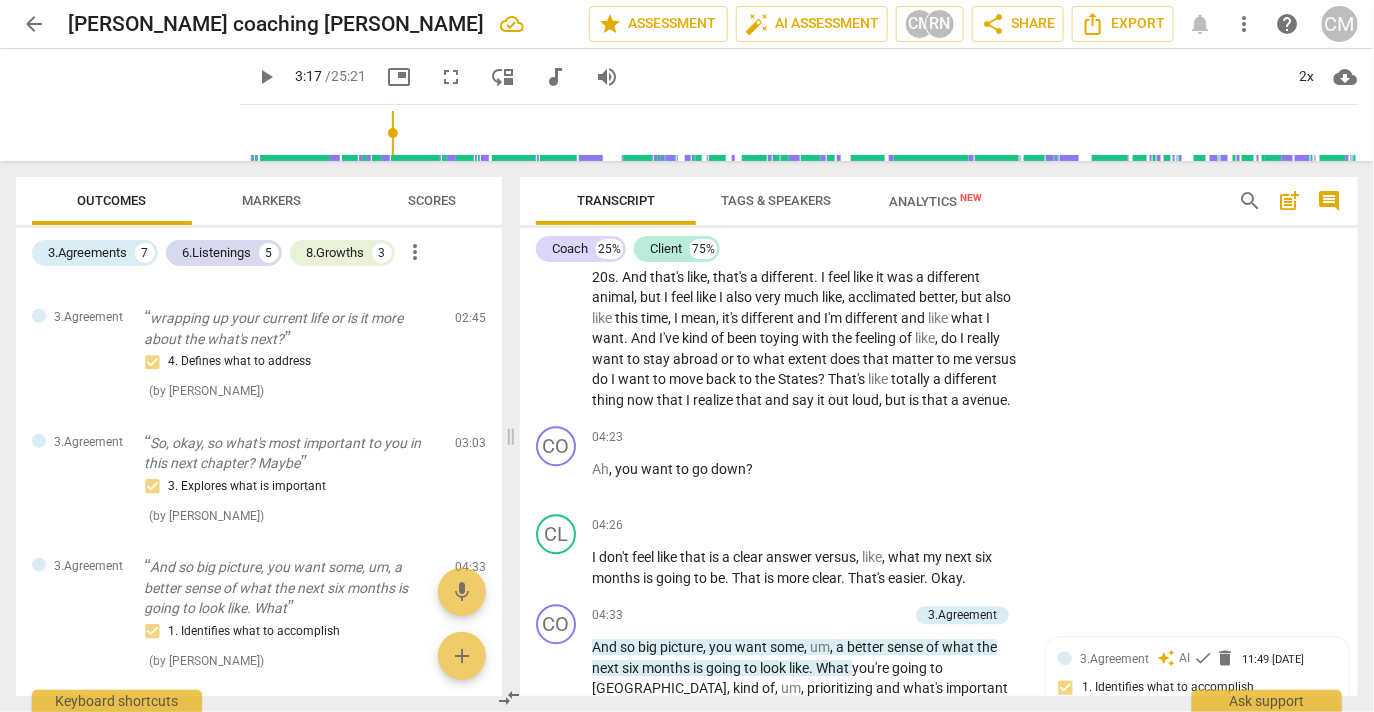 click on "4. Defines what to address" at bounding box center (1050, 168) 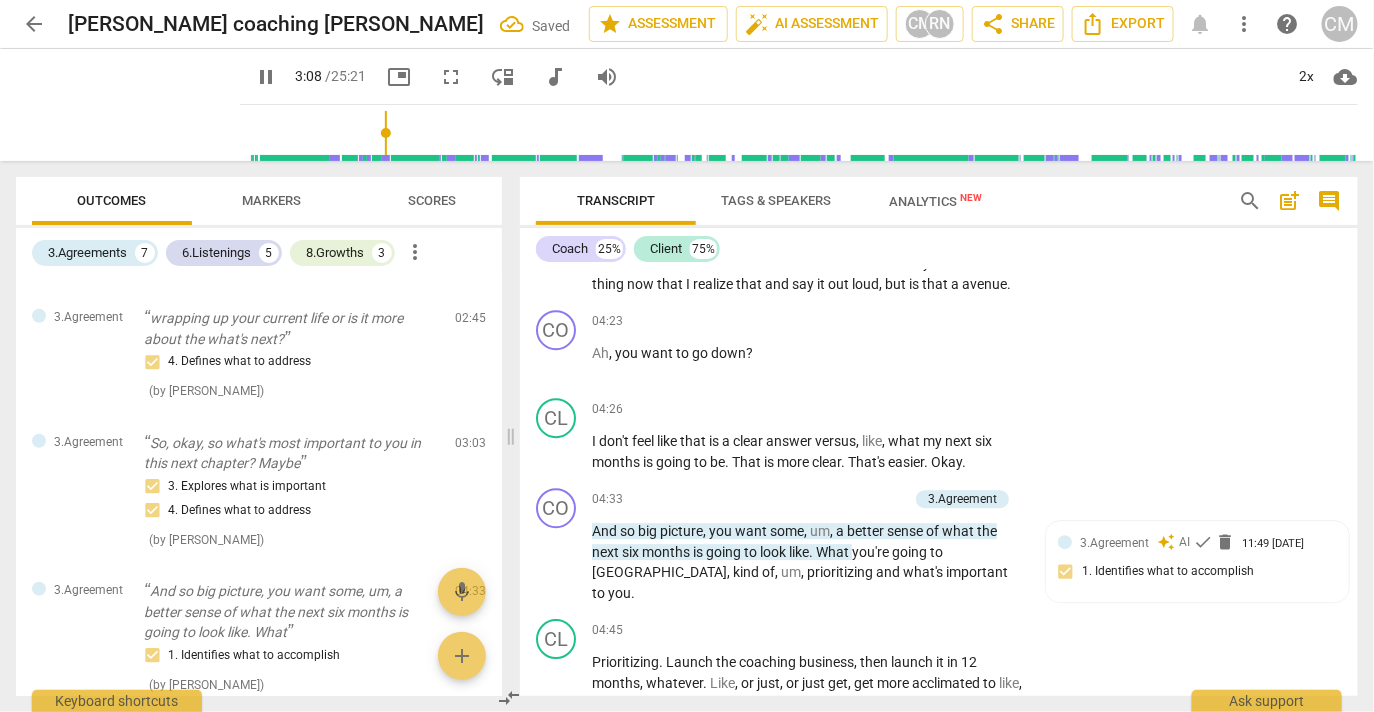 scroll, scrollTop: 1876, scrollLeft: 0, axis: vertical 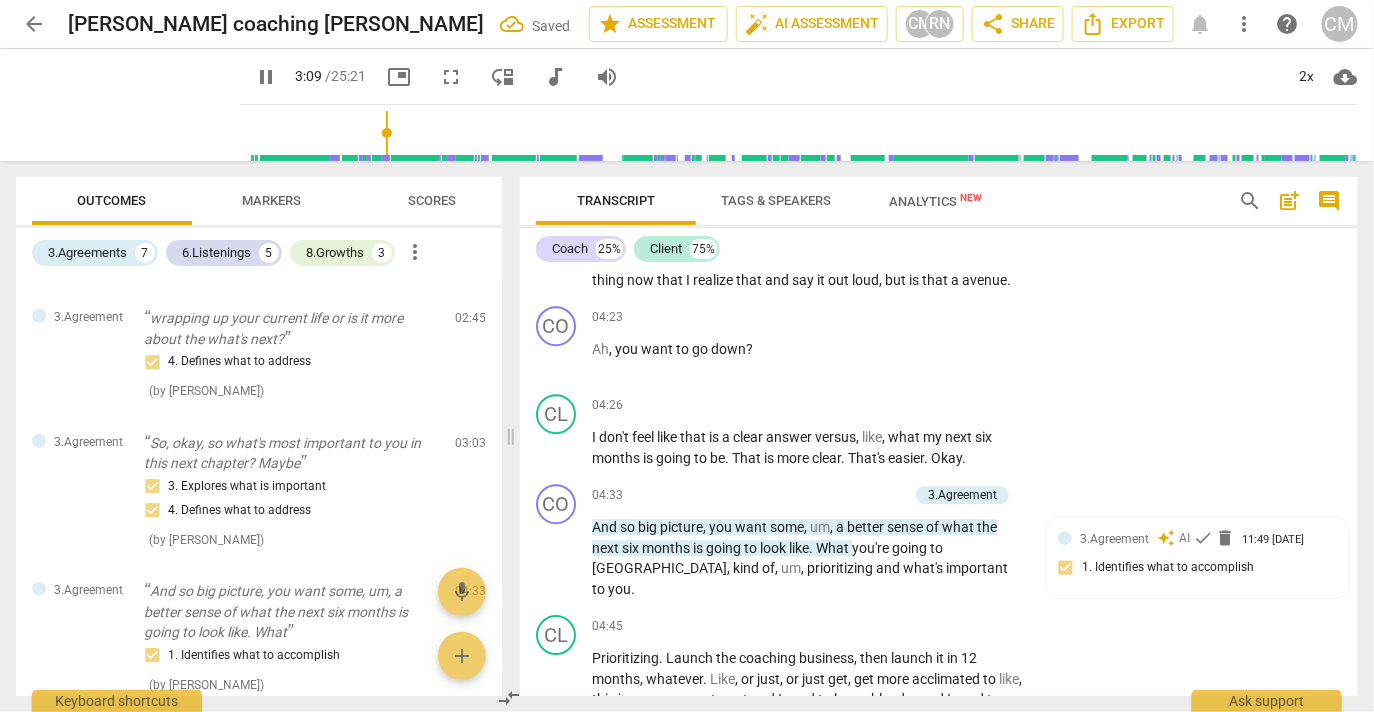 click on "pause" at bounding box center (557, 157) 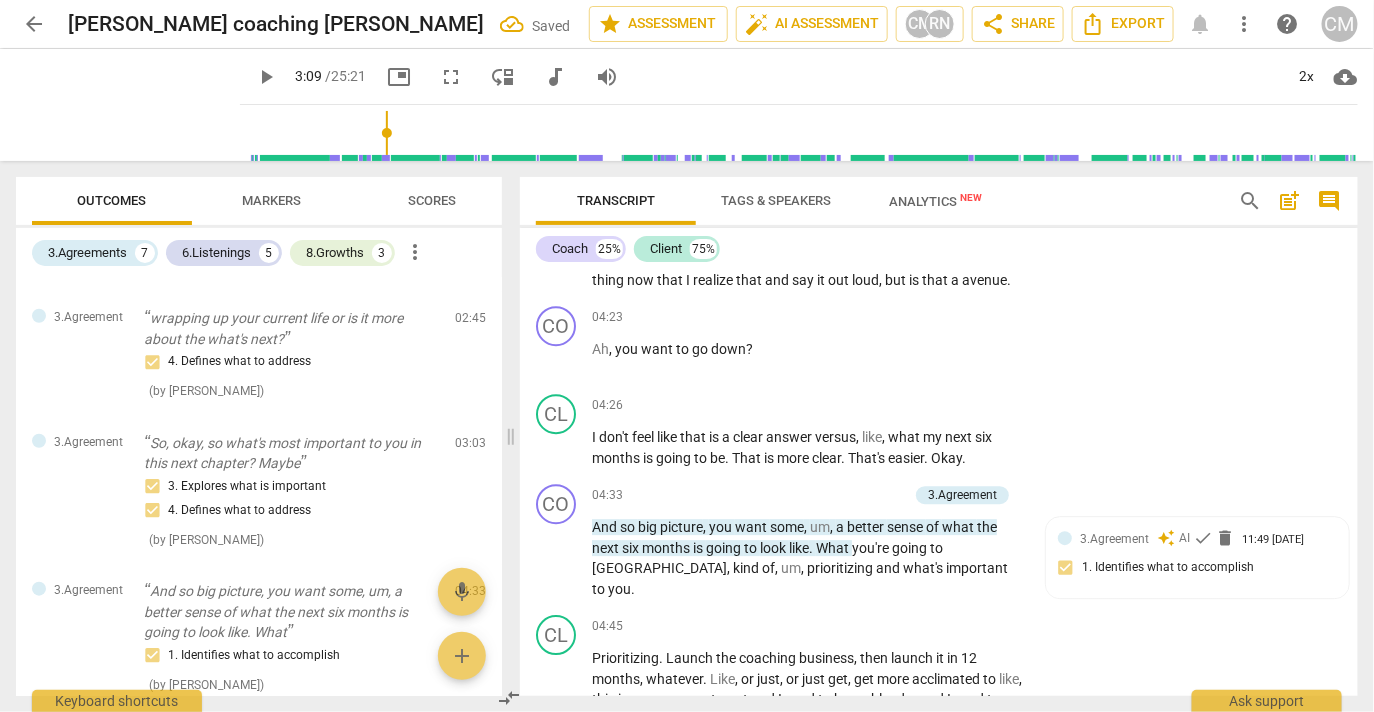 click on "play_arrow" at bounding box center [557, 157] 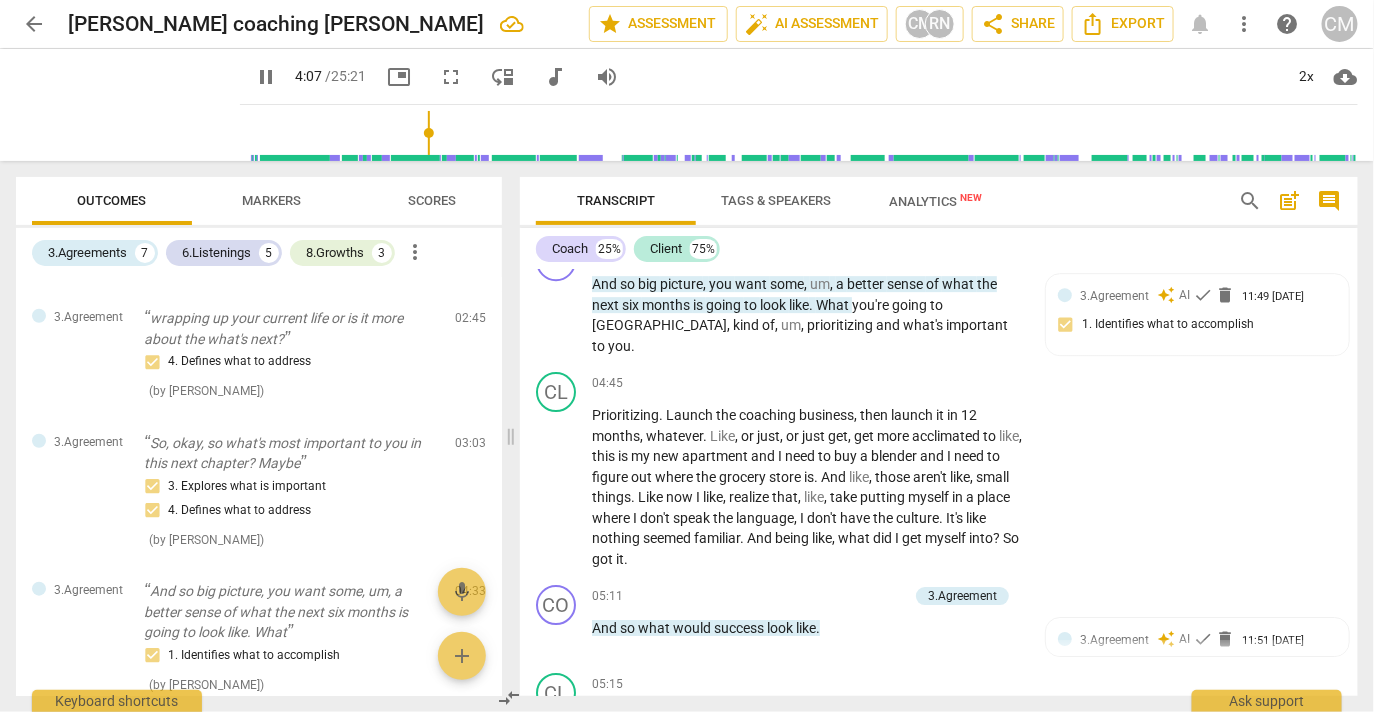 scroll, scrollTop: 2151, scrollLeft: 0, axis: vertical 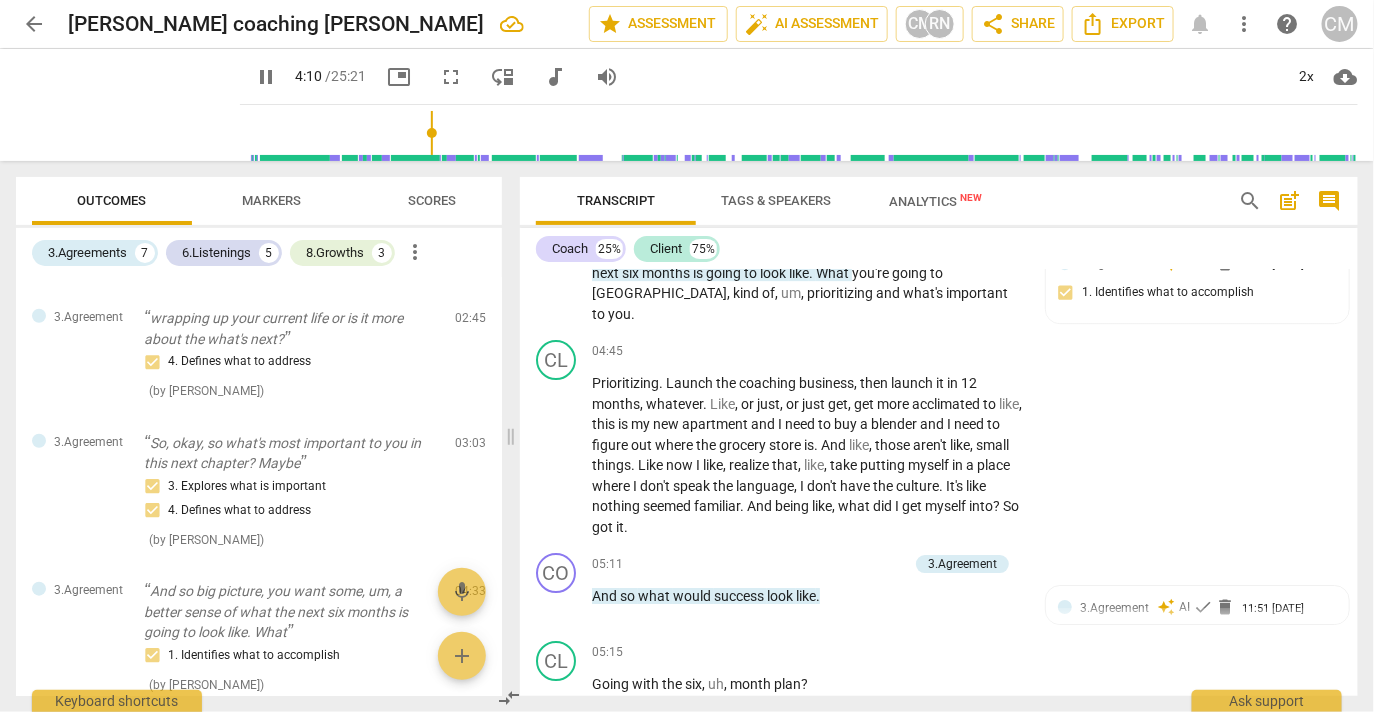 type on "251" 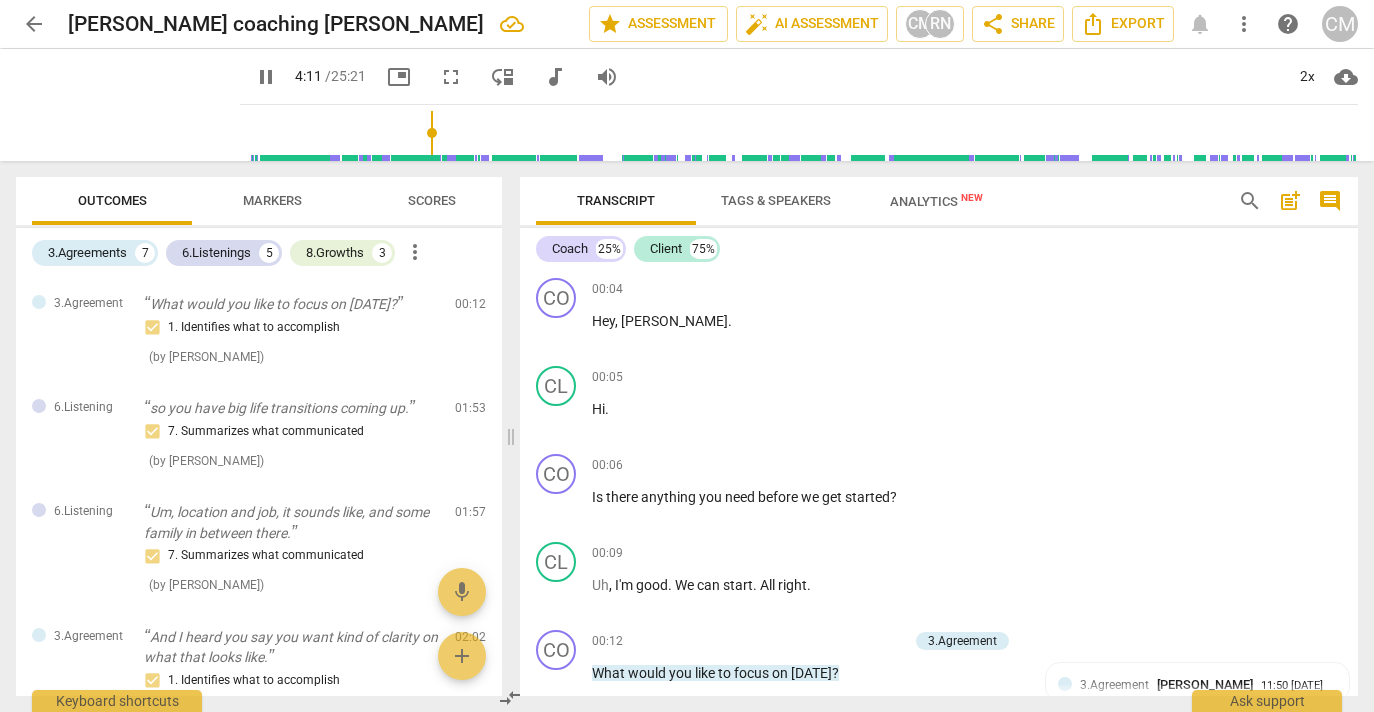 scroll, scrollTop: 0, scrollLeft: 0, axis: both 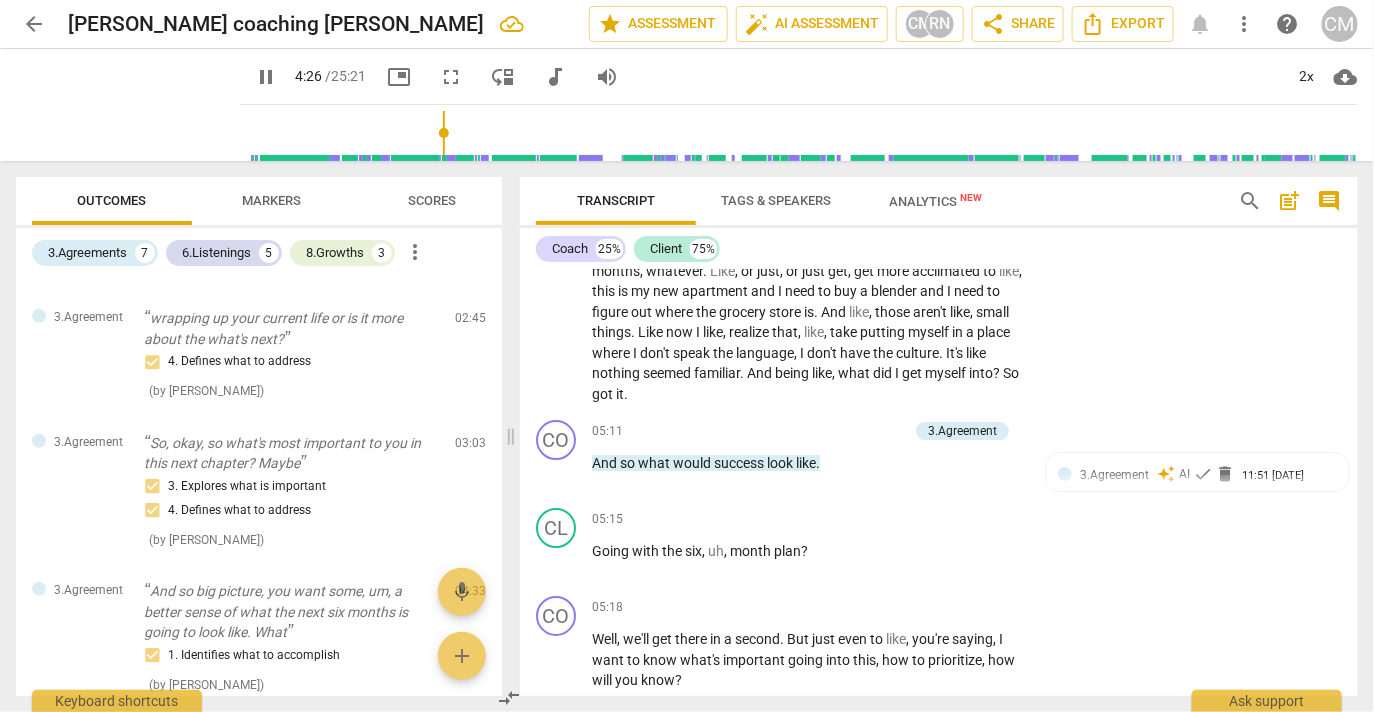 click on "pause" at bounding box center (557, -49) 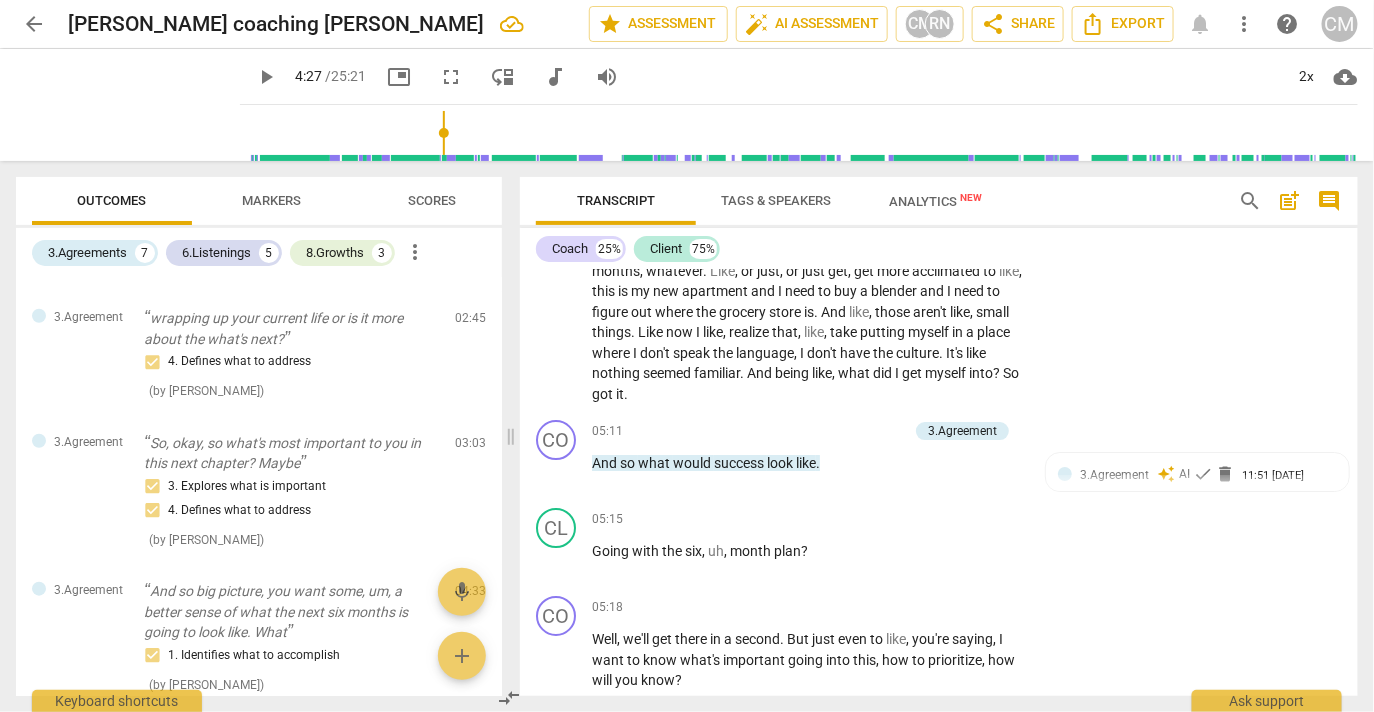 drag, startPoint x: 620, startPoint y: 545, endPoint x: 868, endPoint y: 542, distance: 248.01814 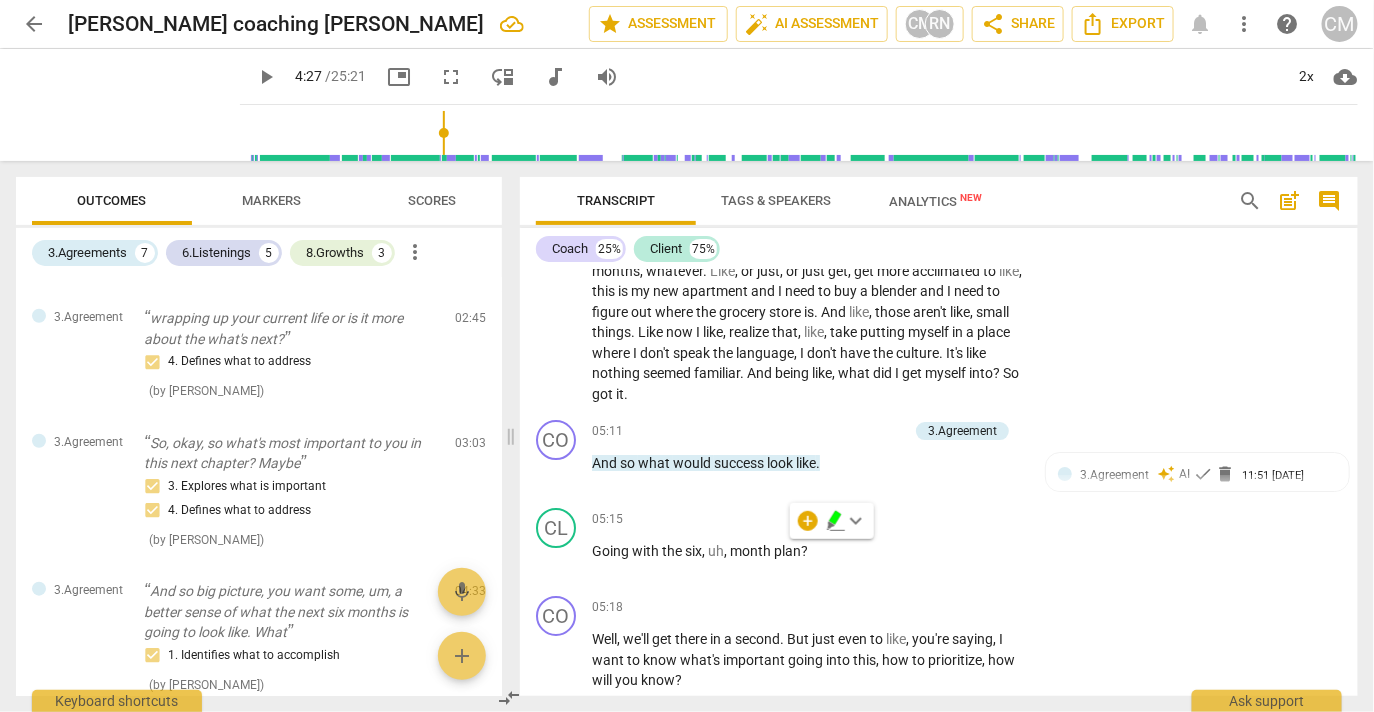 click on "Ah ,   you   want   to   go   down ?" at bounding box center (807, -59) 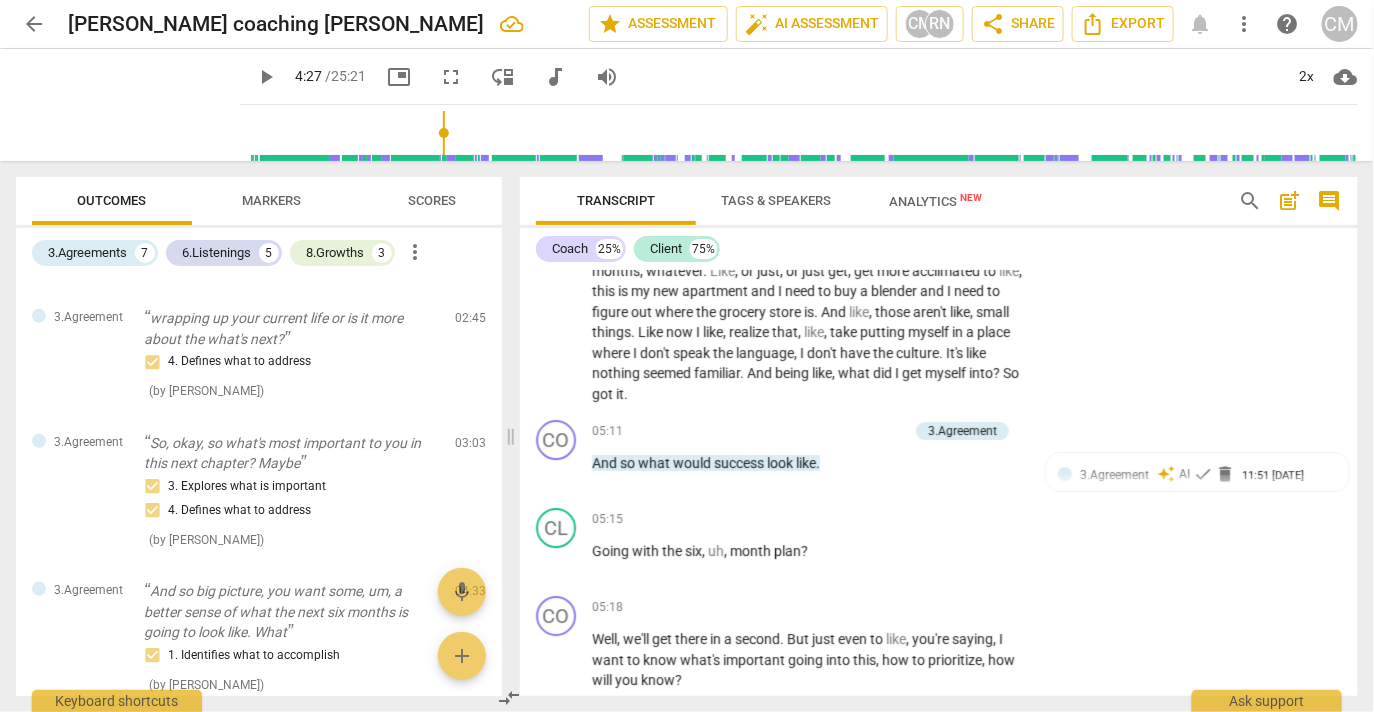 drag, startPoint x: 667, startPoint y: 467, endPoint x: 838, endPoint y: 561, distance: 195.13329 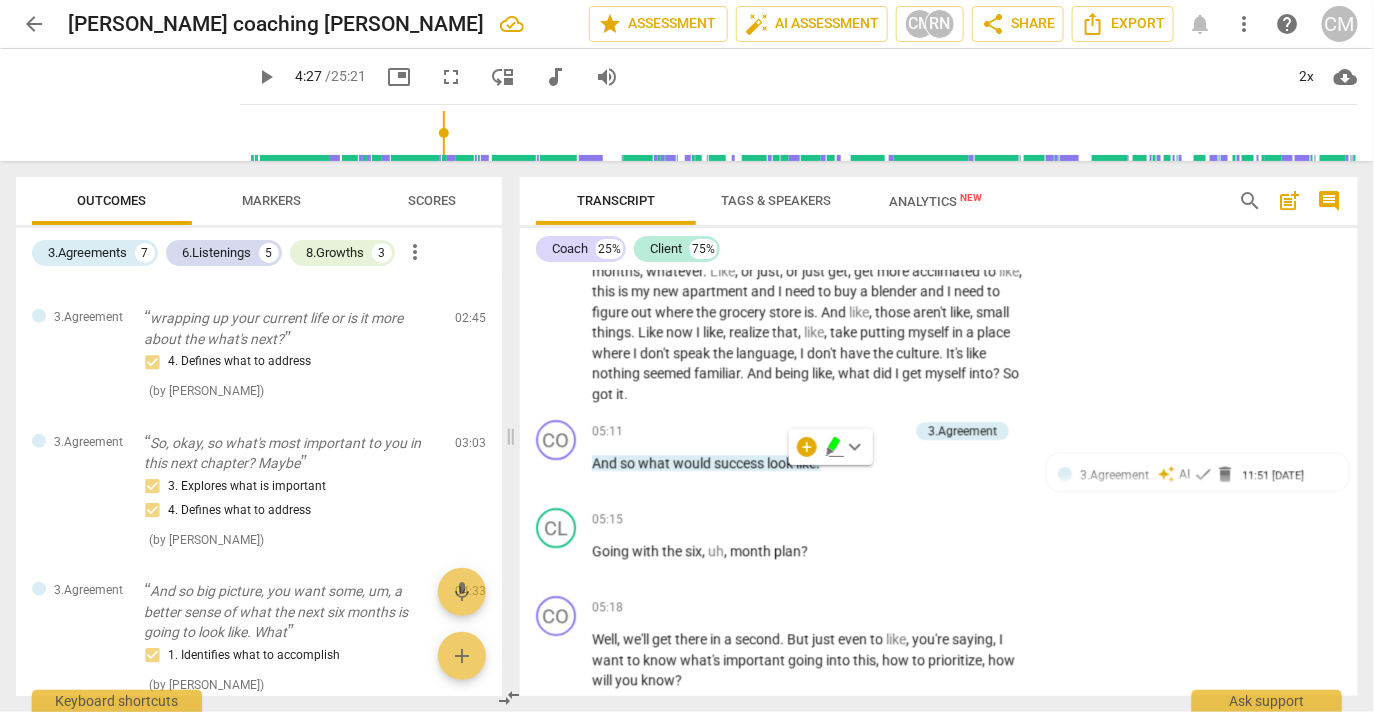 click on "04:23 + Add competency keyboard_arrow_right Ah ,   you   want   to   go   down ?" at bounding box center [813, -66] 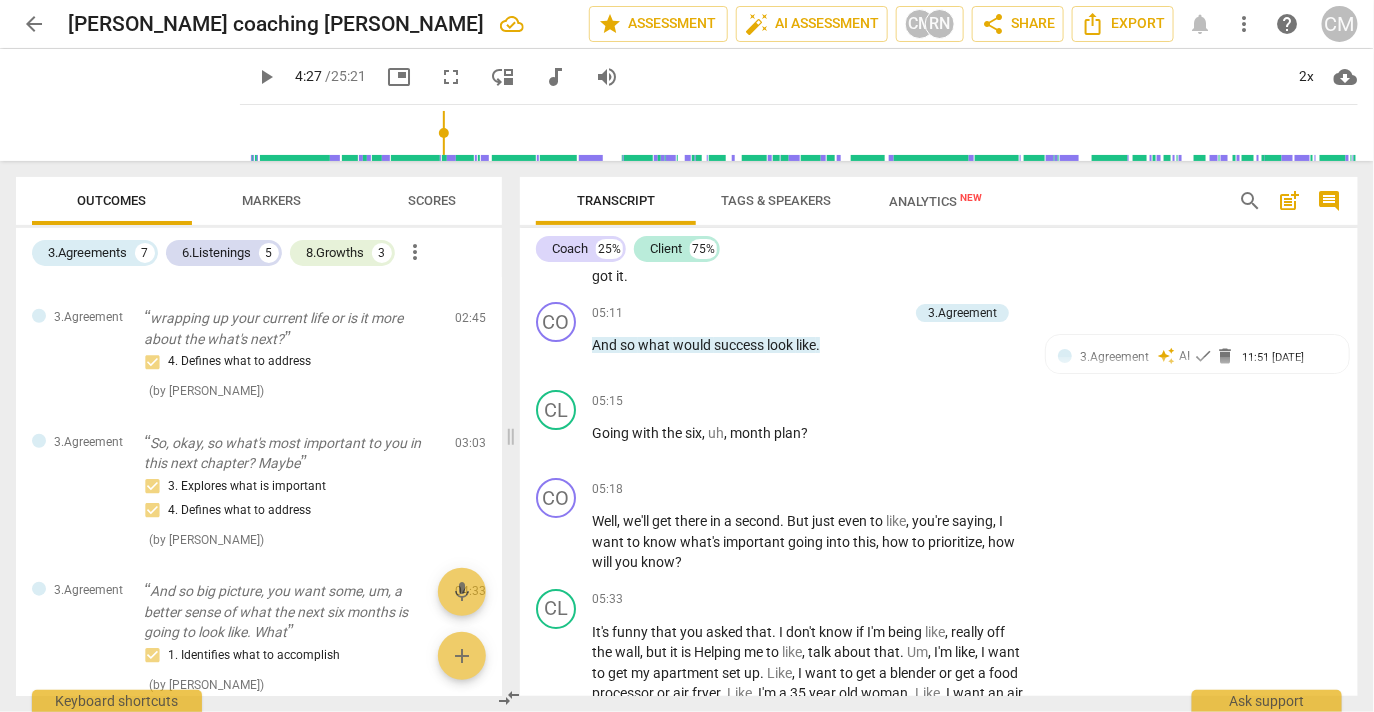 scroll, scrollTop: 2408, scrollLeft: 0, axis: vertical 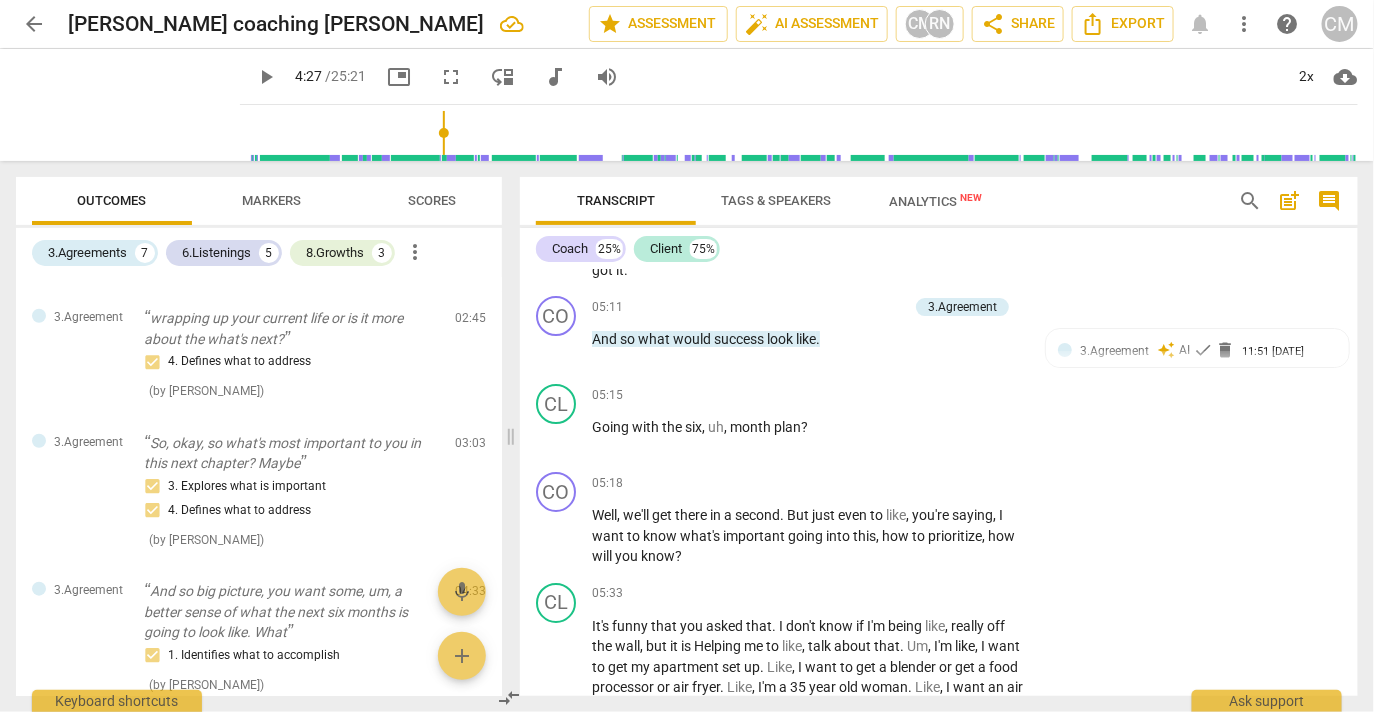 click on "play_arrow" at bounding box center [557, -84] 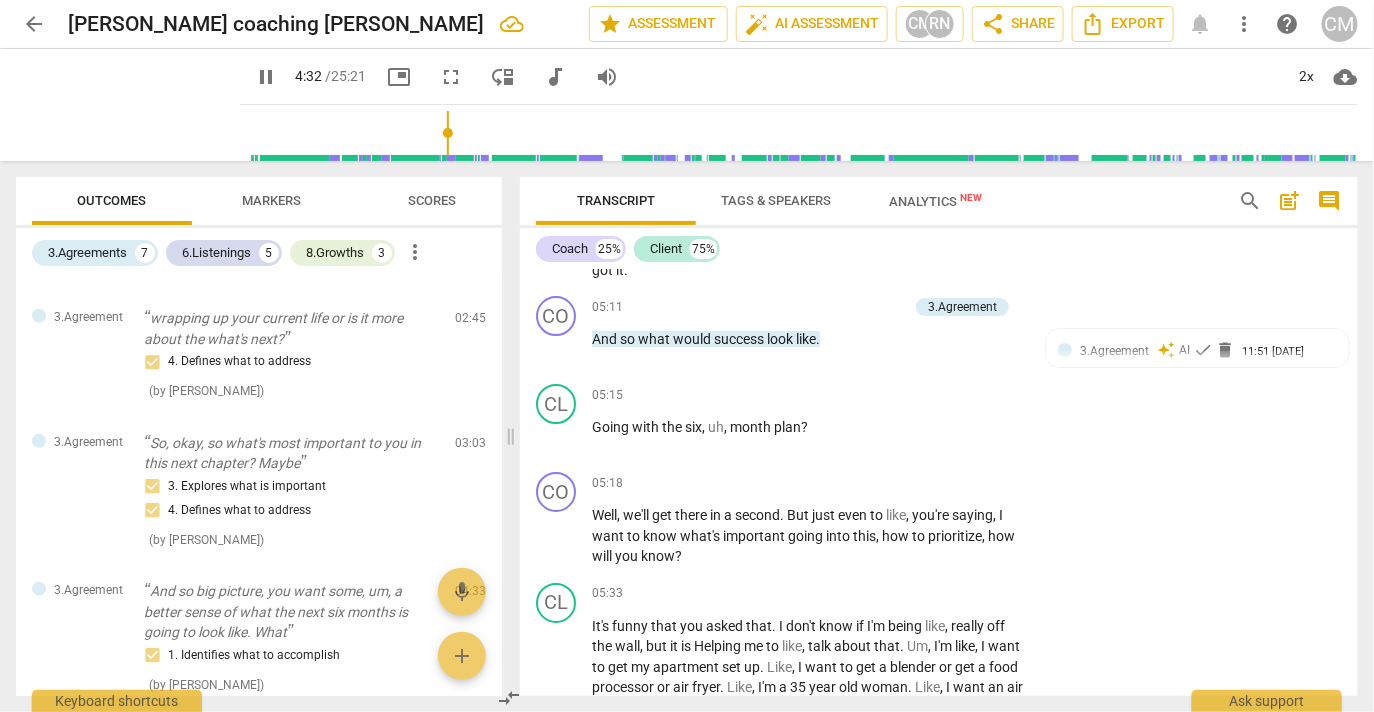 click on "pause" at bounding box center (557, -84) 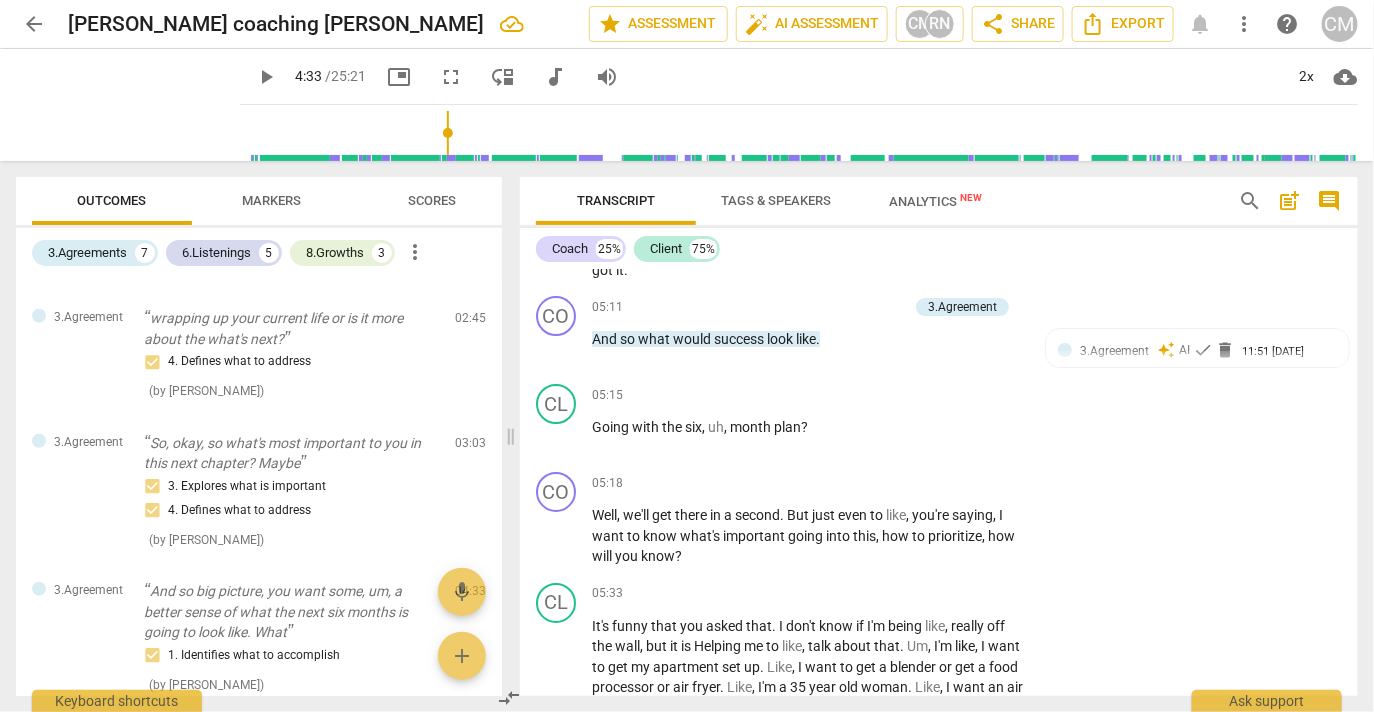 drag, startPoint x: 591, startPoint y: 505, endPoint x: 934, endPoint y: 568, distance: 348.73773 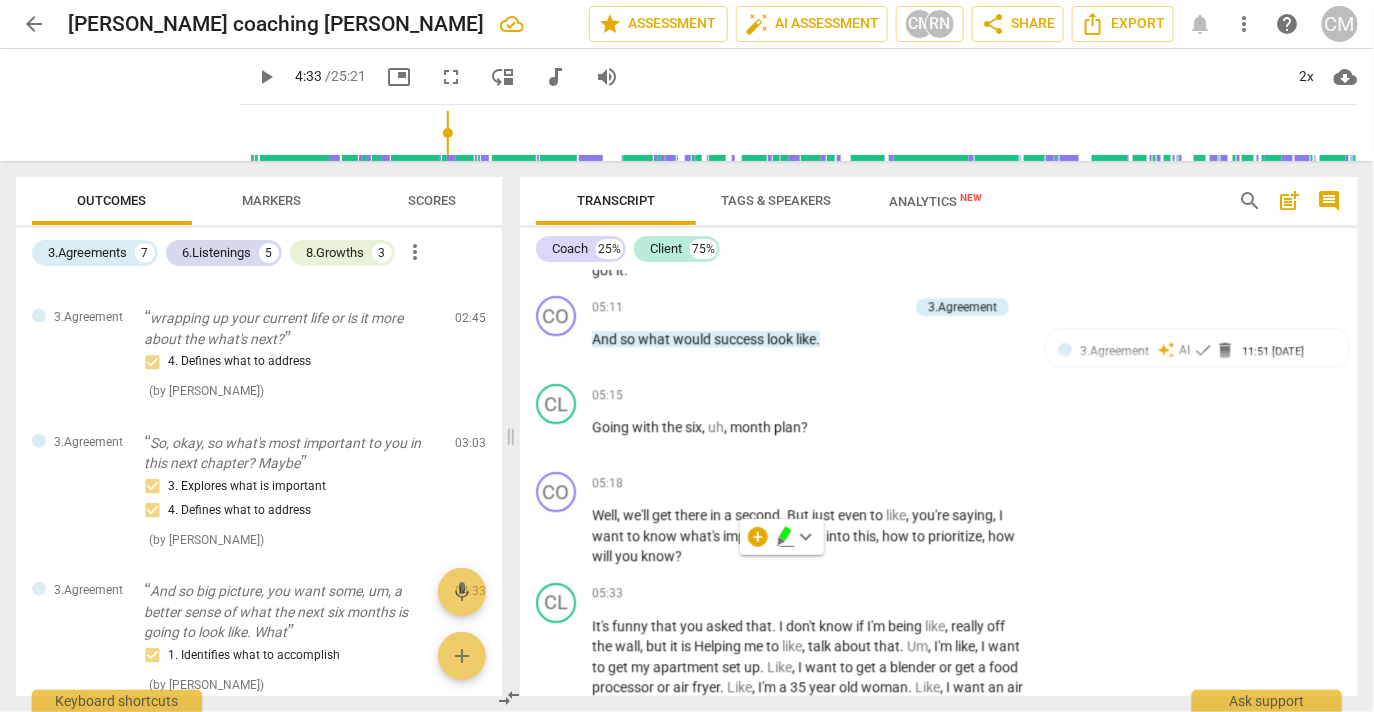 click 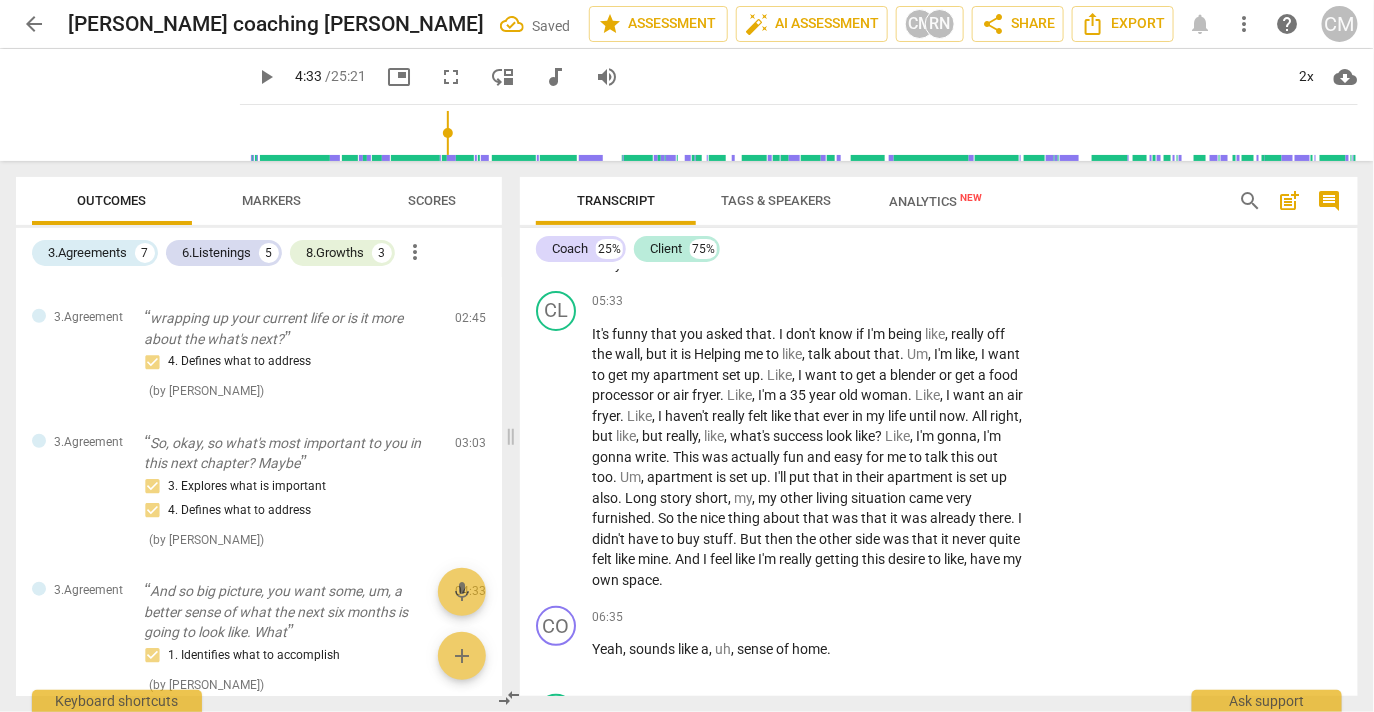 scroll, scrollTop: 2697, scrollLeft: 0, axis: vertical 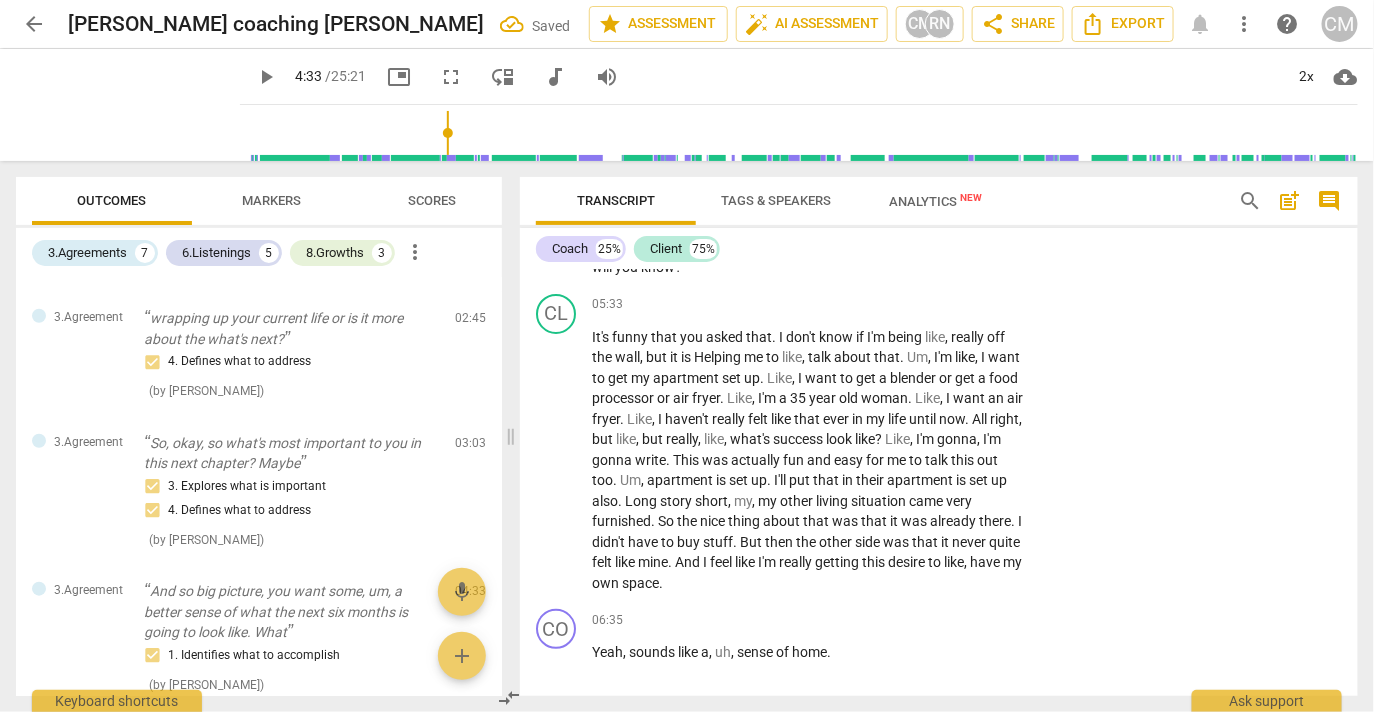 click on "play_arrow" at bounding box center (557, -262) 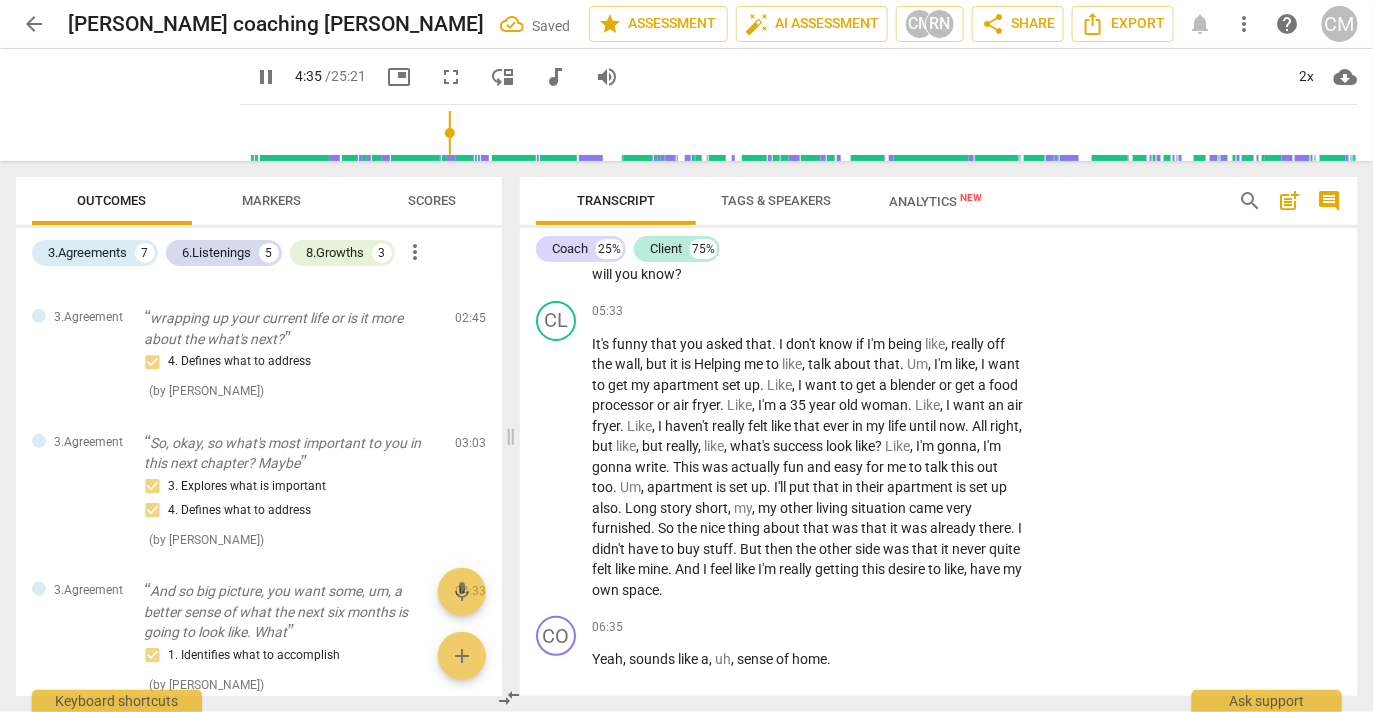 scroll, scrollTop: 2671, scrollLeft: 0, axis: vertical 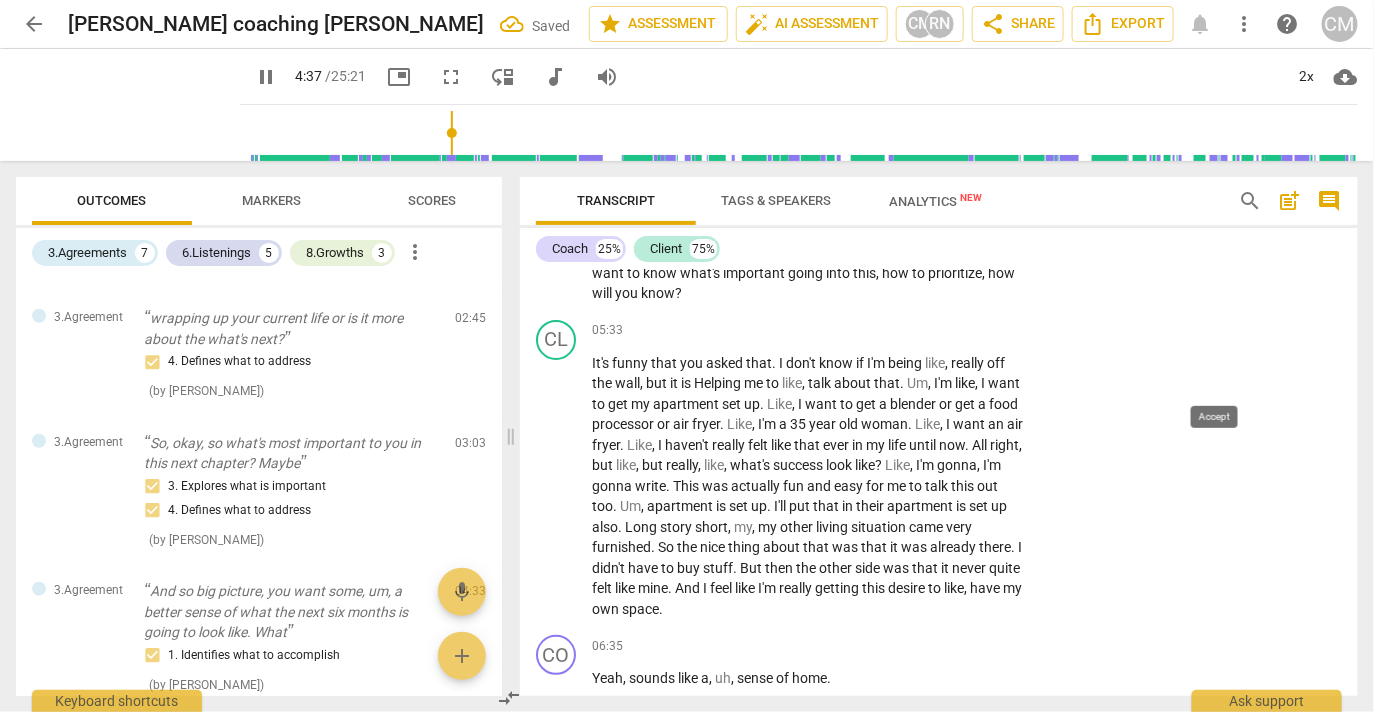 click on "check" at bounding box center (1203, -257) 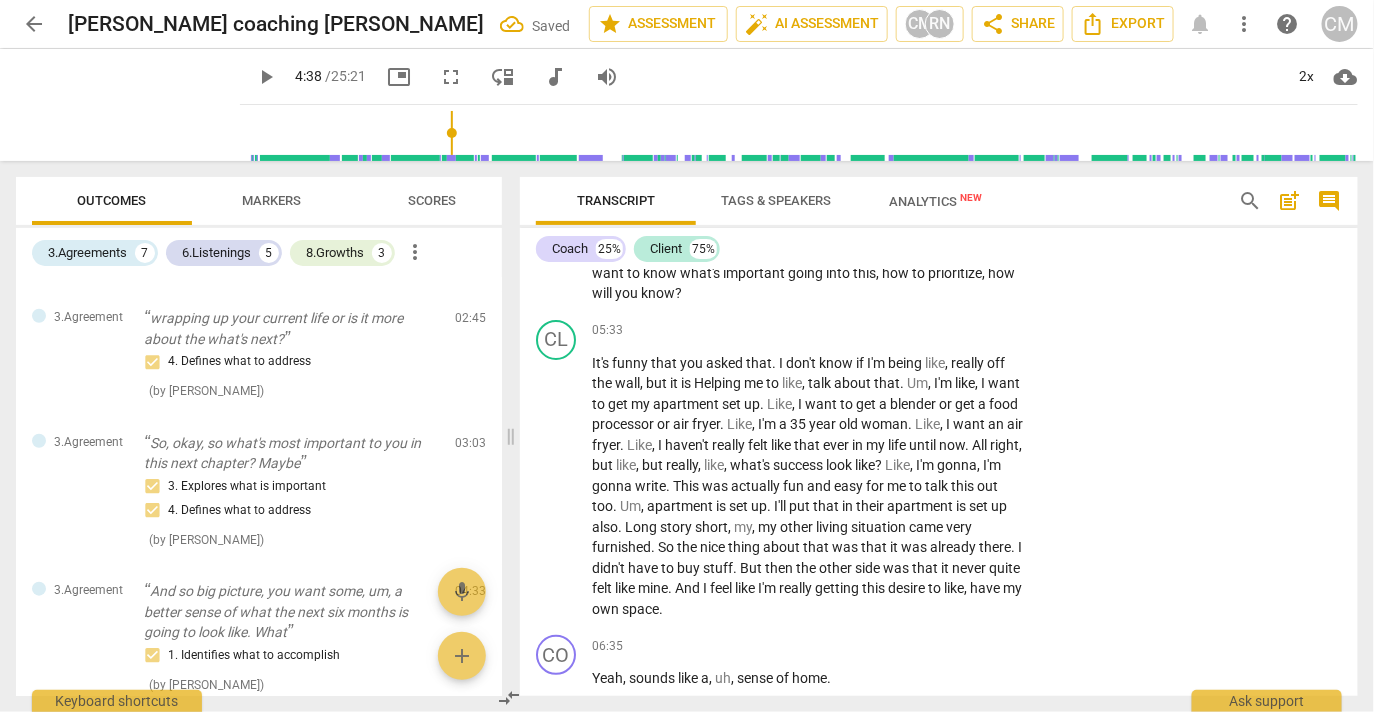 click on "play_arrow" at bounding box center (557, -236) 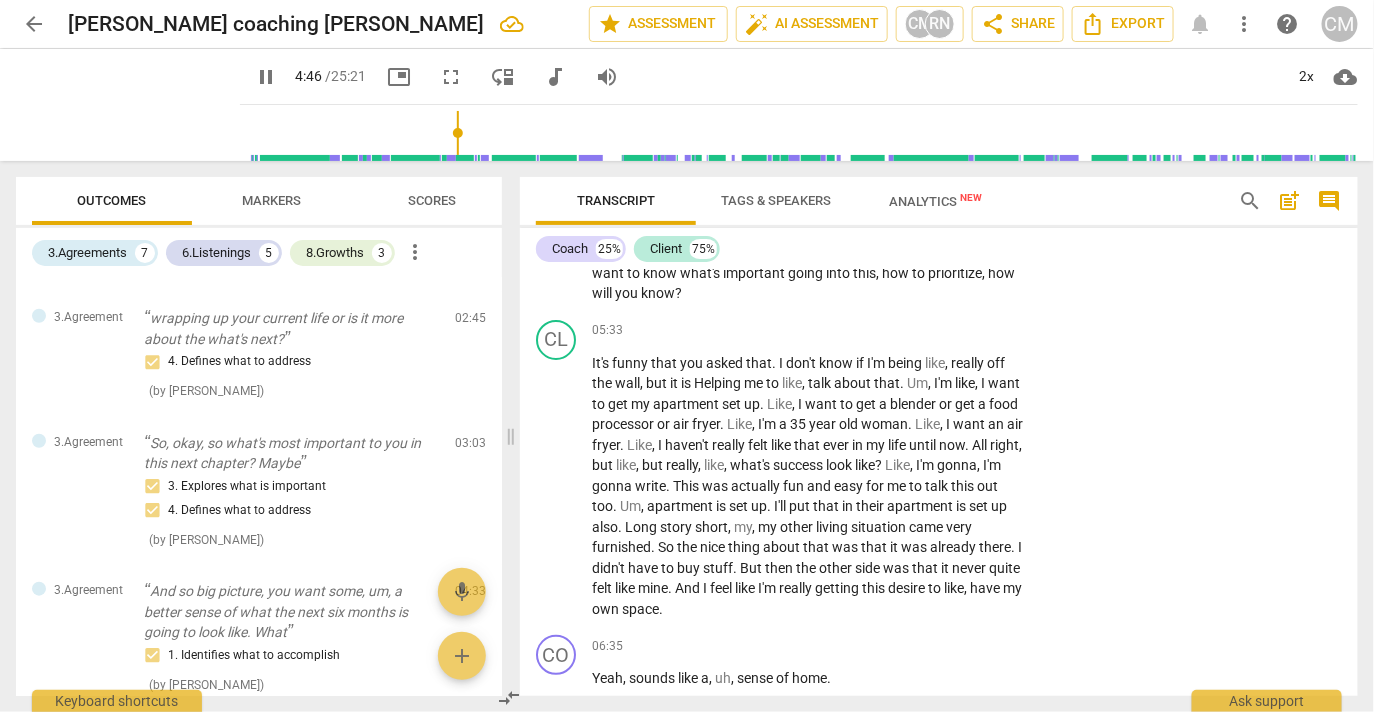 click on "pause" at bounding box center [557, -236] 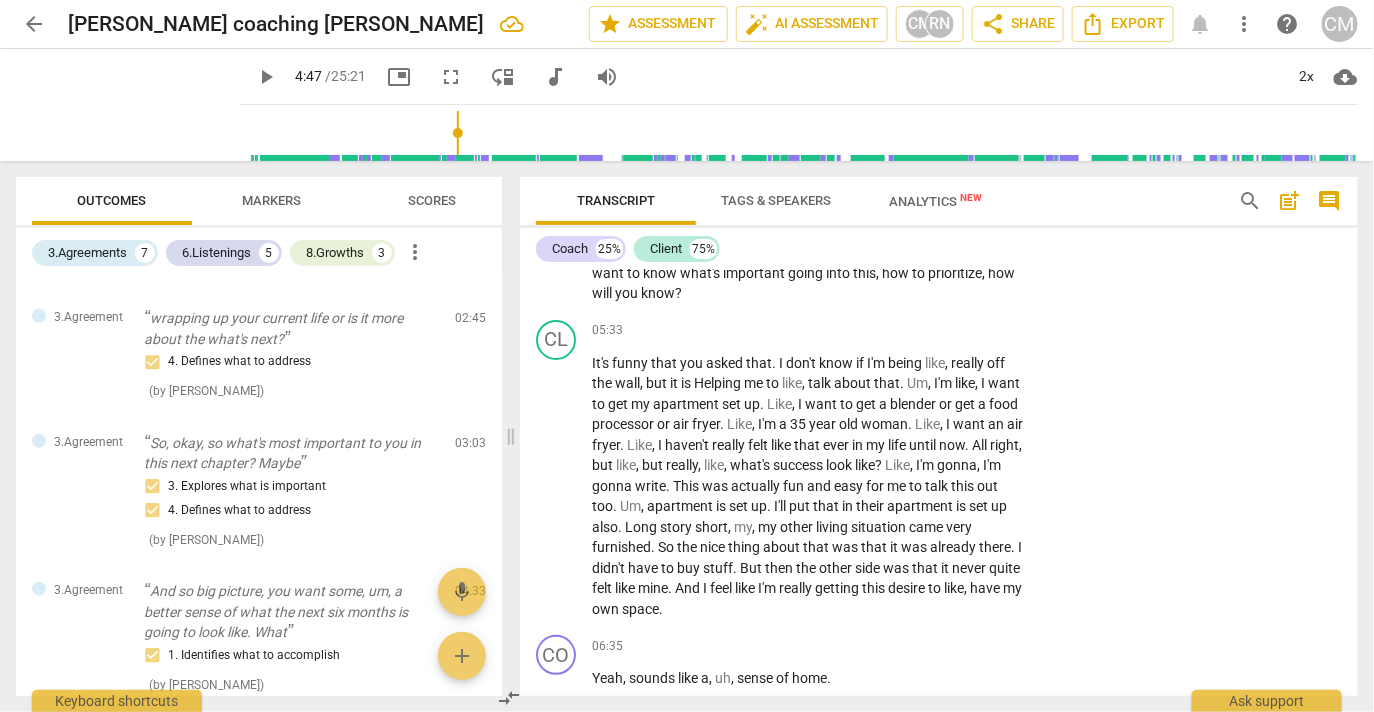 click on "3.Agreement Charles Marroni 11:49 07-14-2025 1. Identifies what to accomplish" at bounding box center [1197, -236] 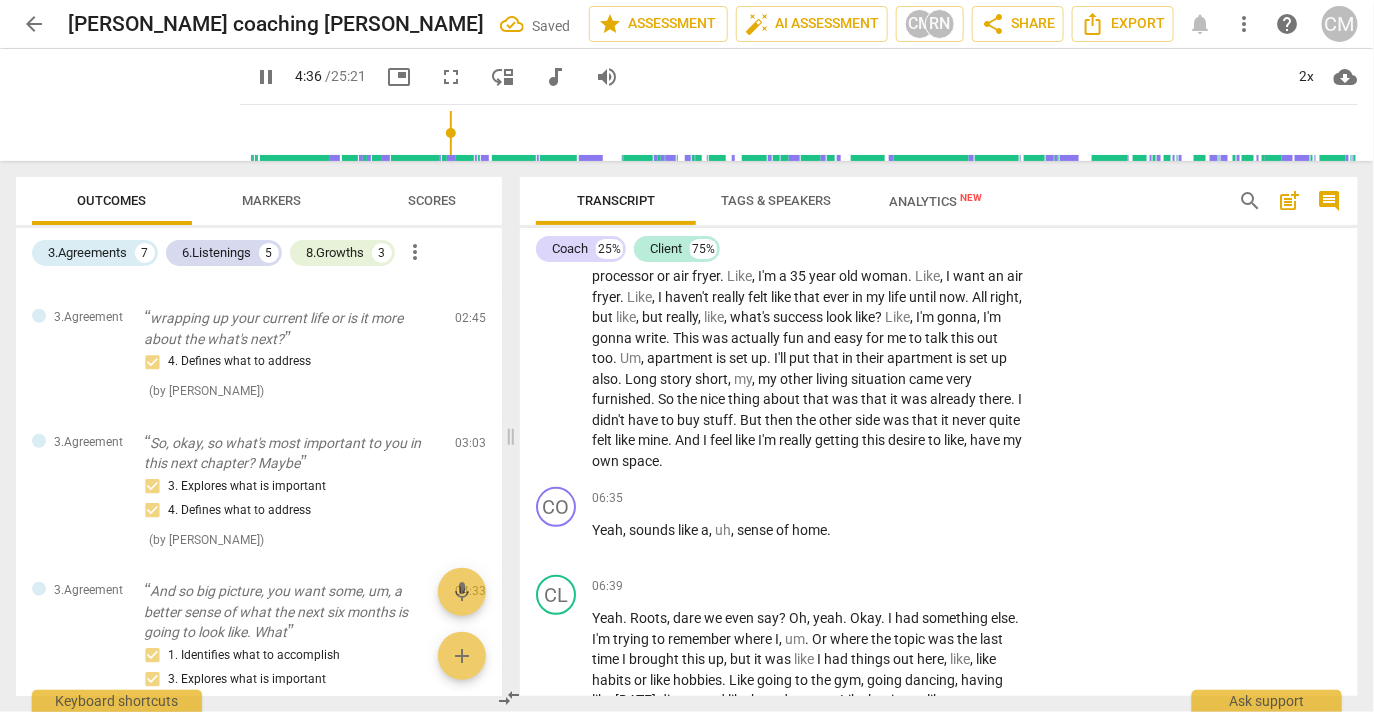 scroll, scrollTop: 2821, scrollLeft: 0, axis: vertical 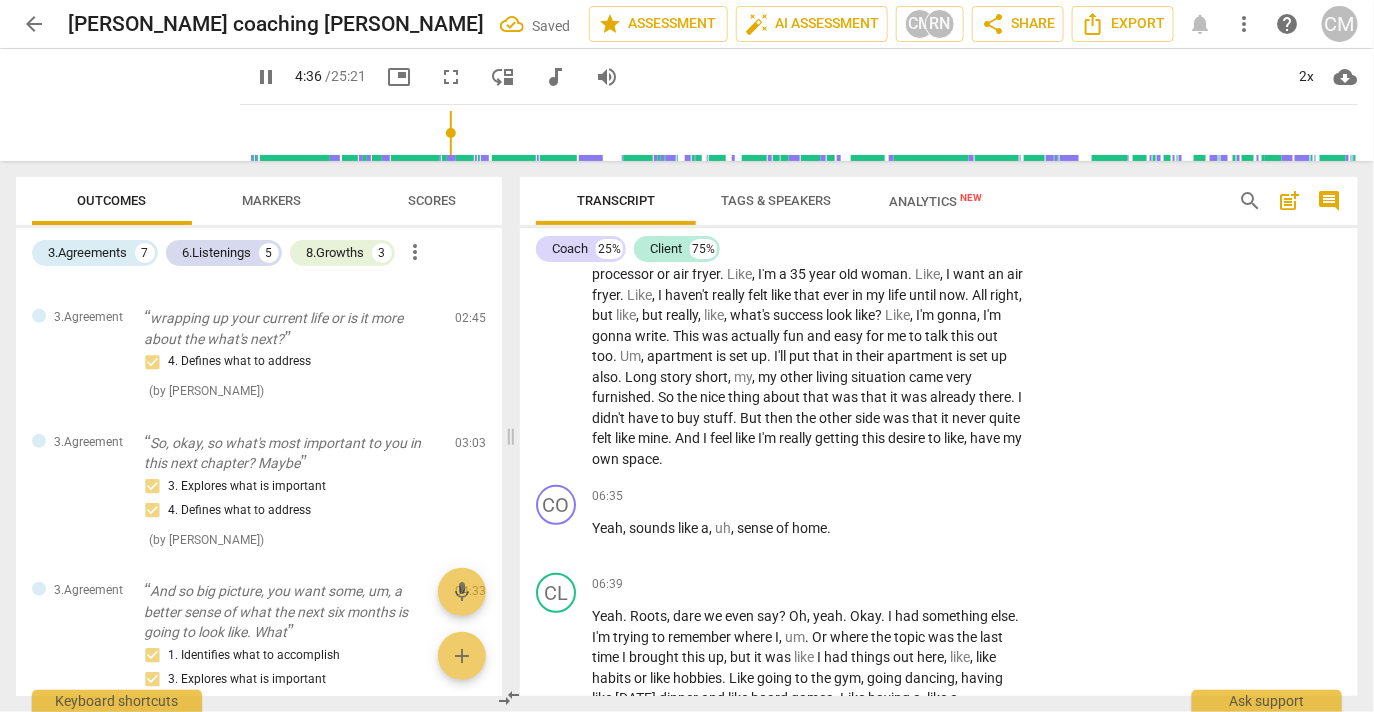 click on "pause" at bounding box center (557, -214) 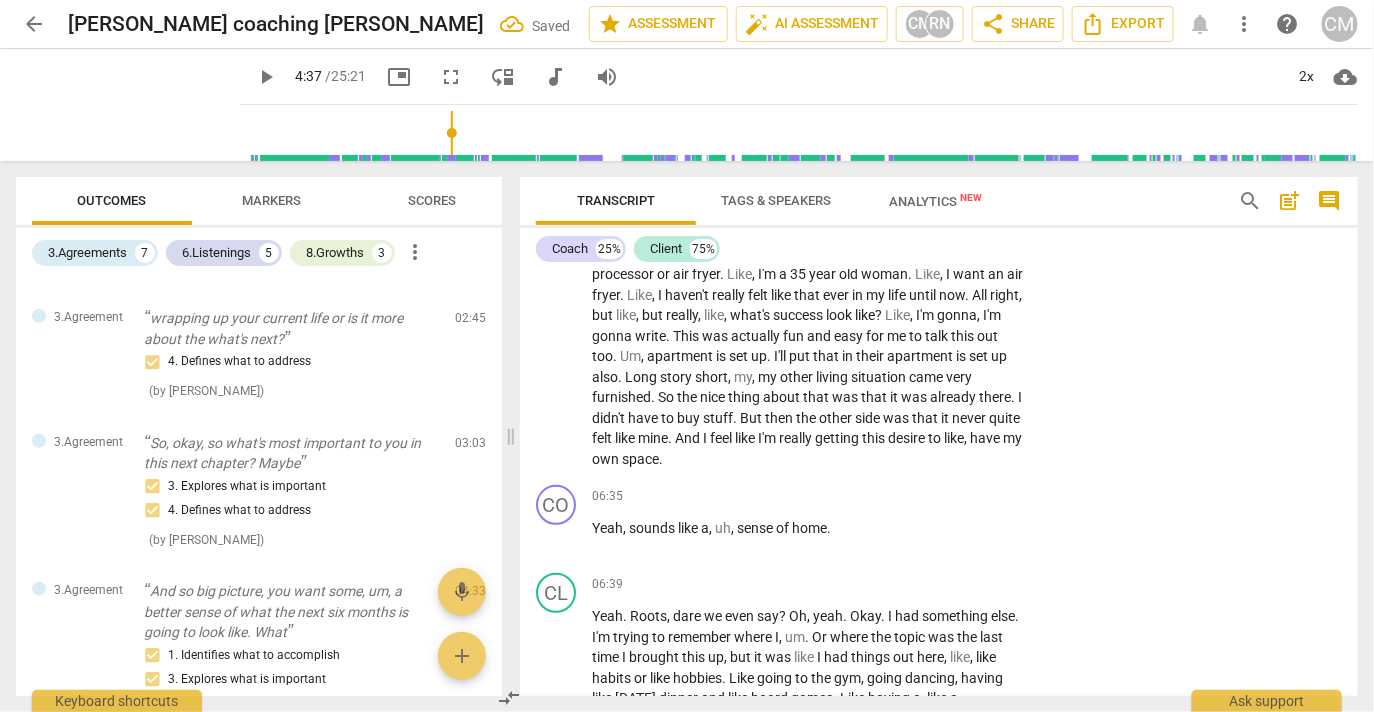 drag, startPoint x: 559, startPoint y: 476, endPoint x: 620, endPoint y: 478, distance: 61.03278 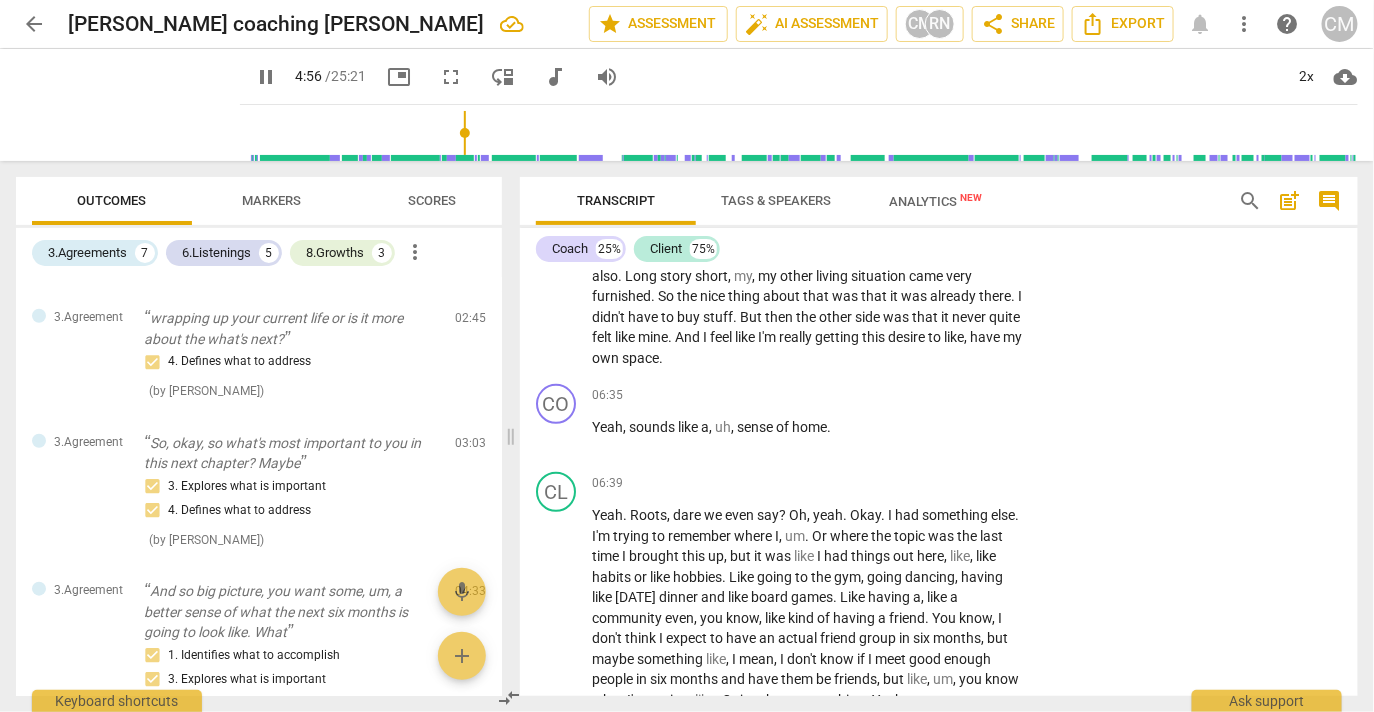 scroll, scrollTop: 2894, scrollLeft: 0, axis: vertical 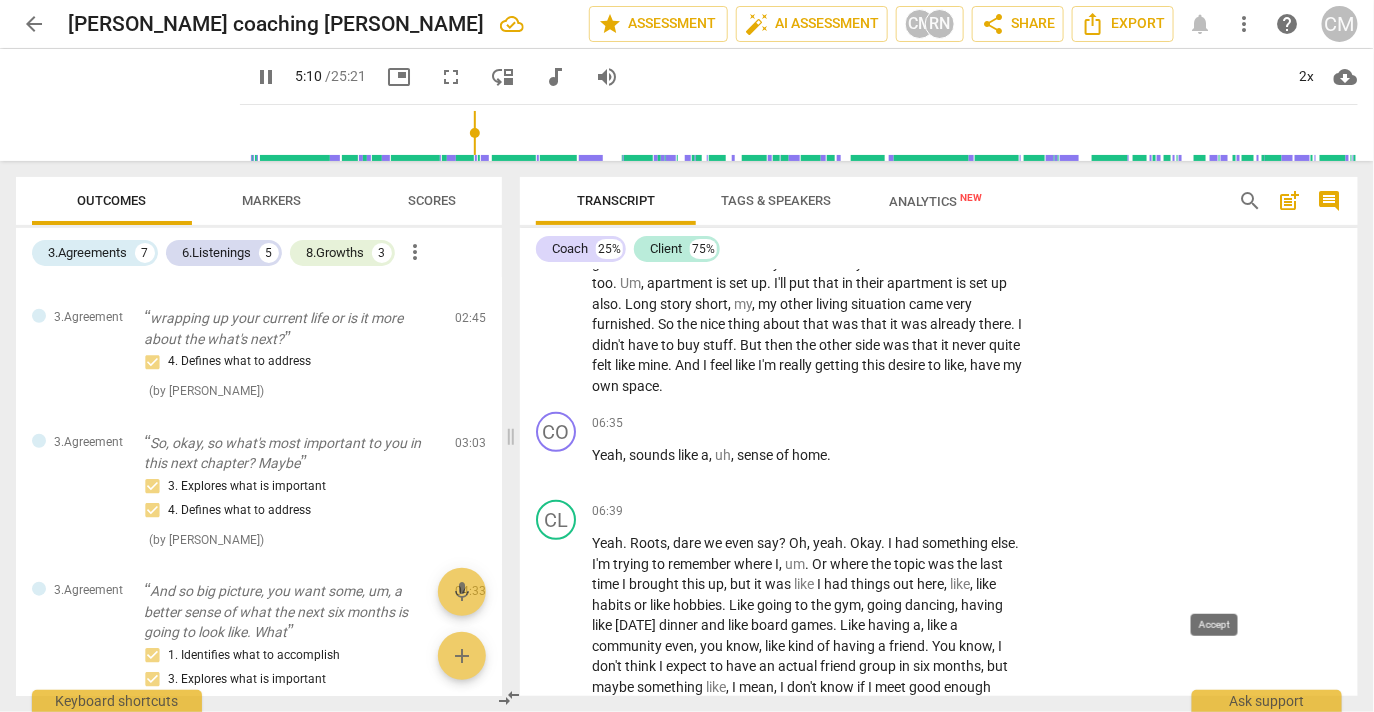 click on "check" at bounding box center [1203, -136] 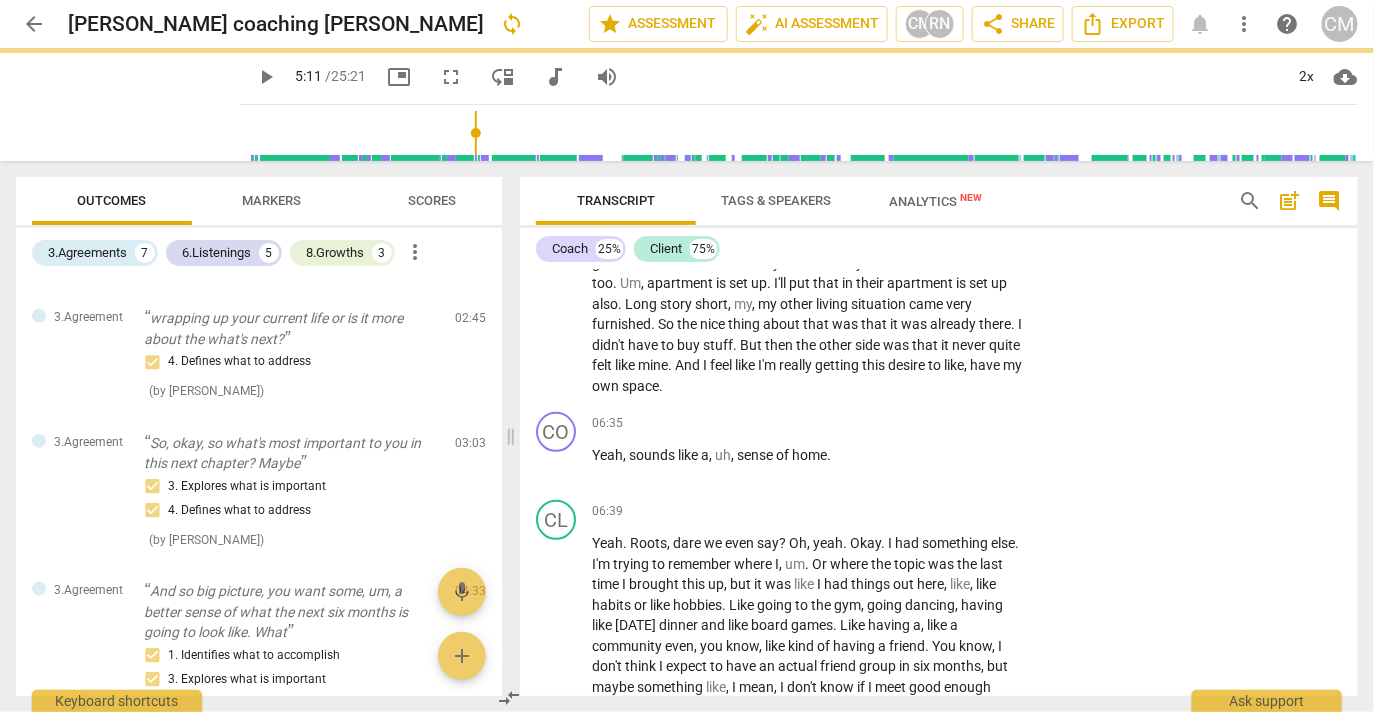 scroll, scrollTop: 3167, scrollLeft: 0, axis: vertical 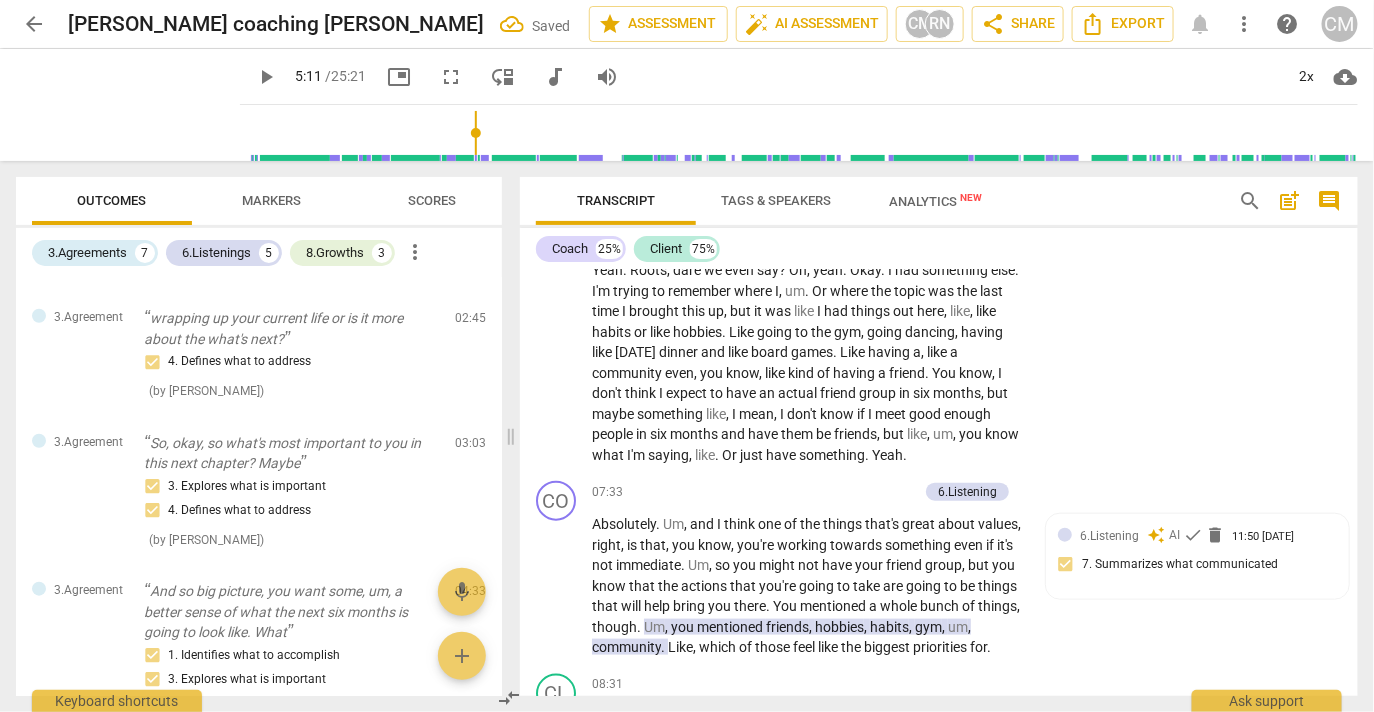 click on "play_arrow" at bounding box center [557, -410] 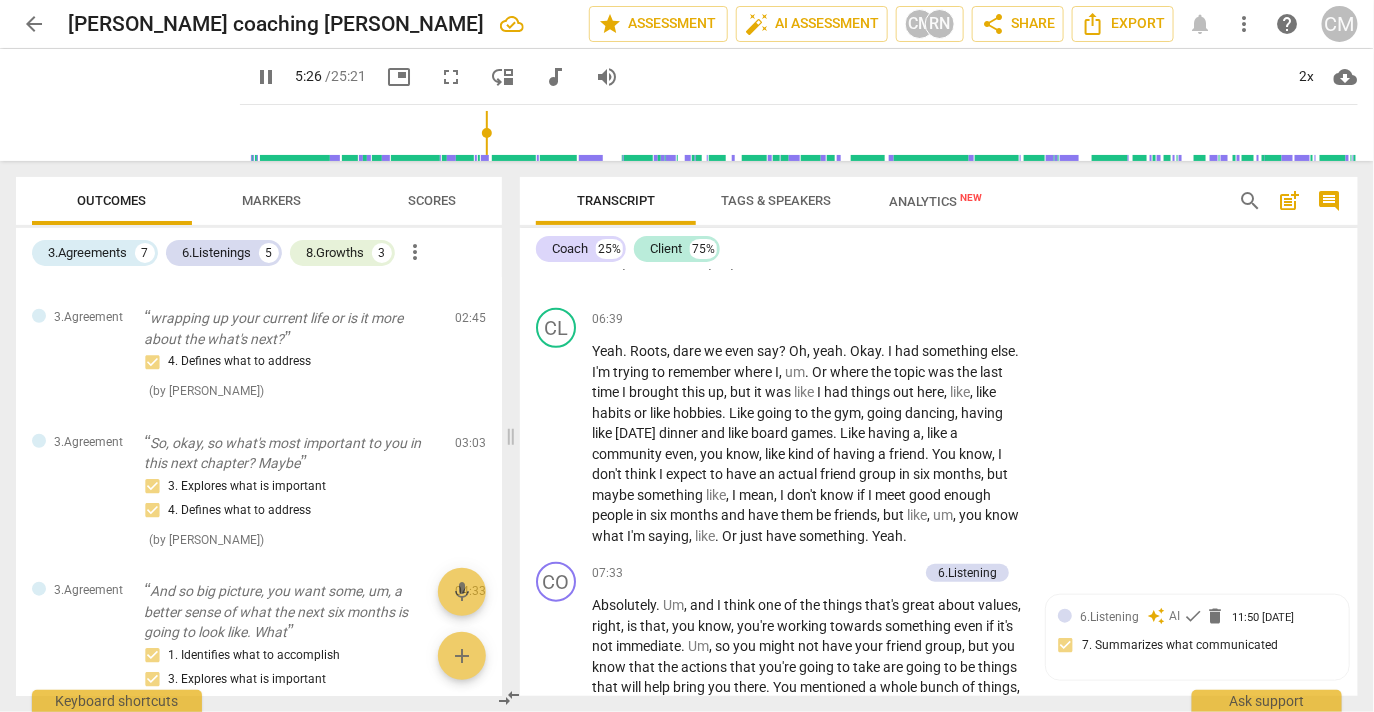 scroll, scrollTop: 3167, scrollLeft: 0, axis: vertical 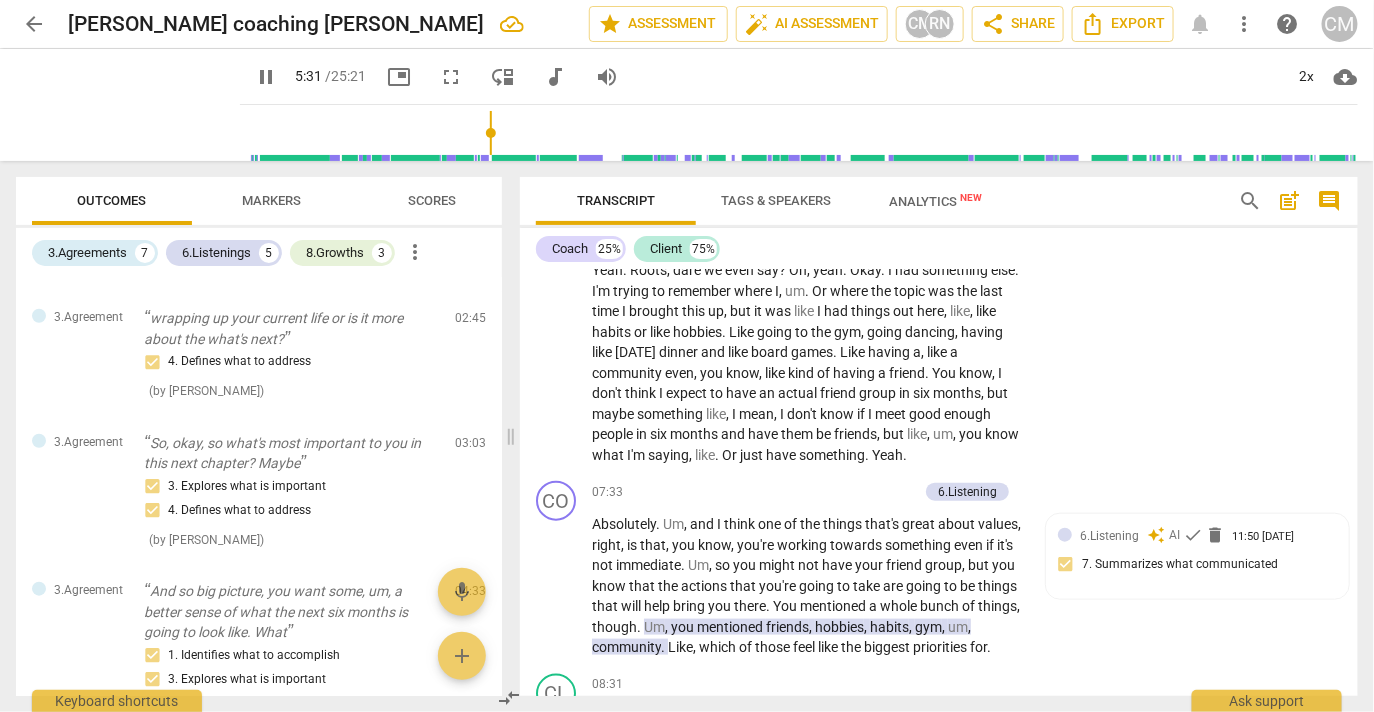 click on "pause" at bounding box center (557, -223) 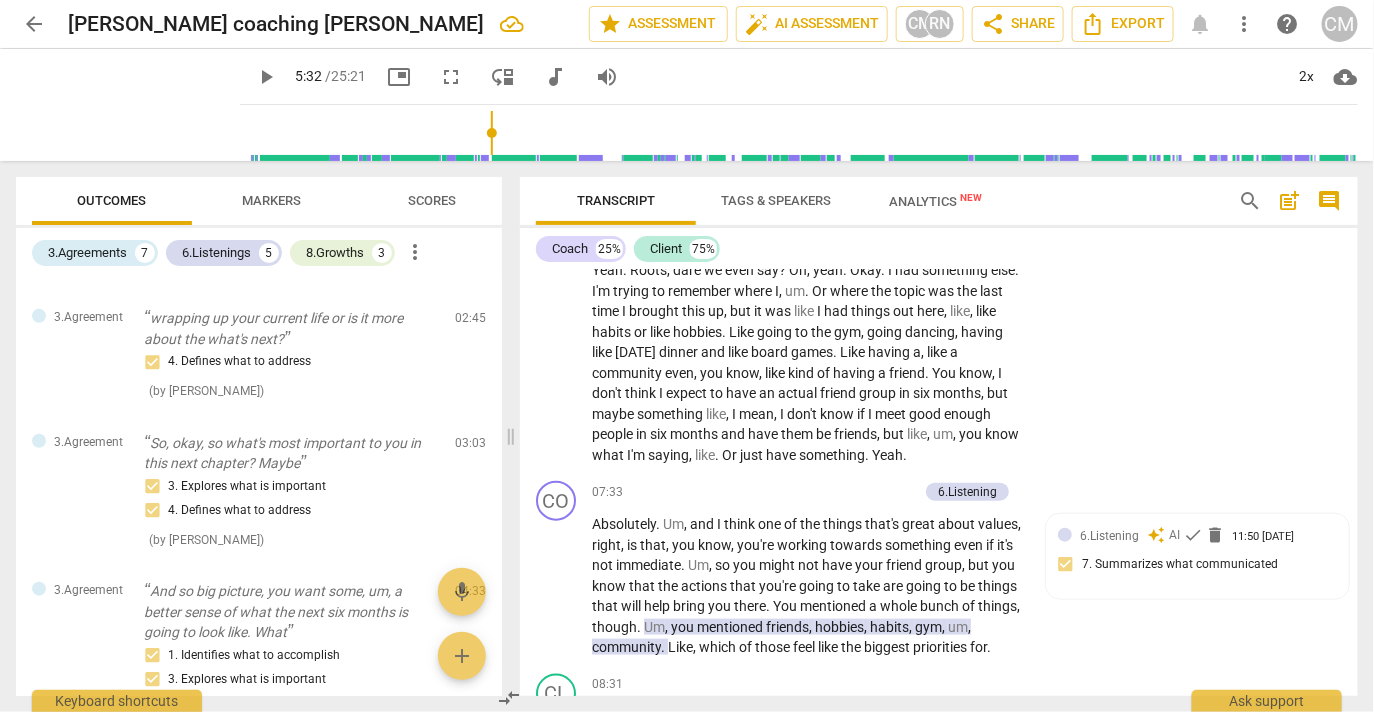 drag, startPoint x: 599, startPoint y: 481, endPoint x: 999, endPoint y: 542, distance: 404.6245 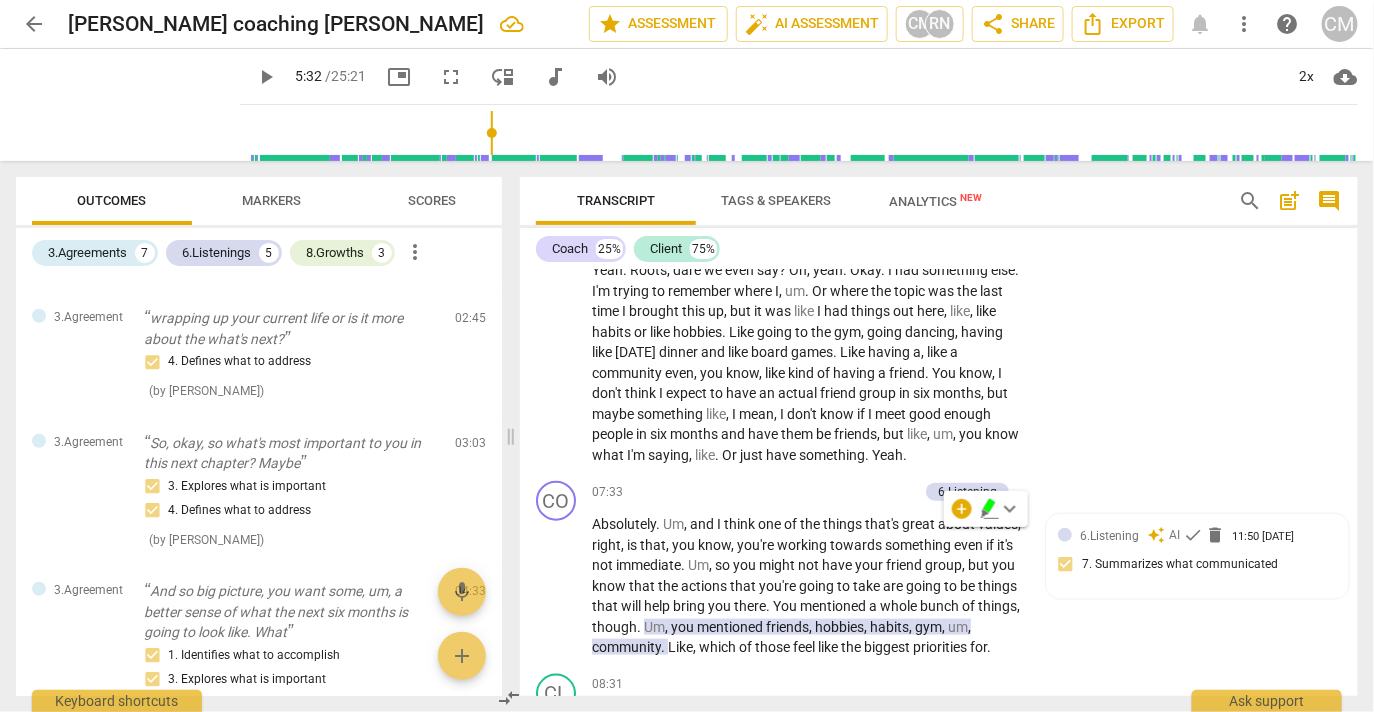 click on "+" at bounding box center (900, -276) 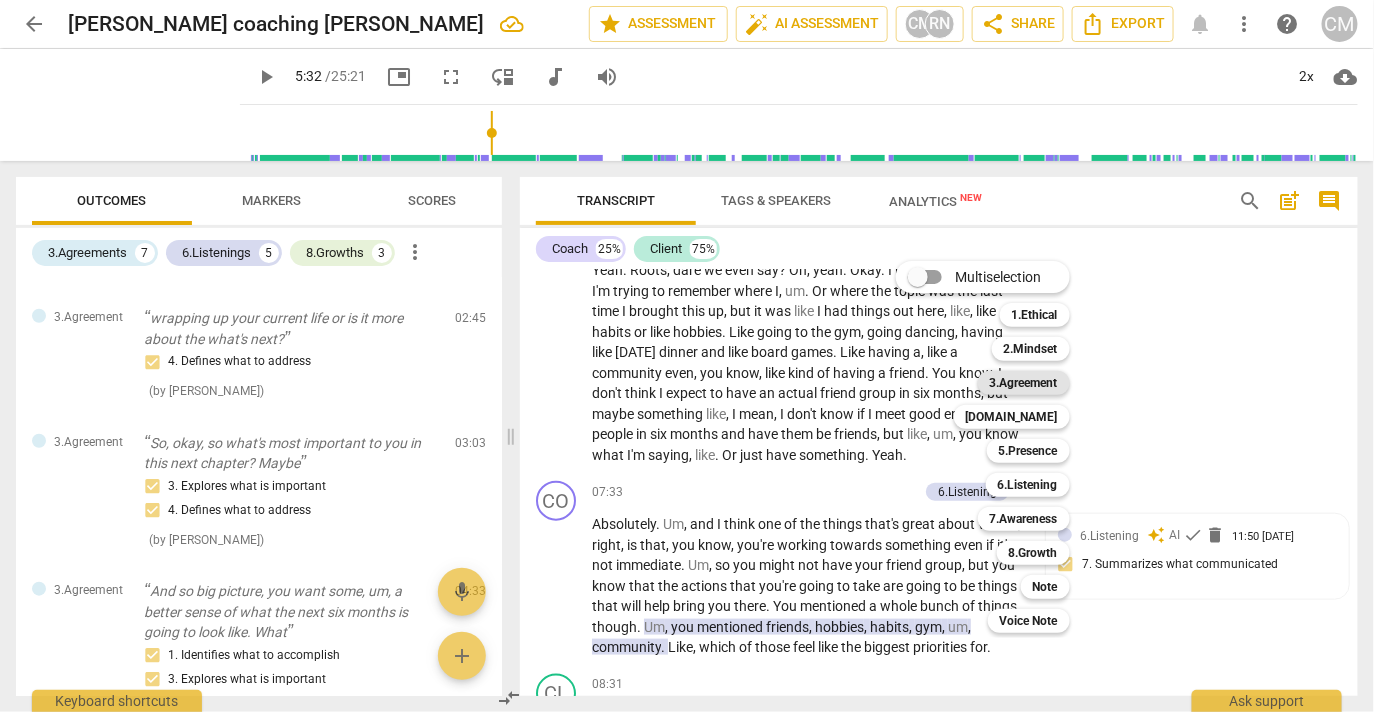 click on "3.Agreement" at bounding box center [1024, 383] 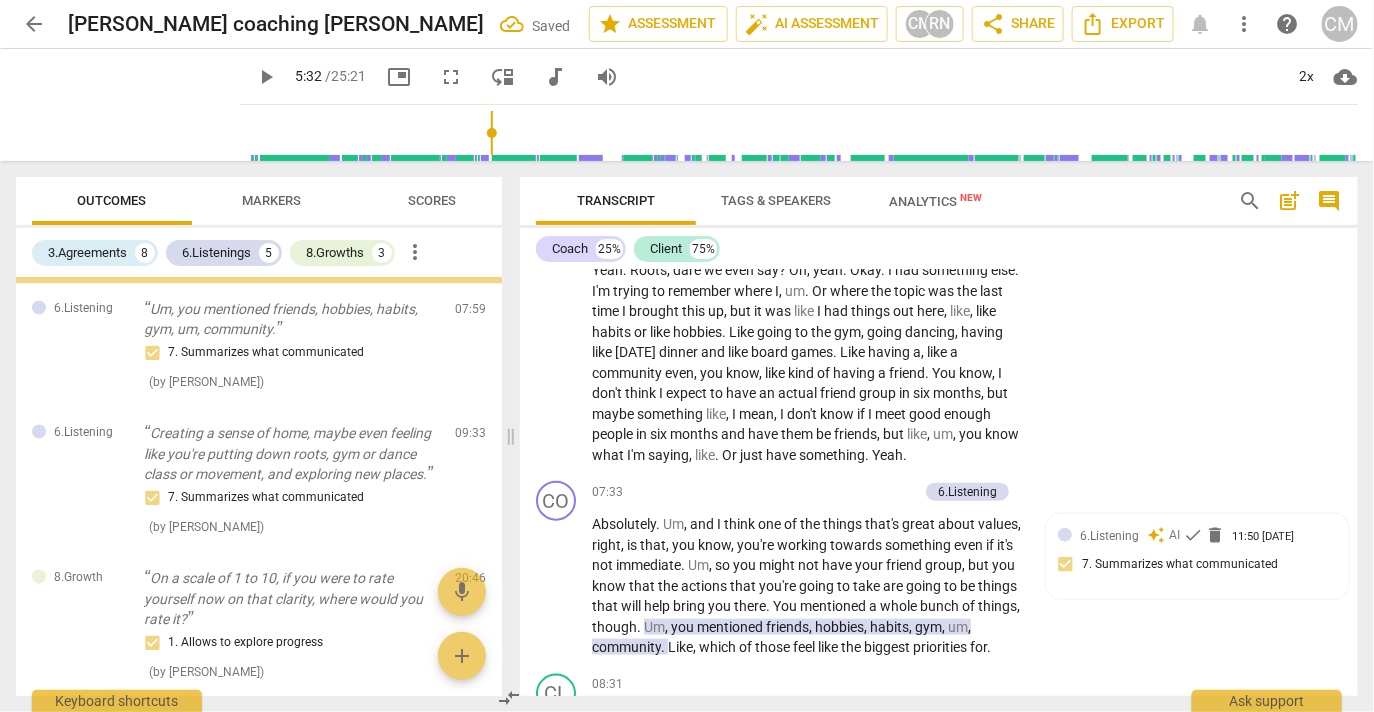 scroll, scrollTop: 1268, scrollLeft: 0, axis: vertical 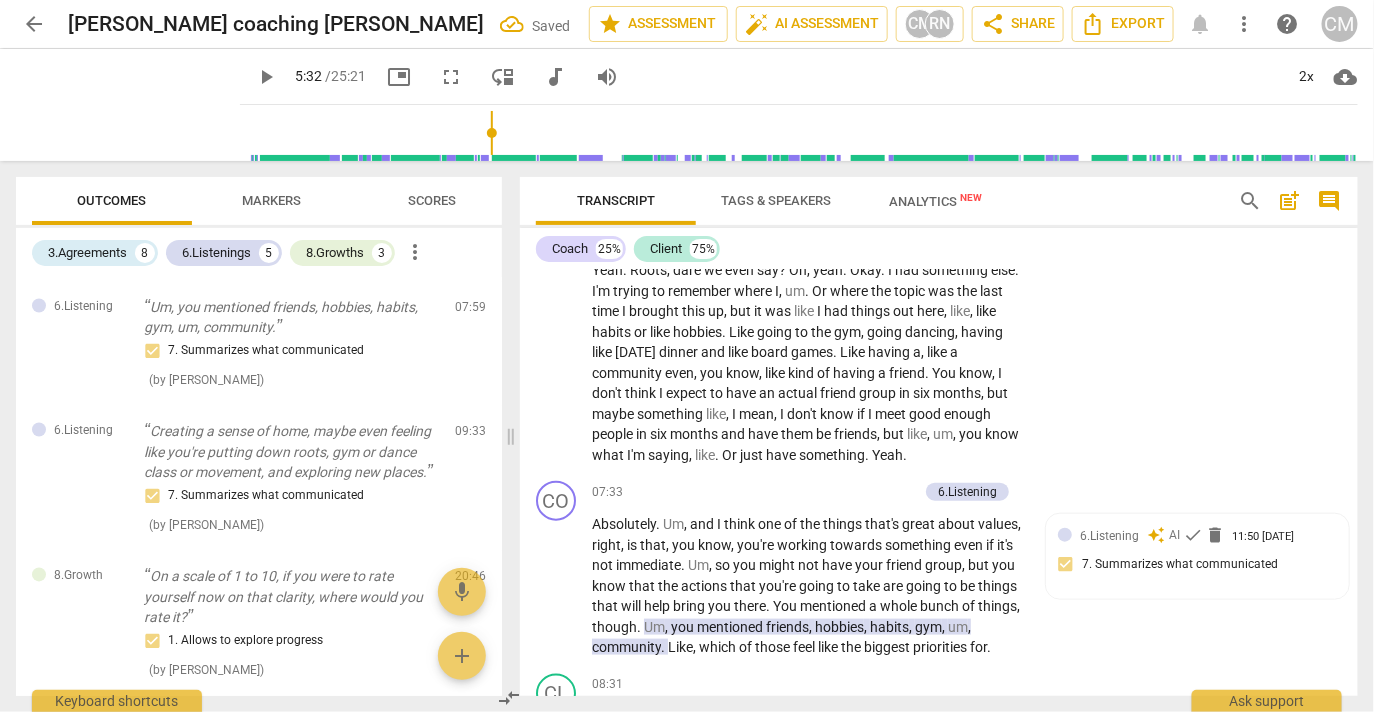 click on "2. Reconfirms measures of success" at bounding box center [1050, -167] 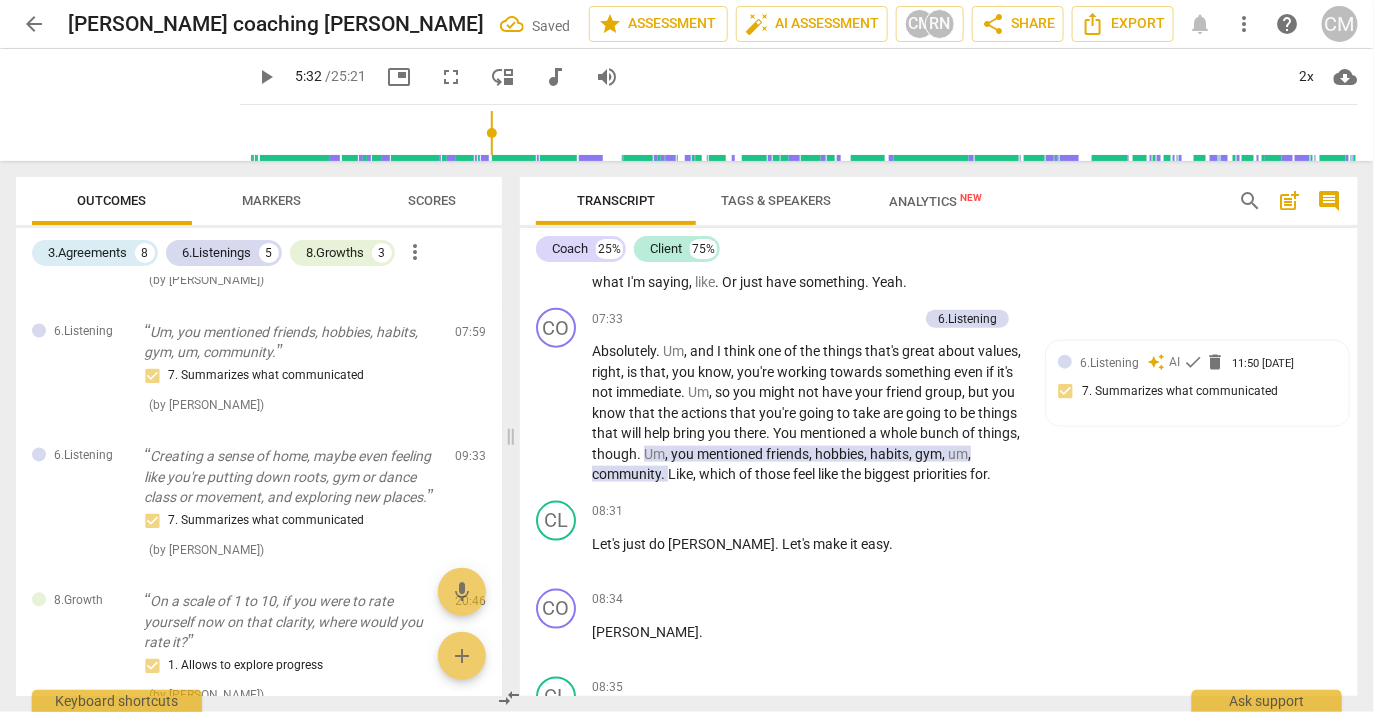 scroll, scrollTop: 3435, scrollLeft: 0, axis: vertical 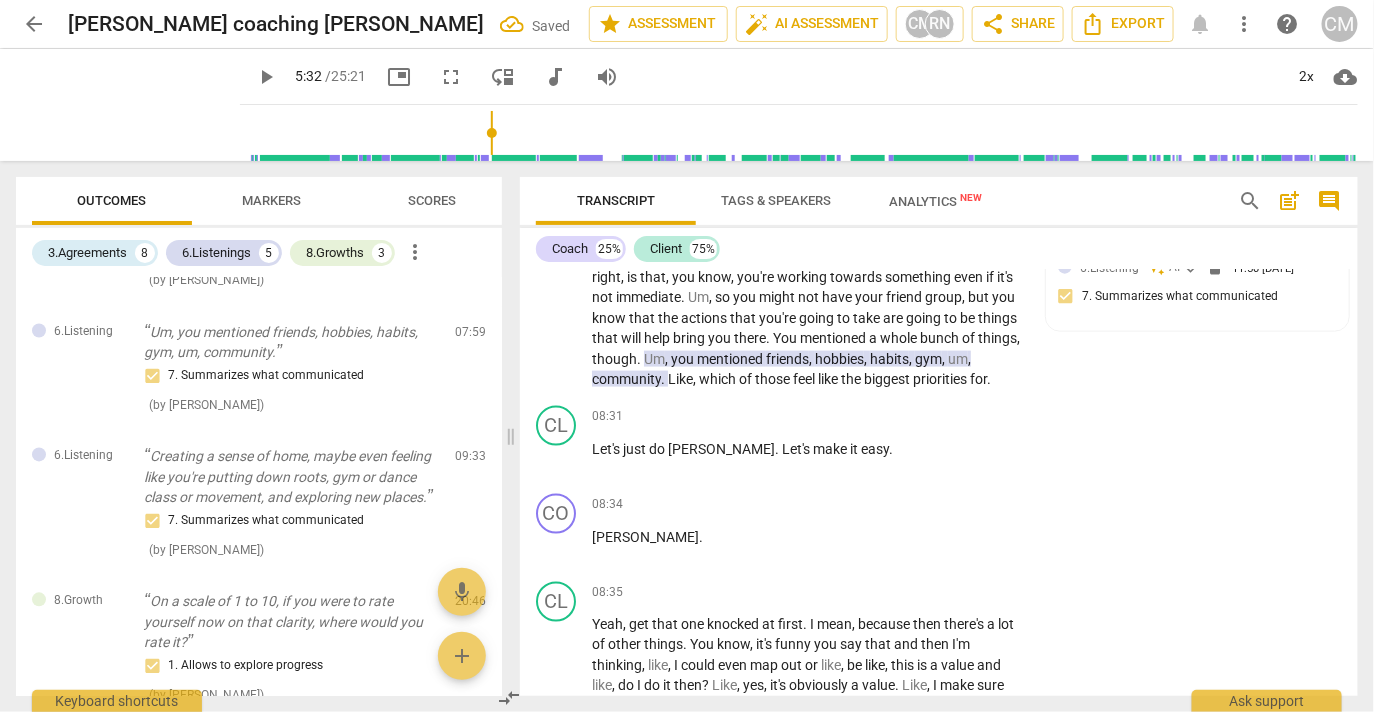 click on "play_arrow" at bounding box center [557, -278] 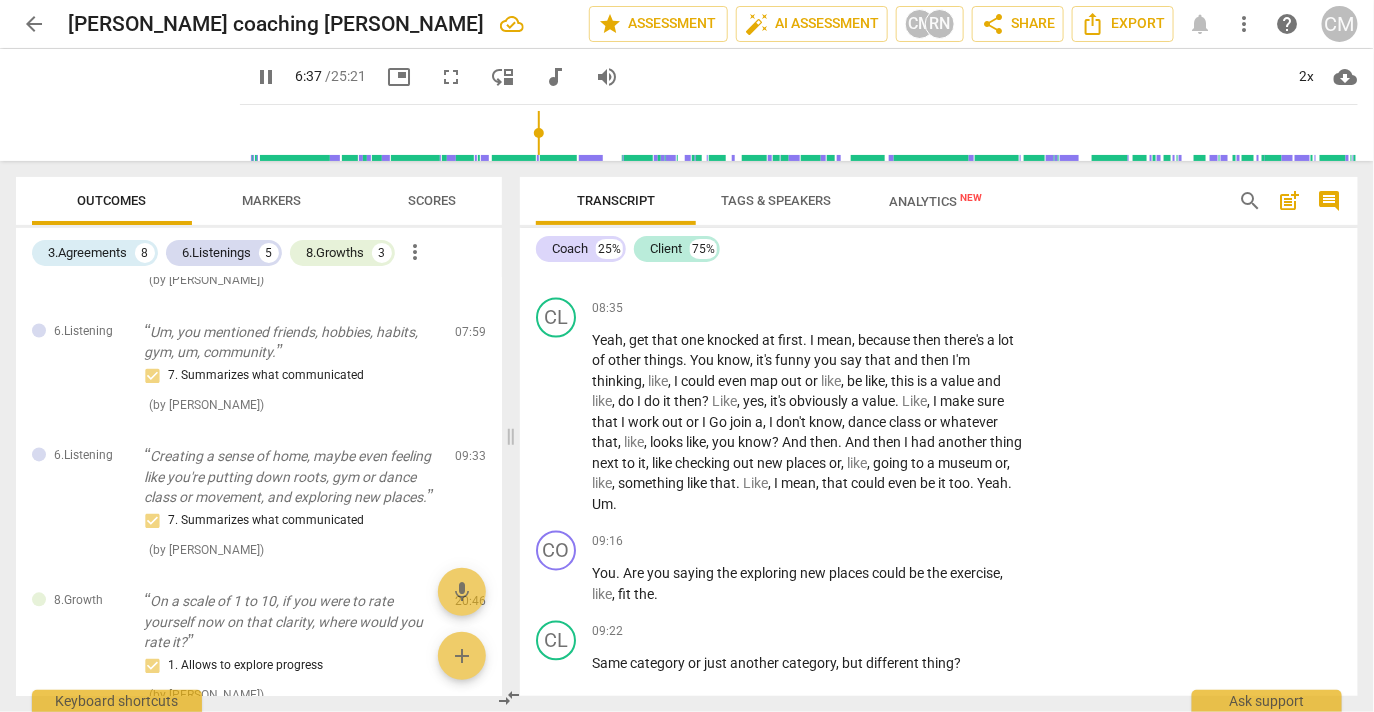 scroll, scrollTop: 3725, scrollLeft: 0, axis: vertical 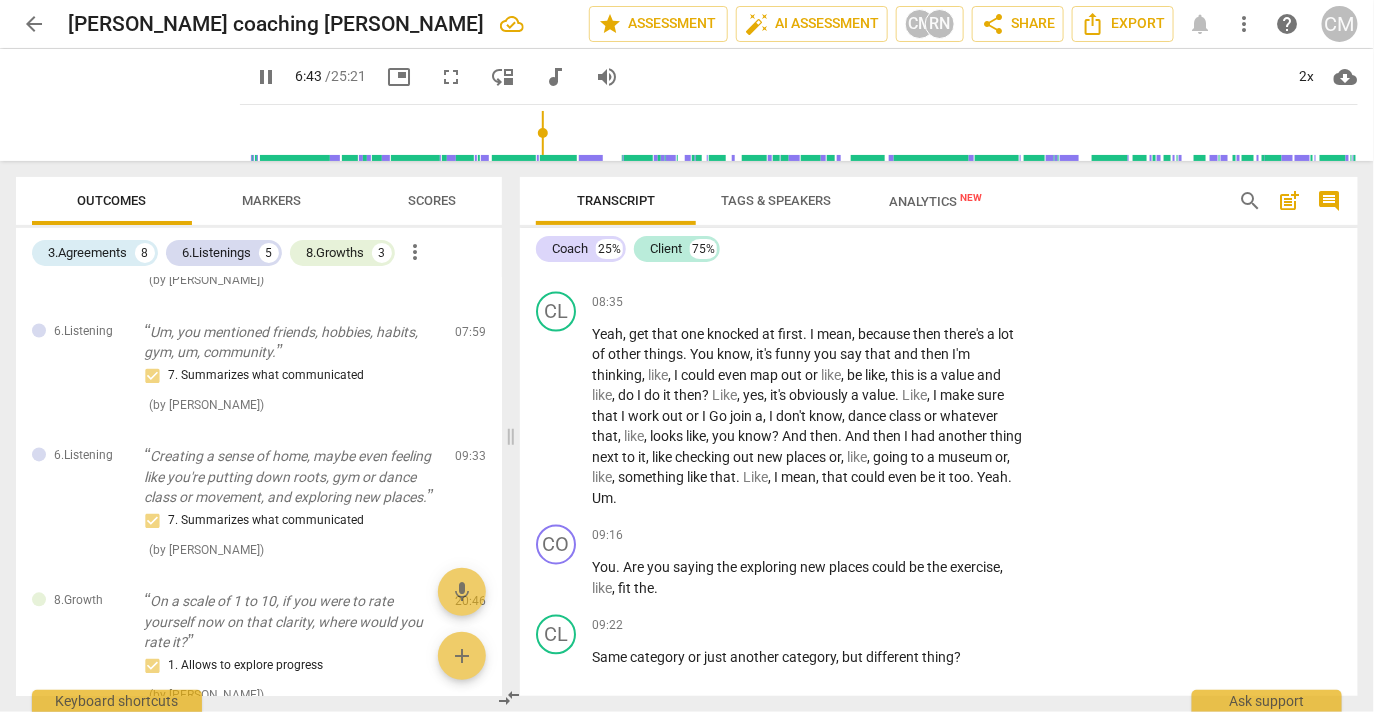 click on "pause" at bounding box center (557, -366) 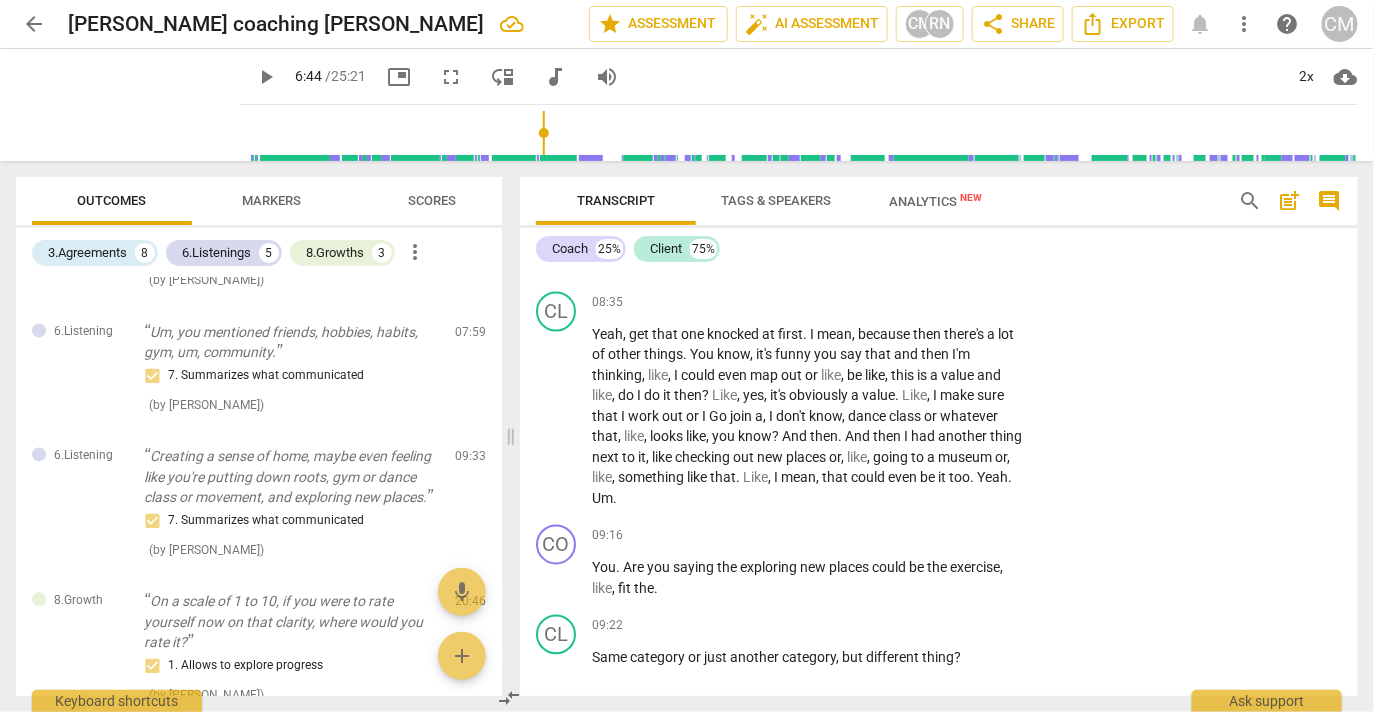 drag, startPoint x: 596, startPoint y: 506, endPoint x: 909, endPoint y: 507, distance: 313.0016 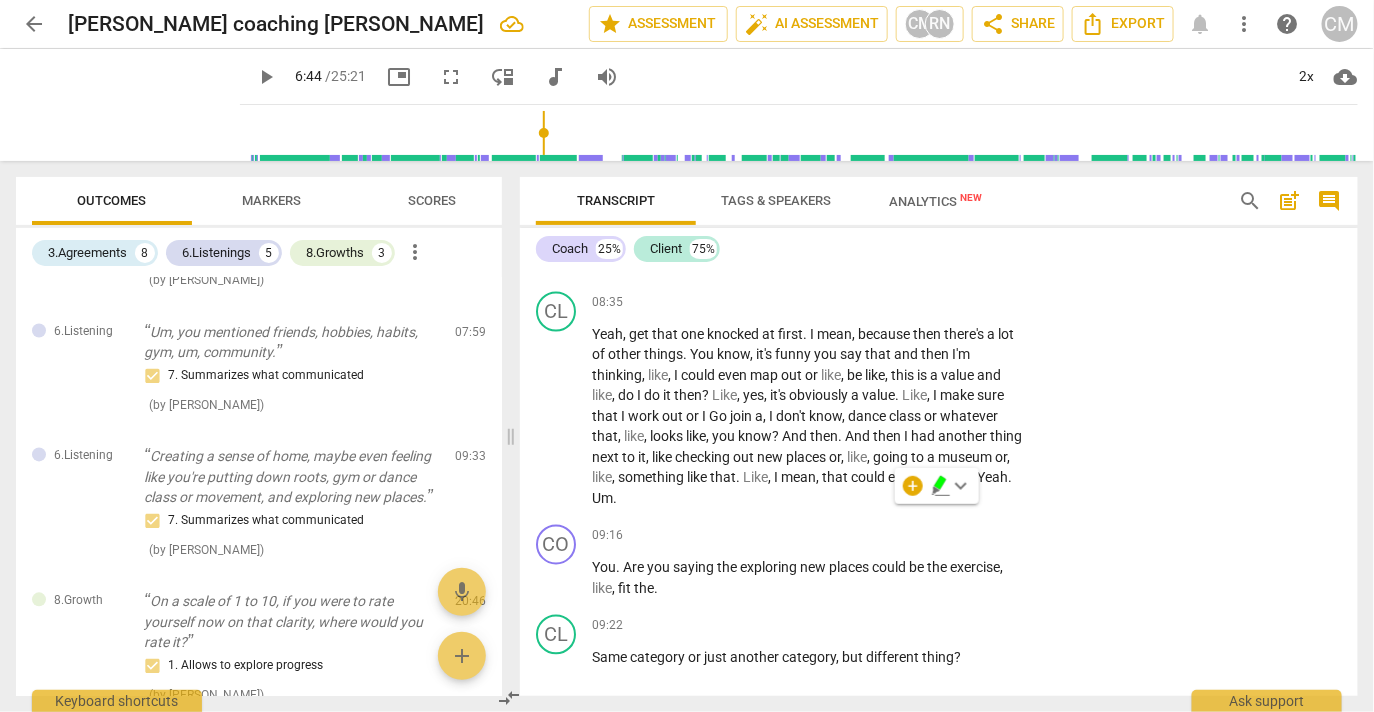 click on "CL play_arrow pause 05:33 + Add competency keyboard_arrow_right It's   funny   that   you   asked   that .   I   don't   know   if   I'm   being   like ,   really   off   the   wall ,   but   it   is   Helping   me   to   like ,   talk   about   that .   Um ,   I'm   like ,   I   want   to   get   my   apartment   set   up .   Like ,   I   want   to   get   a   blender   or   get   a   food   processor   or   air   fryer .   Like ,   I'm   a   35   year   old   woman .   Like ,   I   want   an   air   fryer .   Like ,   I   haven't   really   felt   like   that   ever   in   my   life   until   now .   All   right ,   but   like ,   but   really ,   like ,   what's   success   look   like ?   Like ,   I'm   gonna ,   I'm   gonna   write .   This   was   actually   fun   and   easy   for   me   to   talk   this   out   too .   Um ,   apartment   is   set   up .   I'll   put   that   in   their   apartment   is   set   up   also .   Long   story   short ,   my ,   my   other   living   situation   came   very" at bounding box center [939, -584] 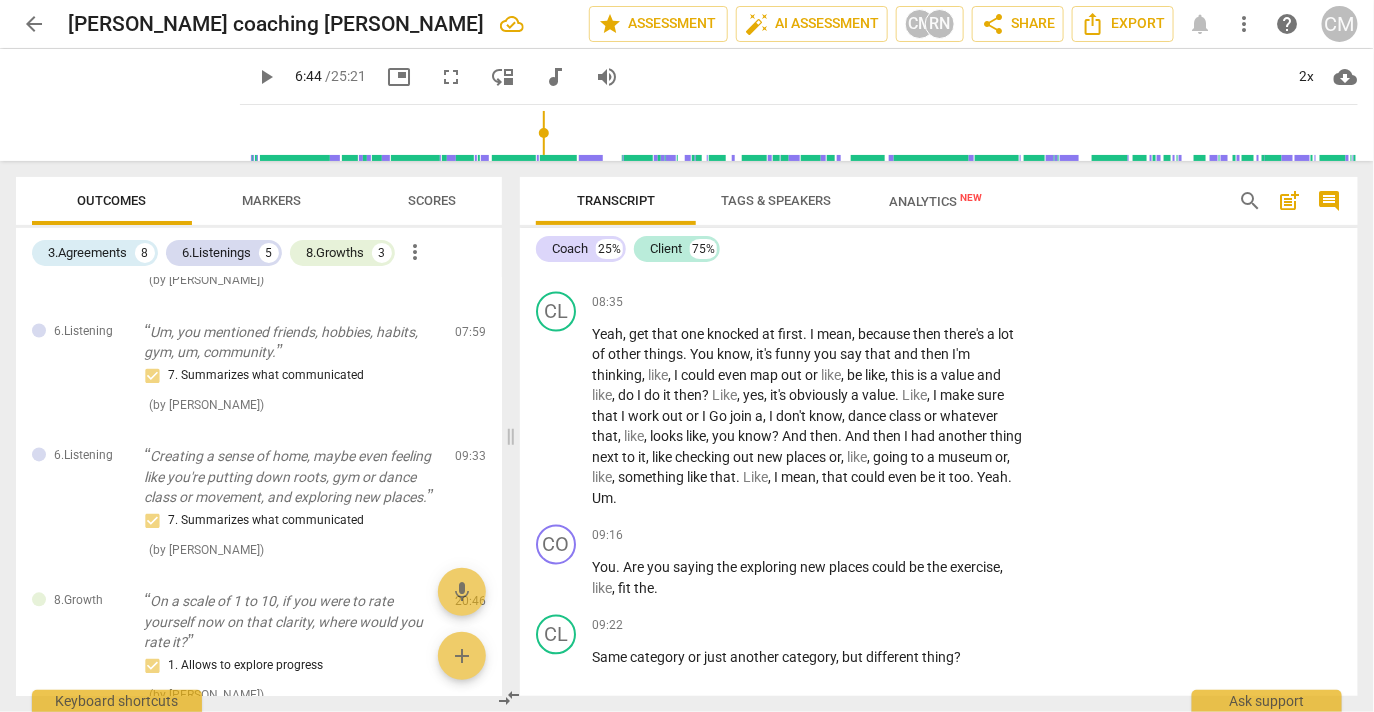 drag, startPoint x: 898, startPoint y: 506, endPoint x: 798, endPoint y: 492, distance: 100.97524 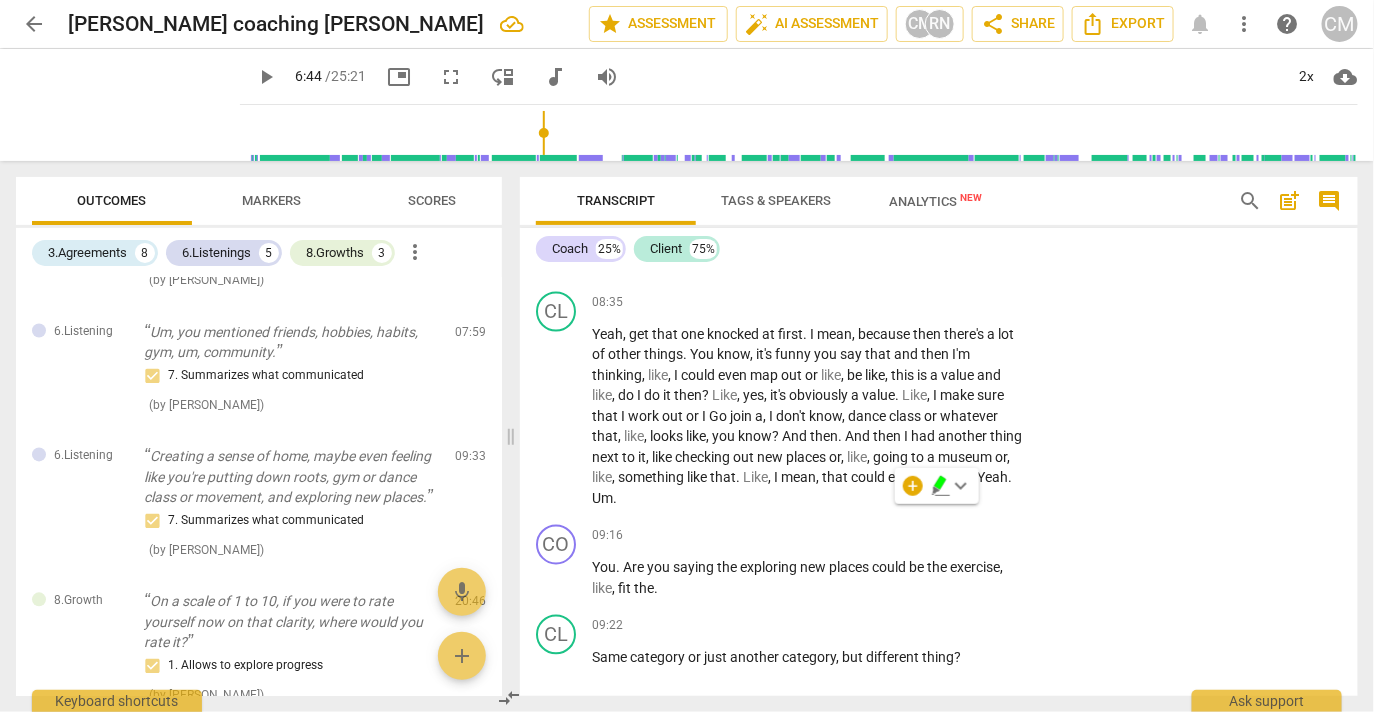 click on "Add competency" at bounding box center [961, -407] 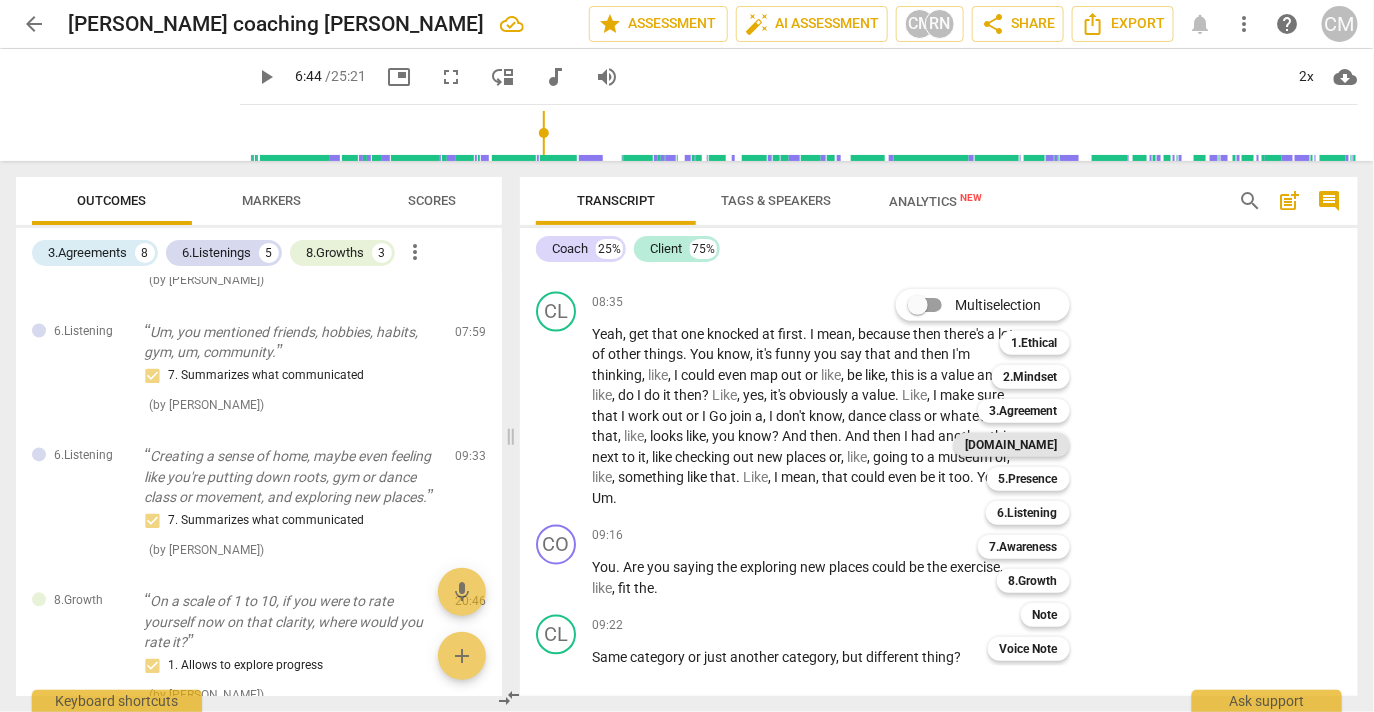 drag, startPoint x: 1058, startPoint y: 445, endPoint x: 1081, endPoint y: 439, distance: 23.769728 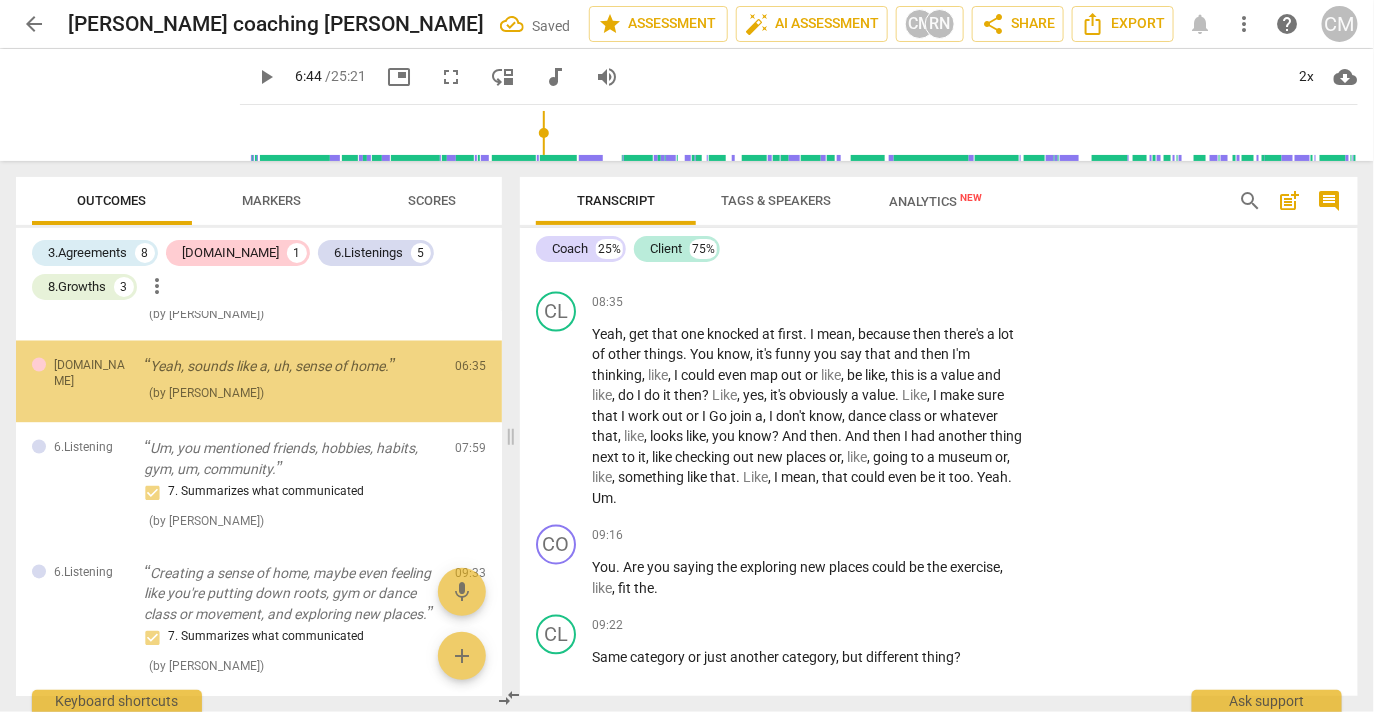 scroll, scrollTop: 3947, scrollLeft: 0, axis: vertical 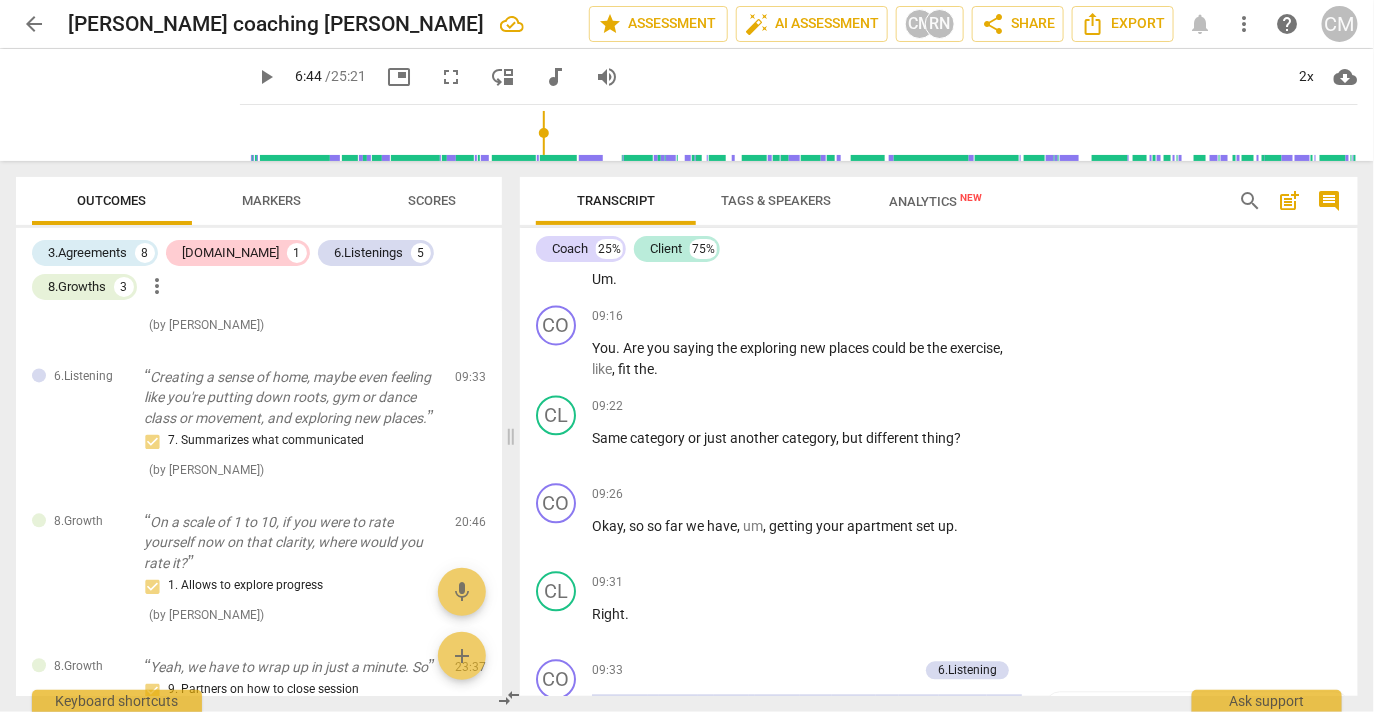 click on "[DOMAIN_NAME]" at bounding box center (1109, -583) 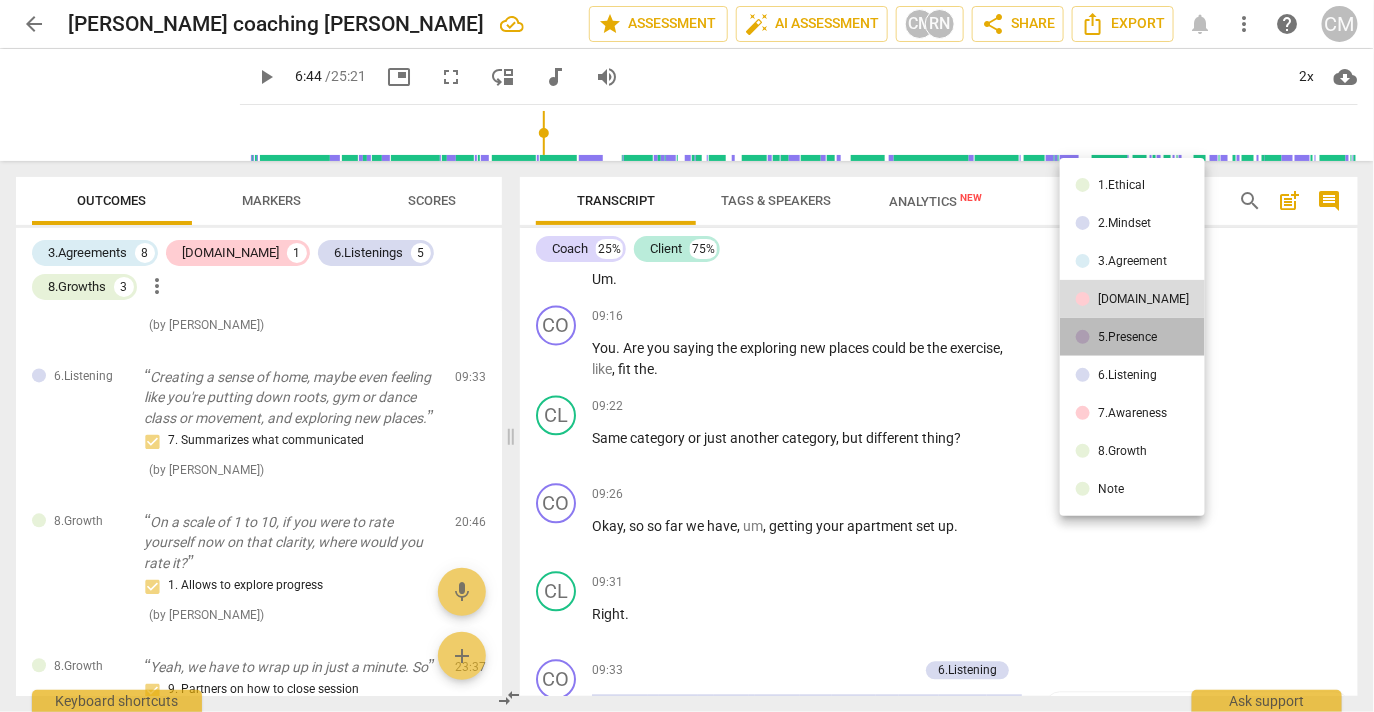 click on "5.Presence" at bounding box center (1127, 337) 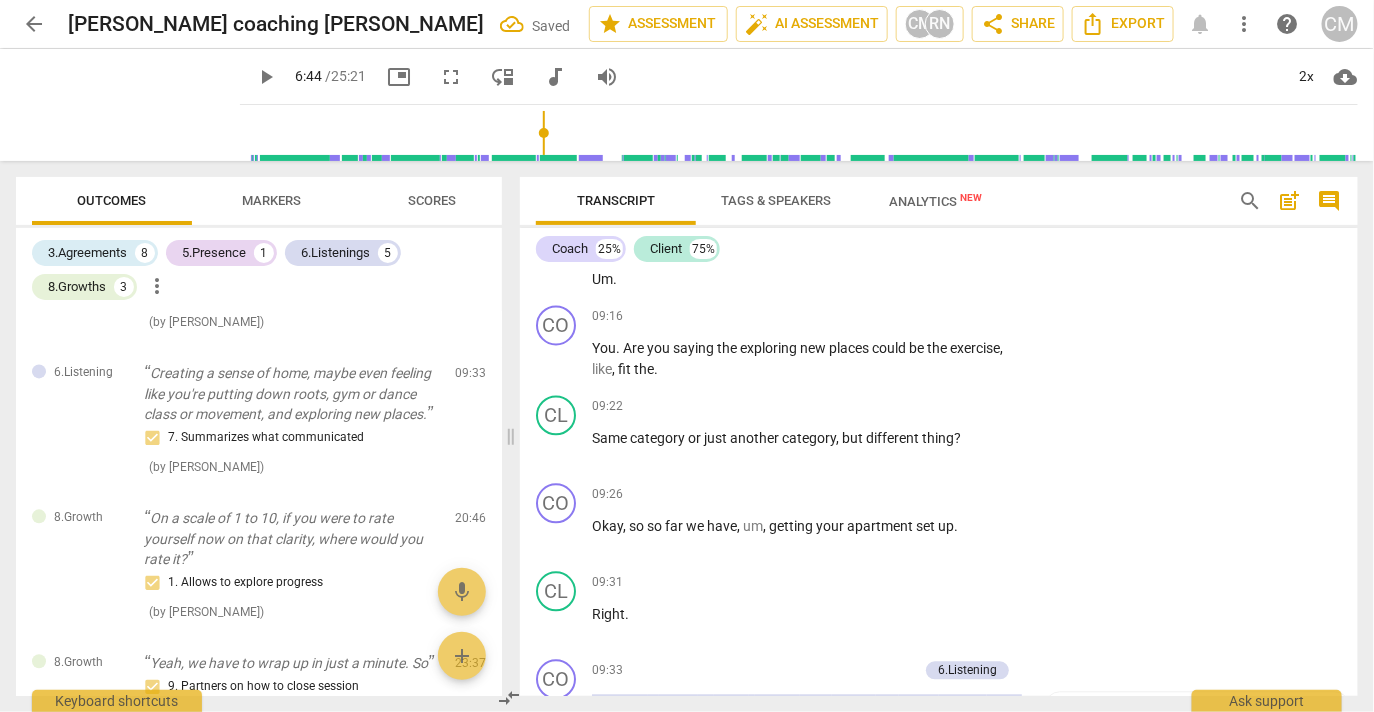 click on "5.Presence" at bounding box center (1093, -583) 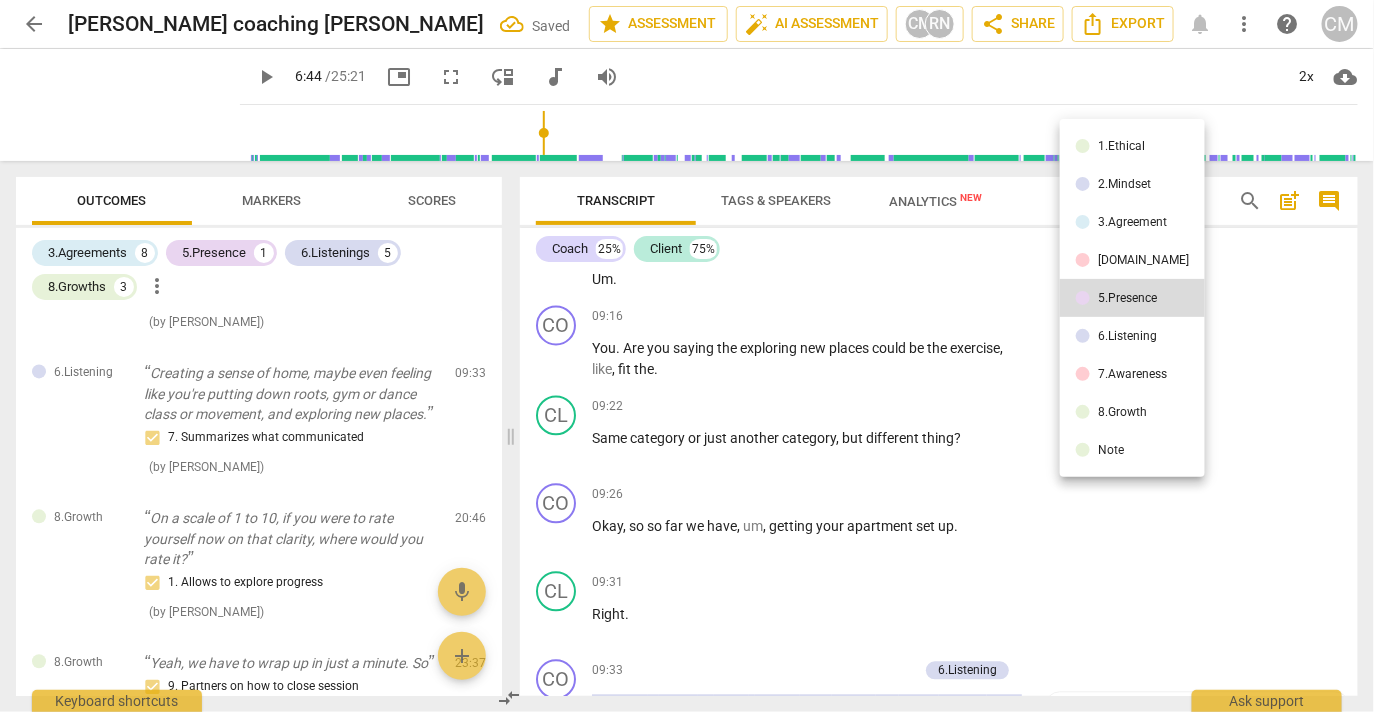 click on "6.Listening" at bounding box center [1127, 336] 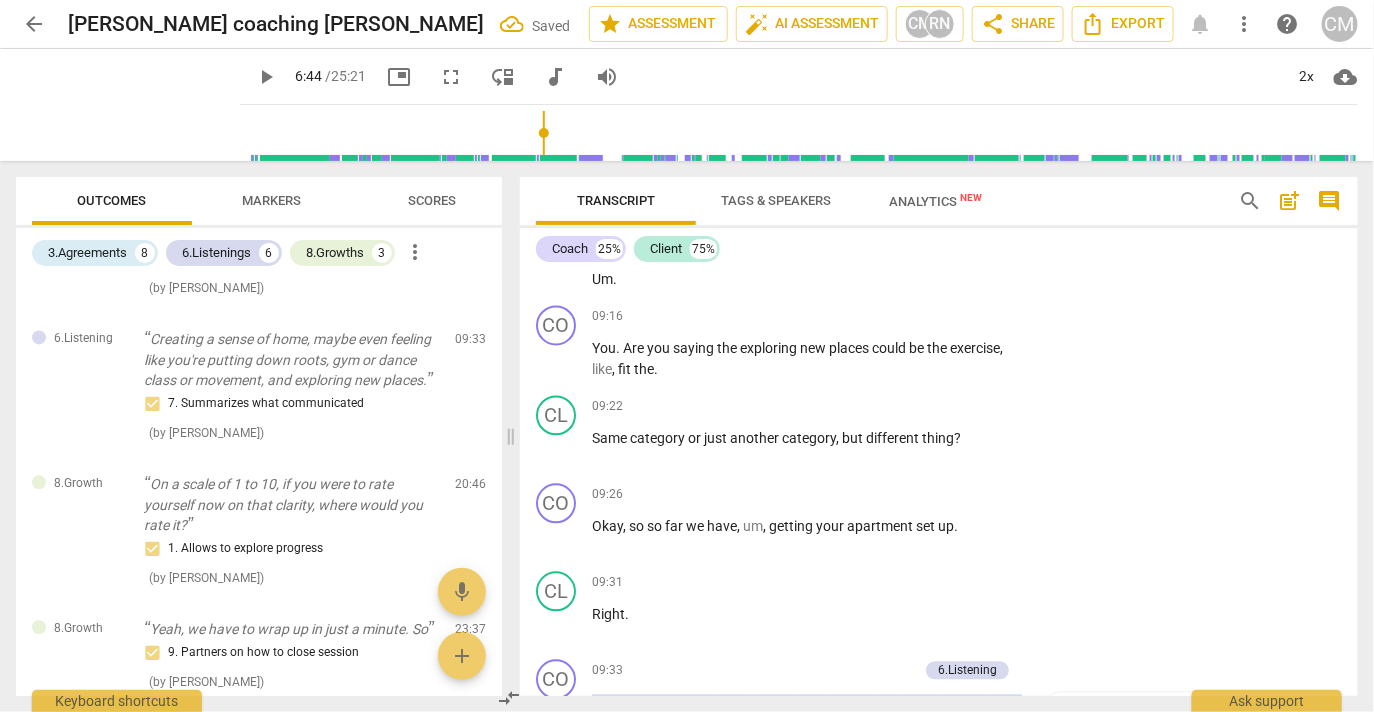 click on "2. Explores client's words" at bounding box center [1050, -518] 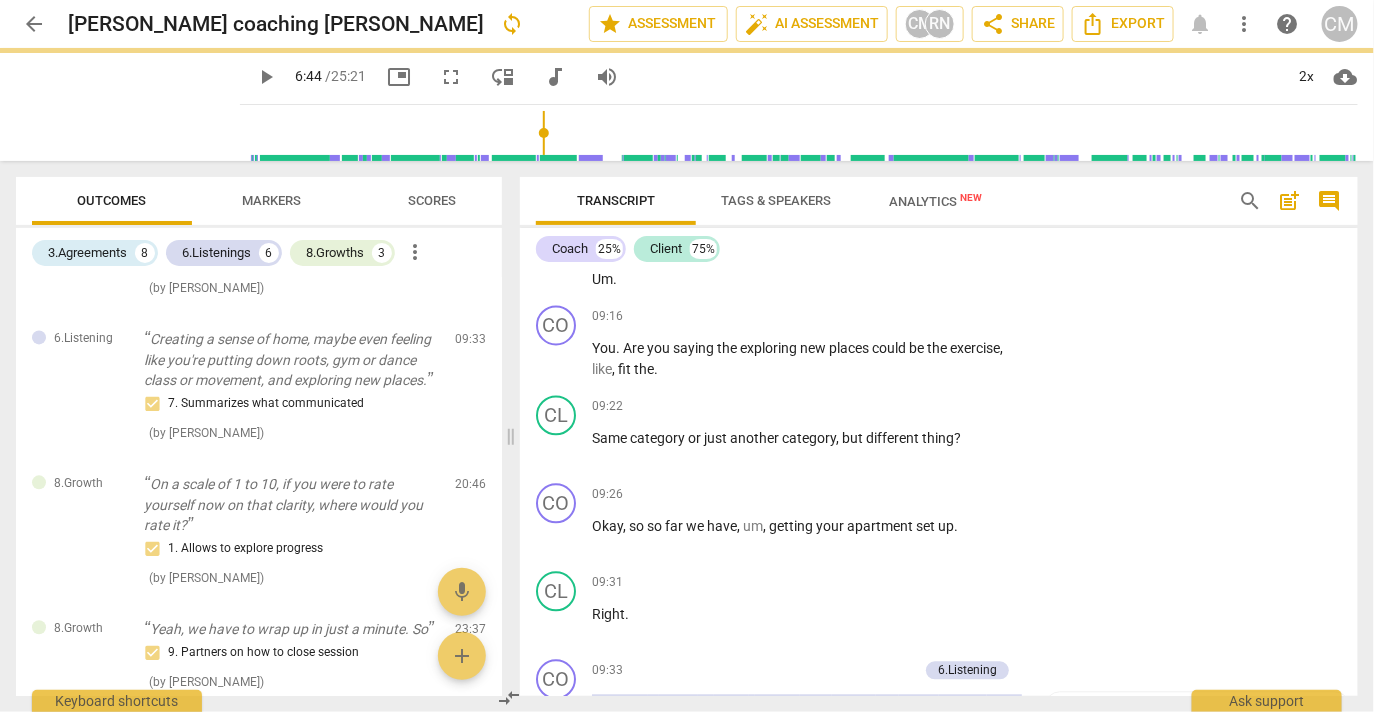 click on "5. Inquires about perception" at bounding box center [1050, -446] 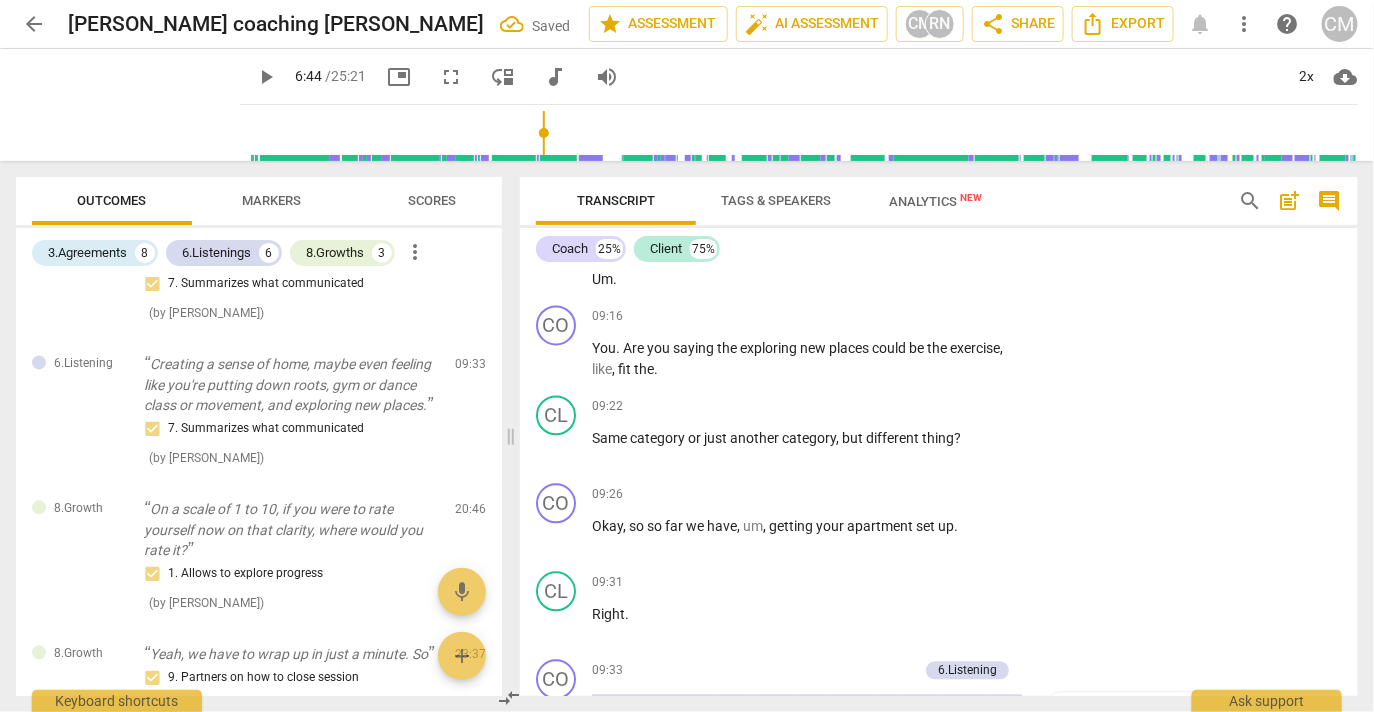 click on "play_arrow" at bounding box center (557, -414) 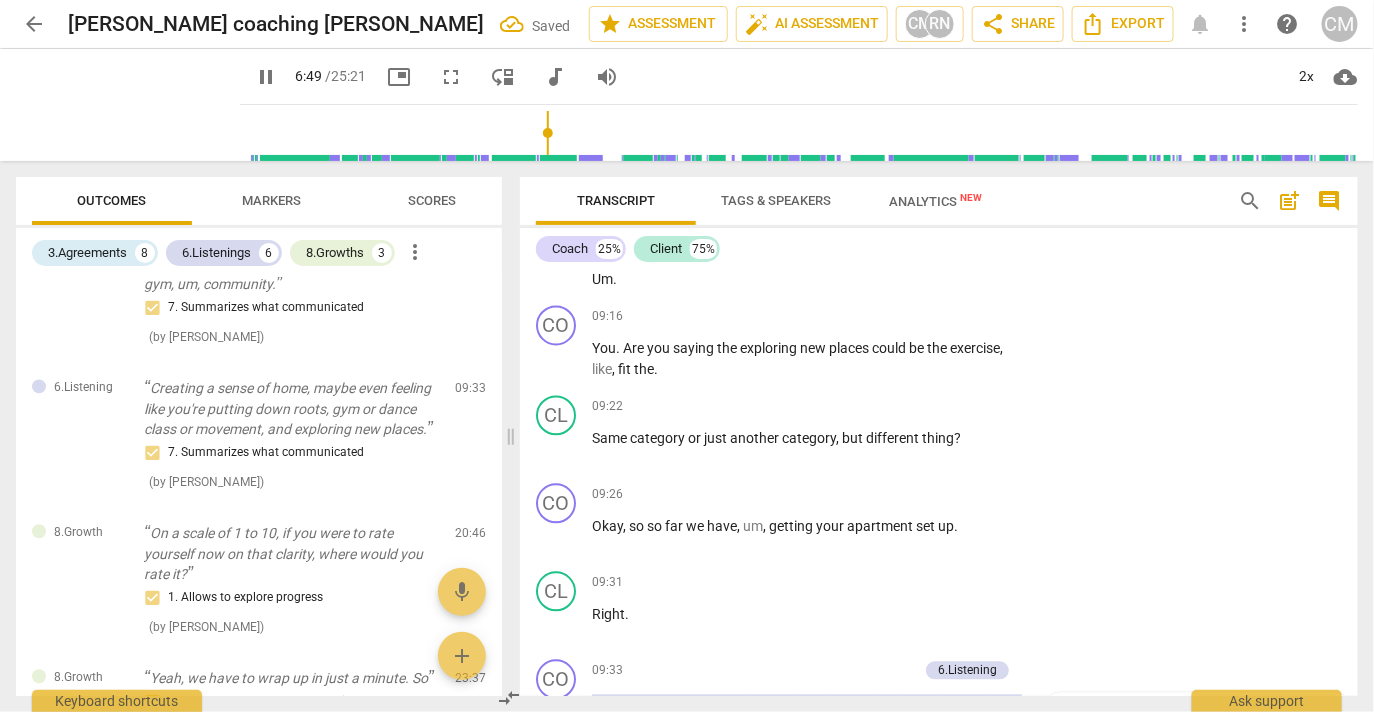 click on "pause" at bounding box center [557, -414] 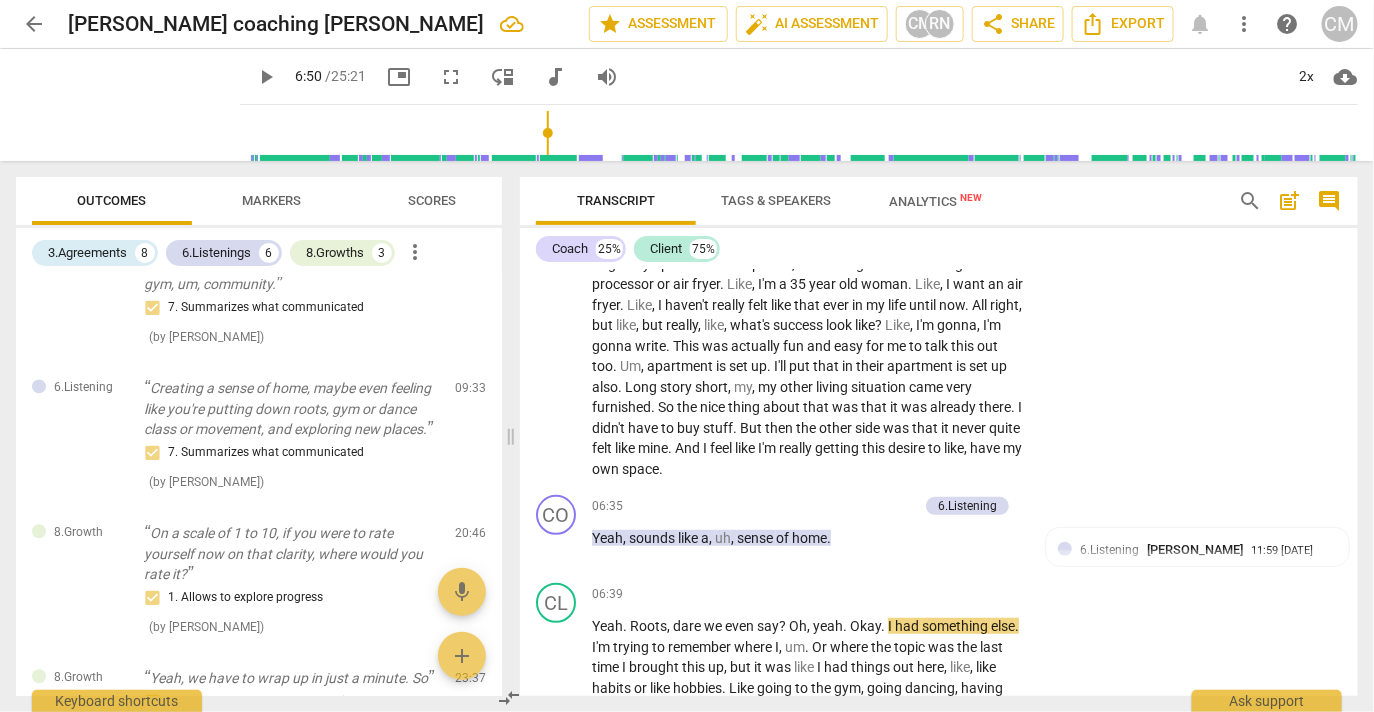 scroll, scrollTop: 2581, scrollLeft: 0, axis: vertical 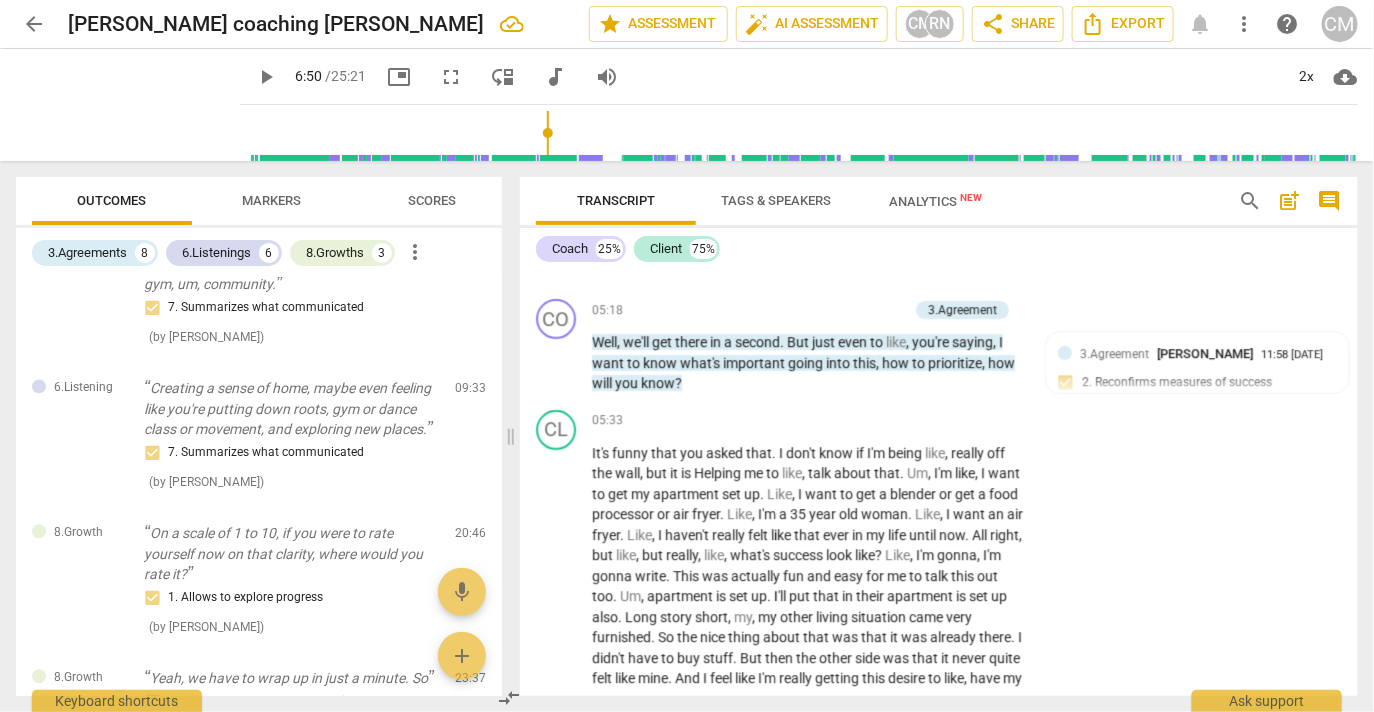 drag, startPoint x: 776, startPoint y: 542, endPoint x: 529, endPoint y: 473, distance: 256.45663 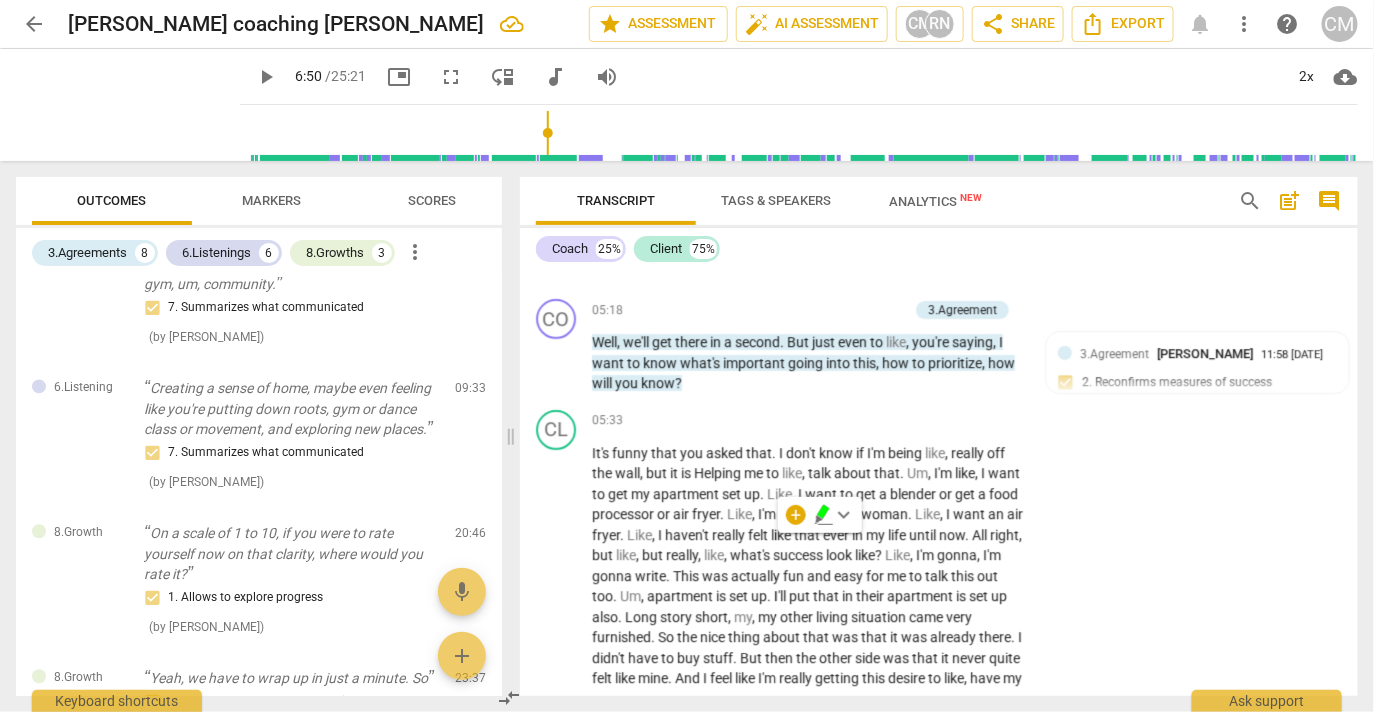 click on "+" at bounding box center (799, -210) 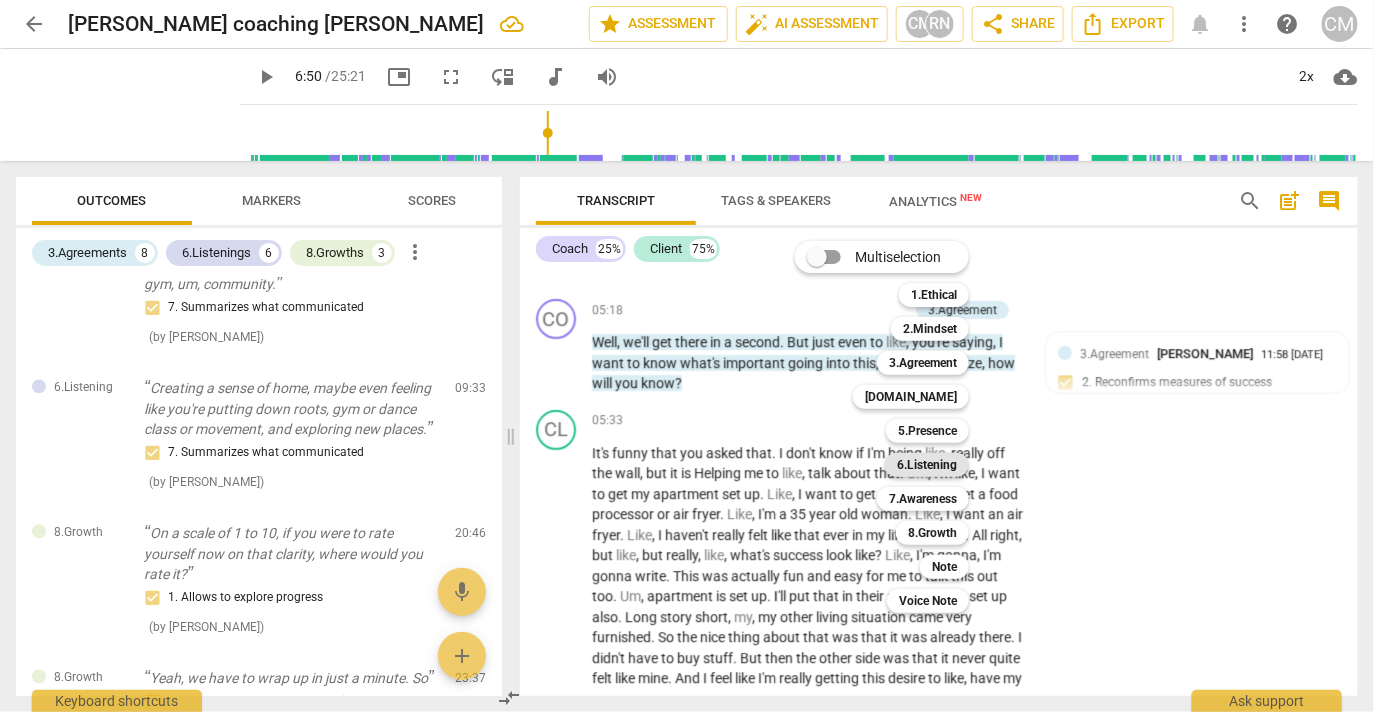 click on "6.Listening" at bounding box center [927, 465] 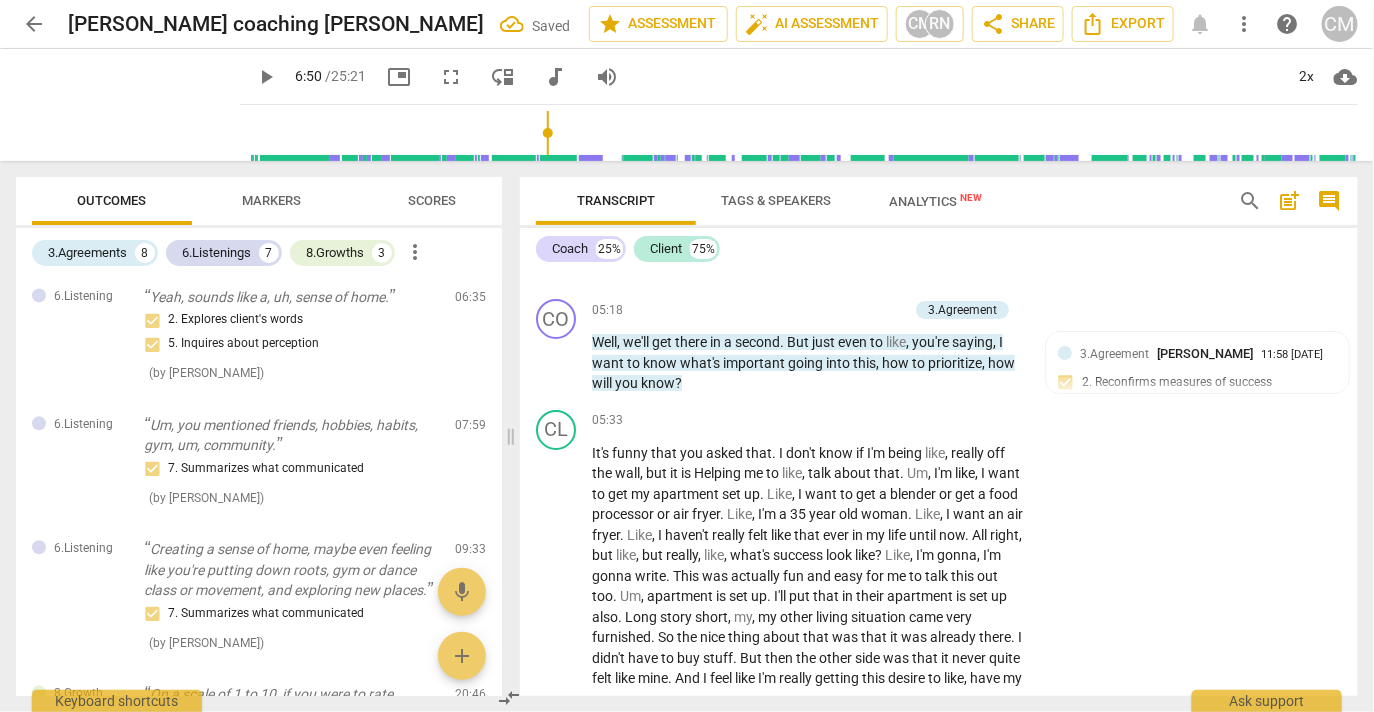 scroll, scrollTop: 2808, scrollLeft: 0, axis: vertical 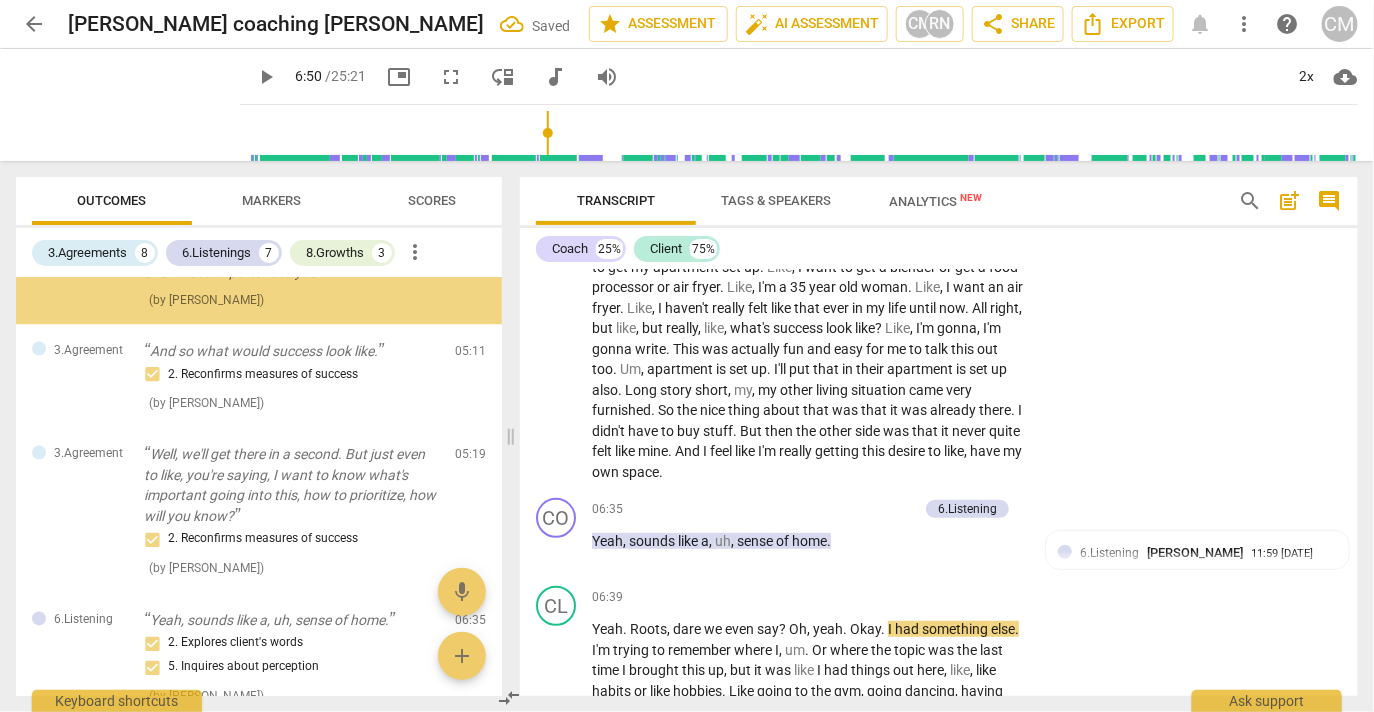 click on "7. Summarizes what communicated" at bounding box center (1164, -208) 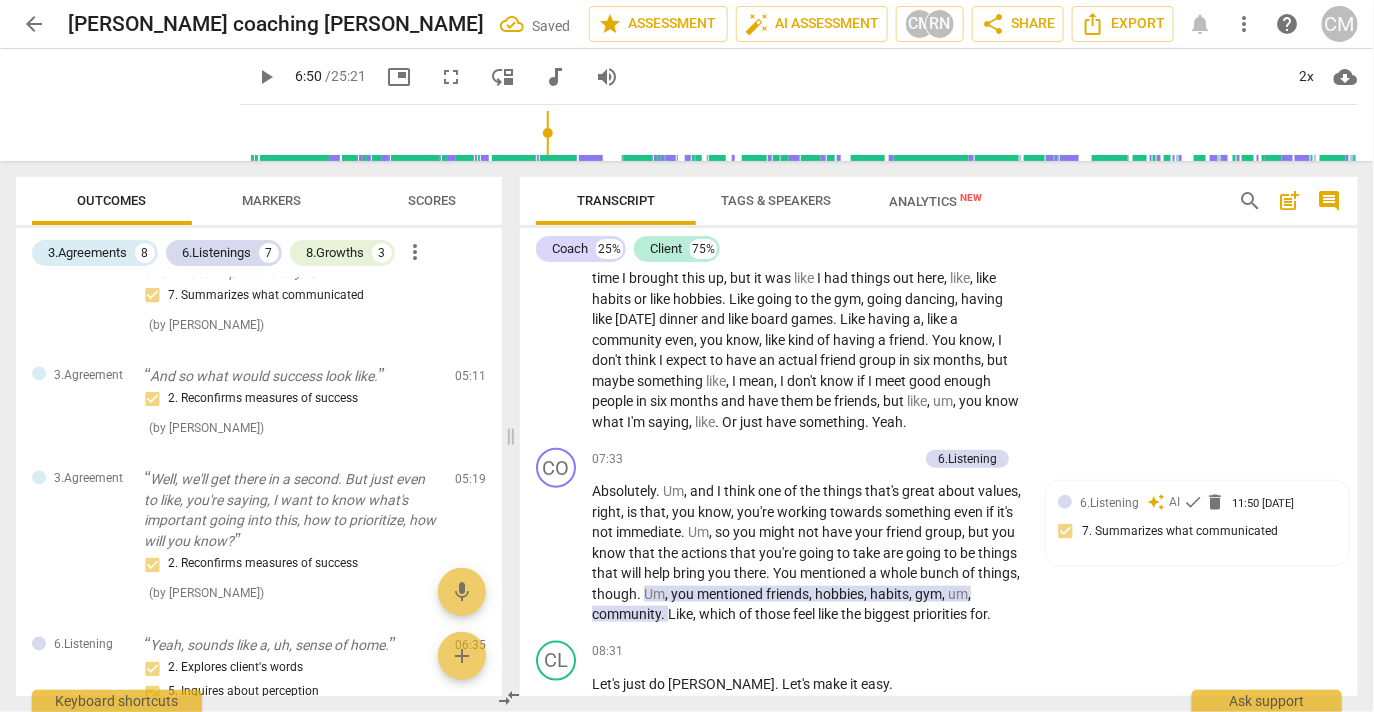 scroll, scrollTop: 3201, scrollLeft: 0, axis: vertical 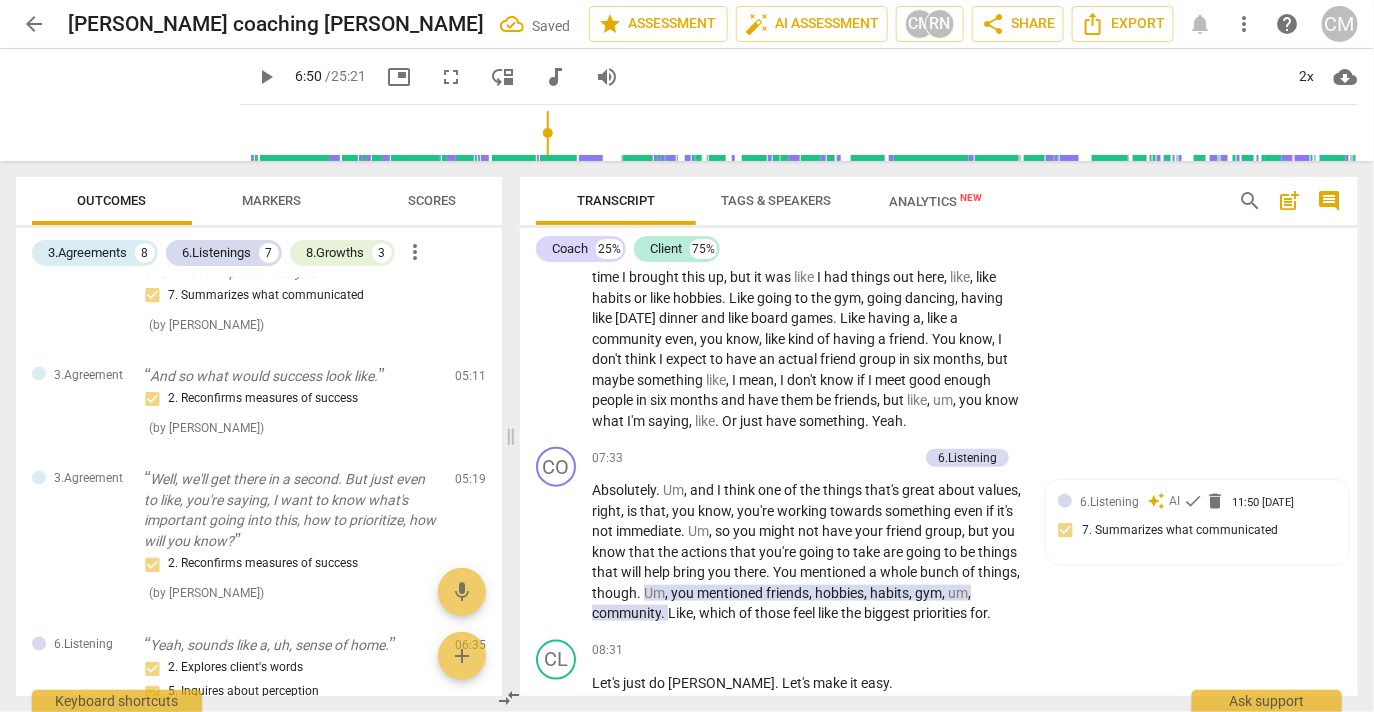 click on "play_arrow" at bounding box center (557, -257) 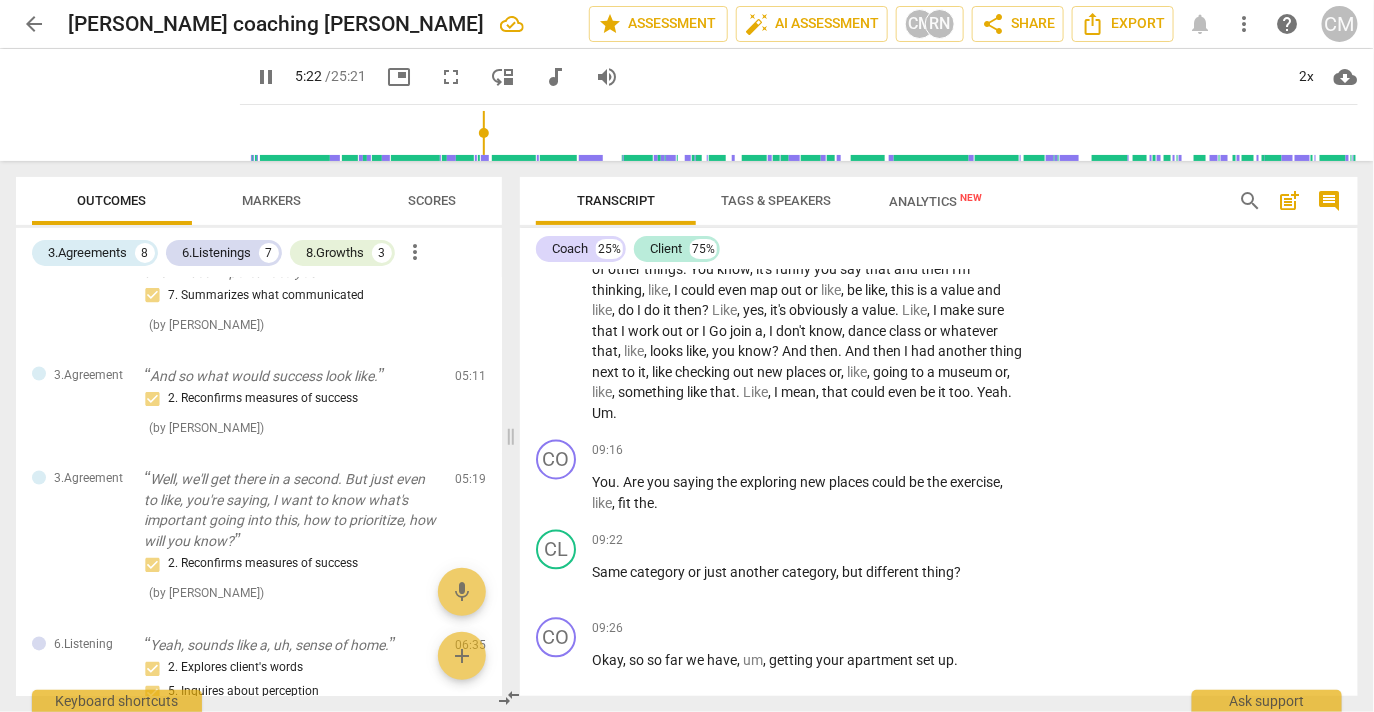 scroll, scrollTop: 3812, scrollLeft: 0, axis: vertical 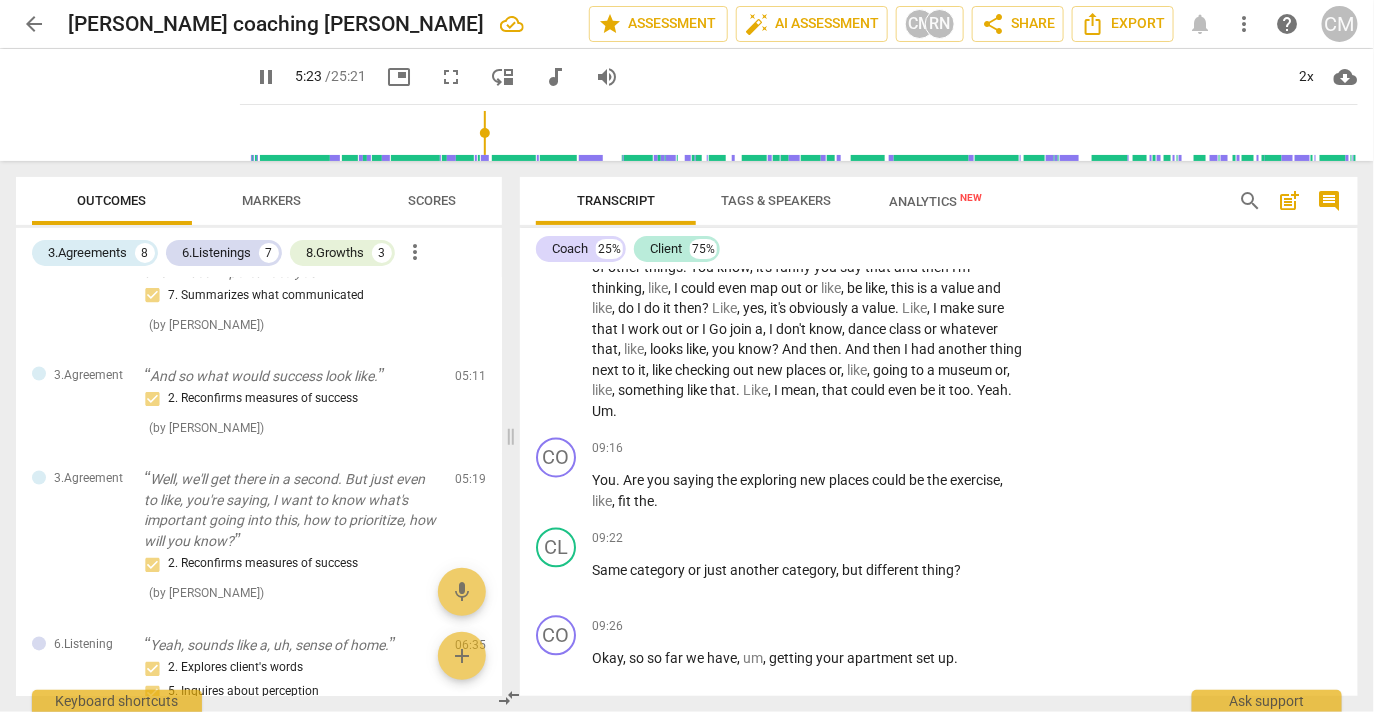 click on "pause" at bounding box center (557, -282) 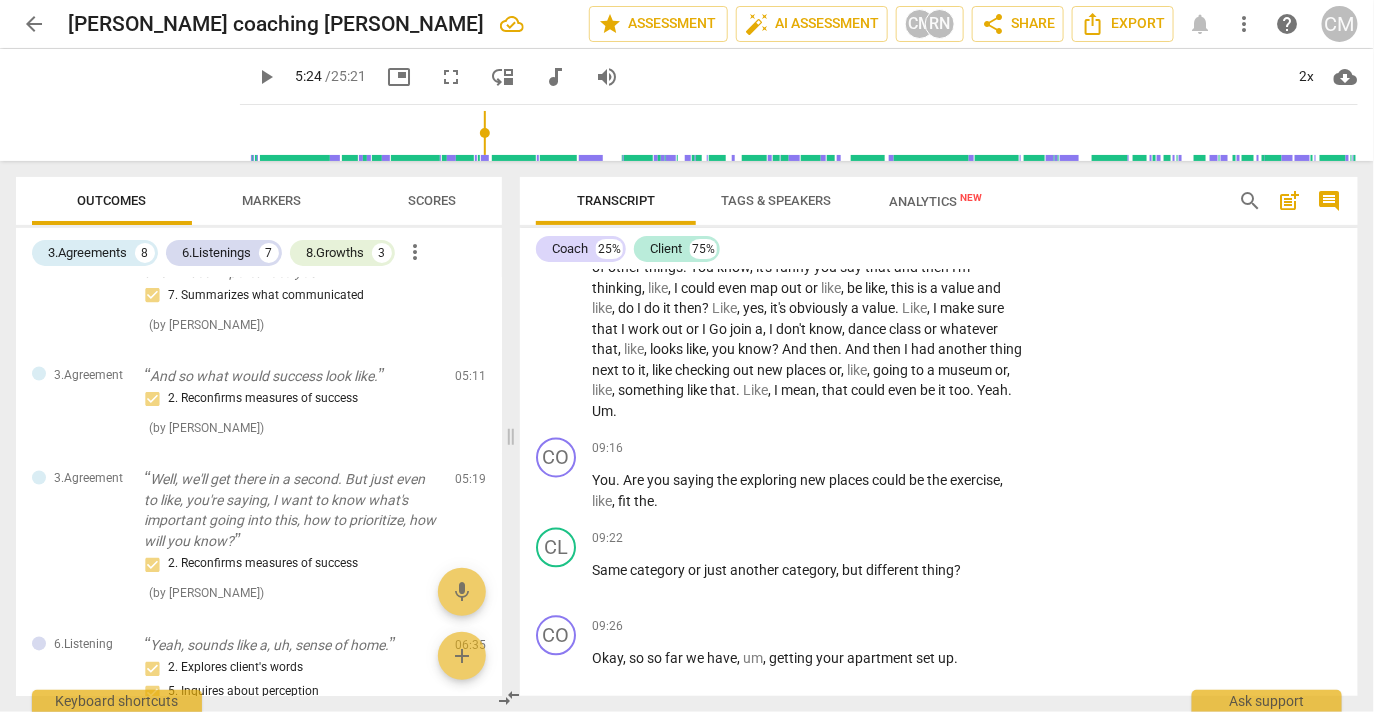 drag, startPoint x: 572, startPoint y: 653, endPoint x: 594, endPoint y: 637, distance: 27.202942 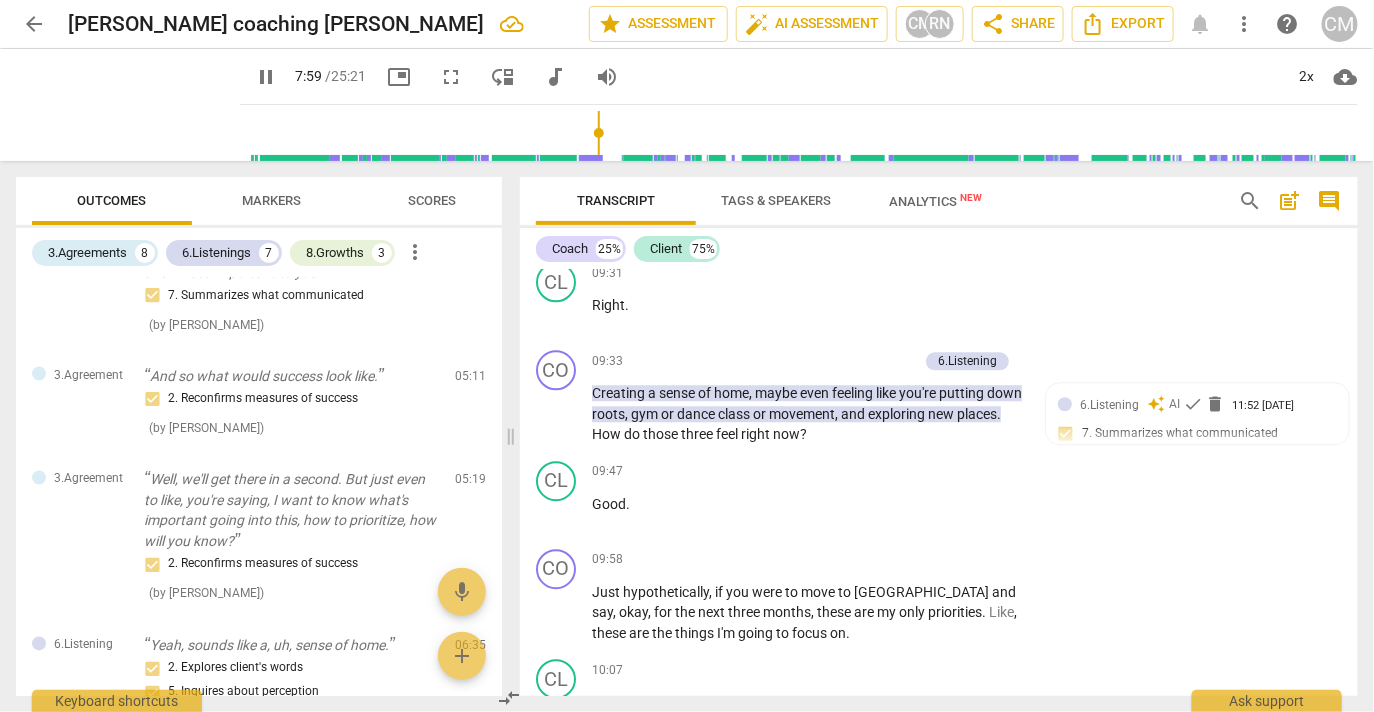 scroll, scrollTop: 4302, scrollLeft: 0, axis: vertical 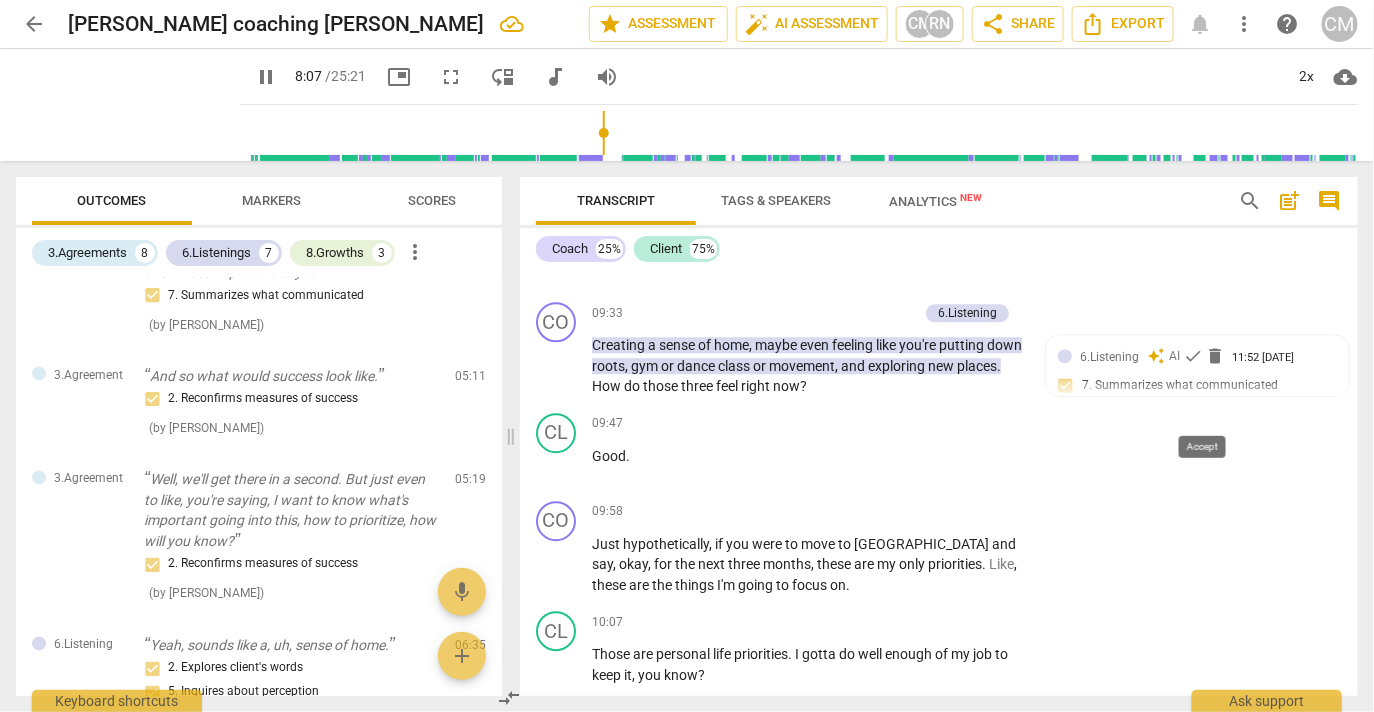 click on "check" at bounding box center [1193, -600] 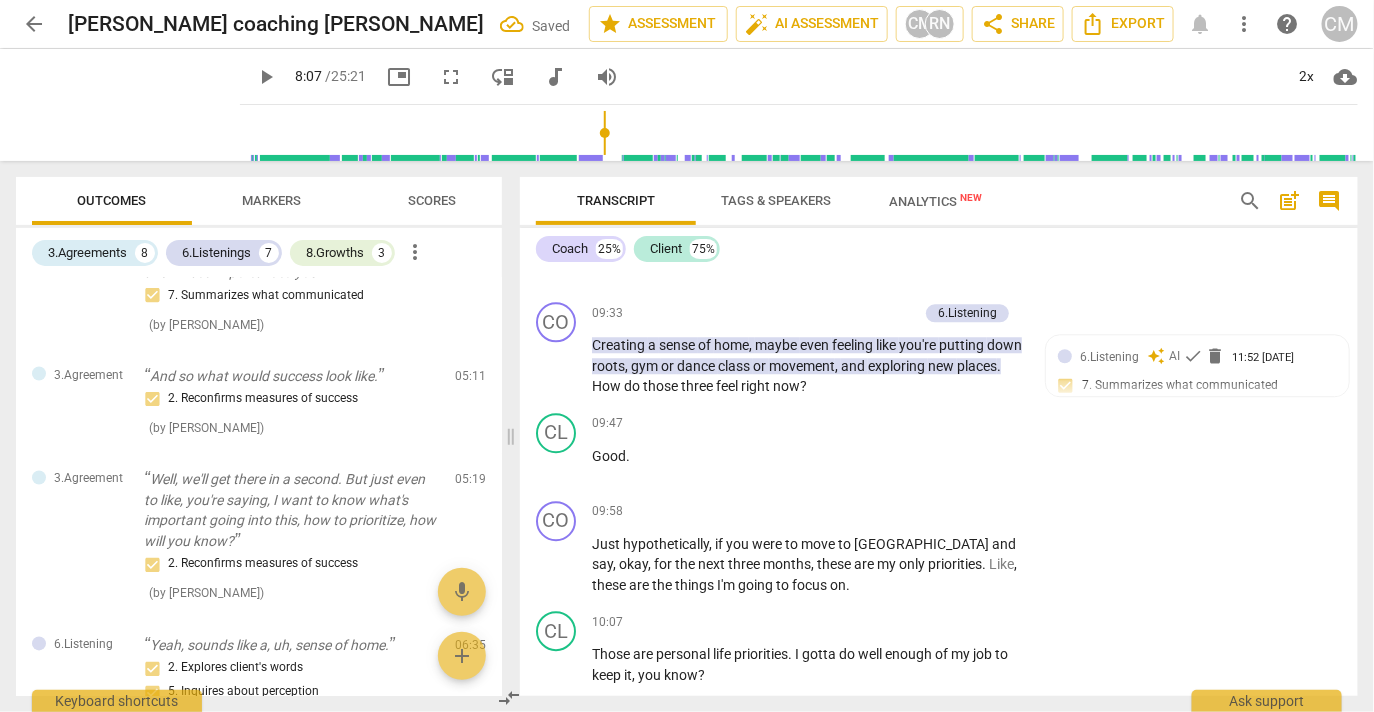drag, startPoint x: 692, startPoint y: 604, endPoint x: 730, endPoint y: 644, distance: 55.17246 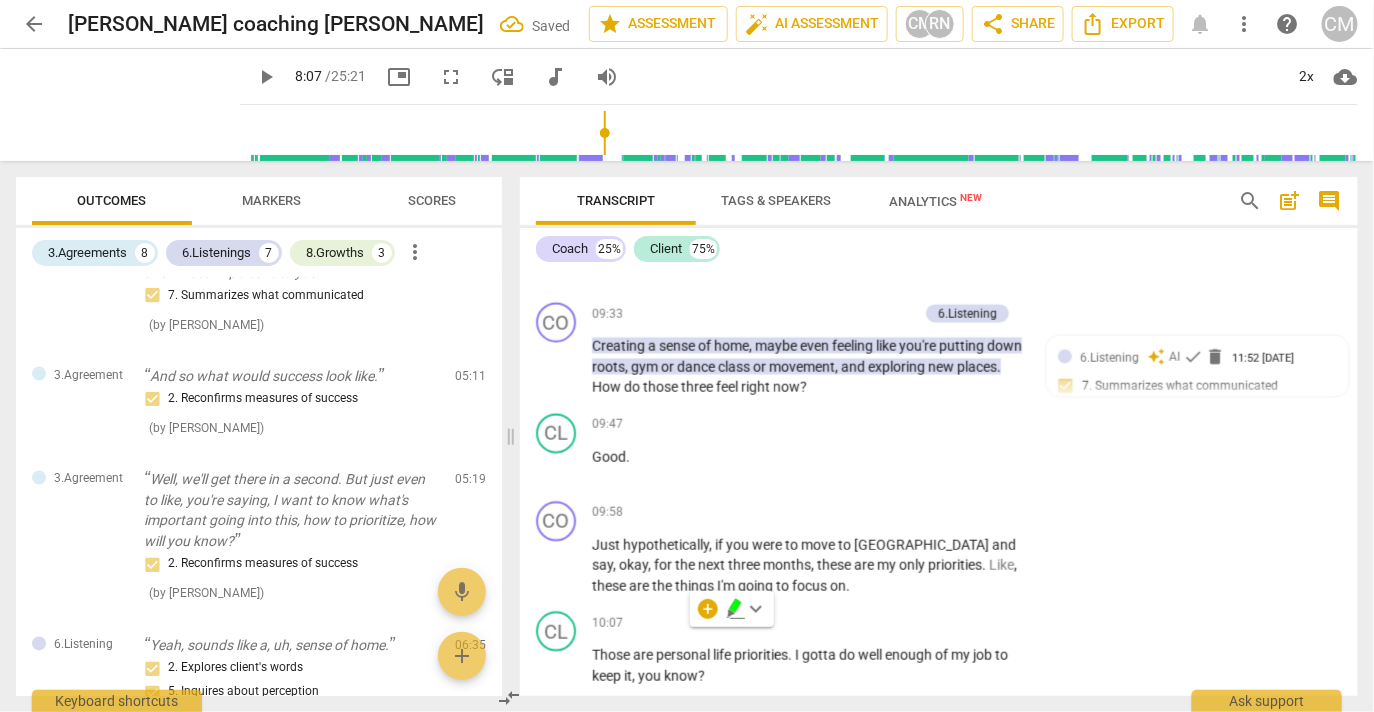 click on "Add competency" at bounding box center (870, -642) 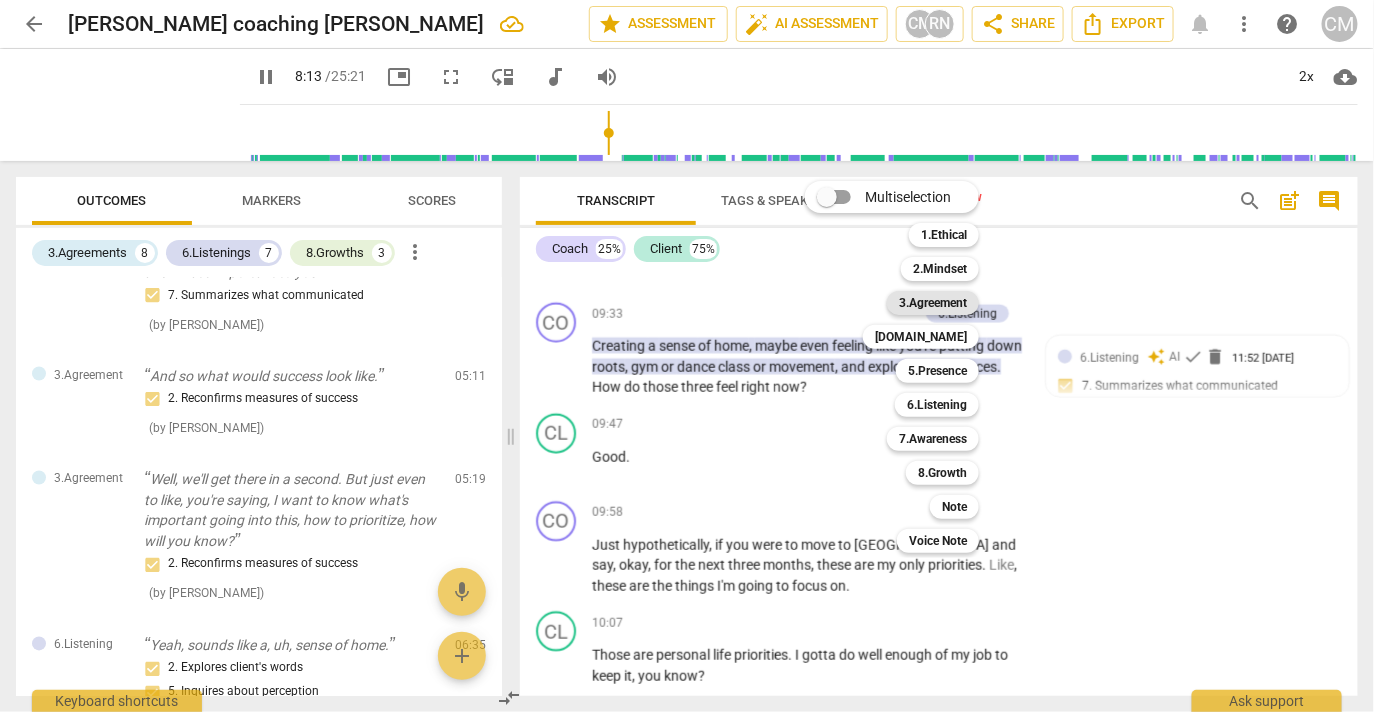 click on "3.Agreement" at bounding box center (933, 303) 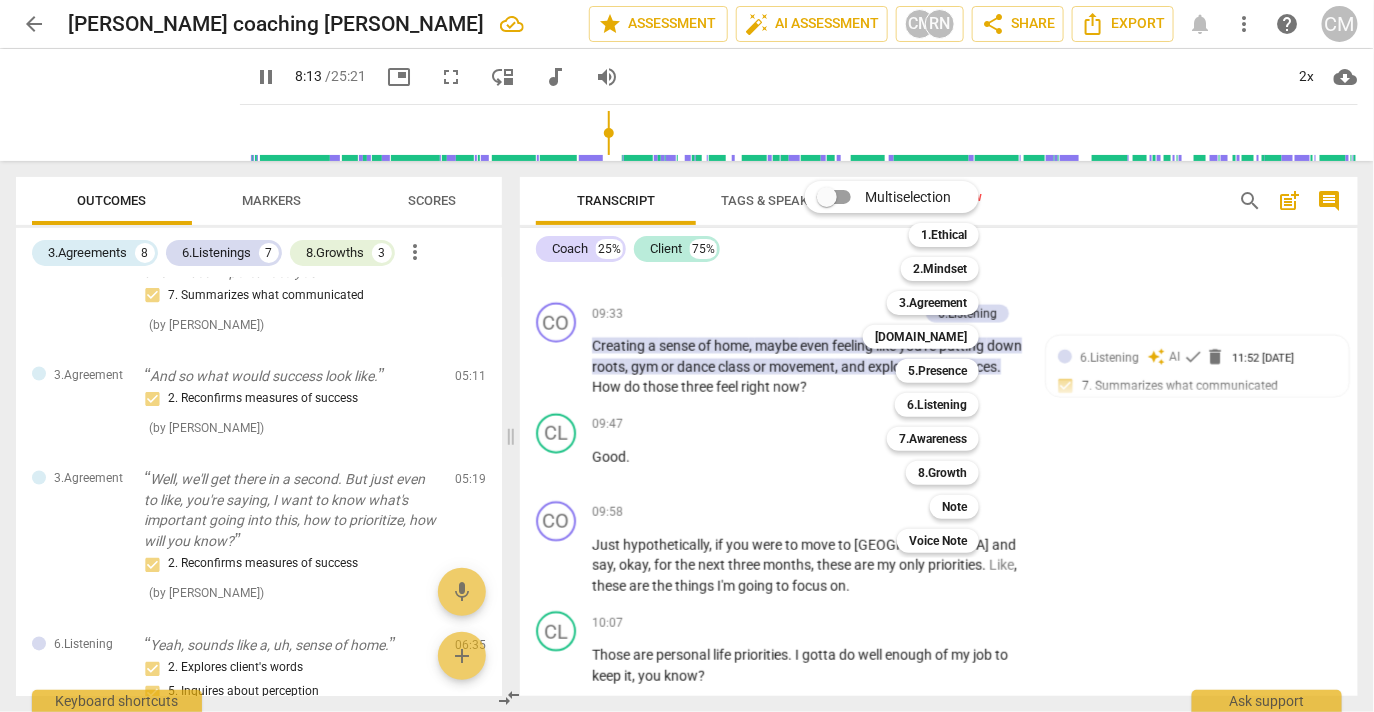 type on "494" 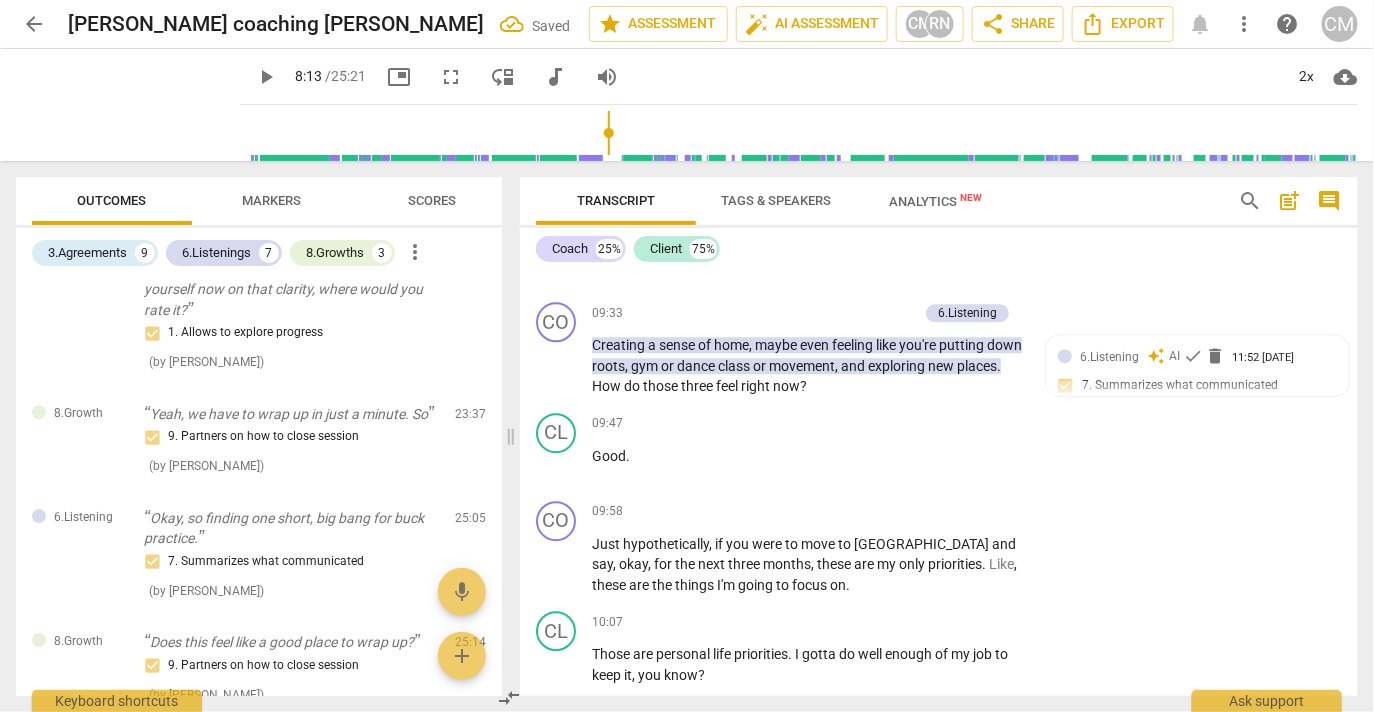 scroll, scrollTop: 2018, scrollLeft: 0, axis: vertical 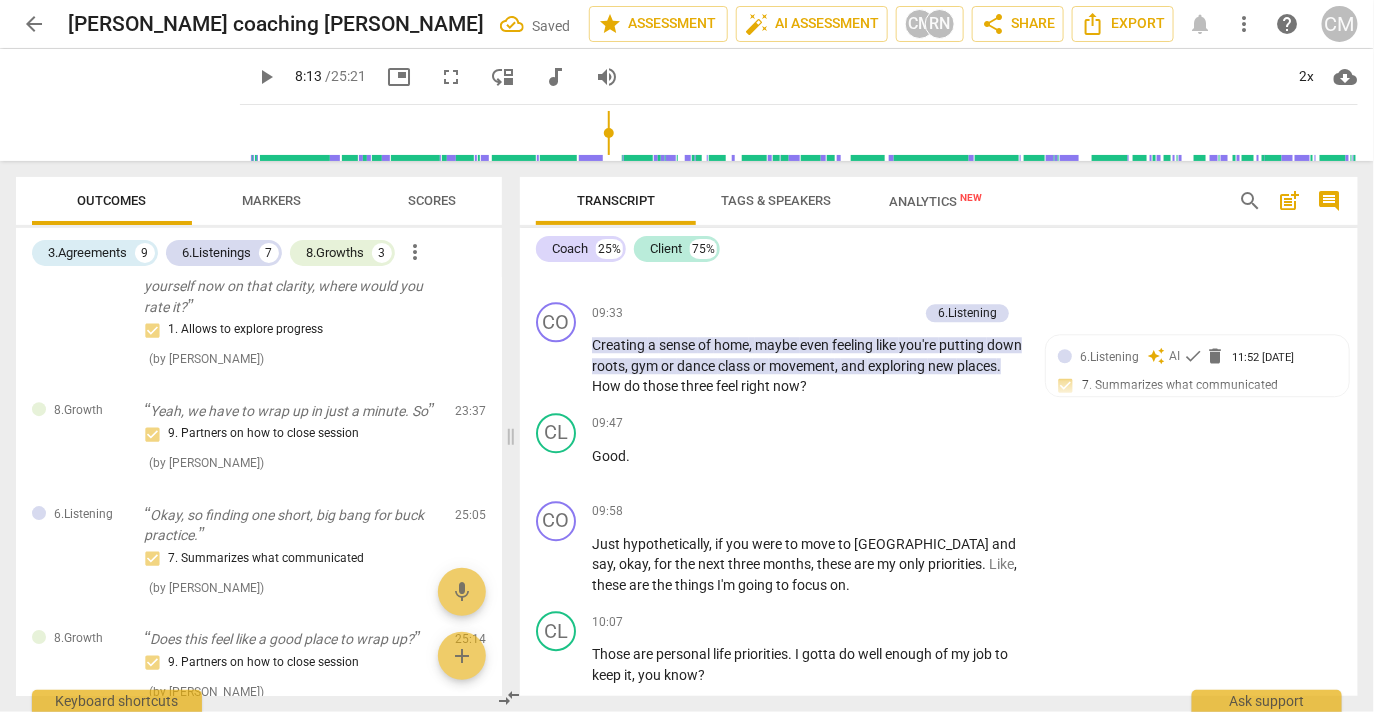 click on "4. Defines what to address" at bounding box center (1137, -486) 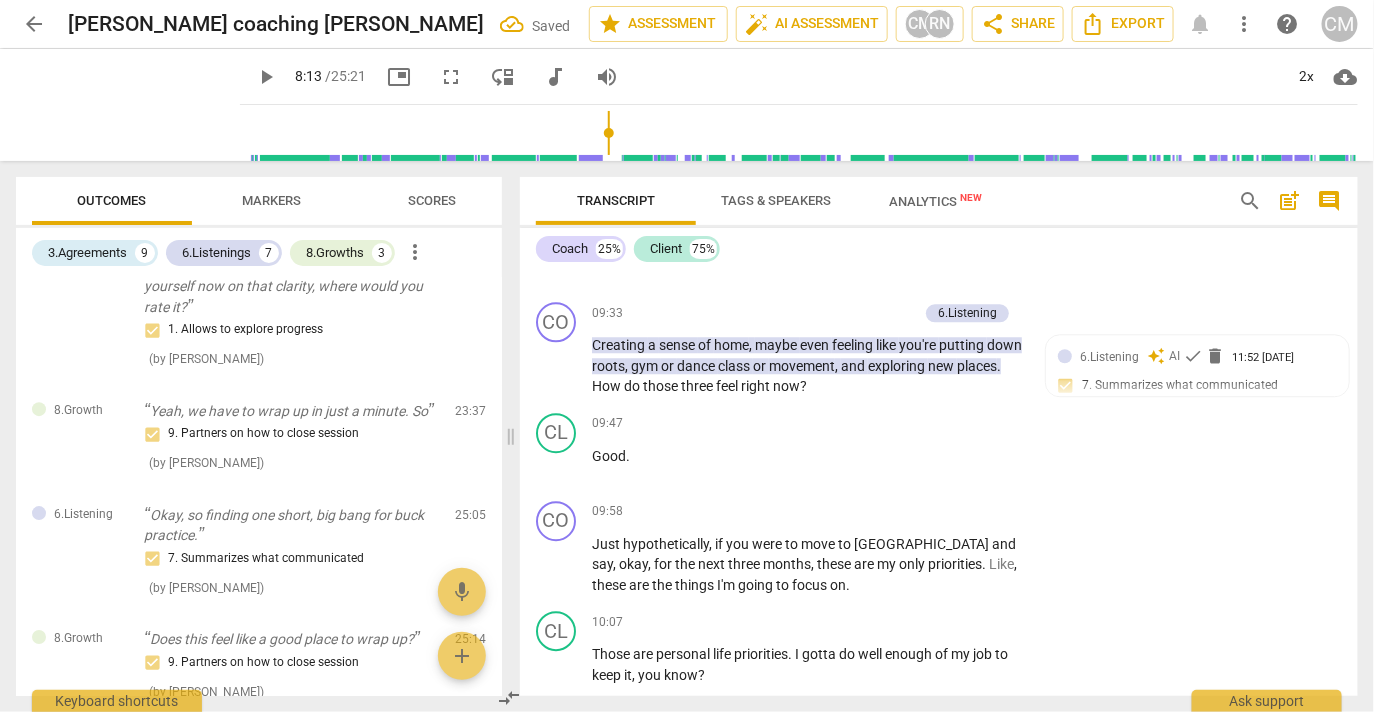 click on "Add competency" at bounding box center [769, -642] 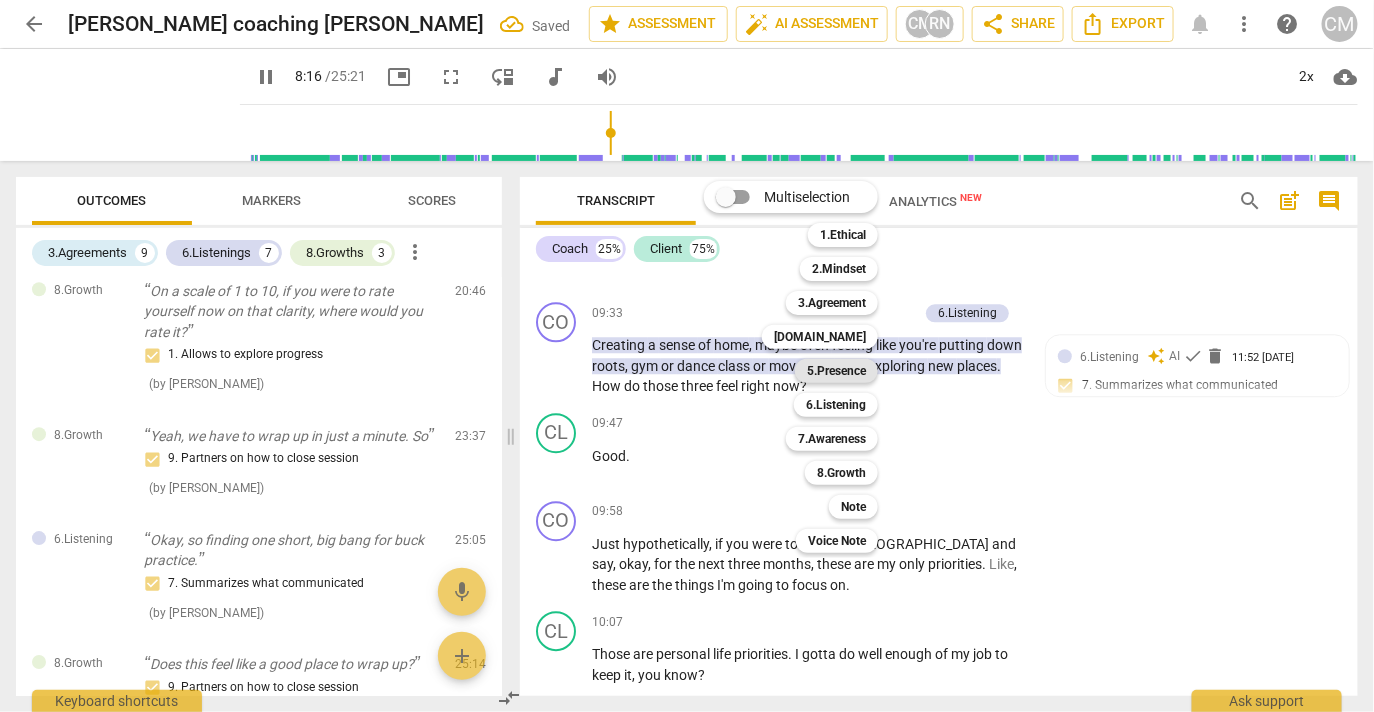 click on "5.Presence" at bounding box center [836, 371] 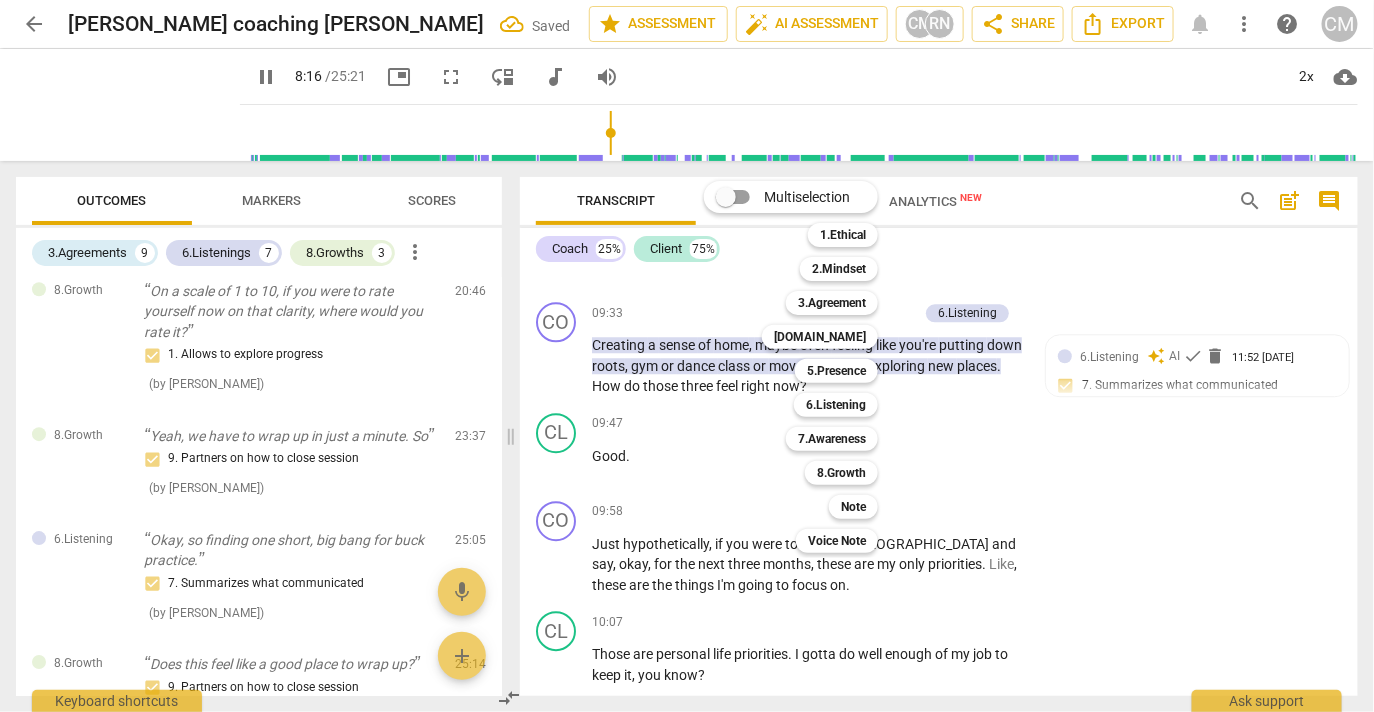 type on "497" 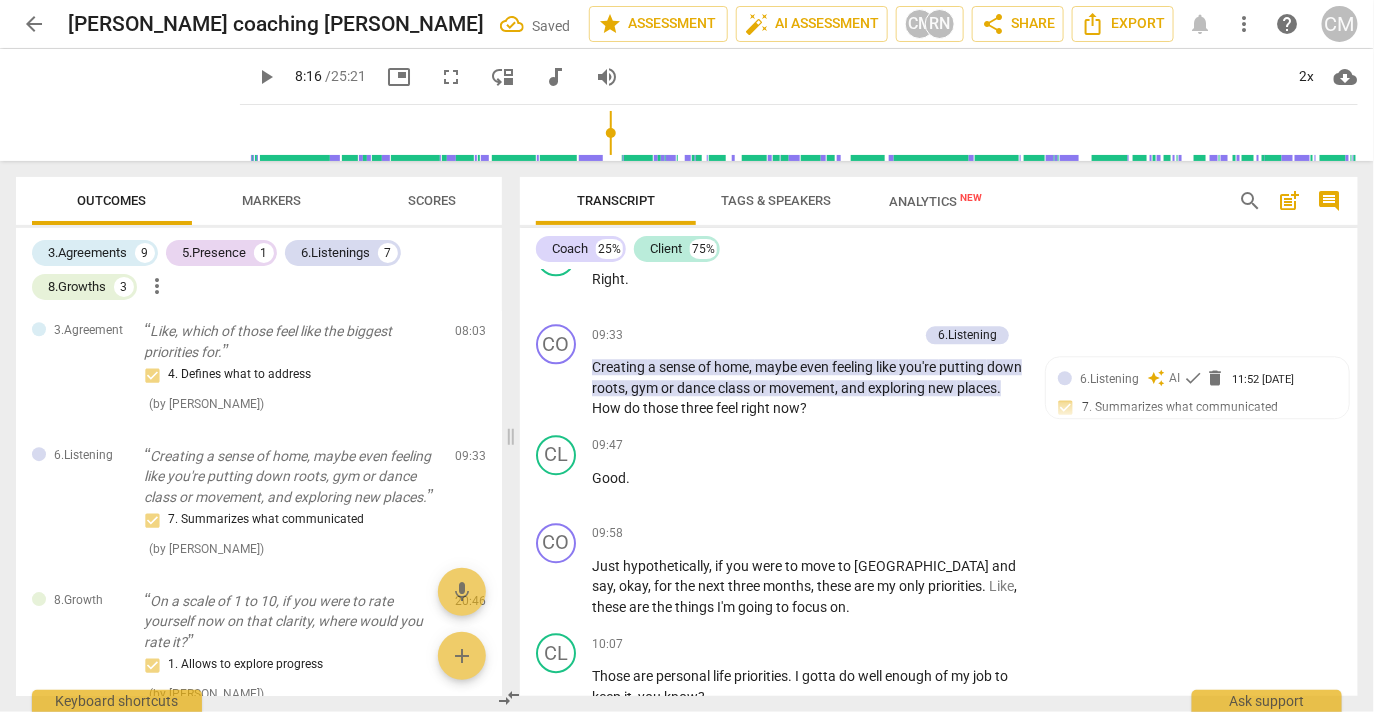 scroll, scrollTop: 2024, scrollLeft: 0, axis: vertical 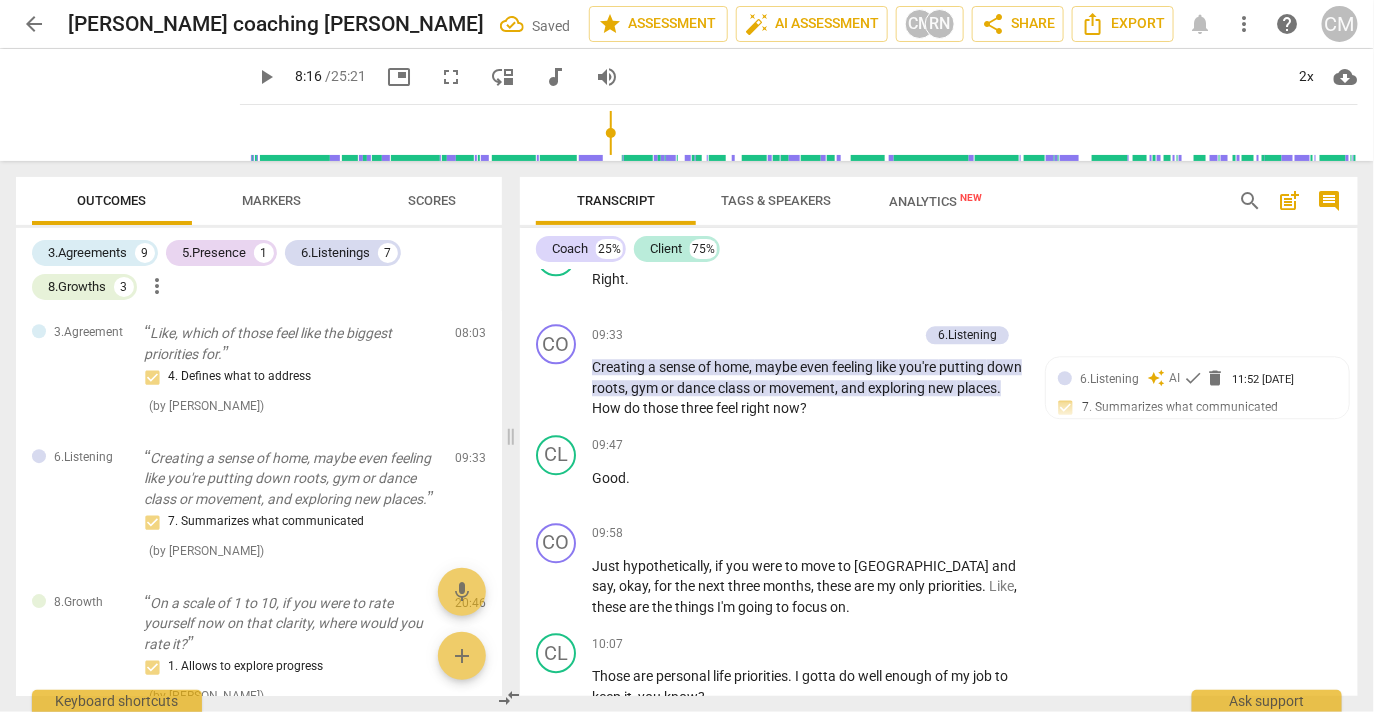 click on "2. Responds to what to accomplish (the what)" at bounding box center (1050, -528) 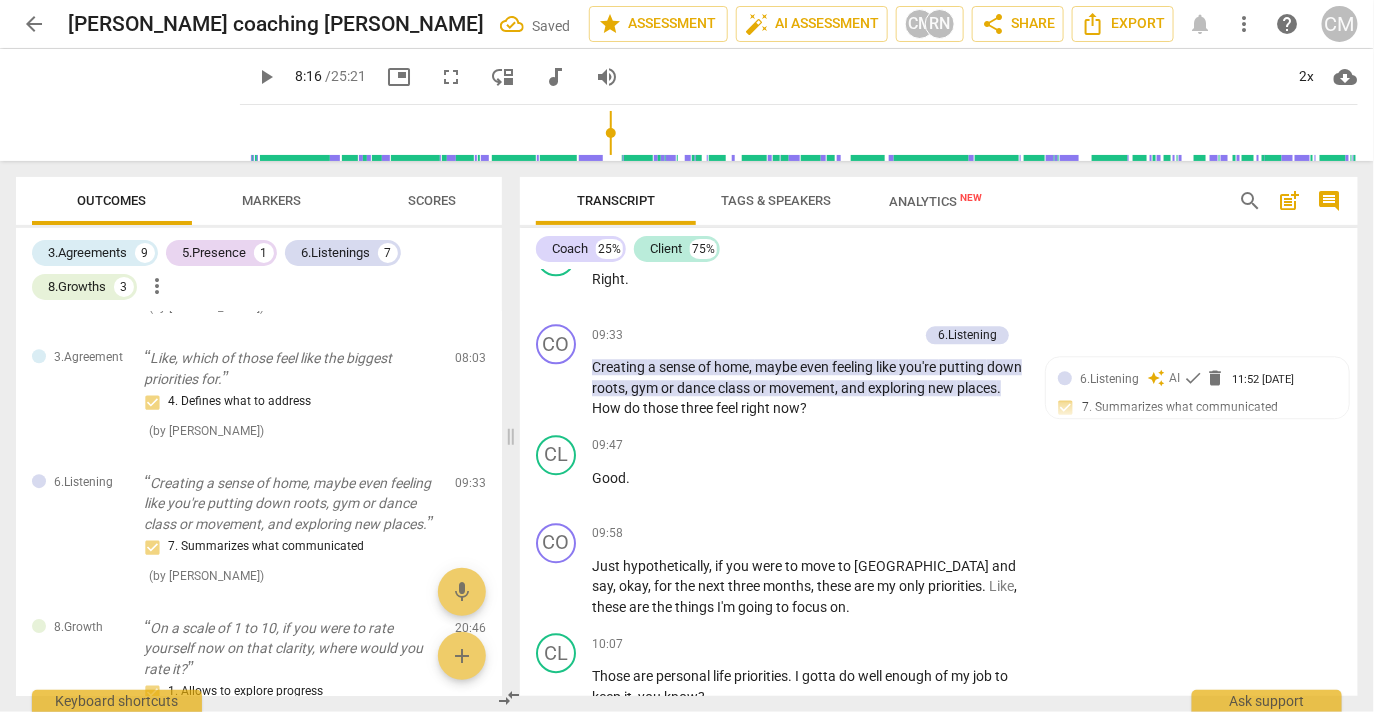 click on "play_arrow" at bounding box center (557, -538) 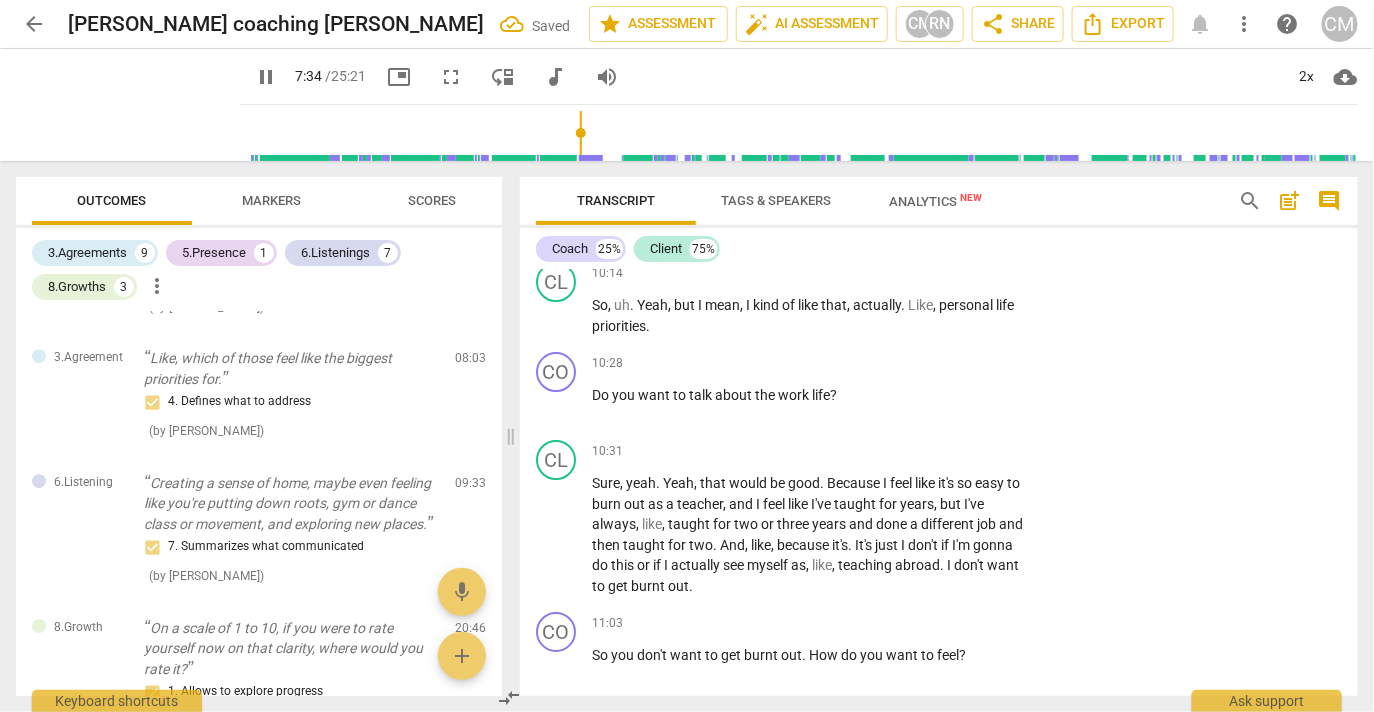 scroll, scrollTop: 4851, scrollLeft: 0, axis: vertical 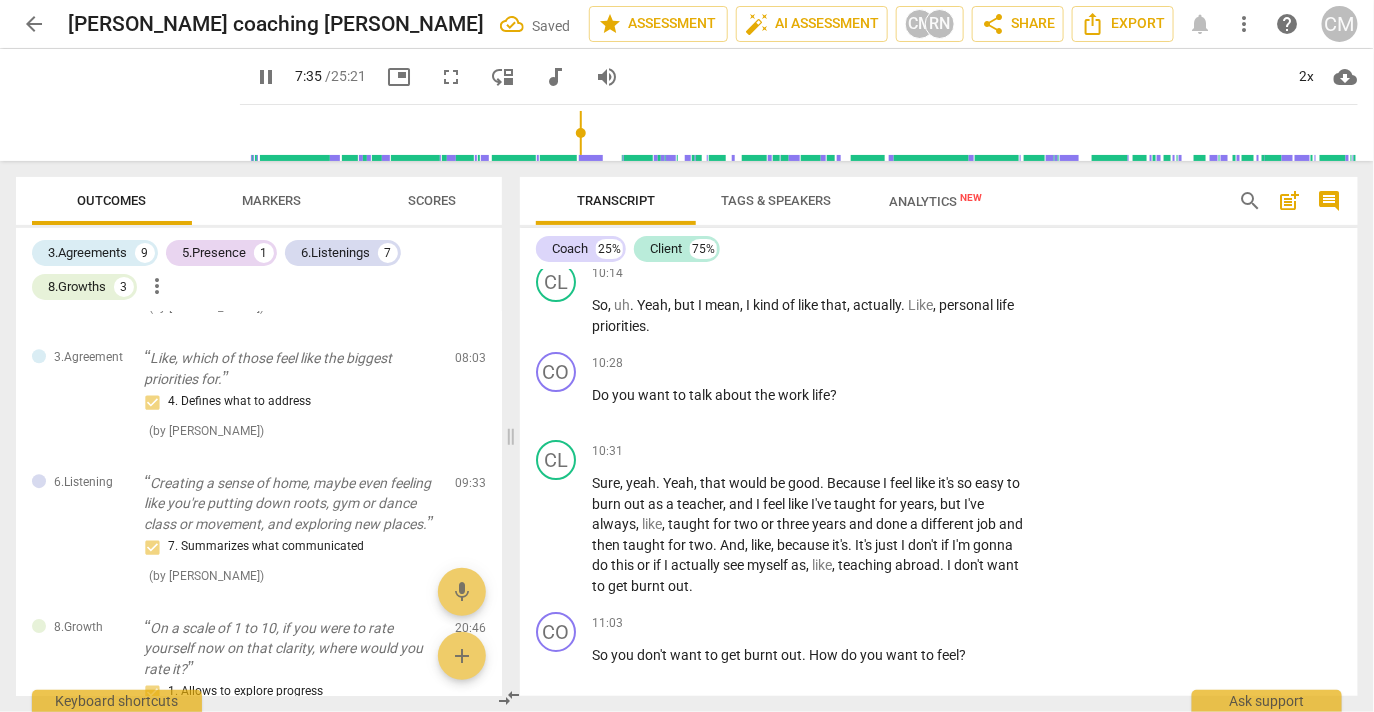 click on "pause" at bounding box center (557, -687) 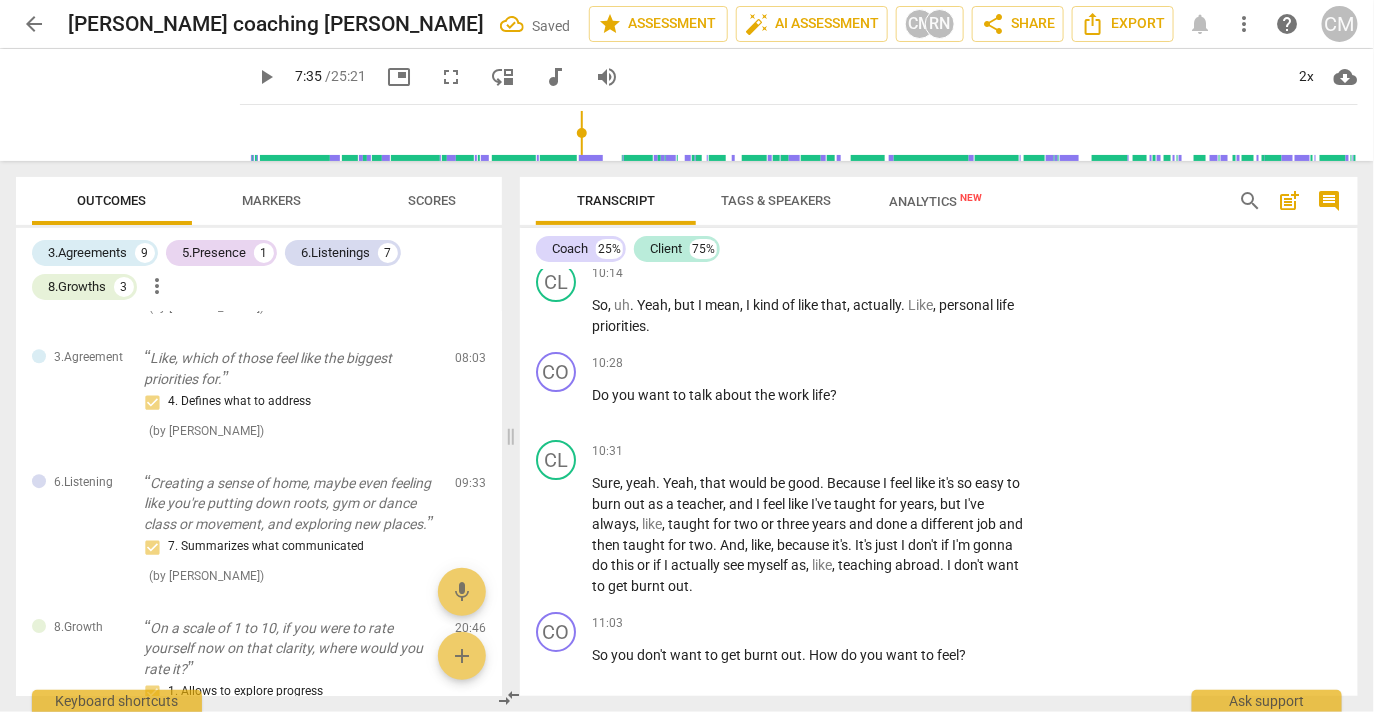 drag, startPoint x: 558, startPoint y: 487, endPoint x: 613, endPoint y: 486, distance: 55.00909 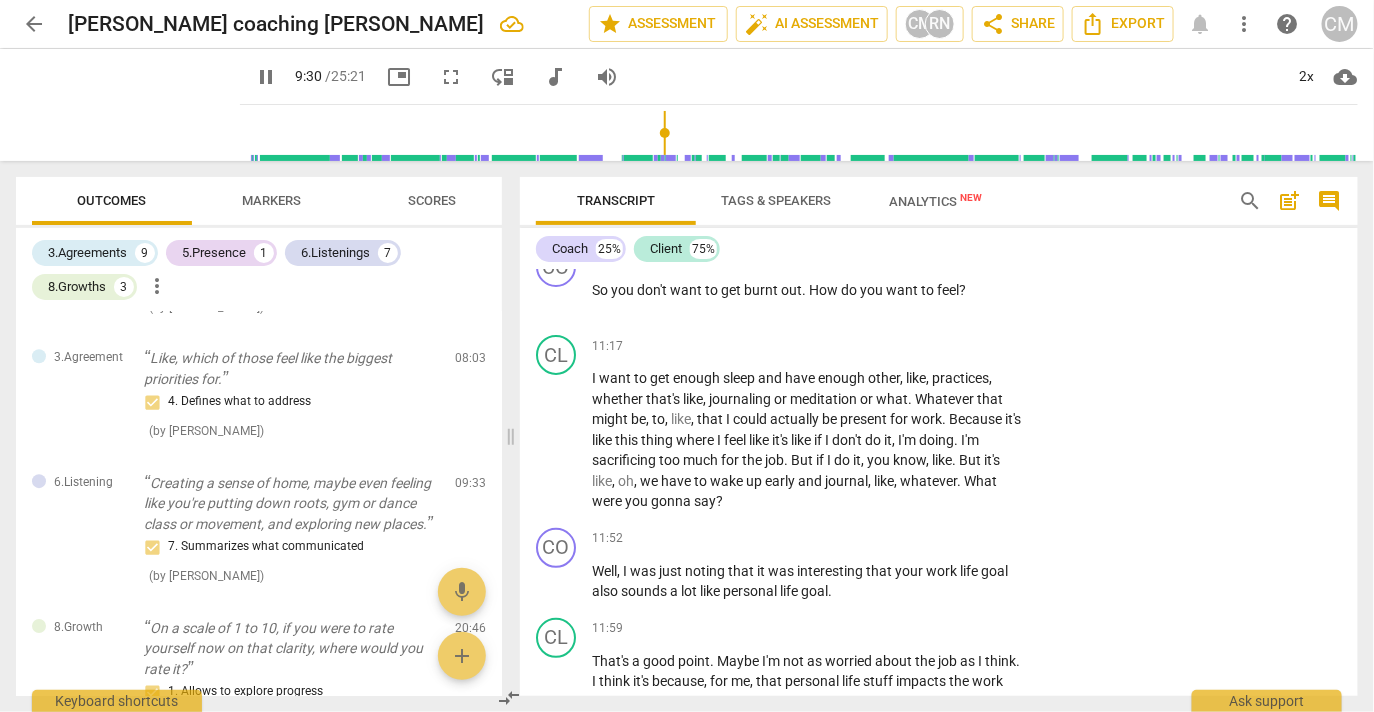 scroll, scrollTop: 5218, scrollLeft: 0, axis: vertical 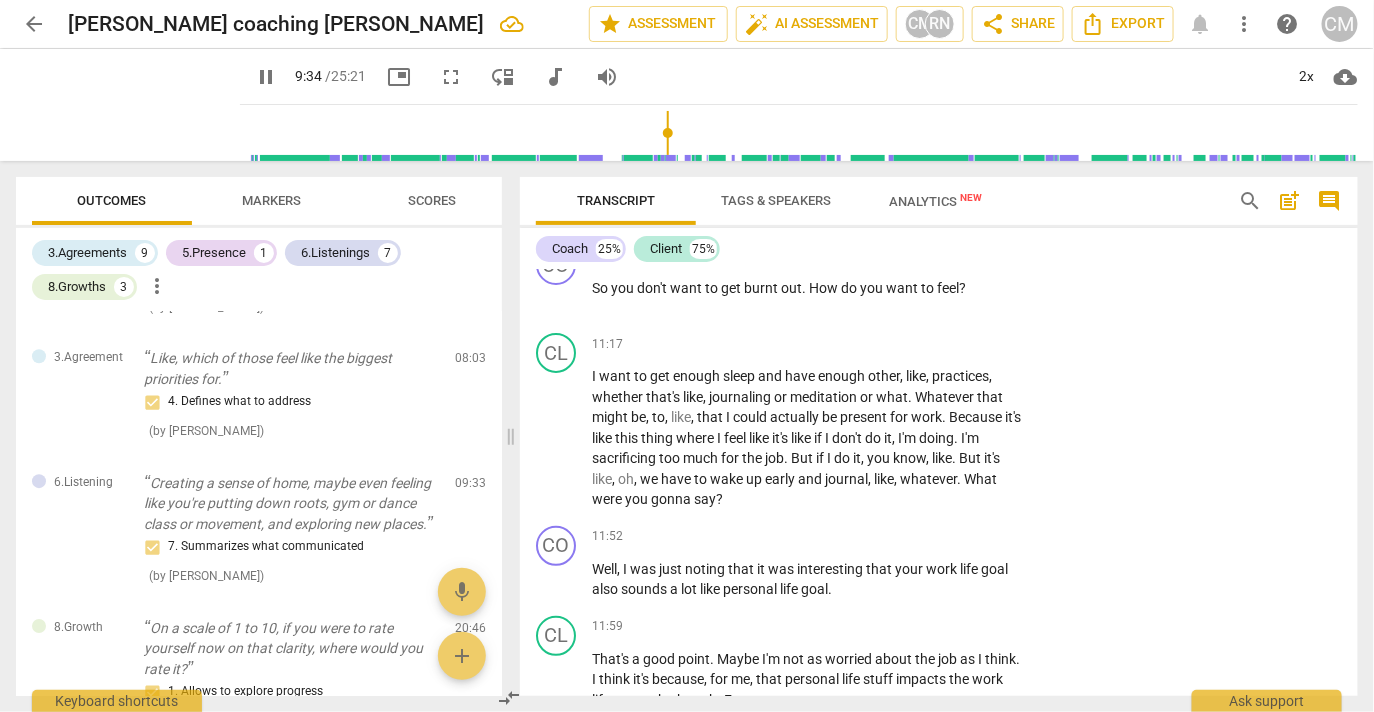 click on "pause" at bounding box center (557, -715) 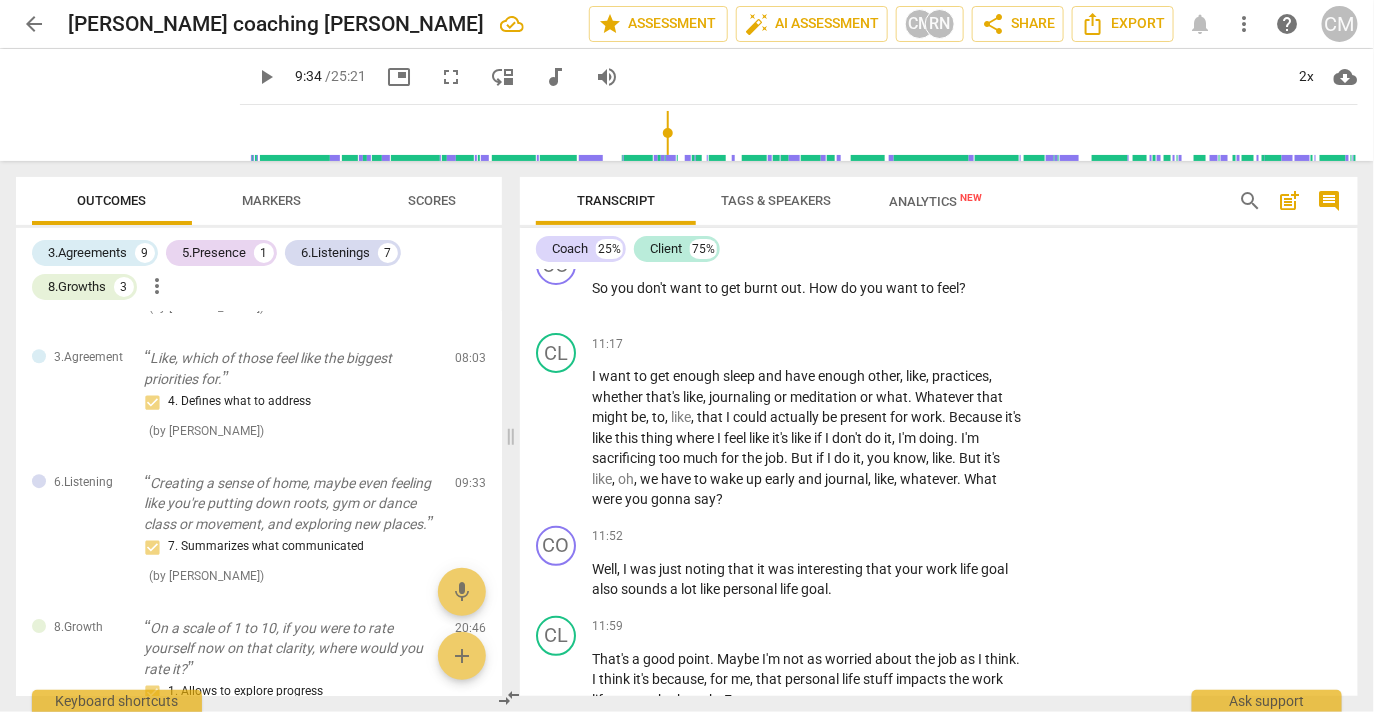 drag, startPoint x: 629, startPoint y: 516, endPoint x: 913, endPoint y: 537, distance: 284.77536 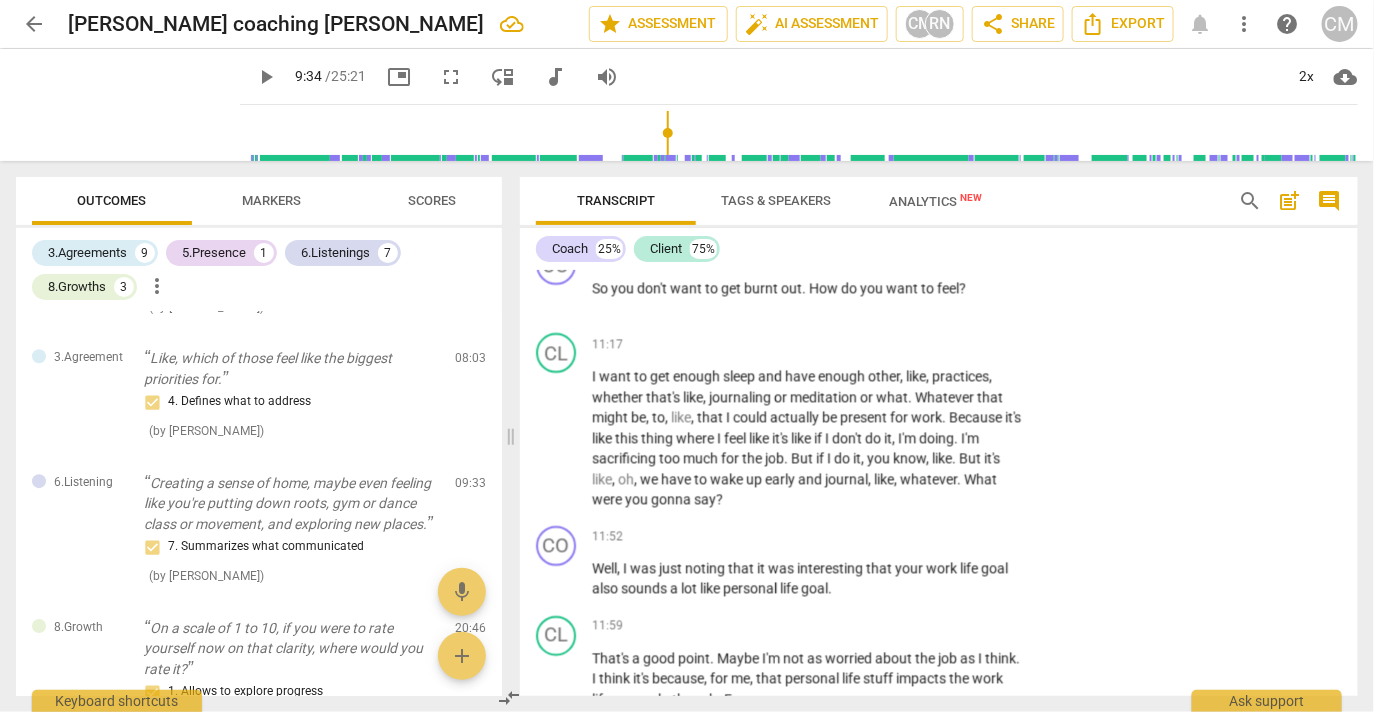 drag, startPoint x: 598, startPoint y: 517, endPoint x: 773, endPoint y: 508, distance: 175.23128 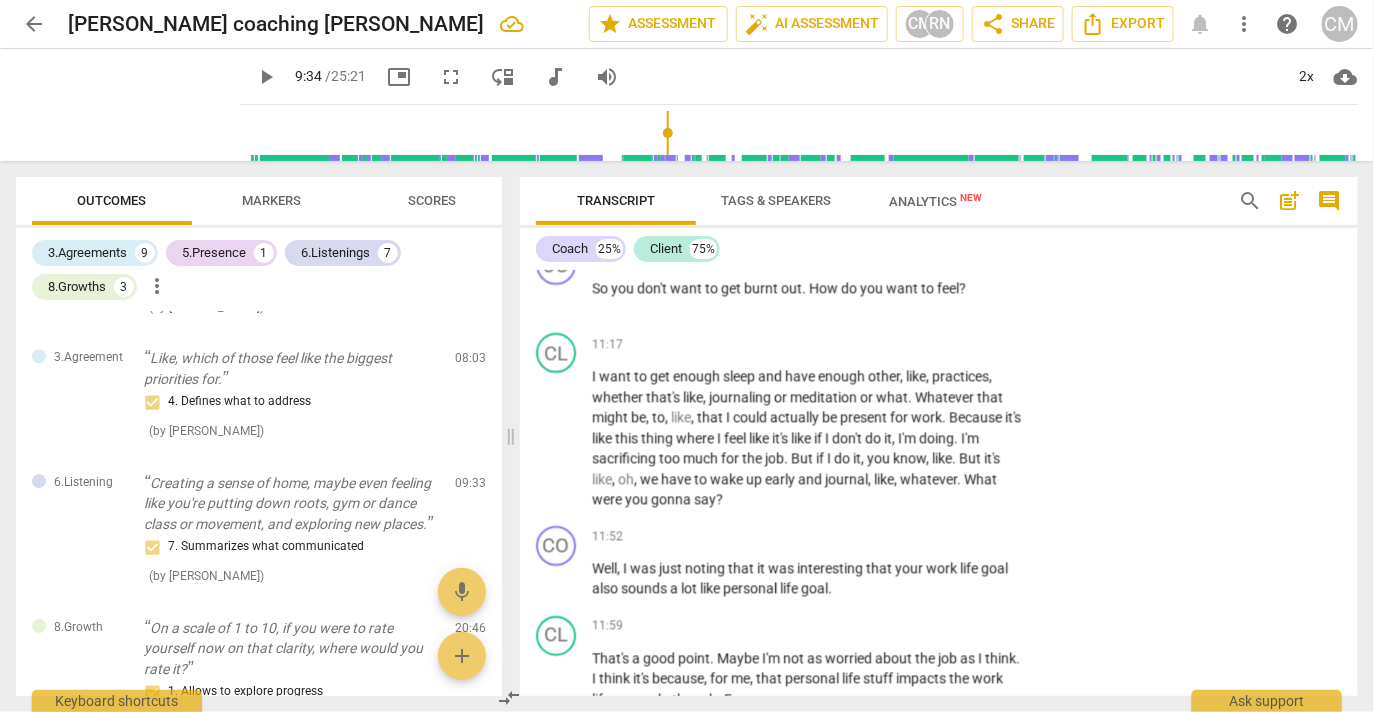 click on "Okay ,   so   so   far   we   have ,   um ,   getting   your   apartment   set   up ." at bounding box center (807, -725) 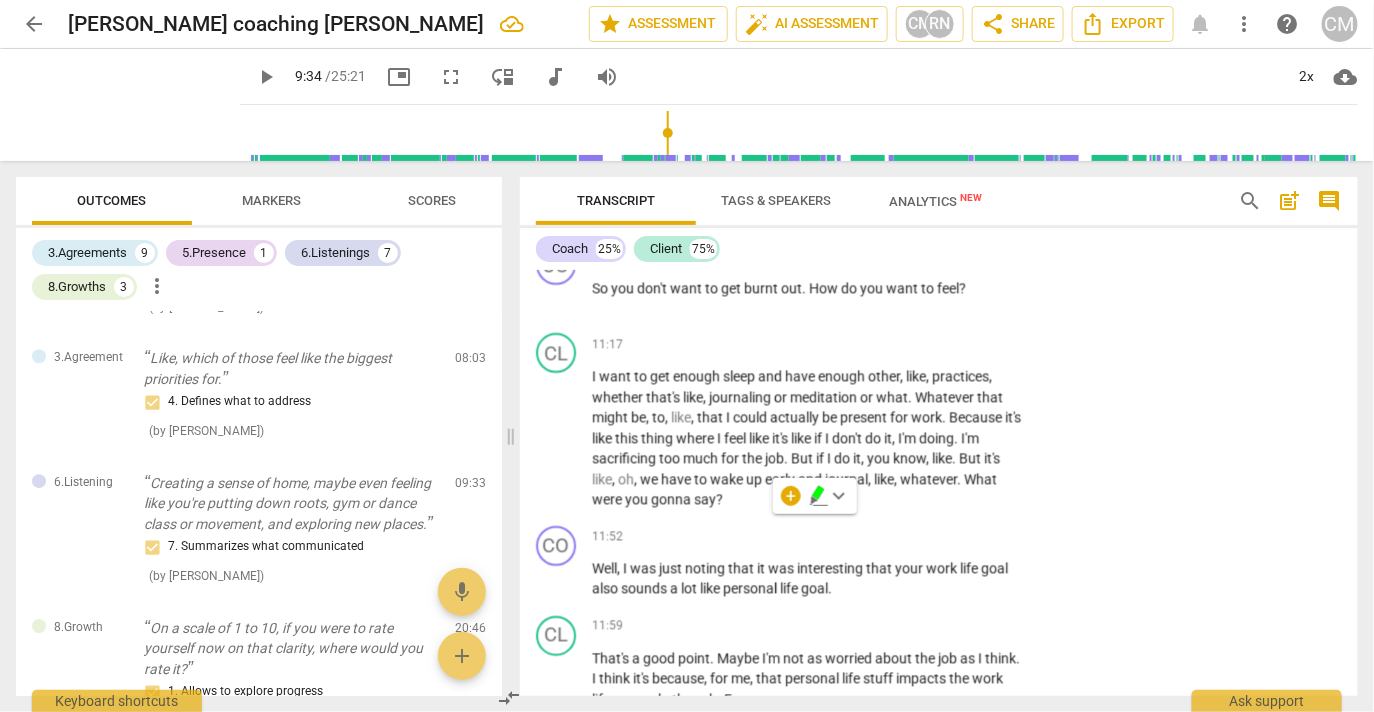 click on "+ Add competency" at bounding box center (949, -757) 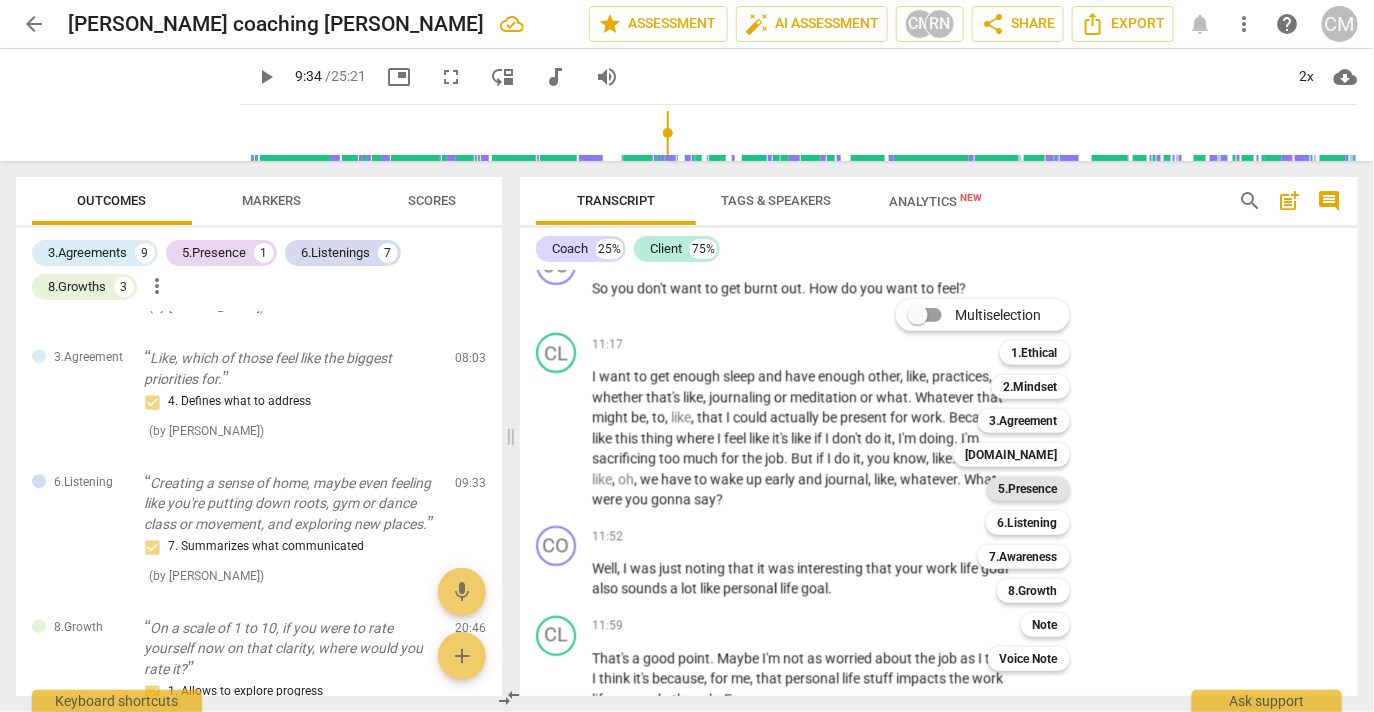click on "5.Presence" at bounding box center (1028, 489) 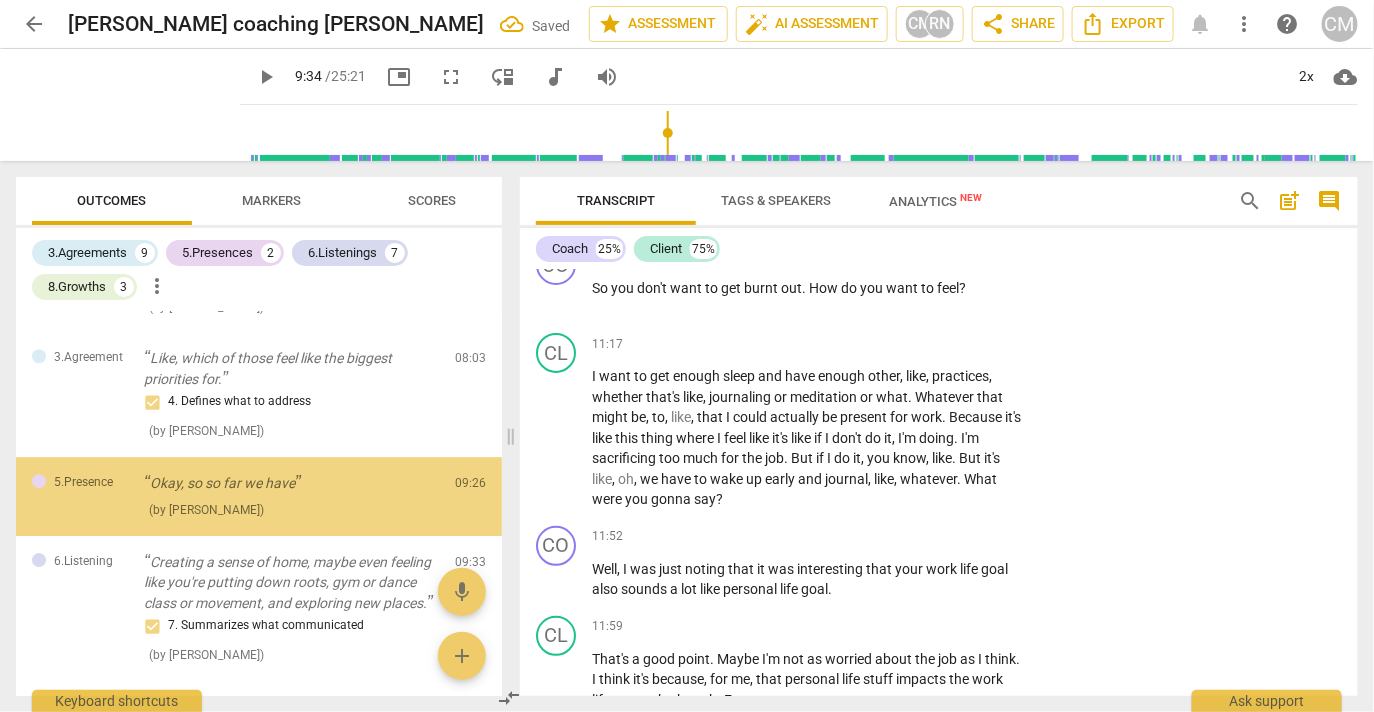 scroll, scrollTop: 5515, scrollLeft: 0, axis: vertical 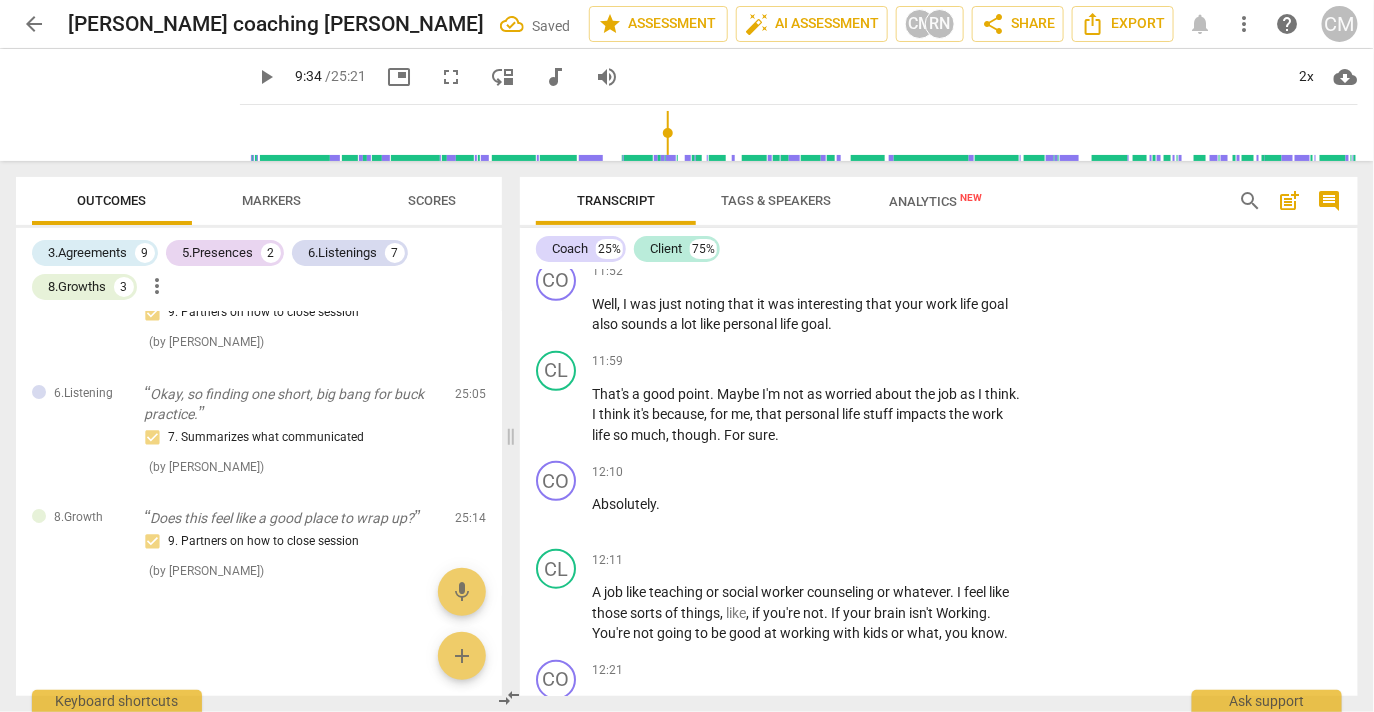 click on "2. Responds to what to accomplish (the what)" at bounding box center [1189, -908] 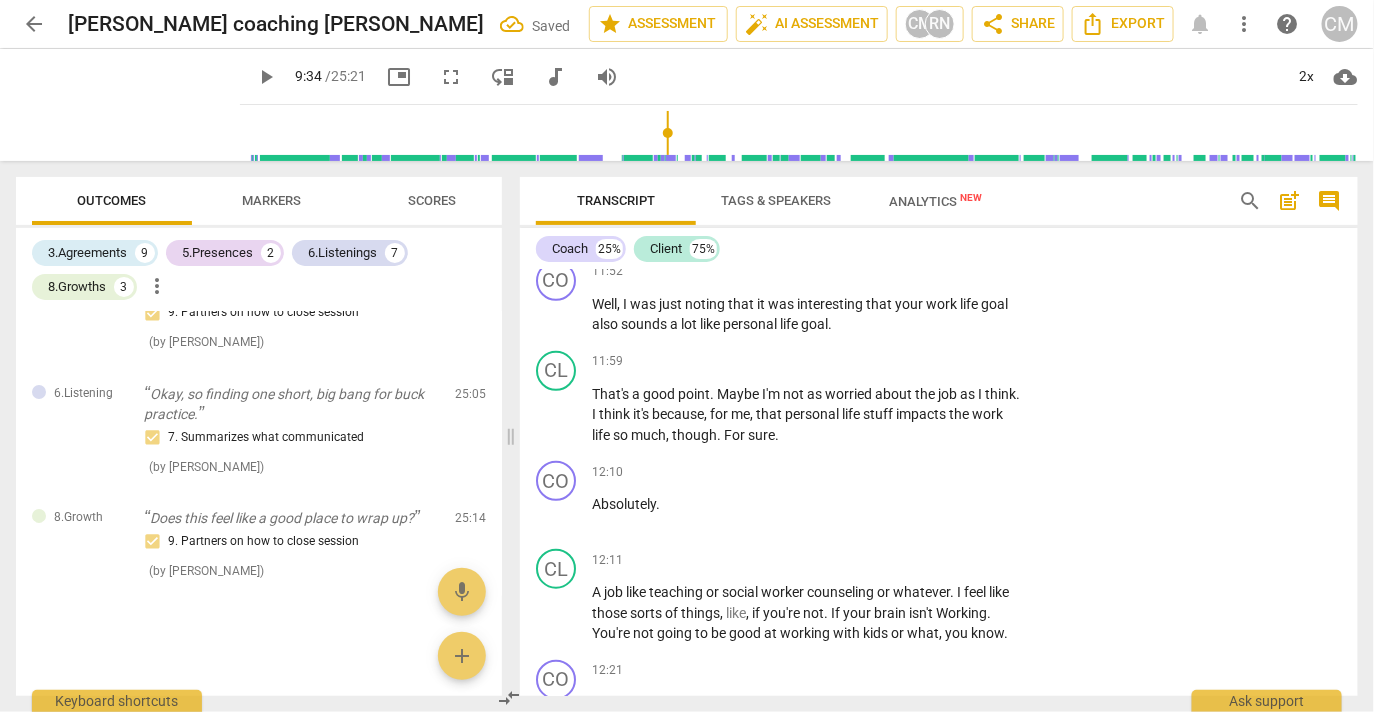 click on "1. Responds to the whole person (the who)" at bounding box center [1050, -937] 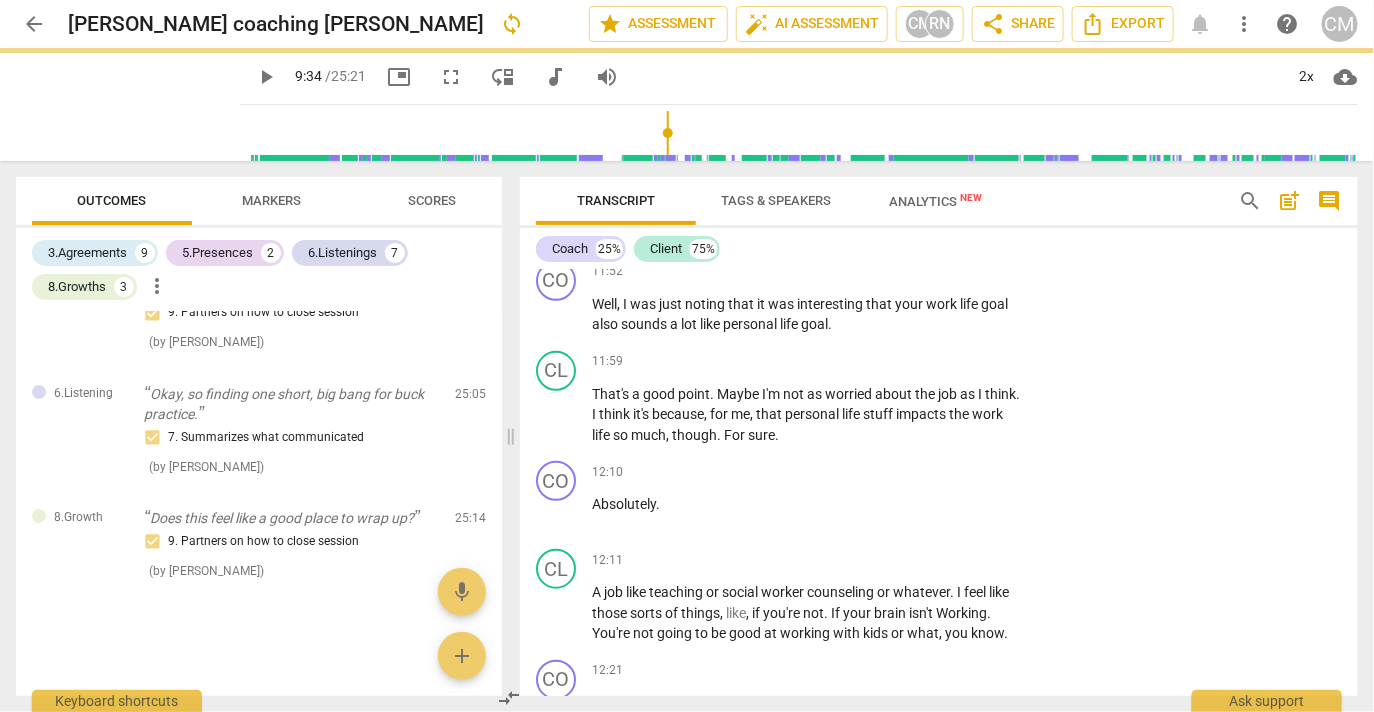 scroll, scrollTop: 5361, scrollLeft: 0, axis: vertical 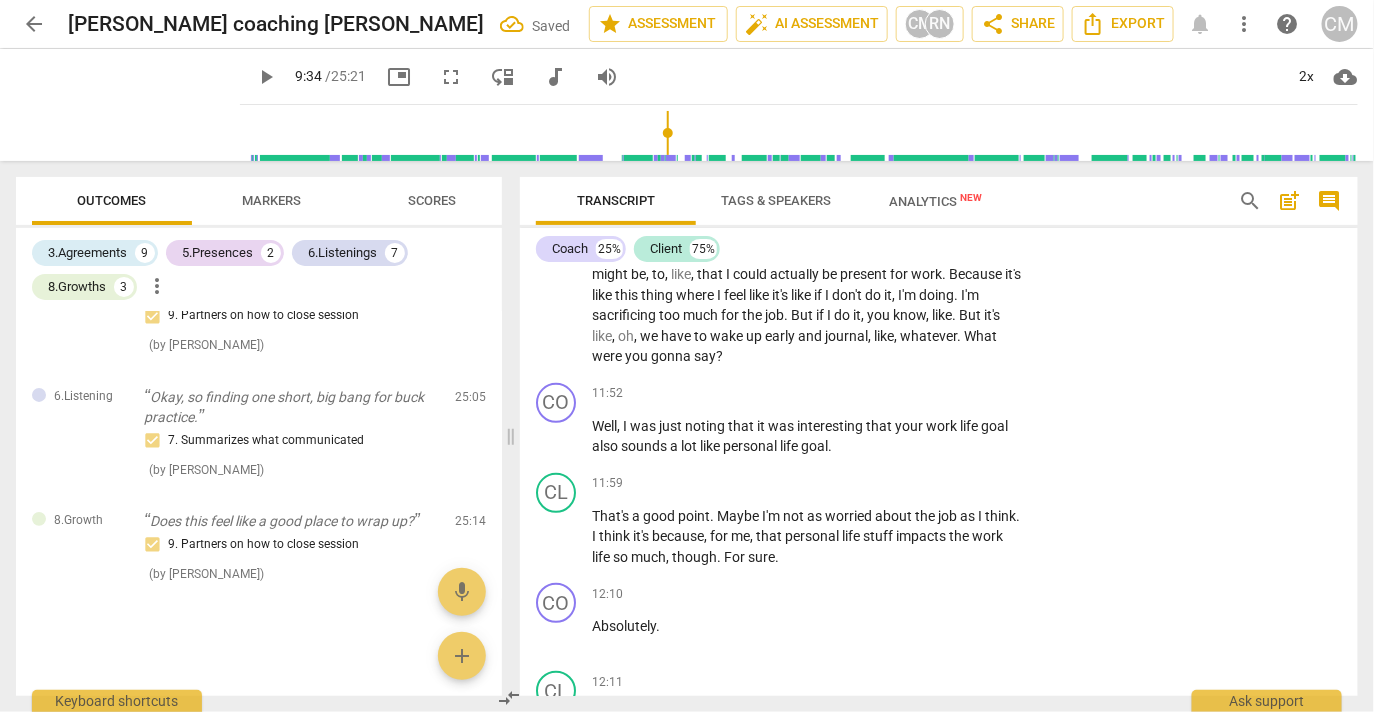 click on "Add competency" at bounding box center [870, -723] 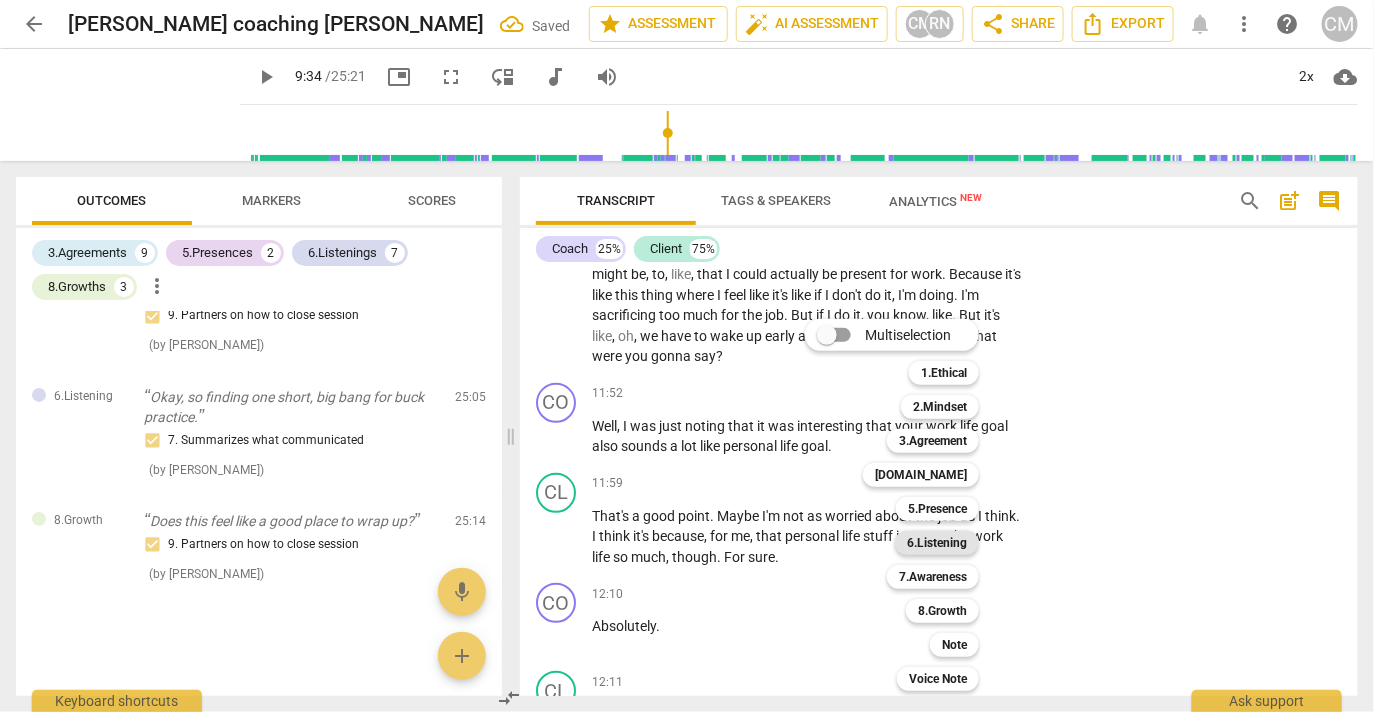 click on "6.Listening" at bounding box center [937, 543] 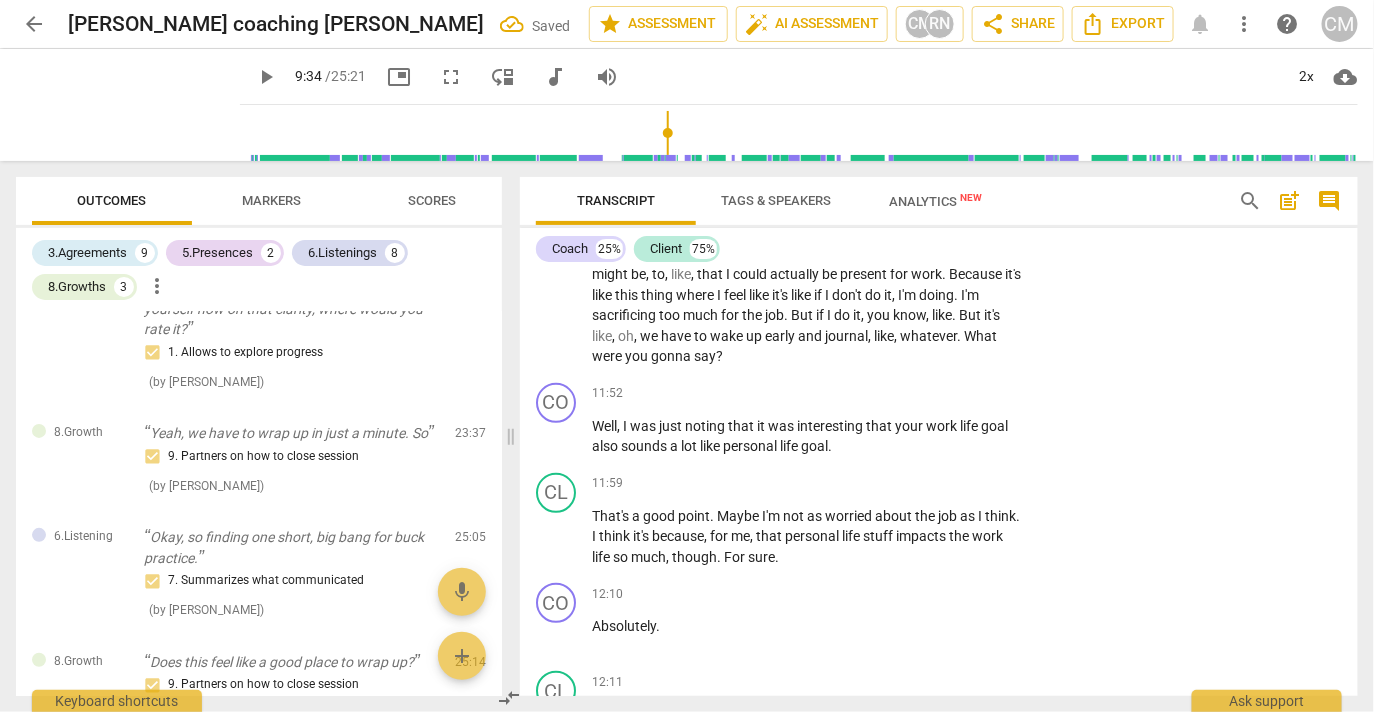scroll, scrollTop: 5690, scrollLeft: 0, axis: vertical 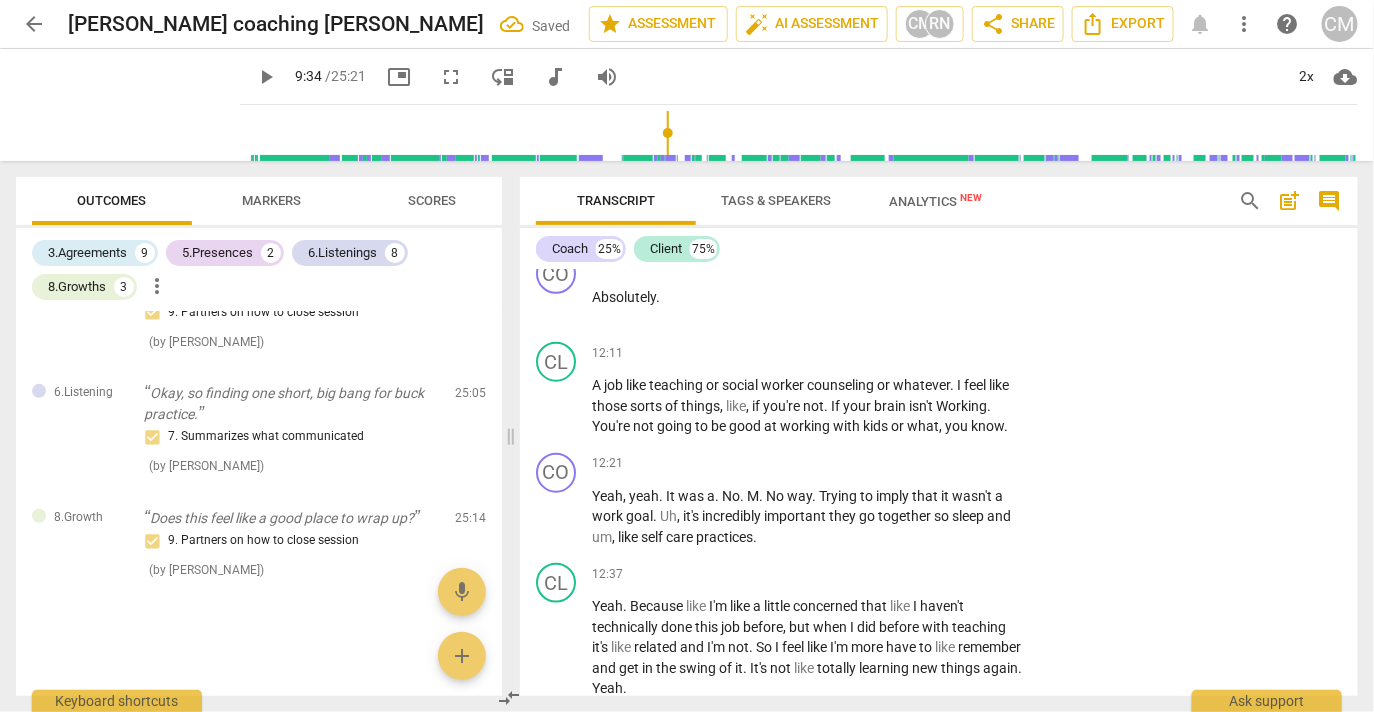 click on "7. Summarizes what communicated" at bounding box center (1164, -824) 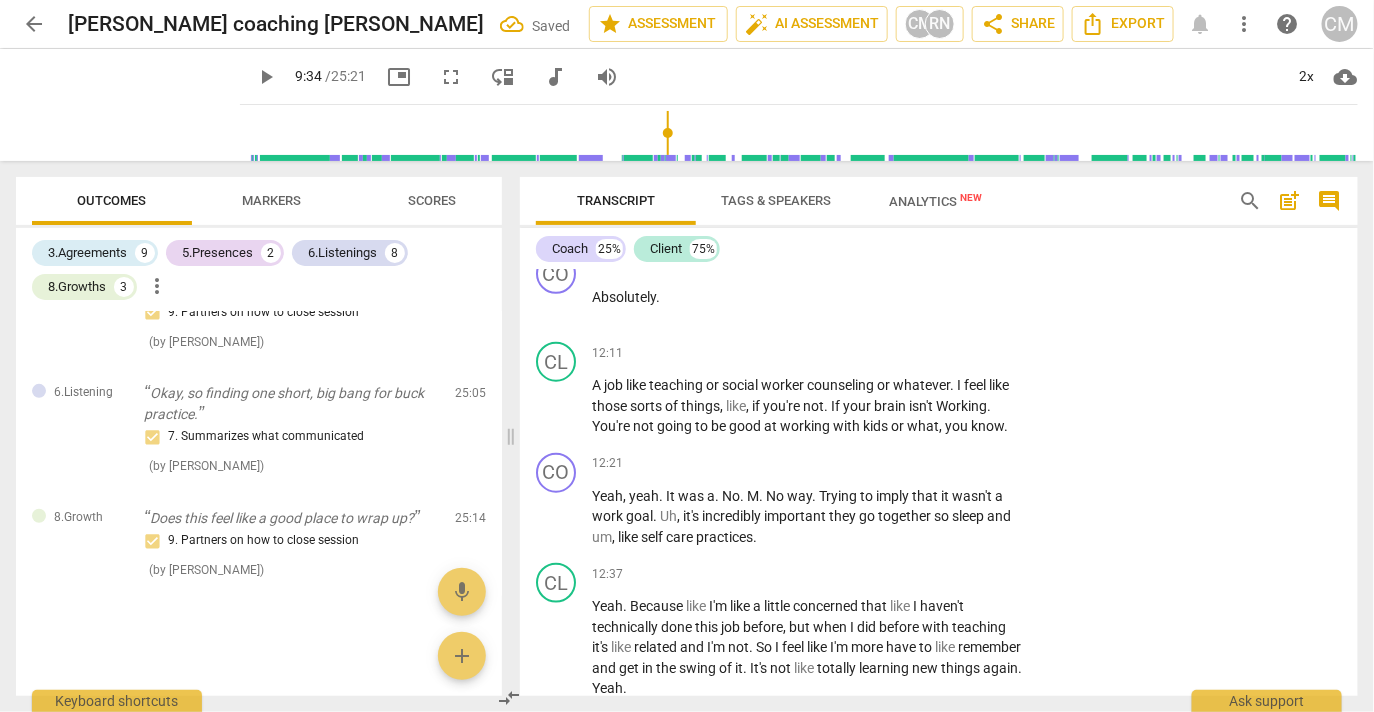 click on "7. Summarizes what communicated" at bounding box center (1050, -824) 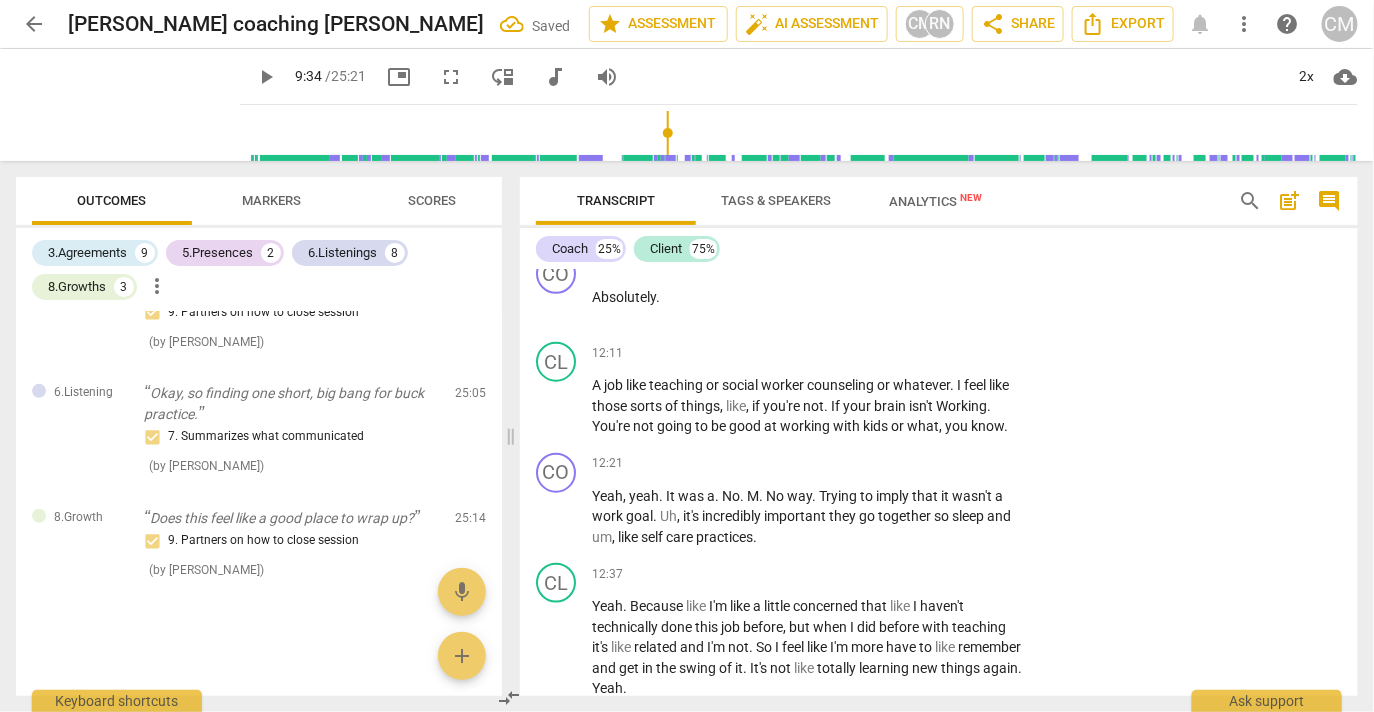 checkbox on "true" 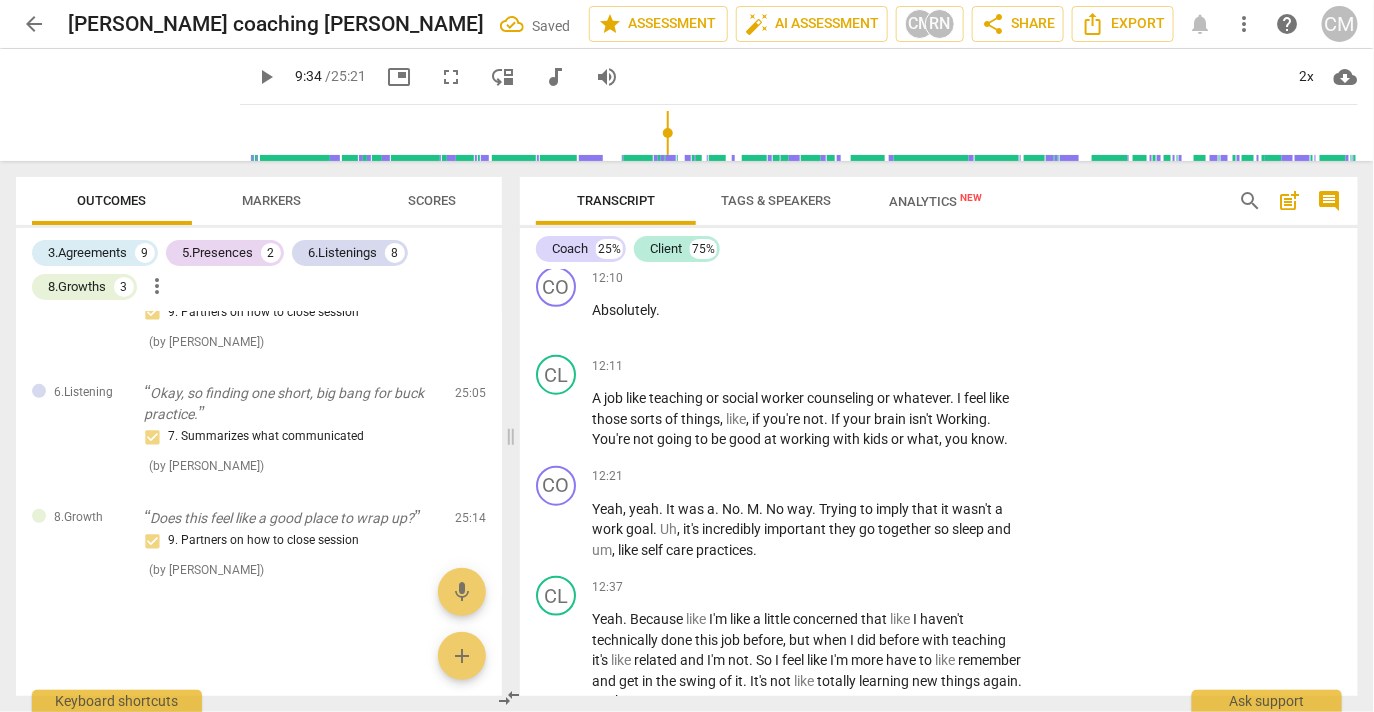scroll, scrollTop: 5676, scrollLeft: 0, axis: vertical 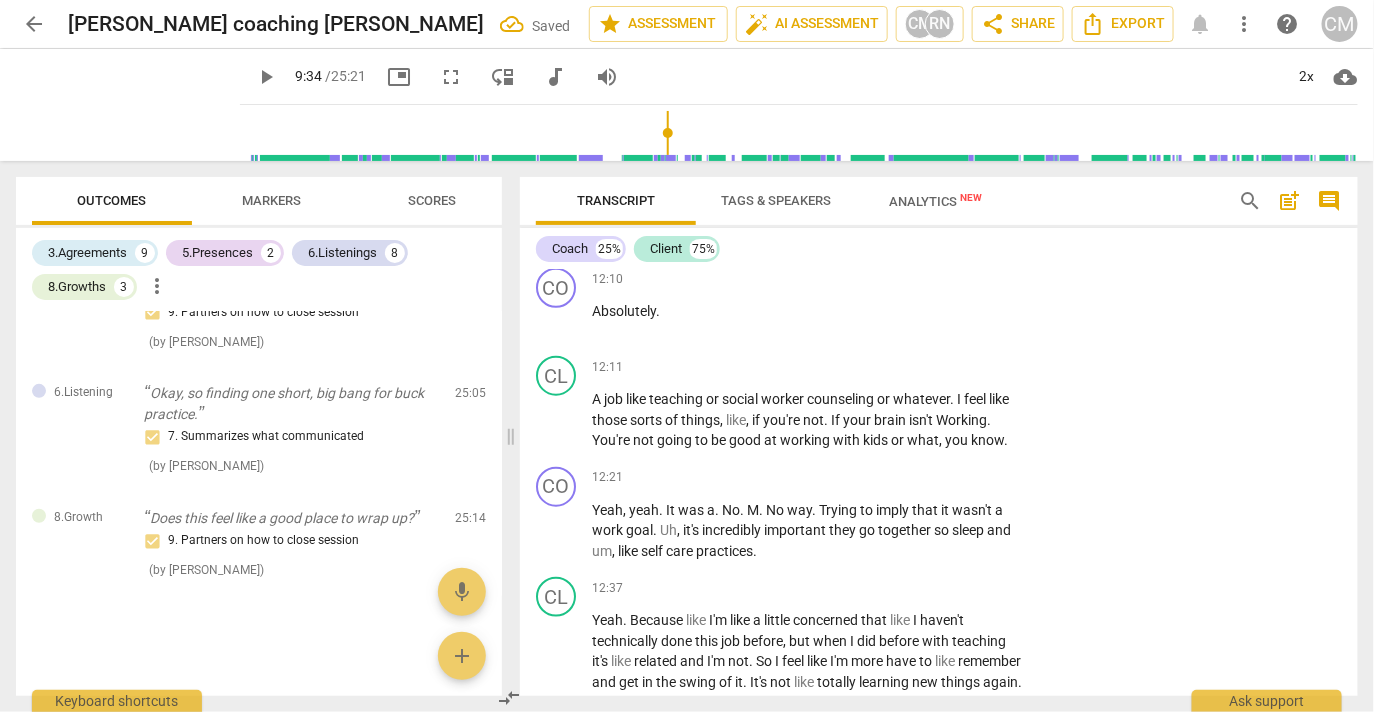 click on "play_arrow" at bounding box center [557, -886] 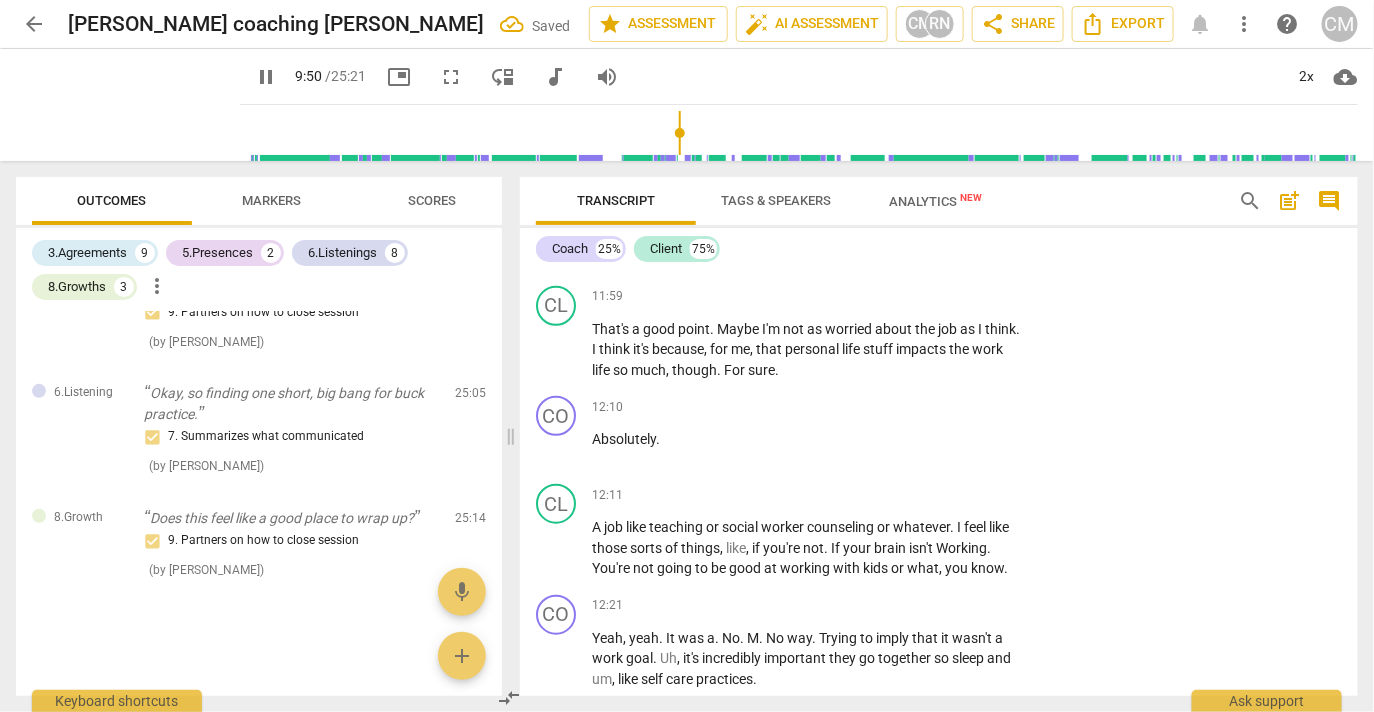 scroll, scrollTop: 5551, scrollLeft: 0, axis: vertical 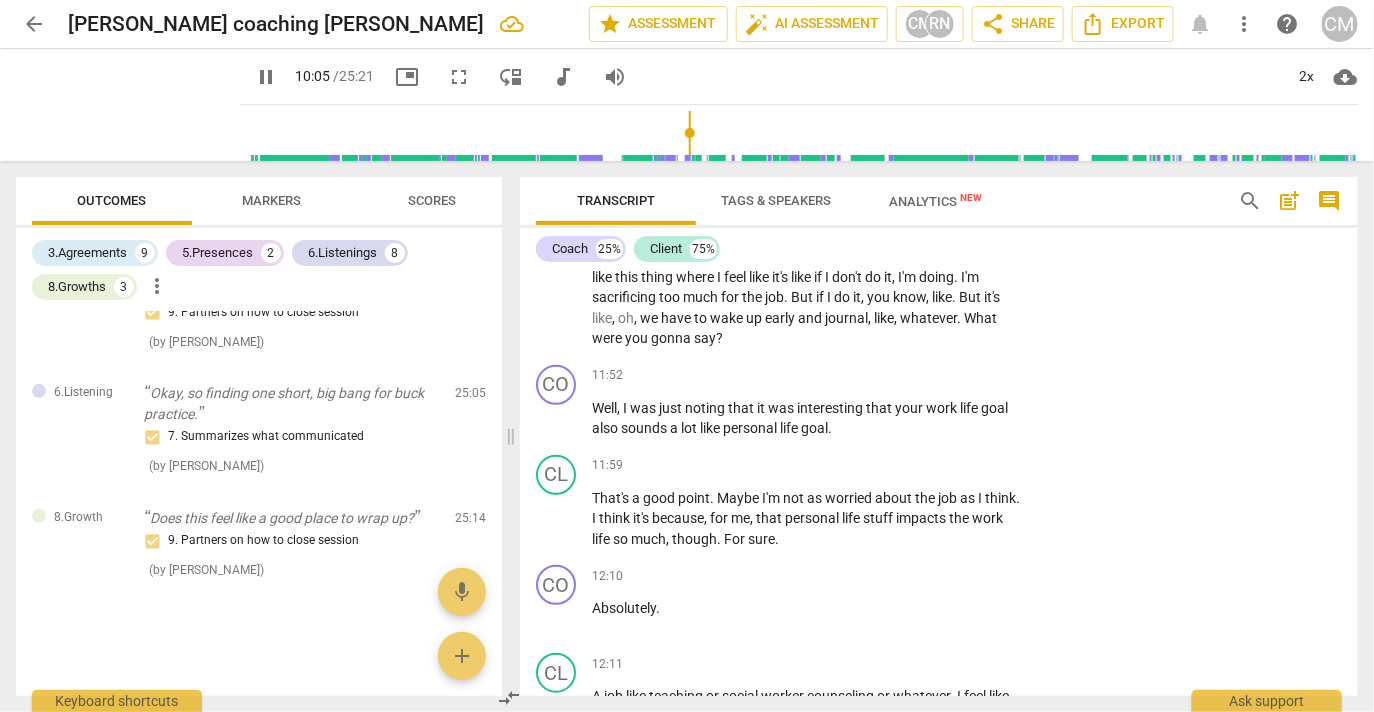 click on "play_arrow pause" at bounding box center [566, -689] 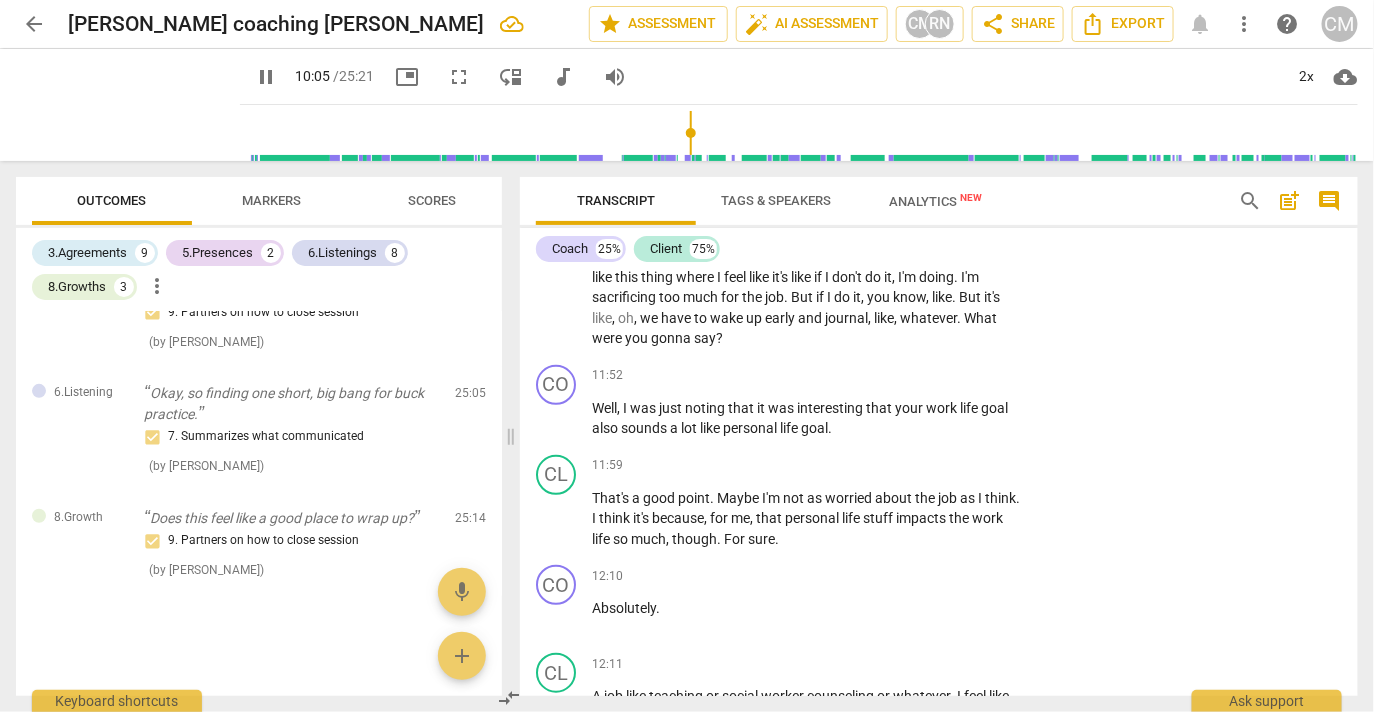 click on "pause" at bounding box center (557, -689) 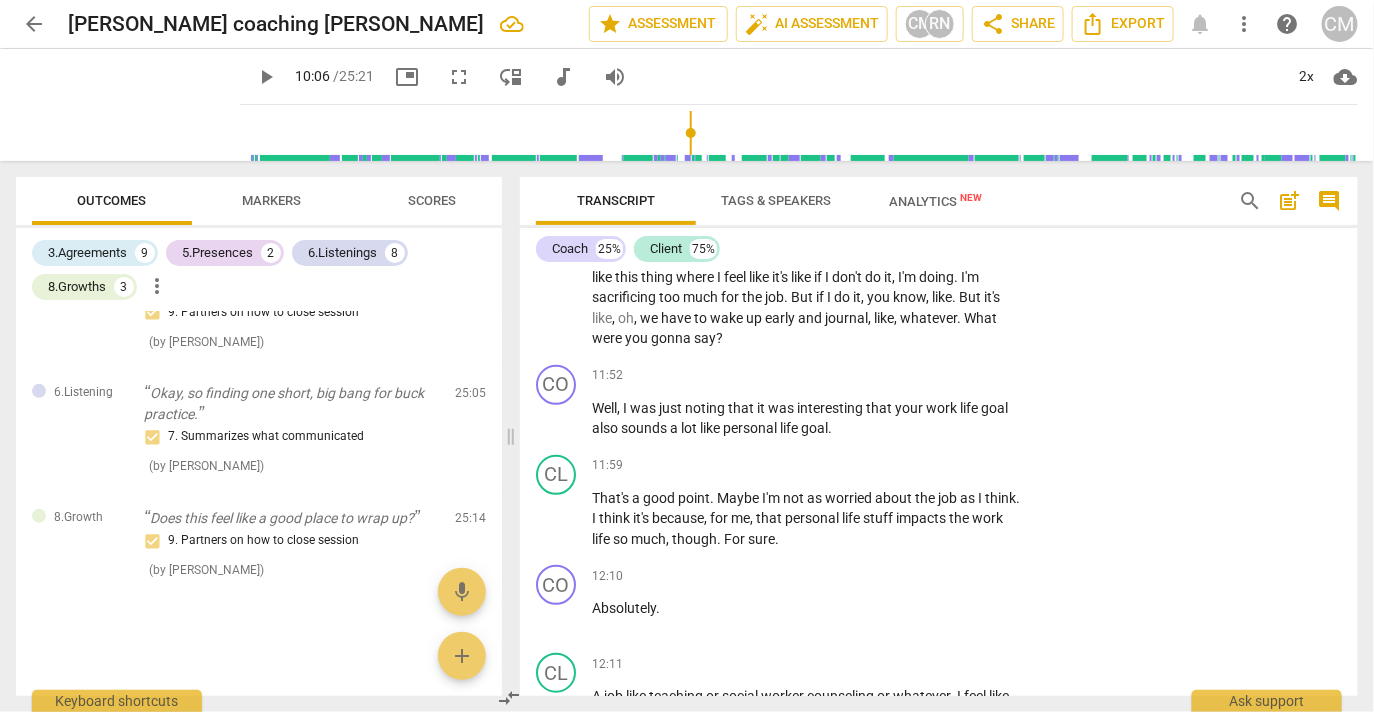 click on "play_arrow" at bounding box center (557, -689) 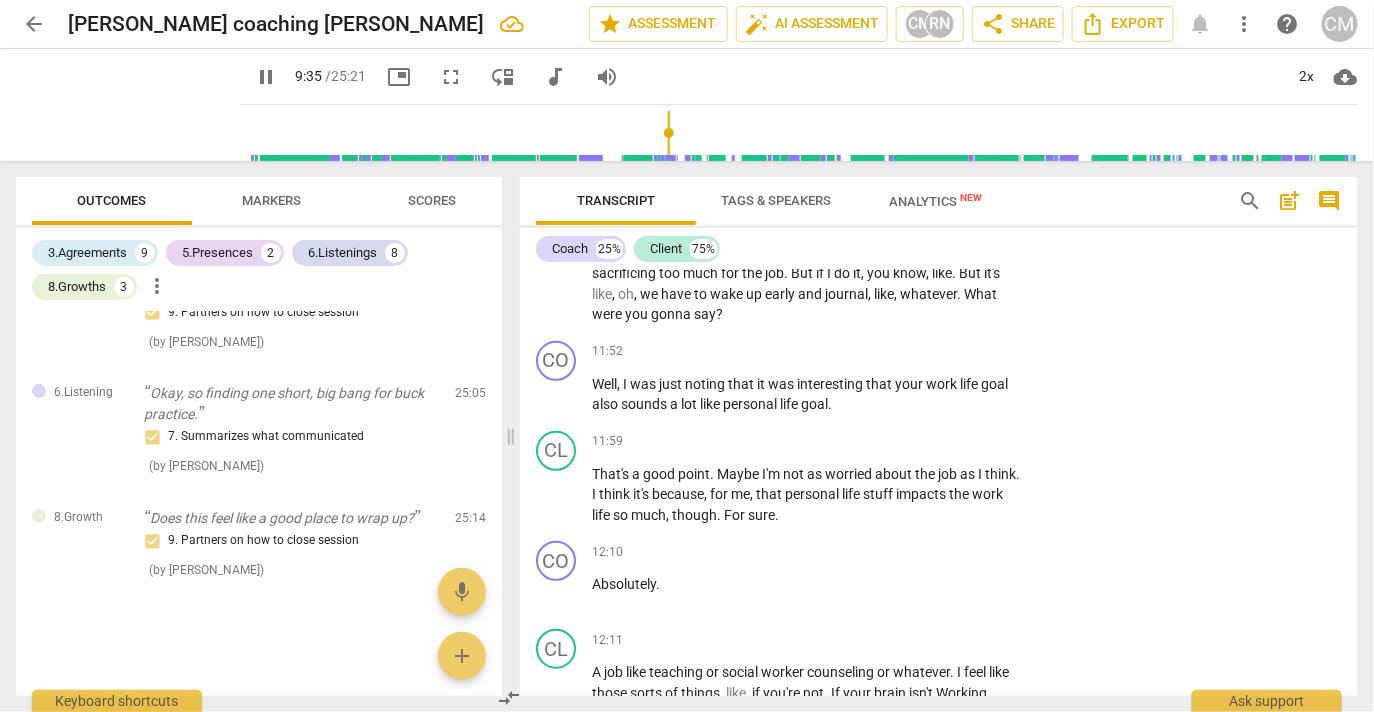 scroll, scrollTop: 5406, scrollLeft: 0, axis: vertical 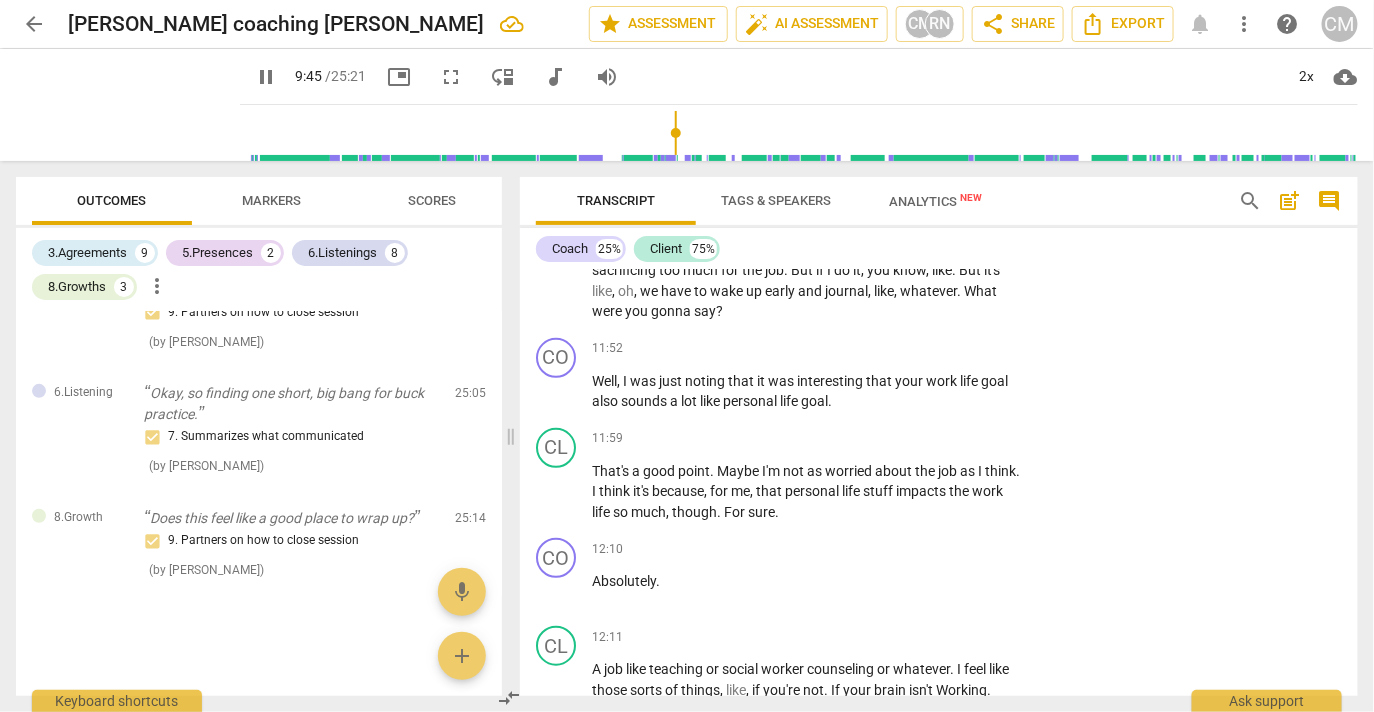 click on "pause" at bounding box center (557, -716) 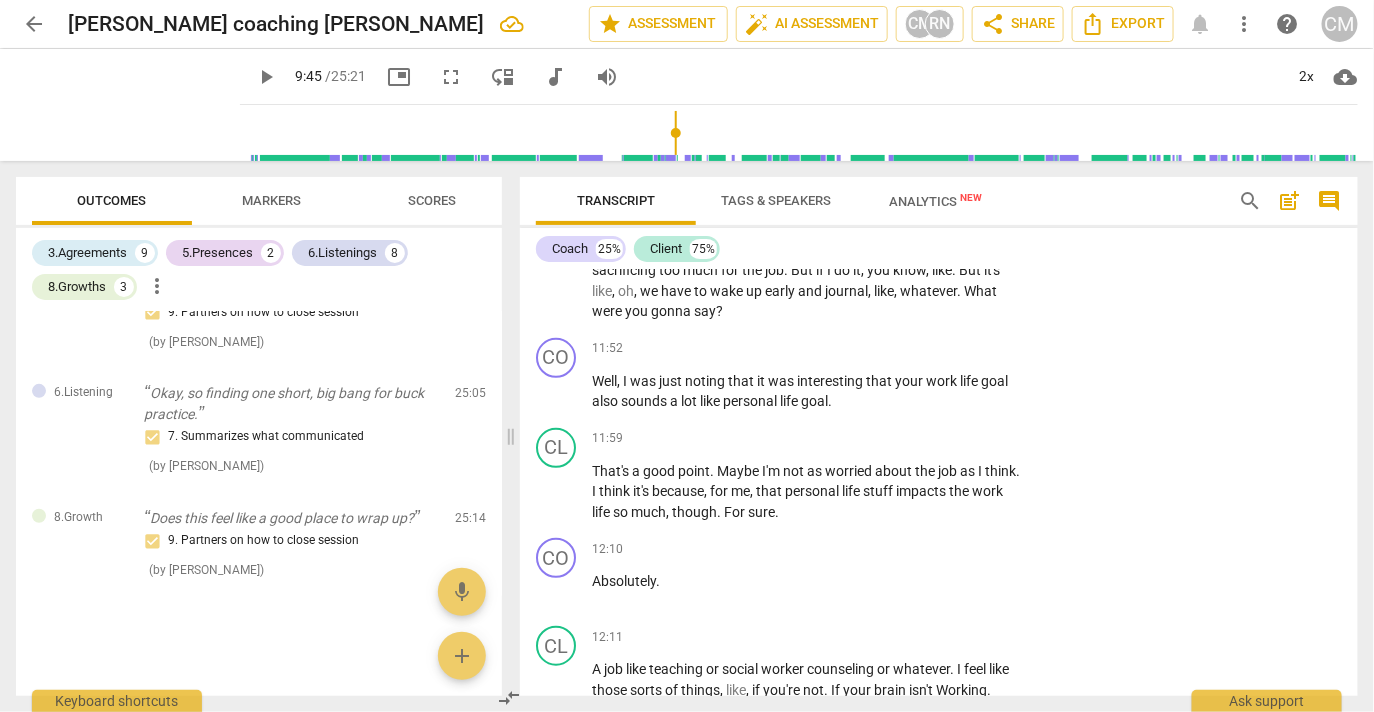 drag, startPoint x: 590, startPoint y: 515, endPoint x: 877, endPoint y: 576, distance: 293.41098 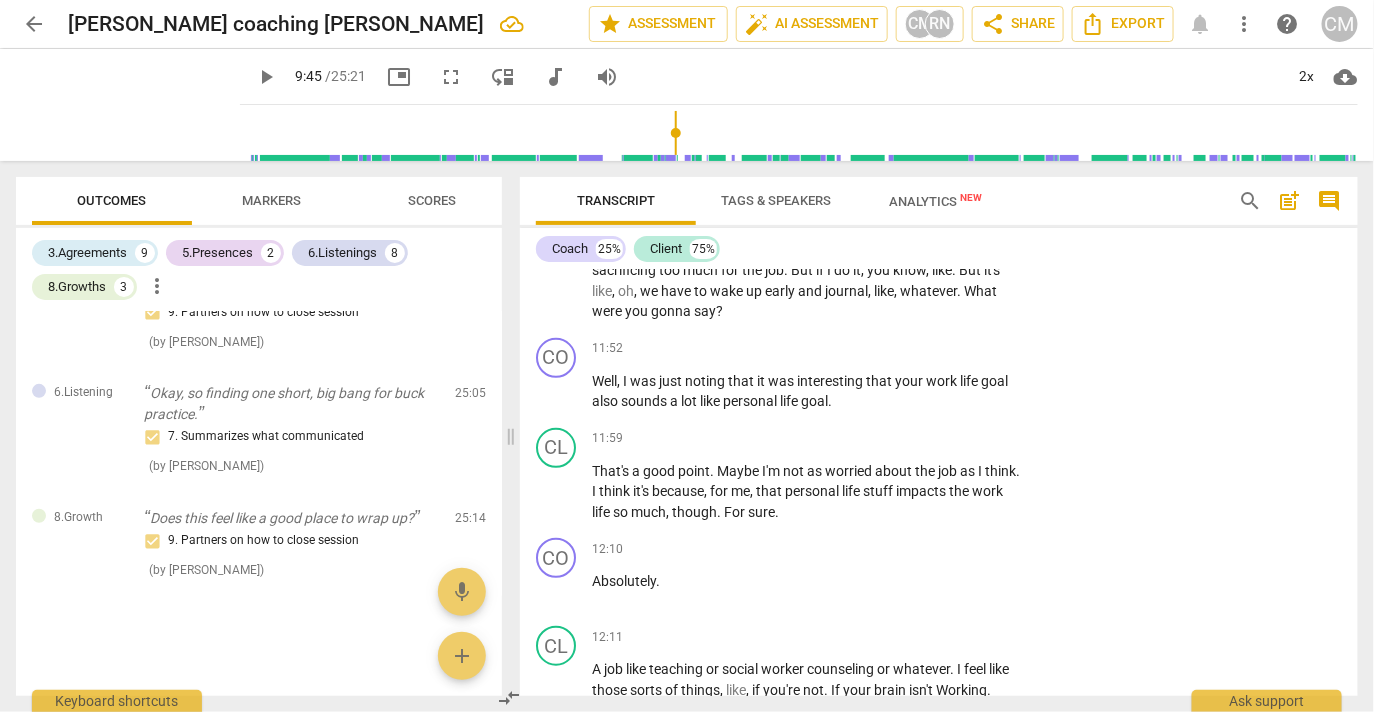 click on "CO play_arrow pause 09:33 + Add competency 6.Listenings keyboard_arrow_right Creating   a   sense   of   home ,   maybe   even   feeling   like   you're   putting   down   roots ,   gym   or   dance   class   or   movement ,   and   exploring   new   places .   How   do   those   three   feel   right   now ? 6.Listening Charles Marroni 12:01 07-14-2025 7. Summarizes what communicated" at bounding box center (939, -733) 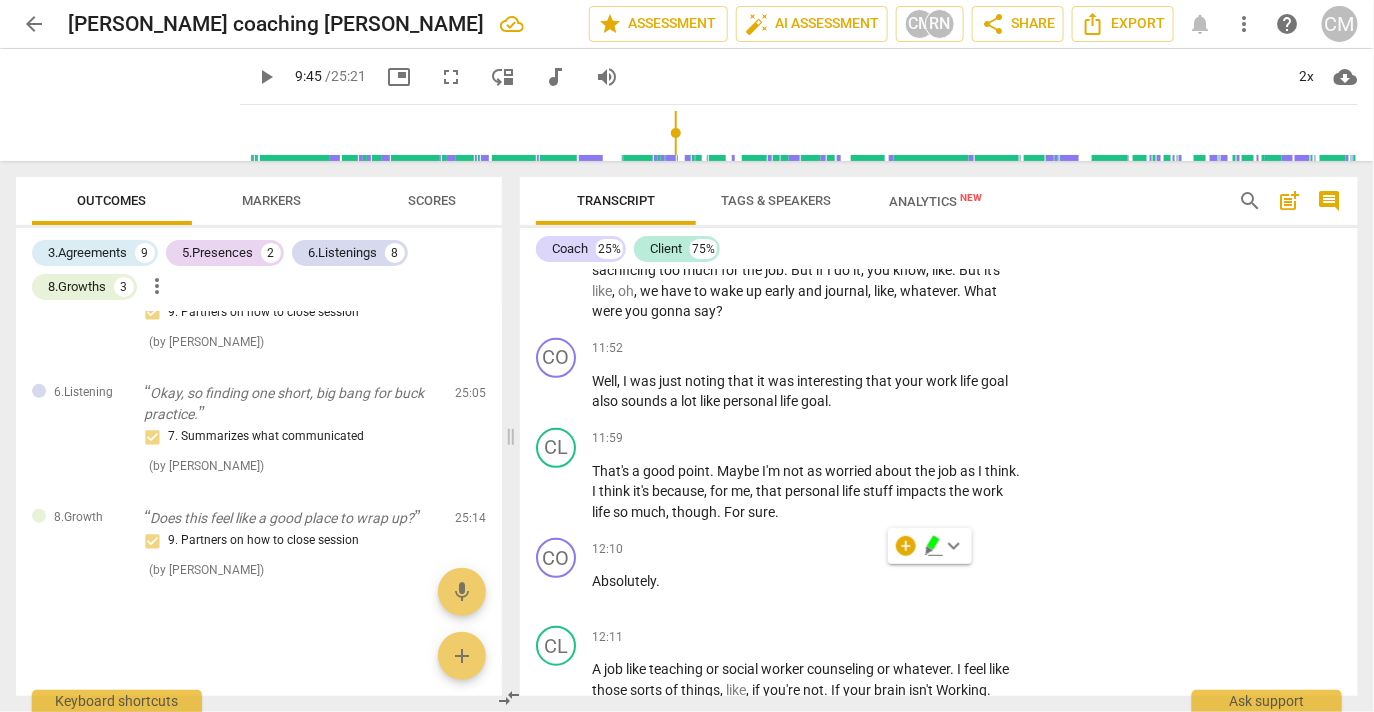click on "+" at bounding box center (803, -769) 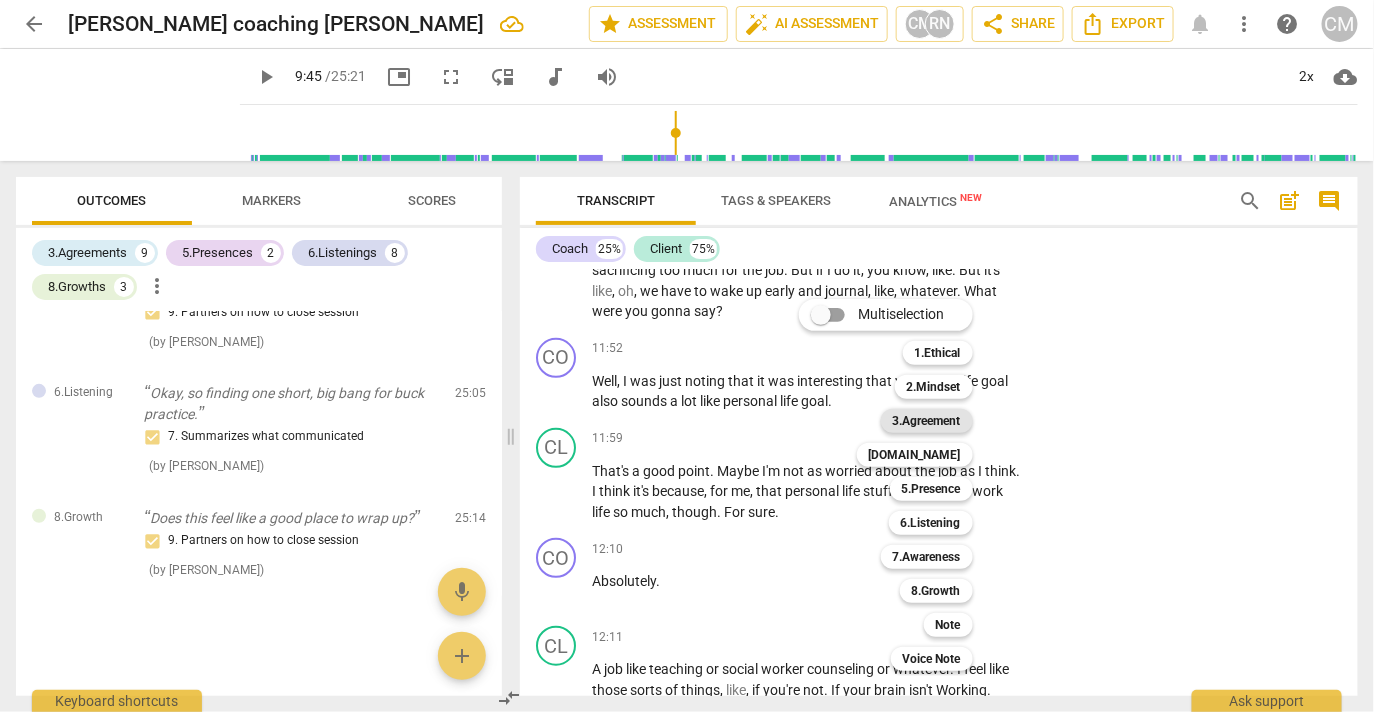 click on "3.Agreement" at bounding box center (927, 421) 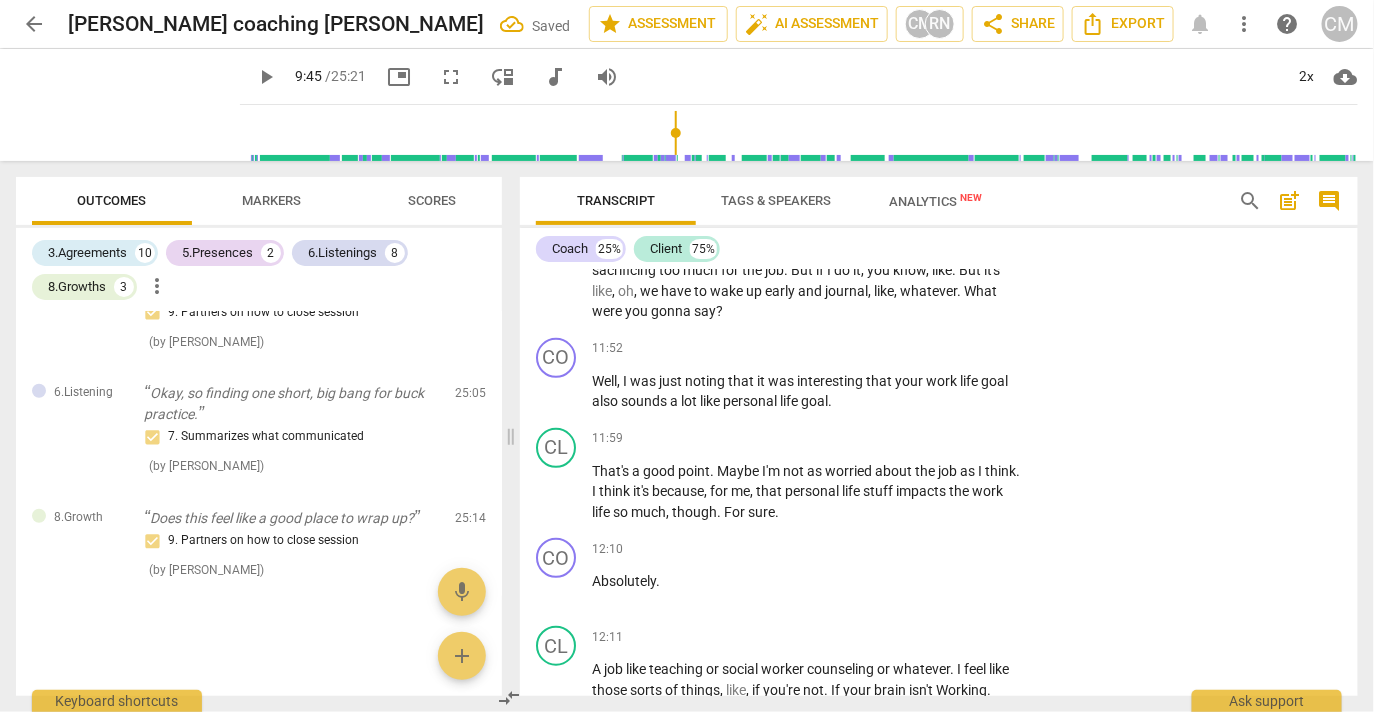 scroll, scrollTop: 5415, scrollLeft: 0, axis: vertical 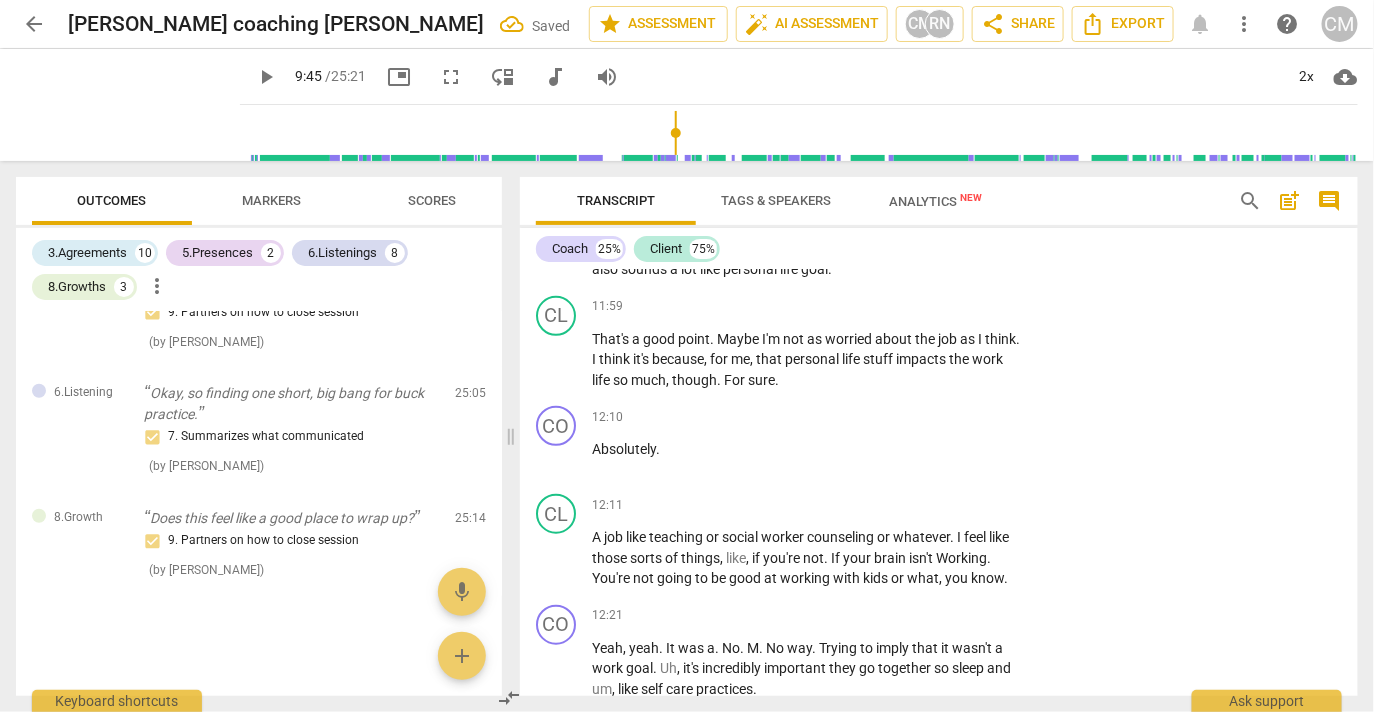 click on "4. Defines what to address" at bounding box center [1137, -744] 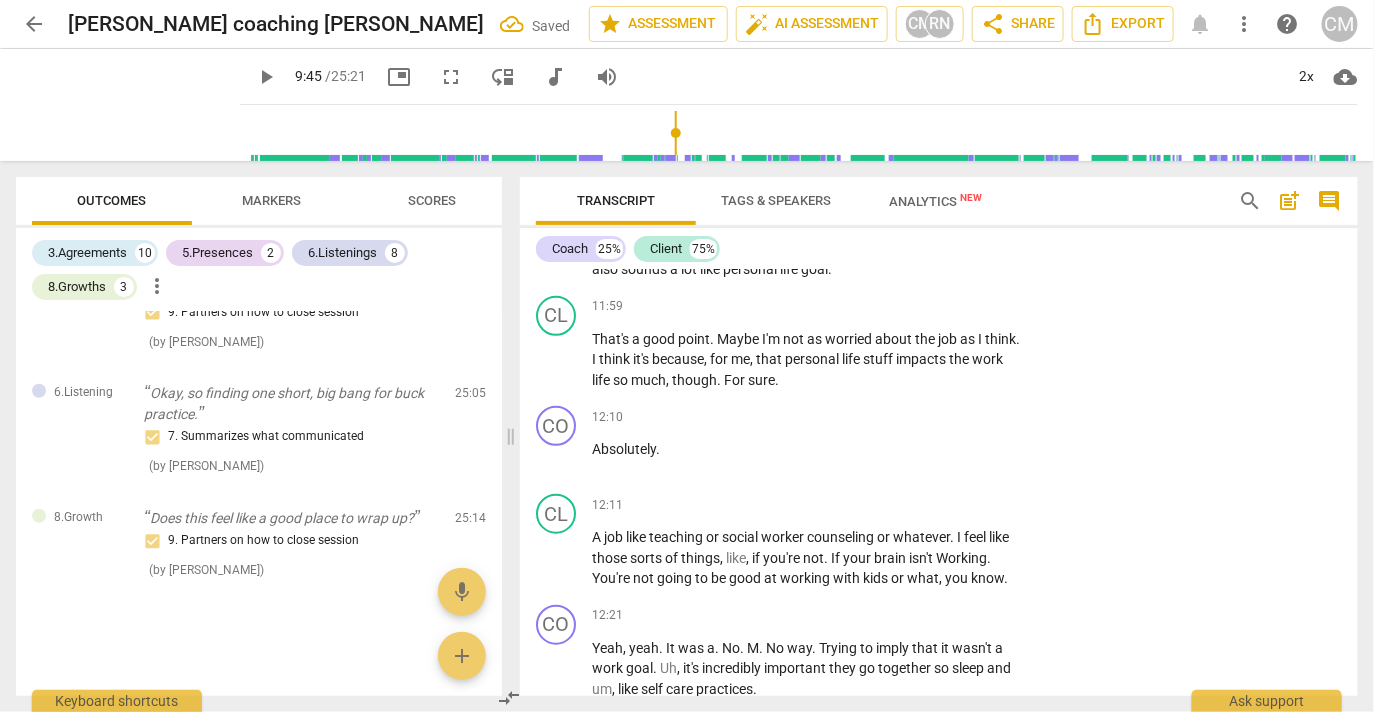 click on "play_arrow" at bounding box center (557, -848) 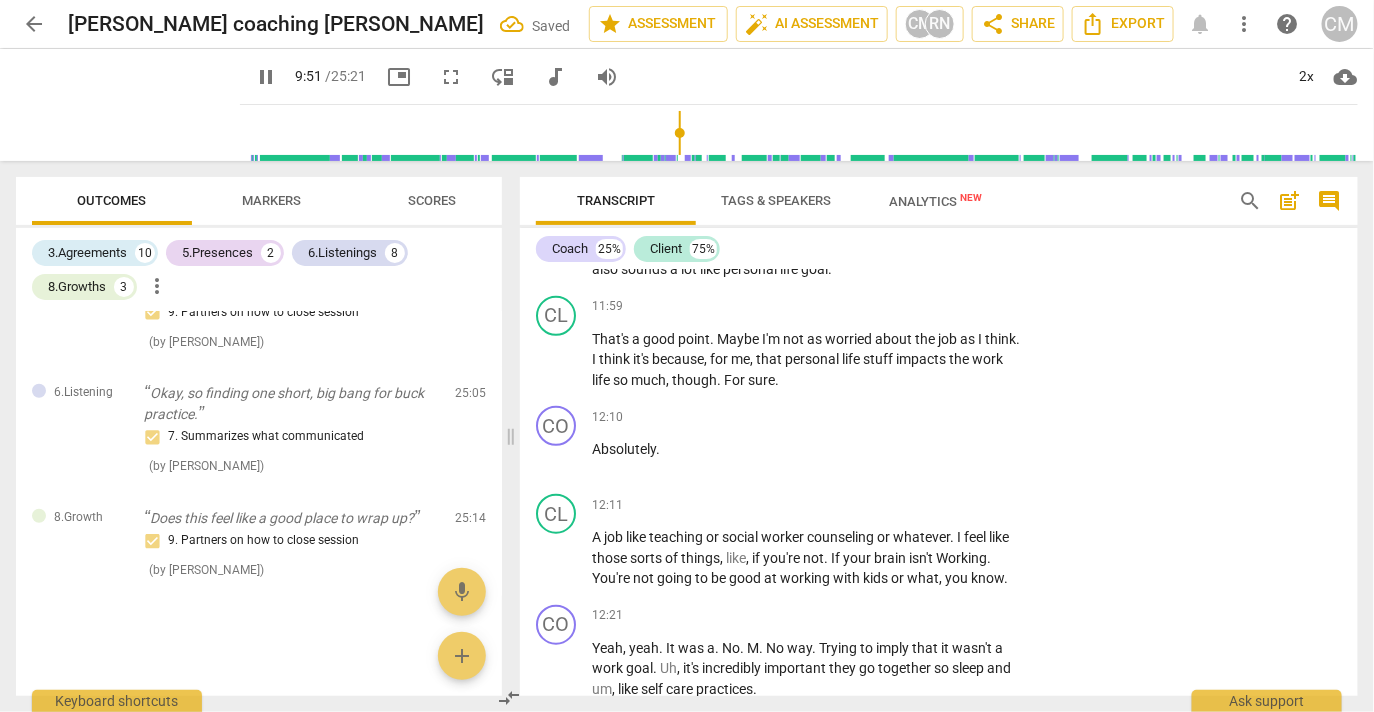 click on "pause" at bounding box center (557, -848) 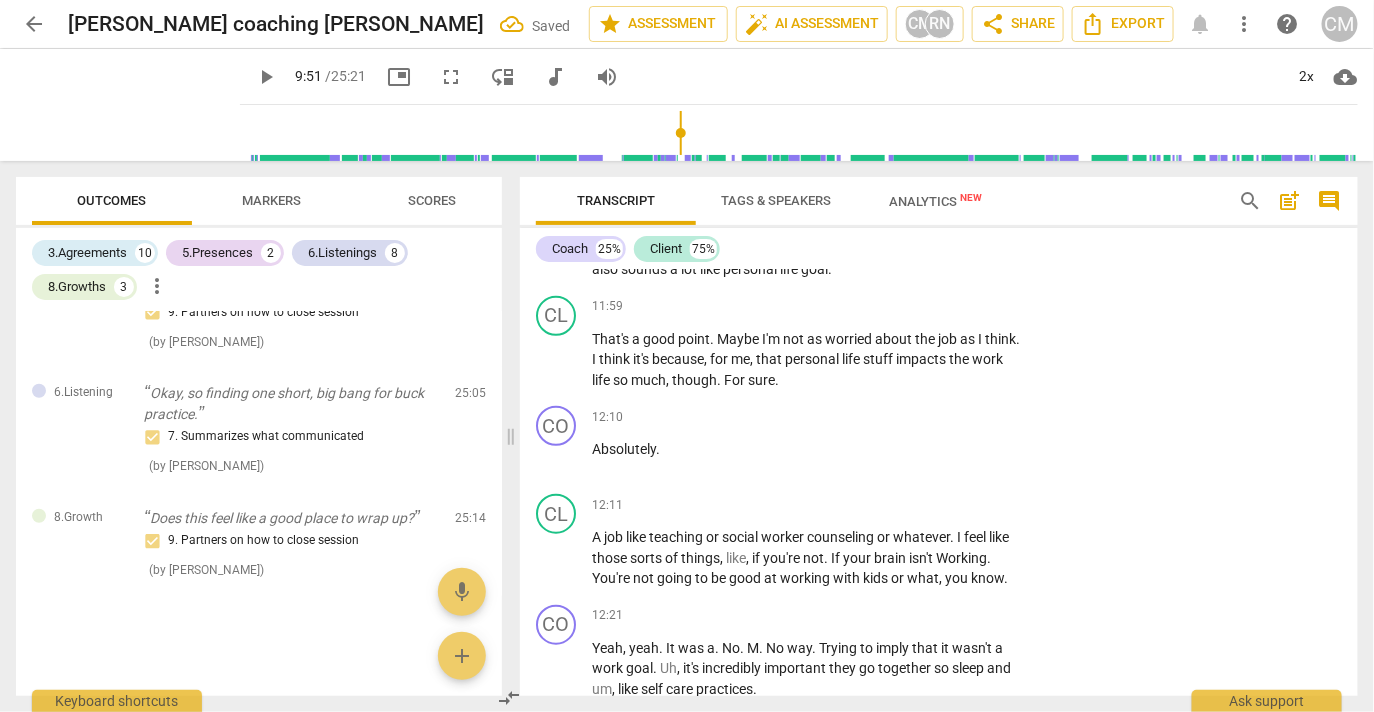 drag, startPoint x: 891, startPoint y: 432, endPoint x: 922, endPoint y: 475, distance: 53.009434 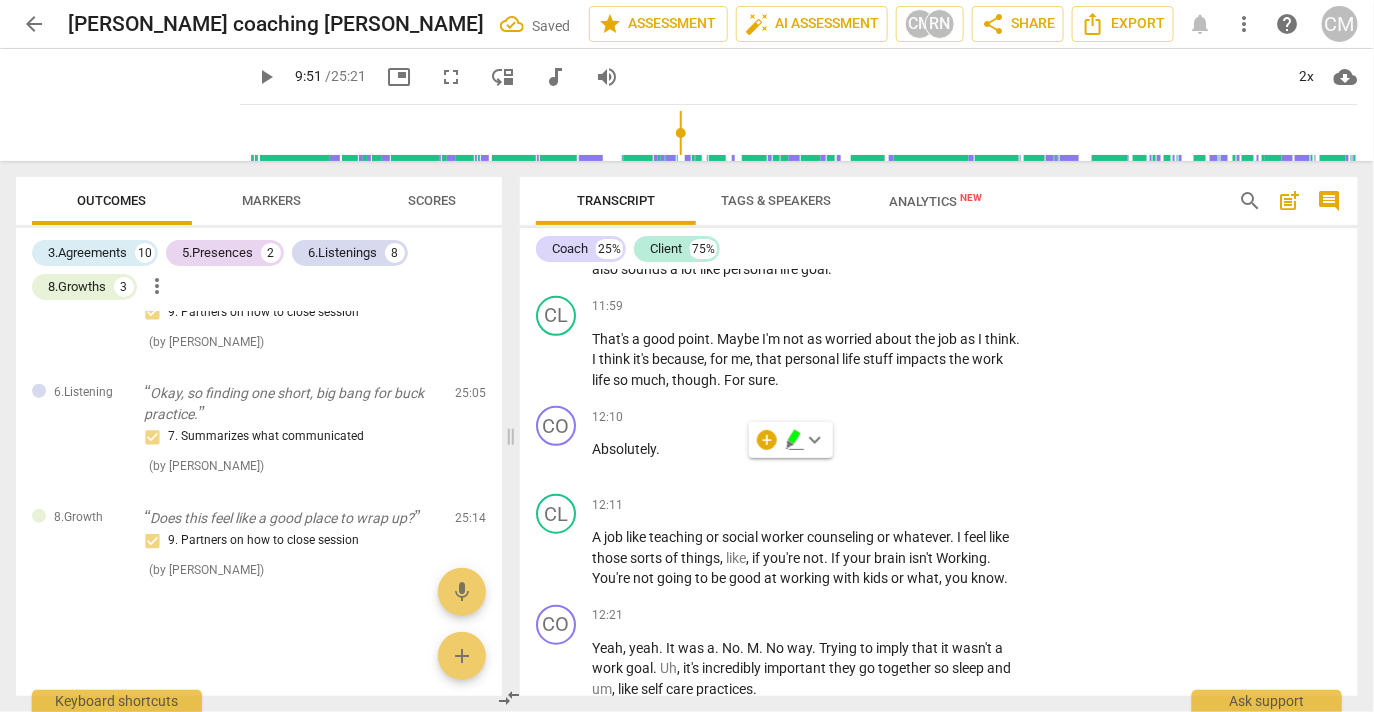 click on "Add competency" at bounding box center (763, -900) 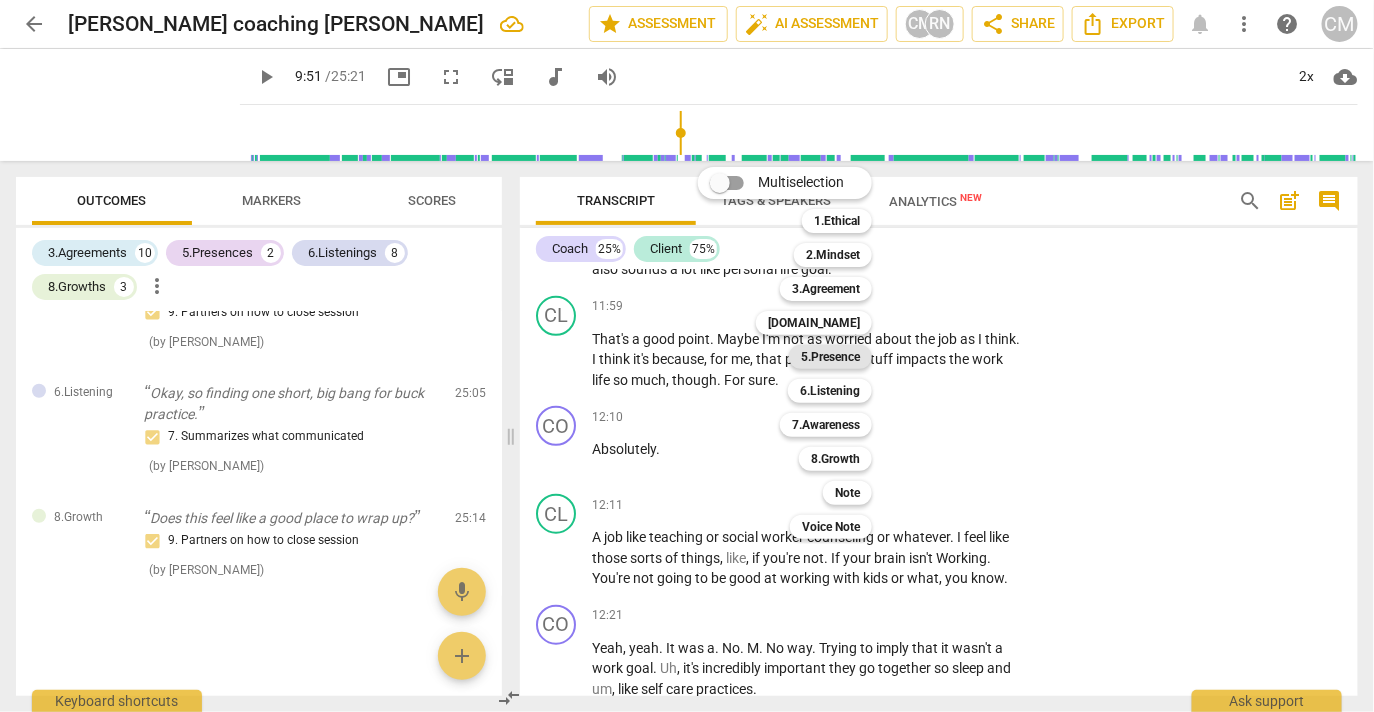 click on "5.Presence" at bounding box center [830, 357] 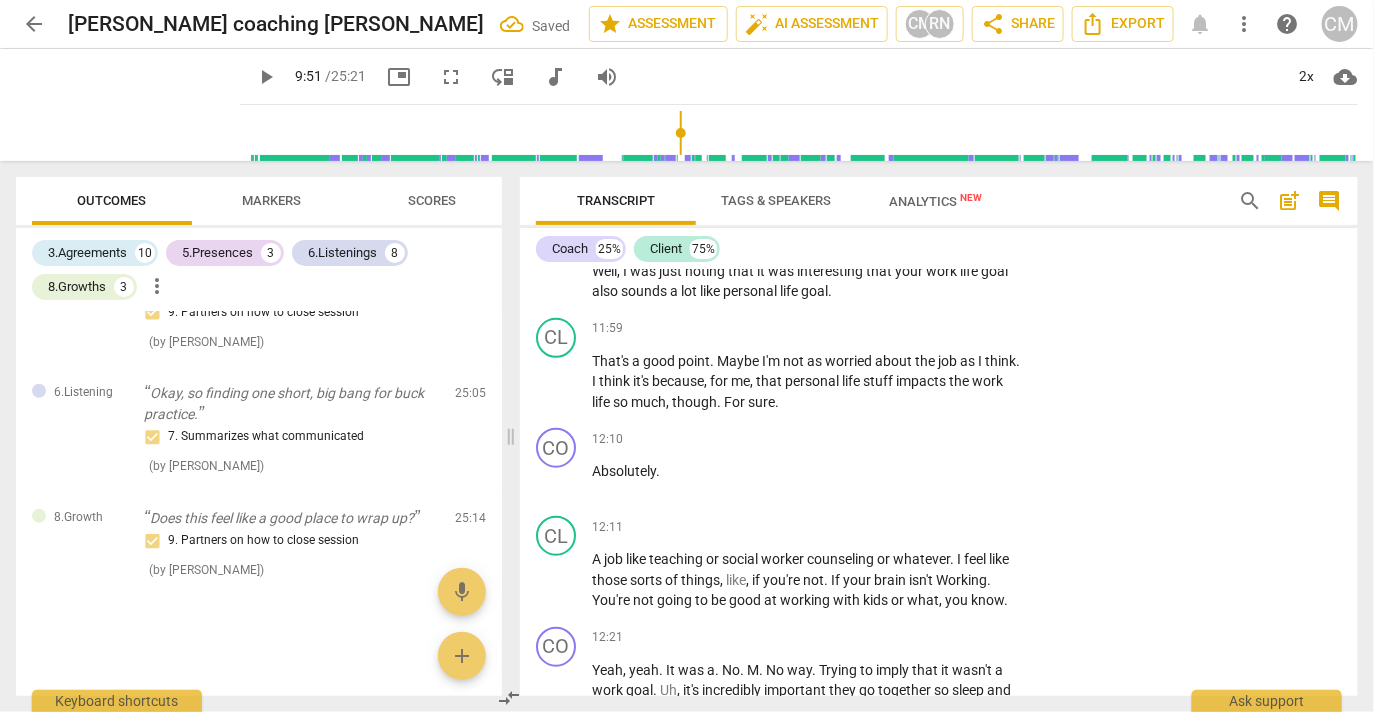 scroll, scrollTop: 3496, scrollLeft: 0, axis: vertical 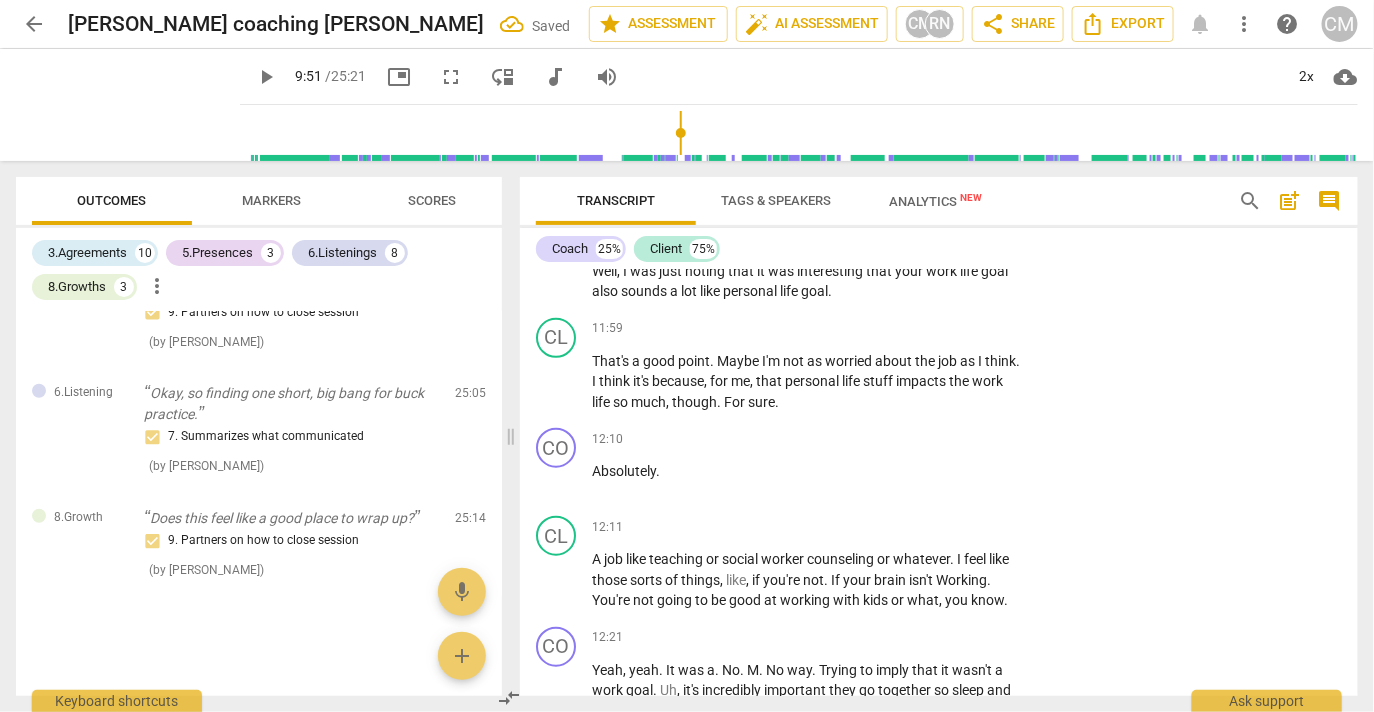 click on "play_arrow" at bounding box center (557, -837) 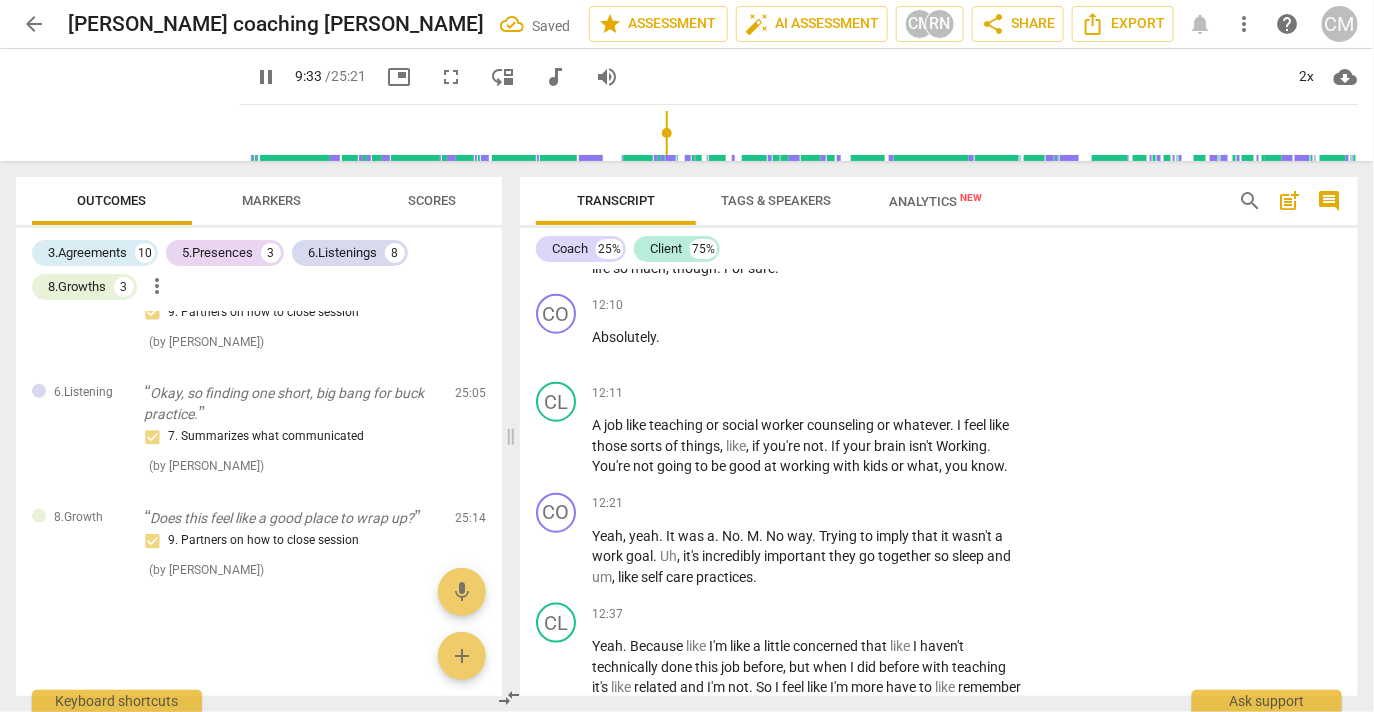 scroll, scrollTop: 5673, scrollLeft: 0, axis: vertical 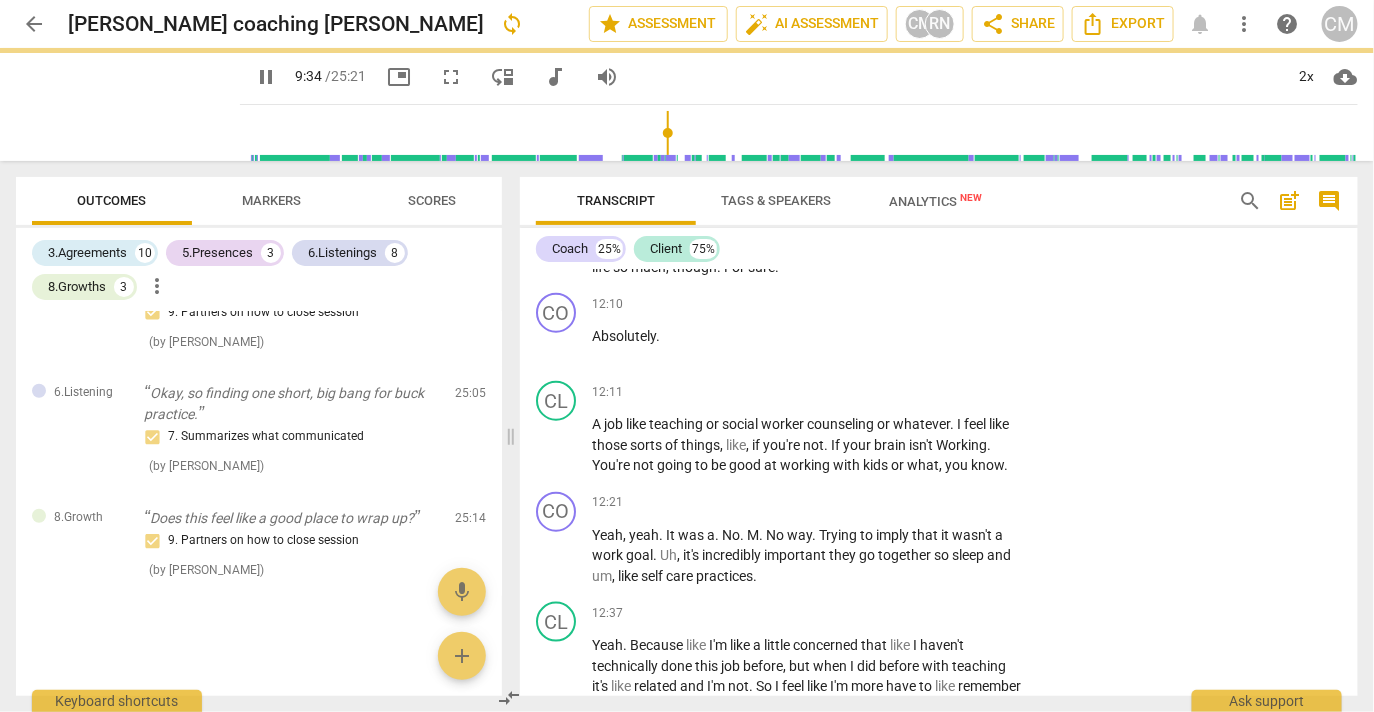 click on "pause" at bounding box center (557, -861) 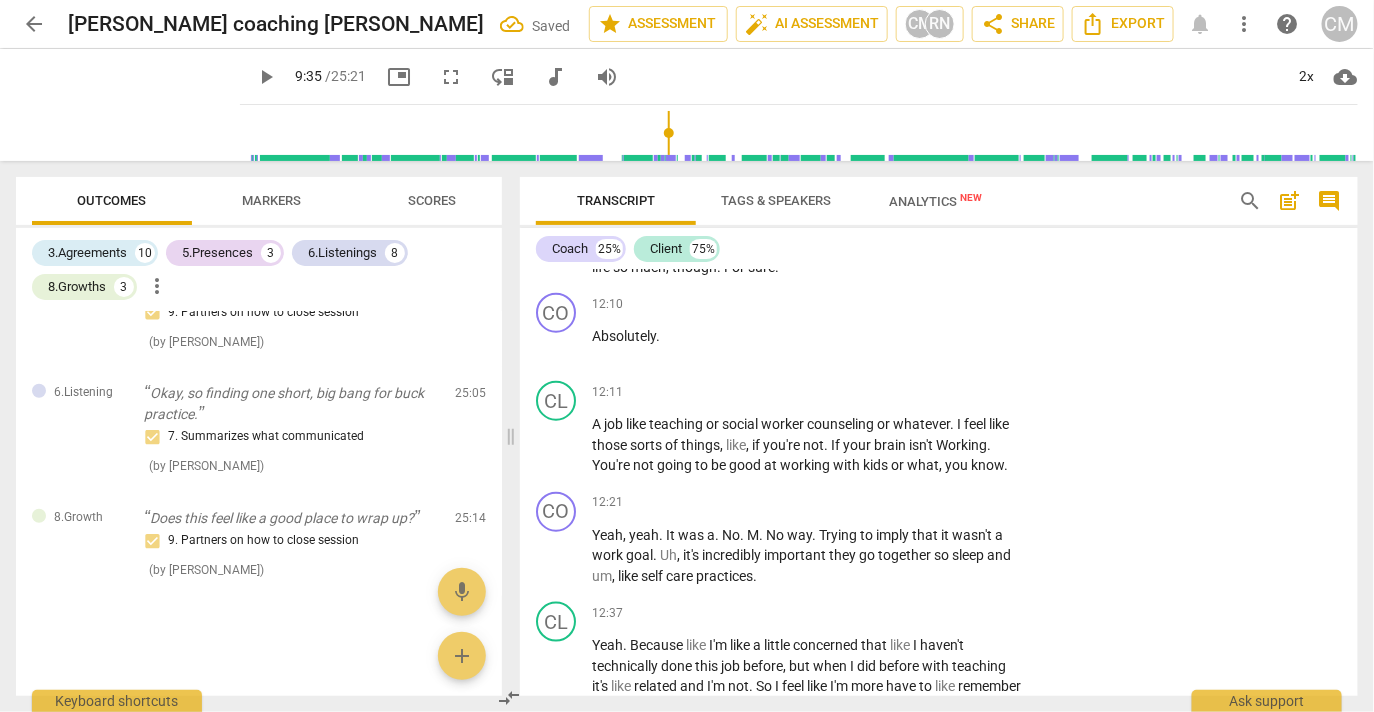 click on "play_arrow" at bounding box center [557, -861] 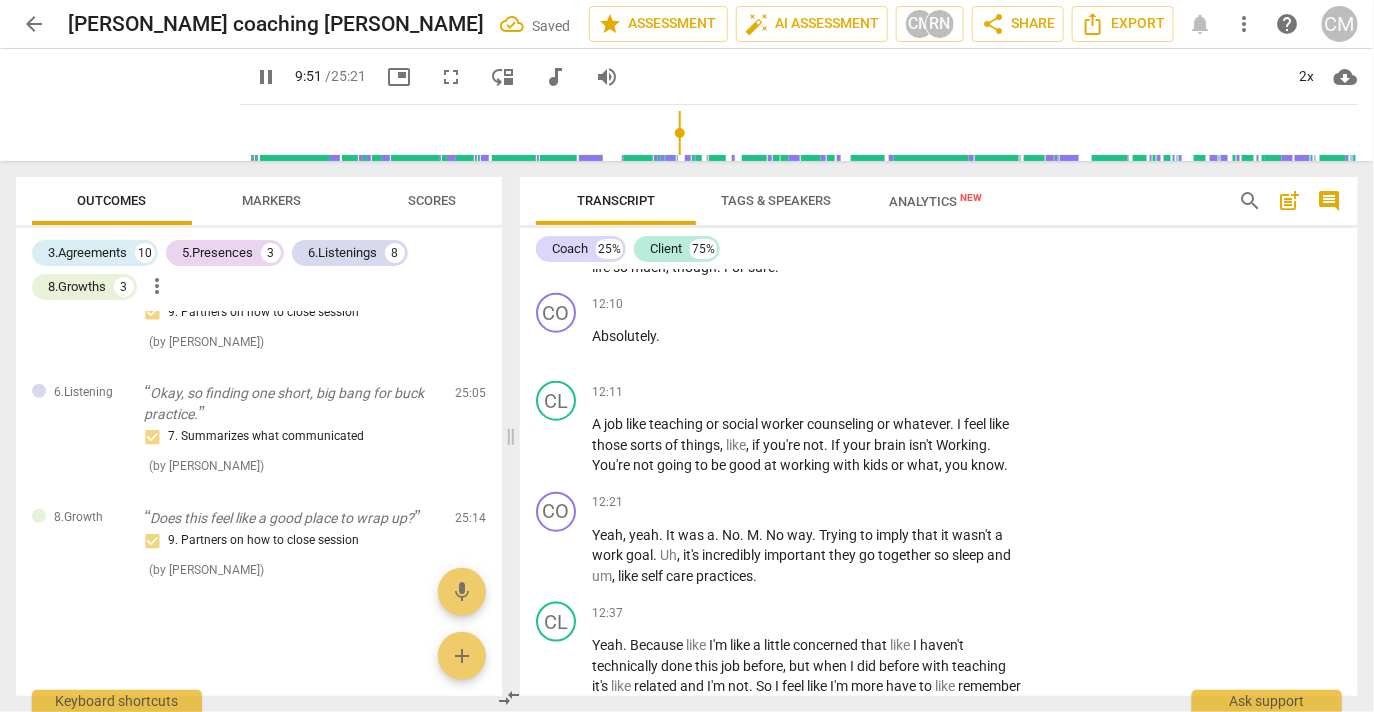 click on "pause" at bounding box center (557, -762) 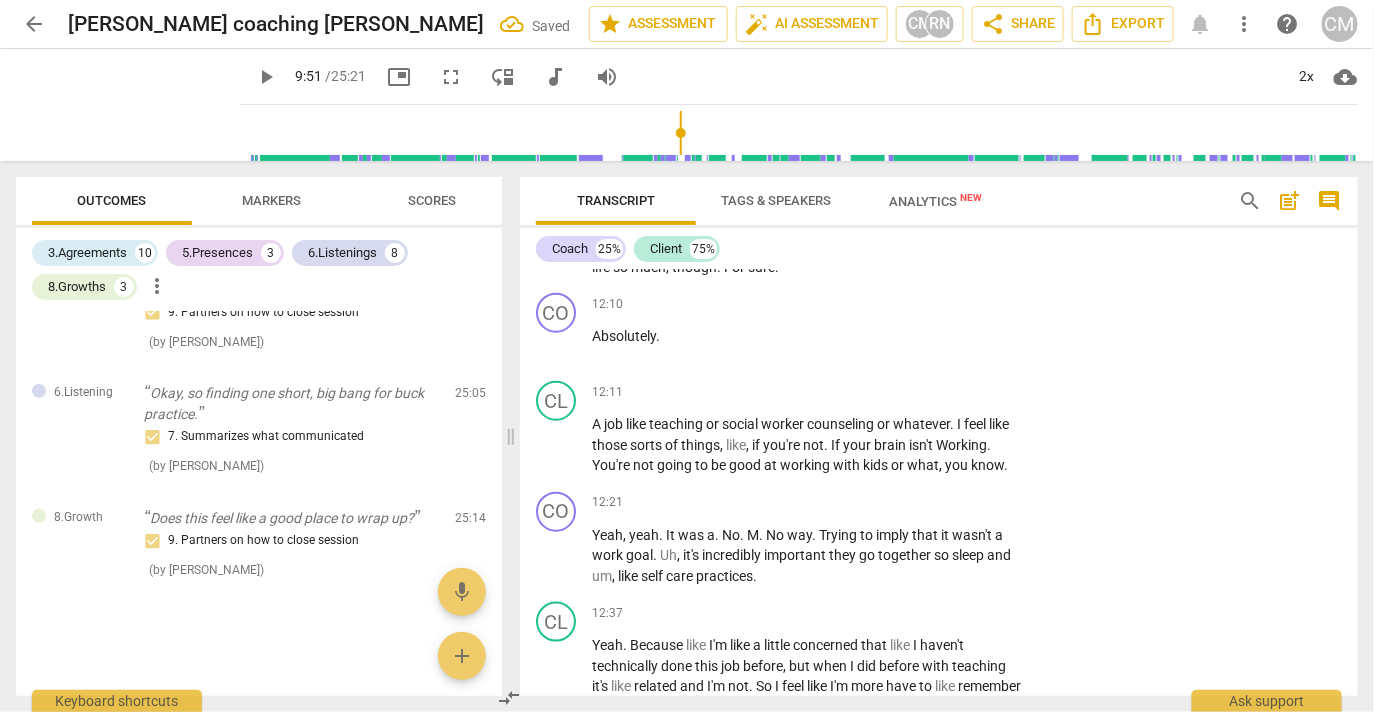 click on "play_arrow" at bounding box center (557, -762) 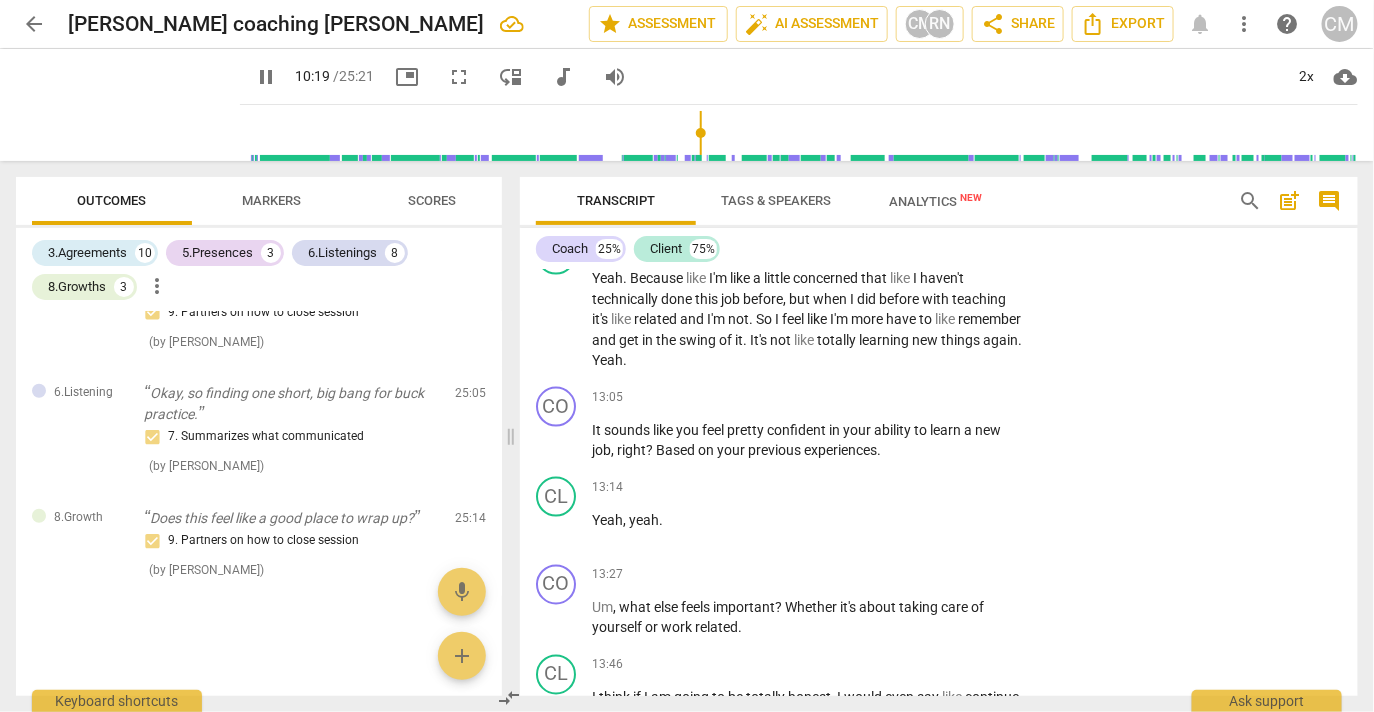 scroll, scrollTop: 6044, scrollLeft: 0, axis: vertical 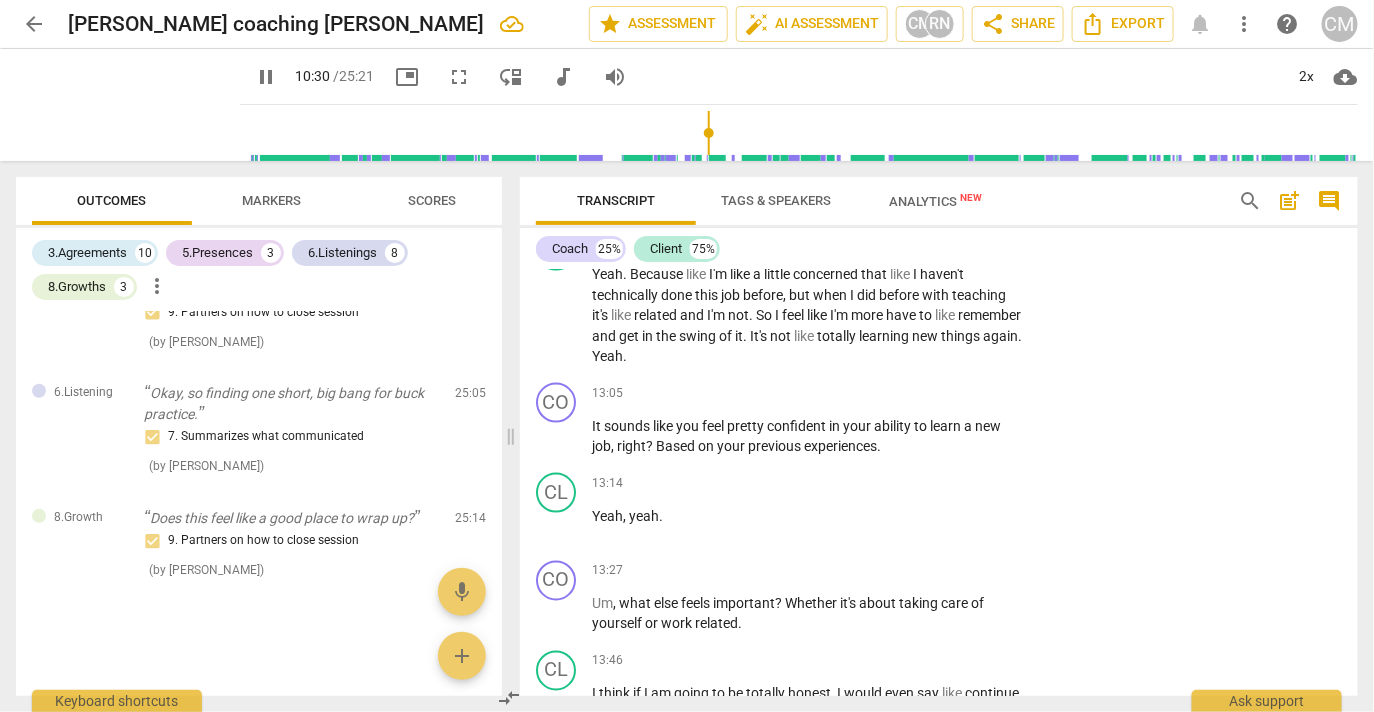 drag, startPoint x: 558, startPoint y: 588, endPoint x: 783, endPoint y: 585, distance: 225.02 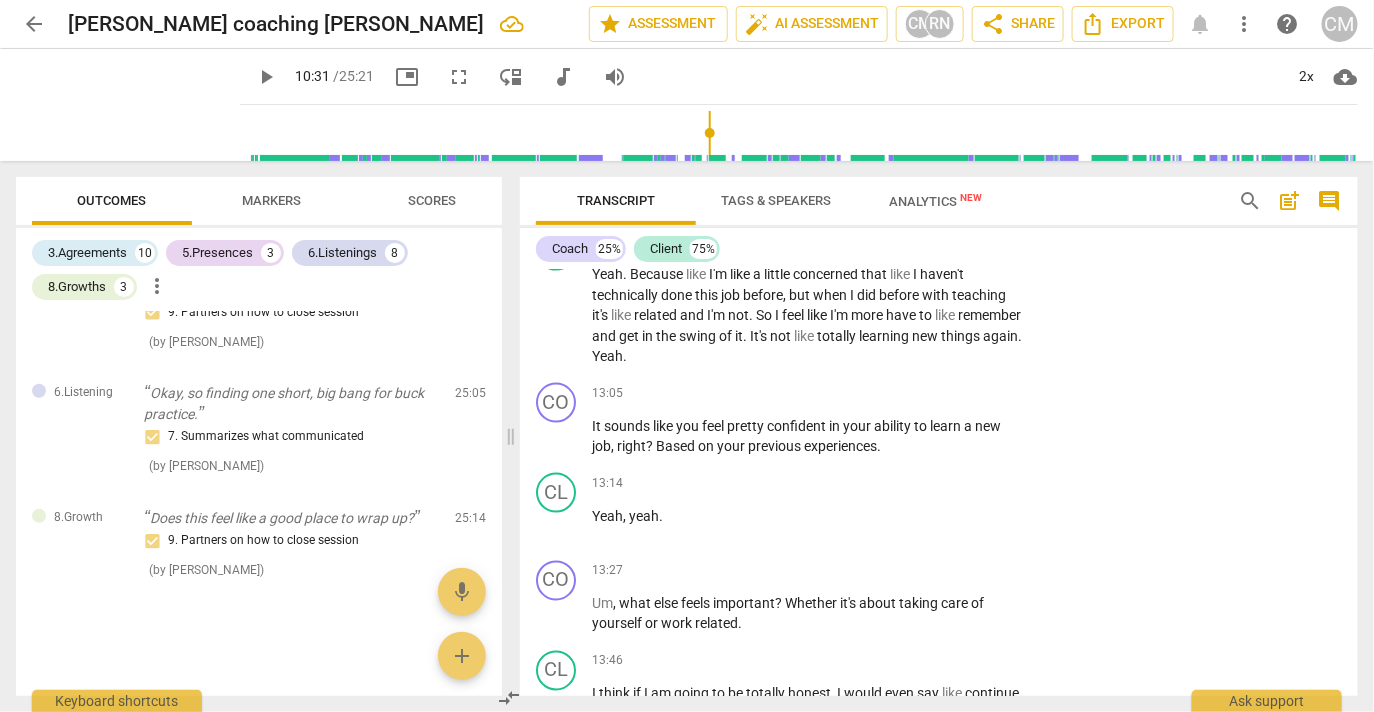drag, startPoint x: 918, startPoint y: 577, endPoint x: 582, endPoint y: 585, distance: 336.0952 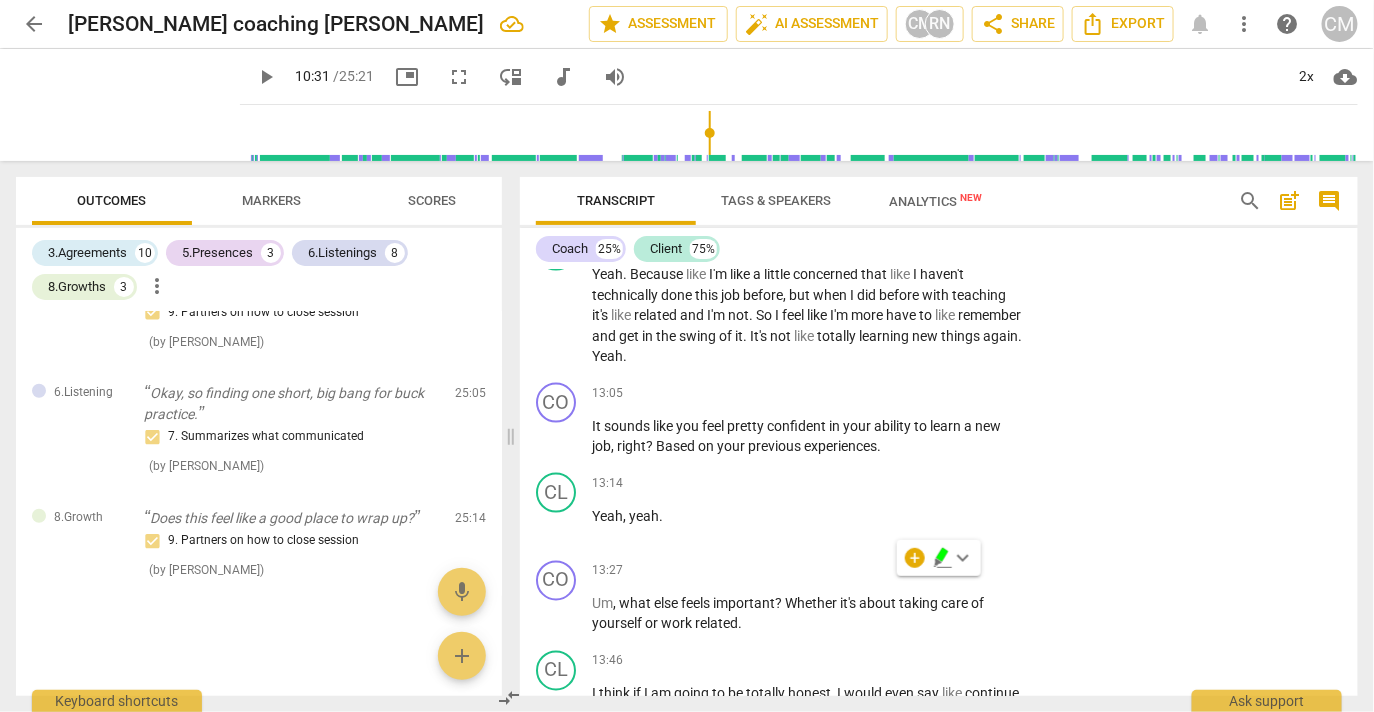 click on "keyboard_arrow_right" at bounding box center [1024, -807] 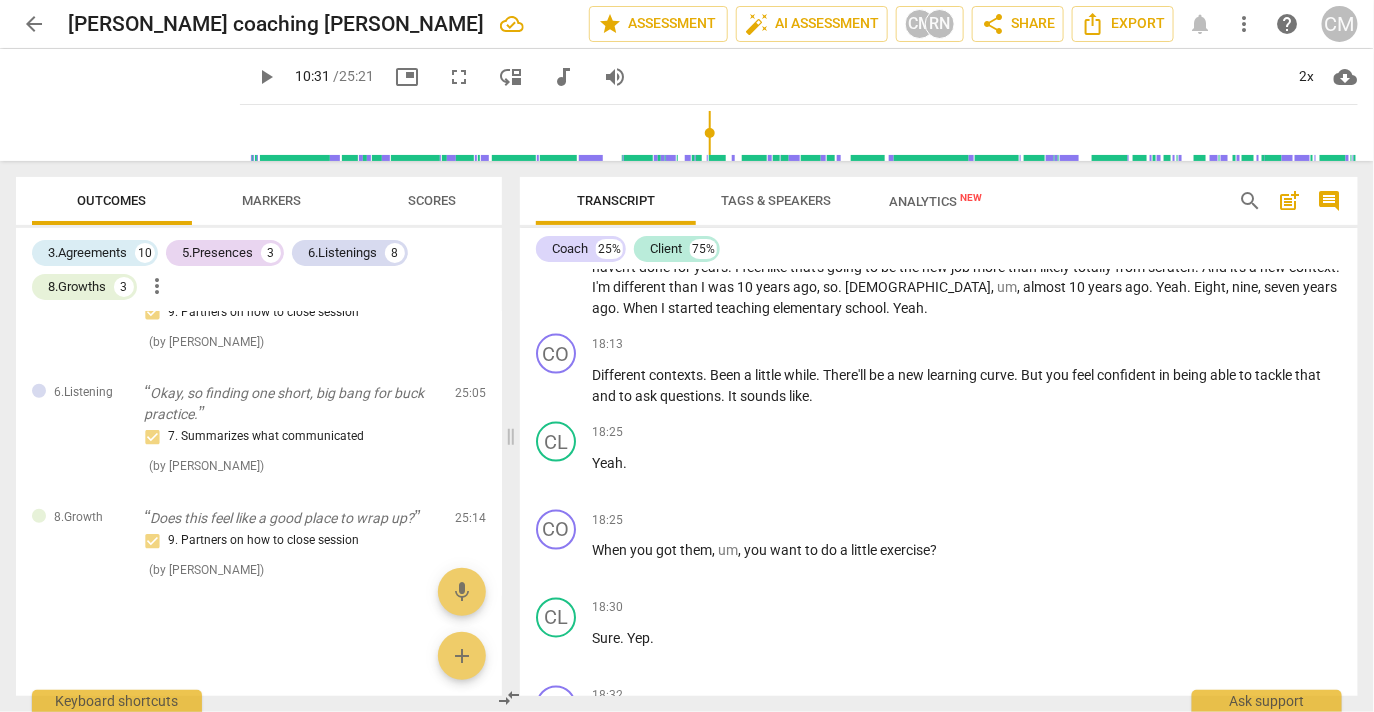 scroll, scrollTop: 5087, scrollLeft: 0, axis: vertical 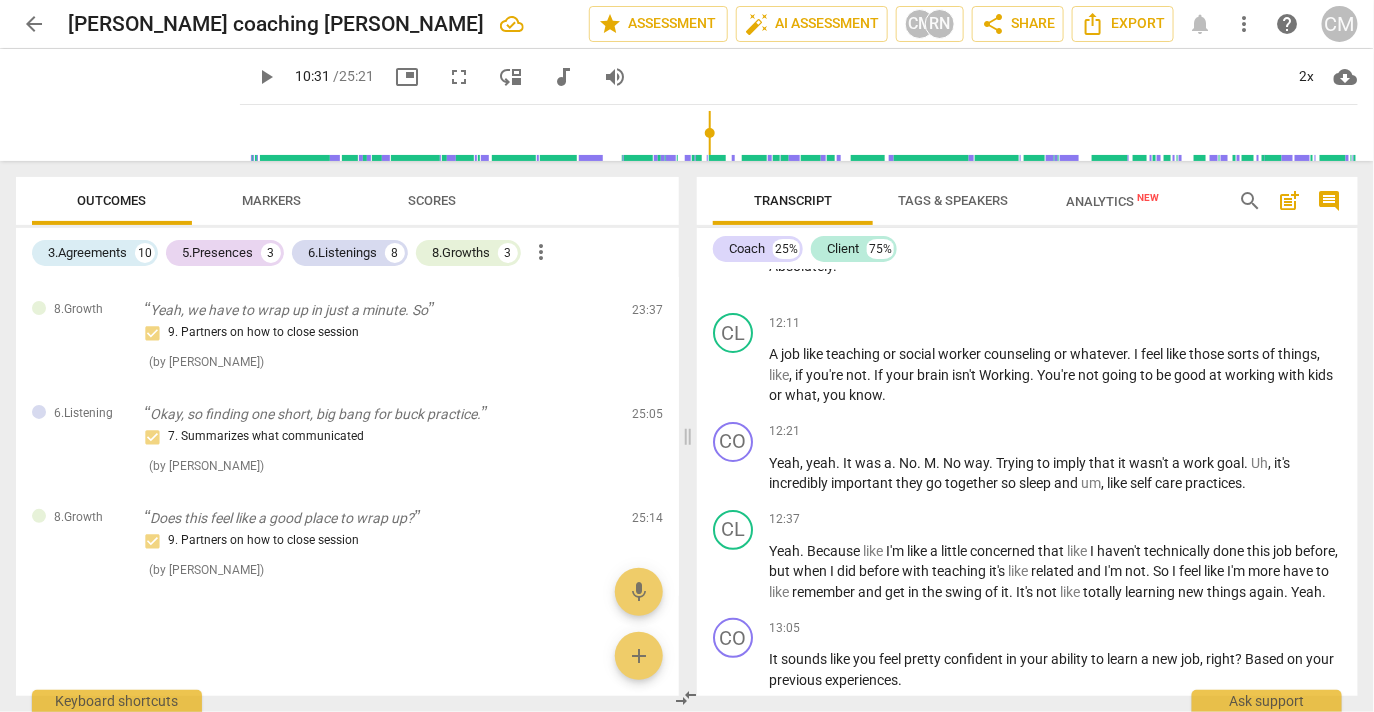 click on "Add competency" at bounding box center [1294, -395] 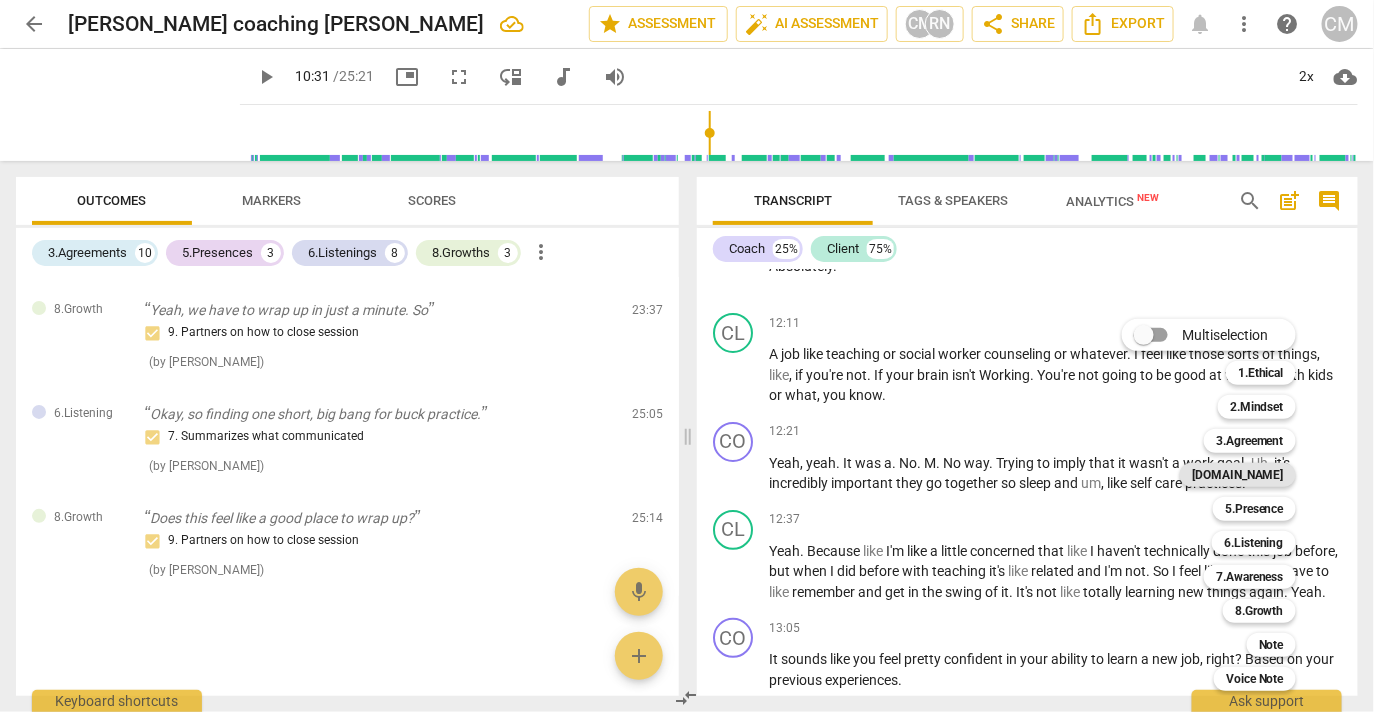 click on "[DOMAIN_NAME]" at bounding box center [1238, 475] 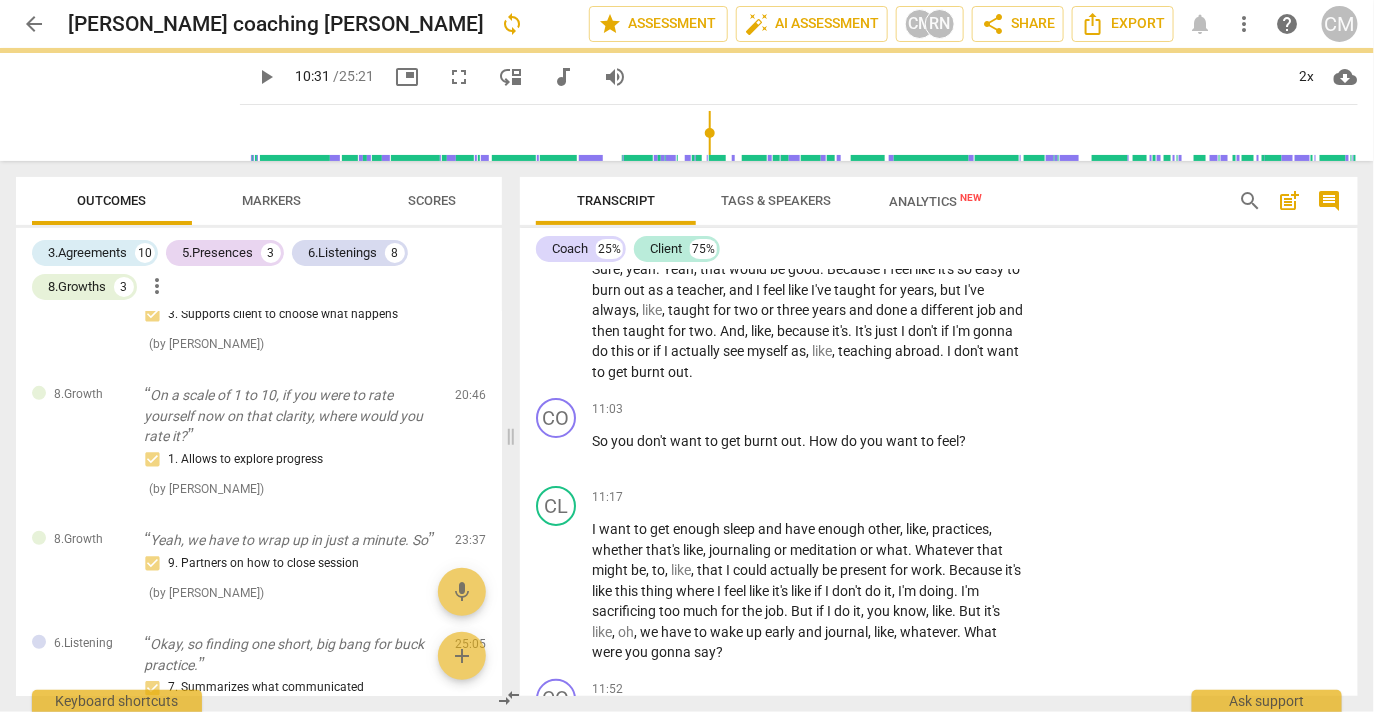scroll, scrollTop: 6044, scrollLeft: 0, axis: vertical 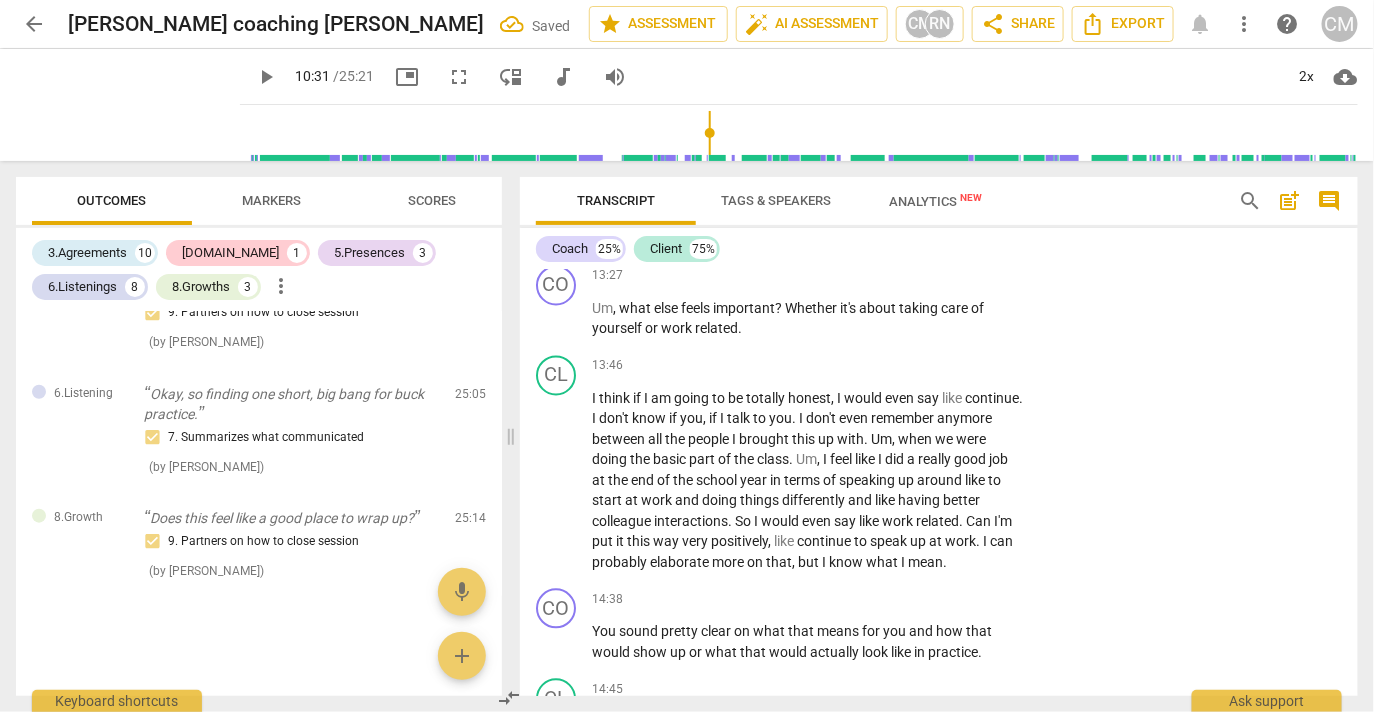 click on "4. Partners by inviting client to respond" at bounding box center [1171, -946] 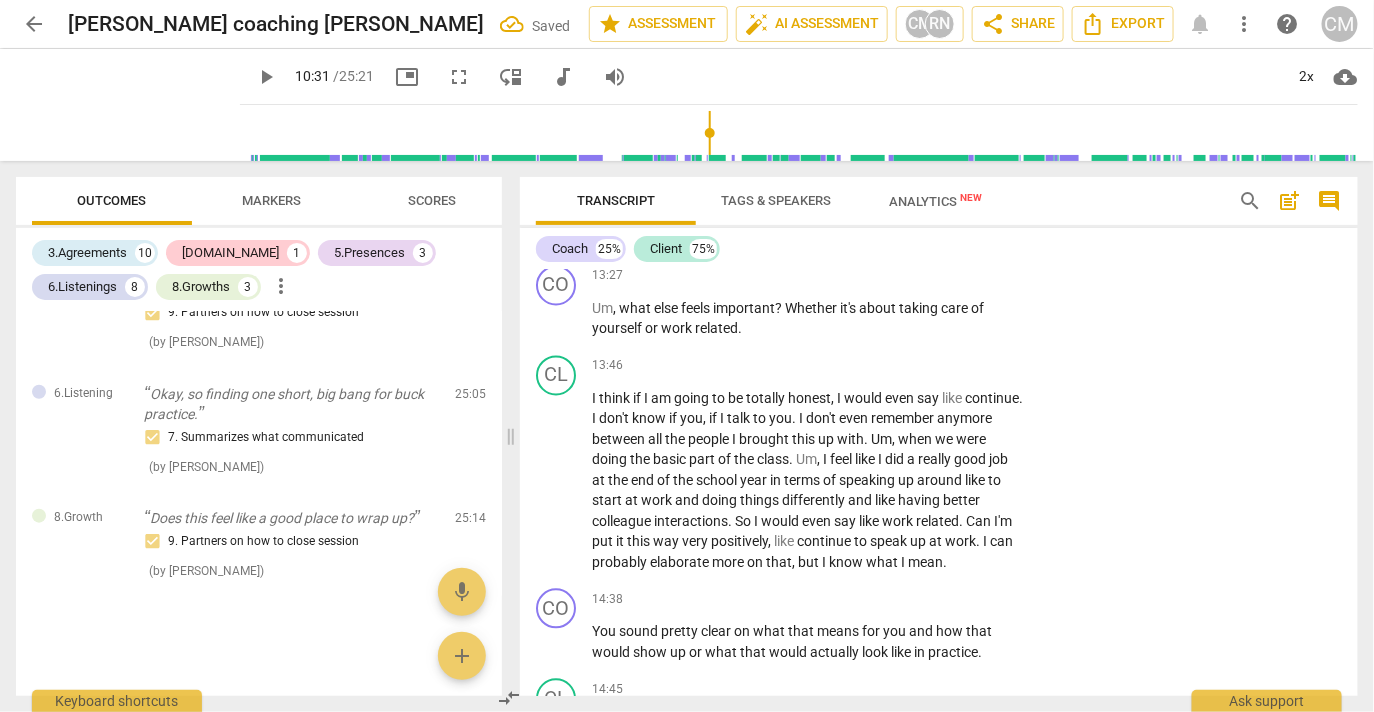 click on "4. Partners by inviting client to respond" at bounding box center (1050, -946) 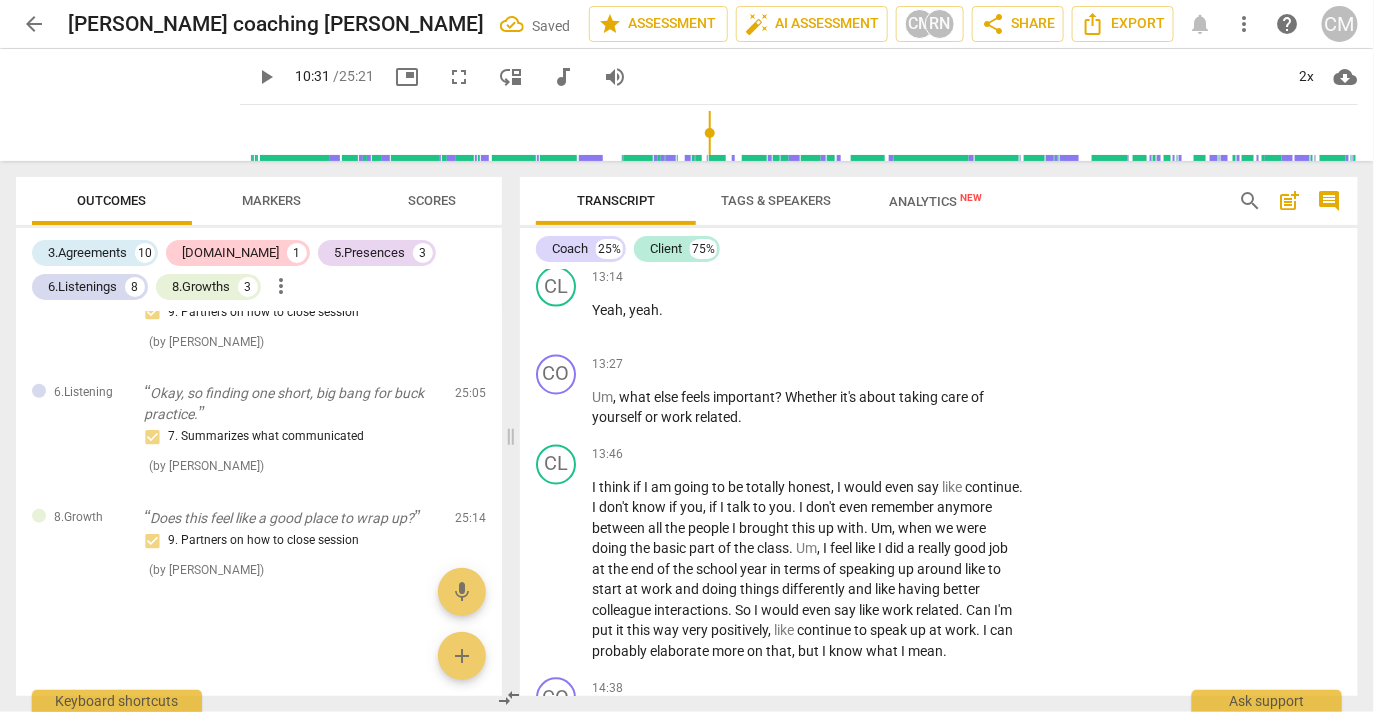 scroll, scrollTop: 6245, scrollLeft: 0, axis: vertical 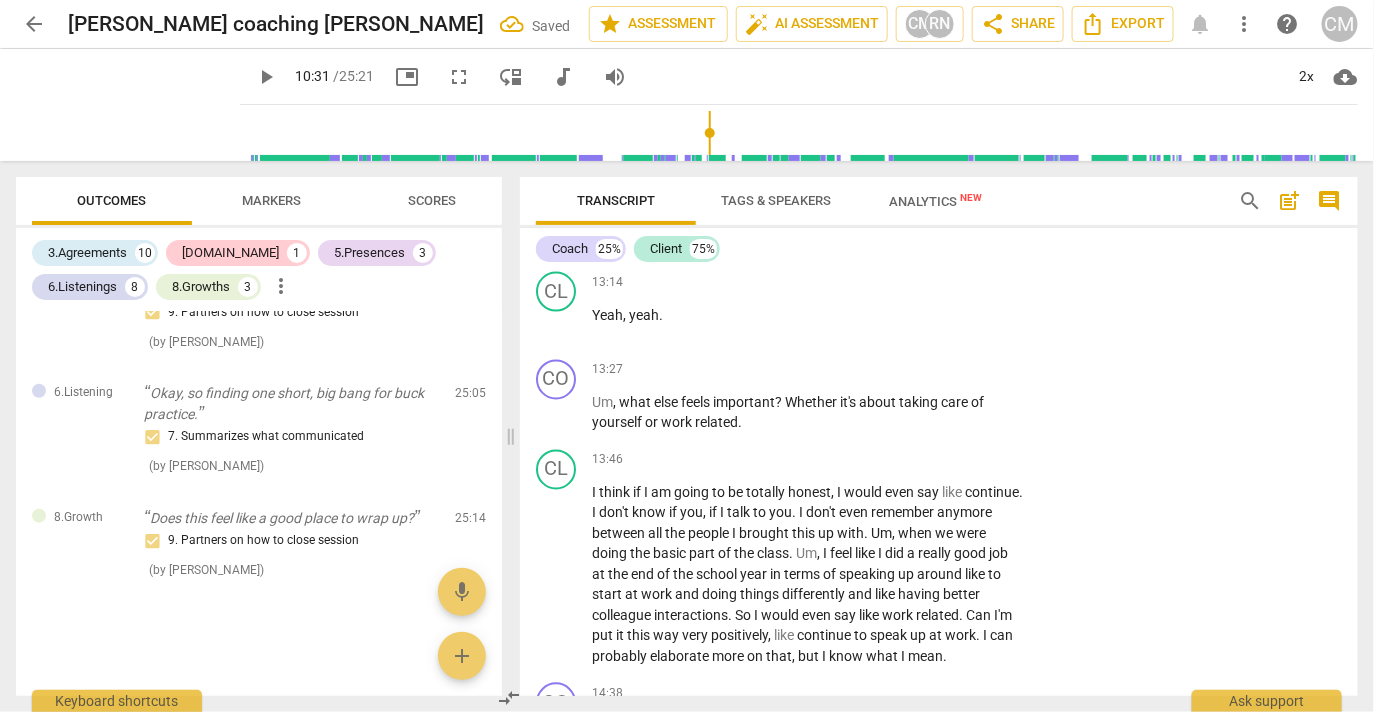 click on "Add competency" at bounding box center [838, -1008] 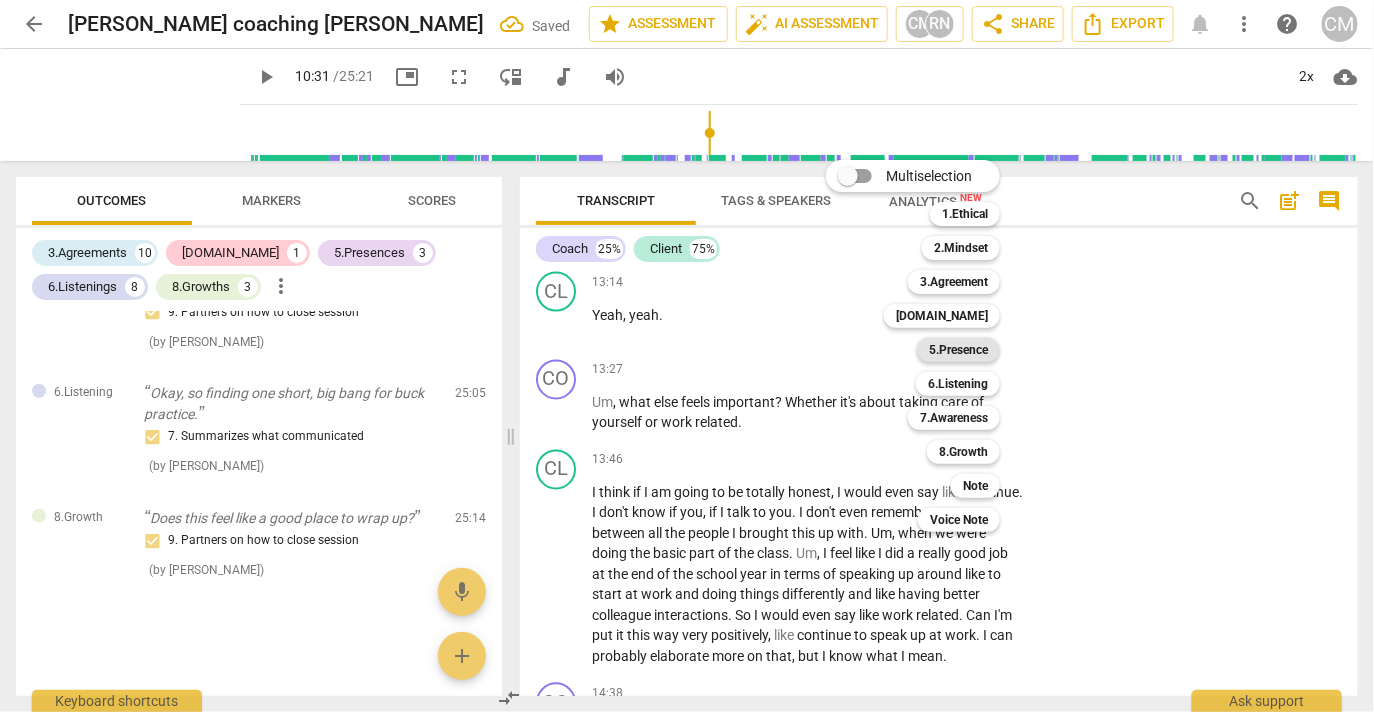 click on "5.Presence" at bounding box center [958, 350] 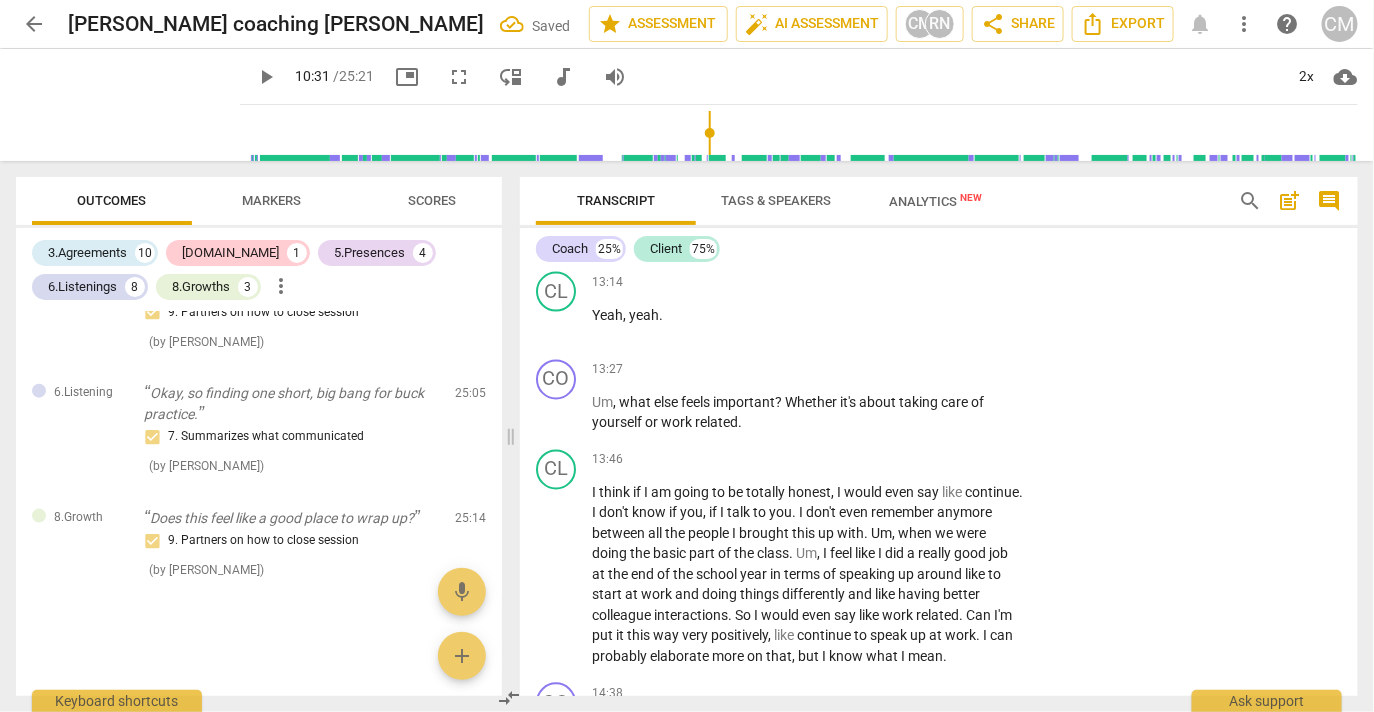 scroll, scrollTop: 3904, scrollLeft: 0, axis: vertical 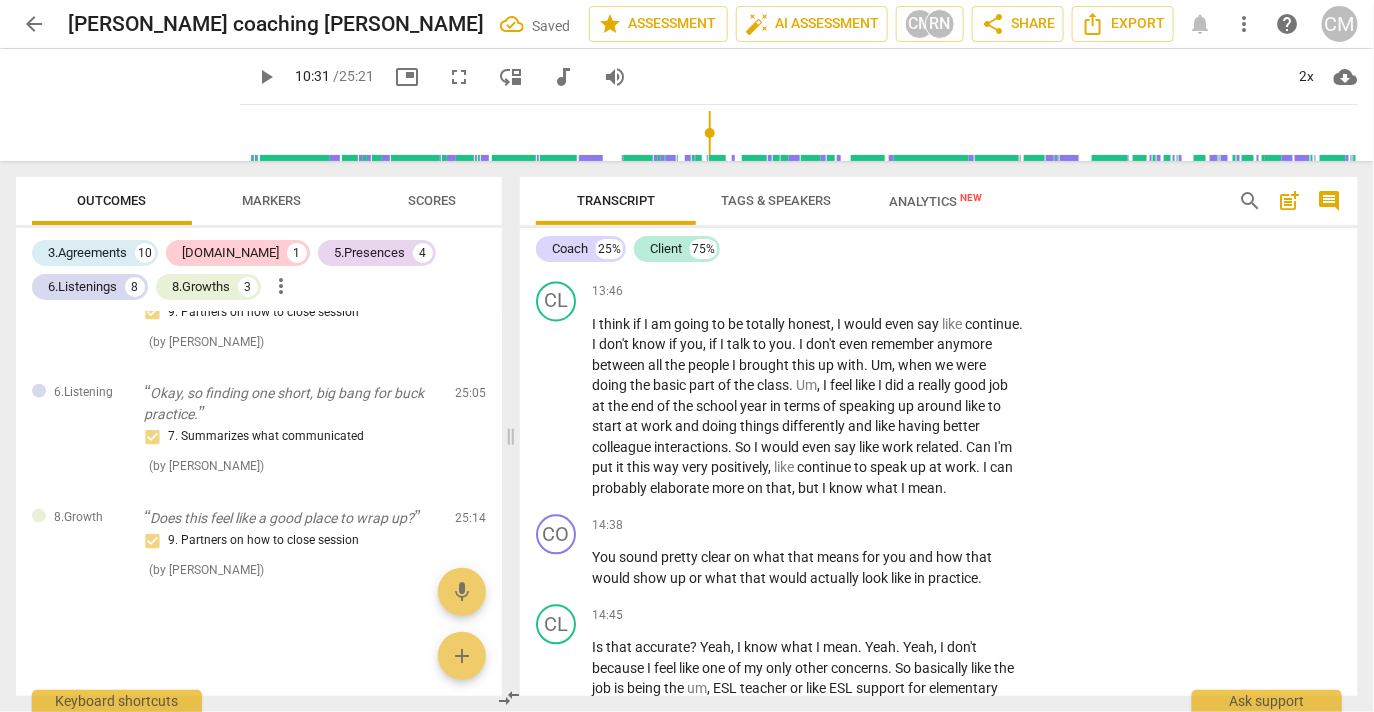 click on "3. Supports client to choose what happens" at bounding box center (1050, -822) 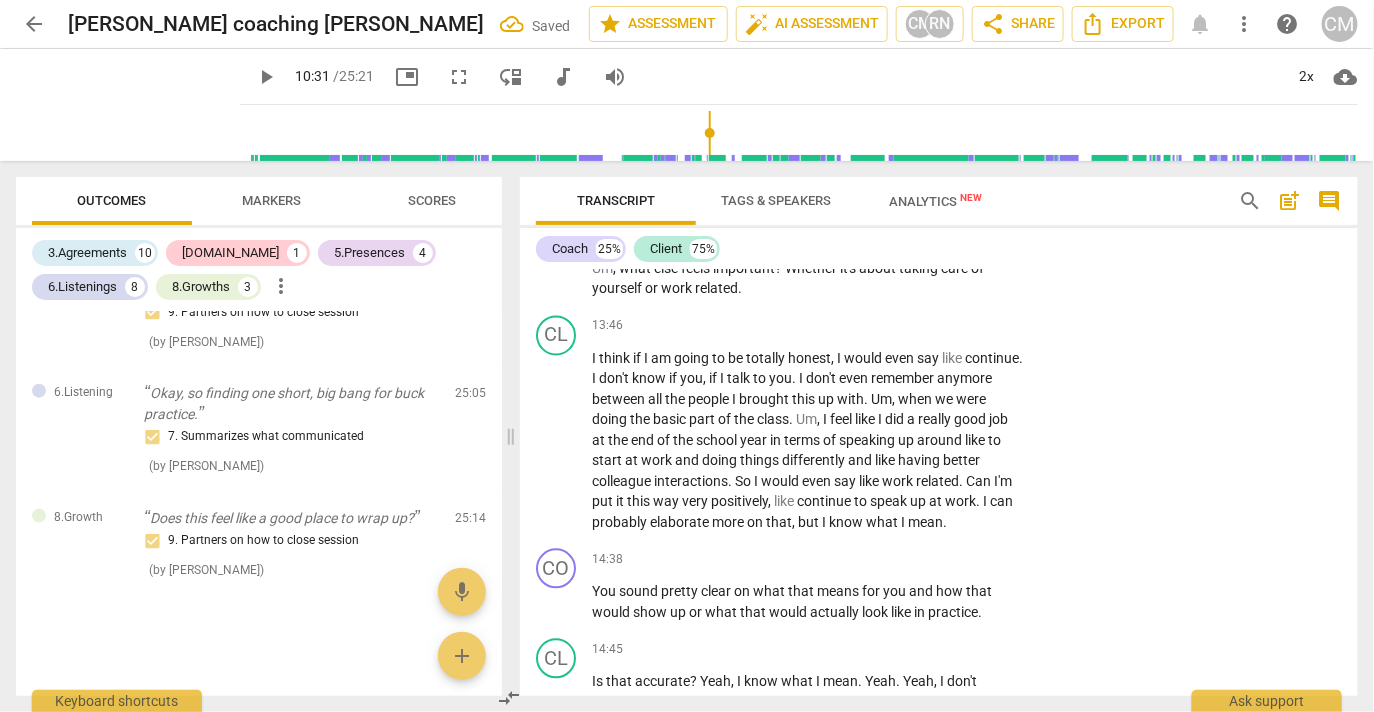 scroll, scrollTop: 6255, scrollLeft: 0, axis: vertical 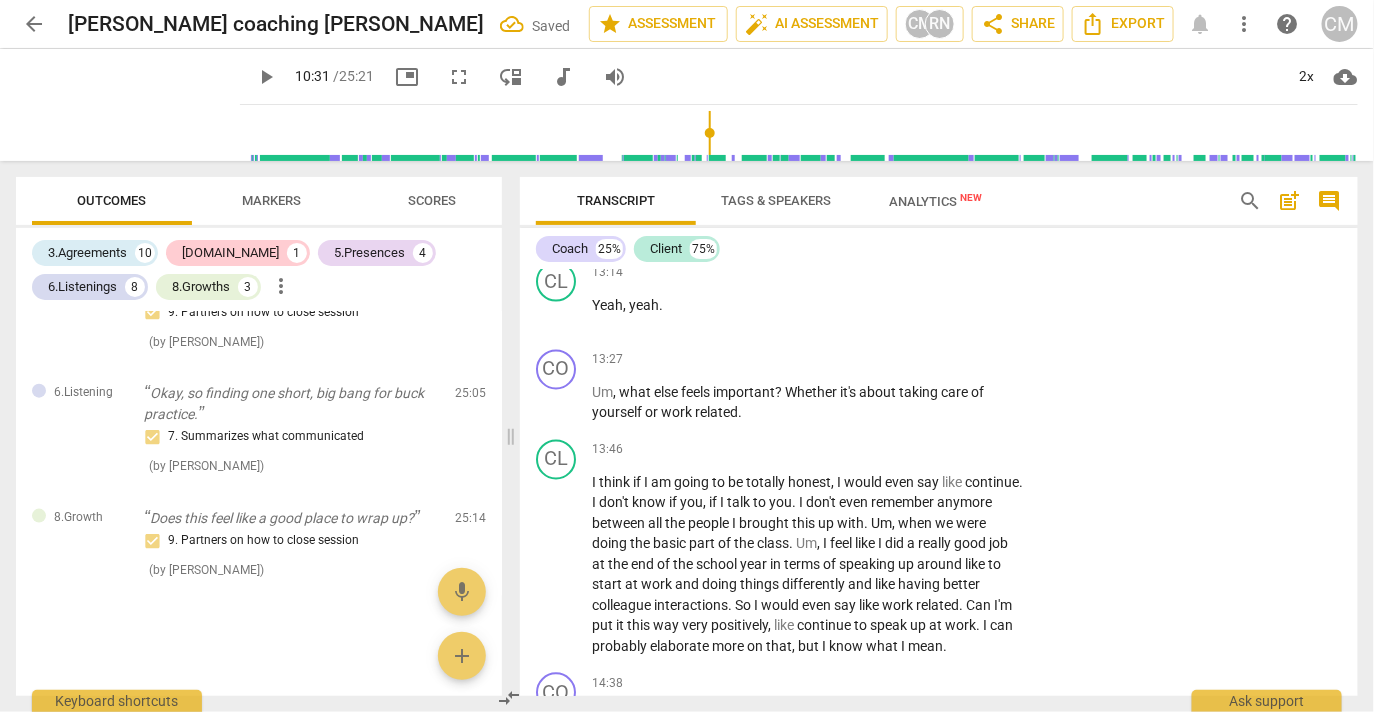 click on "+ Add competency" at bounding box center (735, -1019) 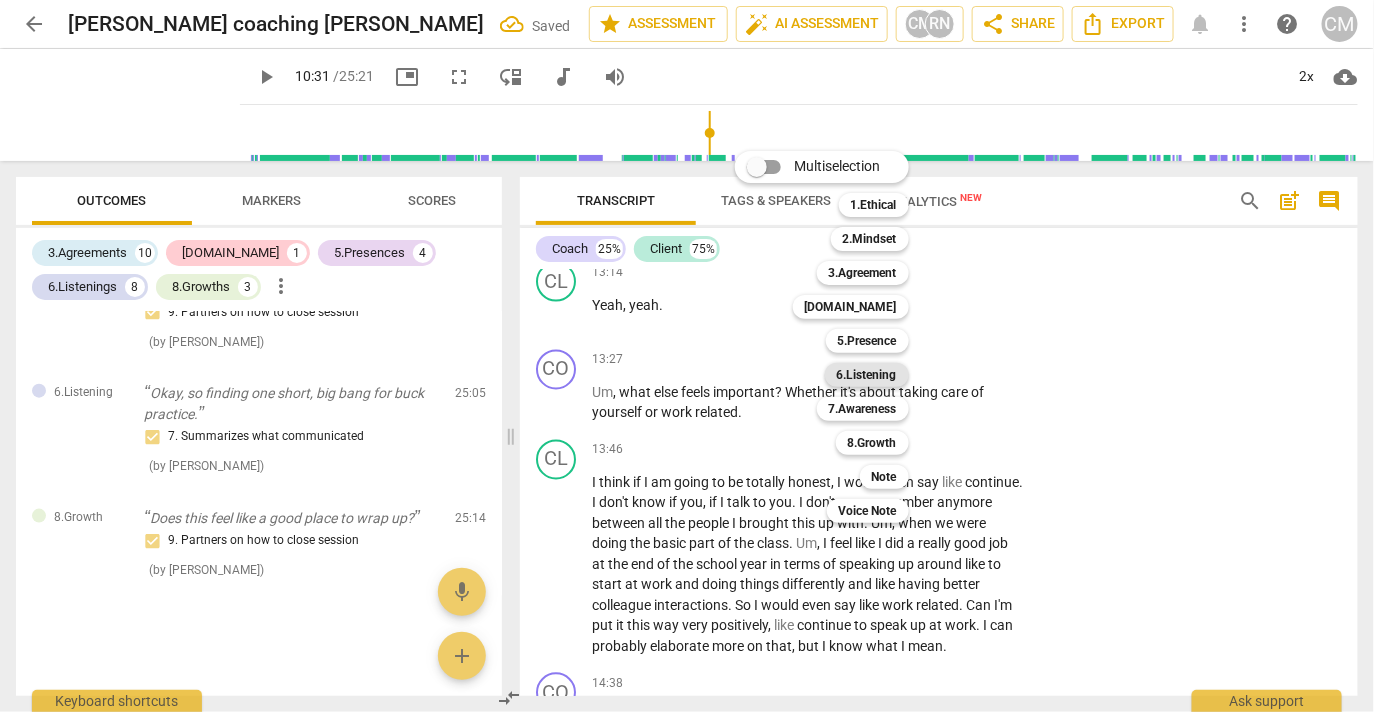 click on "6.Listening" at bounding box center (867, 375) 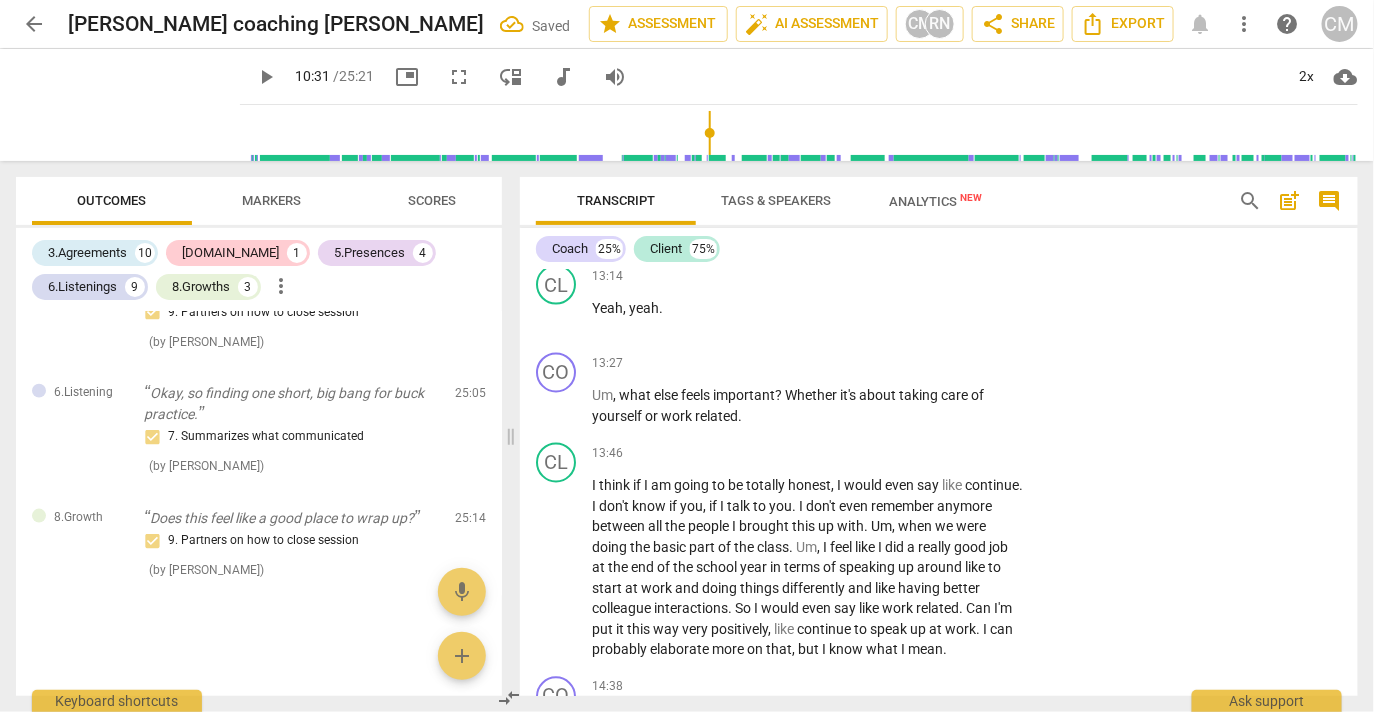scroll, scrollTop: 4064, scrollLeft: 0, axis: vertical 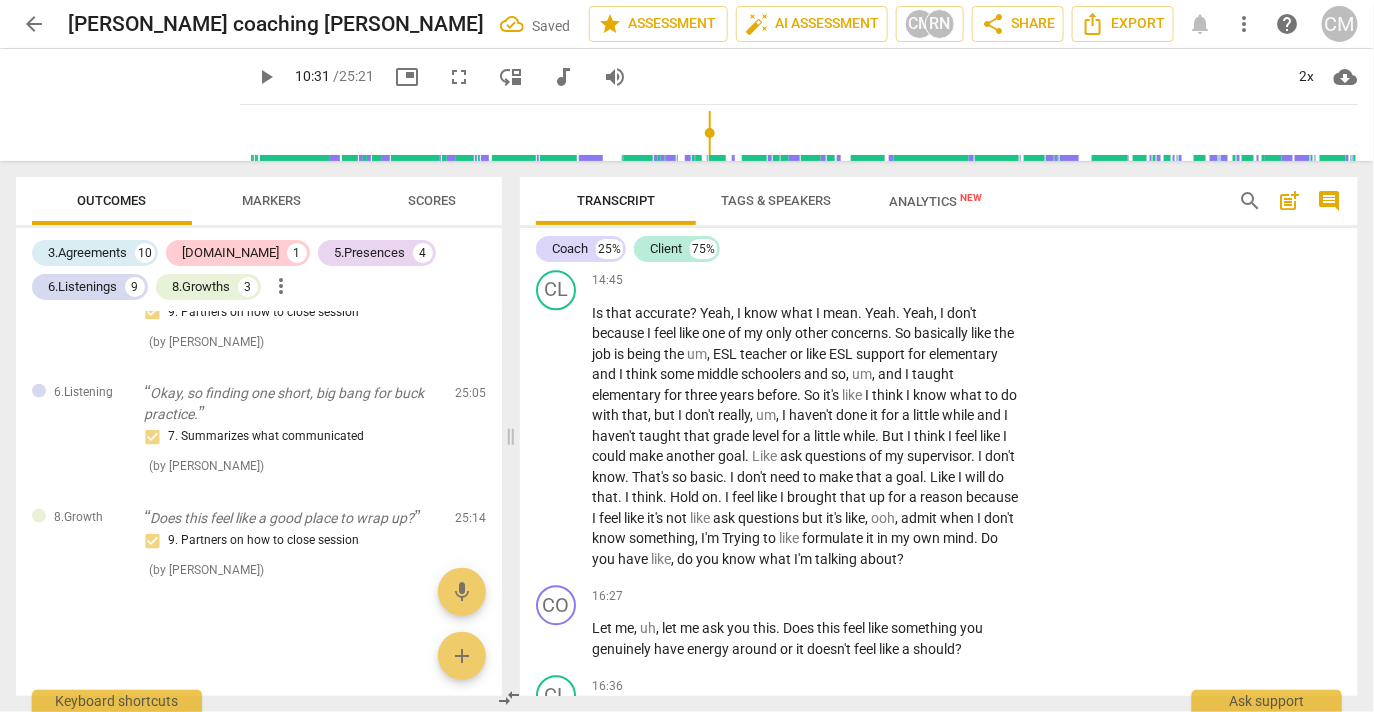 click on "5. Inquires about perception" at bounding box center [1050, -879] 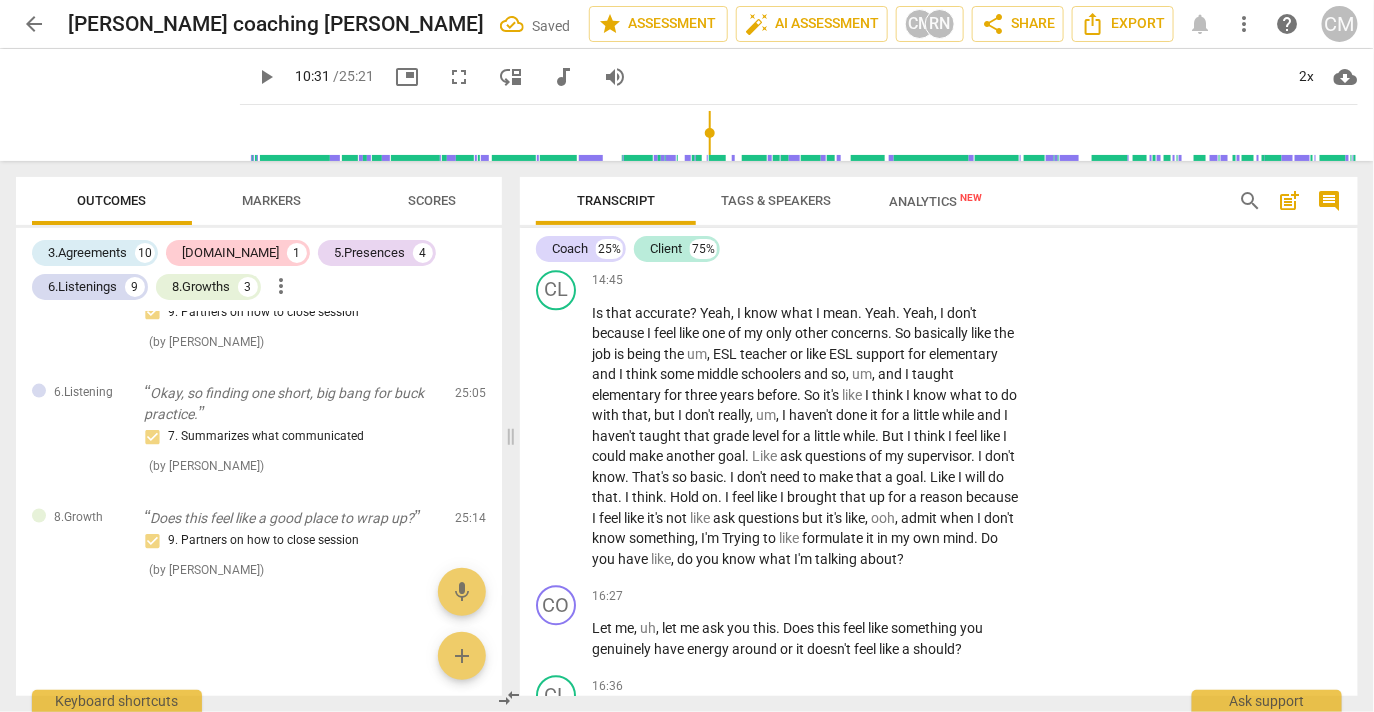 click on "5. Inquires about perception" at bounding box center [1050, -879] 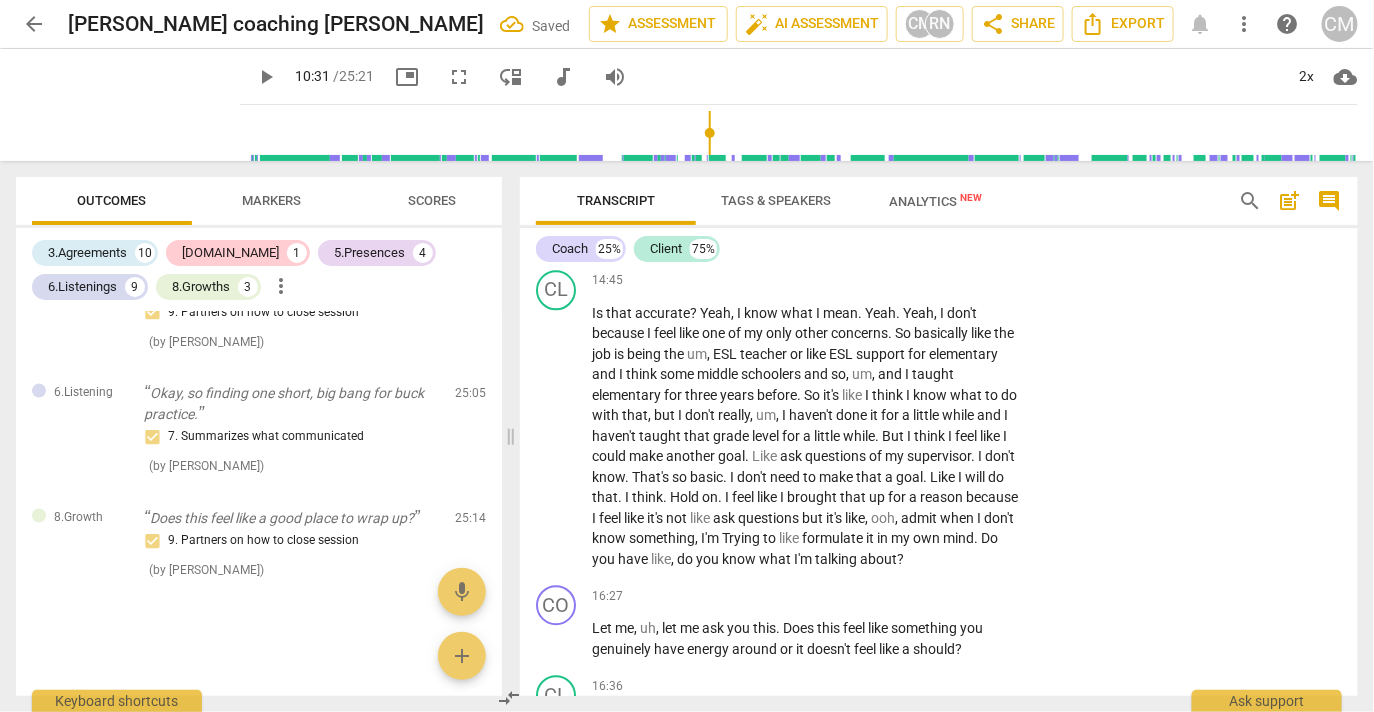 click on "5. Inquires about perception" at bounding box center [1050, -879] 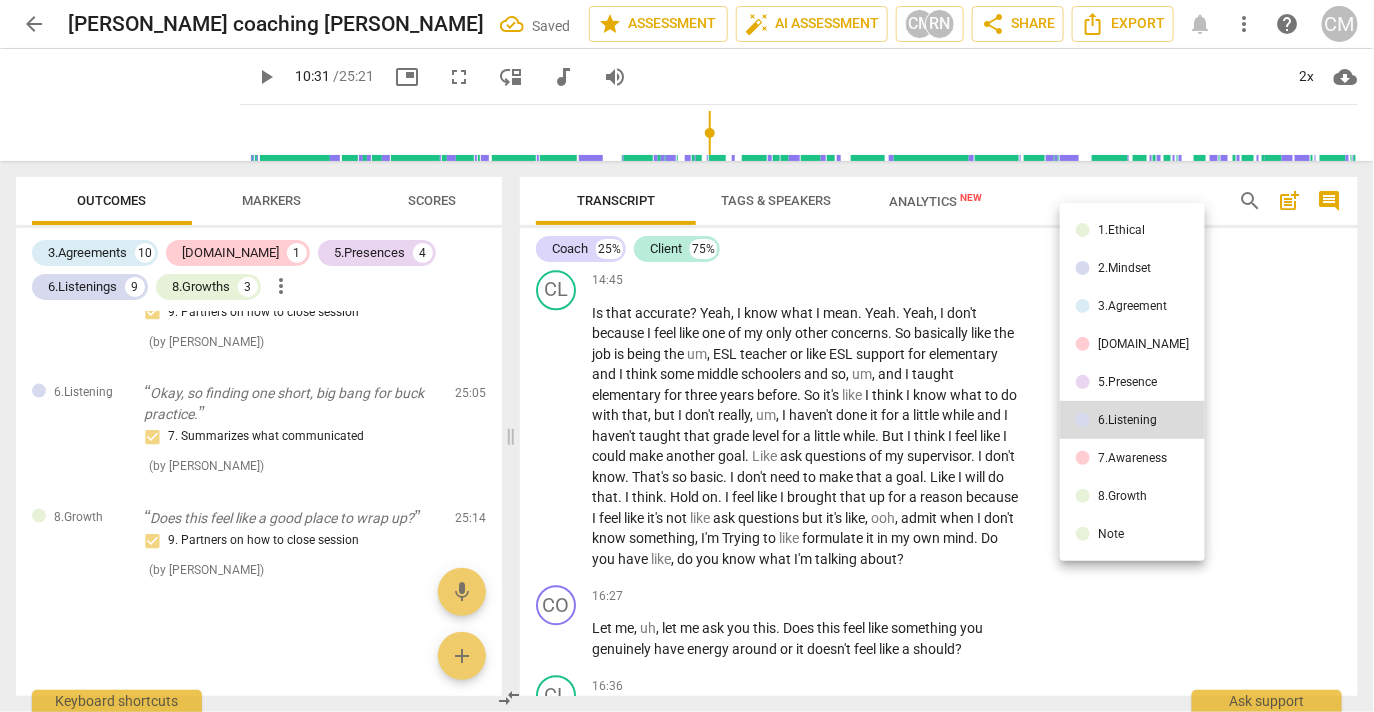 drag, startPoint x: 1161, startPoint y: 462, endPoint x: 1177, endPoint y: 464, distance: 16.124516 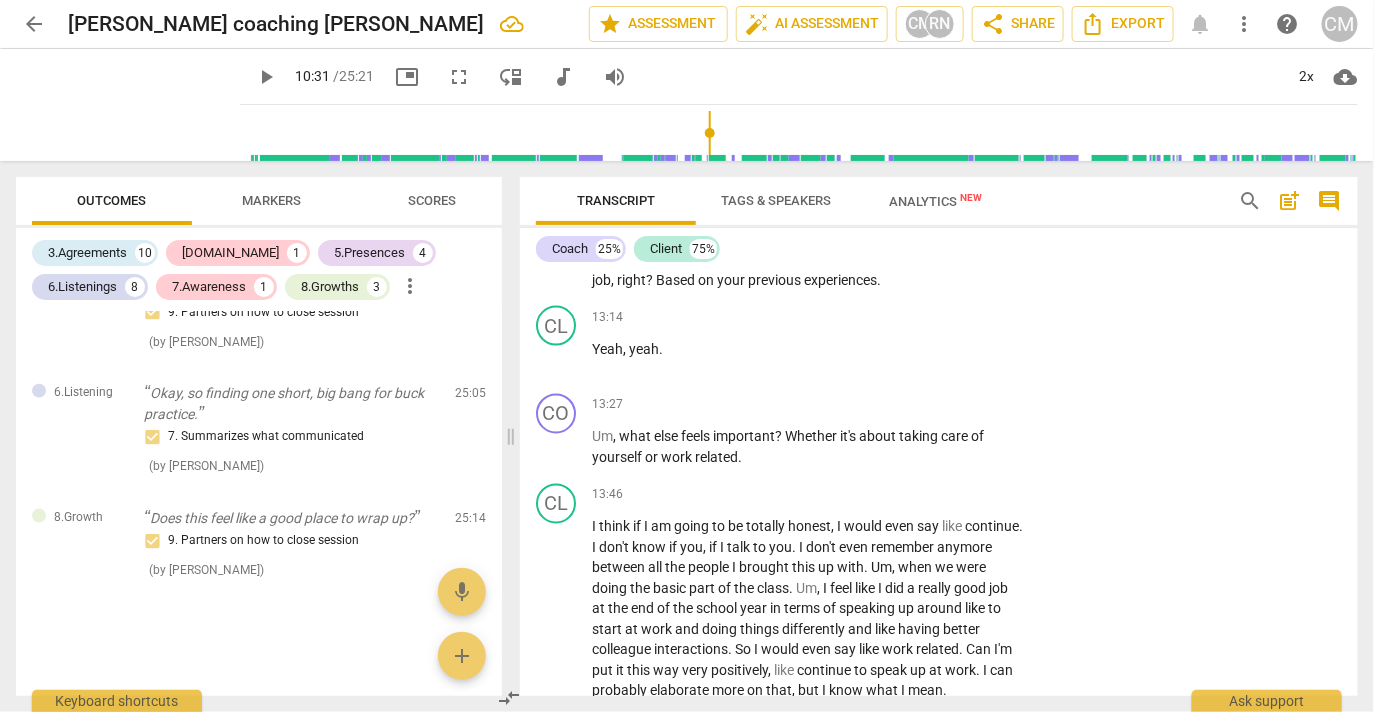 scroll, scrollTop: 6208, scrollLeft: 0, axis: vertical 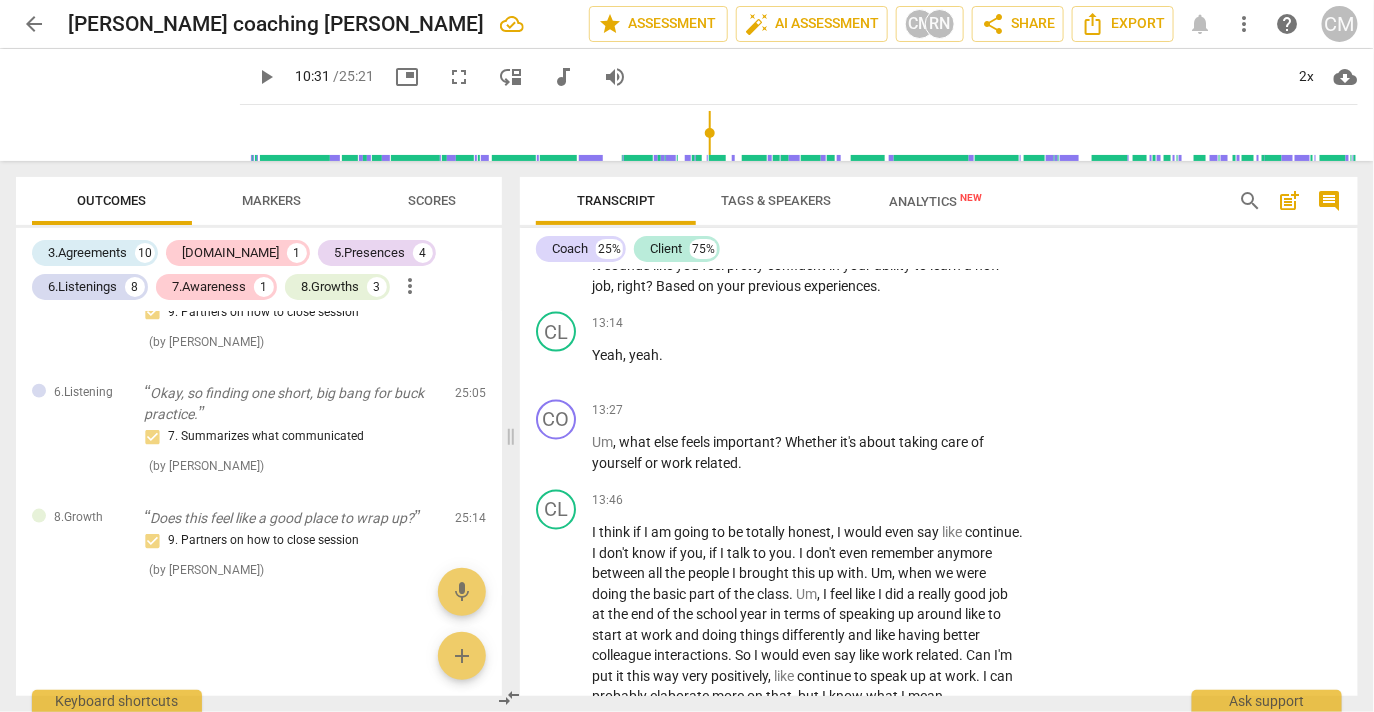 click on "Add competency" at bounding box center (698, -971) 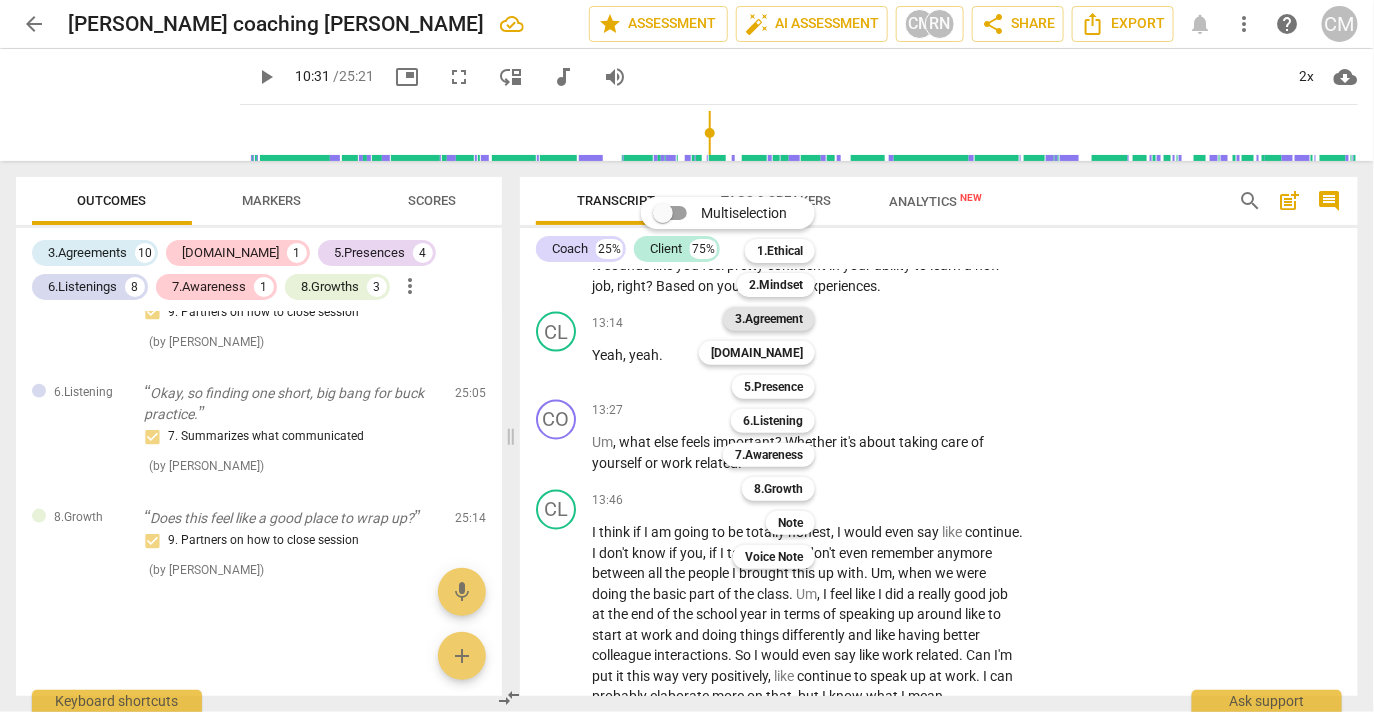click on "3.Agreement" at bounding box center [769, 319] 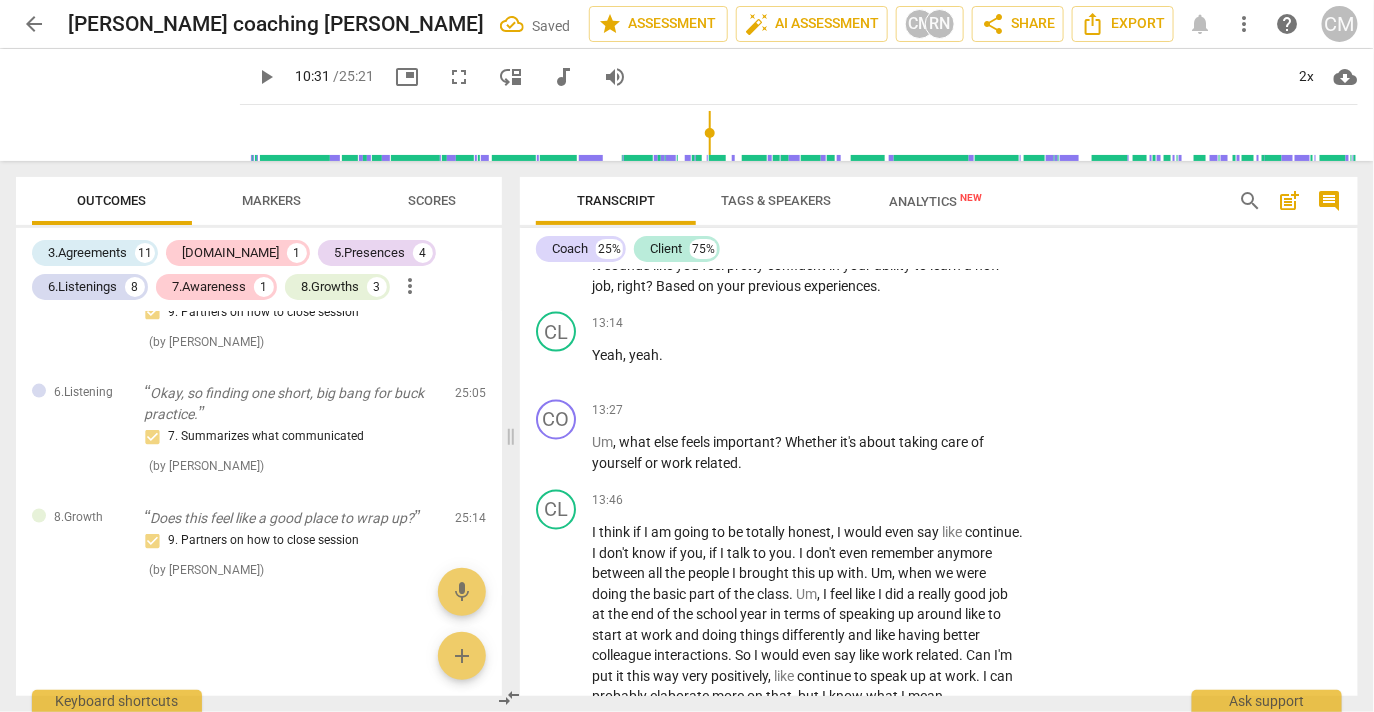 scroll, scrollTop: 4179, scrollLeft: 0, axis: vertical 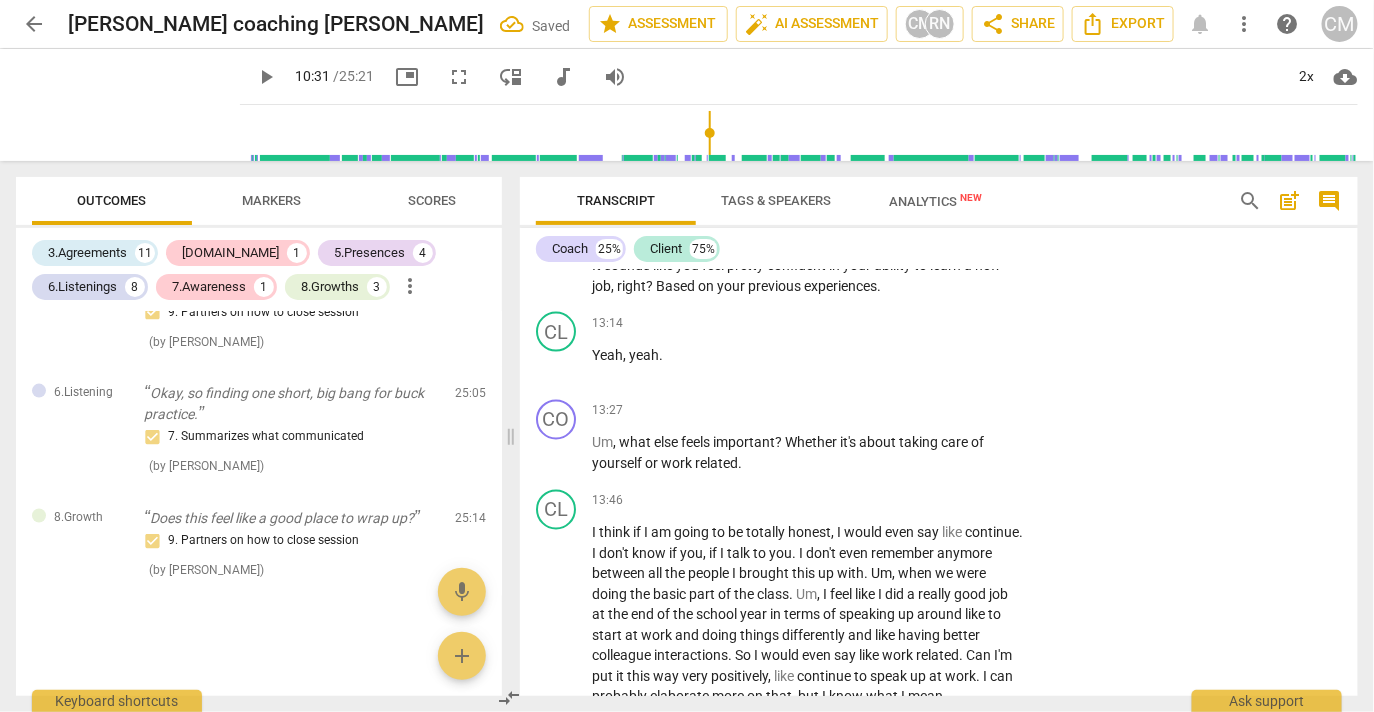 click on "4. Defines what to address" at bounding box center (1137, -815) 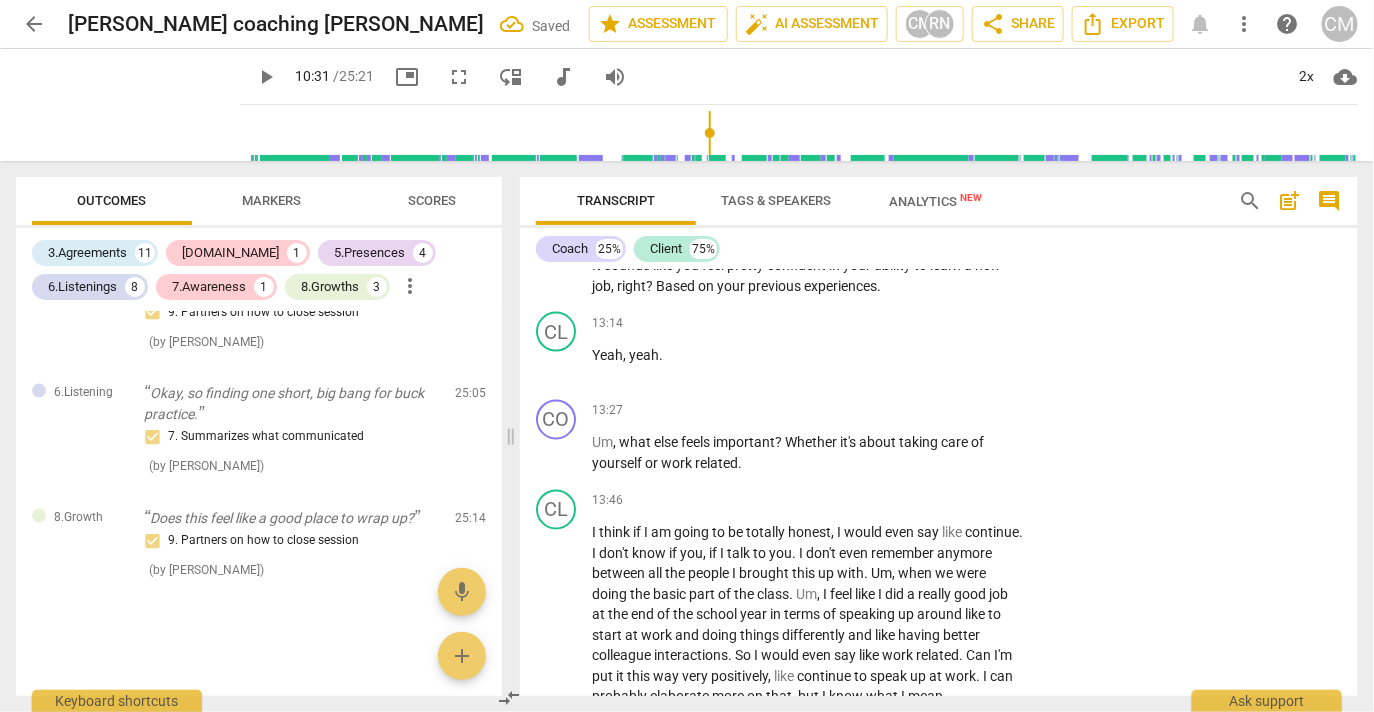 drag, startPoint x: 563, startPoint y: 590, endPoint x: 1115, endPoint y: 475, distance: 563.8519 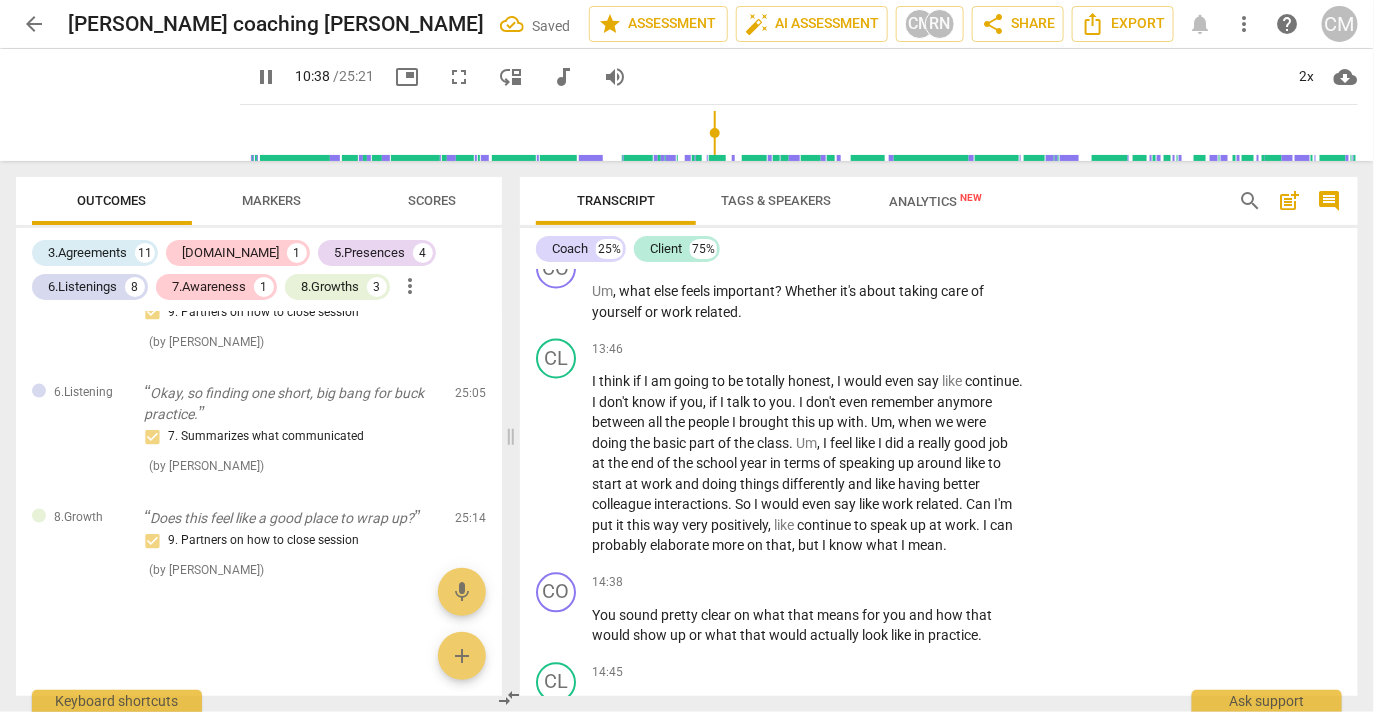 scroll, scrollTop: 6447, scrollLeft: 0, axis: vertical 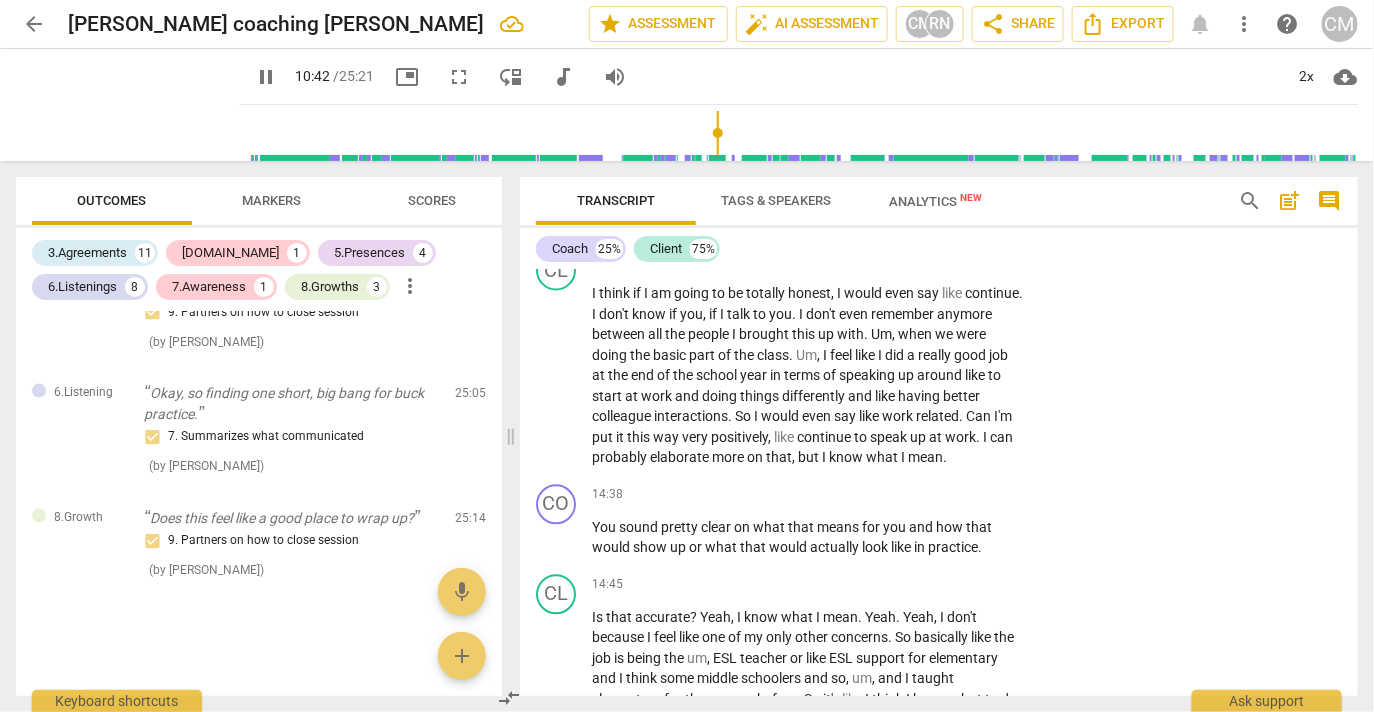 click on "7.Awareness Charles Marroni 12:03 07-14-2025" at bounding box center (1208, -950) 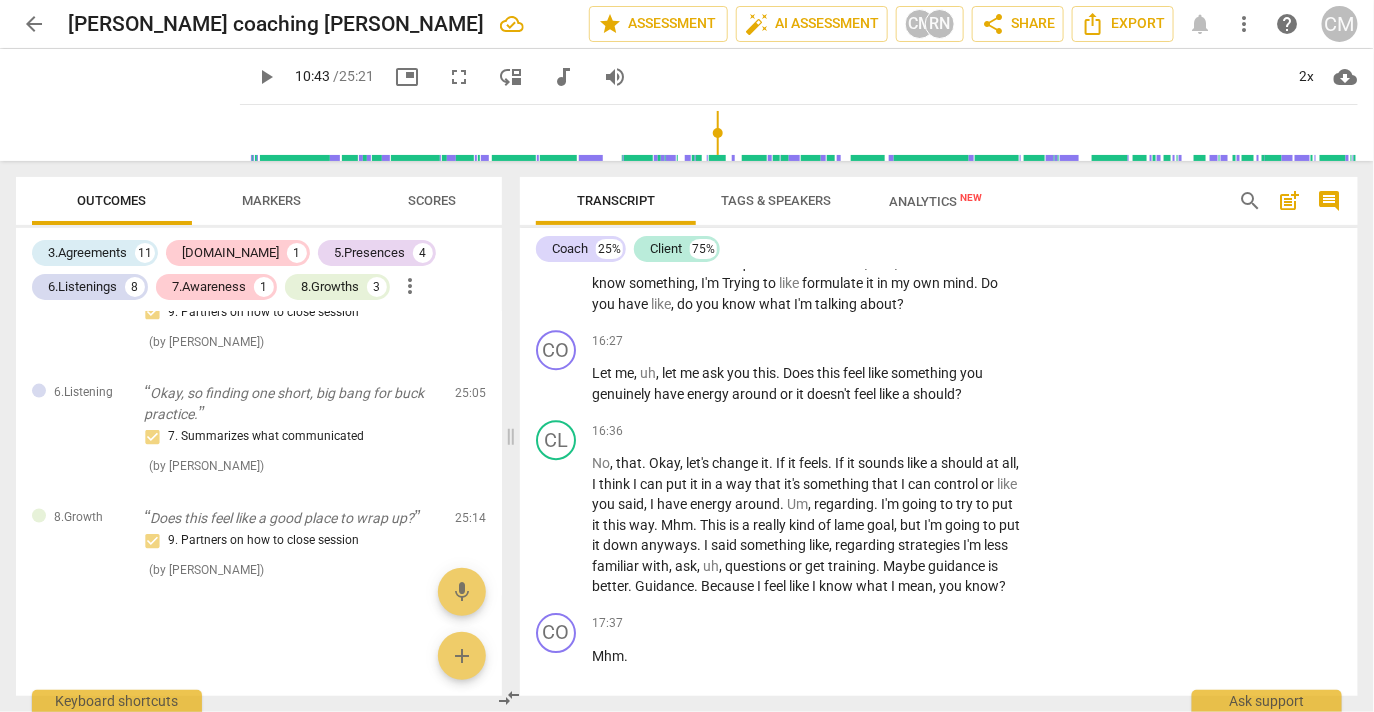 scroll, scrollTop: 6991, scrollLeft: 0, axis: vertical 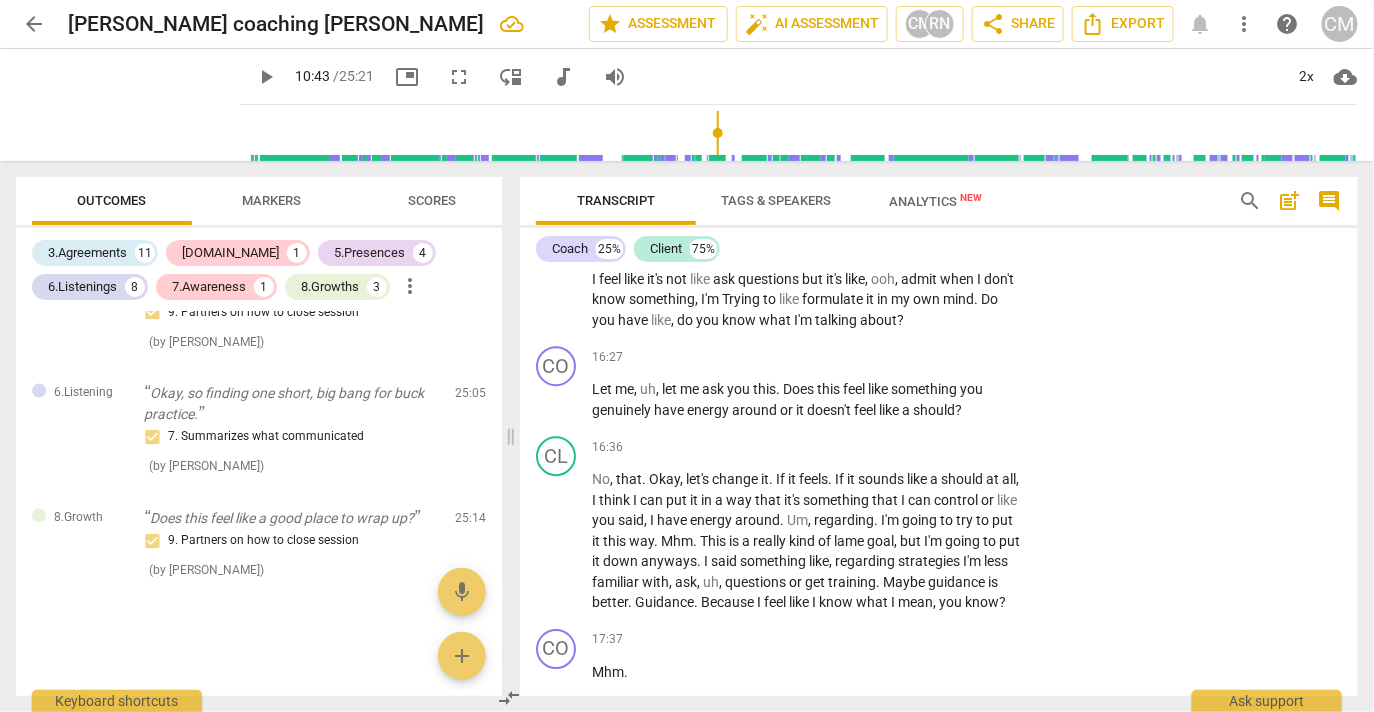 click on "more_vert" at bounding box center [1309, -1039] 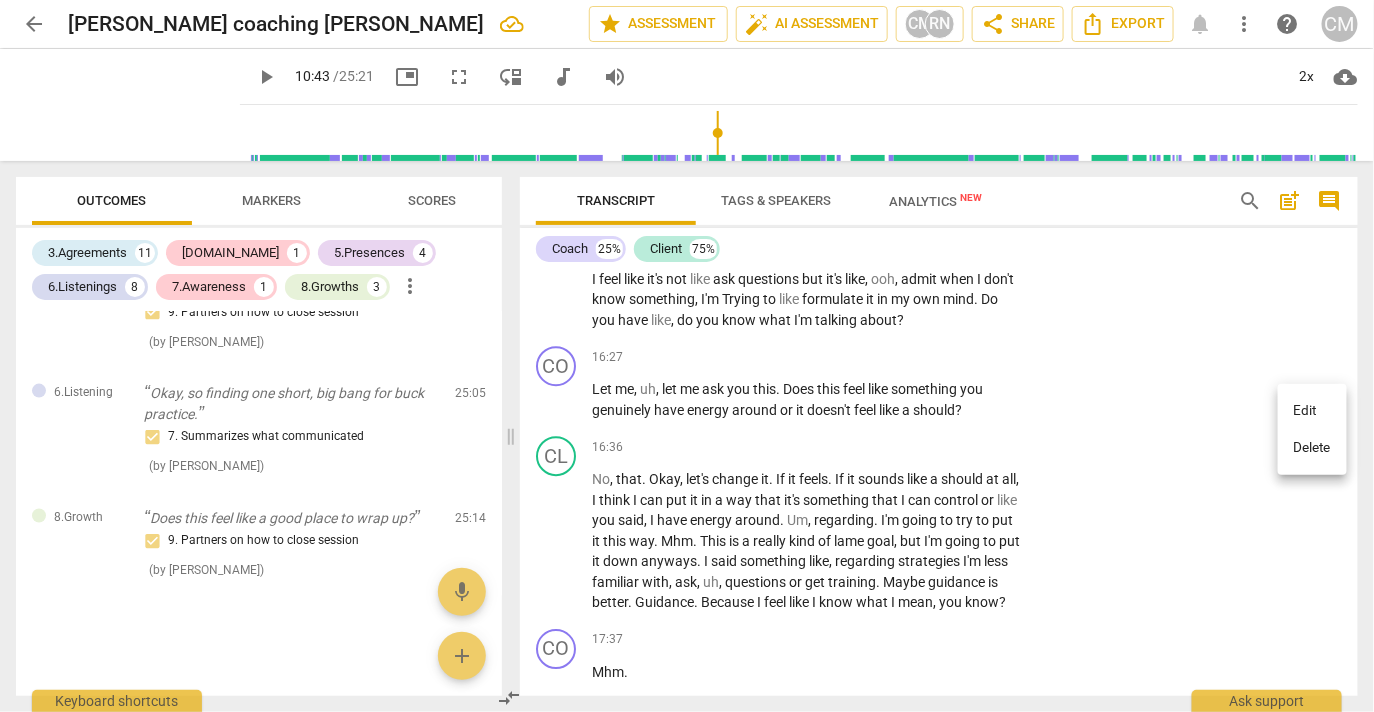 click on "Delete" at bounding box center (1312, 448) 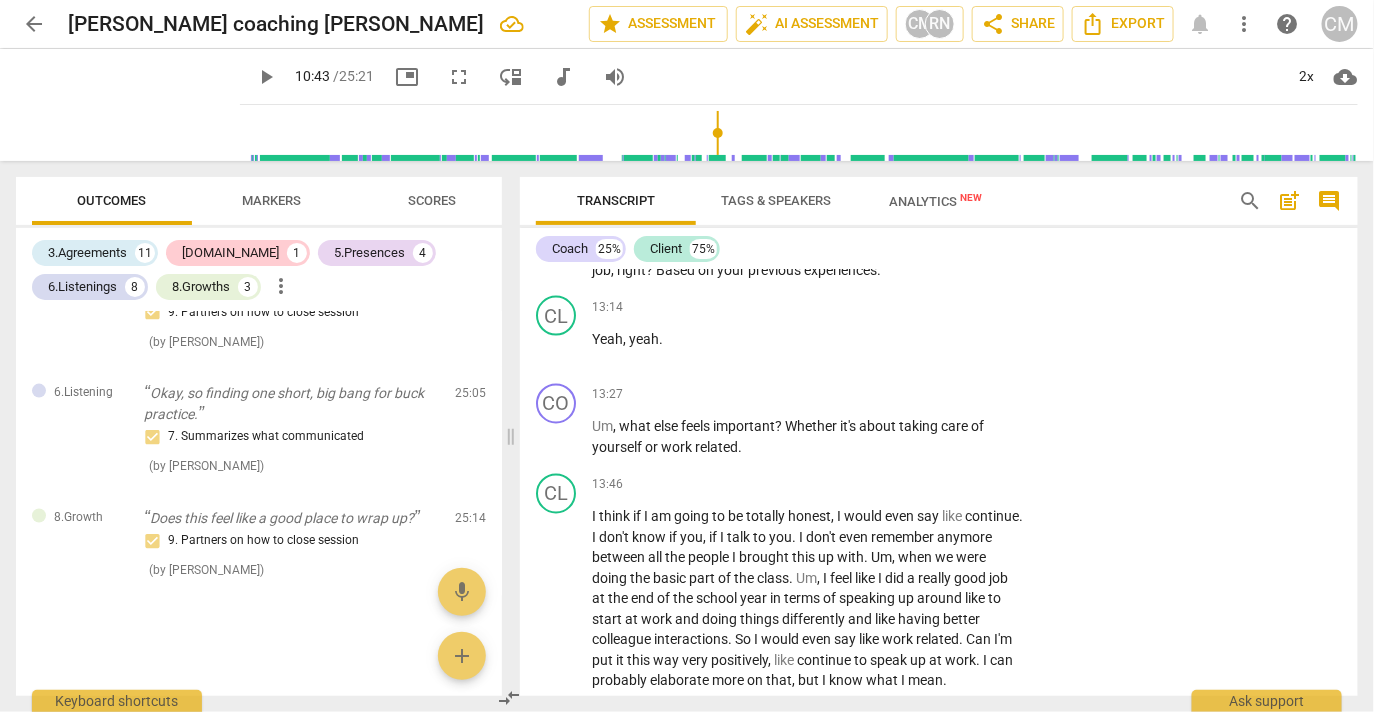 scroll, scrollTop: 6260, scrollLeft: 0, axis: vertical 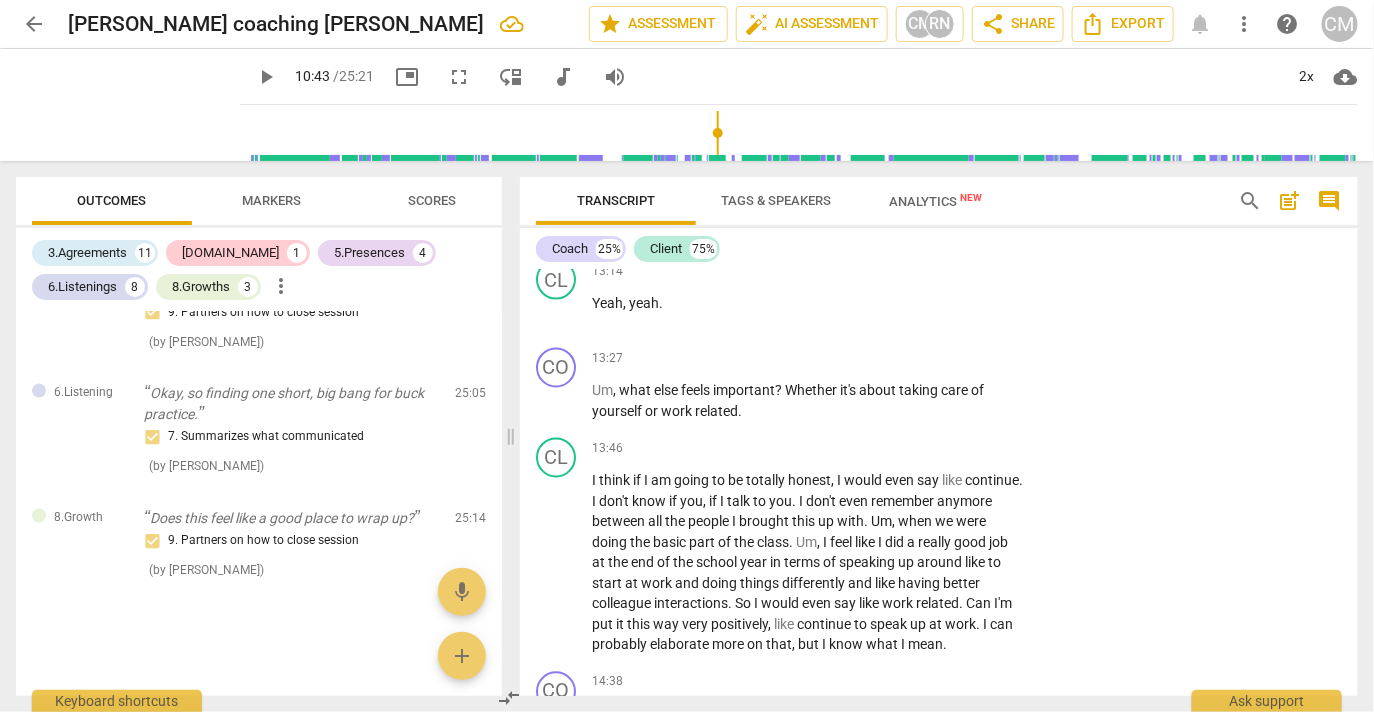 click on "play_arrow" at bounding box center (557, -848) 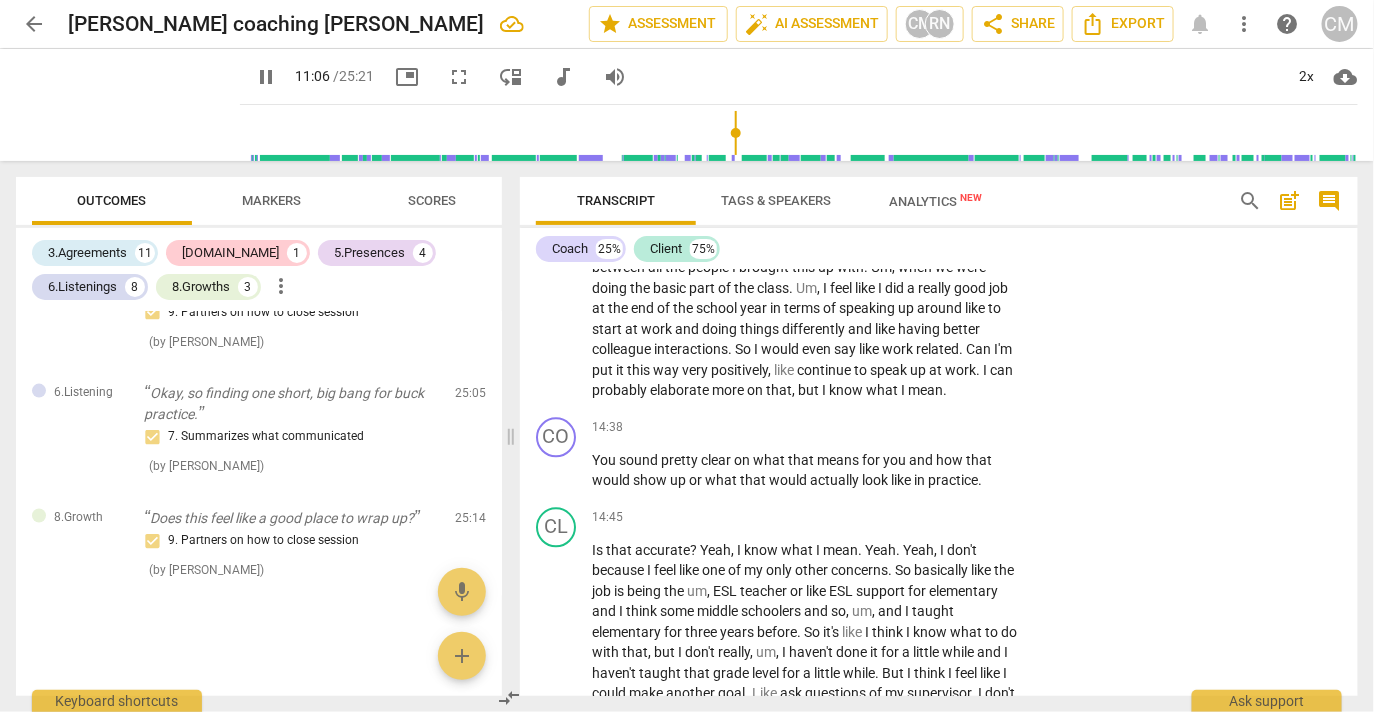 scroll, scrollTop: 6562, scrollLeft: 0, axis: vertical 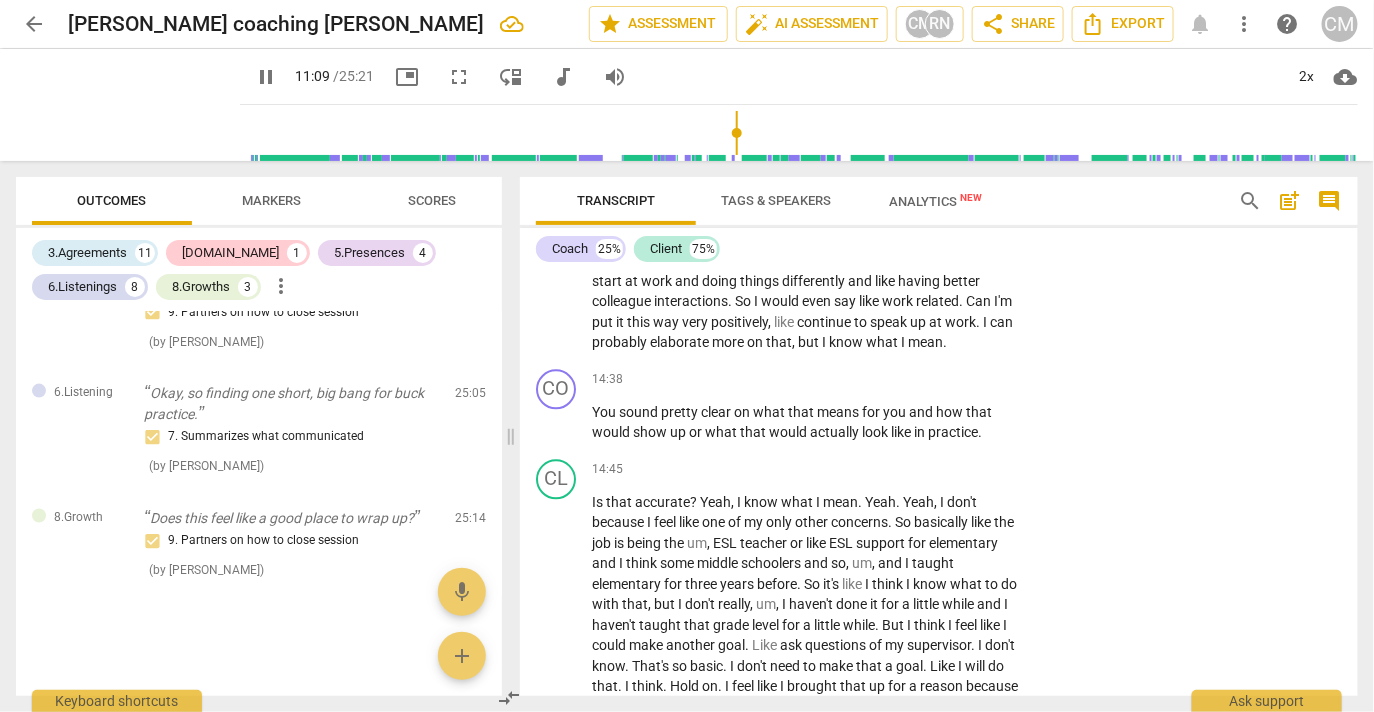 click on "pause" at bounding box center [557, -1020] 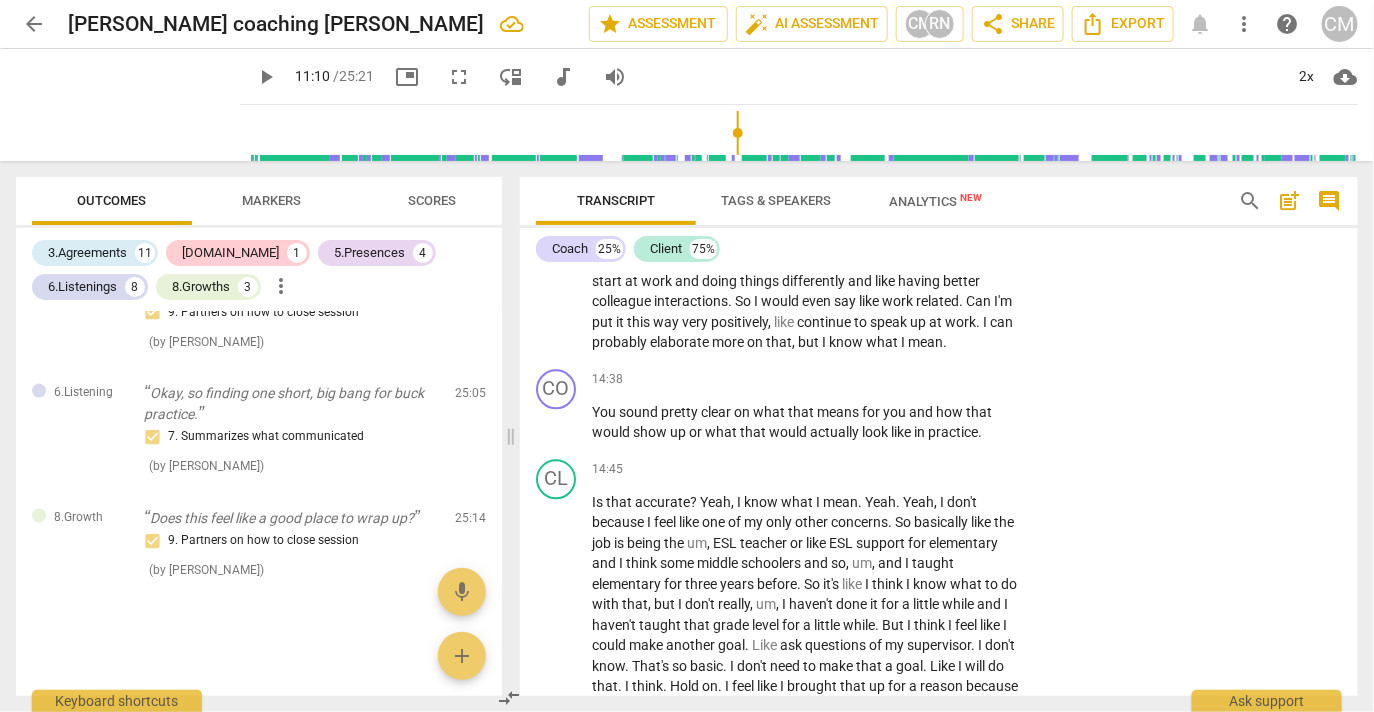 drag, startPoint x: 589, startPoint y: 389, endPoint x: 801, endPoint y: 426, distance: 215.20456 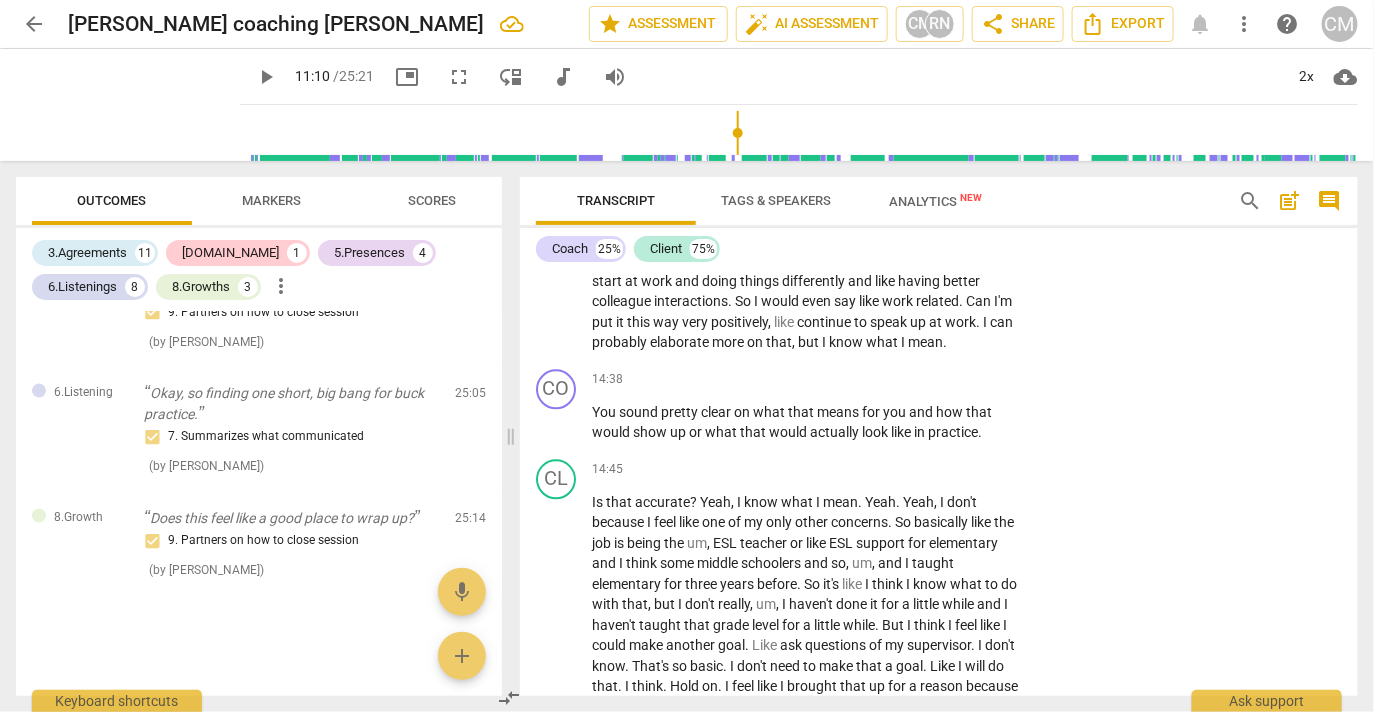 click on "CO play_arrow pause 11:03 + Add competency keyboard_arrow_right So   you   don't   want   to   get   burnt   out .   How   do   you   want   to   feel ?" at bounding box center [939, -1037] 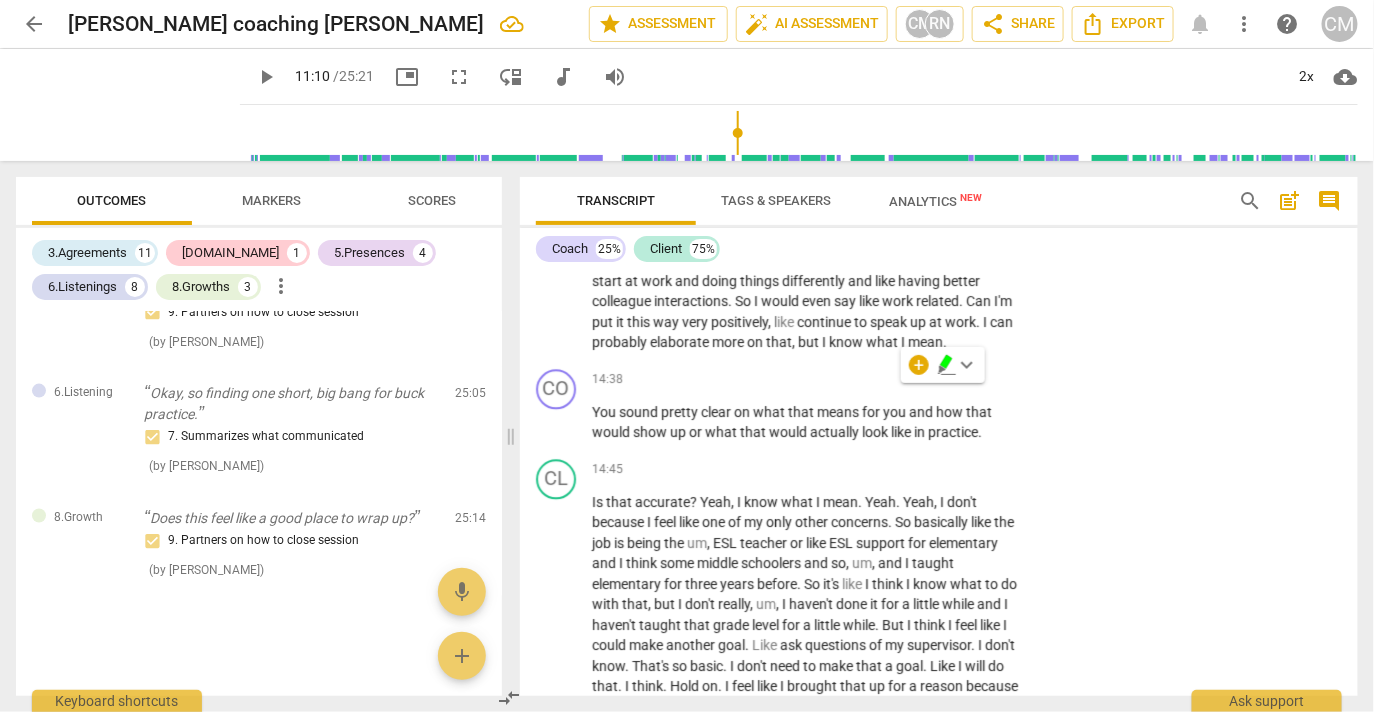 click on "." at bounding box center [805, -1030] 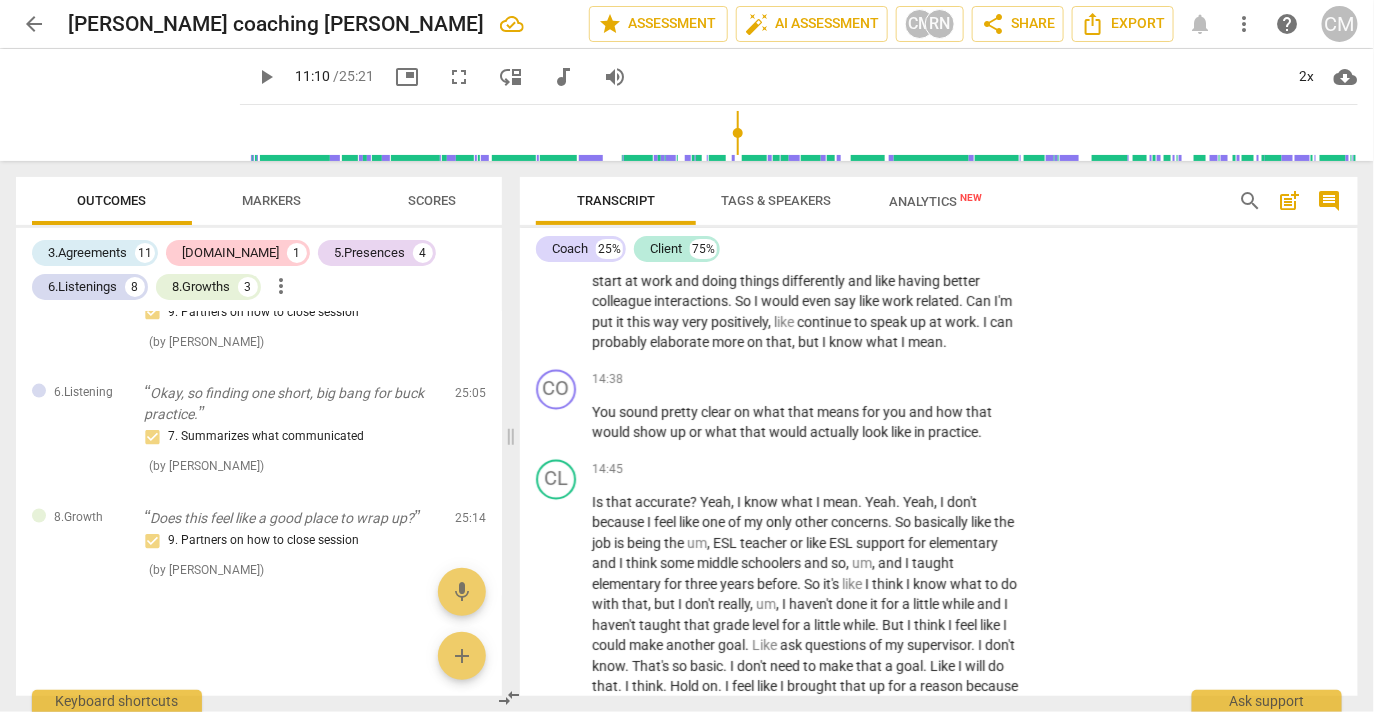 drag, startPoint x: 596, startPoint y: 385, endPoint x: 806, endPoint y: 425, distance: 213.77559 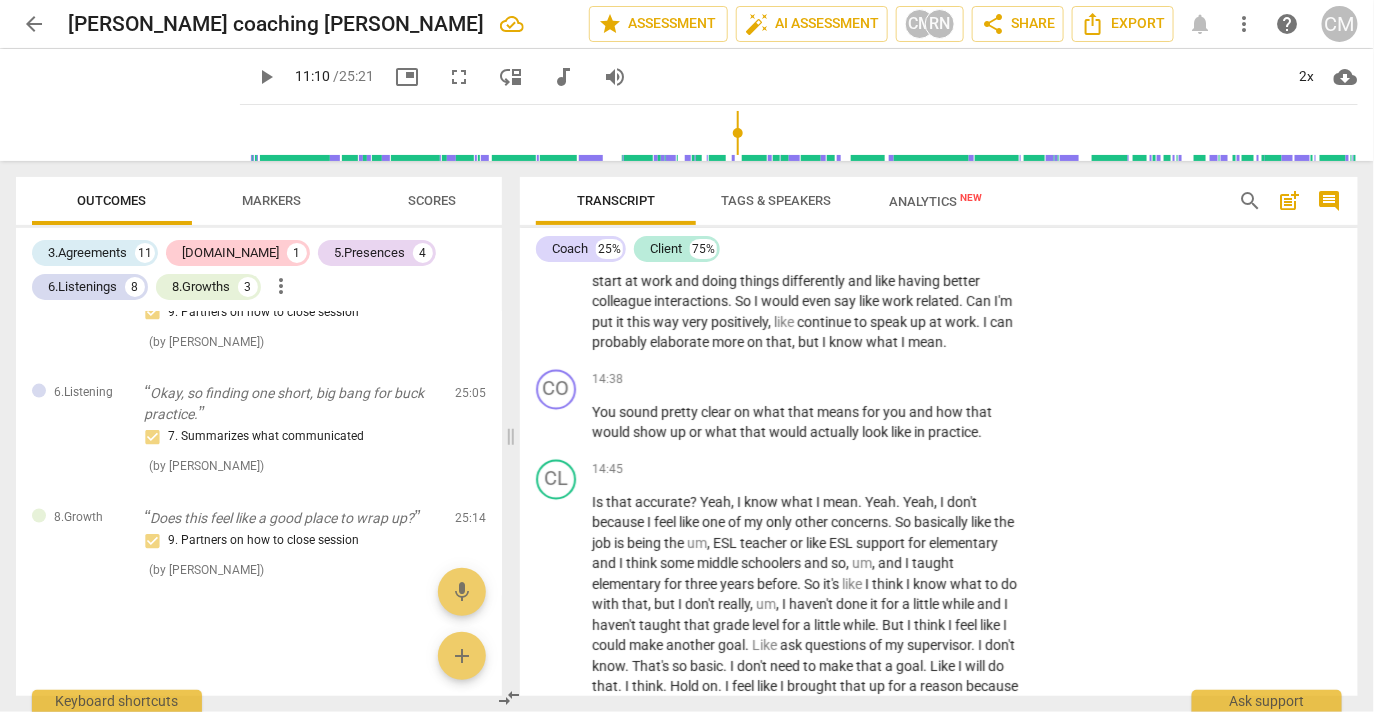 click on "So   you   don't   want   to   get   burnt   out .   How   do   you   want   to   feel ?" at bounding box center [807, -1030] 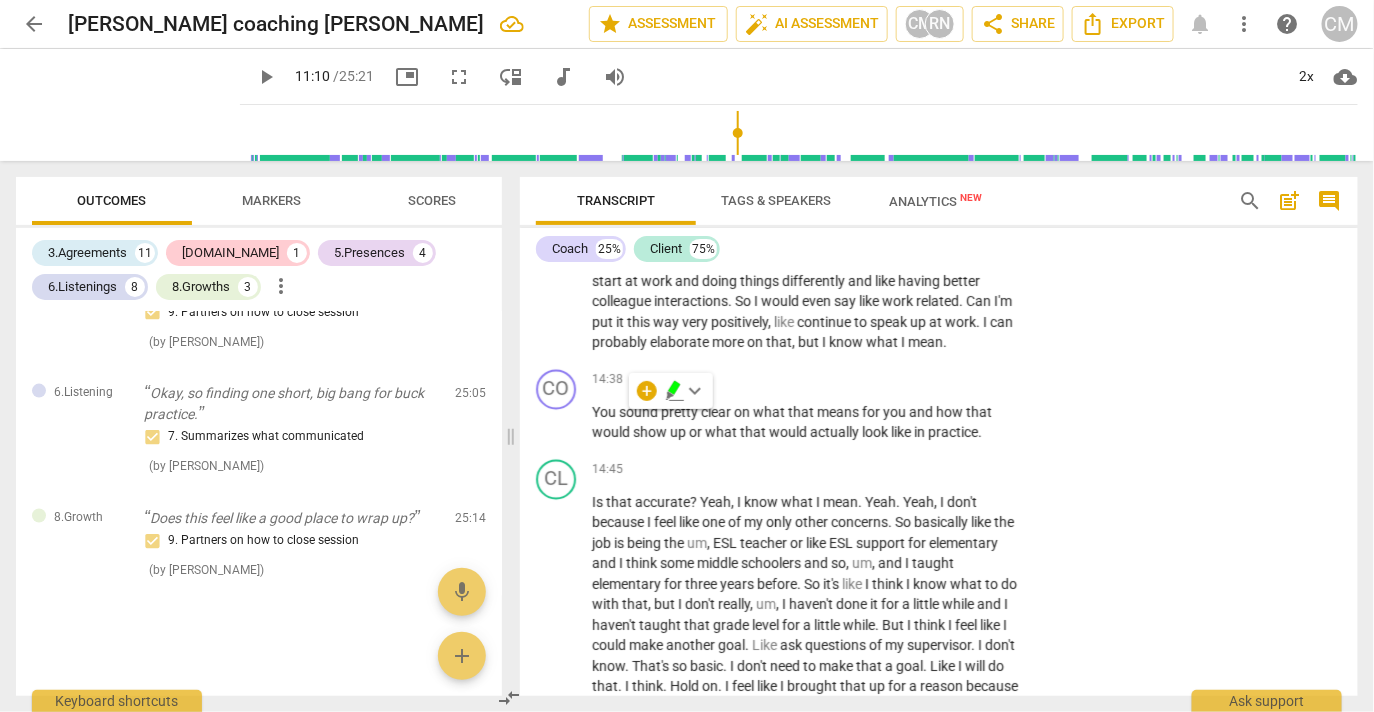 click on "So   you   don't   want   to   get   burnt   out .   How   do   you   want   to   feel ?" at bounding box center (807, -1030) 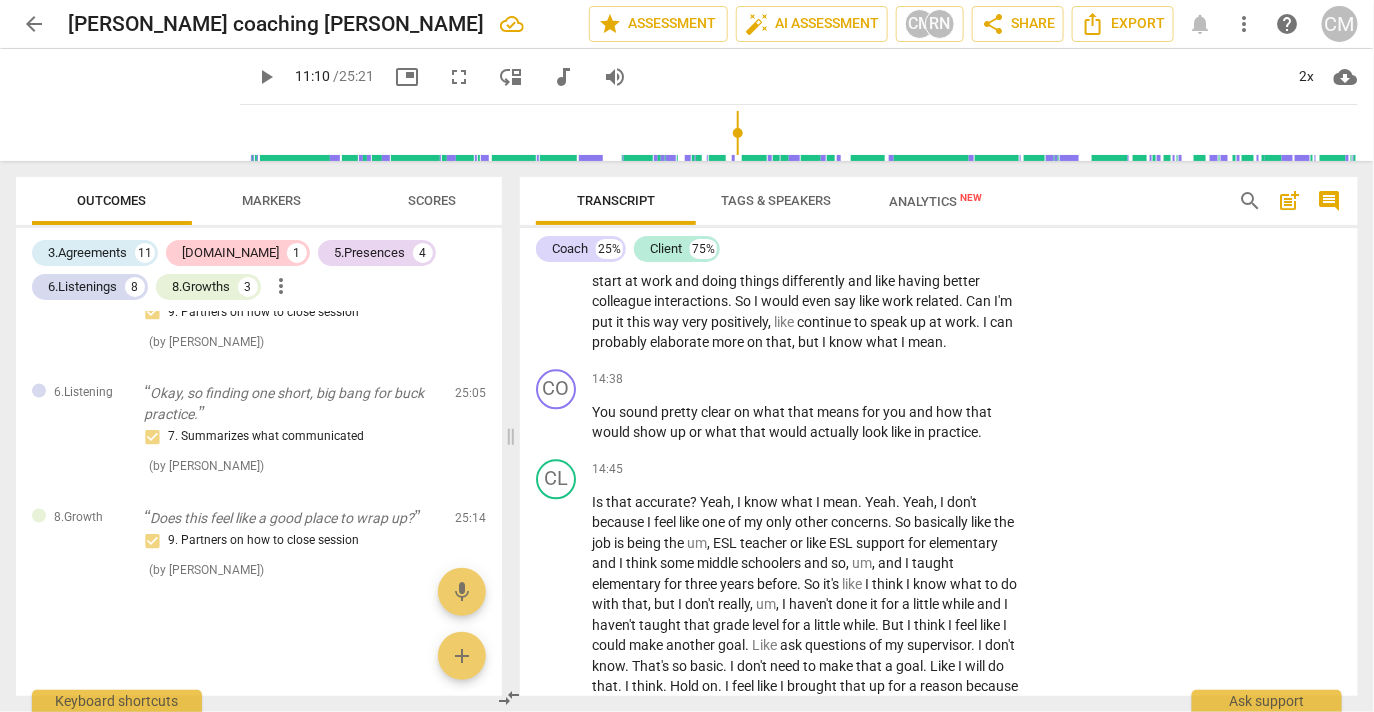 drag, startPoint x: 588, startPoint y: 382, endPoint x: 653, endPoint y: 419, distance: 74.793045 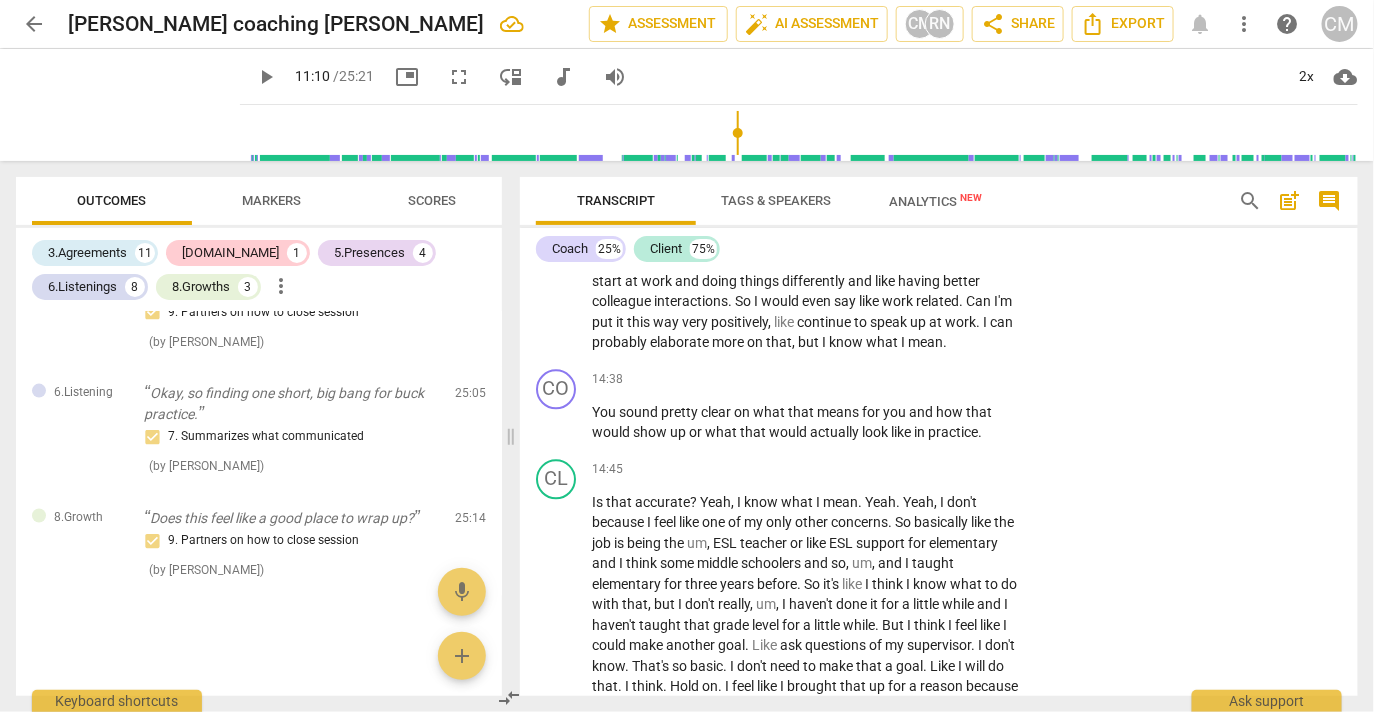 click on "CO play_arrow pause 11:03 + Add competency keyboard_arrow_right So   you   don't   want   to   get   burnt   out .   How   do   you   want   to   feel ?" at bounding box center (939, -1037) 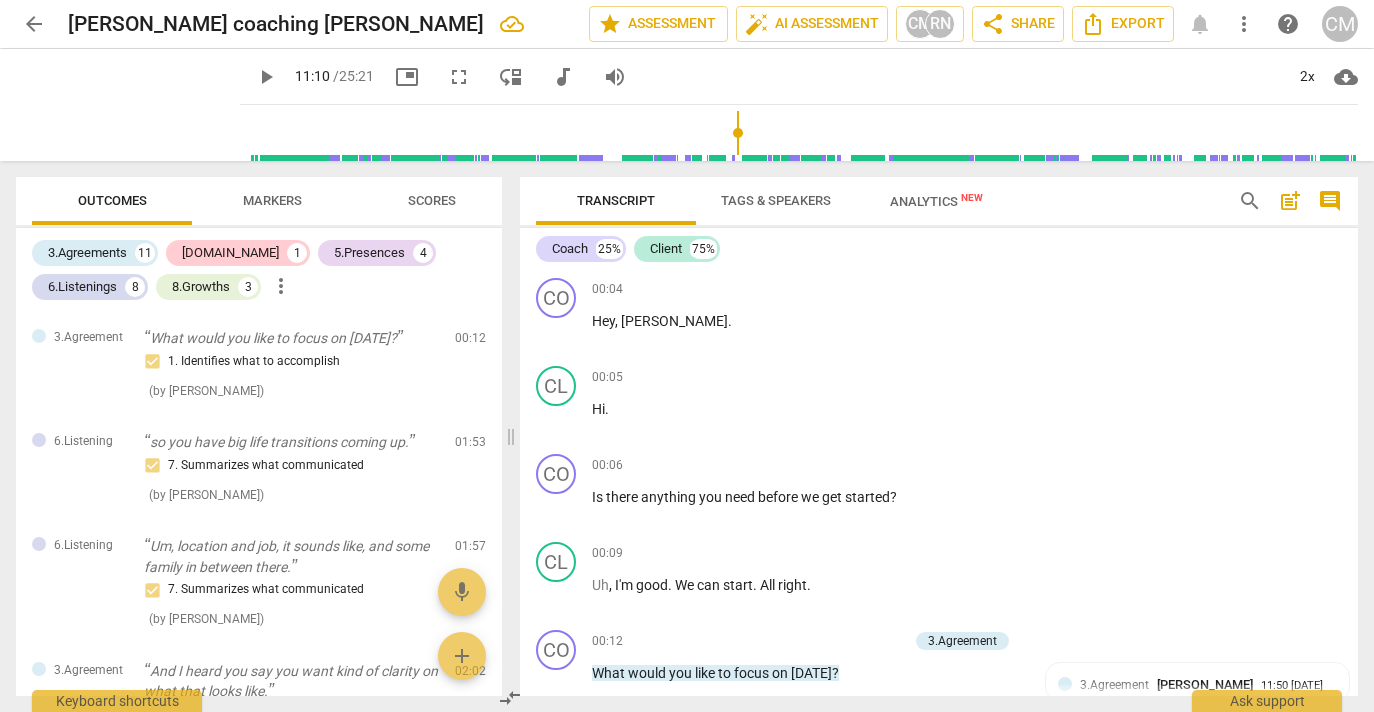scroll, scrollTop: 0, scrollLeft: 0, axis: both 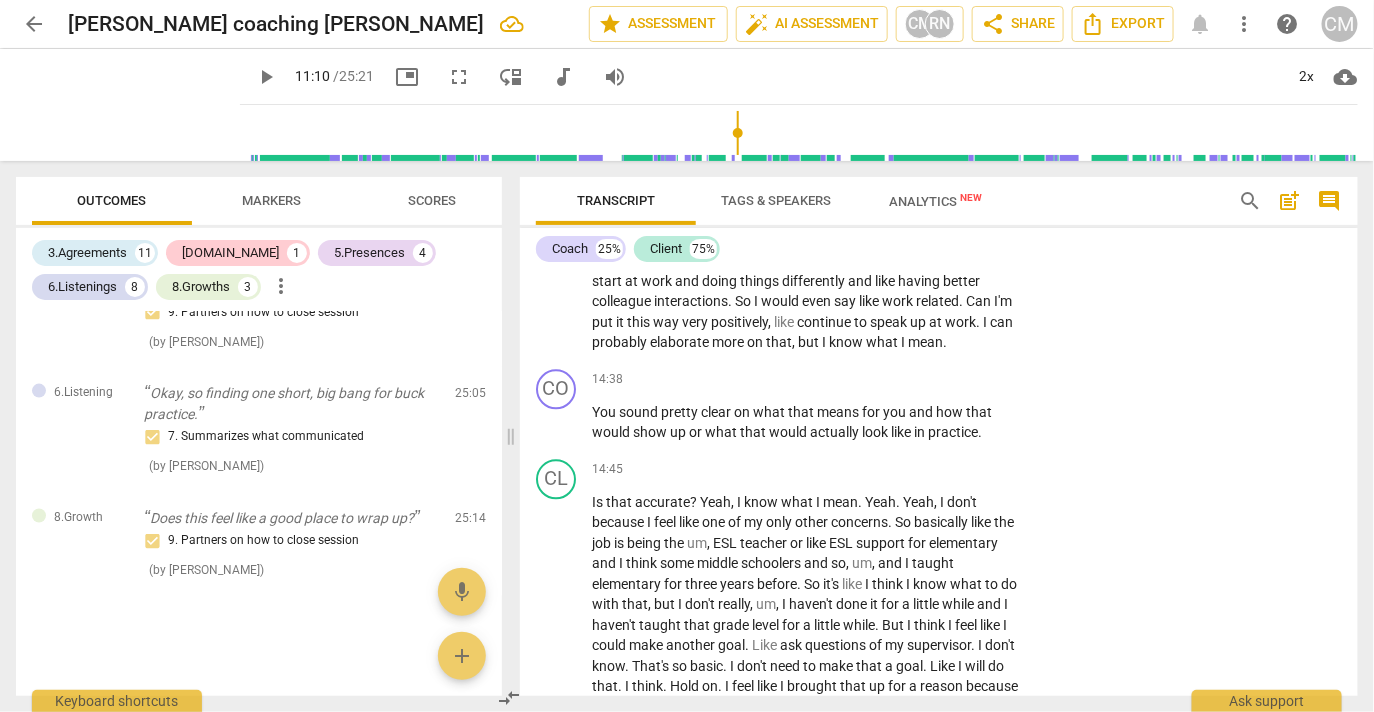 click on "So   you   don't   want   to   get   burnt   out .   How   do   you   want   to   feel ?" at bounding box center [807, -1030] 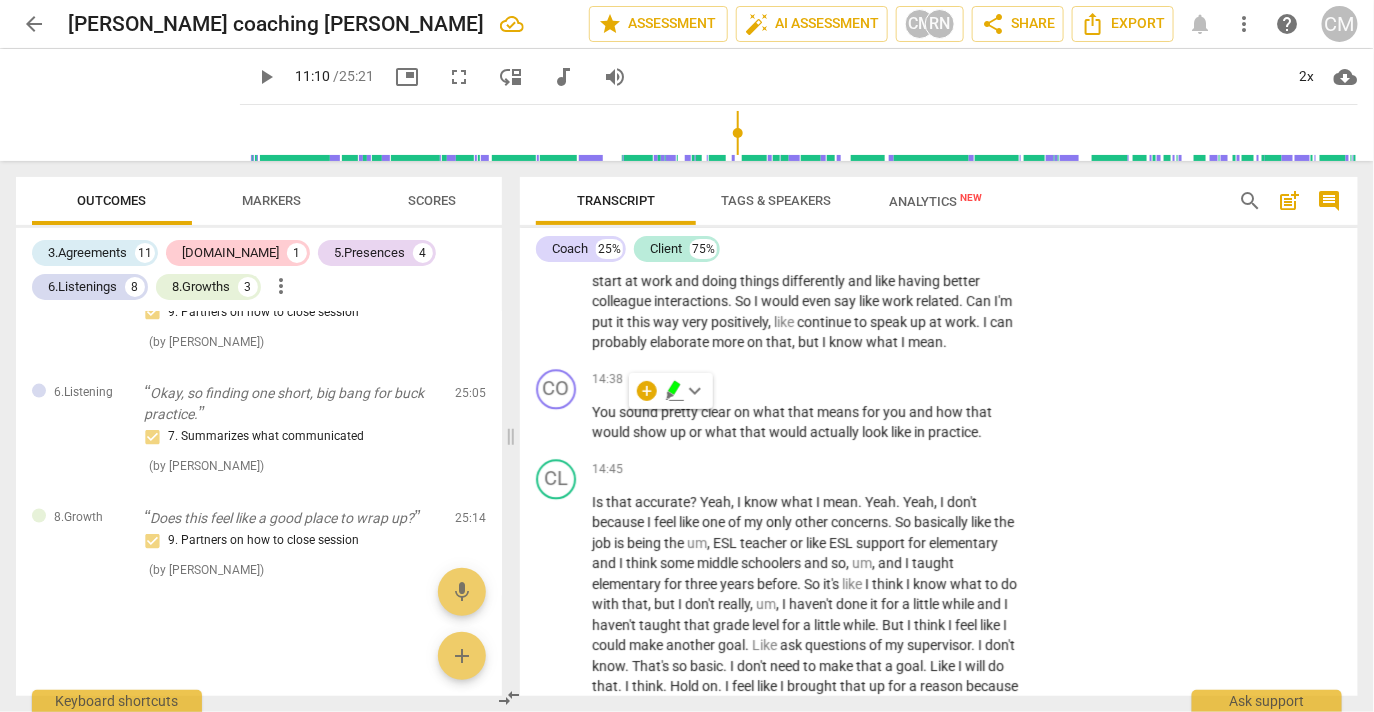click on "+" at bounding box center (900, -1062) 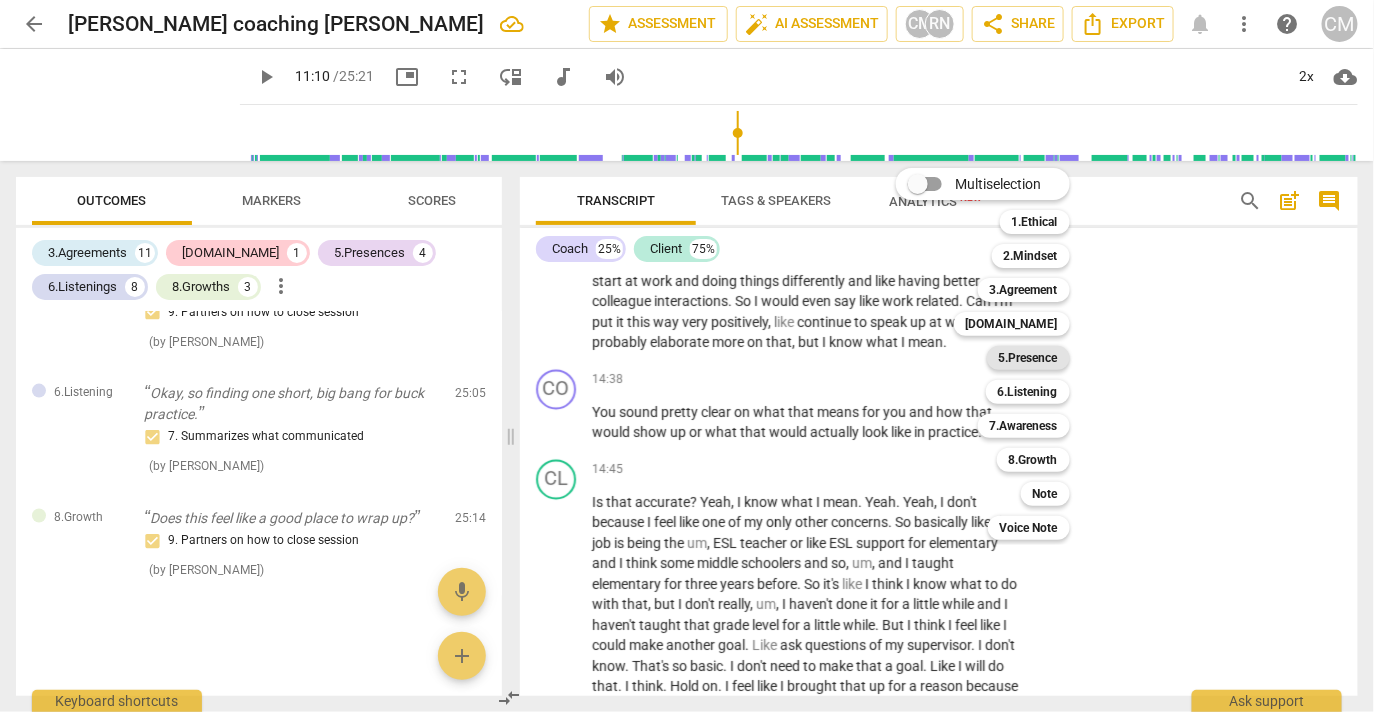 click on "5.Presence" at bounding box center [1028, 358] 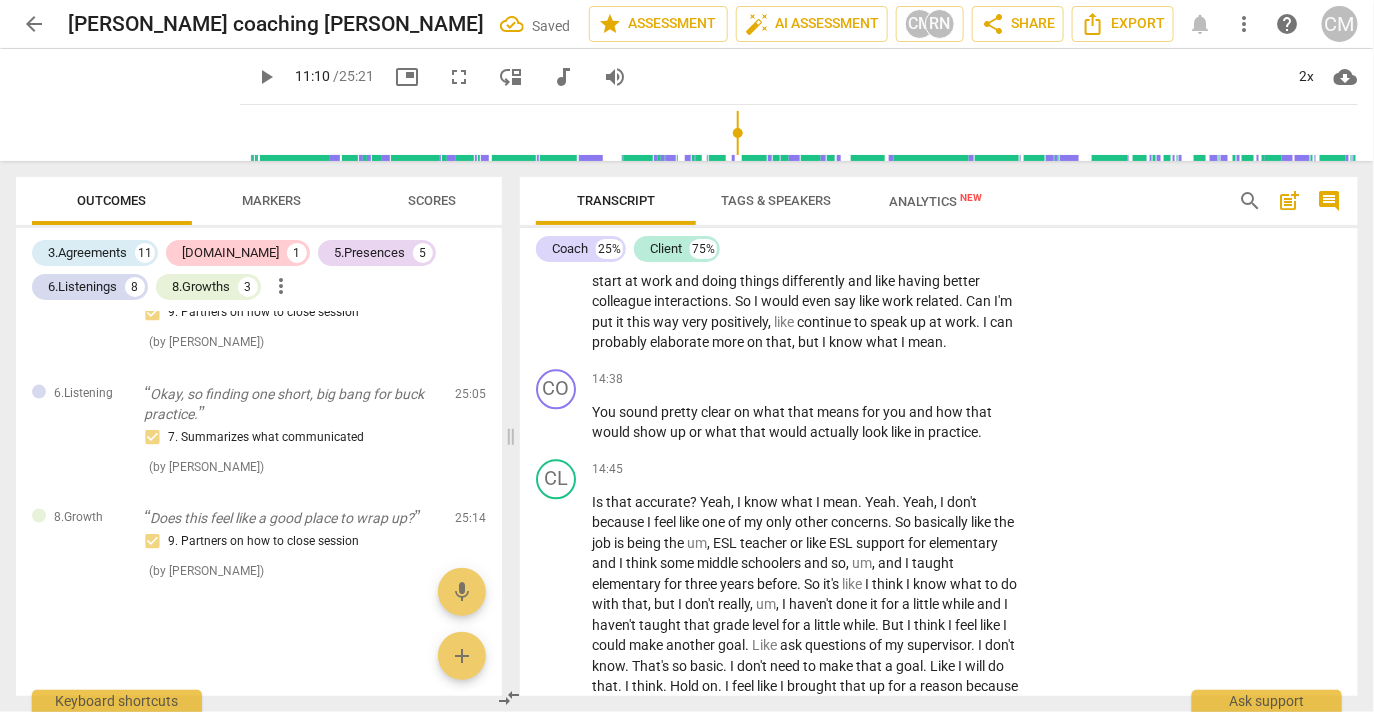 scroll, scrollTop: 4204, scrollLeft: 0, axis: vertical 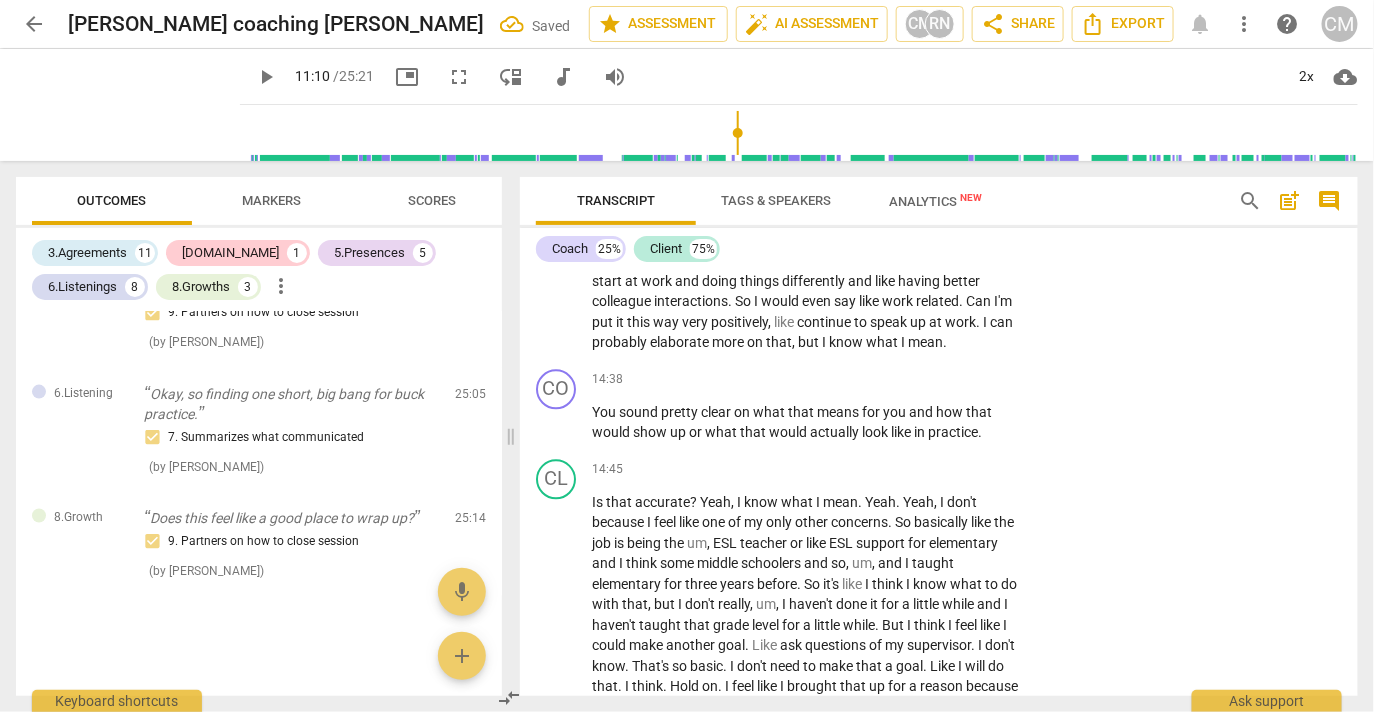 click on "1. Responds to the whole person (the who)" at bounding box center [1050, -977] 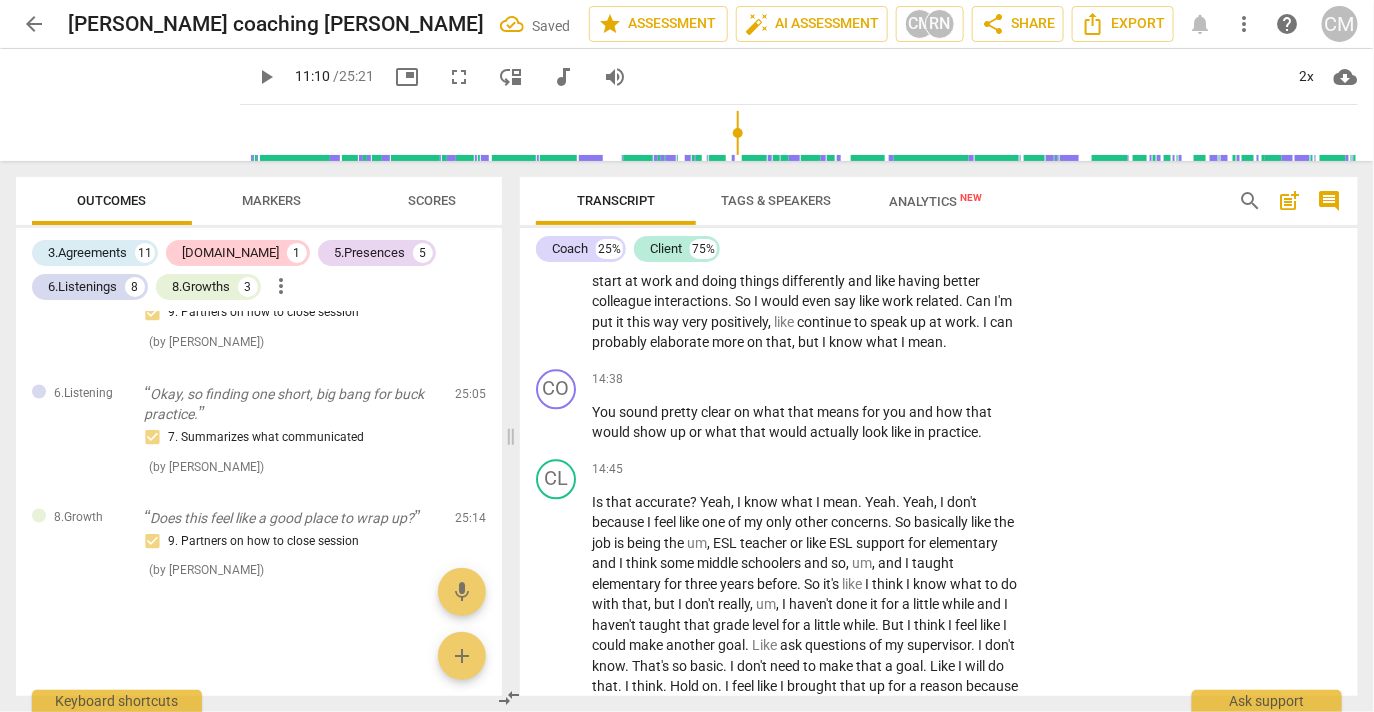 click on "4. Demonstrates curiosity" at bounding box center [1050, -894] 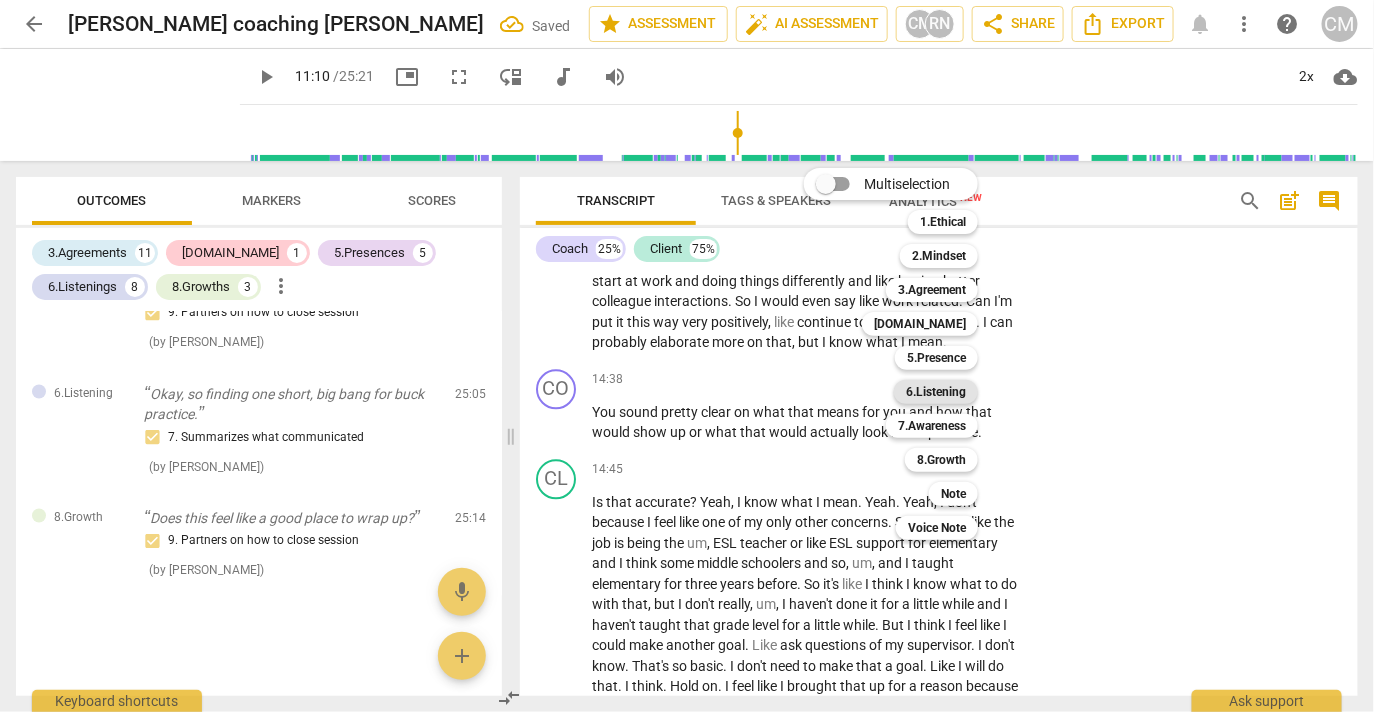 click on "6.Listening" at bounding box center (936, 392) 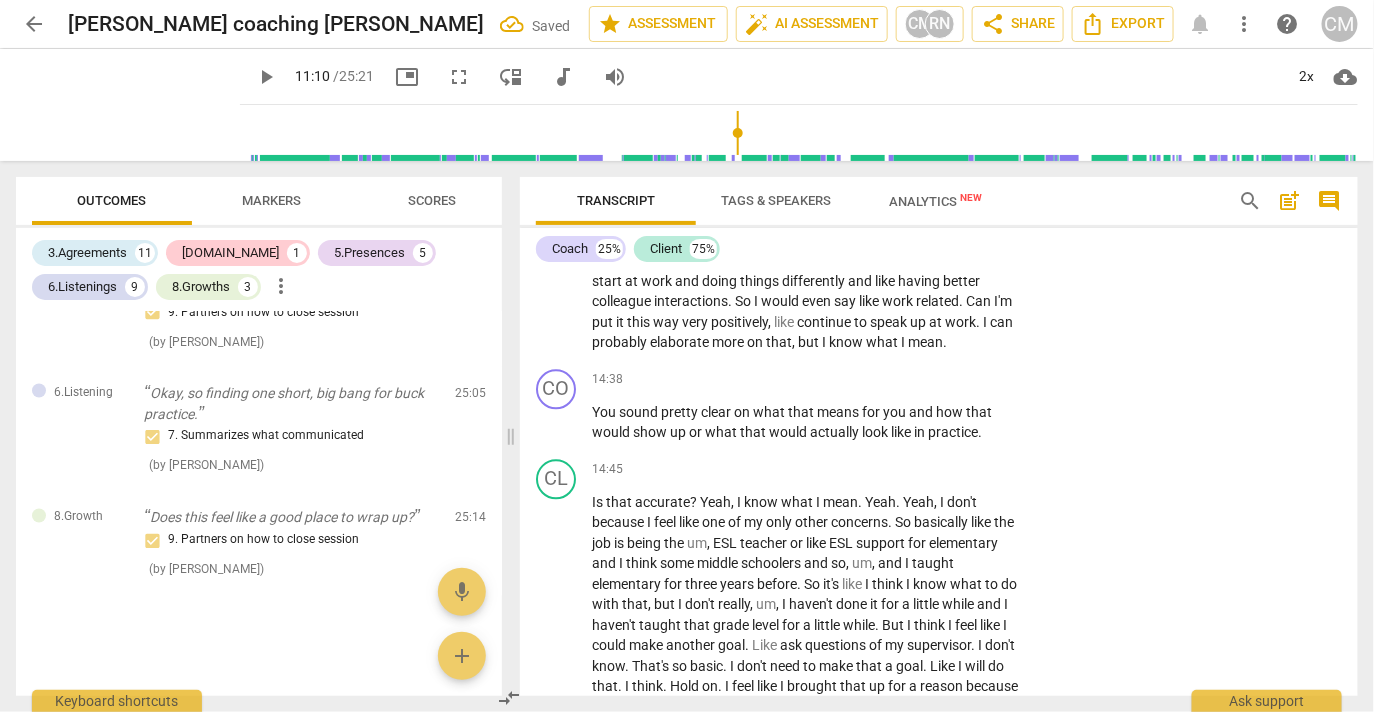 scroll, scrollTop: 4387, scrollLeft: 0, axis: vertical 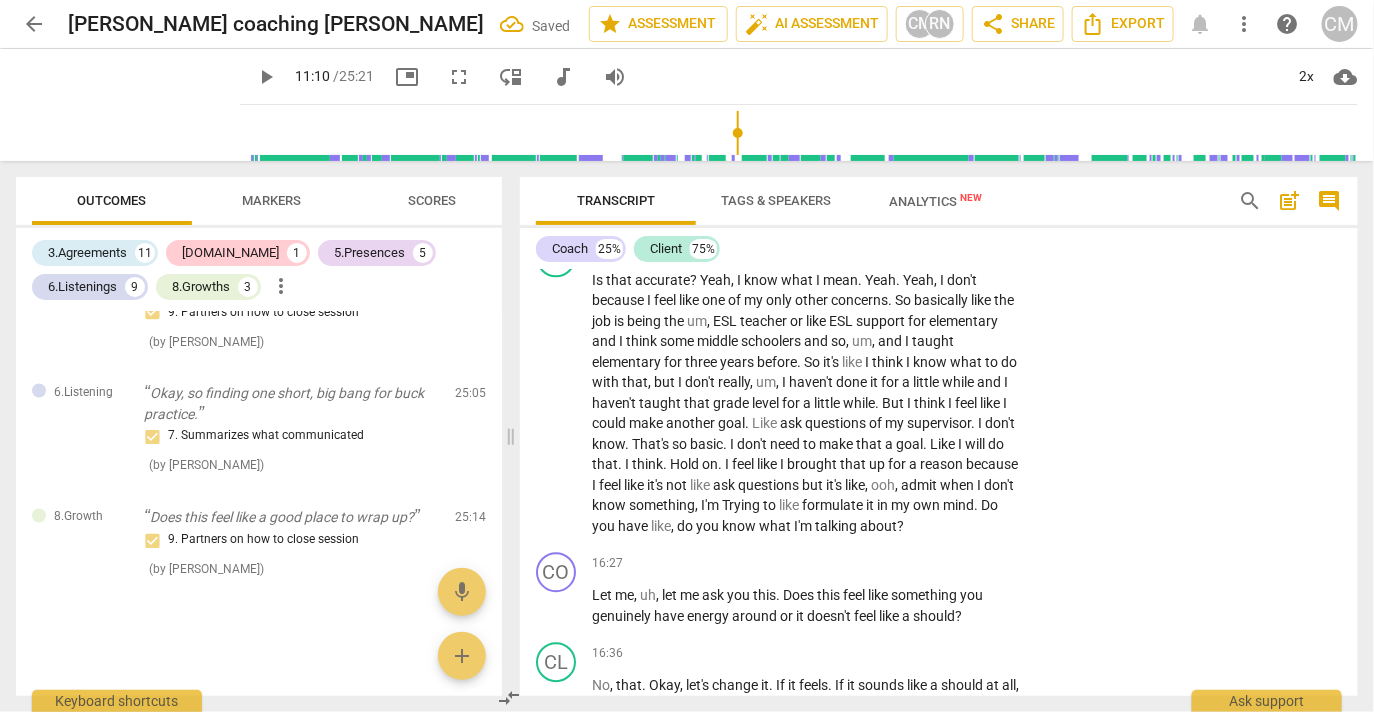 click on "3. Explores client's emotions" at bounding box center (1050, -907) 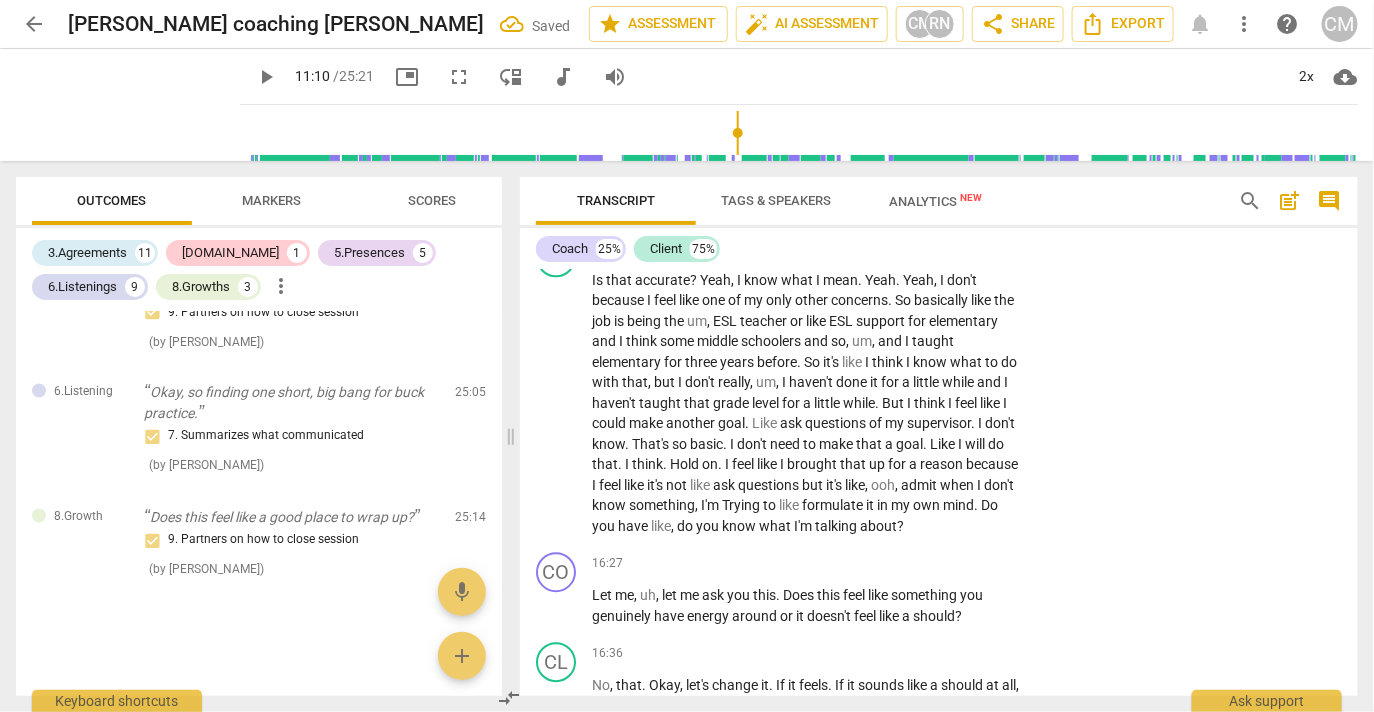drag, startPoint x: 1092, startPoint y: 621, endPoint x: 1204, endPoint y: 615, distance: 112.1606 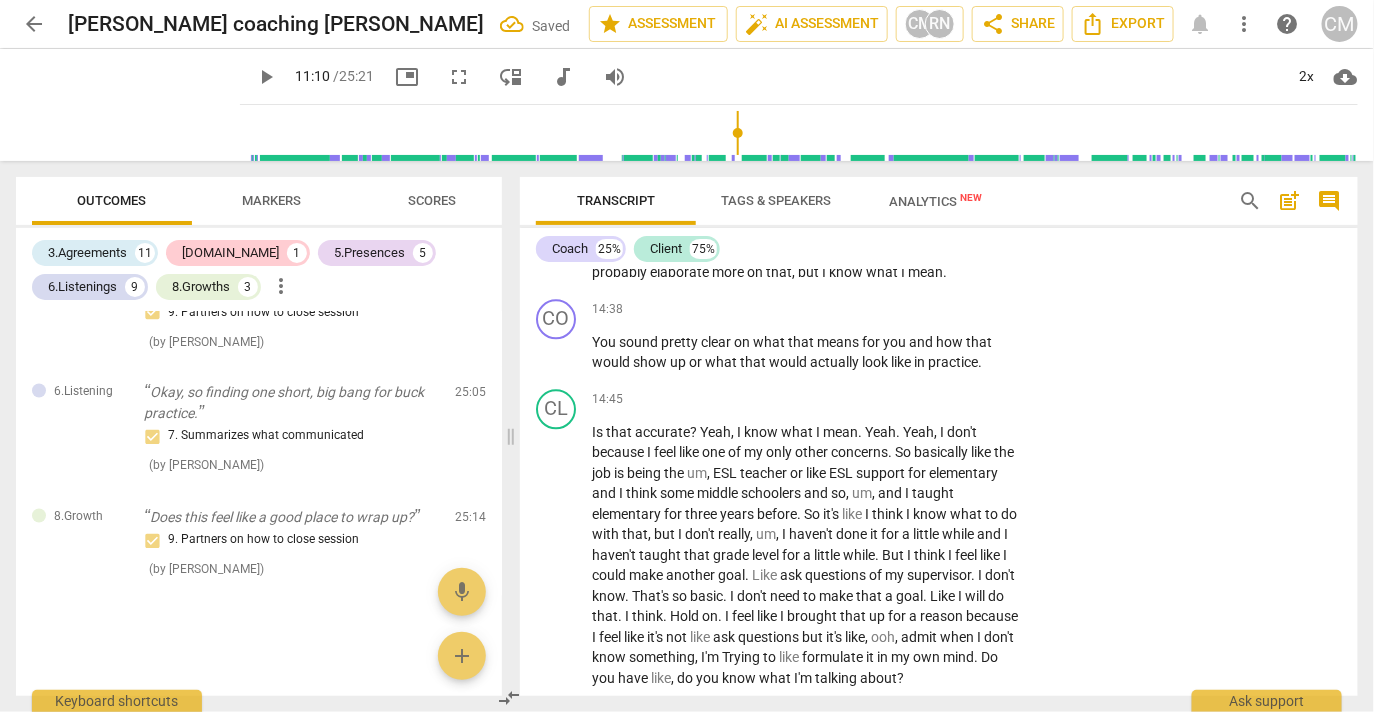 scroll, scrollTop: 6601, scrollLeft: 0, axis: vertical 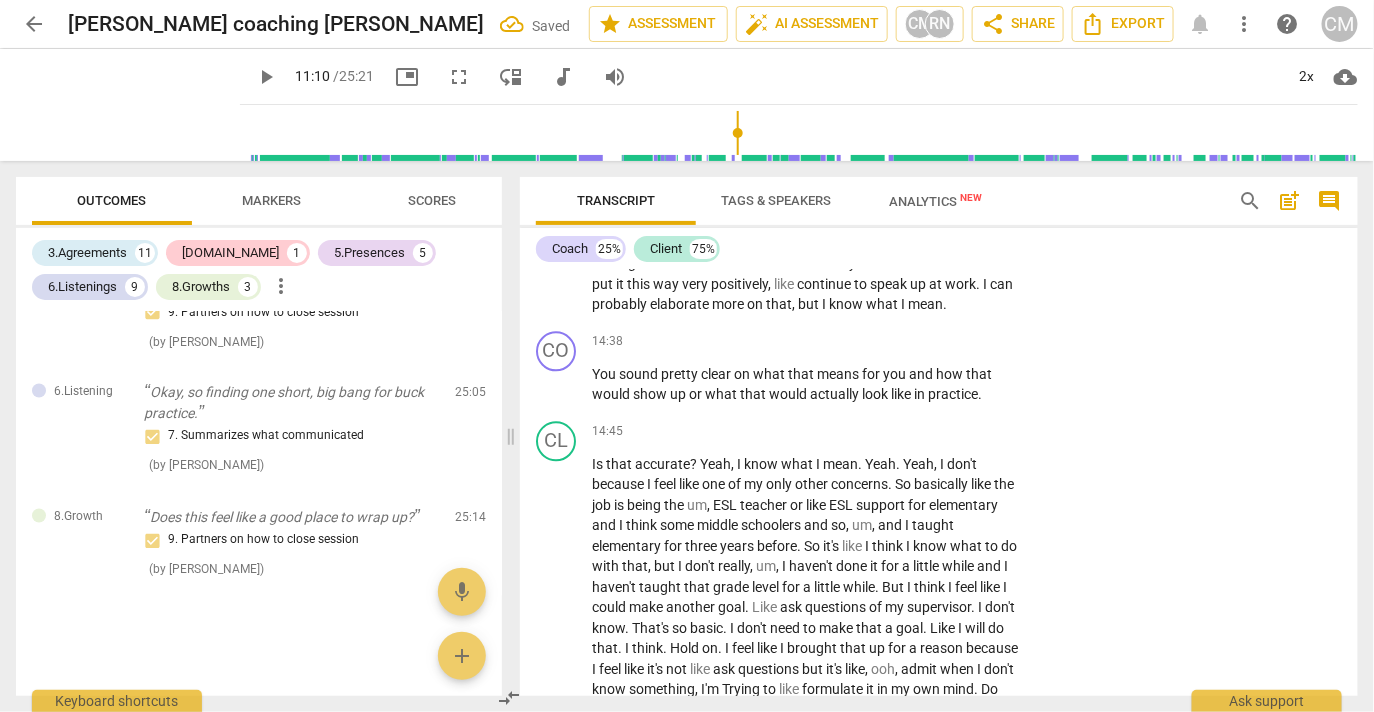 click on "Add competency" at bounding box center (779, -1101) 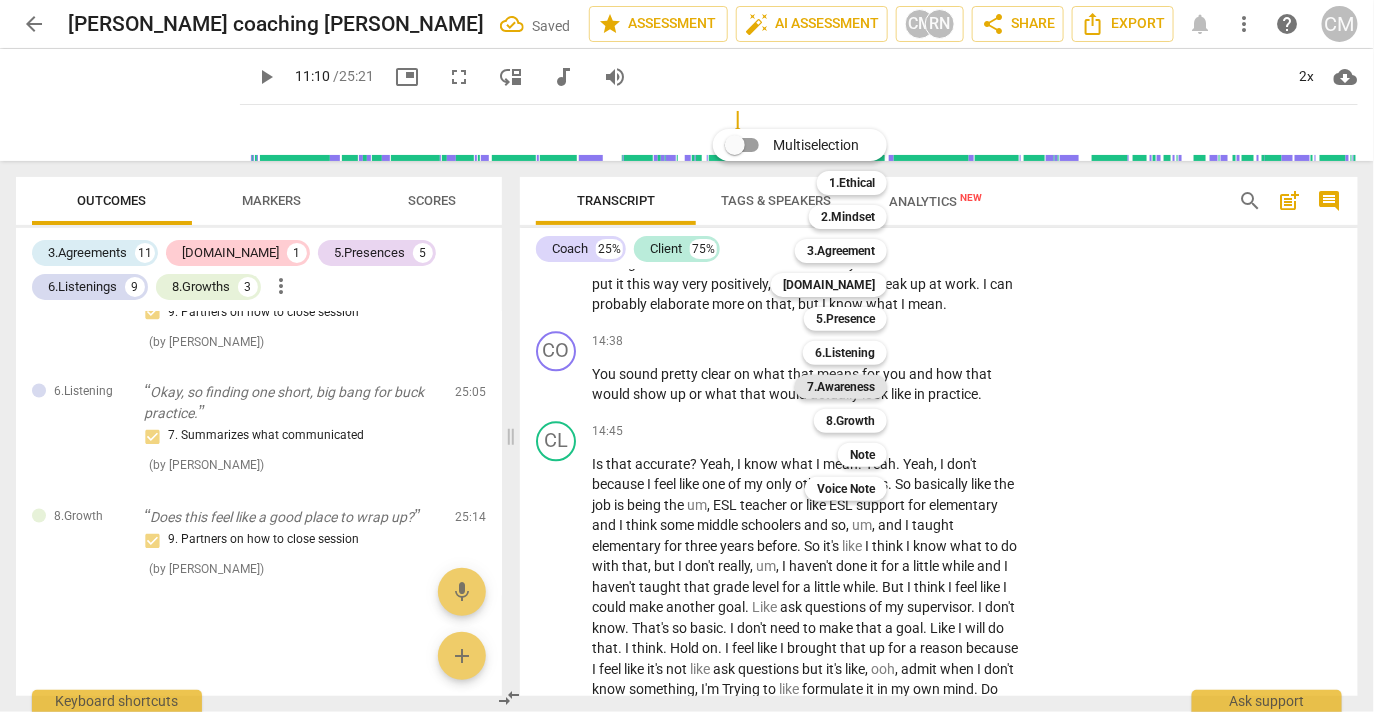 click on "7.Awareness" at bounding box center (841, 387) 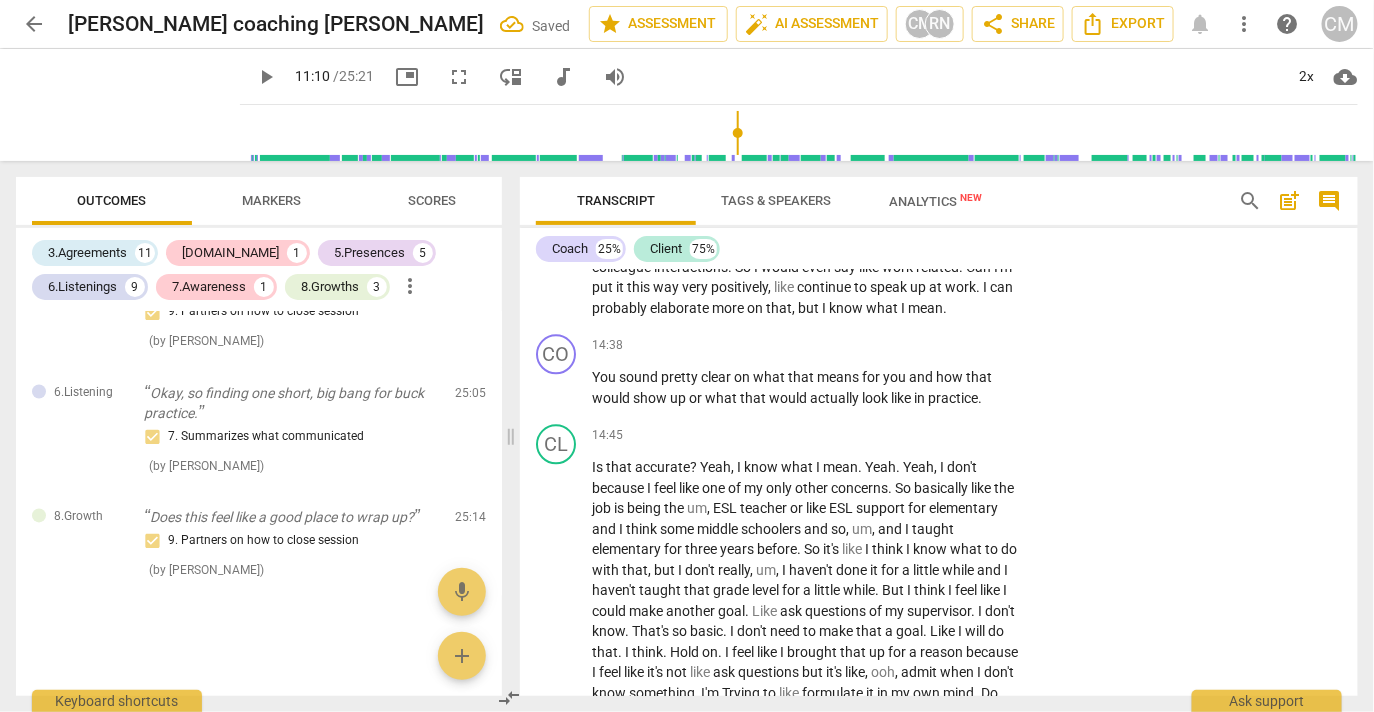 scroll, scrollTop: 4575, scrollLeft: 0, axis: vertical 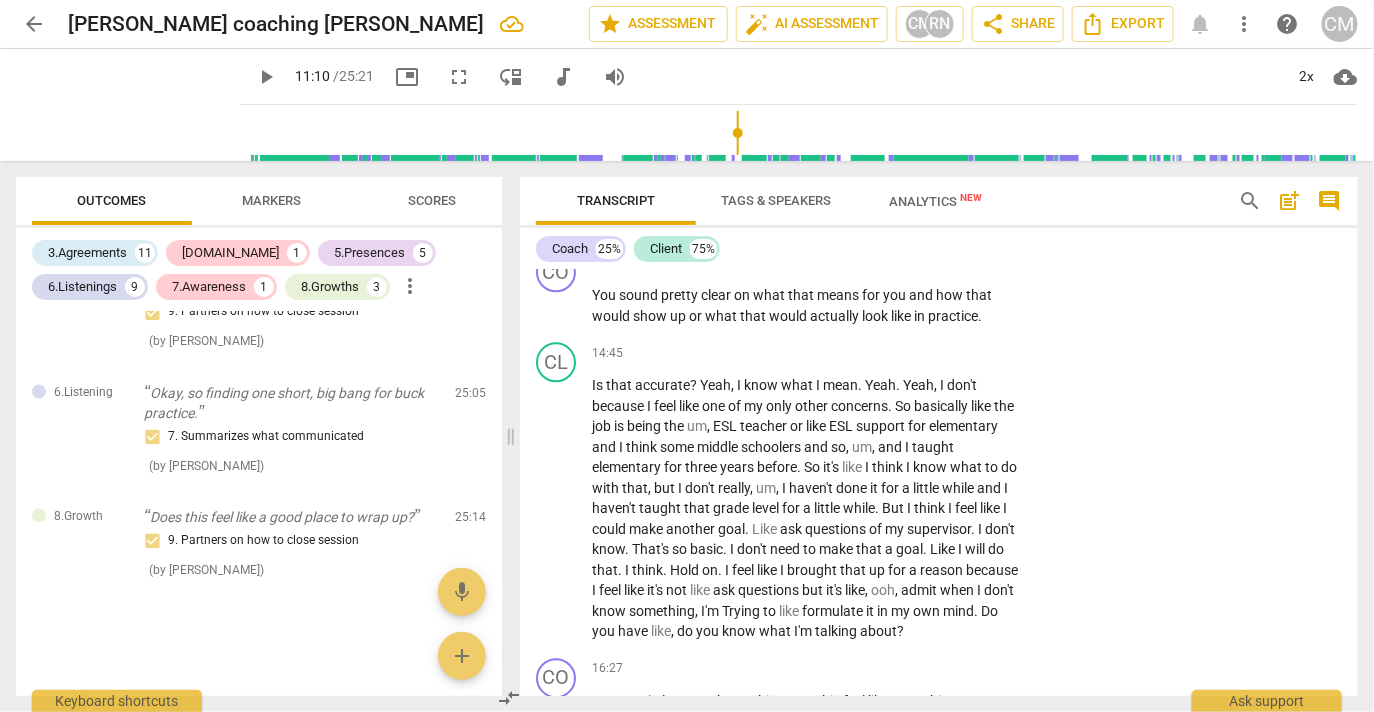 click on "play_arrow" at bounding box center (557, -998) 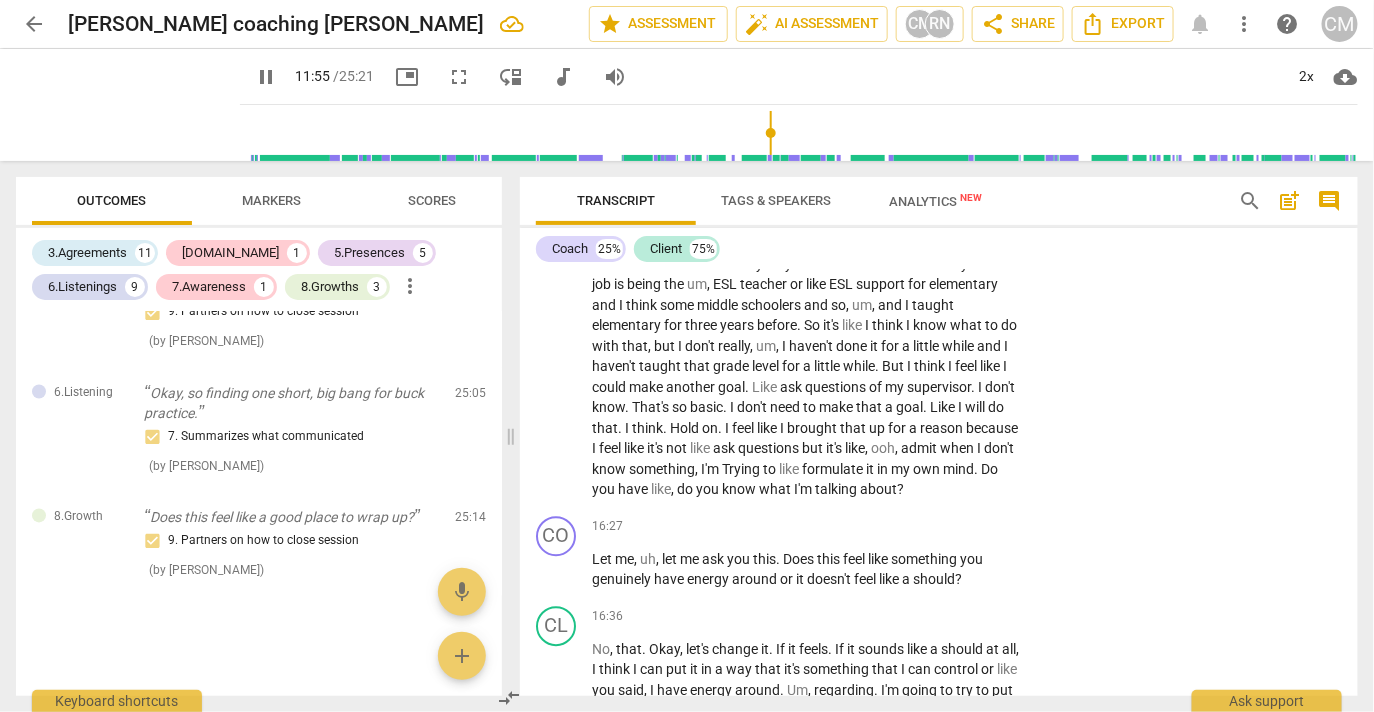 scroll, scrollTop: 6841, scrollLeft: 0, axis: vertical 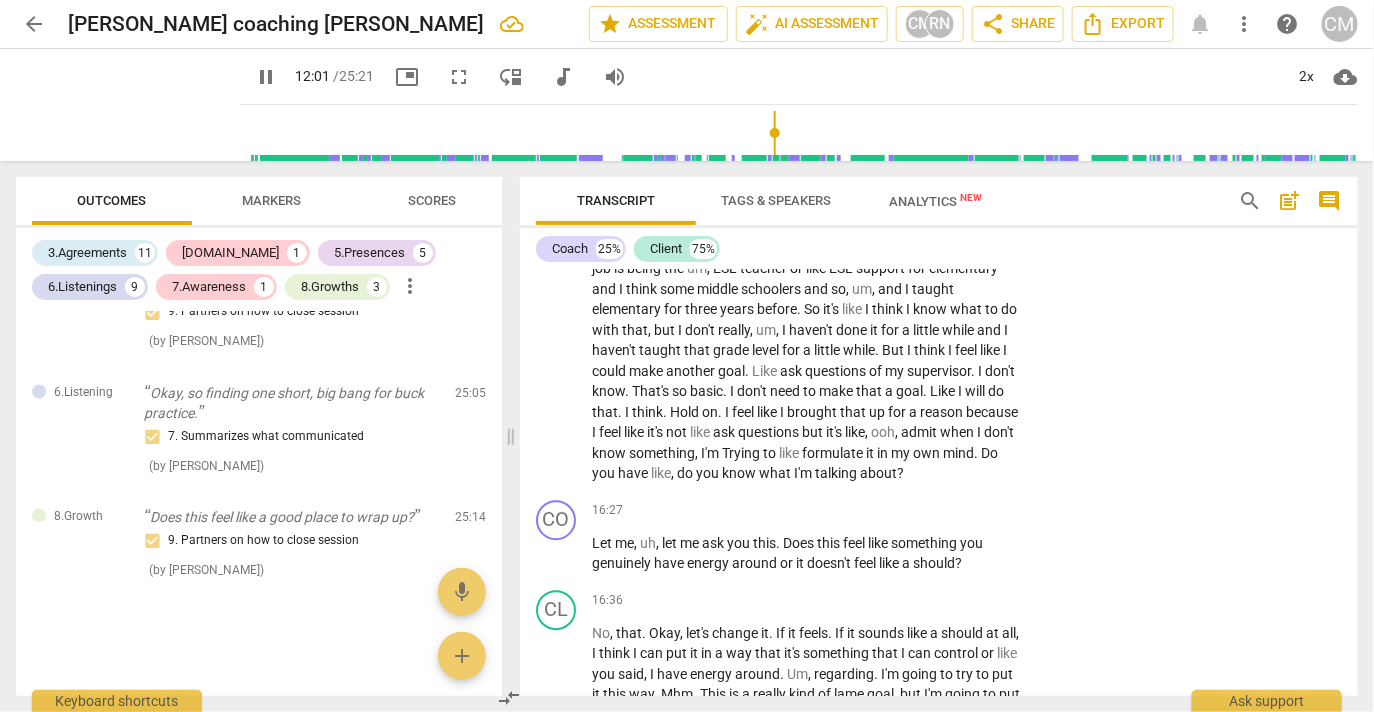 click on "pause" at bounding box center (557, -1014) 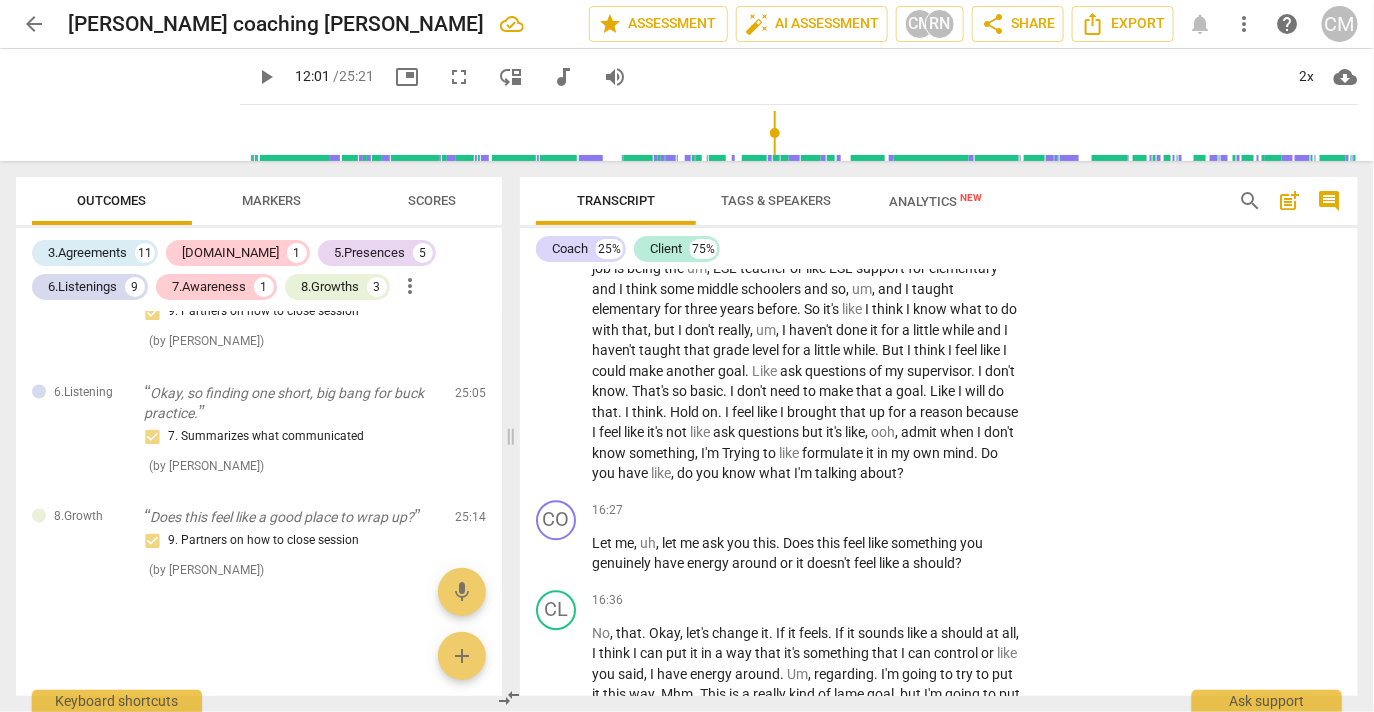 drag, startPoint x: 589, startPoint y: 483, endPoint x: 1087, endPoint y: 519, distance: 499.2995 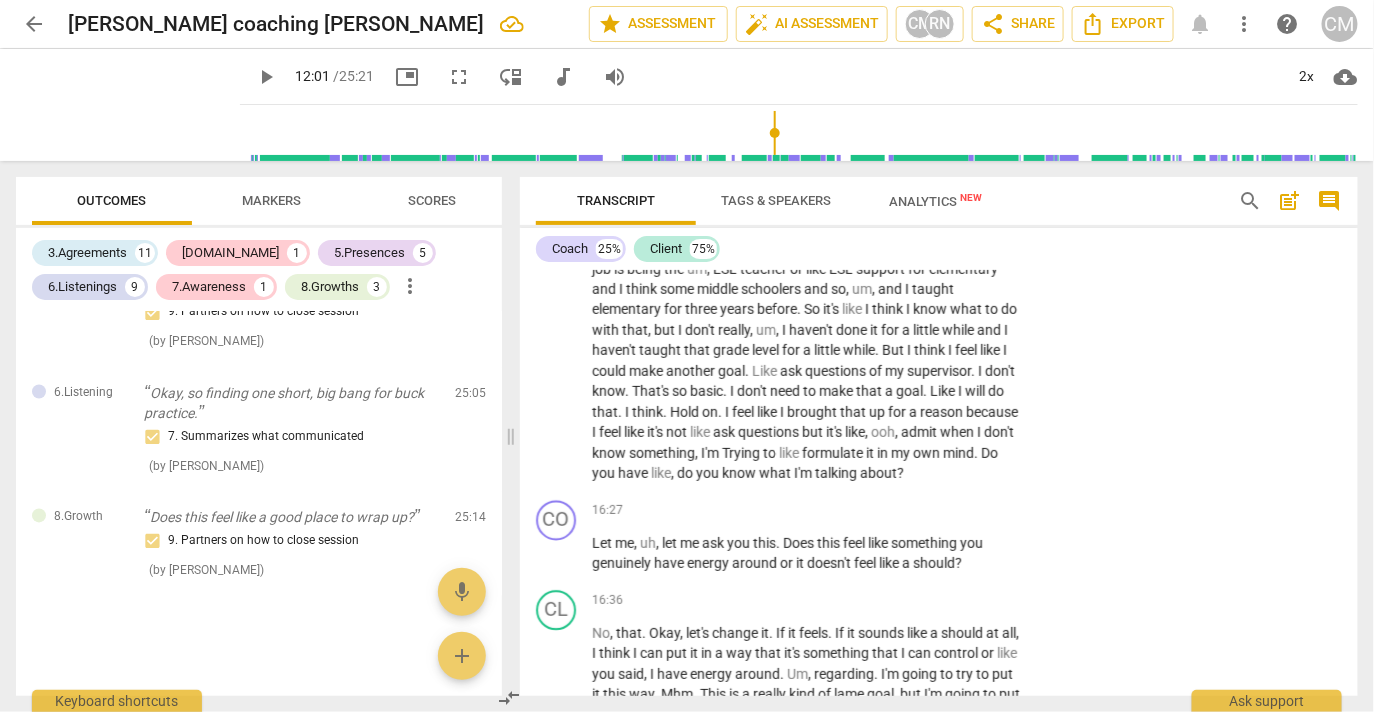 drag, startPoint x: 1000, startPoint y: 508, endPoint x: 581, endPoint y: 487, distance: 419.5259 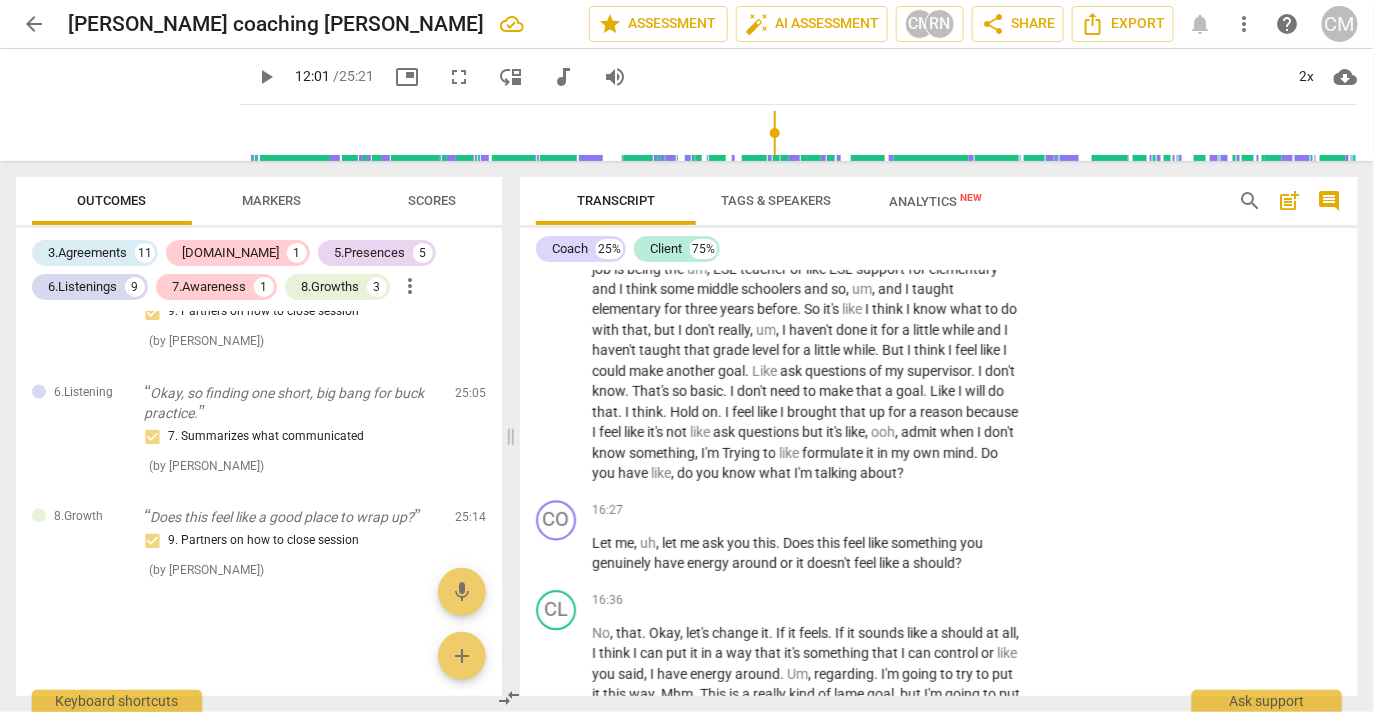 click on "CO play_arrow pause 11:52 + Add competency keyboard_arrow_right Well ,   I   was   just   noting   that   it   was   interesting   that   your   work   life   goal   also   sounds   a   lot   like   personal   life   goal ." at bounding box center (939, -1031) 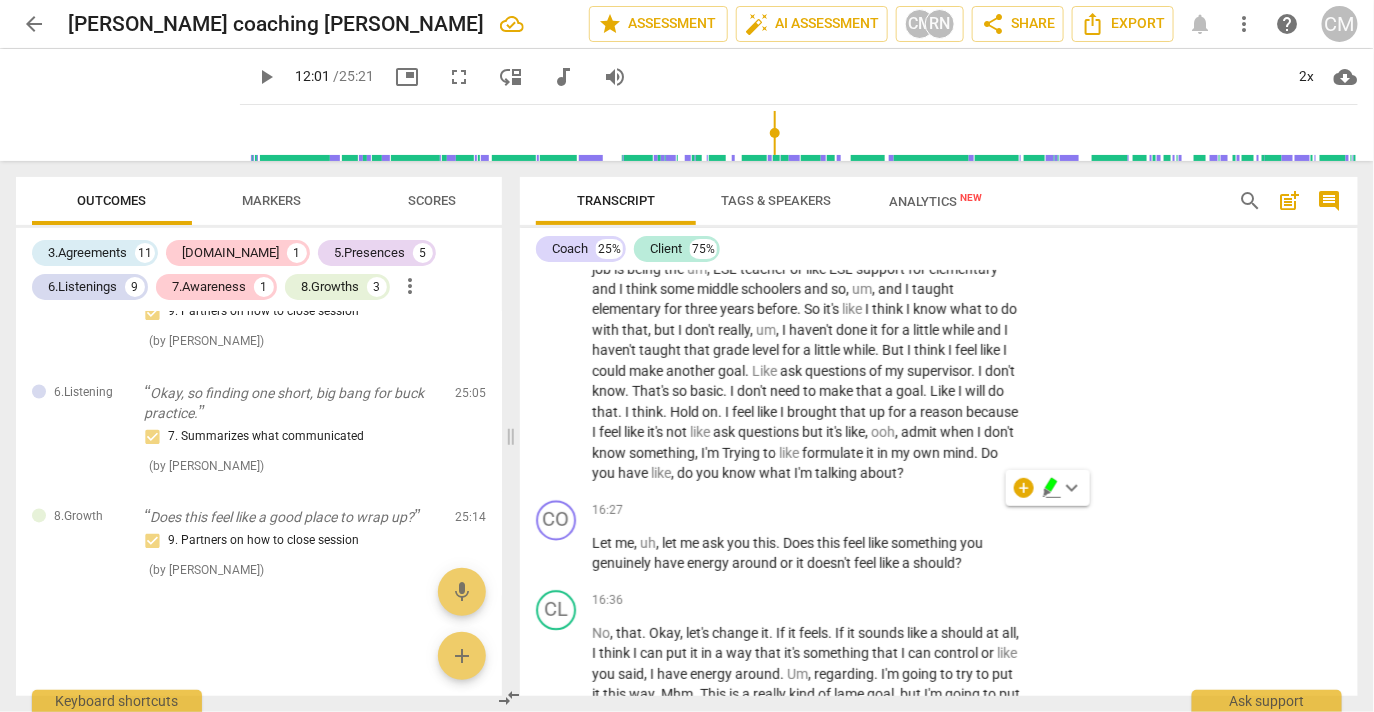 click on "Add competency" at bounding box center [961, -1057] 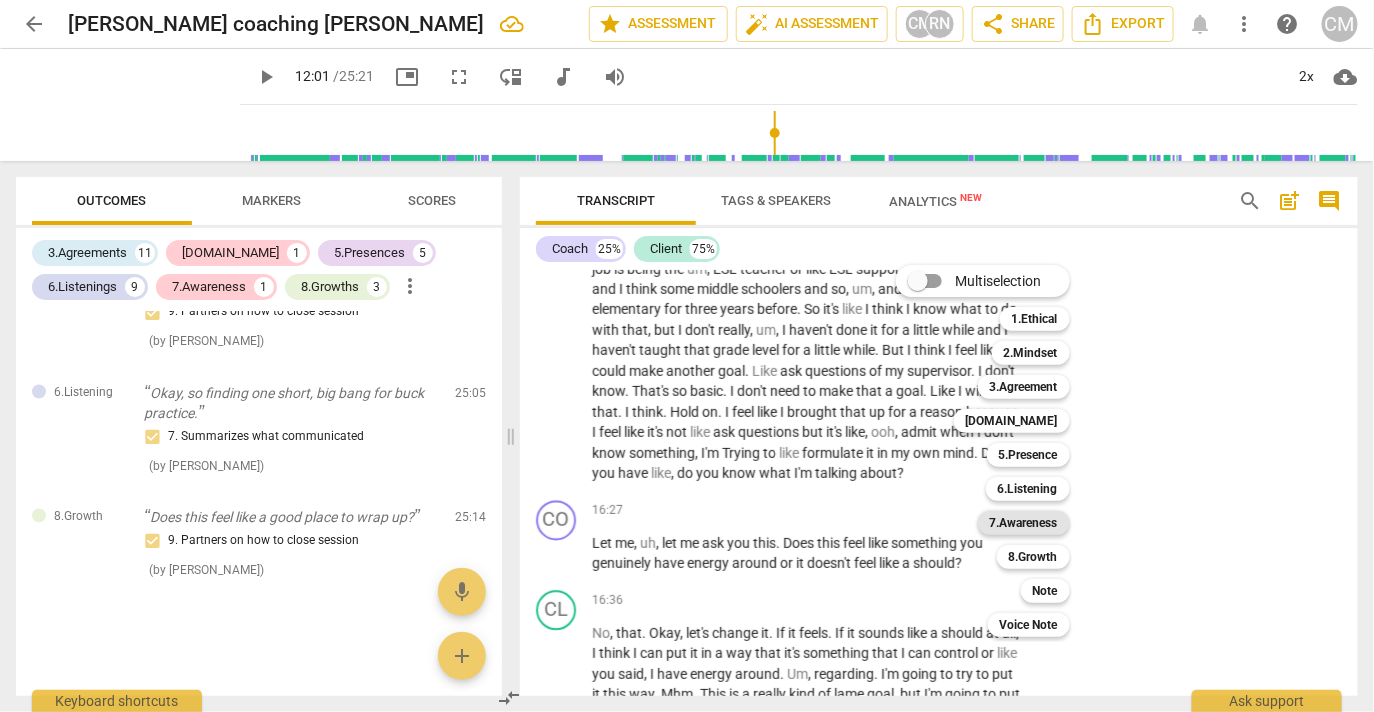 click on "7.Awareness" at bounding box center [1024, 523] 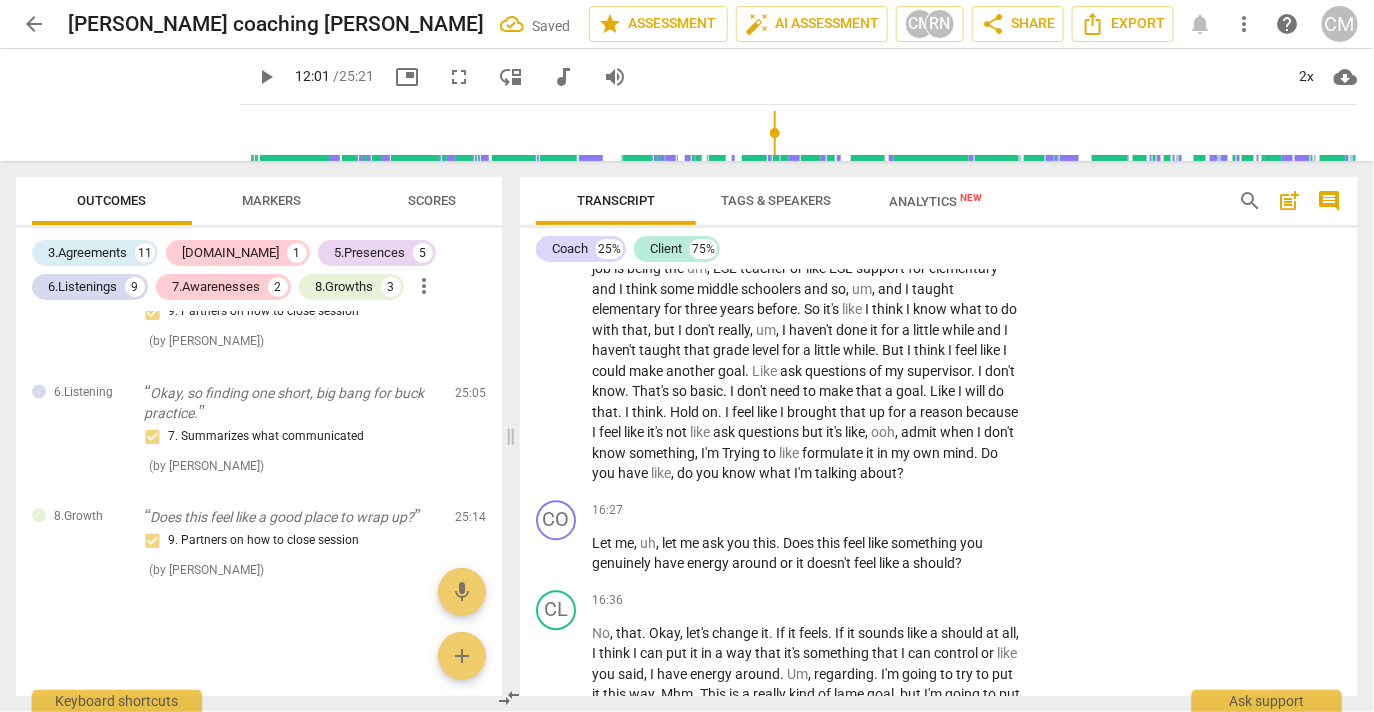scroll, scrollTop: 7216, scrollLeft: 0, axis: vertical 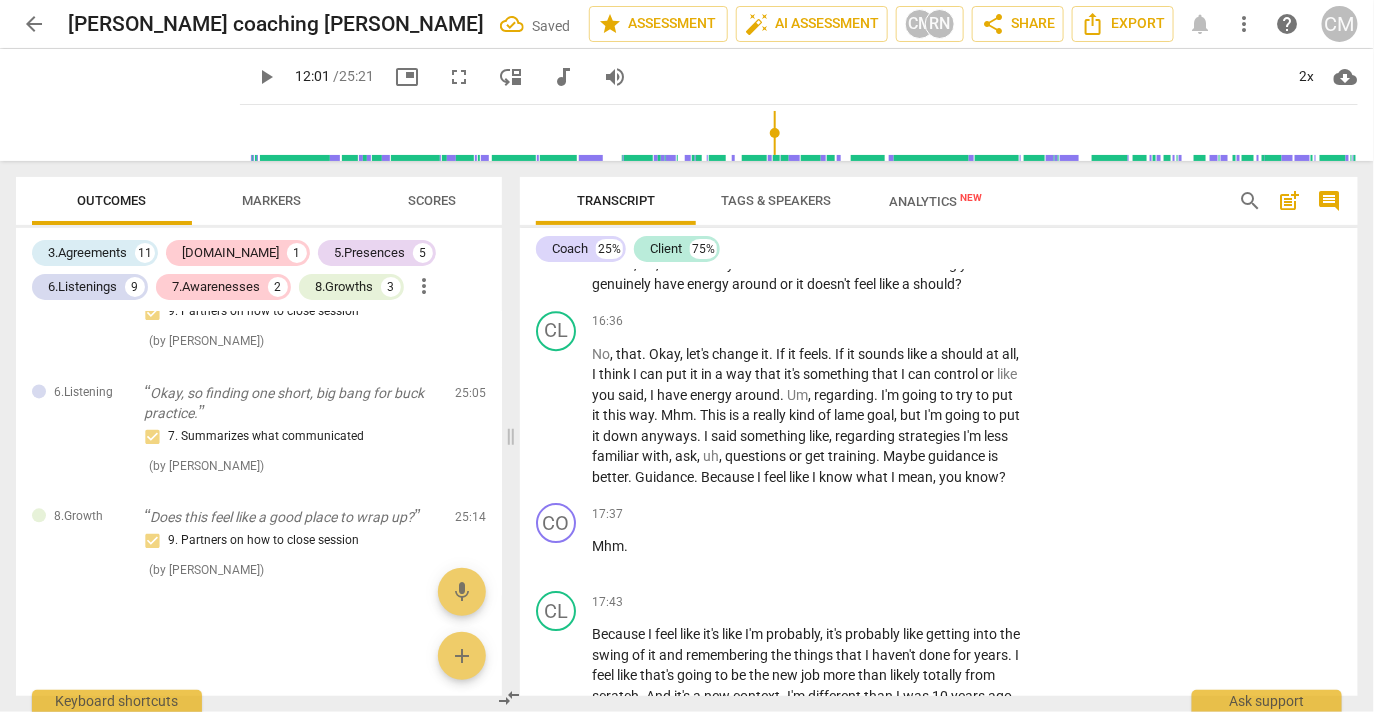 click on "5. Shares observations and comments without attachment" at bounding box center (1050, -1150) 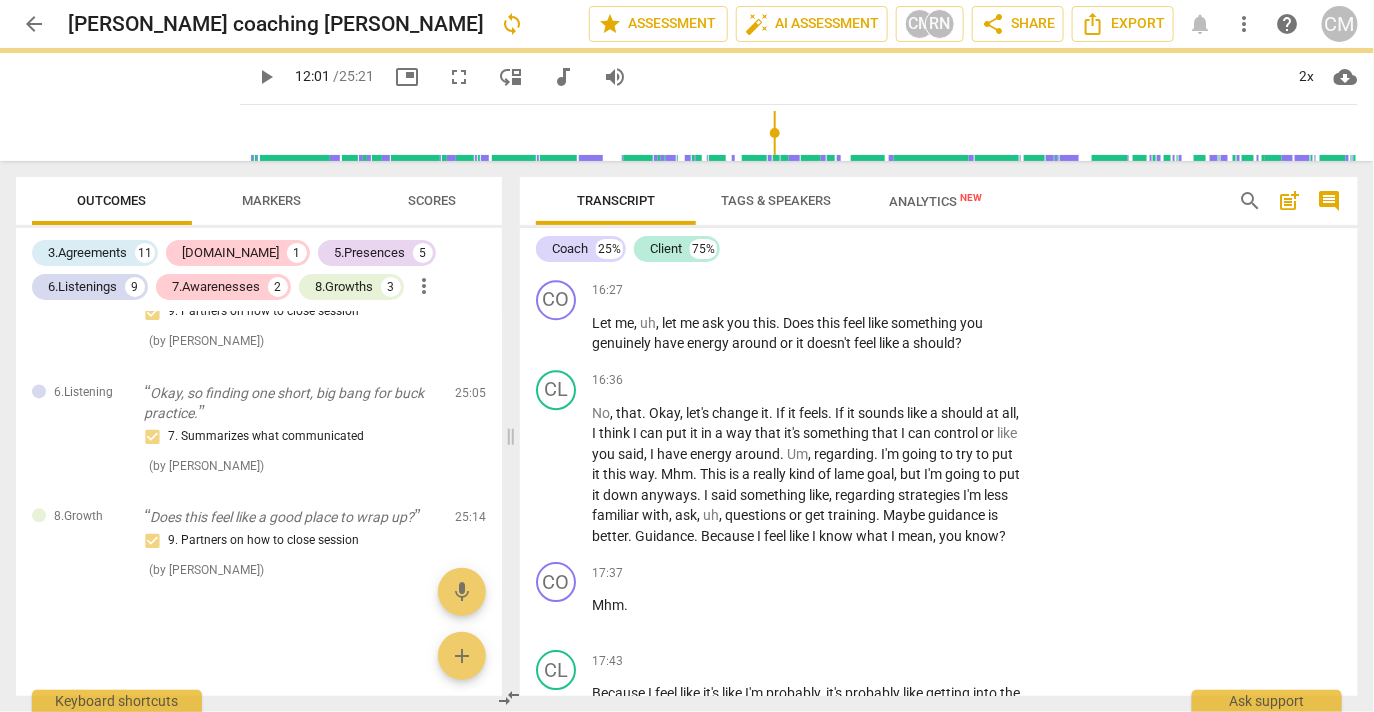 scroll, scrollTop: 7060, scrollLeft: 0, axis: vertical 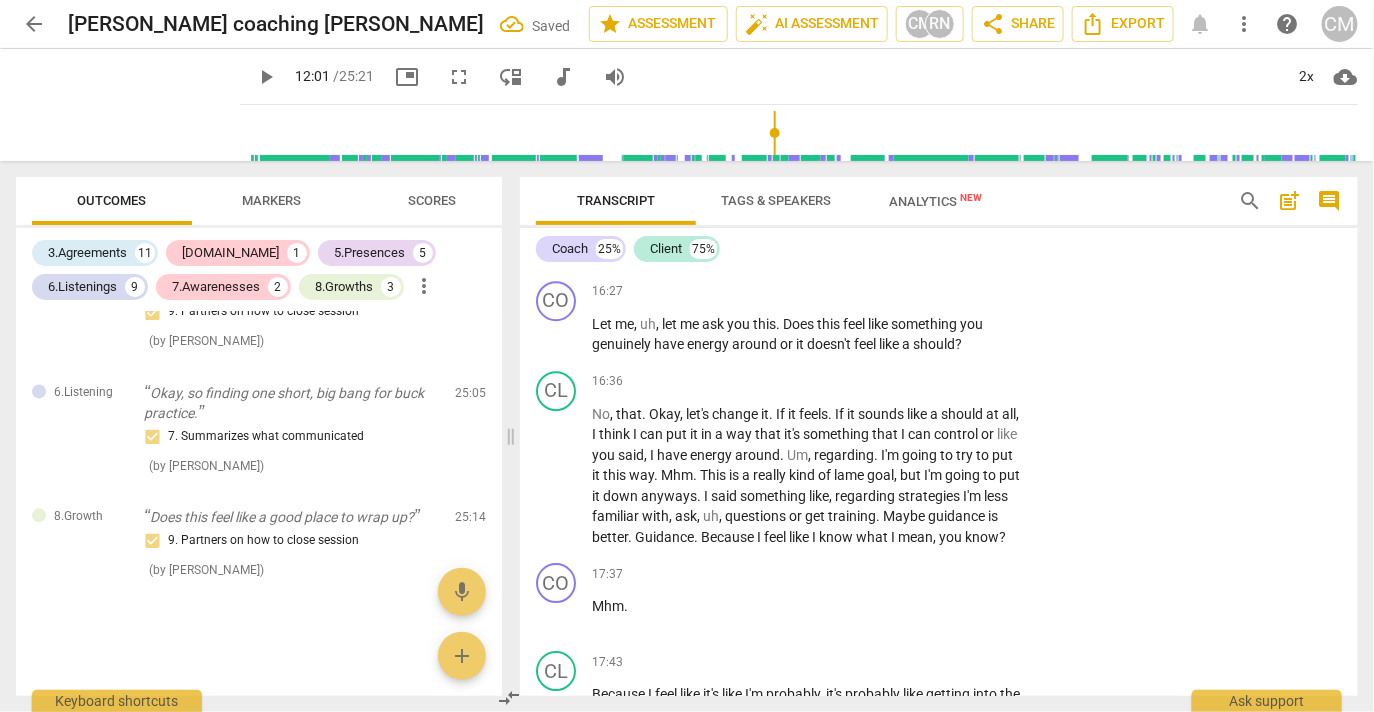 click on "play_arrow" at bounding box center [557, -1133] 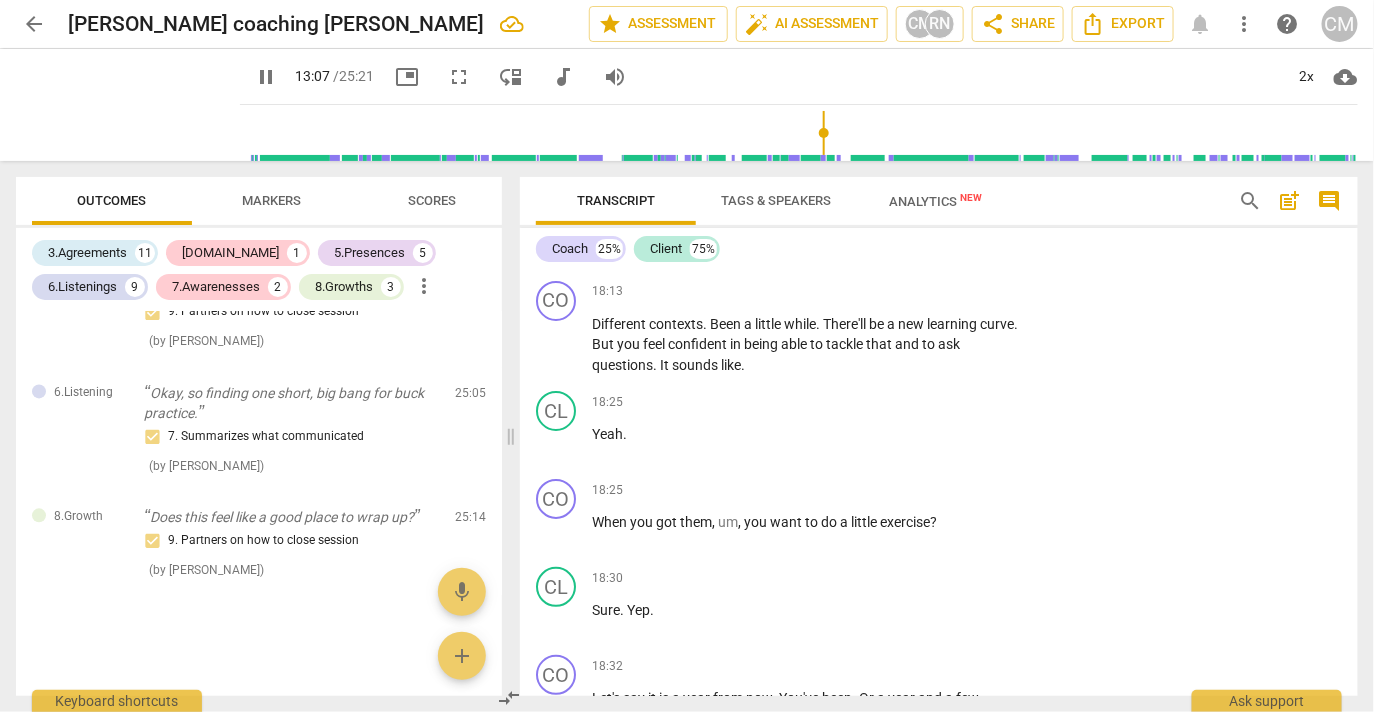 scroll, scrollTop: 7625, scrollLeft: 0, axis: vertical 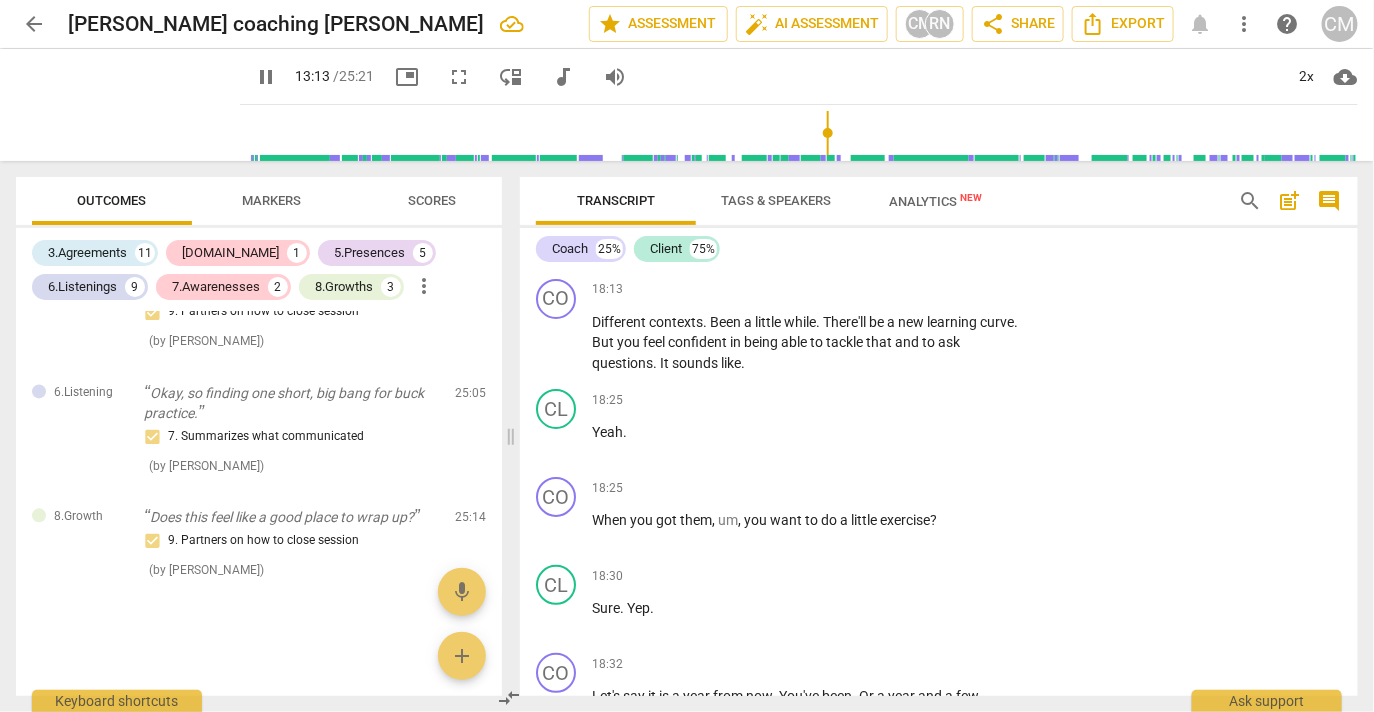 click on "pause" at bounding box center (557, -1137) 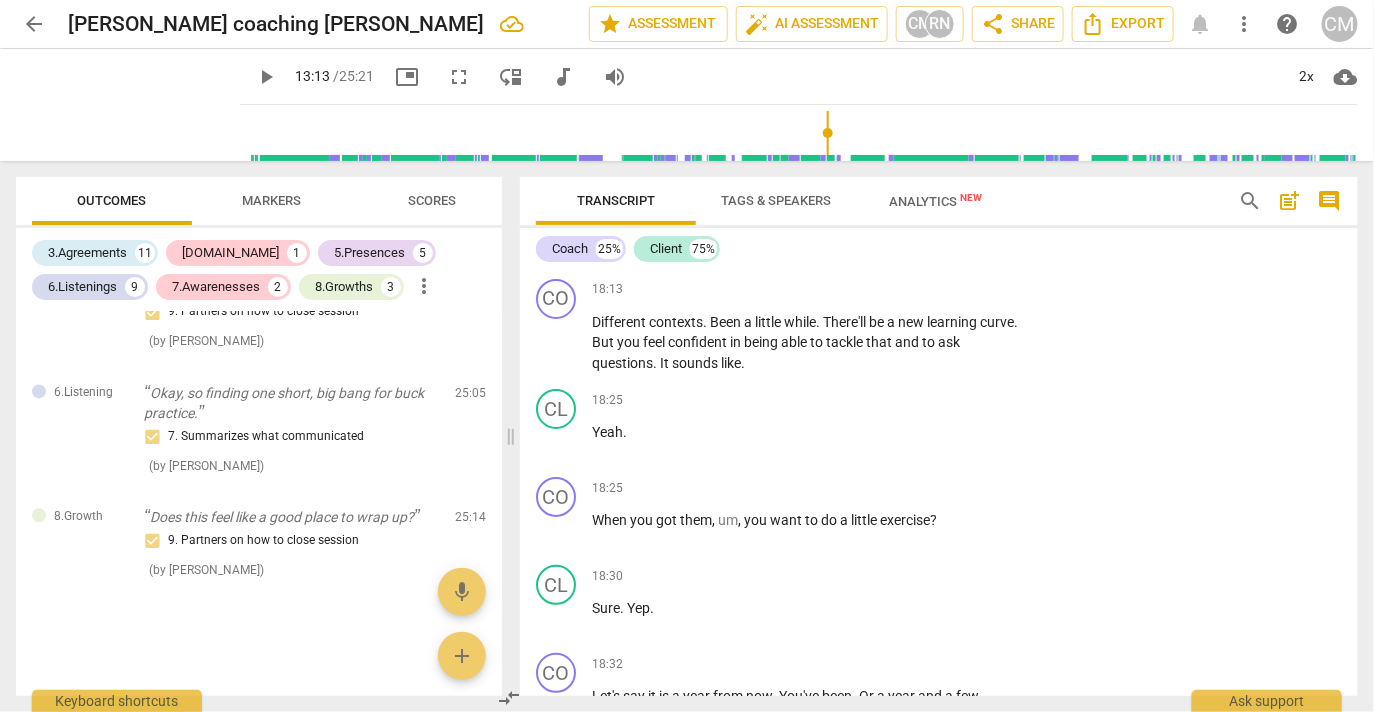 drag, startPoint x: 699, startPoint y: 573, endPoint x: 584, endPoint y: 535, distance: 121.11565 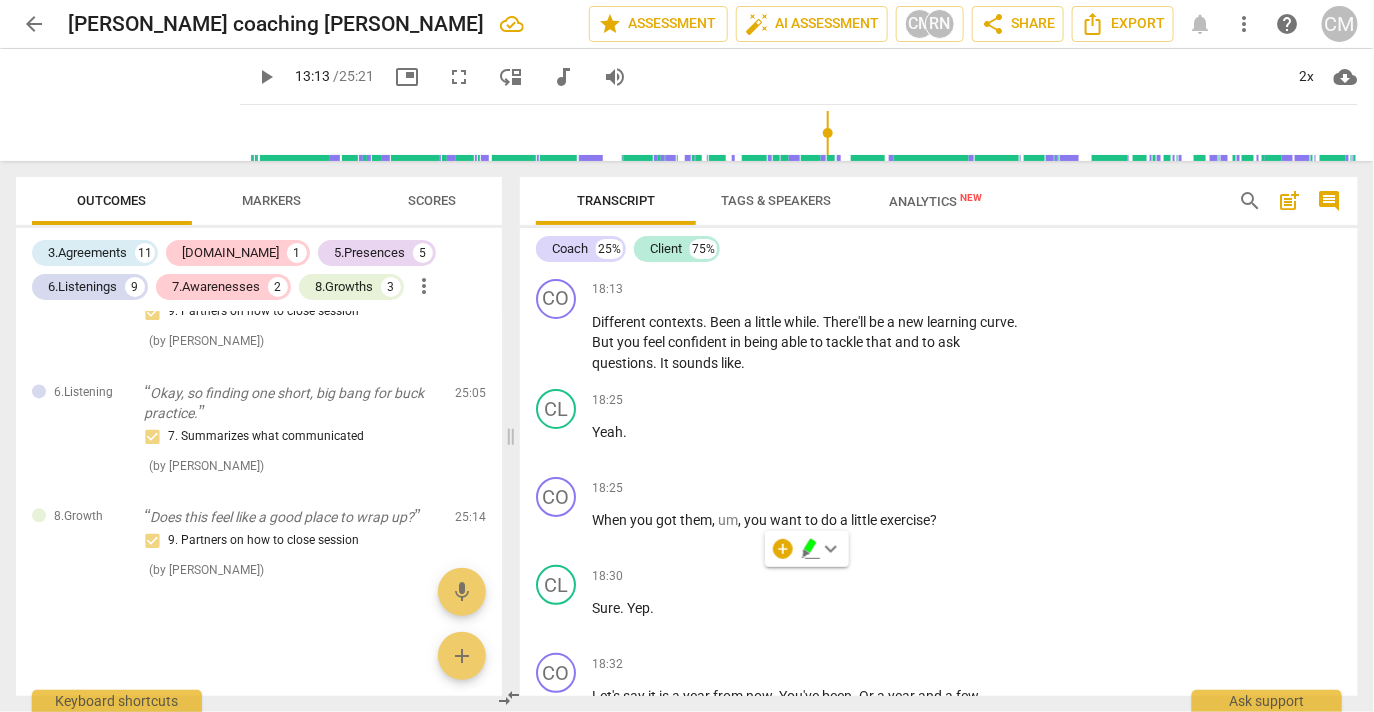 click on "Add competency" at bounding box center [961, -1180] 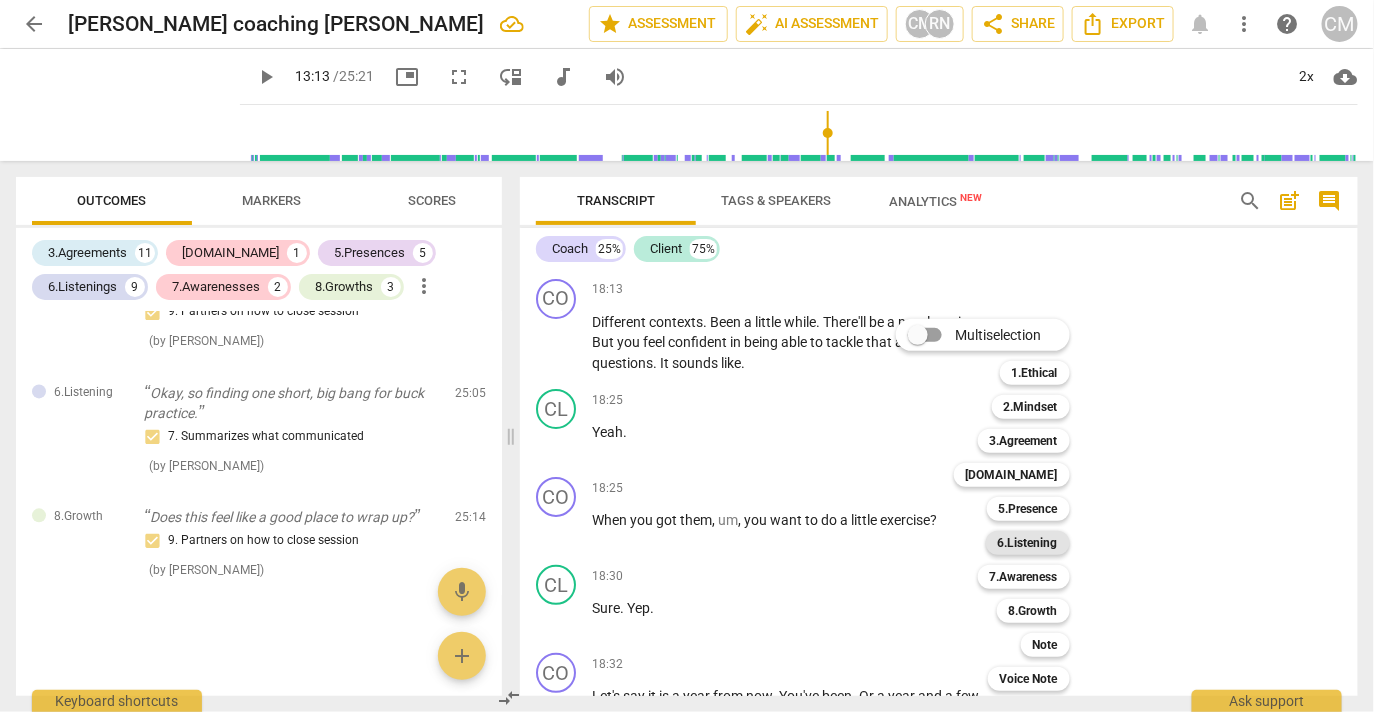 click on "6.Listening" at bounding box center (1028, 543) 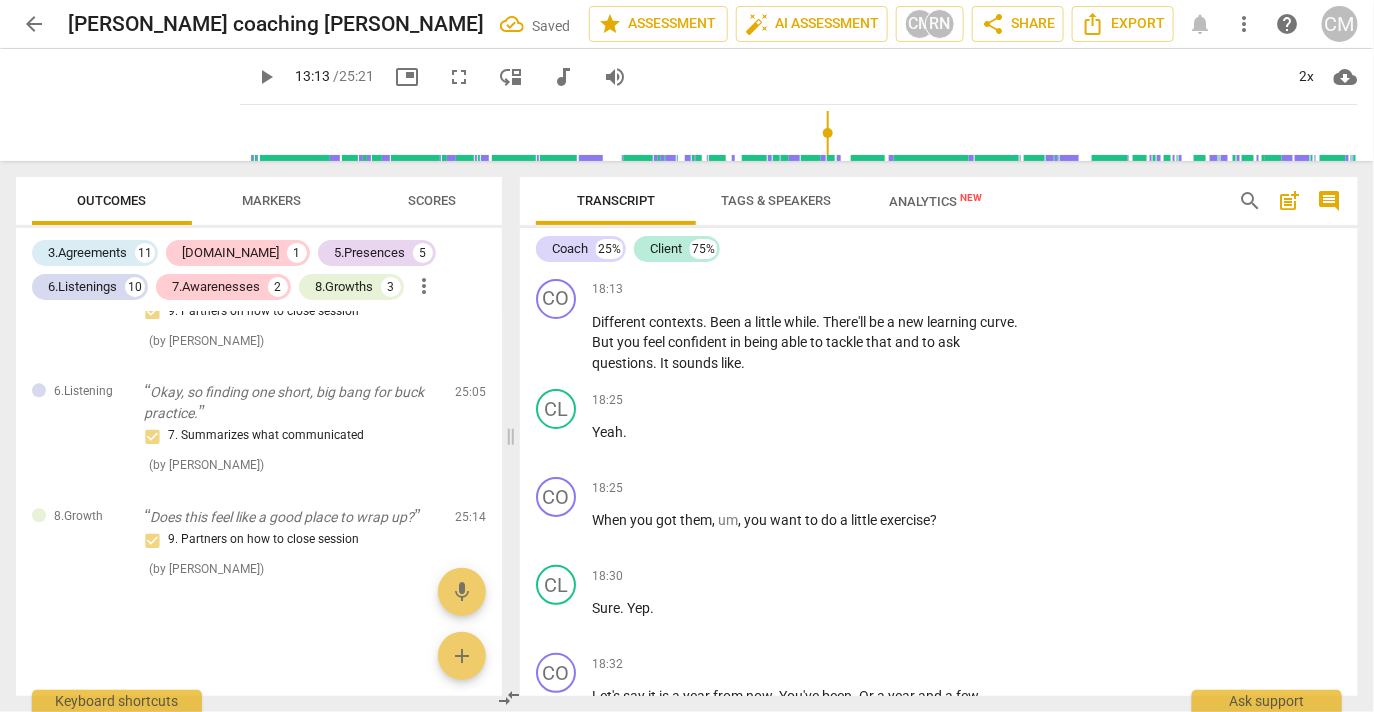 scroll, scrollTop: 7937, scrollLeft: 0, axis: vertical 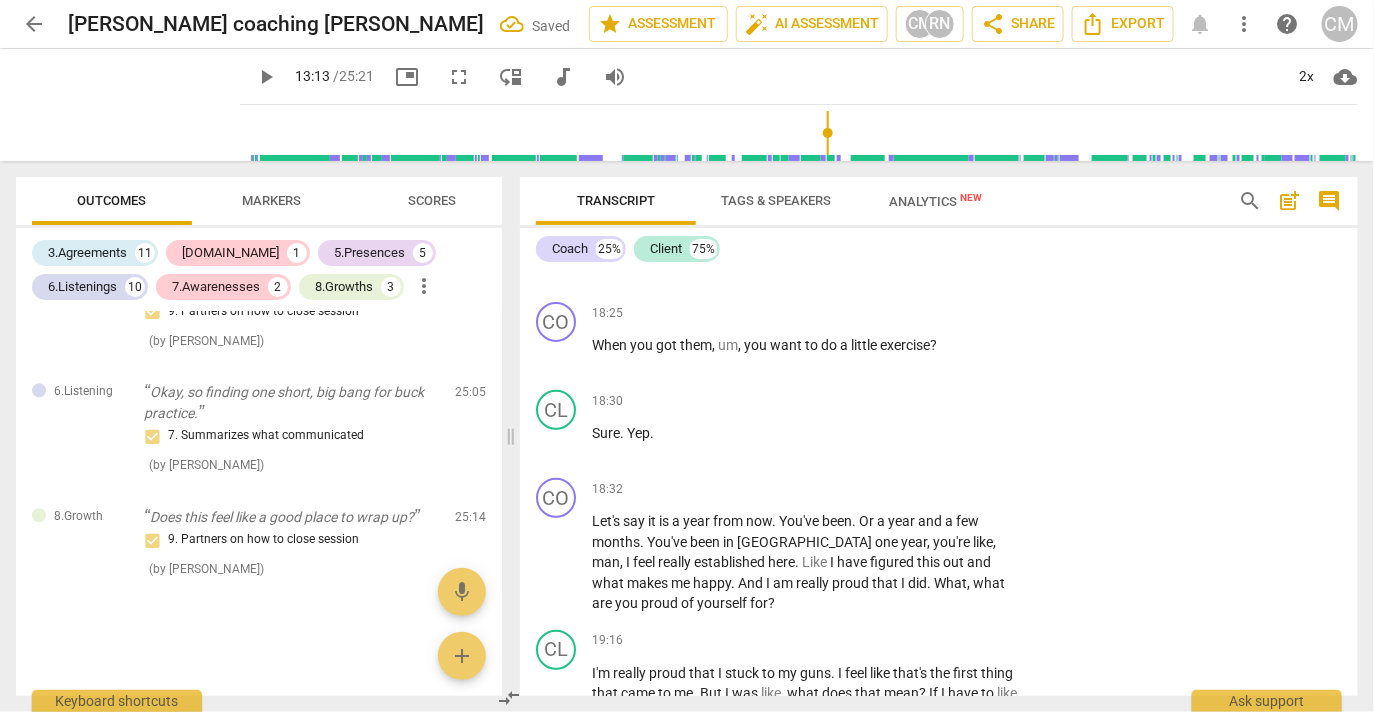 click on "5. Inquires about perception" at bounding box center [1050, -1174] 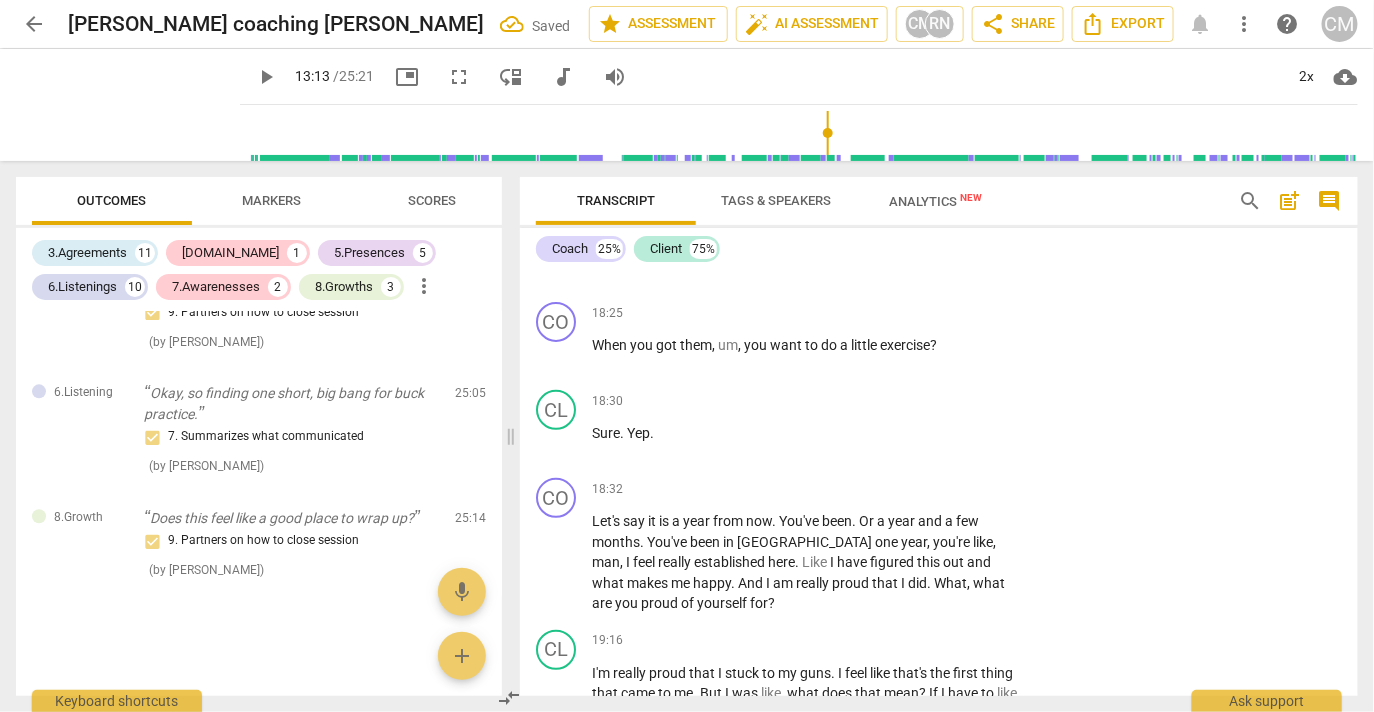 click on "7. Summarizes what communicated" at bounding box center [1050, -1126] 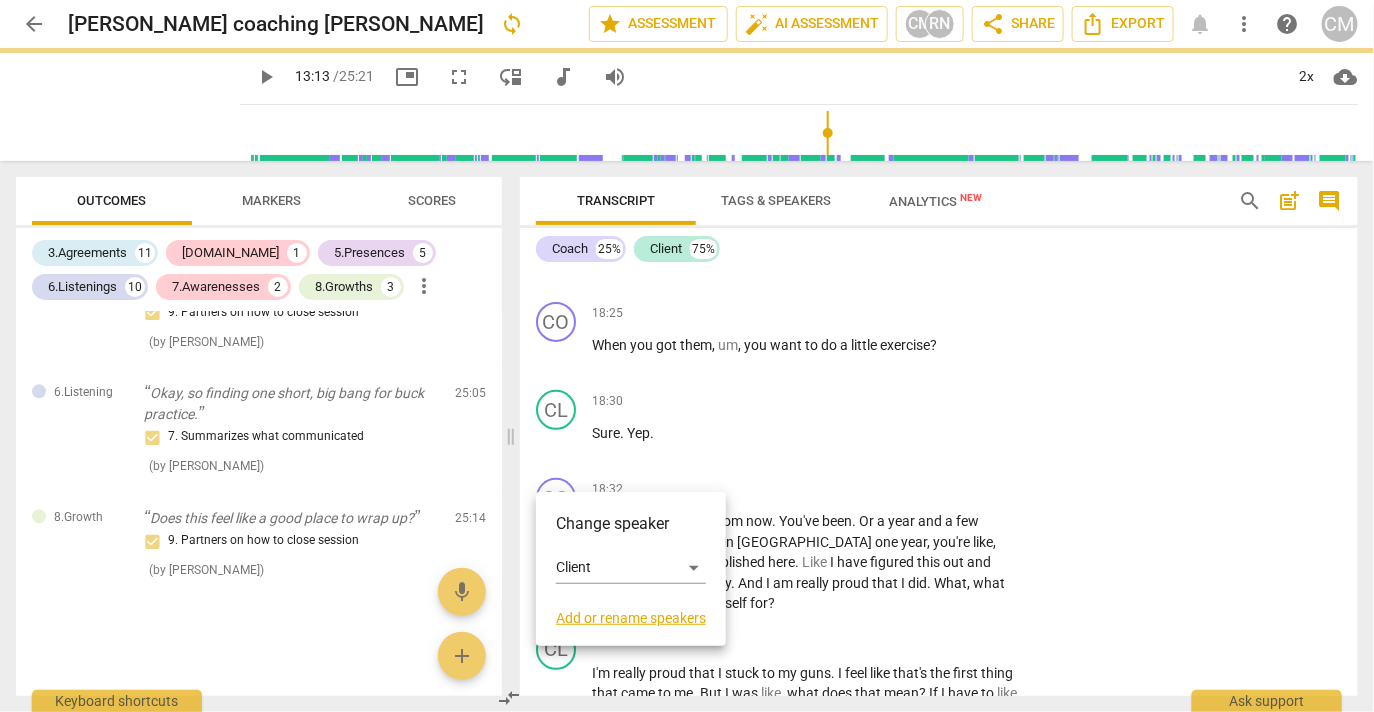 click at bounding box center (687, 356) 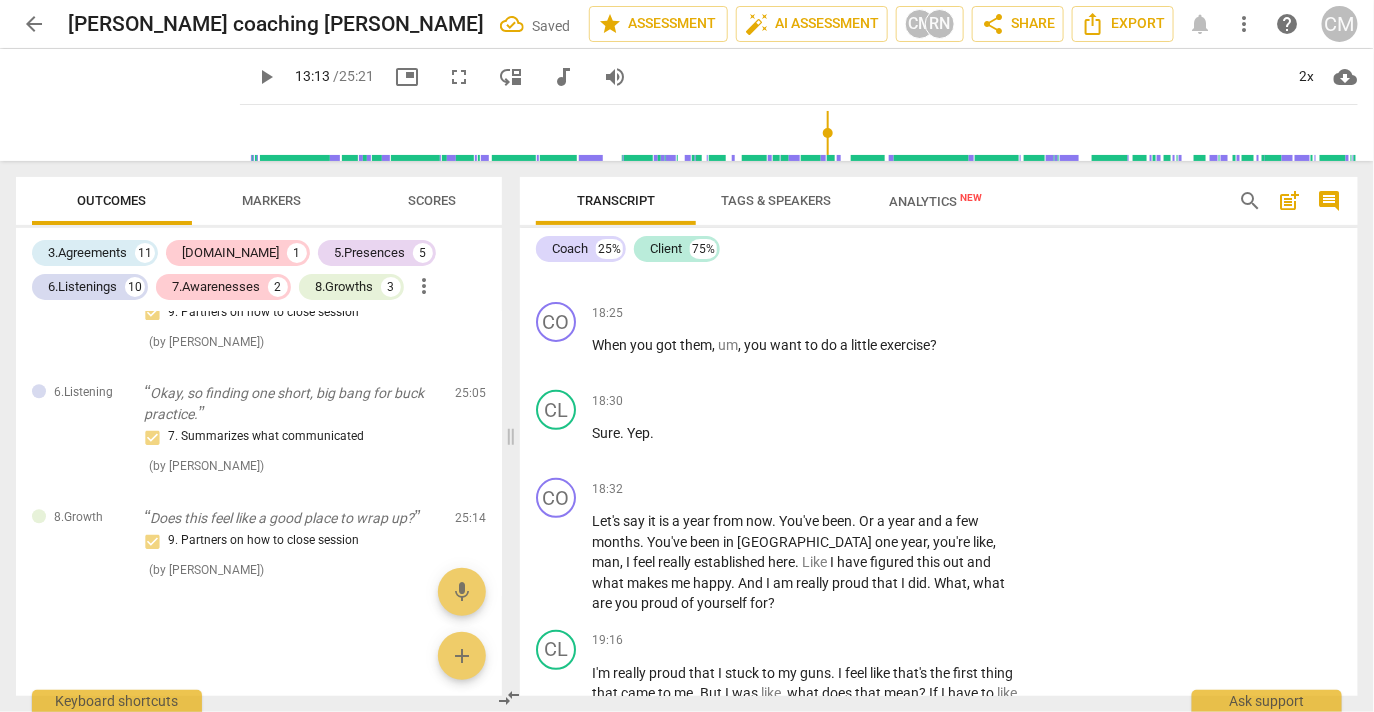 click on "play_arrow" at bounding box center (557, -1223) 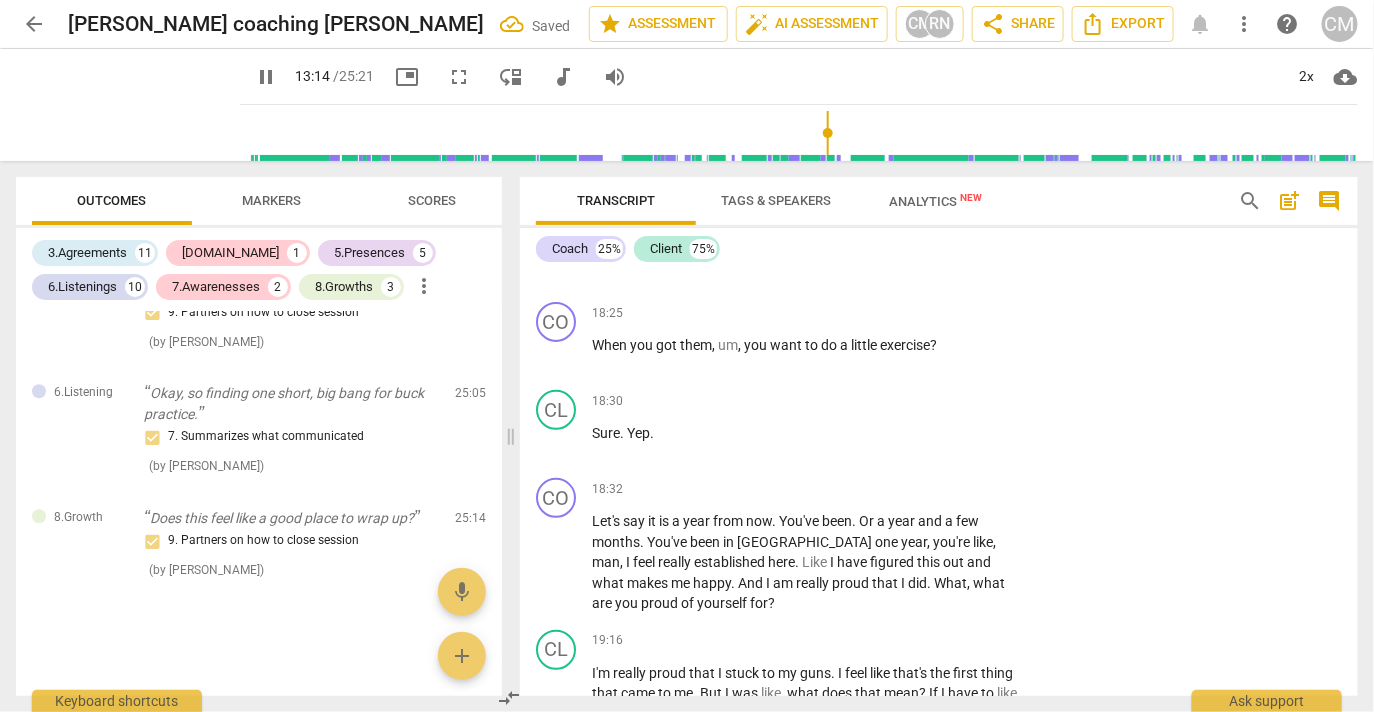 scroll, scrollTop: 7943, scrollLeft: 0, axis: vertical 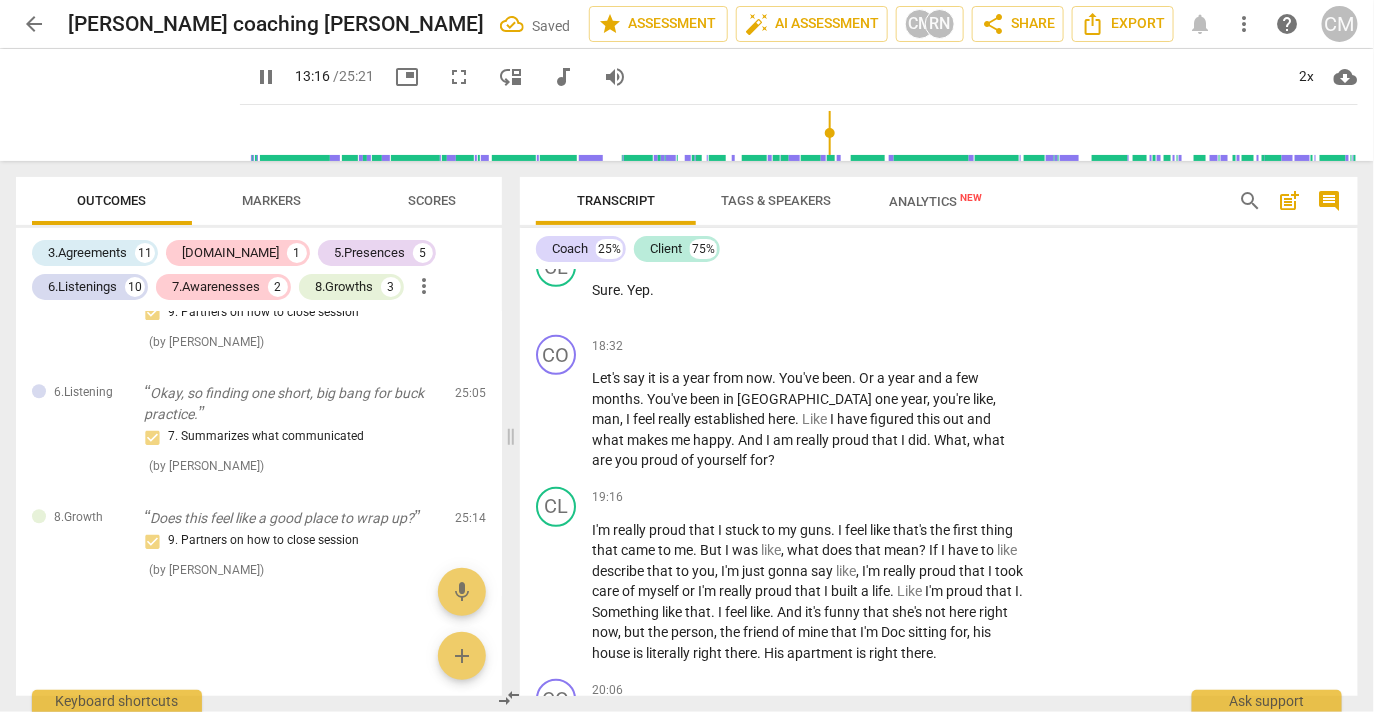 click on "pause" at bounding box center [557, -1277] 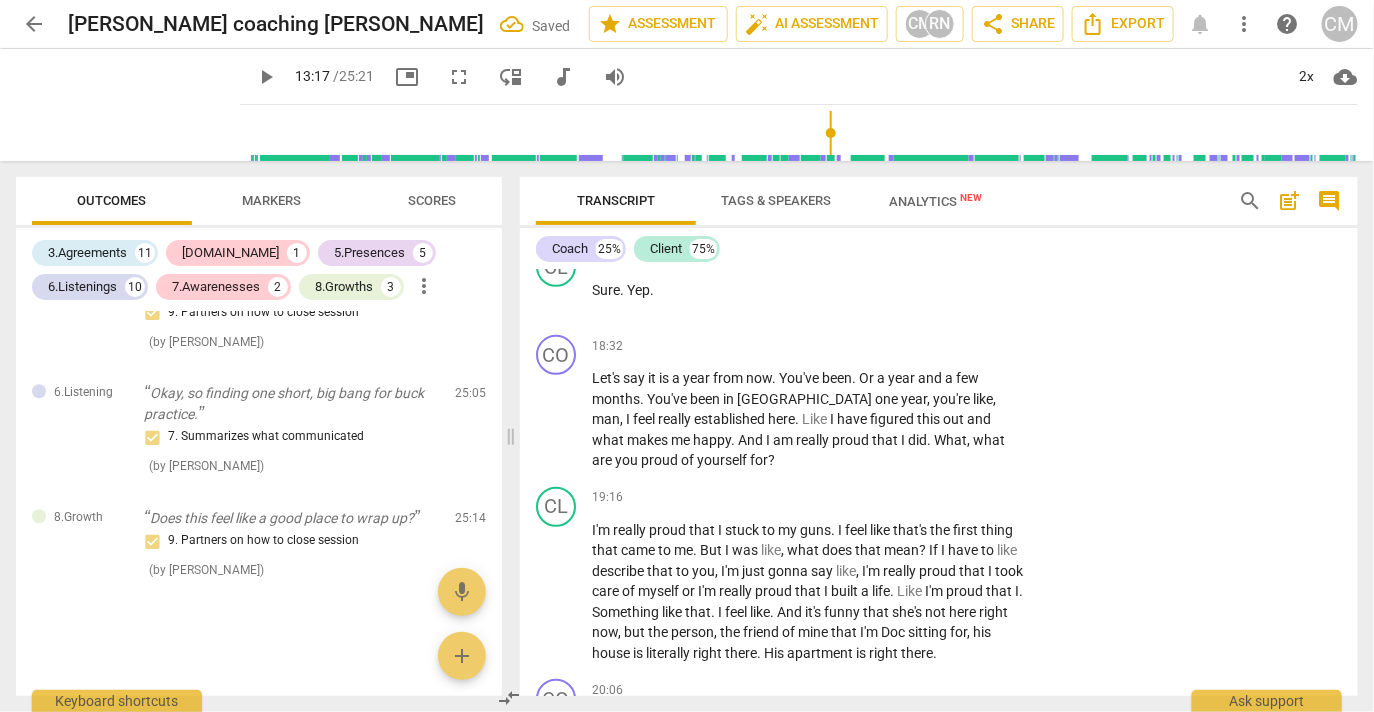 click on "play_arrow" at bounding box center [557, -1277] 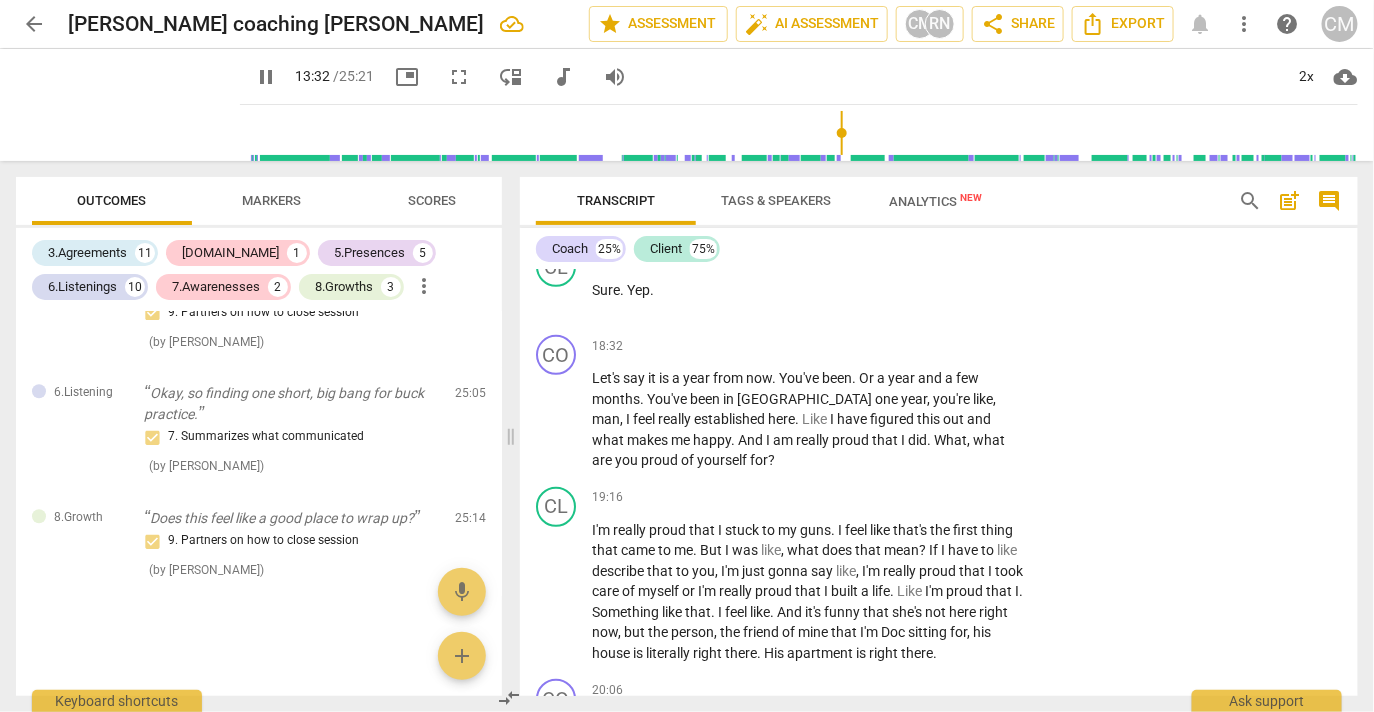 click on "pause" at bounding box center [557, -1277] 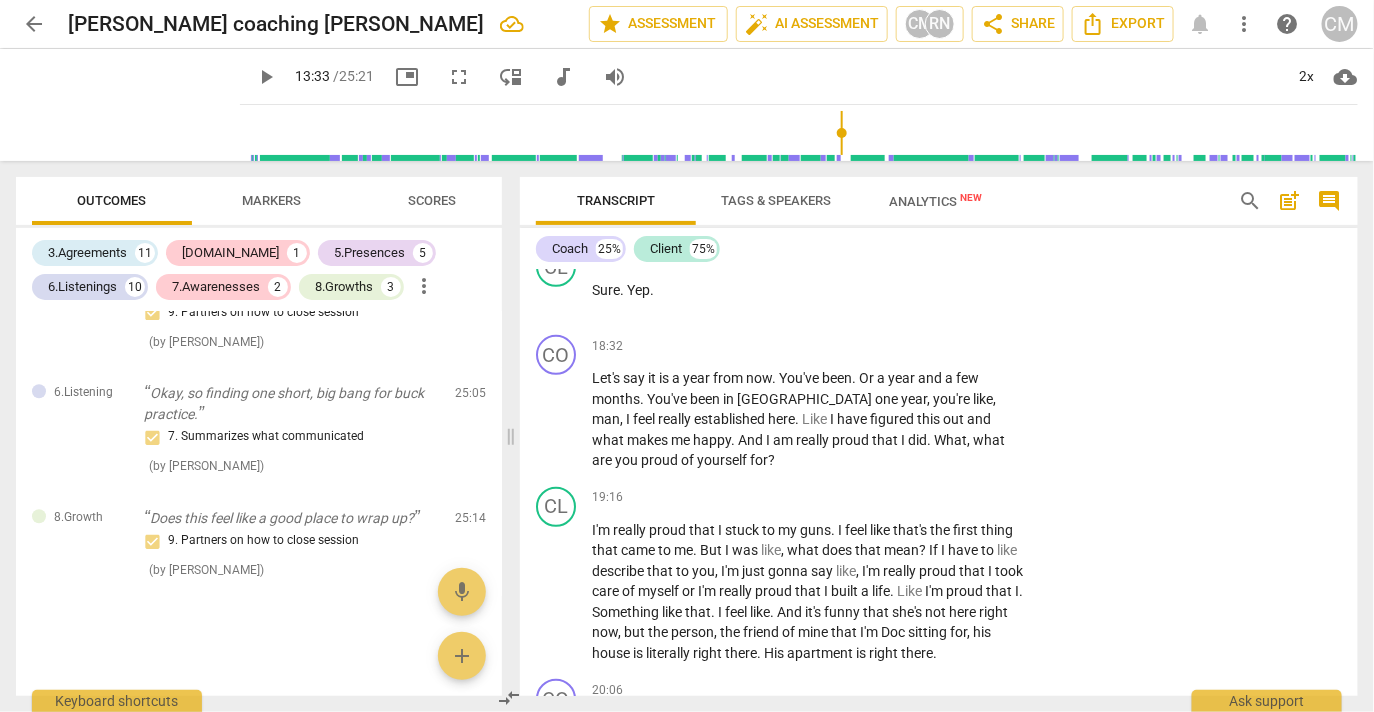 drag, startPoint x: 635, startPoint y: 439, endPoint x: 892, endPoint y: 468, distance: 258.631 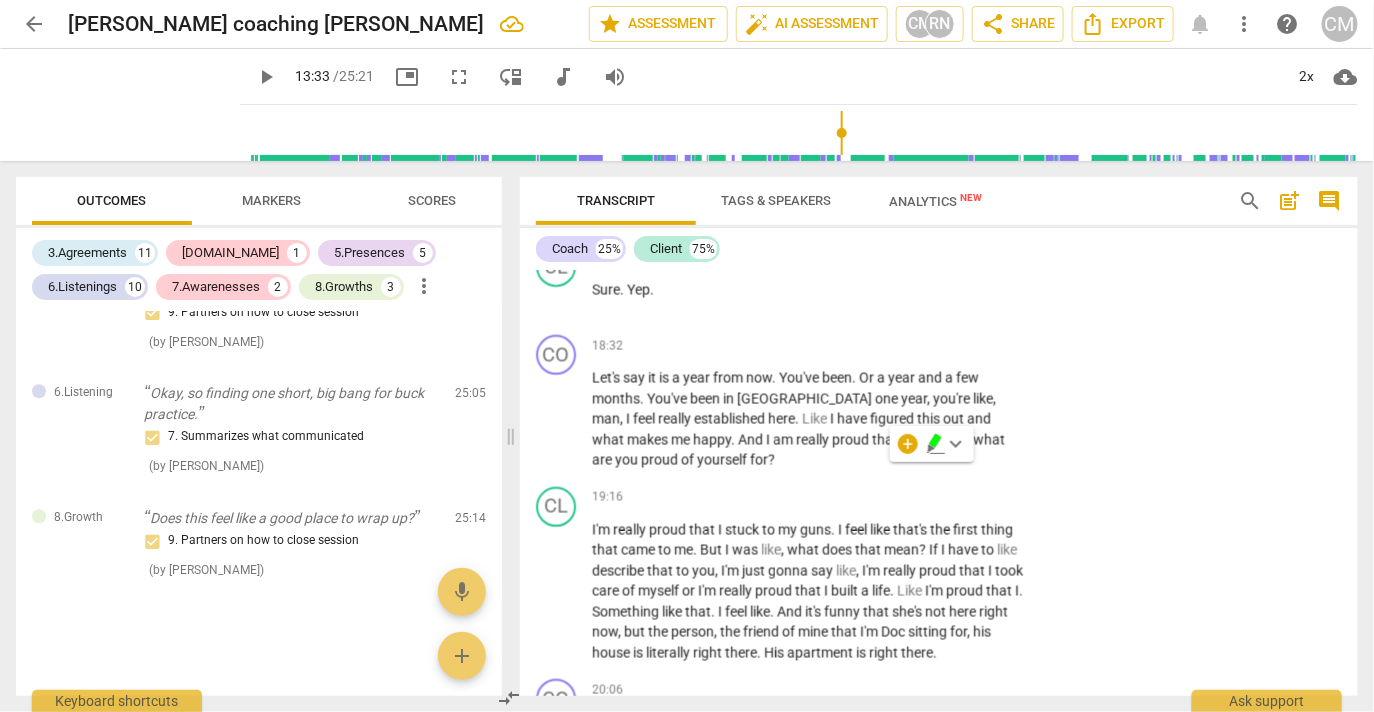 click on "else" at bounding box center [667, -1288] 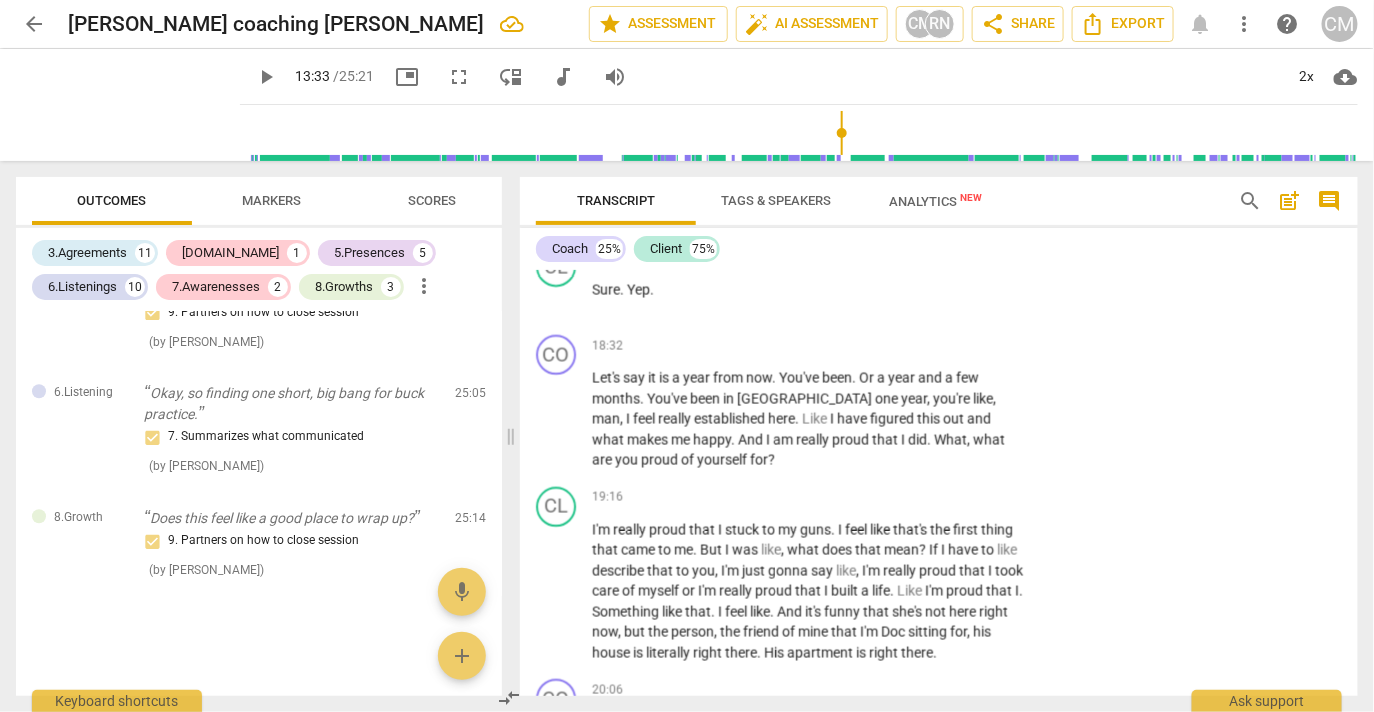 drag, startPoint x: 657, startPoint y: 440, endPoint x: 929, endPoint y: 470, distance: 273.6494 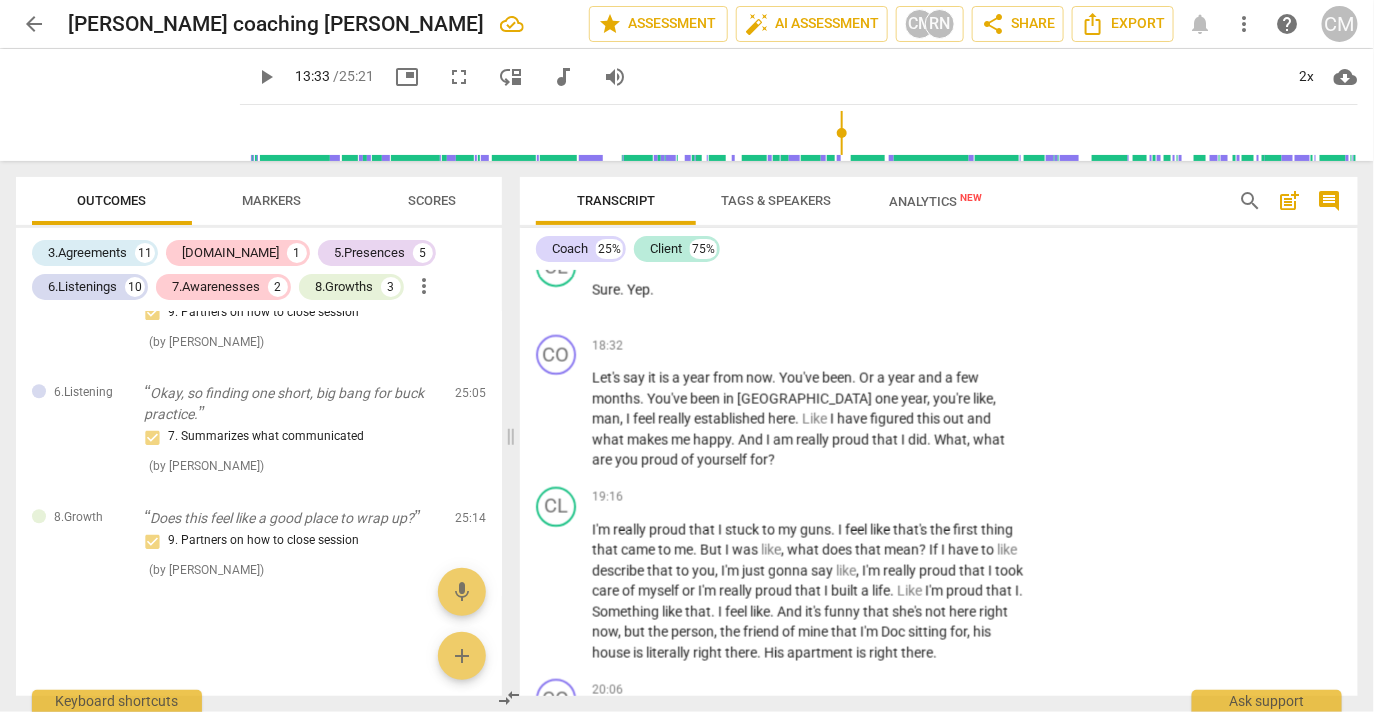 click on "Um ,   what   else   feels   important ?   Whether   it's   about   taking   care   of   yourself   or   work   related ." at bounding box center (807, -1278) 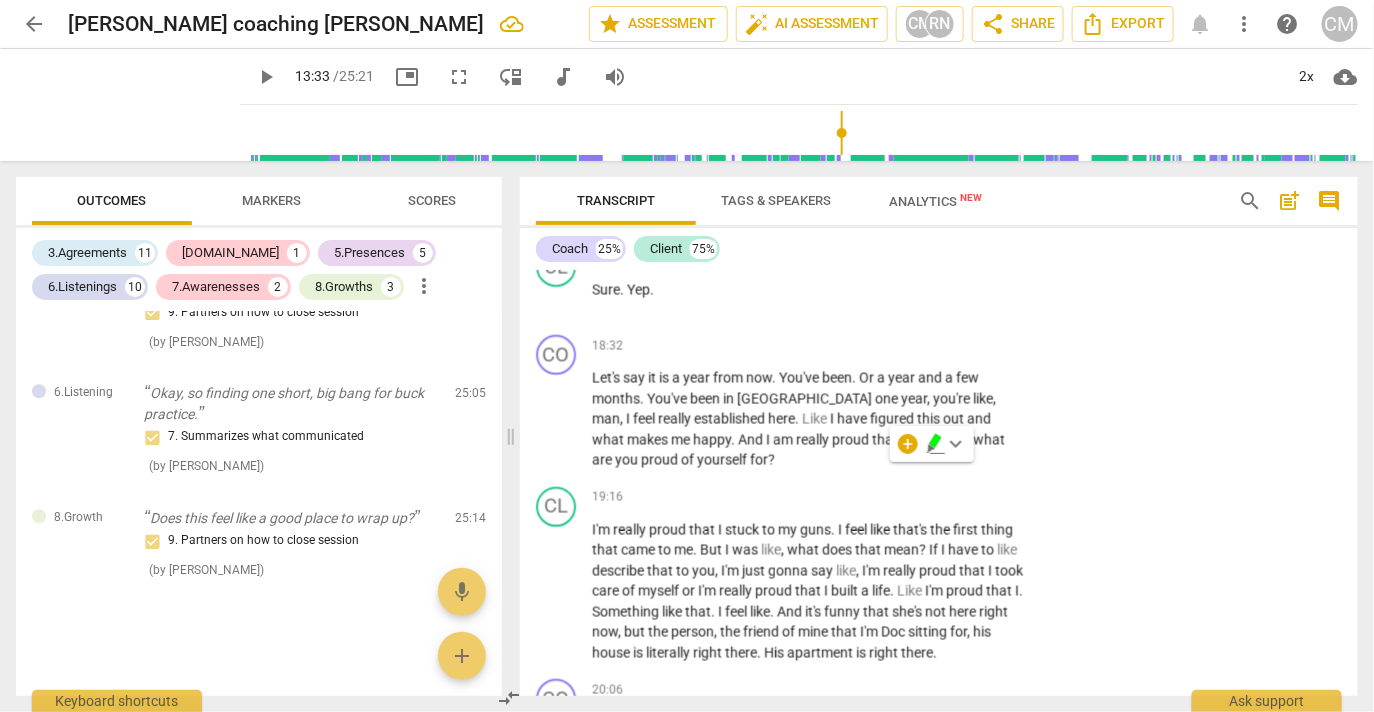 click on "+" at bounding box center (900, -1320) 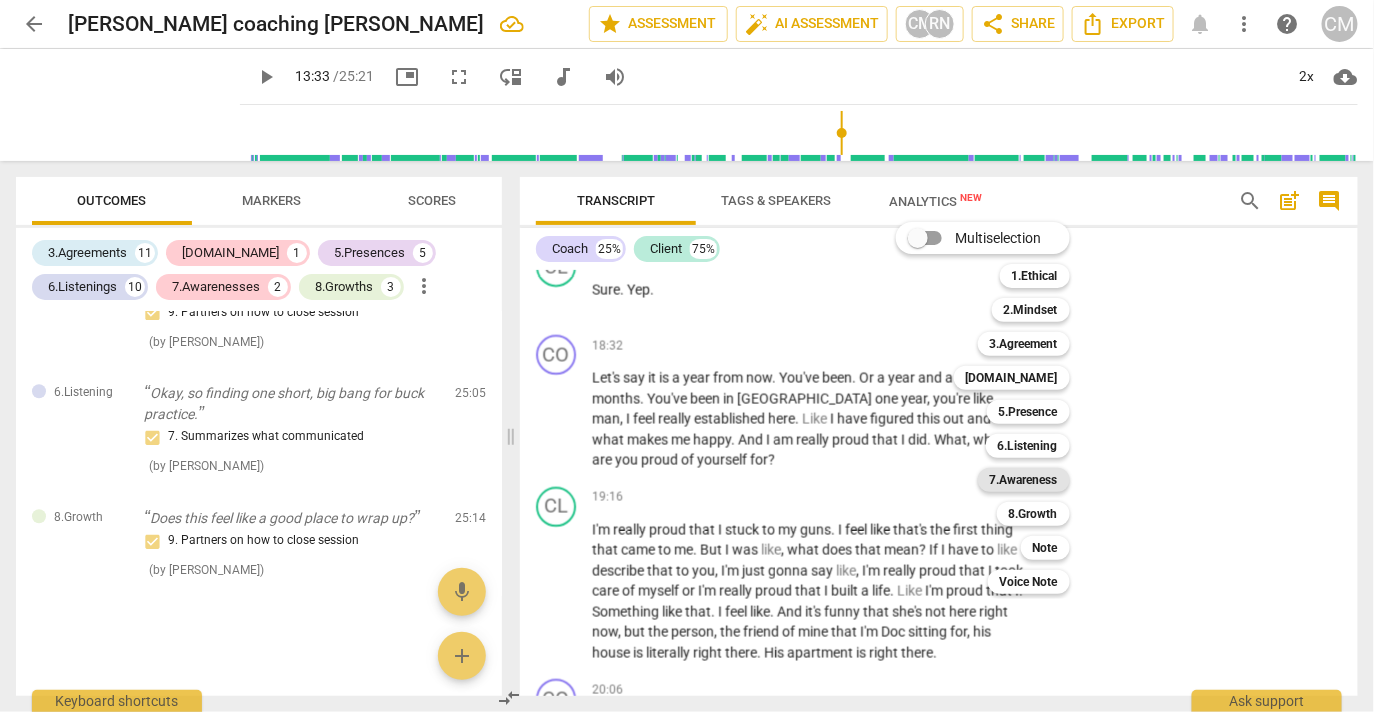 click on "7.Awareness" at bounding box center [1024, 480] 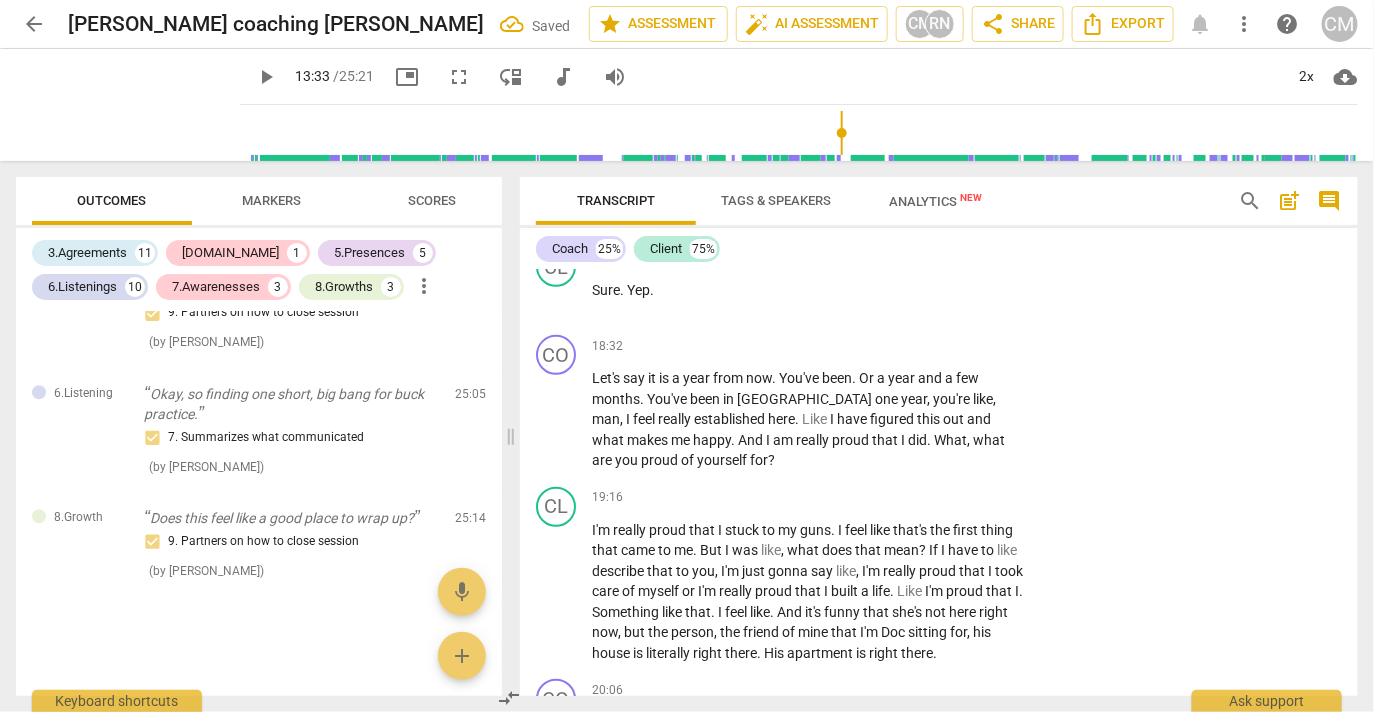 scroll, scrollTop: 8275, scrollLeft: 0, axis: vertical 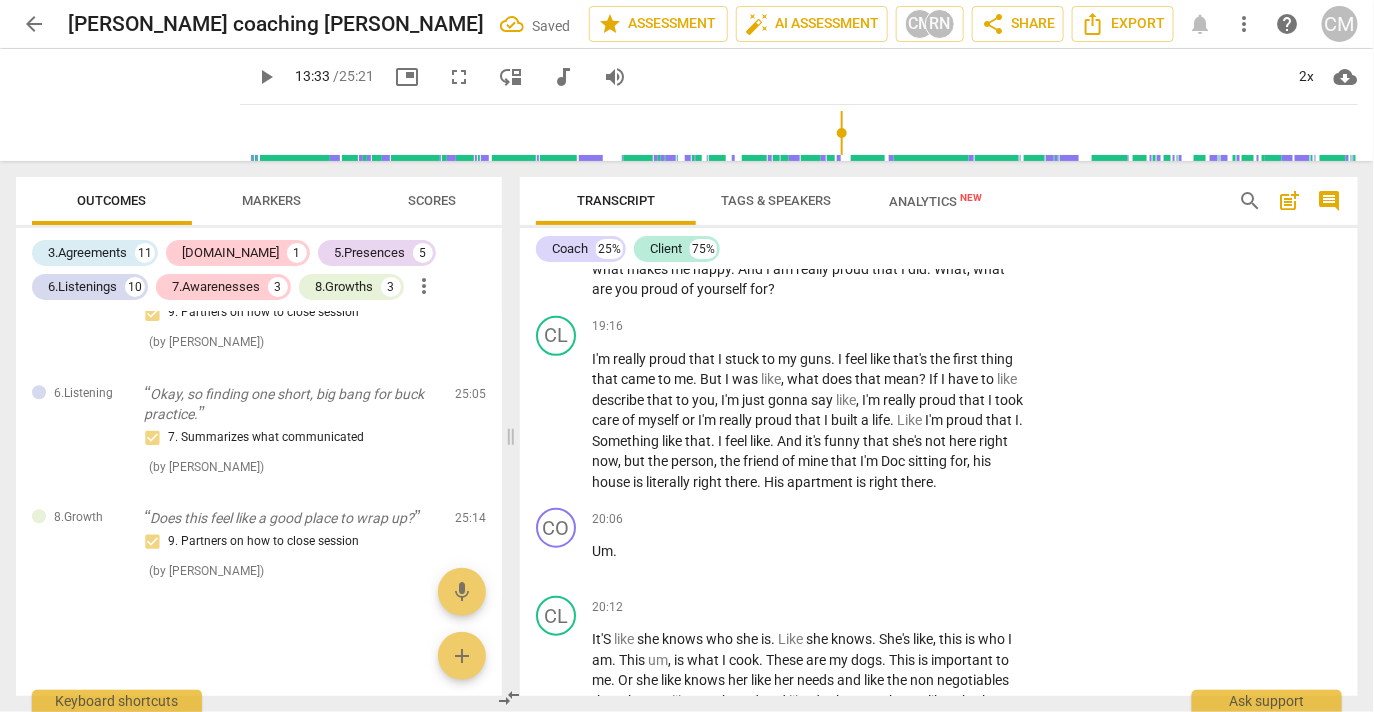 click on "1. Asks about a current way of thinking" at bounding box center (1050, -1406) 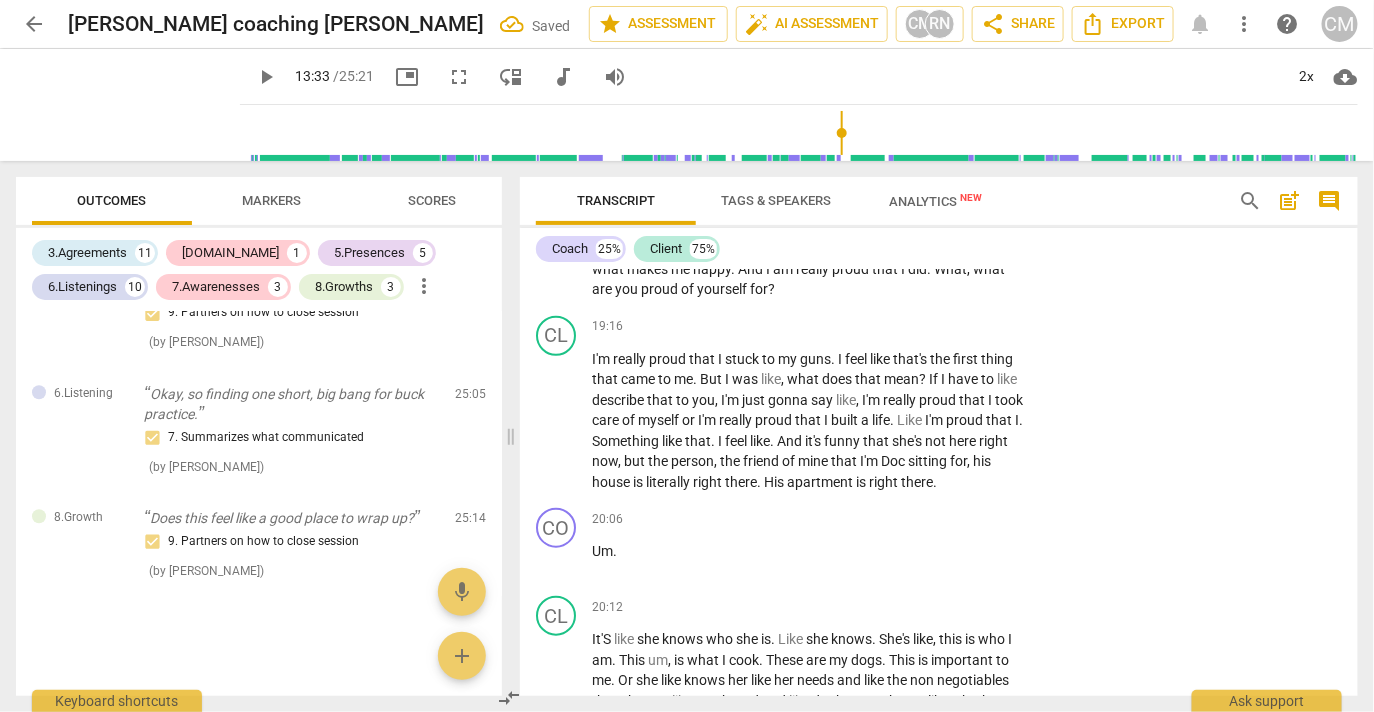 click on "4. Asks to help moving towards the outcome" at bounding box center [1050, -1334] 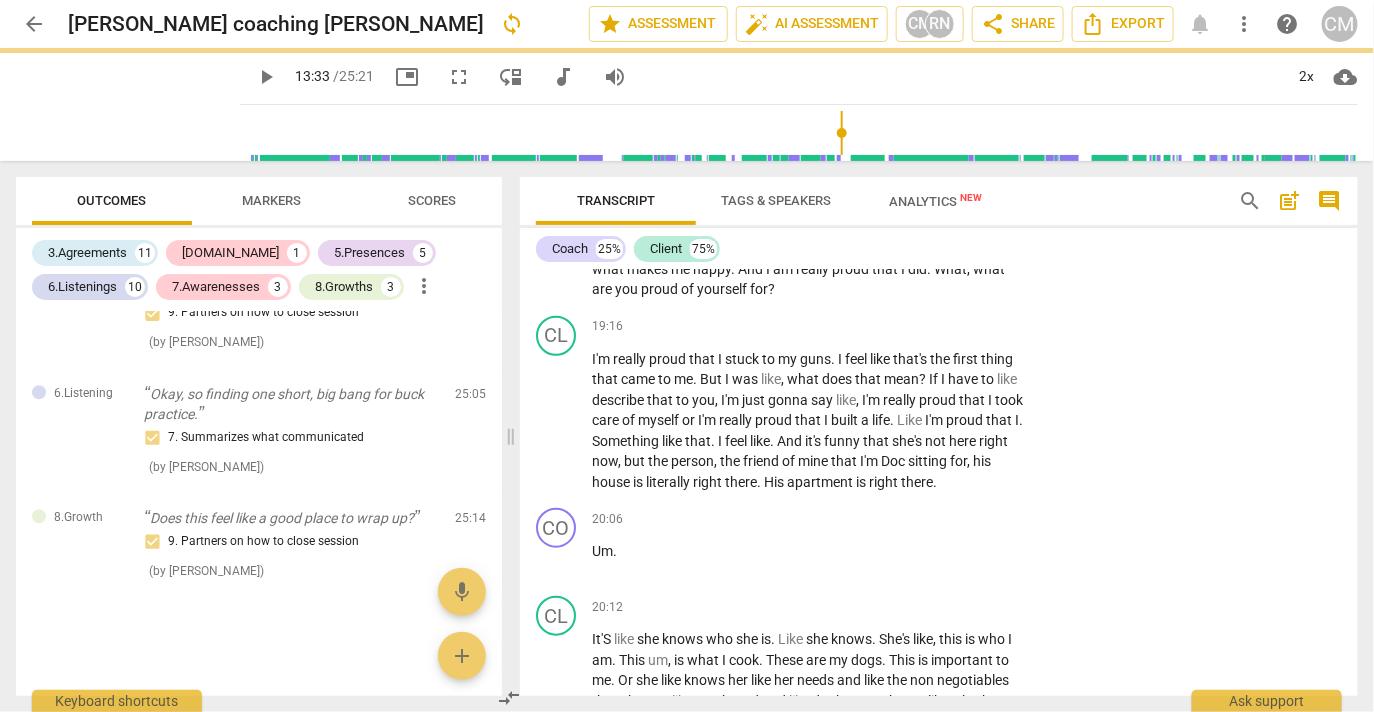 click on "play_arrow" at bounding box center [557, -1287] 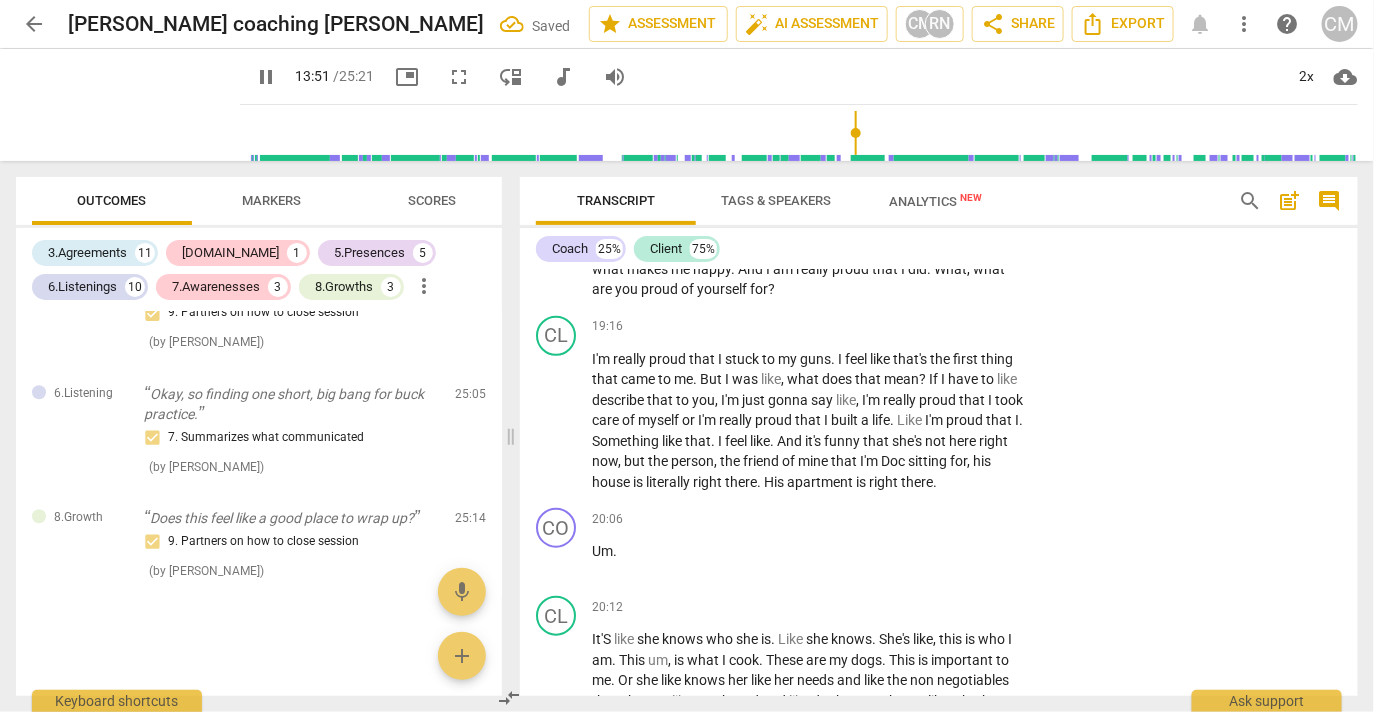 click on "7.Awareness" at bounding box center [1114, -1447] 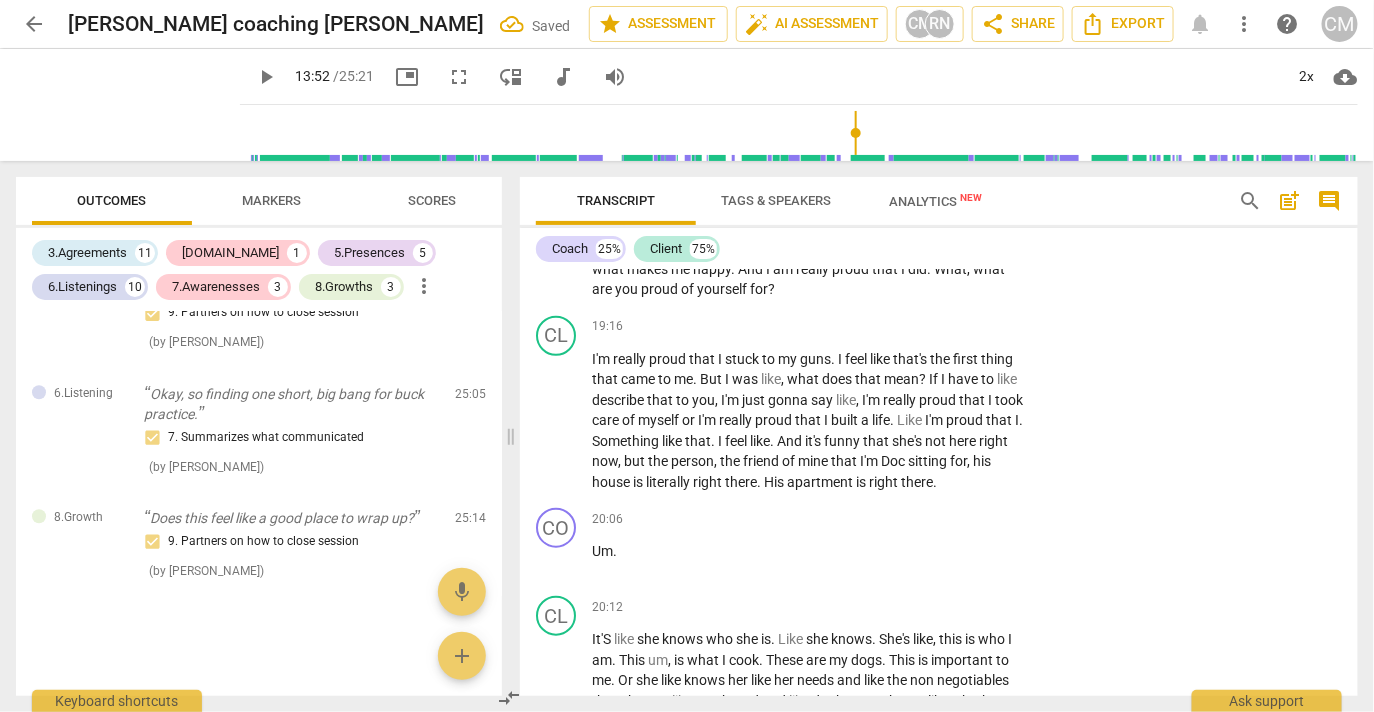 type on "833" 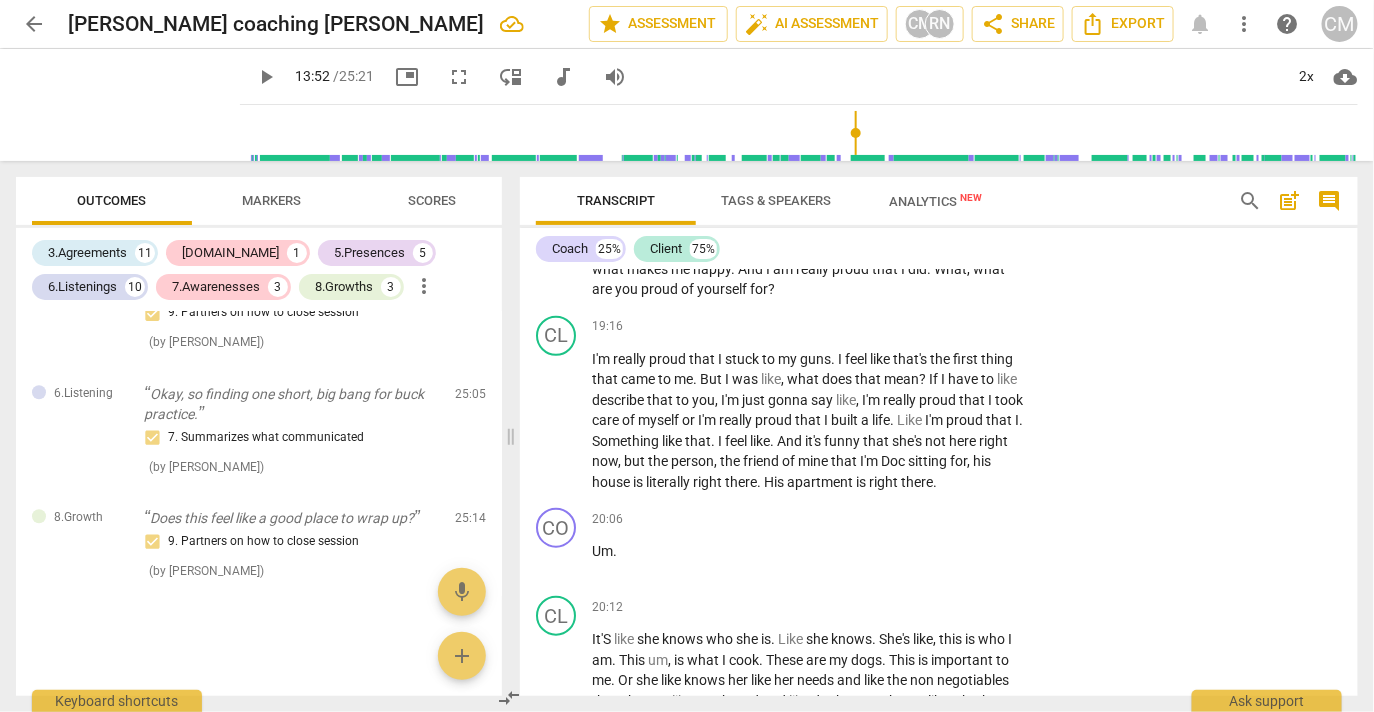 click on "6. Asks clear, open-ended questions" at bounding box center (1050, -1275) 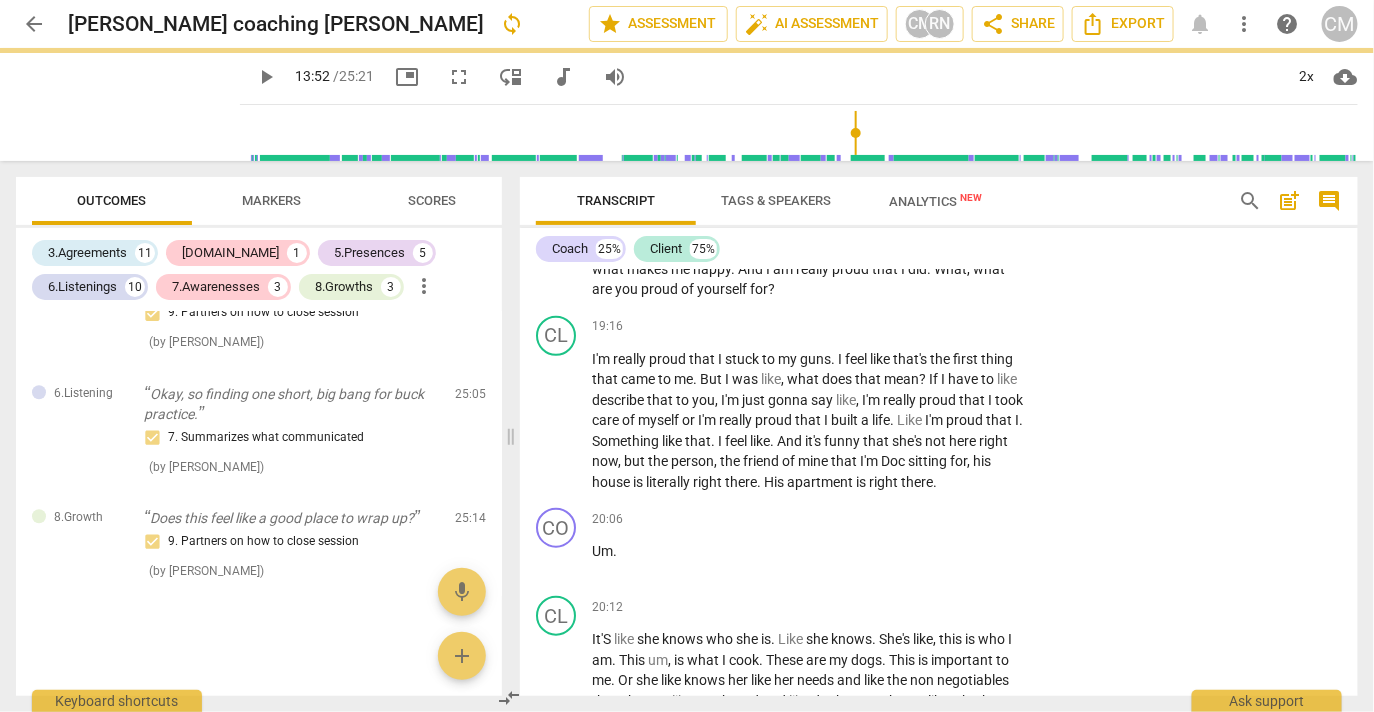 click on "play_arrow" at bounding box center (557, -1287) 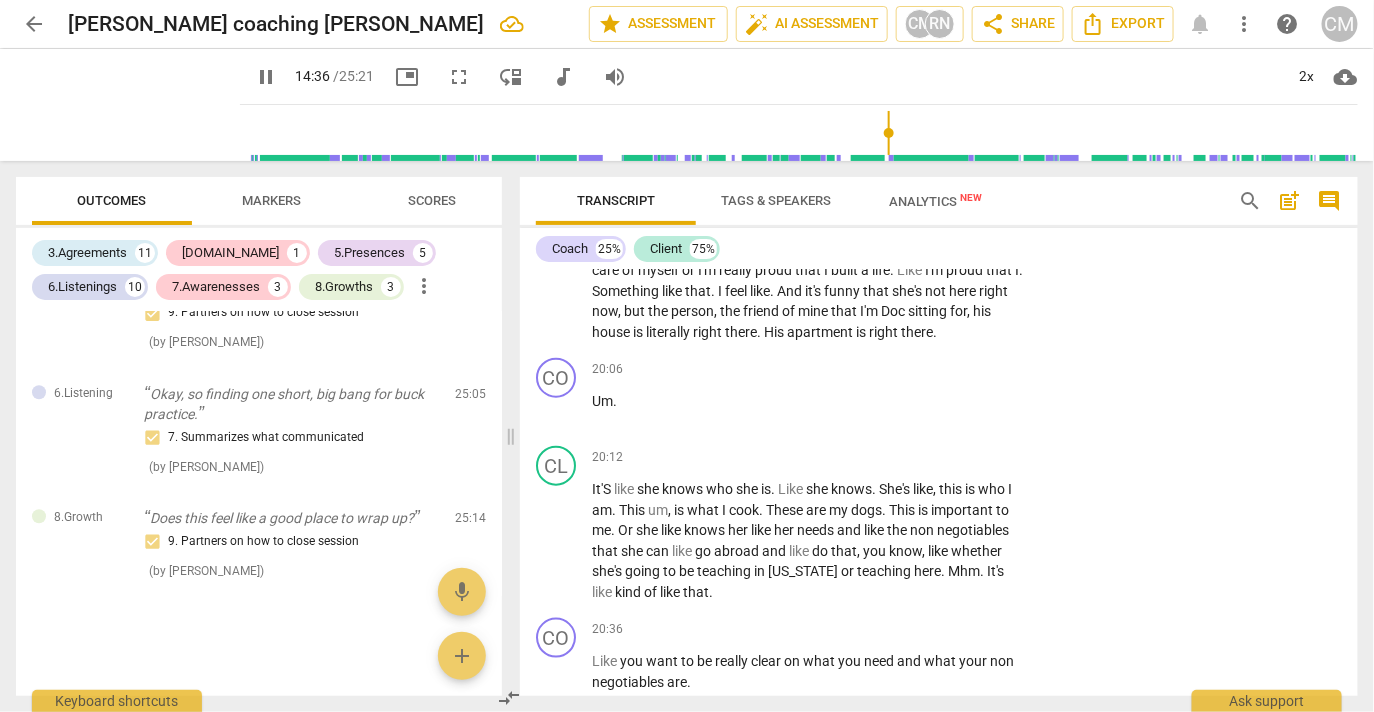 scroll, scrollTop: 8268, scrollLeft: 0, axis: vertical 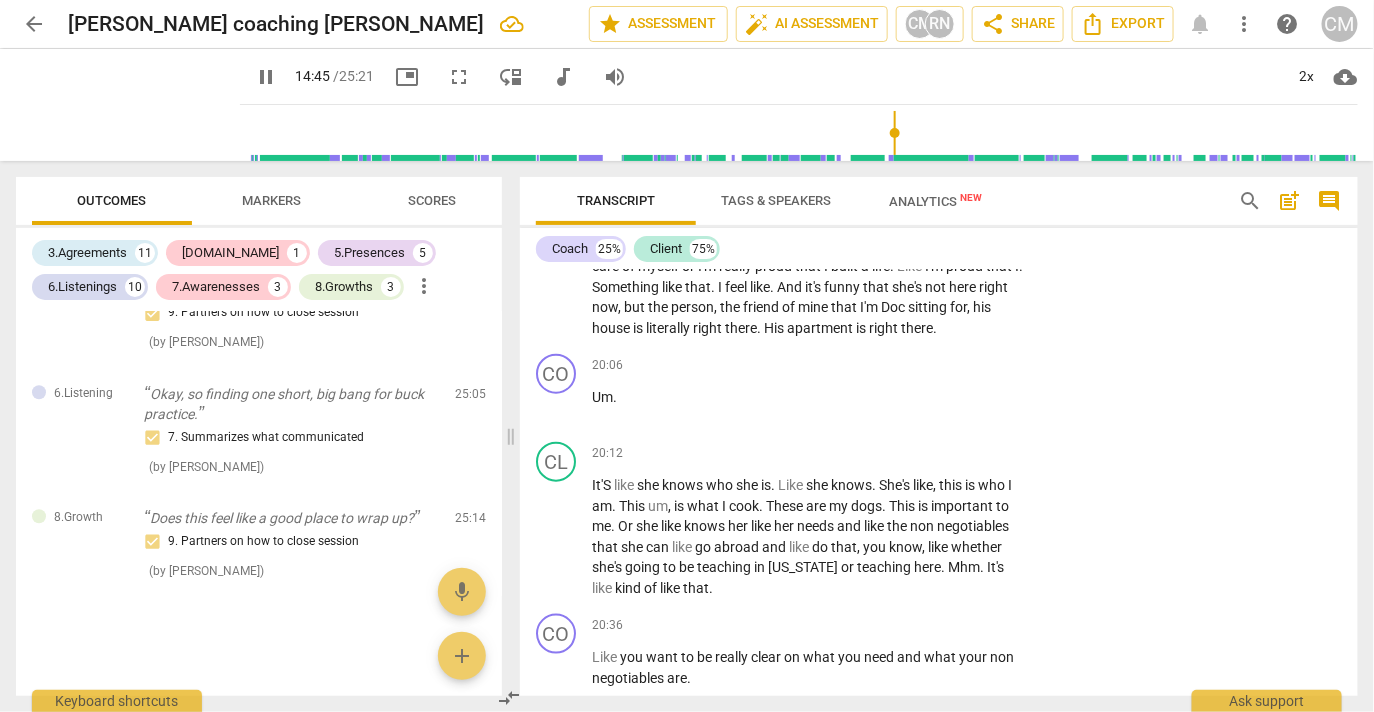 click on "pause" at bounding box center [557, -1279] 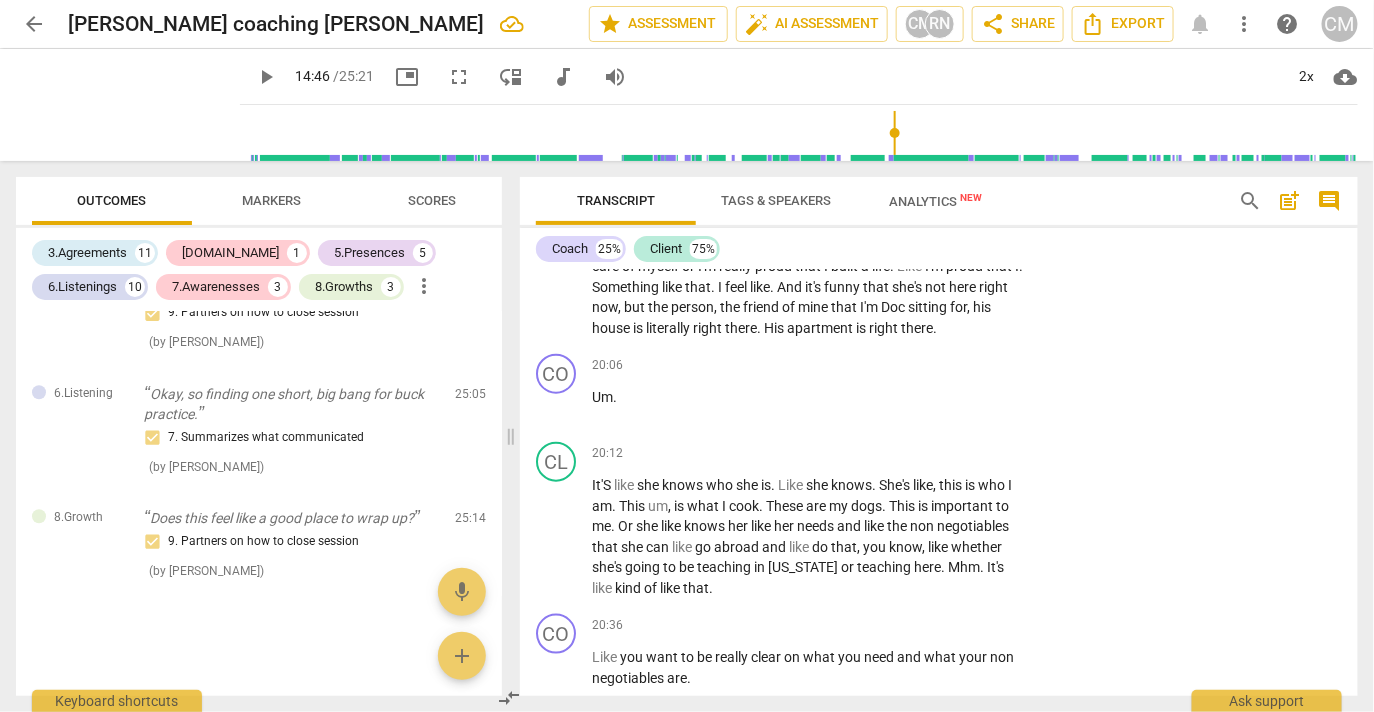 drag, startPoint x: 769, startPoint y: 622, endPoint x: 576, endPoint y: 580, distance: 197.51709 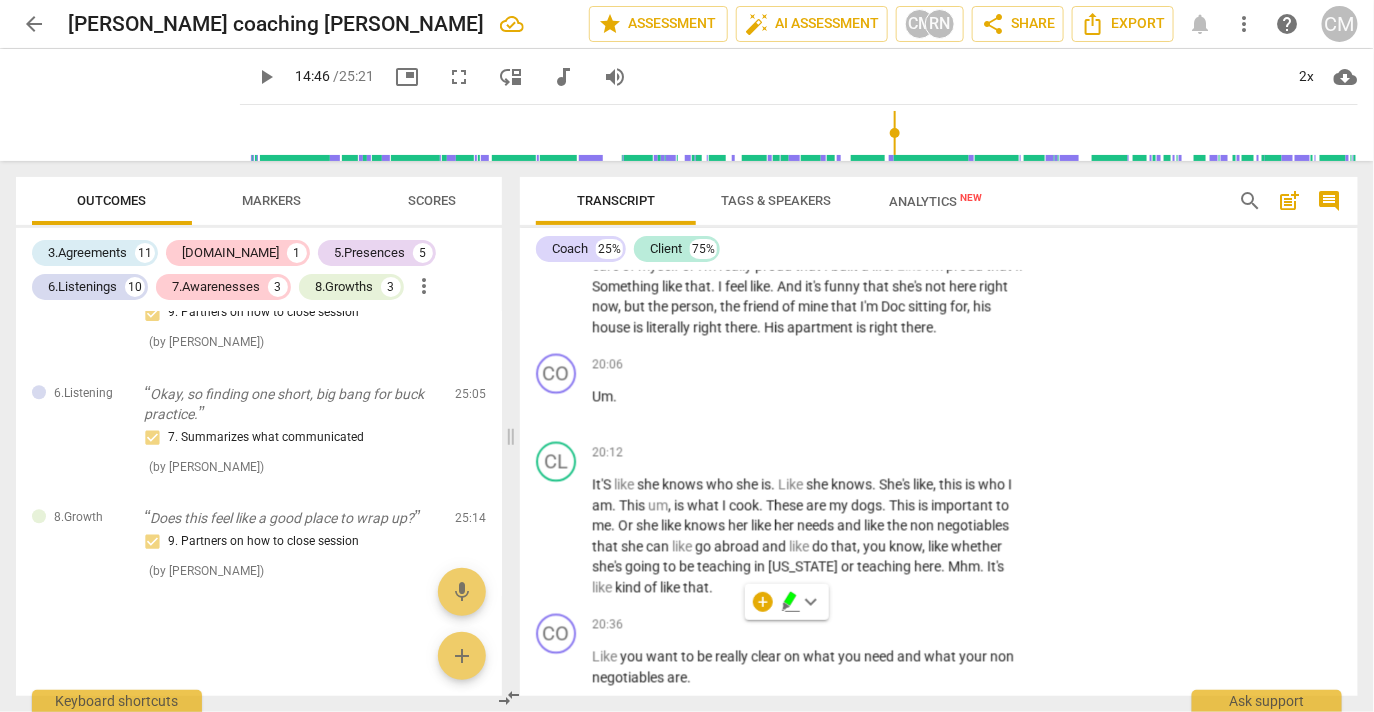 click on "+" at bounding box center (900, -1322) 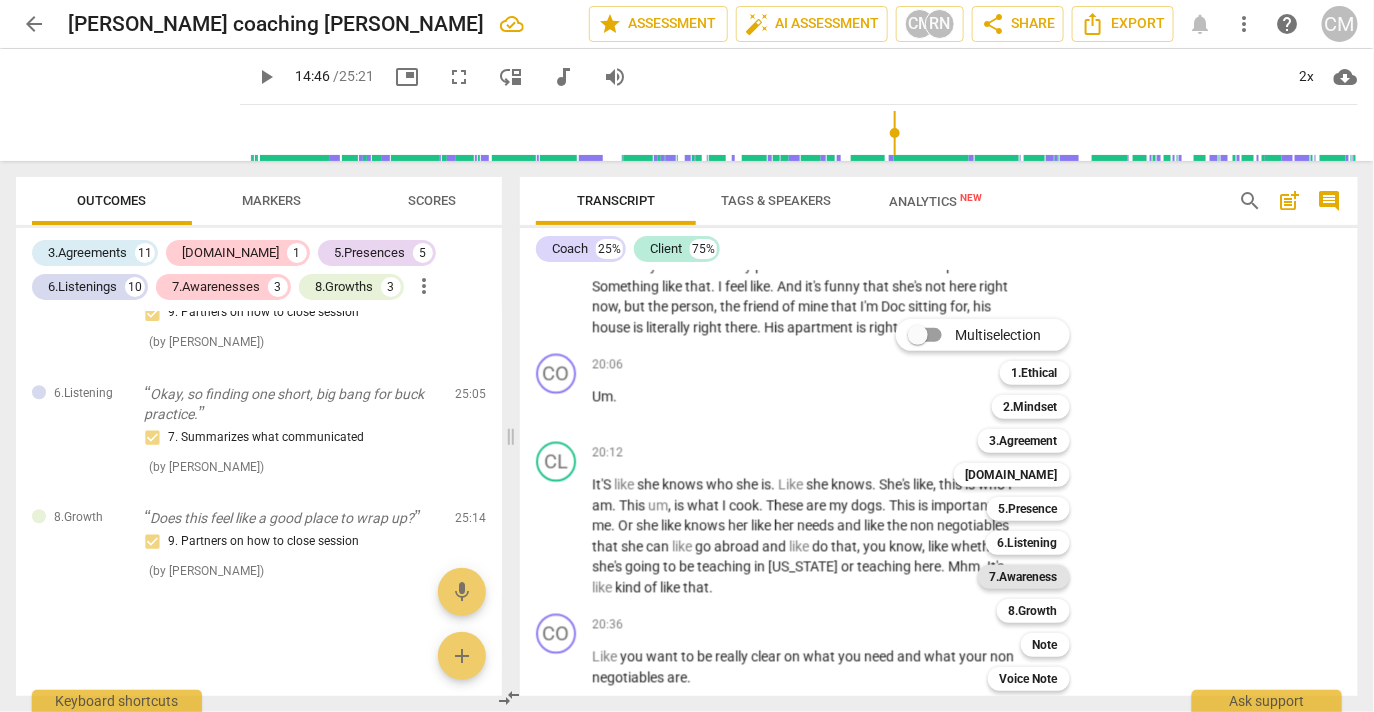 click on "7.Awareness" at bounding box center [1024, 577] 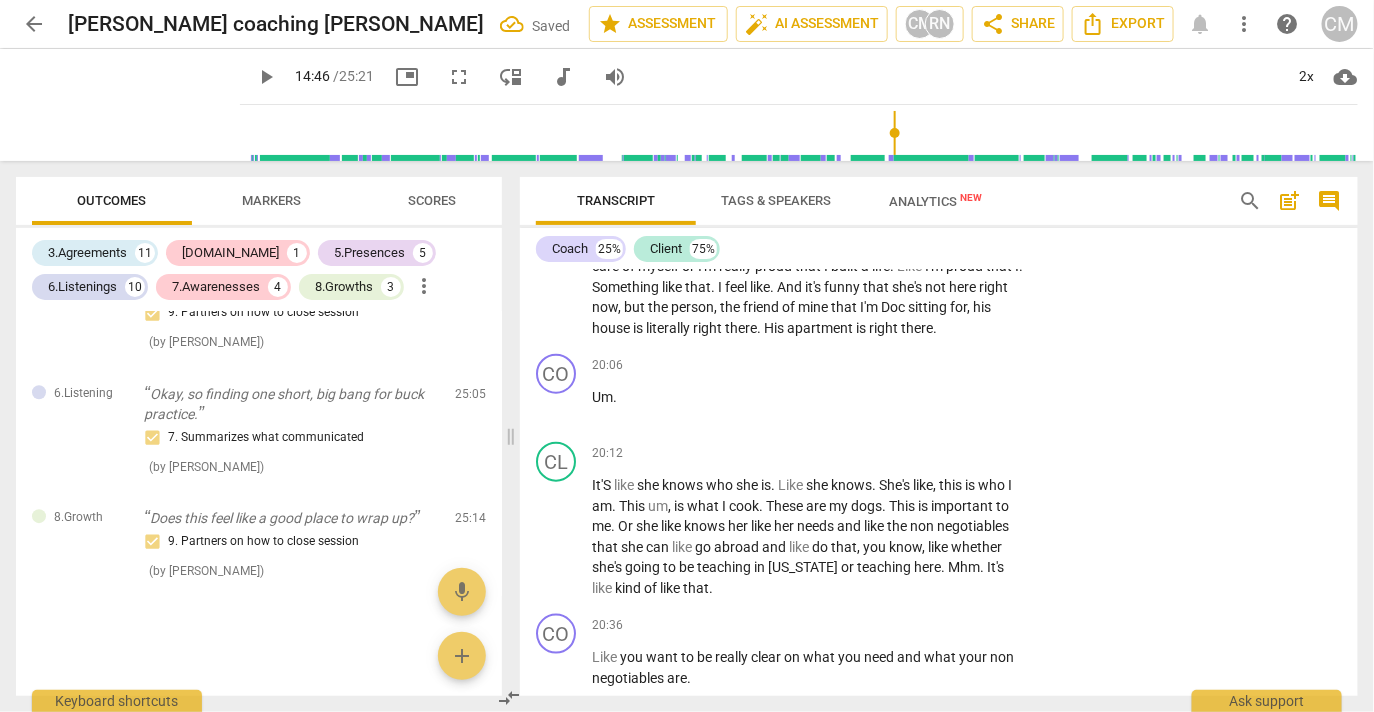 scroll, scrollTop: 8731, scrollLeft: 0, axis: vertical 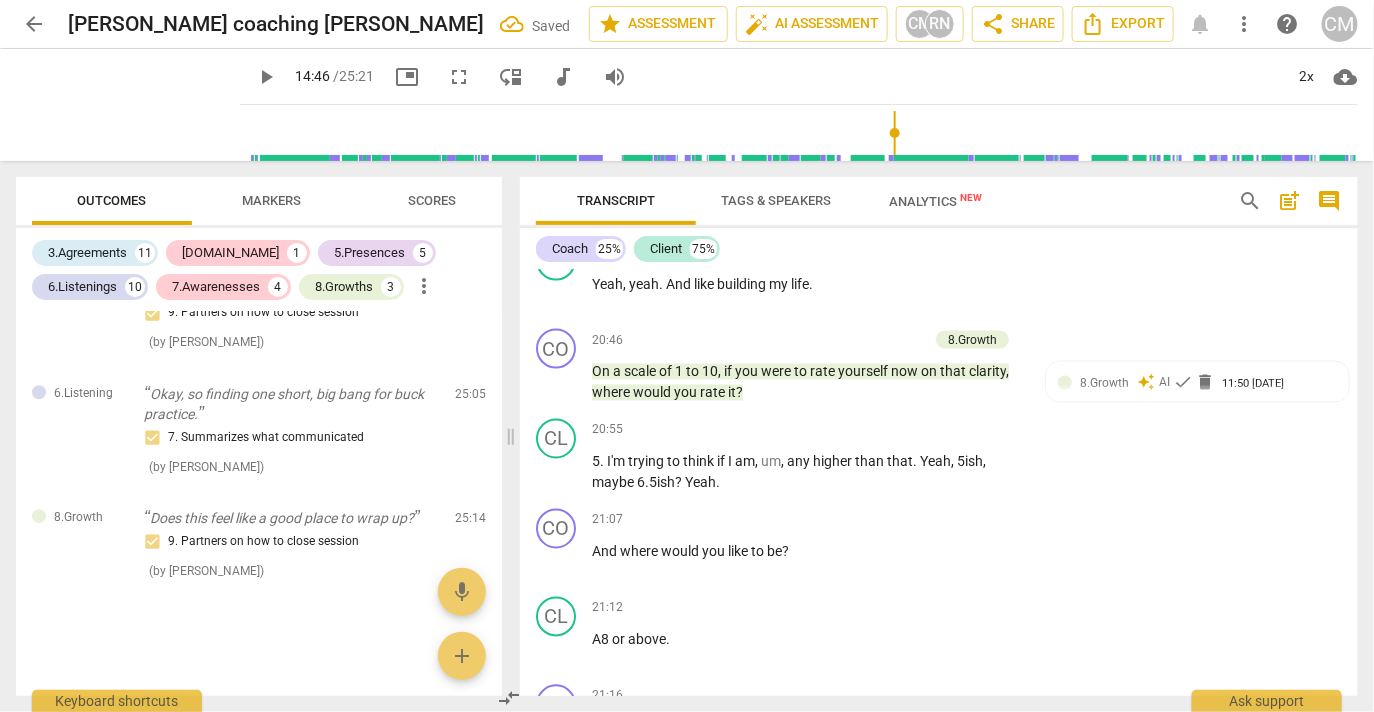 click on "5. Shares observations and comments without attachment" at bounding box center (1189, -1599) 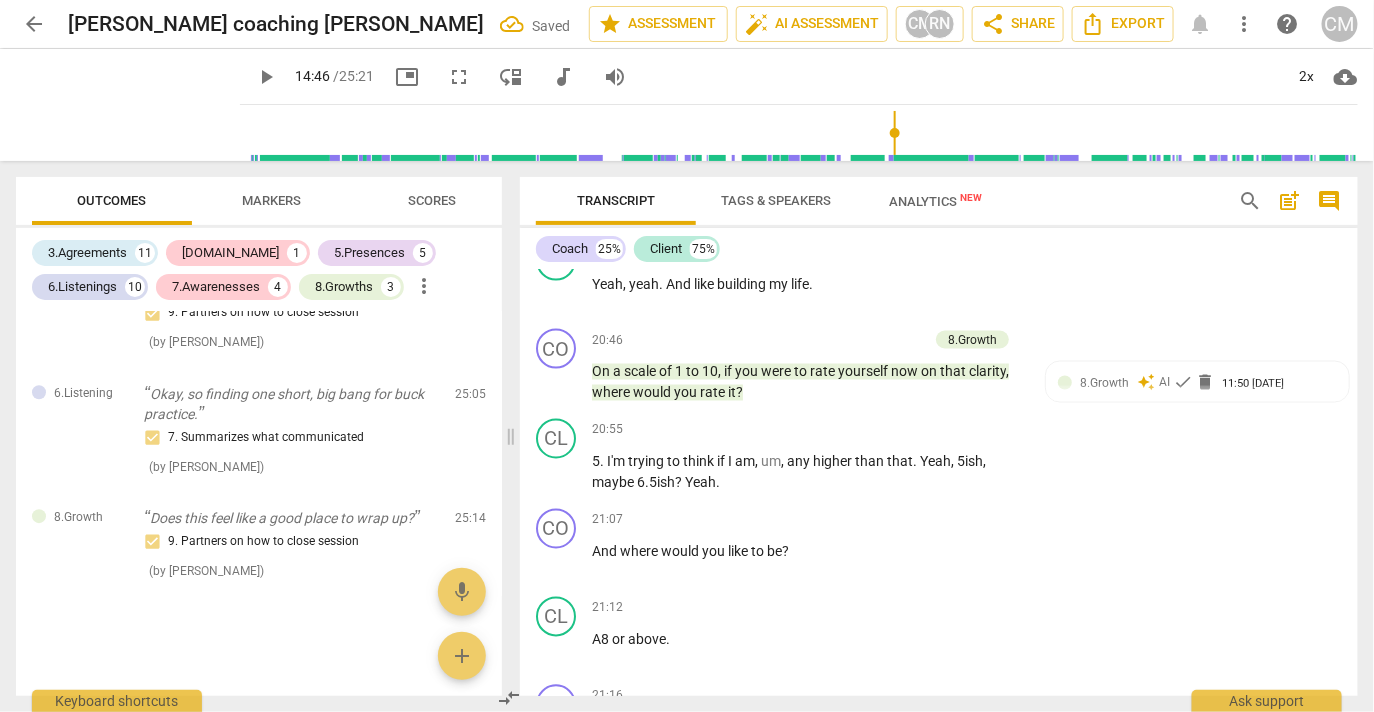 click on "5. Shares observations and comments without attachment" at bounding box center (1050, -1598) 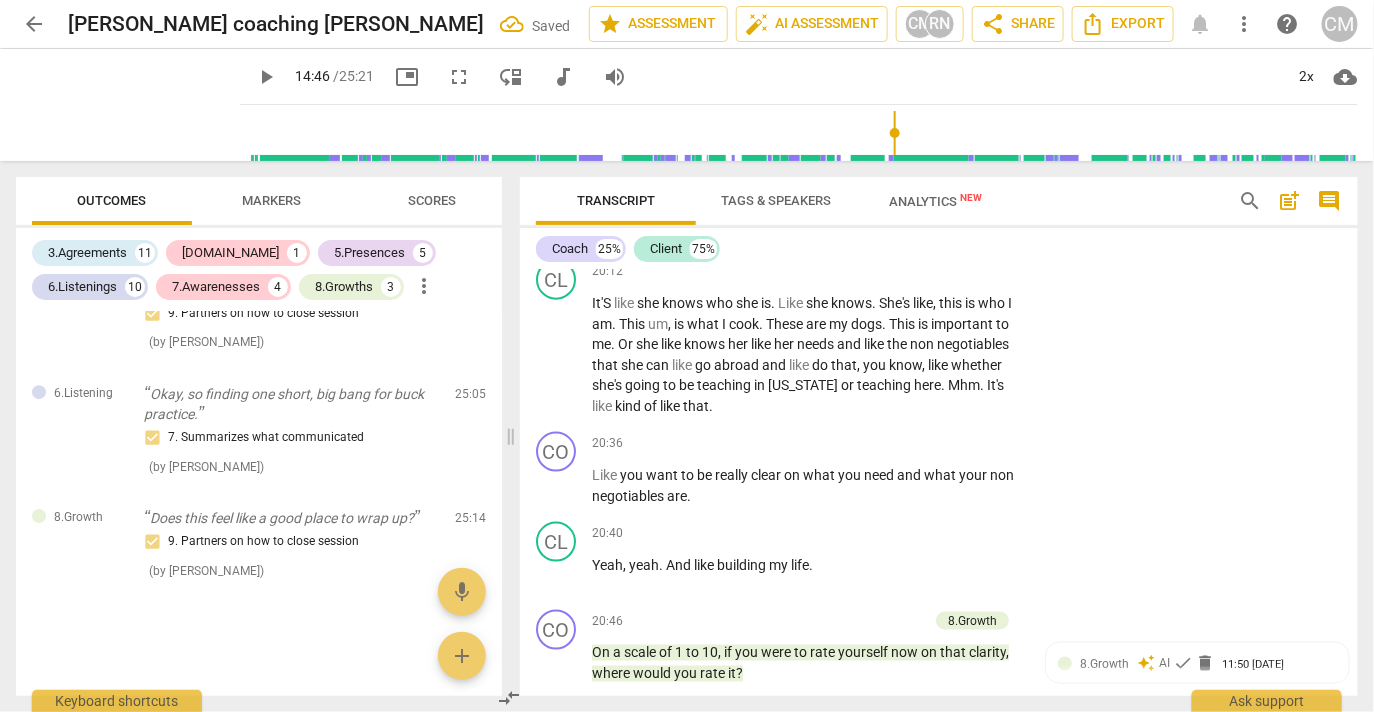 scroll, scrollTop: 8558, scrollLeft: 0, axis: vertical 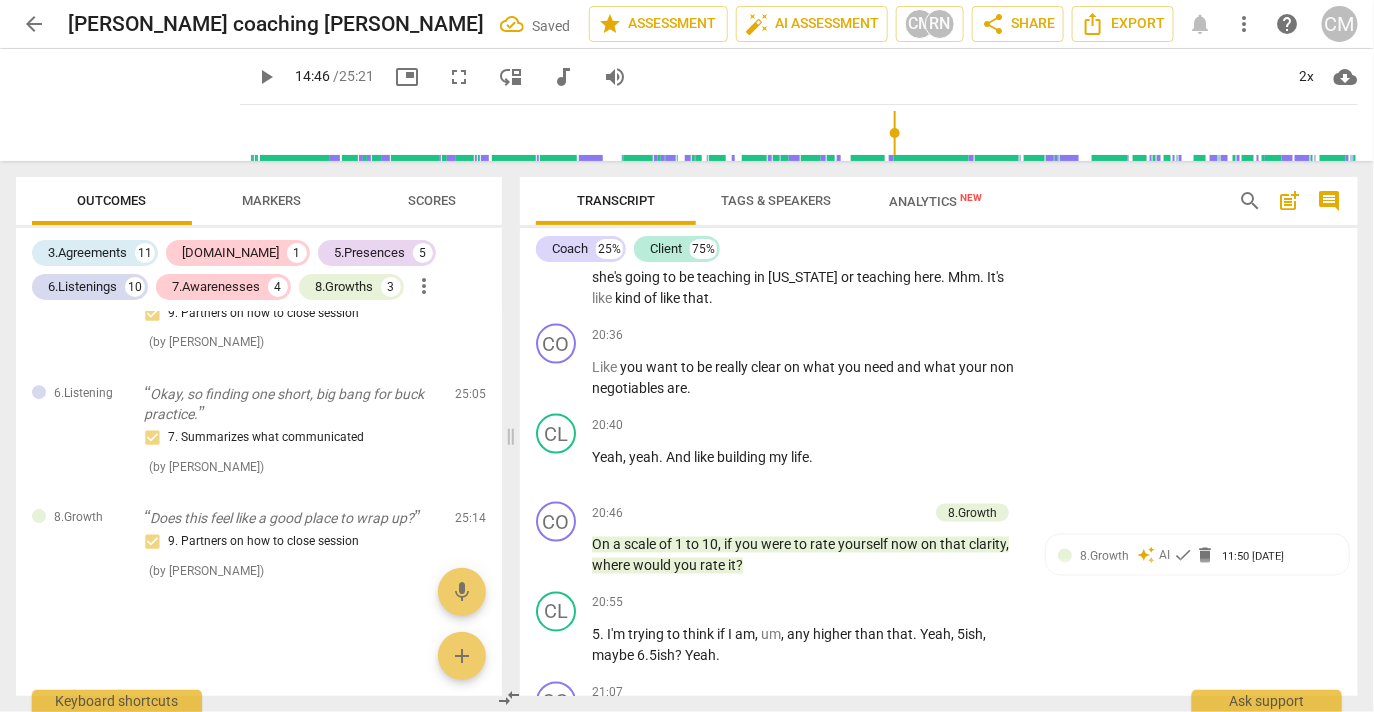 click on "play_arrow" at bounding box center [557, -1366] 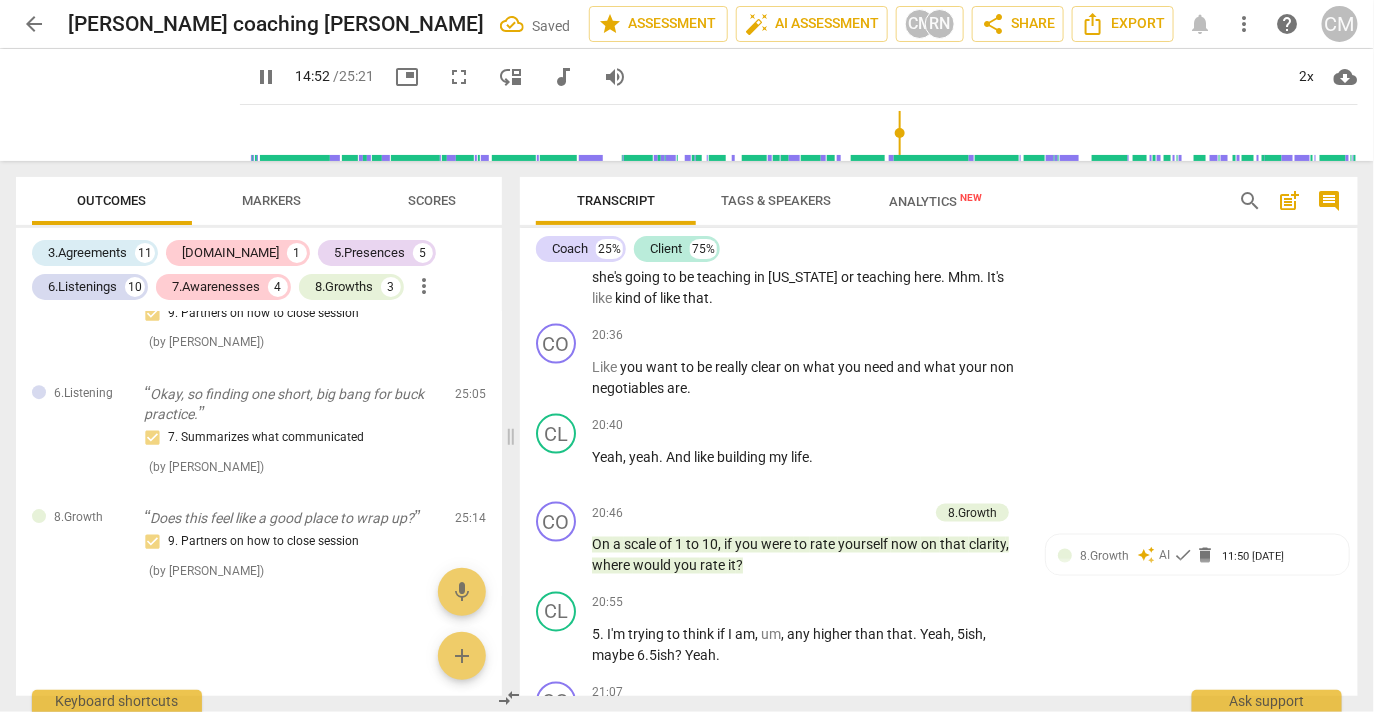 click on "play_arrow pause" at bounding box center [566, -1366] 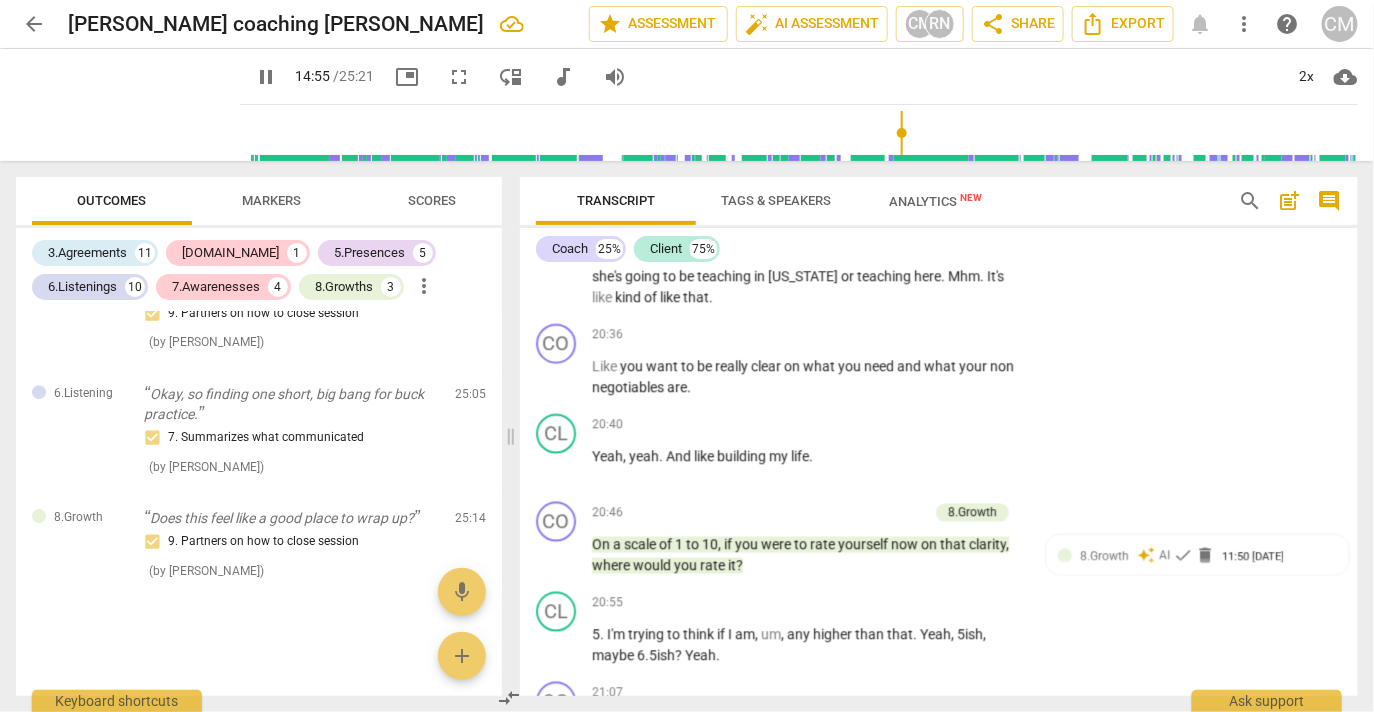 drag, startPoint x: 591, startPoint y: 409, endPoint x: 720, endPoint y: 411, distance: 129.0155 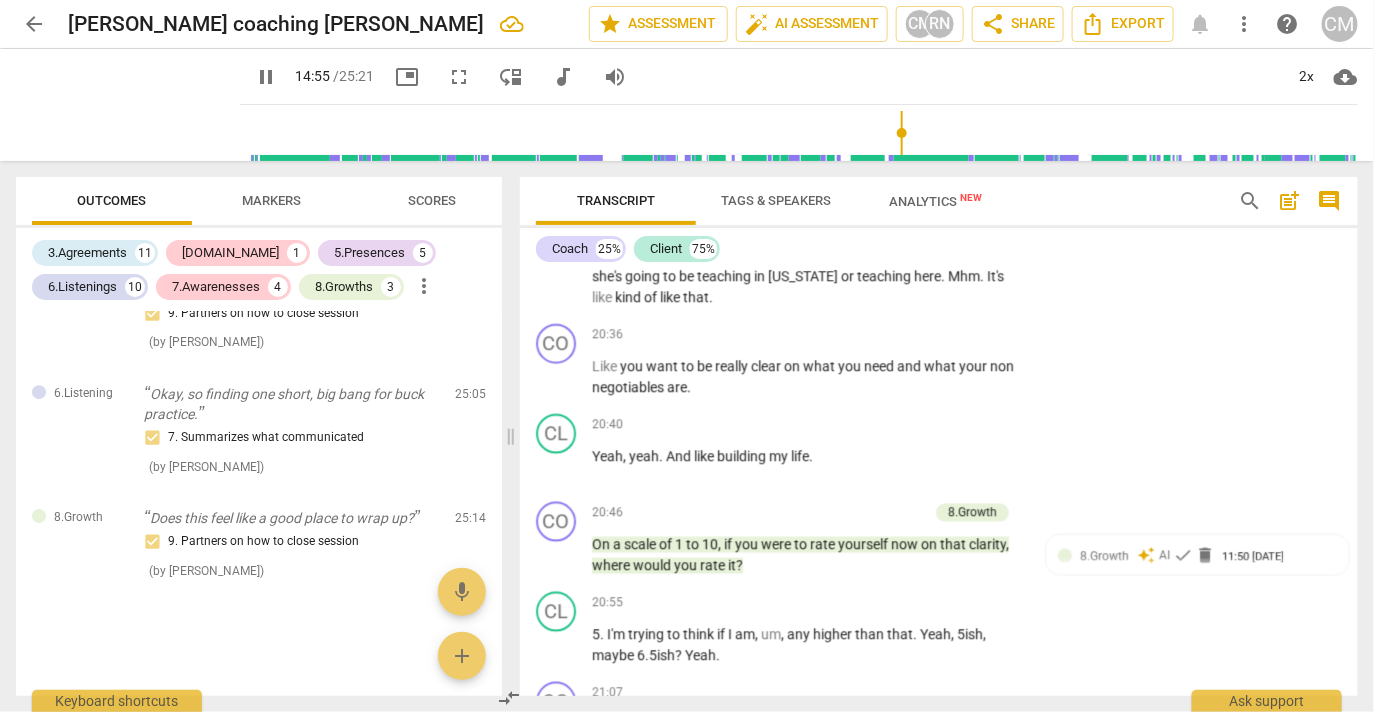 click on "Is   that   accurate ?   Yeah ,   I   know   what   I   mean .   Yeah .   Yeah ,   I   don't   because   I   feel   like   one   of   my   only   other   concerns .   So   basically   like   the   job   is   being   the   um ,   ESL   teacher   or   like   ESL   support   for   elementary   and   I   think   some   middle   schoolers   and   so ,   um ,   and   I   taught   elementary   for   three   years   before .   So   it's   like   I   think   I   know   what   to   do   with   that ,   but   I   don't   really ,   um ,   I   haven't   done   it   for   a   little   while   and   I   haven't   taught   that   grade   level   for   a   little   while .   But   I   think   I   feel   like   I   could   make   another   goal .   Like   ask   questions   of   my   supervisor .   I   don't   know .   That's   so   basic .   I   don't   need   to   make   that   a   goal .   Like   I   will   do   that .   I   think .   Hold   on .   I   feel   like   I   brought   that   up   for   a   reason   because   I" at bounding box center (807, -1367) 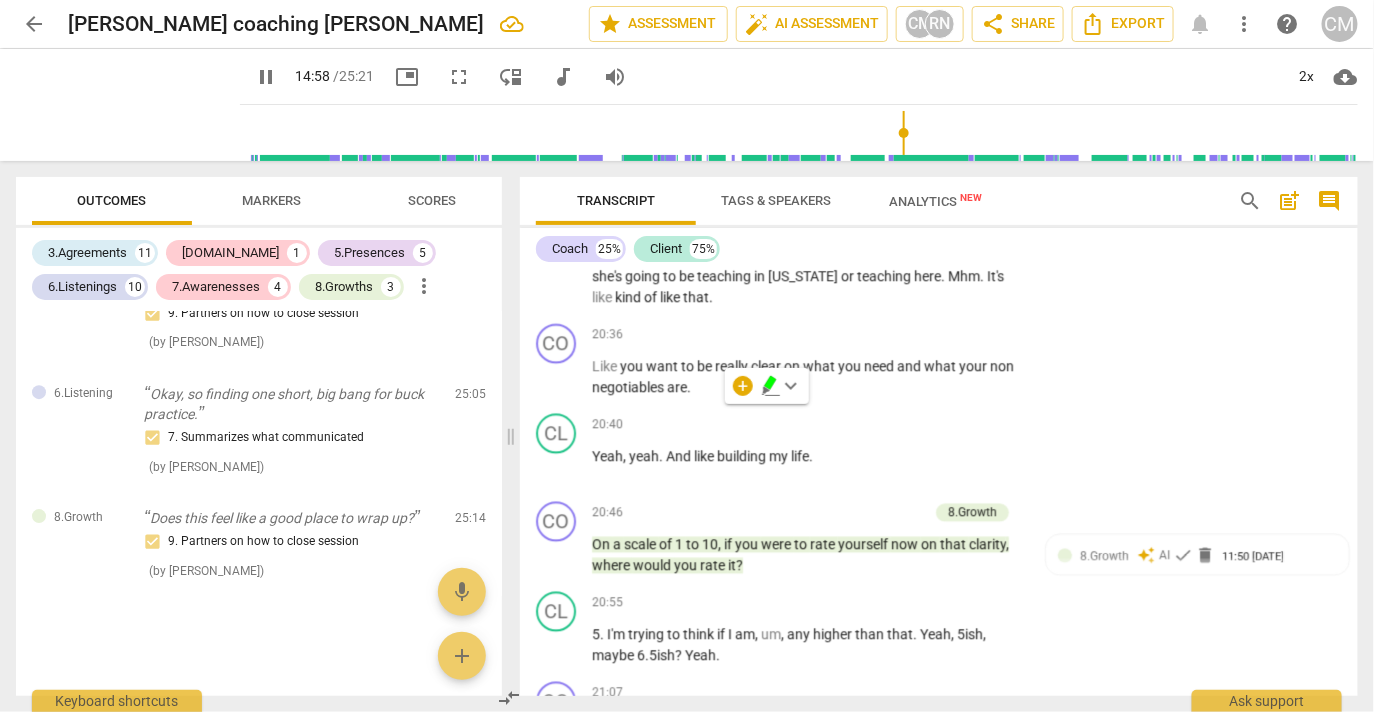 click on "Add competency" at bounding box center [961, -1521] 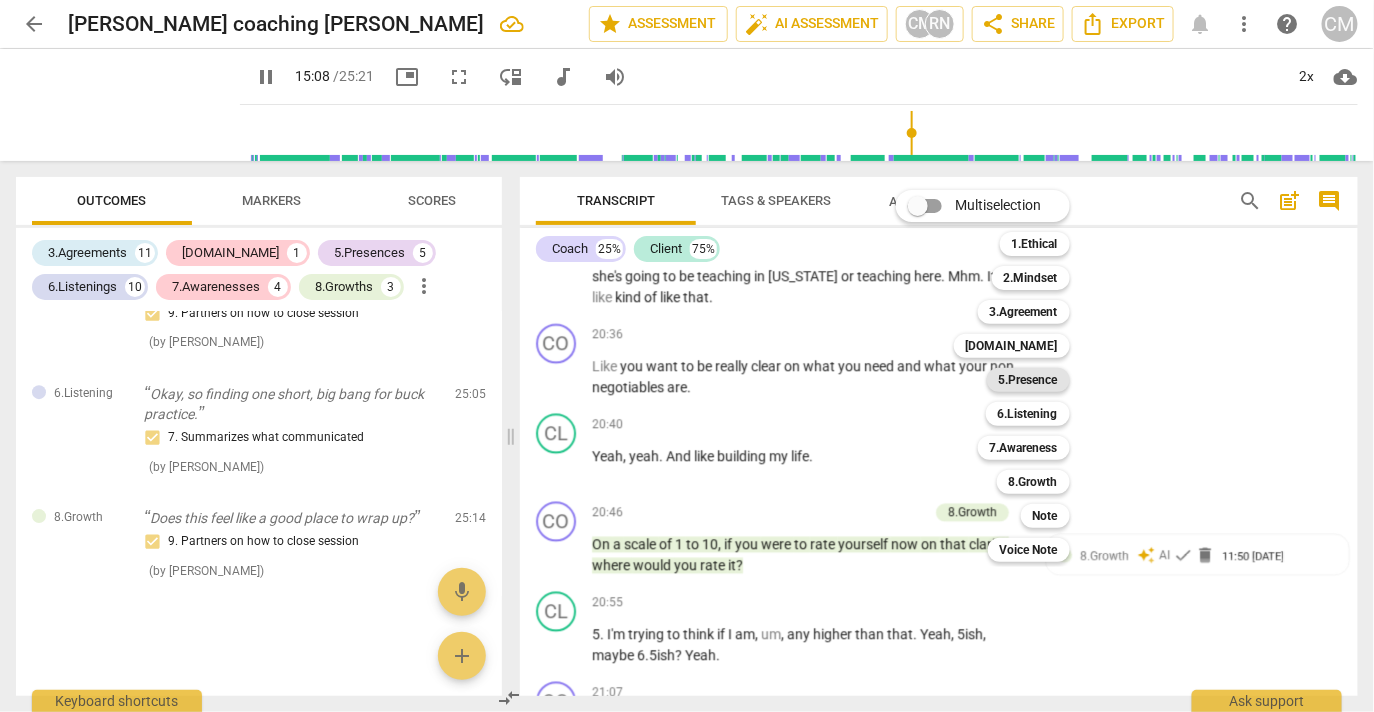 click on "5.Presence" at bounding box center (1028, 380) 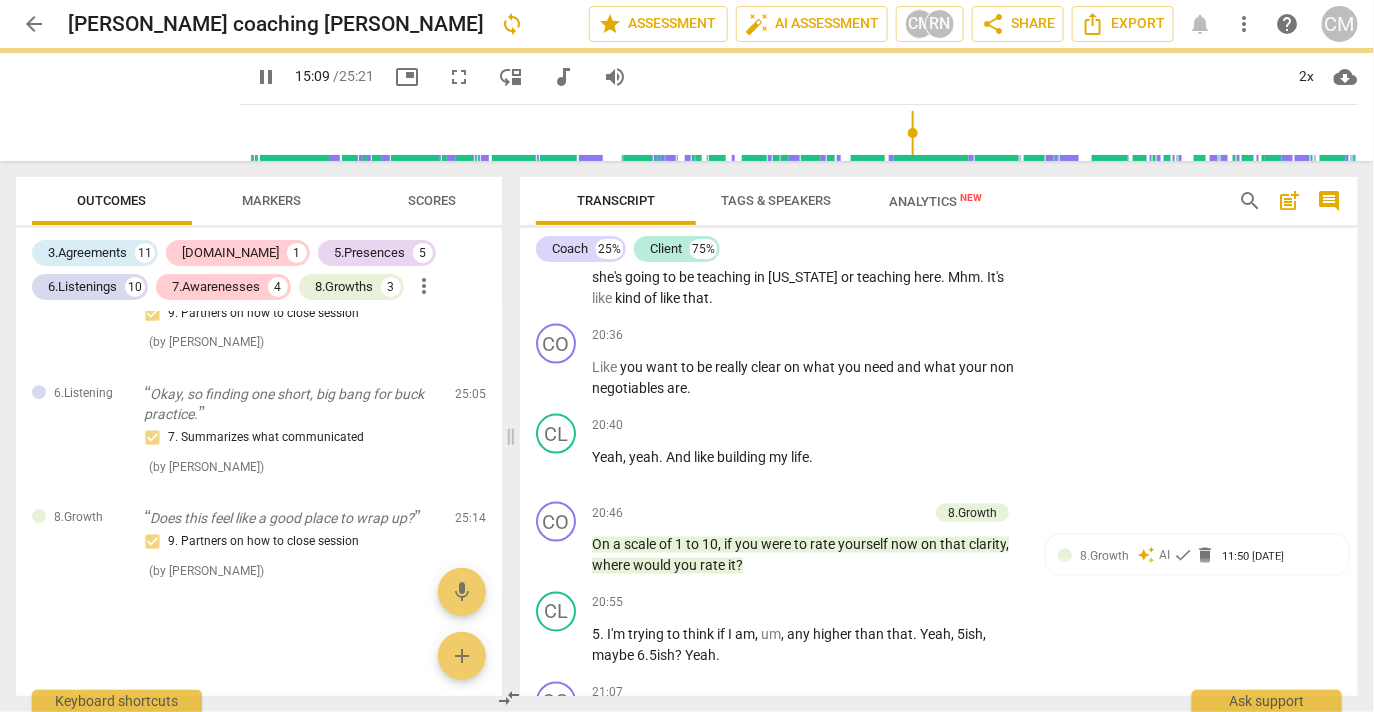 type on "910" 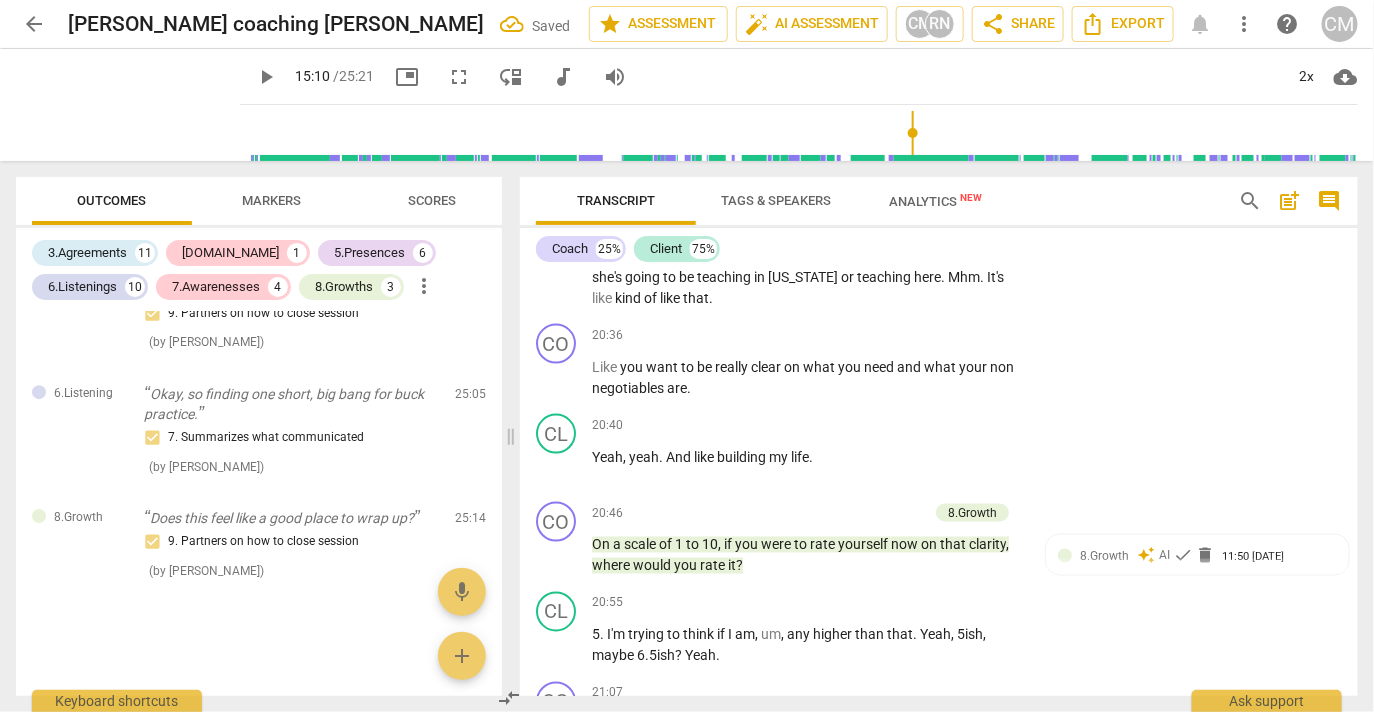 scroll, scrollTop: 8674, scrollLeft: 0, axis: vertical 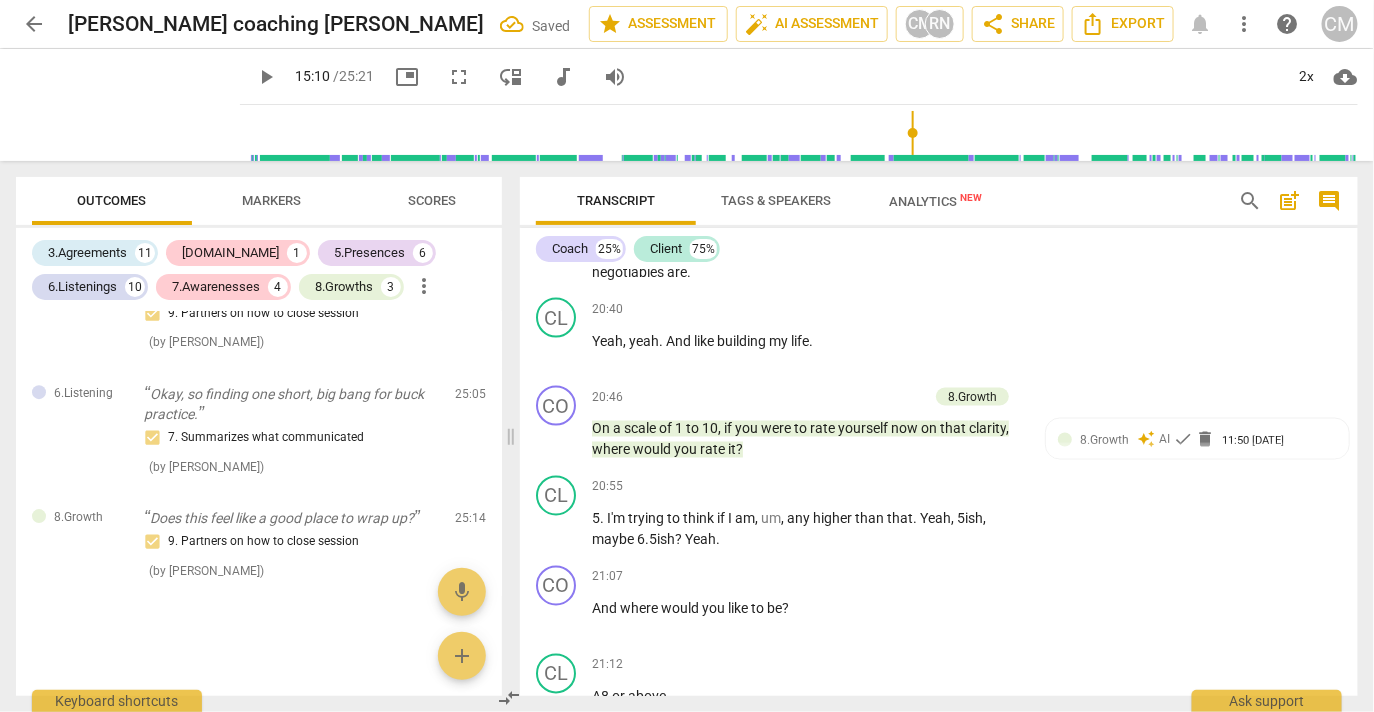 click on "3. Supports client to choose what happens" at bounding box center [1050, -1494] 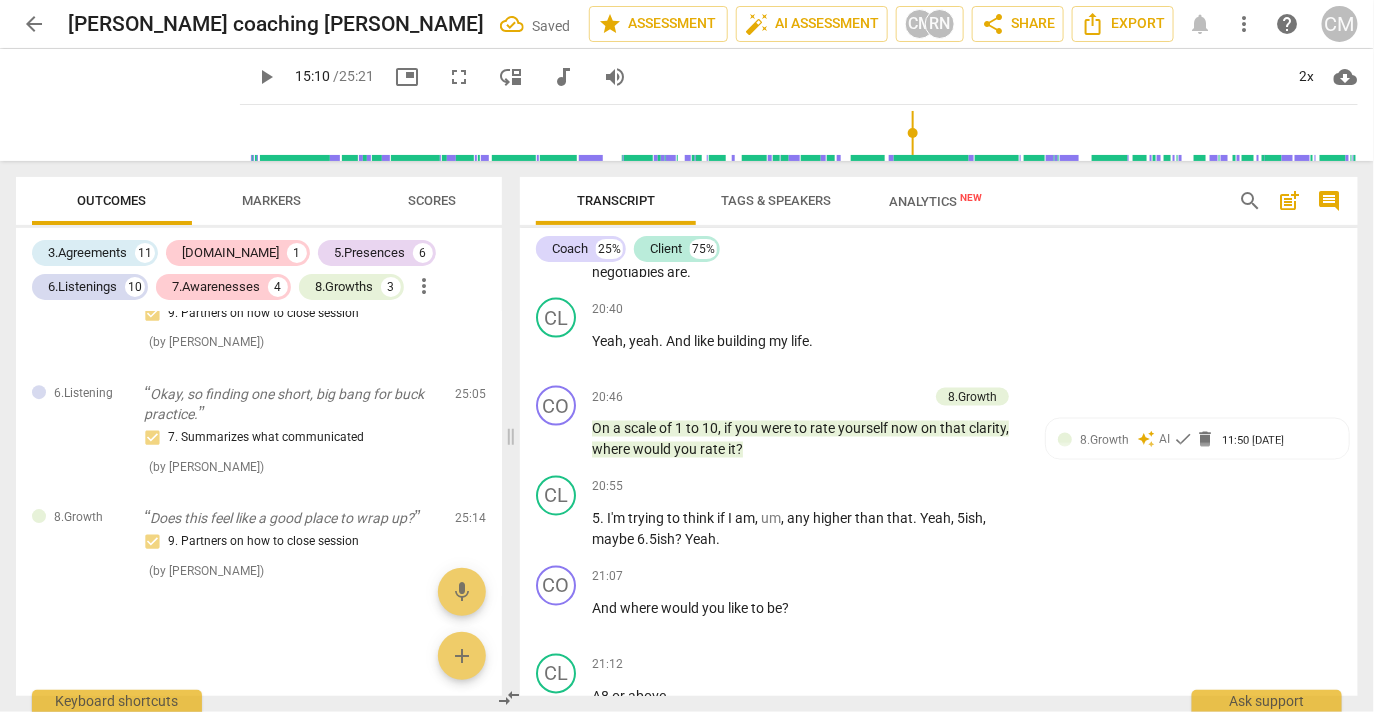 click on "4. Demonstrates curiosity" at bounding box center (1135, -1469) 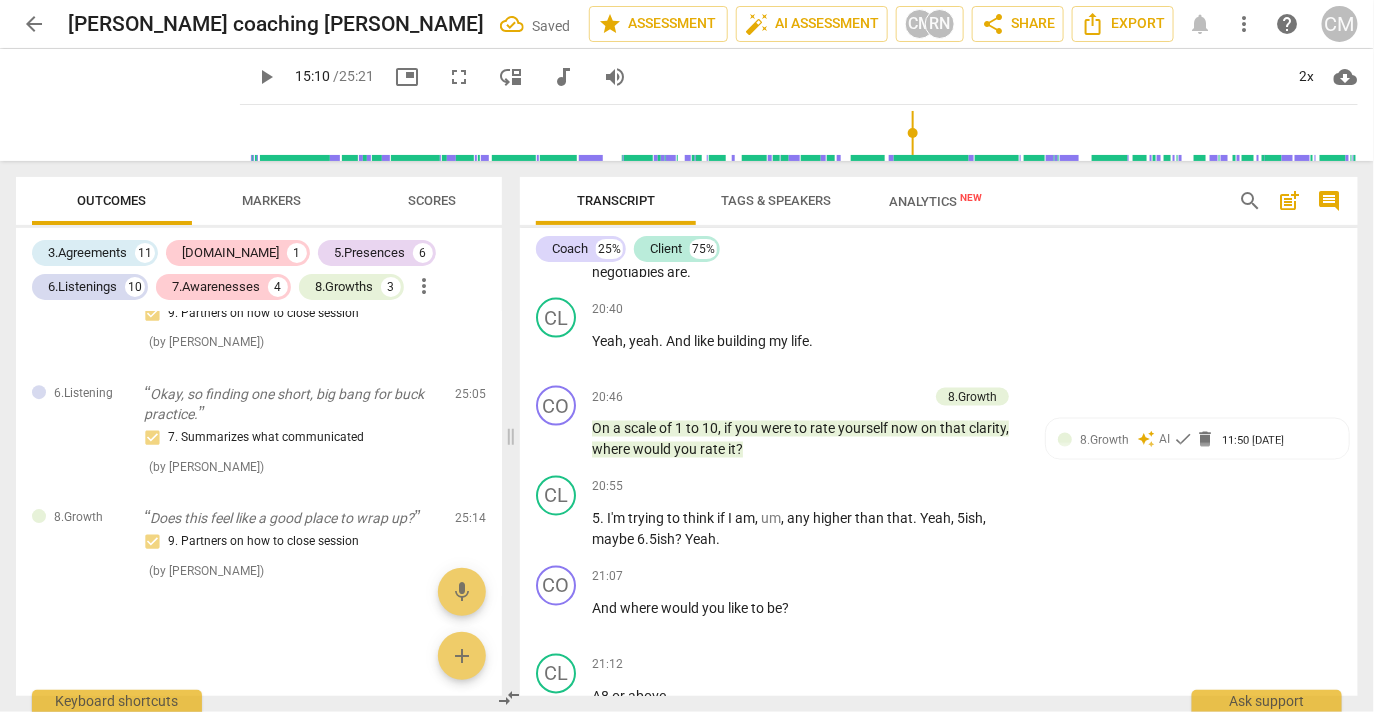 click on "4. Demonstrates curiosity" at bounding box center (1050, -1470) 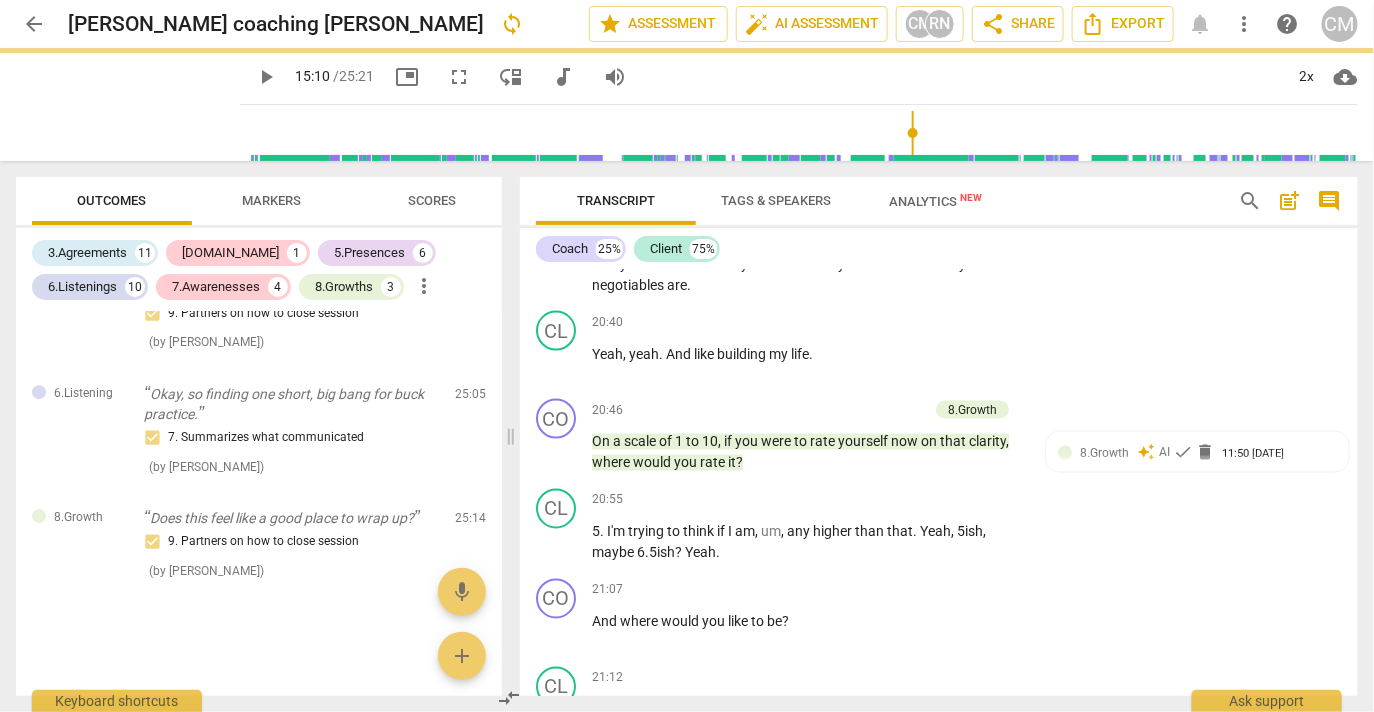 scroll, scrollTop: 8640, scrollLeft: 0, axis: vertical 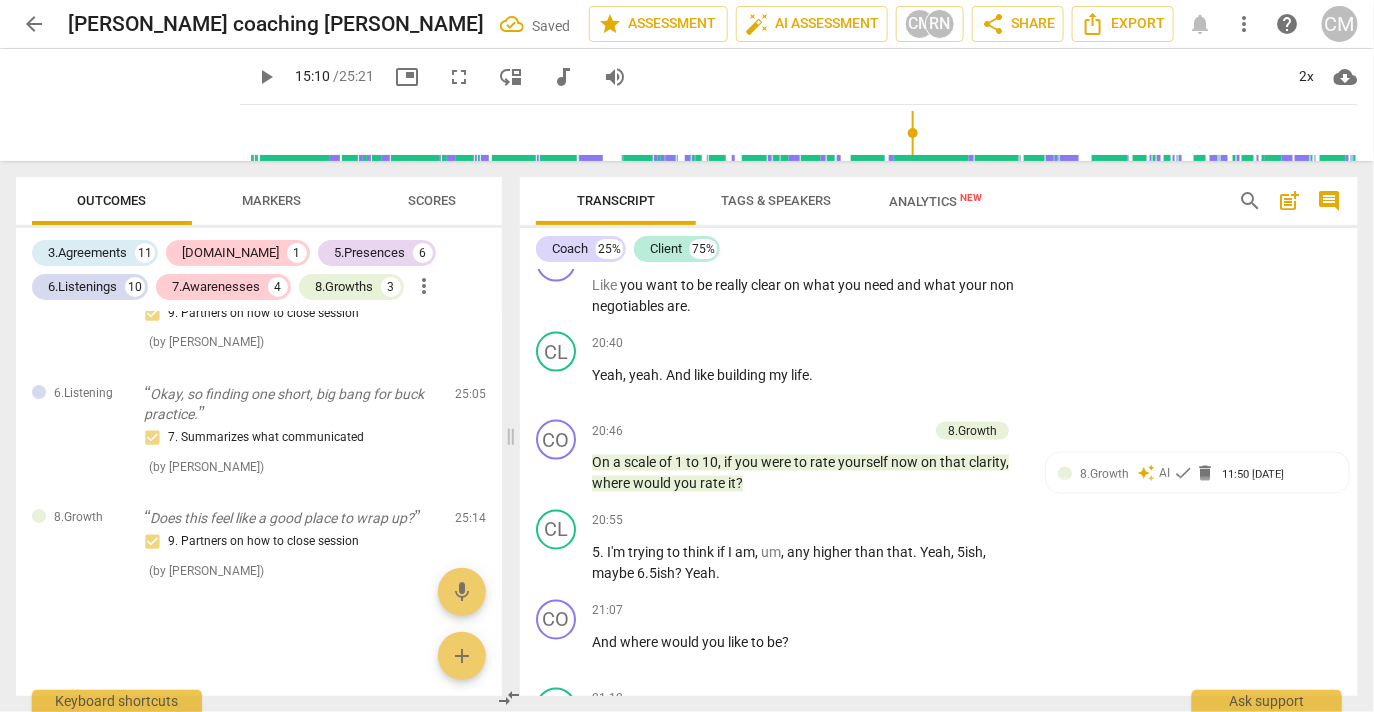 click on "play_arrow" at bounding box center (557, -1448) 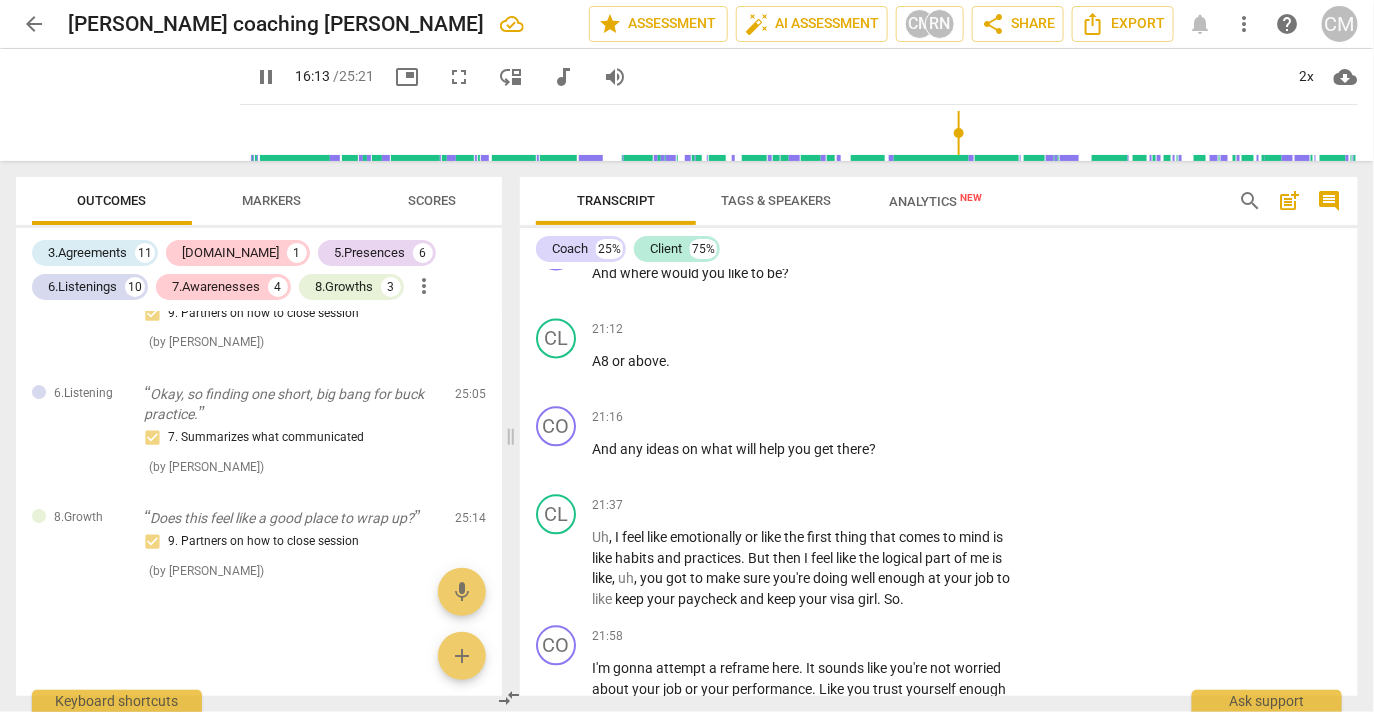 scroll, scrollTop: 9010, scrollLeft: 0, axis: vertical 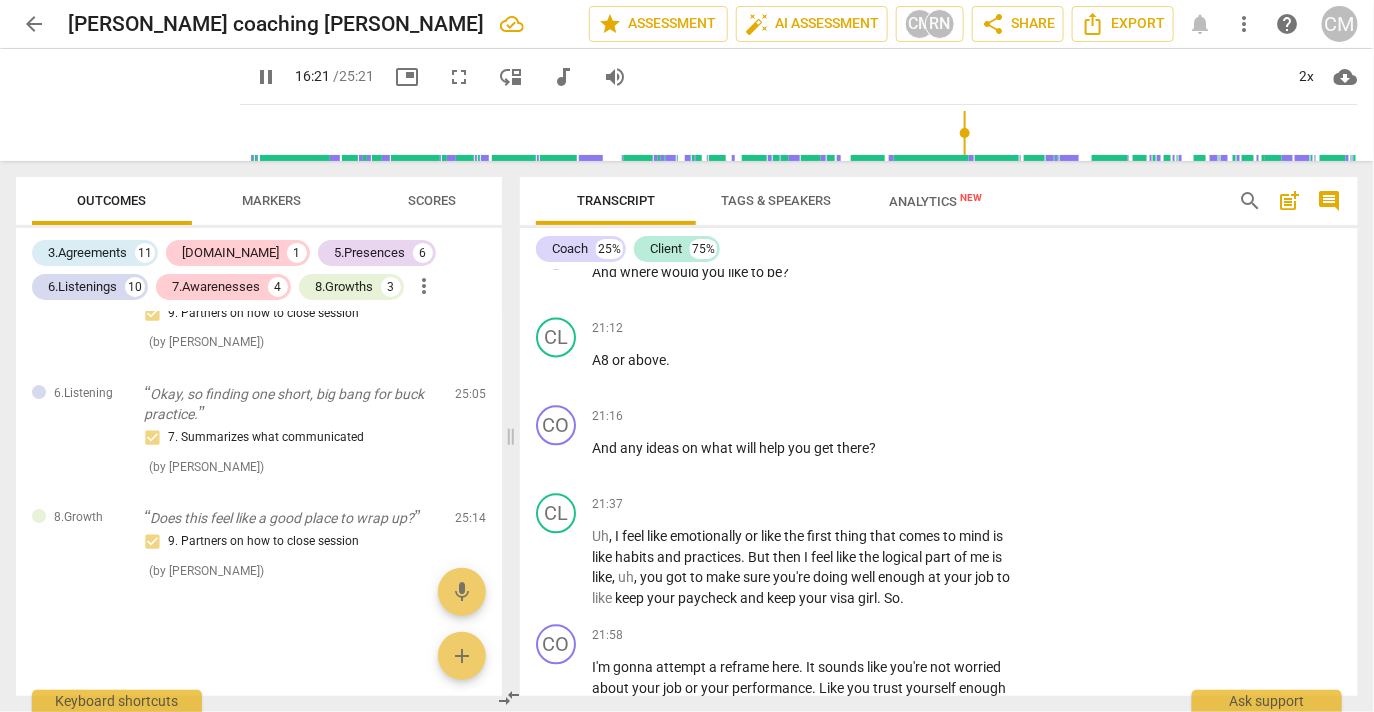 click on "Does" at bounding box center (800, -1626) 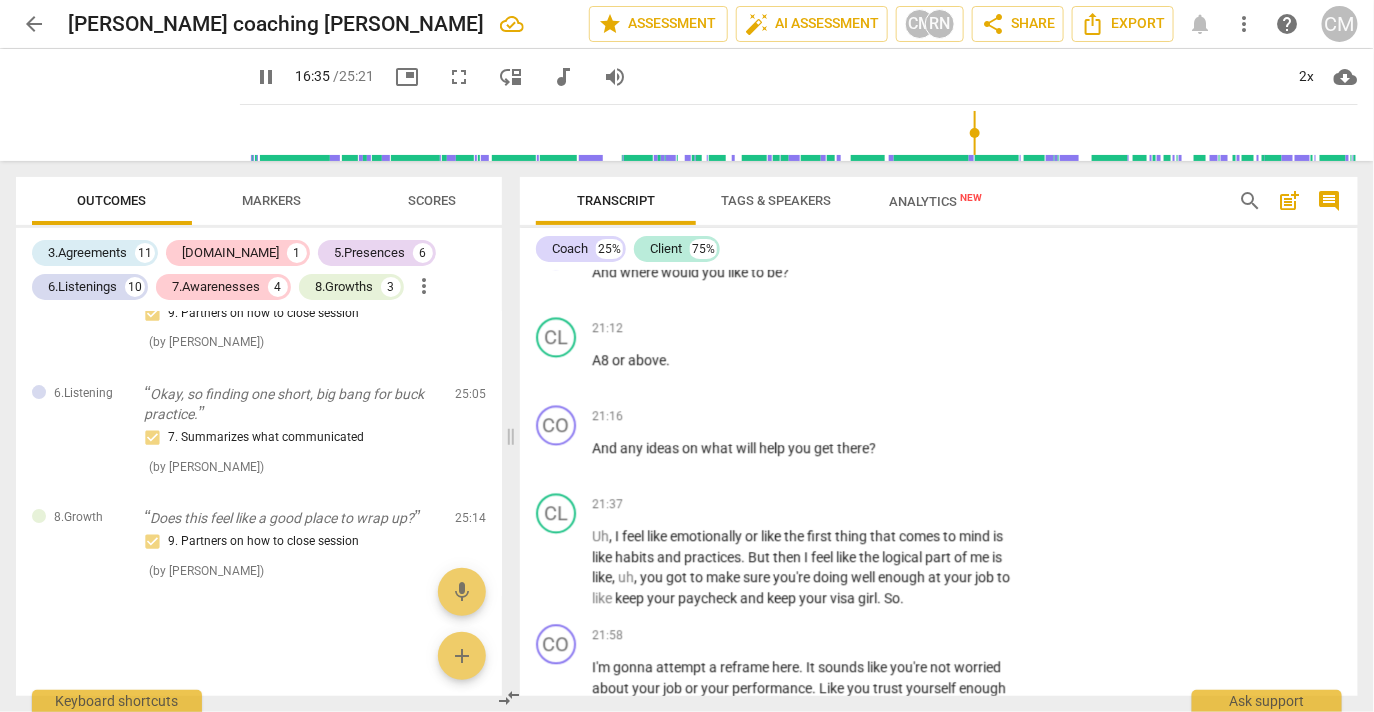 click on "pause" at bounding box center [557, -1615] 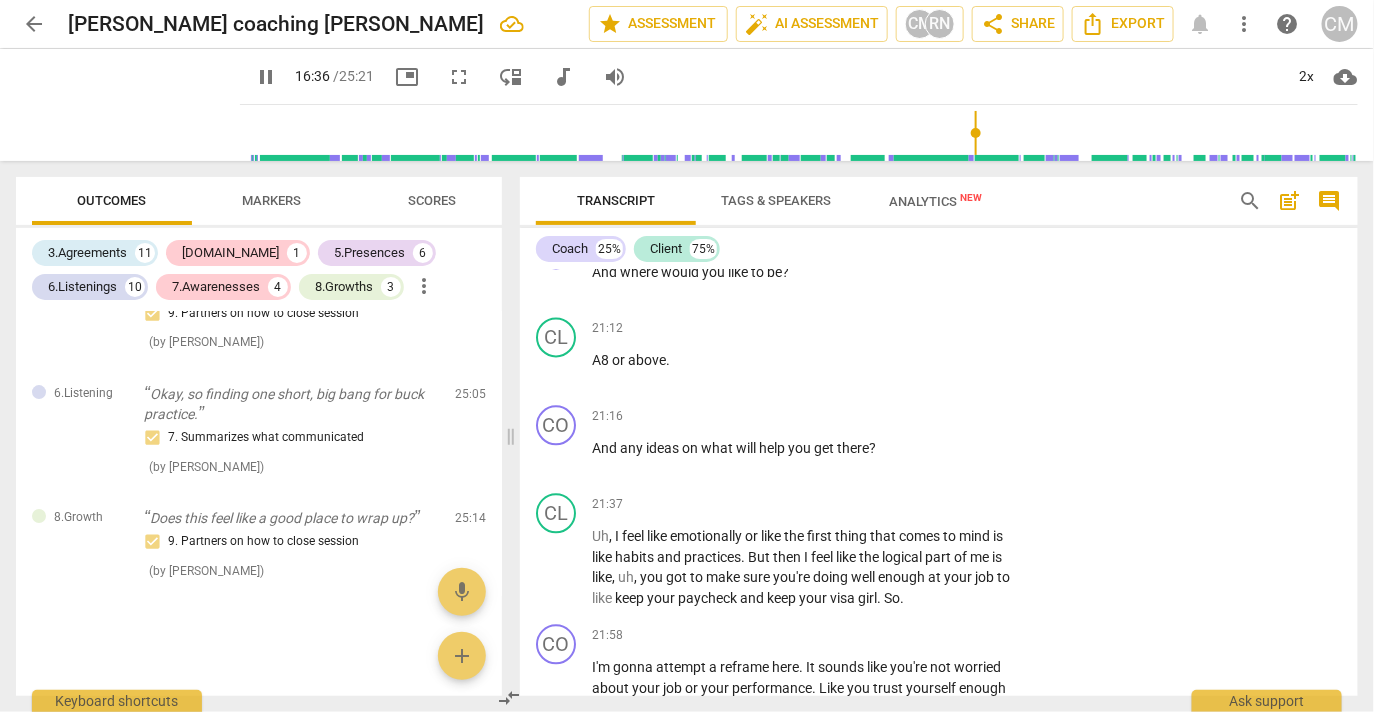 type on "997" 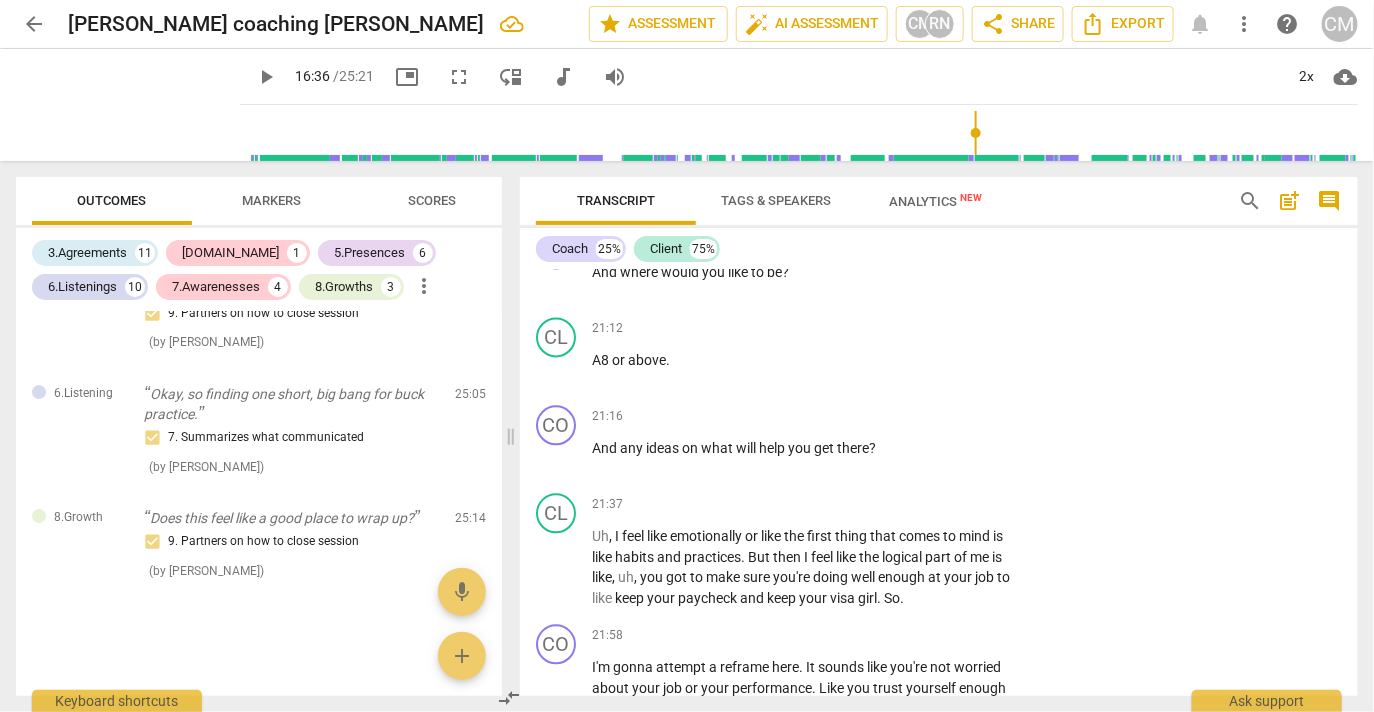 drag, startPoint x: 836, startPoint y: 435, endPoint x: 855, endPoint y: 483, distance: 51.62364 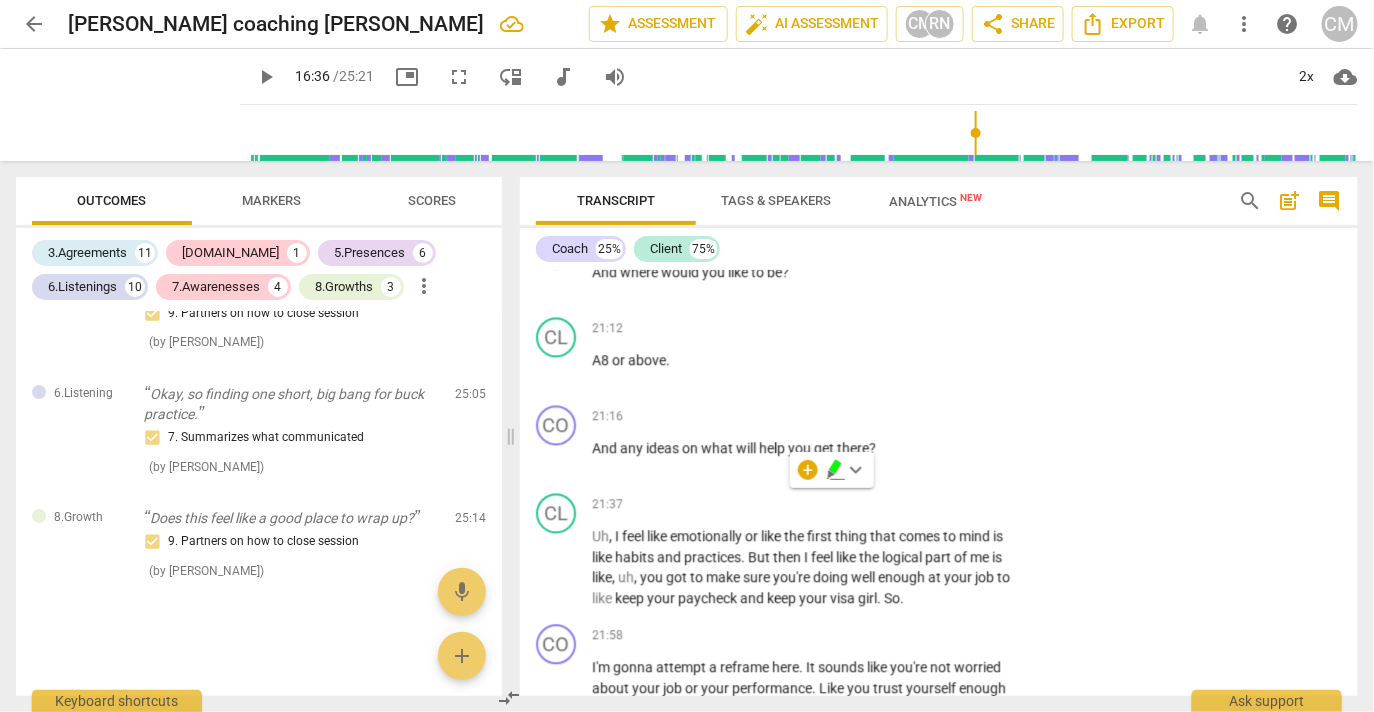 click on "+" at bounding box center [900, -1658] 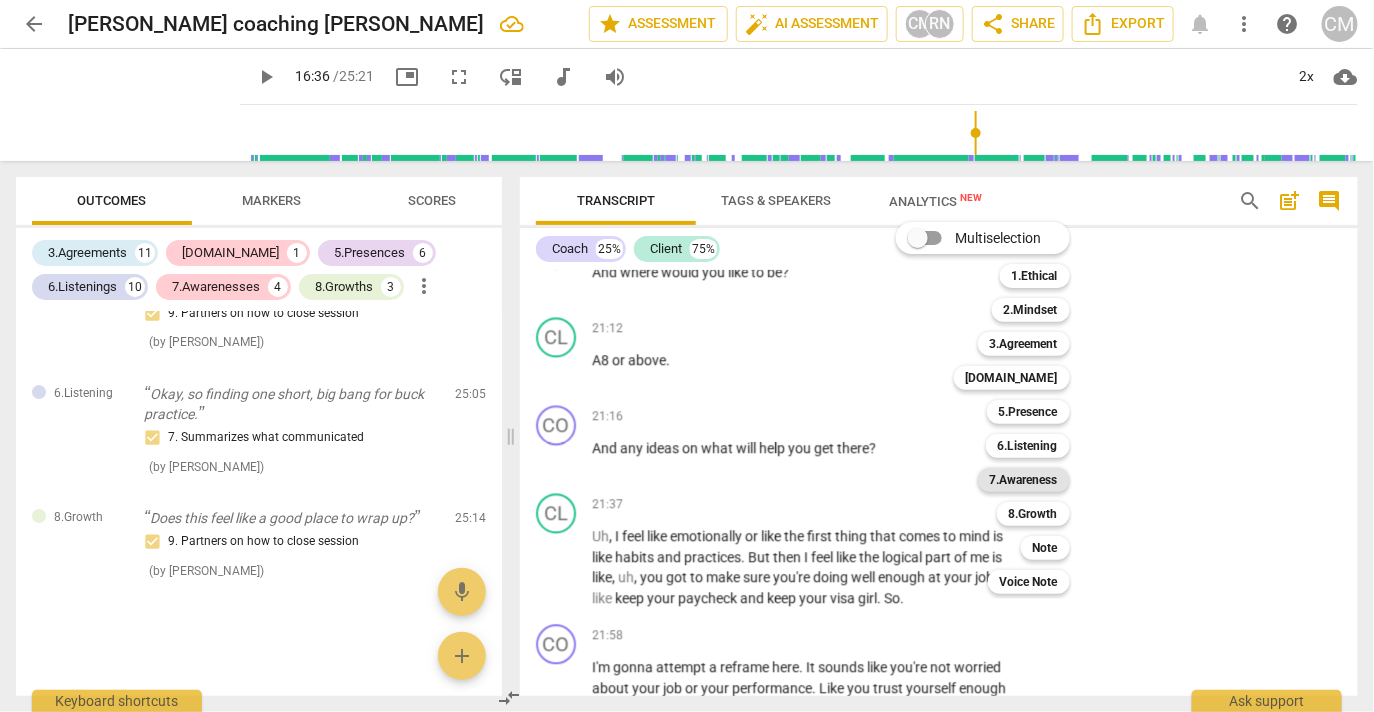 click on "7.Awareness" at bounding box center (1024, 480) 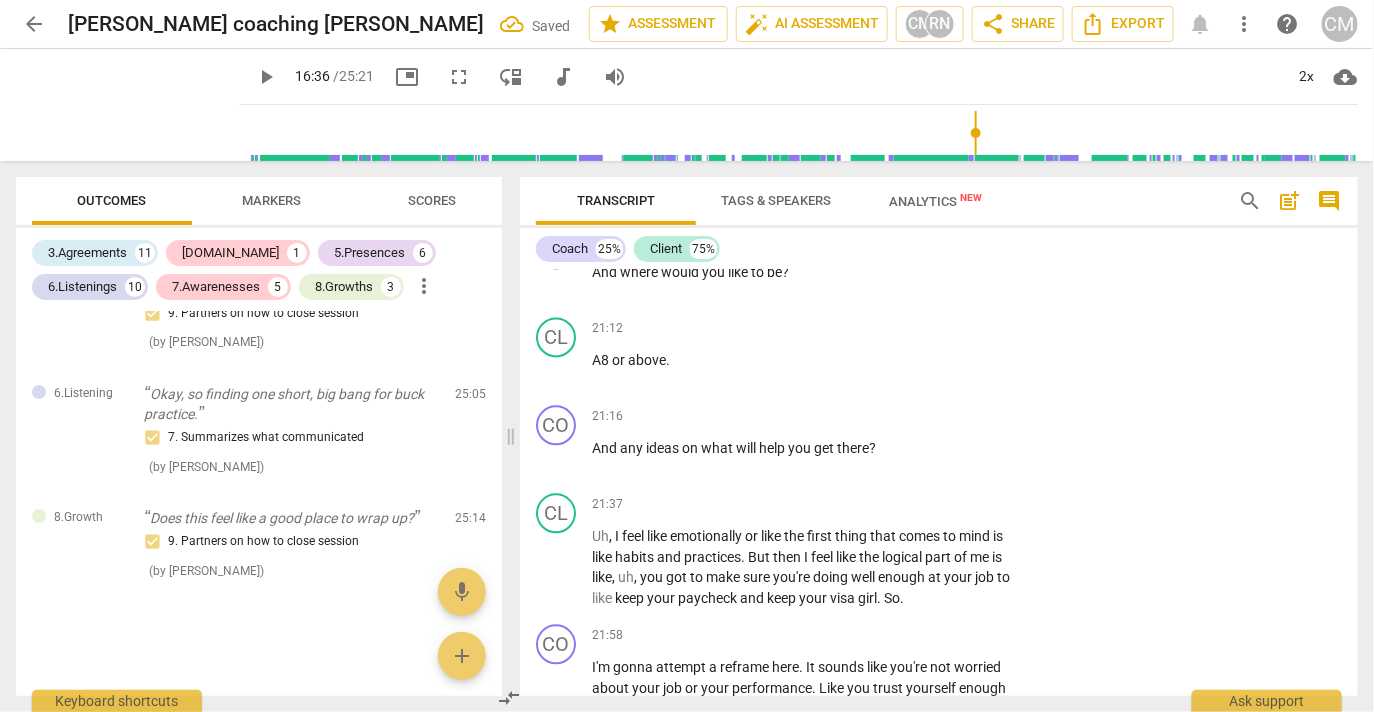 scroll, scrollTop: 9342, scrollLeft: 0, axis: vertical 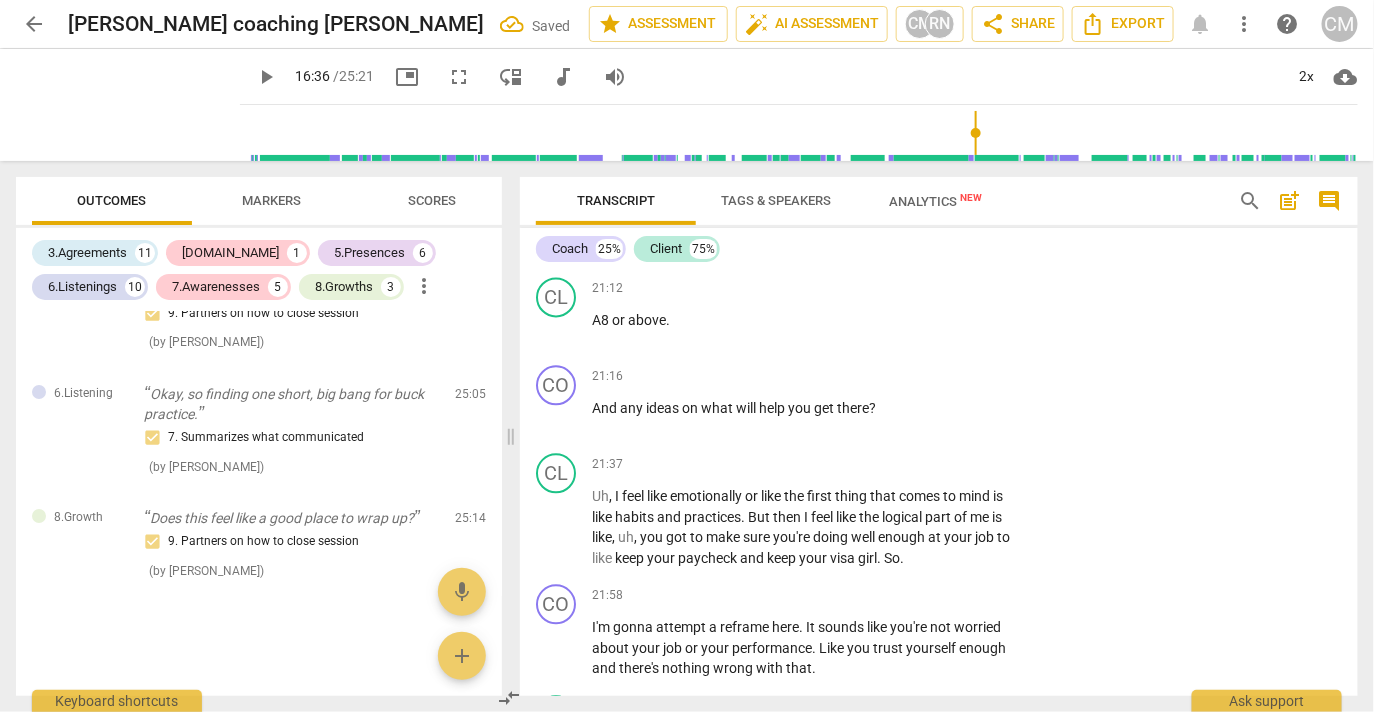 click on "1. Asks about a current way of thinking" at bounding box center [1050, -1613] 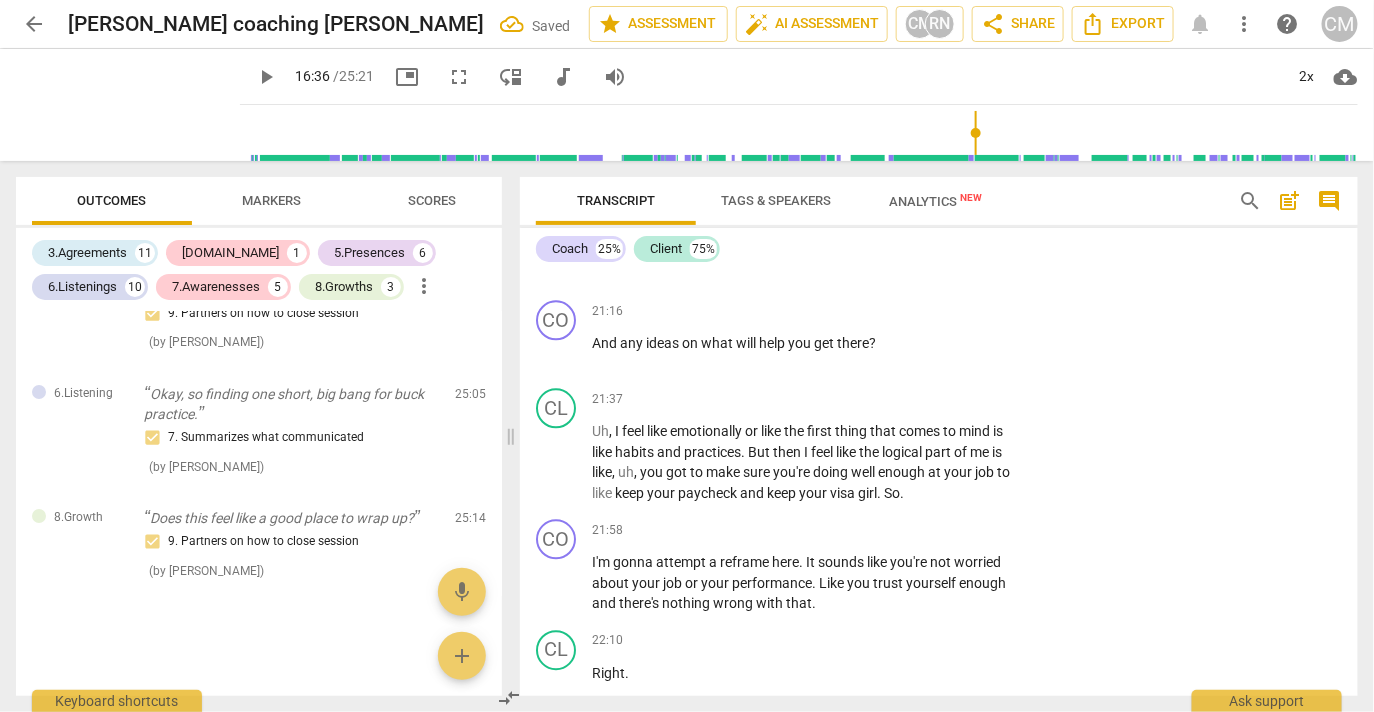 scroll, scrollTop: 9119, scrollLeft: 0, axis: vertical 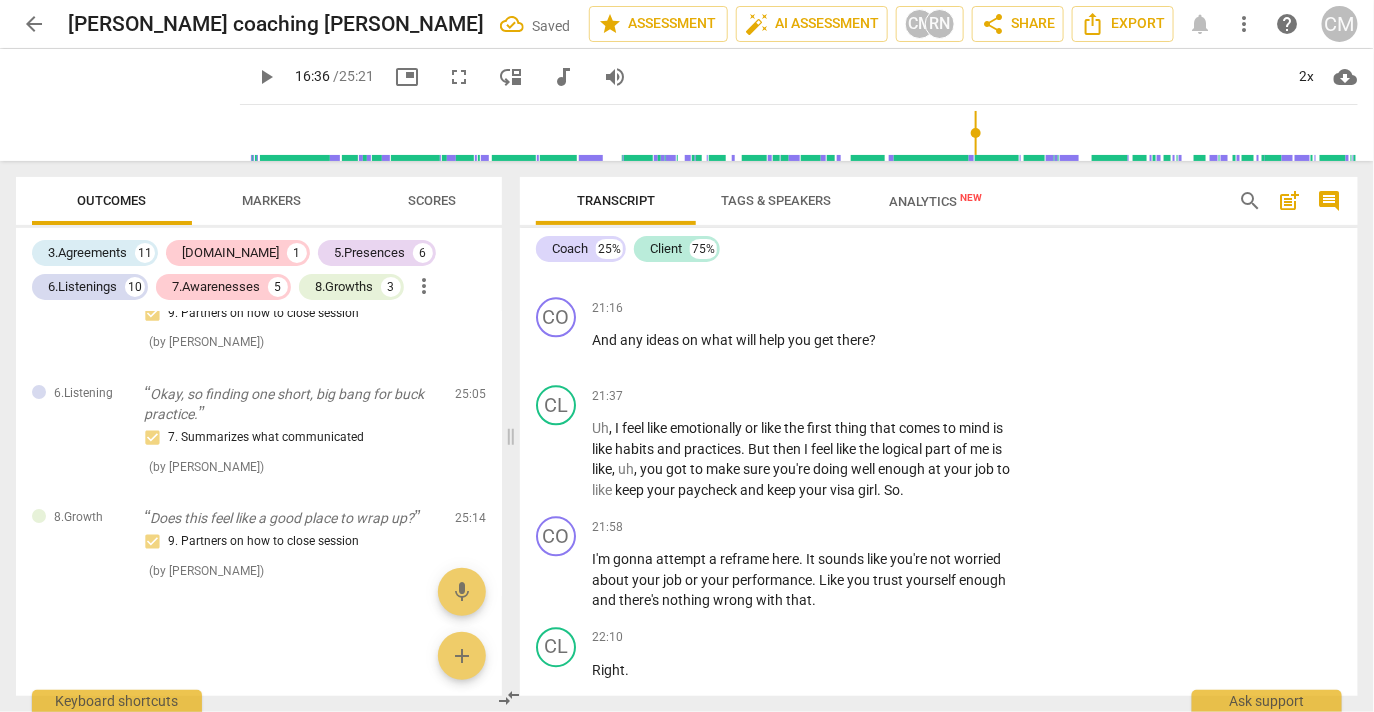 click on "4. Asks to help moving towards the outcome" at bounding box center (1050, -1610) 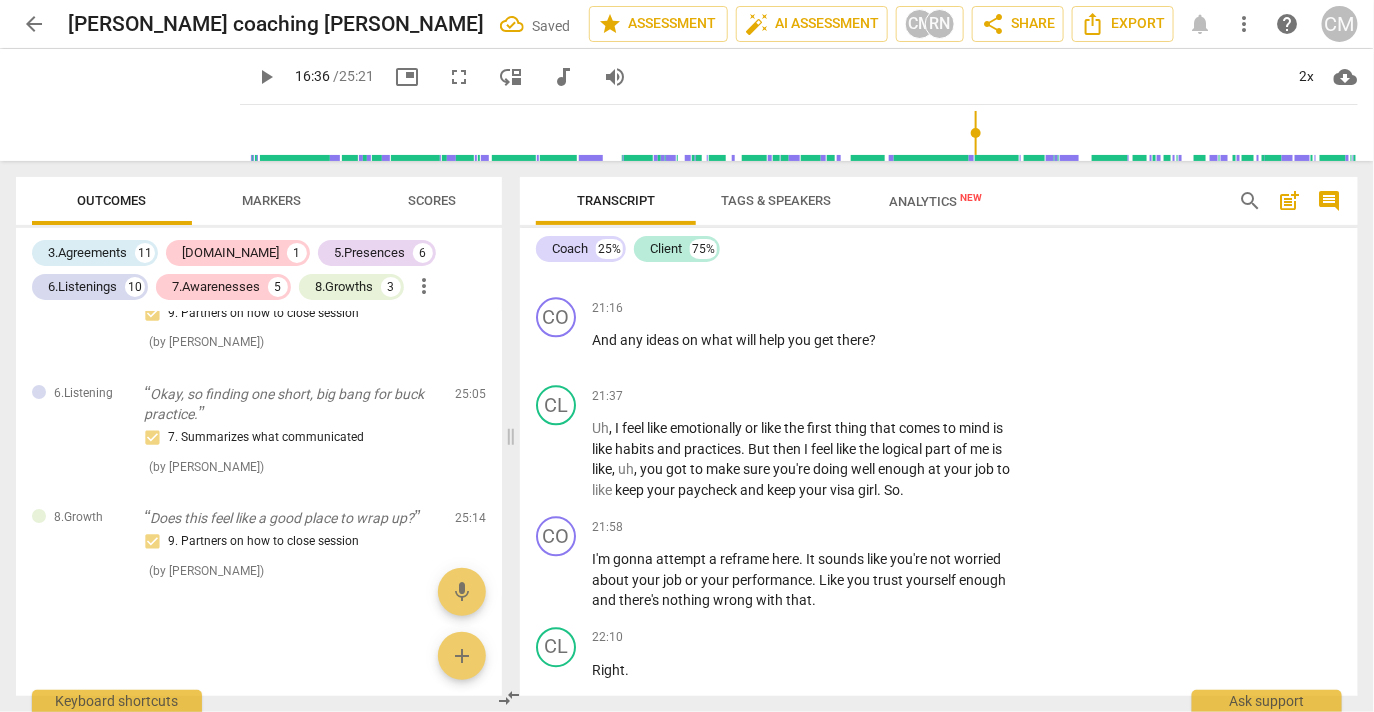 click on "Add competency" at bounding box center [860, -1767] 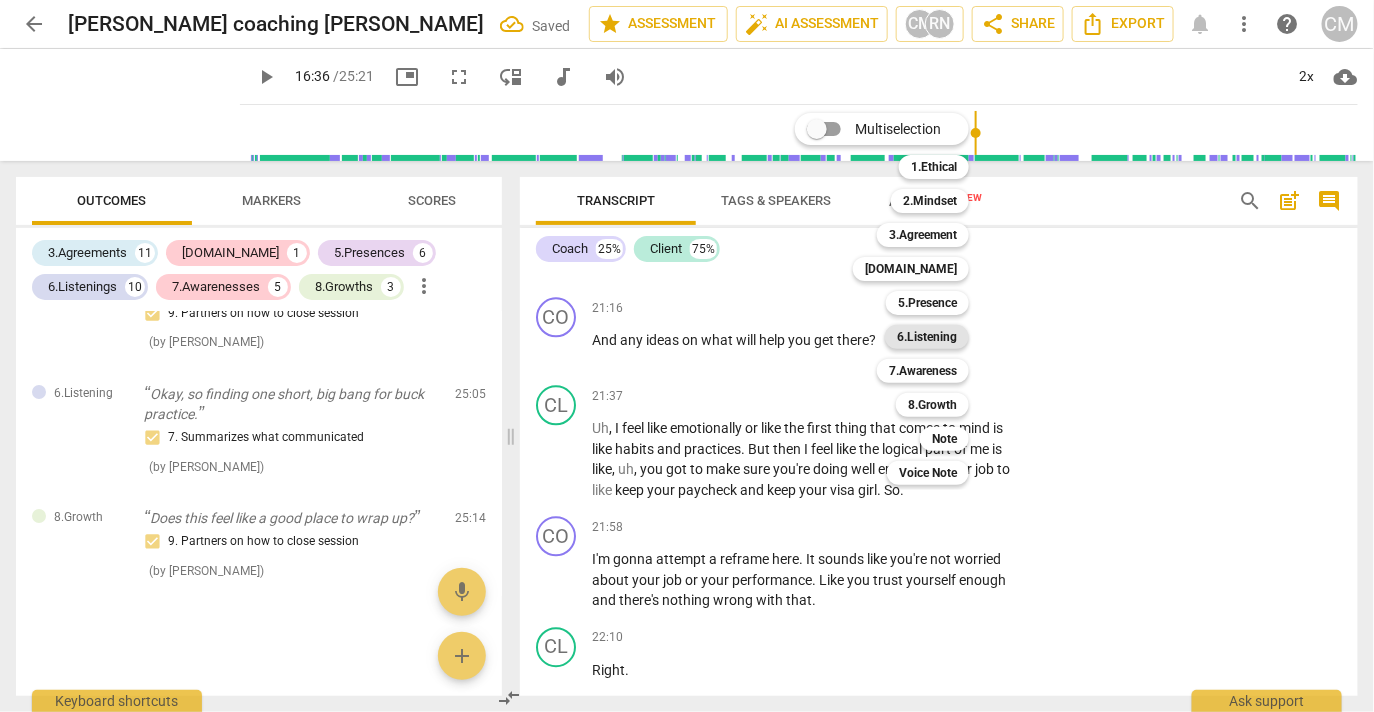 click on "6.Listening" at bounding box center [927, 337] 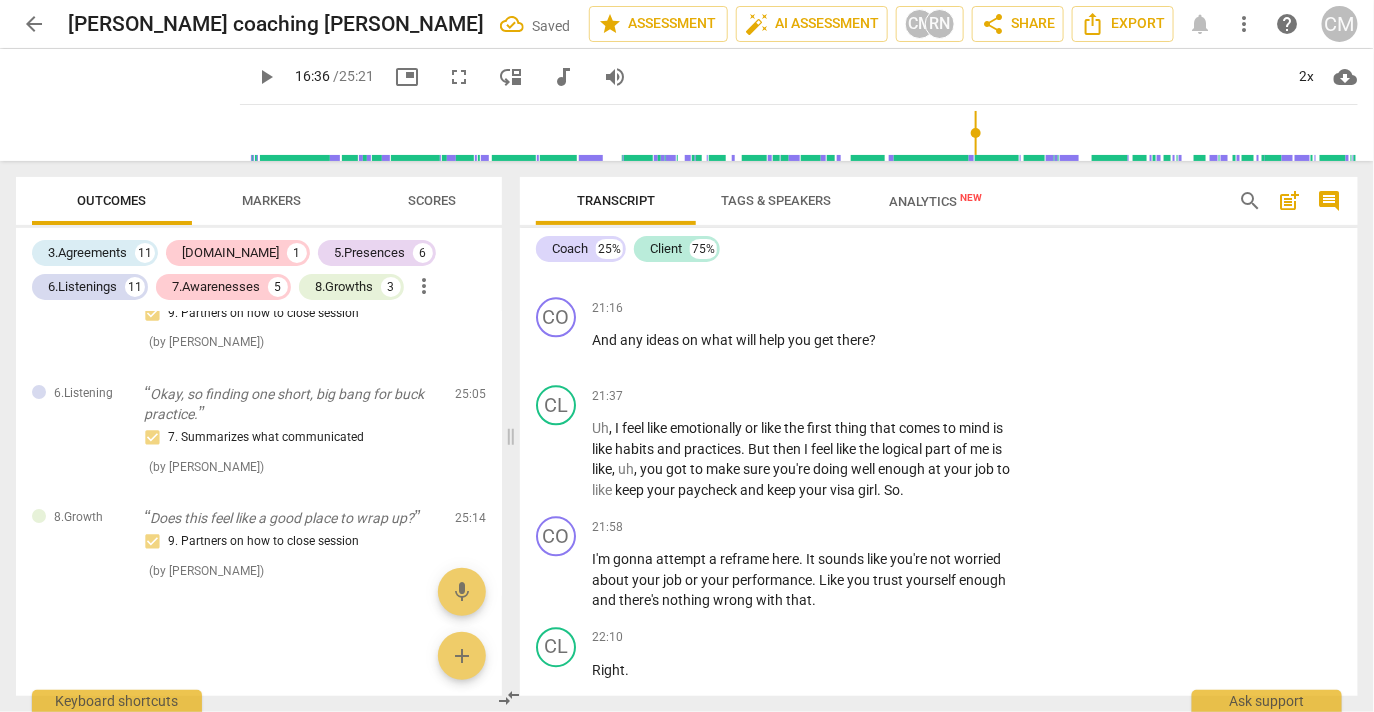 scroll, scrollTop: 5810, scrollLeft: 0, axis: vertical 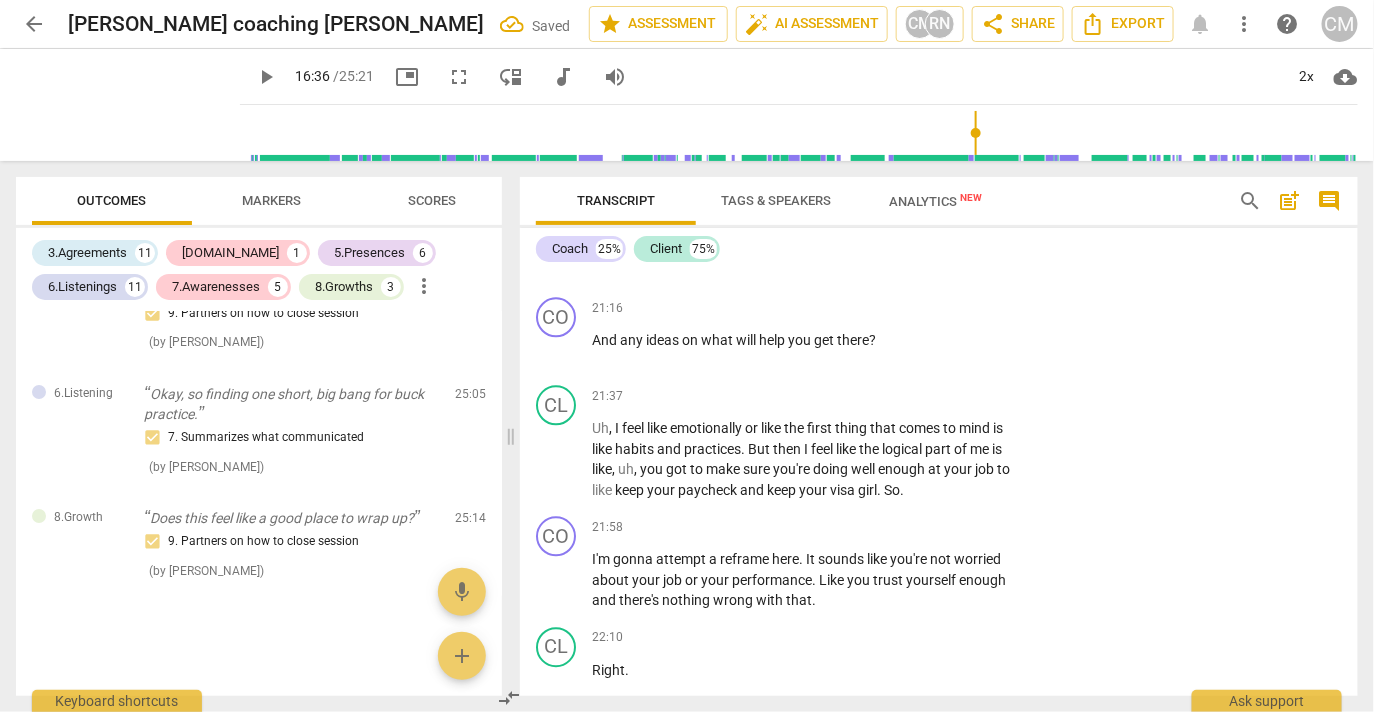 click on "4. Explores energy shifts" at bounding box center (1131, -1610) 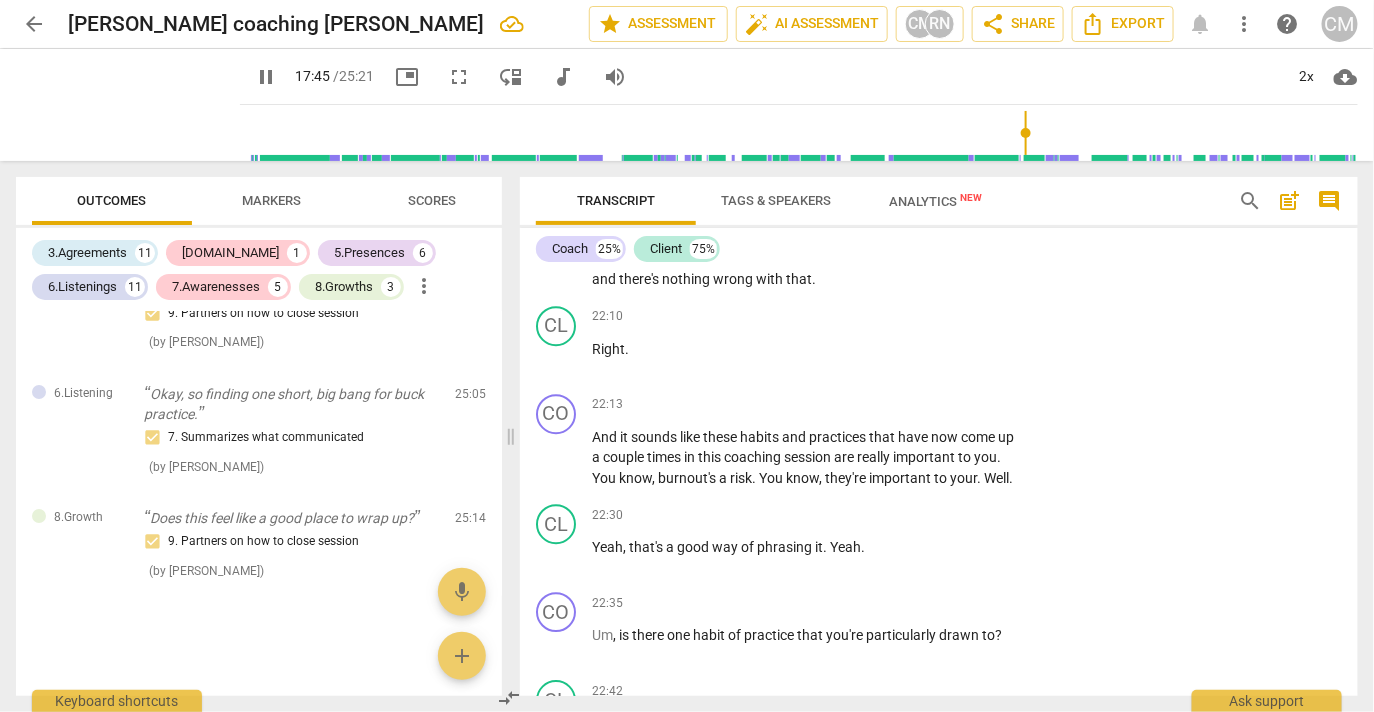 scroll, scrollTop: 9441, scrollLeft: 0, axis: vertical 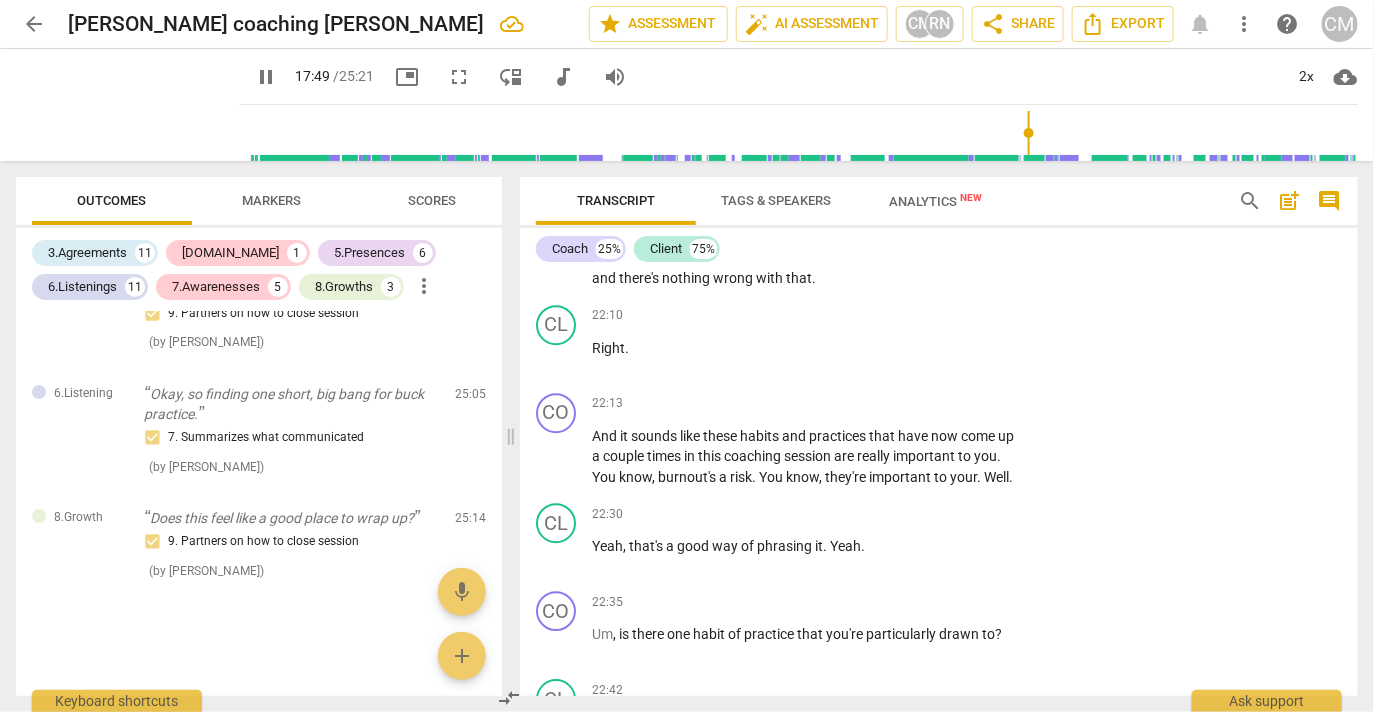click on "pause" at bounding box center [557, -1765] 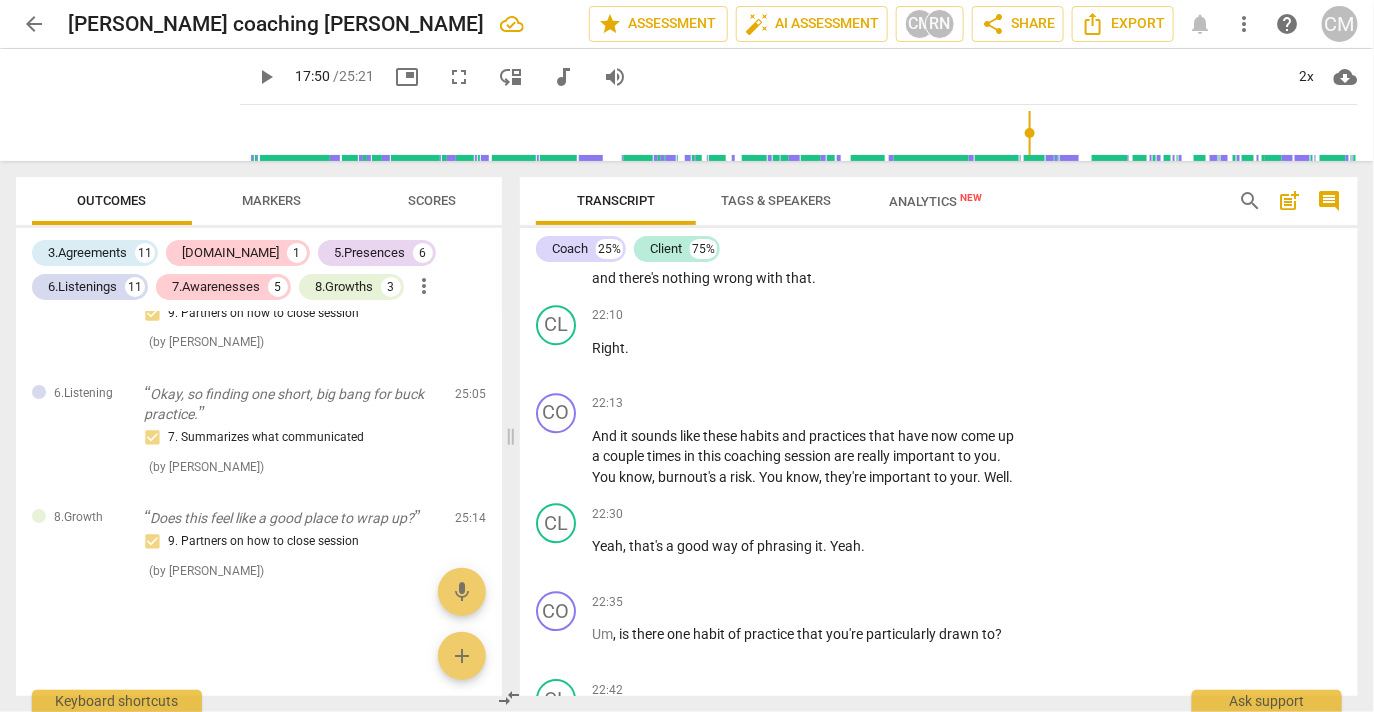 click on "Add competency" at bounding box center (961, -1806) 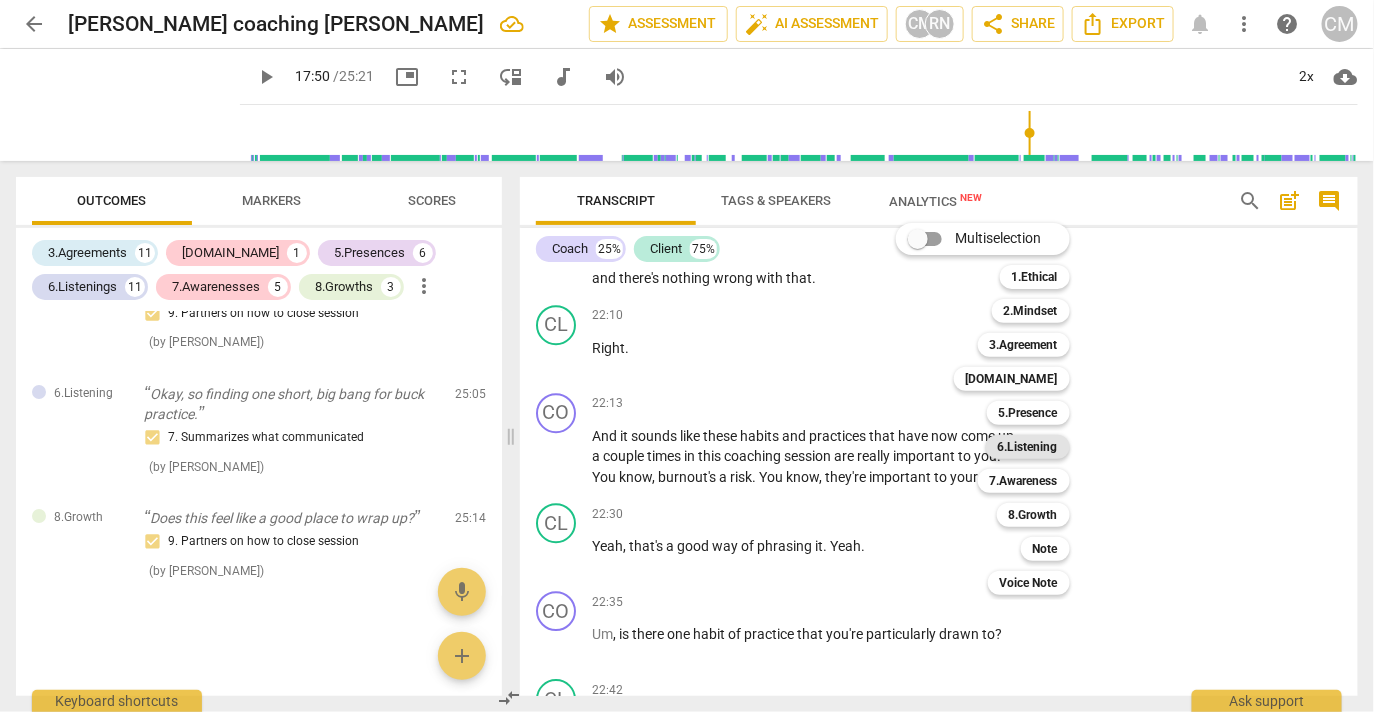 click on "6.Listening" at bounding box center (1028, 447) 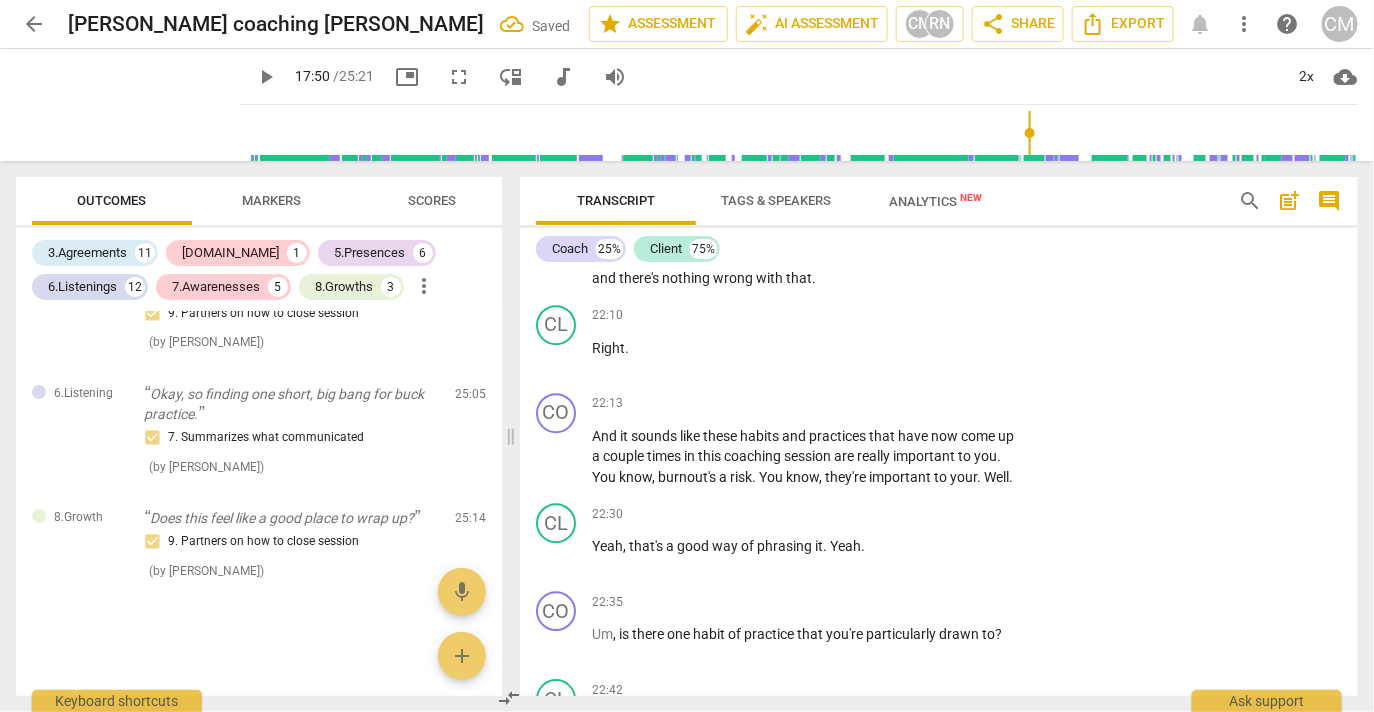 scroll, scrollTop: 9446, scrollLeft: 0, axis: vertical 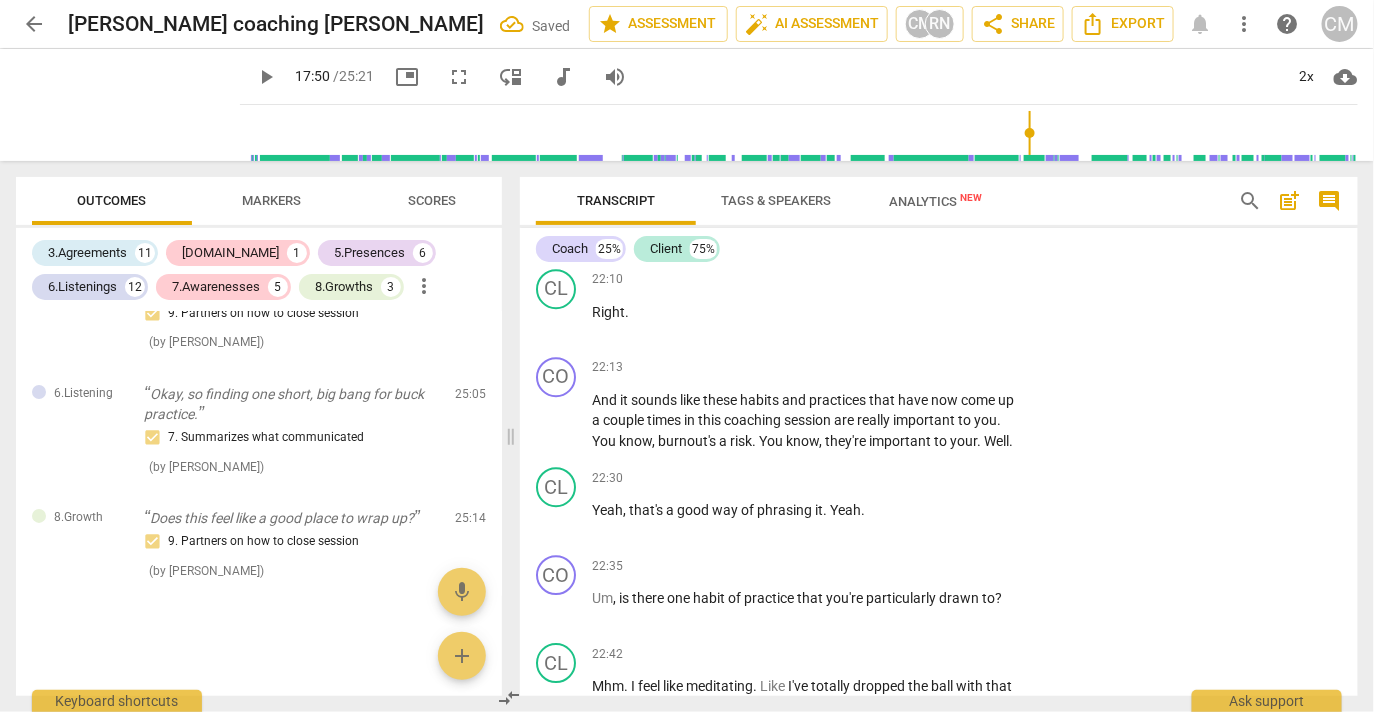 click on "6. Does not interrupt" at bounding box center [1121, -1638] 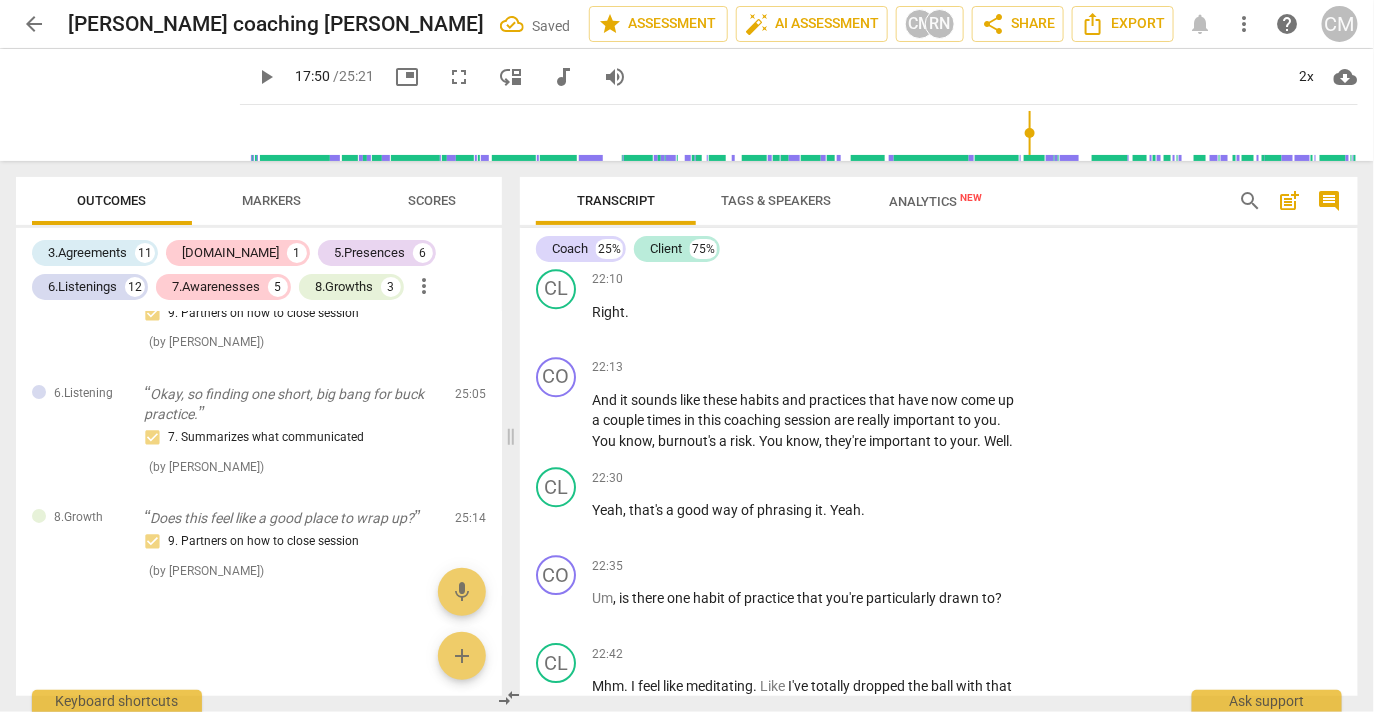 click on "Add competency" at bounding box center (870, -1842) 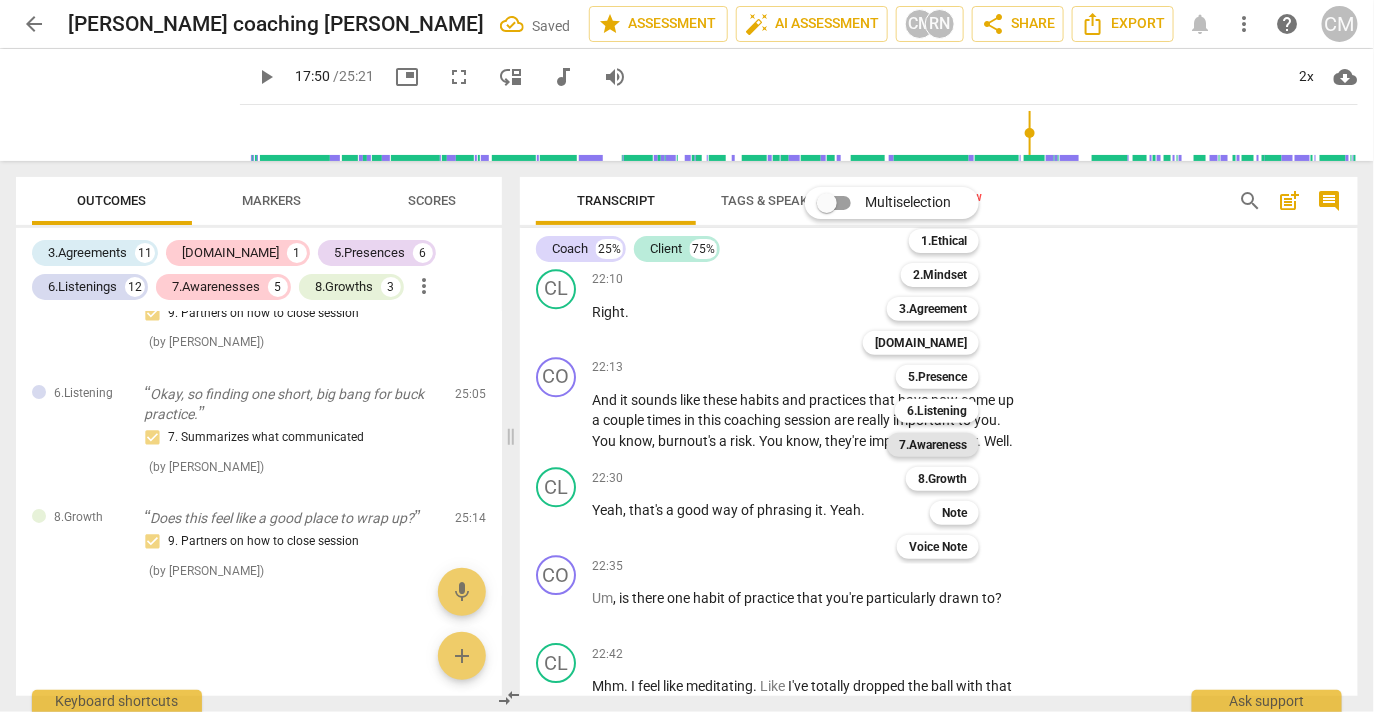 click on "7.Awareness" at bounding box center [933, 445] 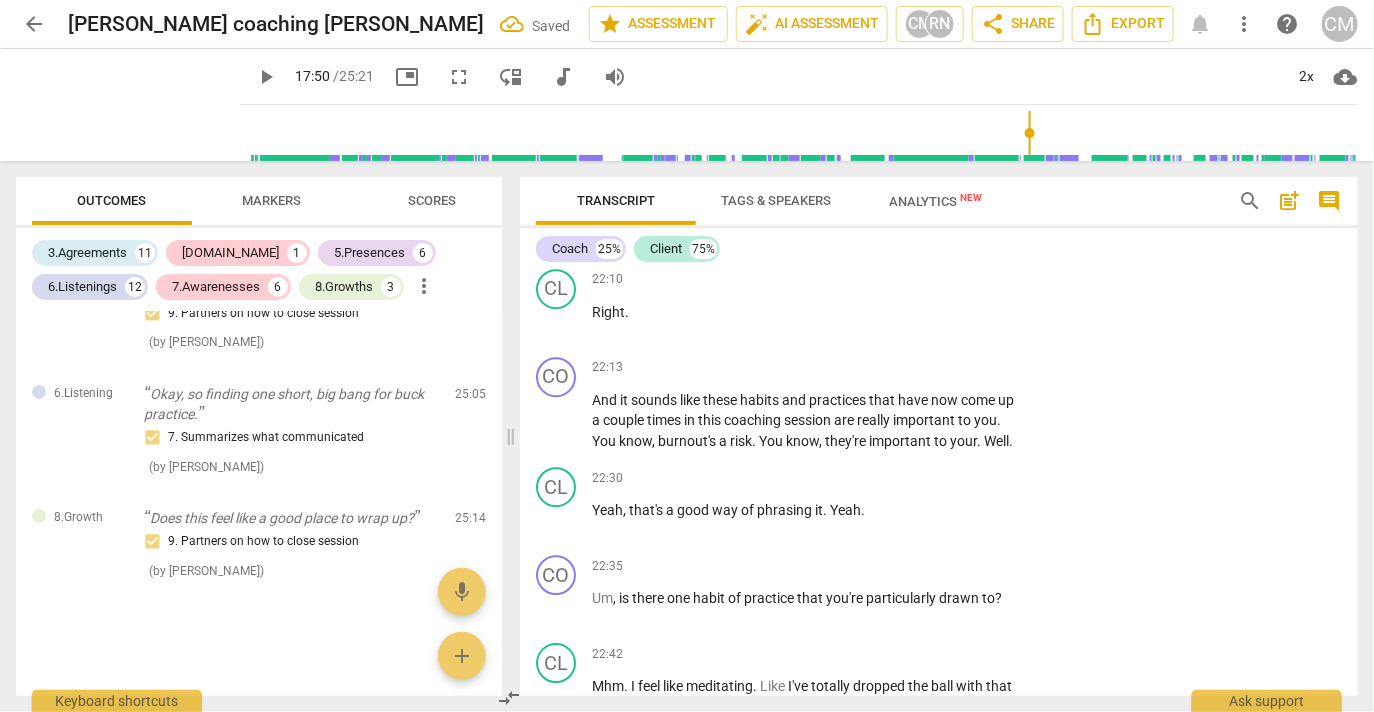 scroll, scrollTop: 6310, scrollLeft: 0, axis: vertical 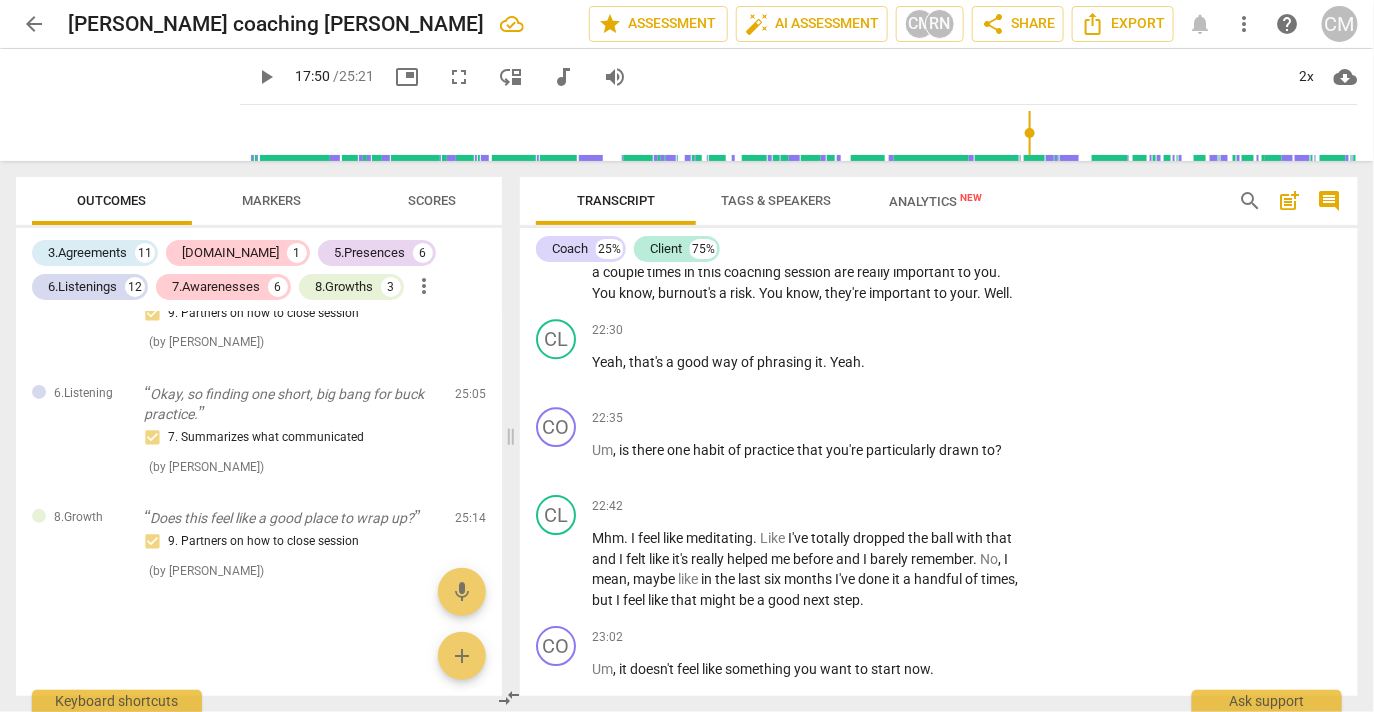 click on "more_vert" at bounding box center (1309, -1659) 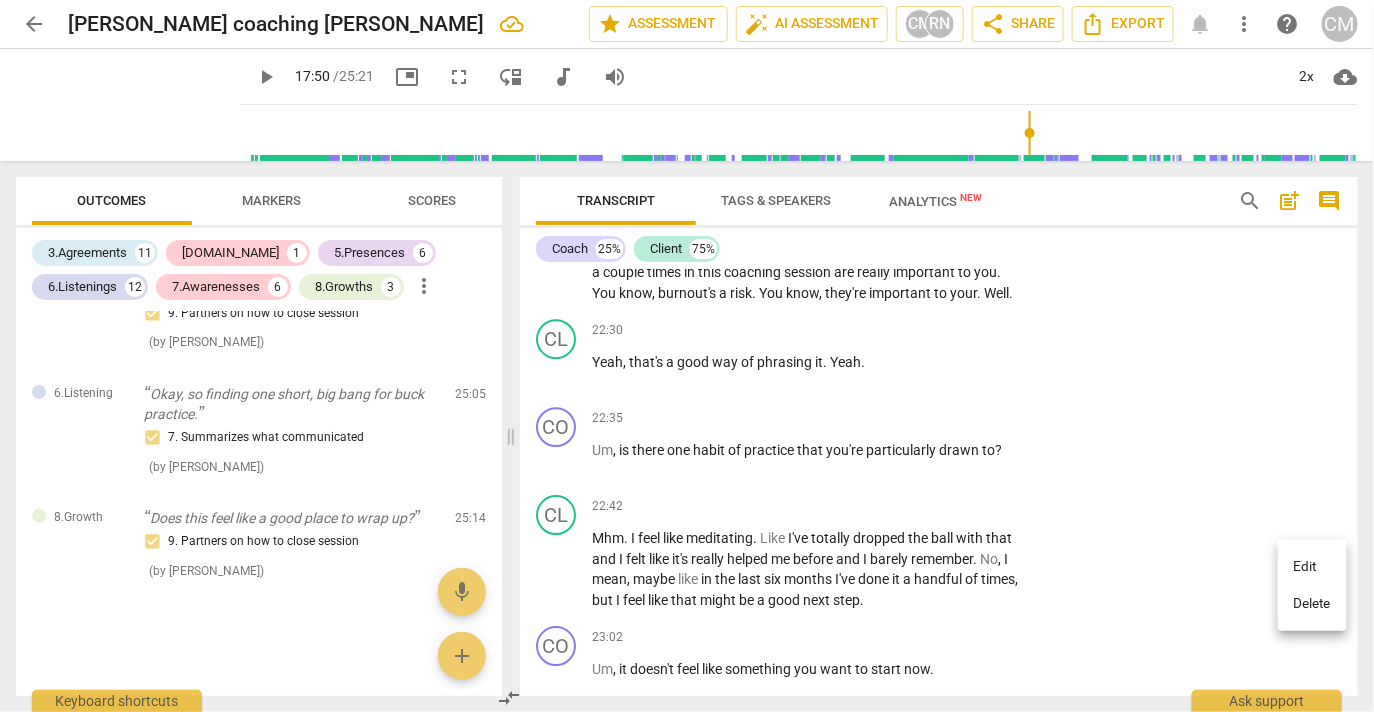 click on "Delete" at bounding box center (1312, 604) 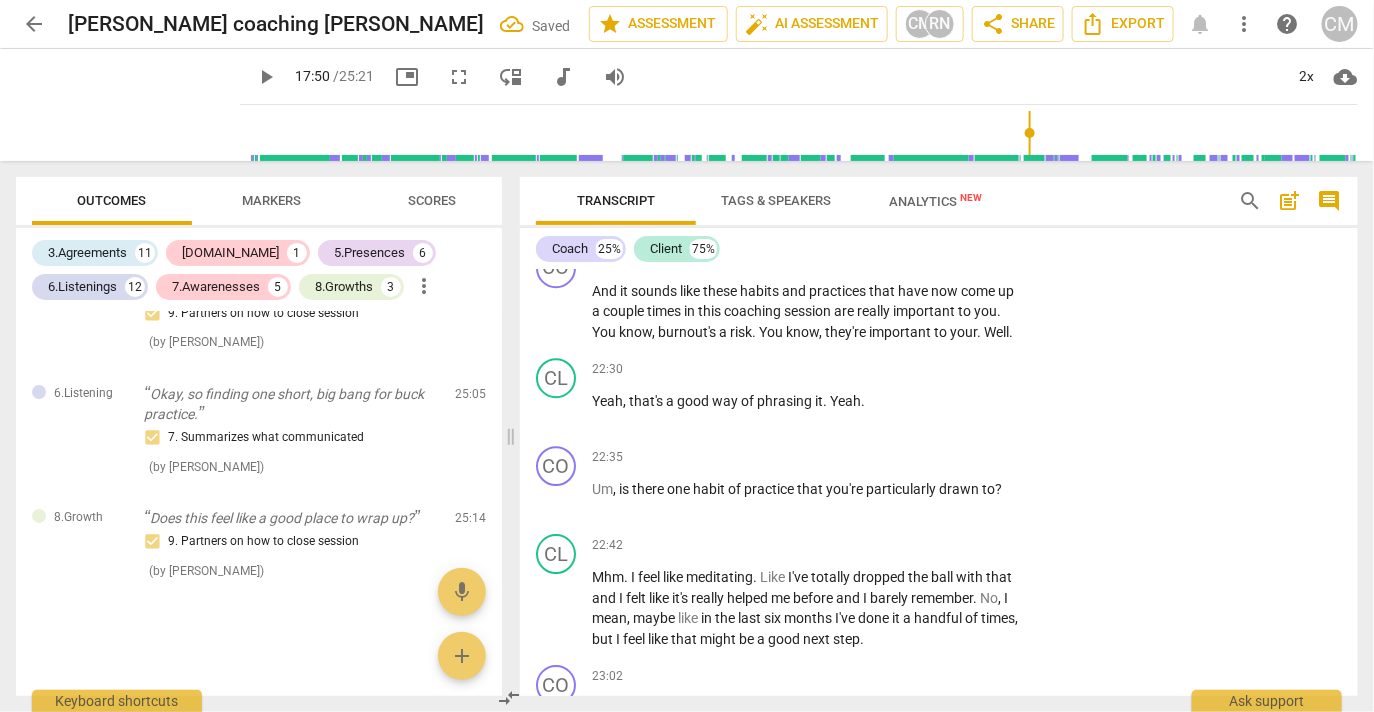scroll, scrollTop: 9589, scrollLeft: 0, axis: vertical 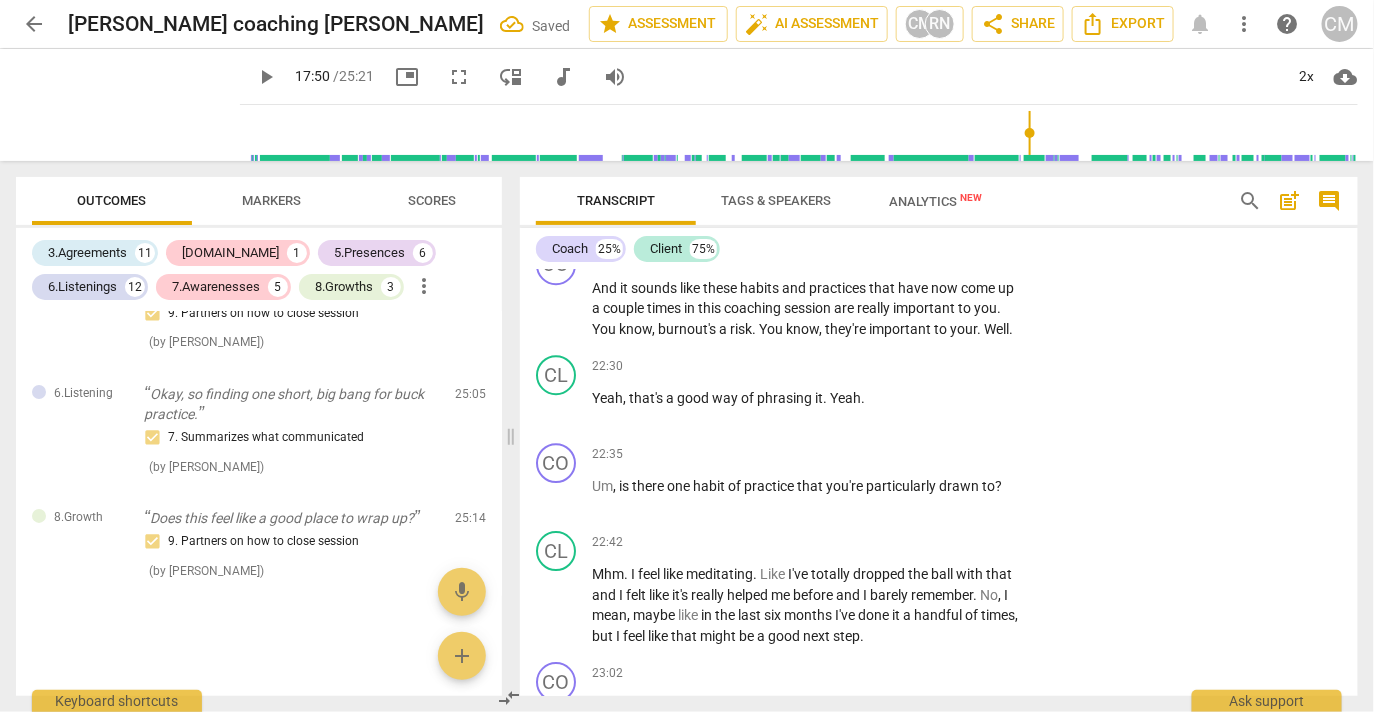 click on "play_arrow" at bounding box center (557, -1773) 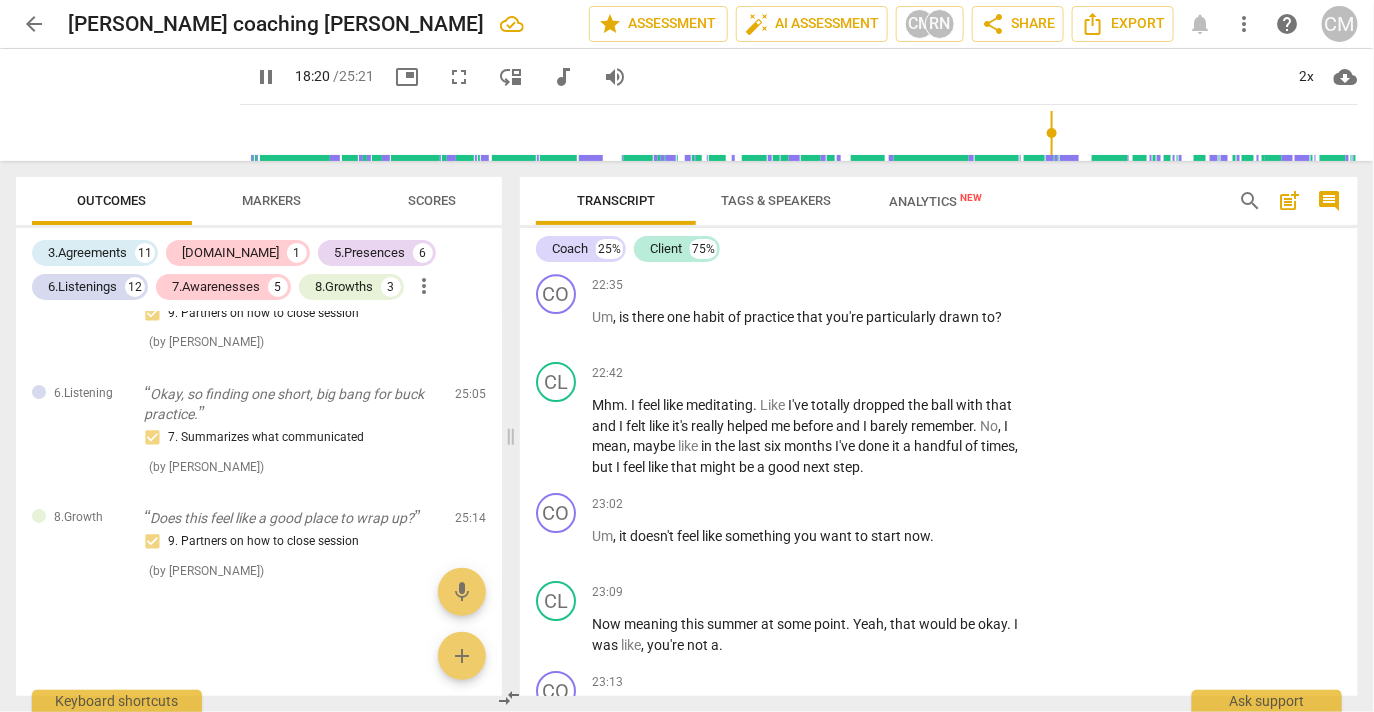 scroll, scrollTop: 9760, scrollLeft: 0, axis: vertical 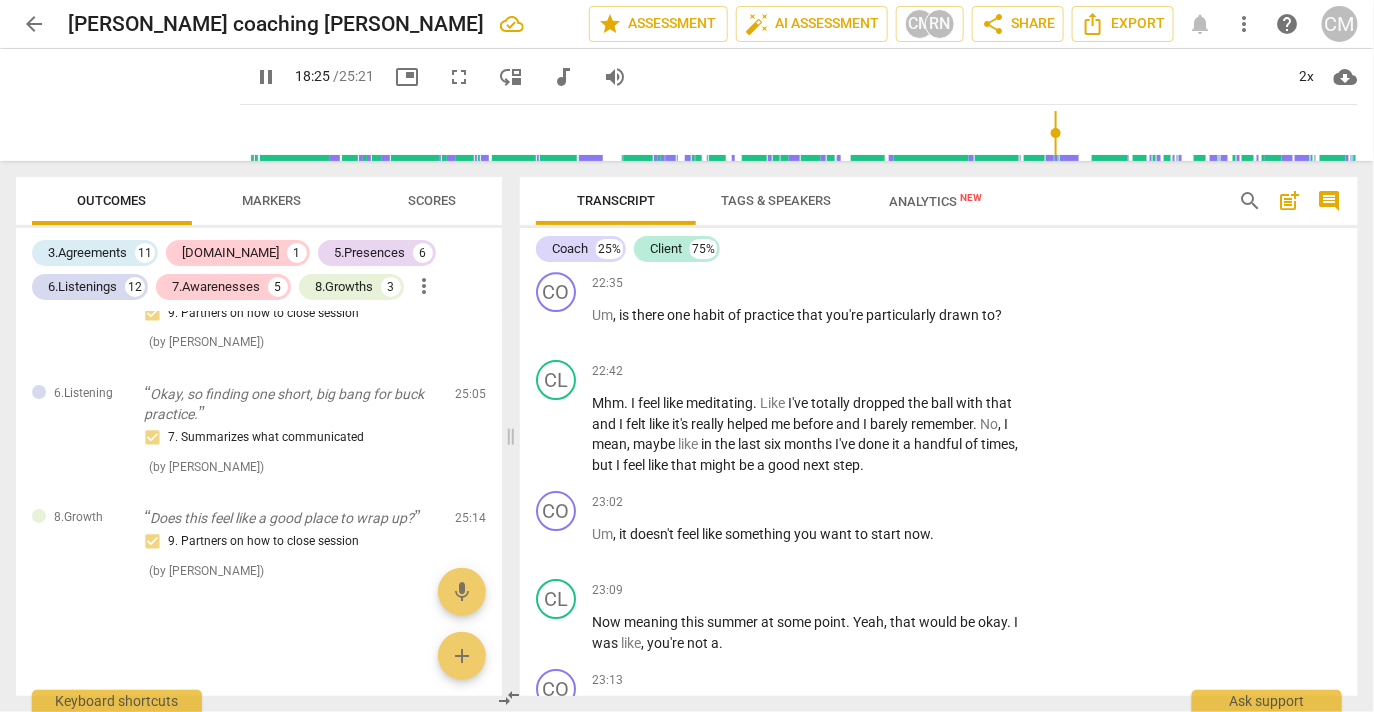 click on "CO play_arrow pause" at bounding box center [564, -1809] 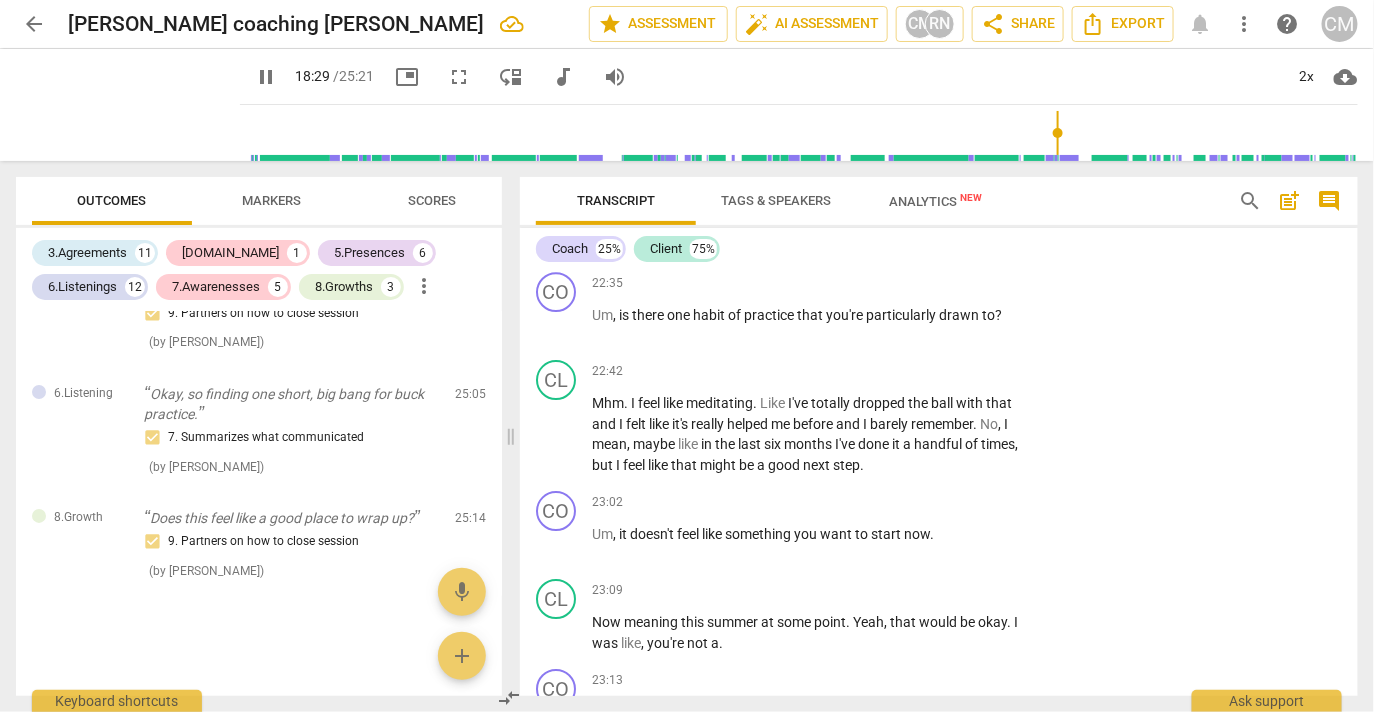 type on "1110" 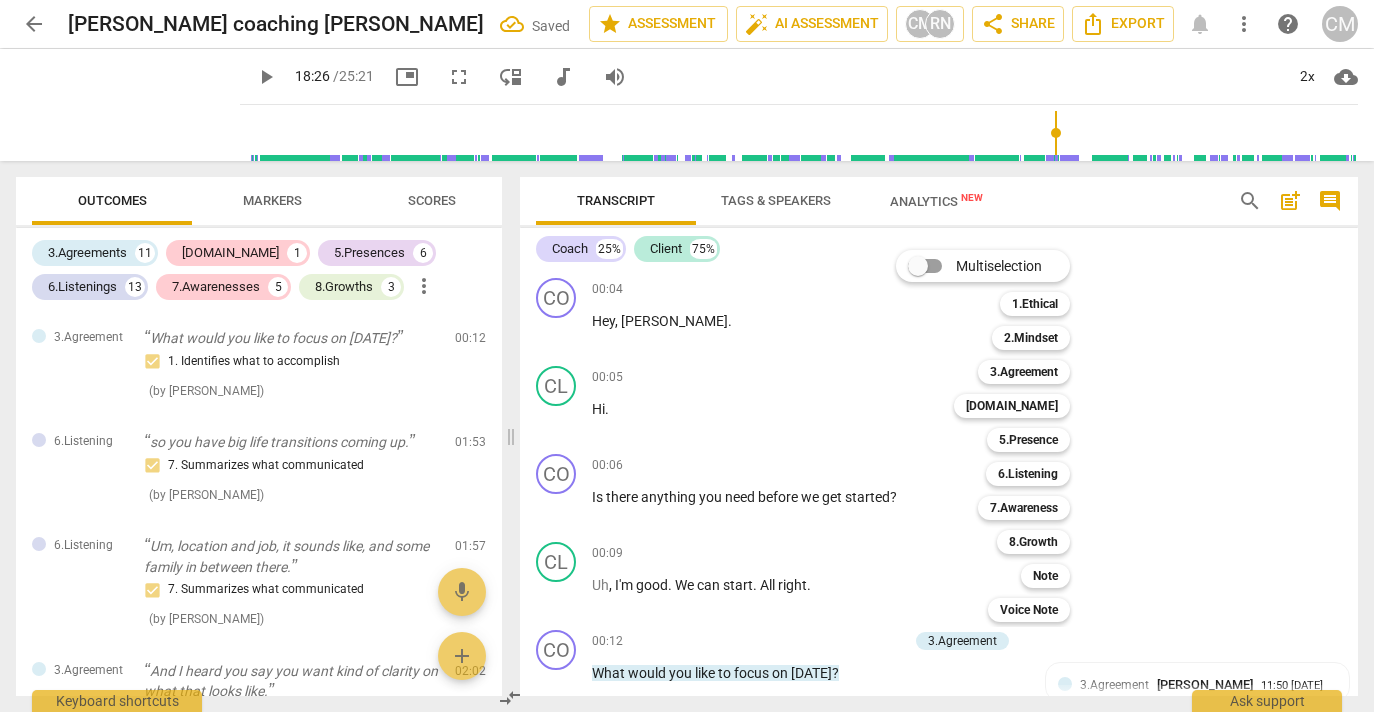 scroll, scrollTop: 0, scrollLeft: 0, axis: both 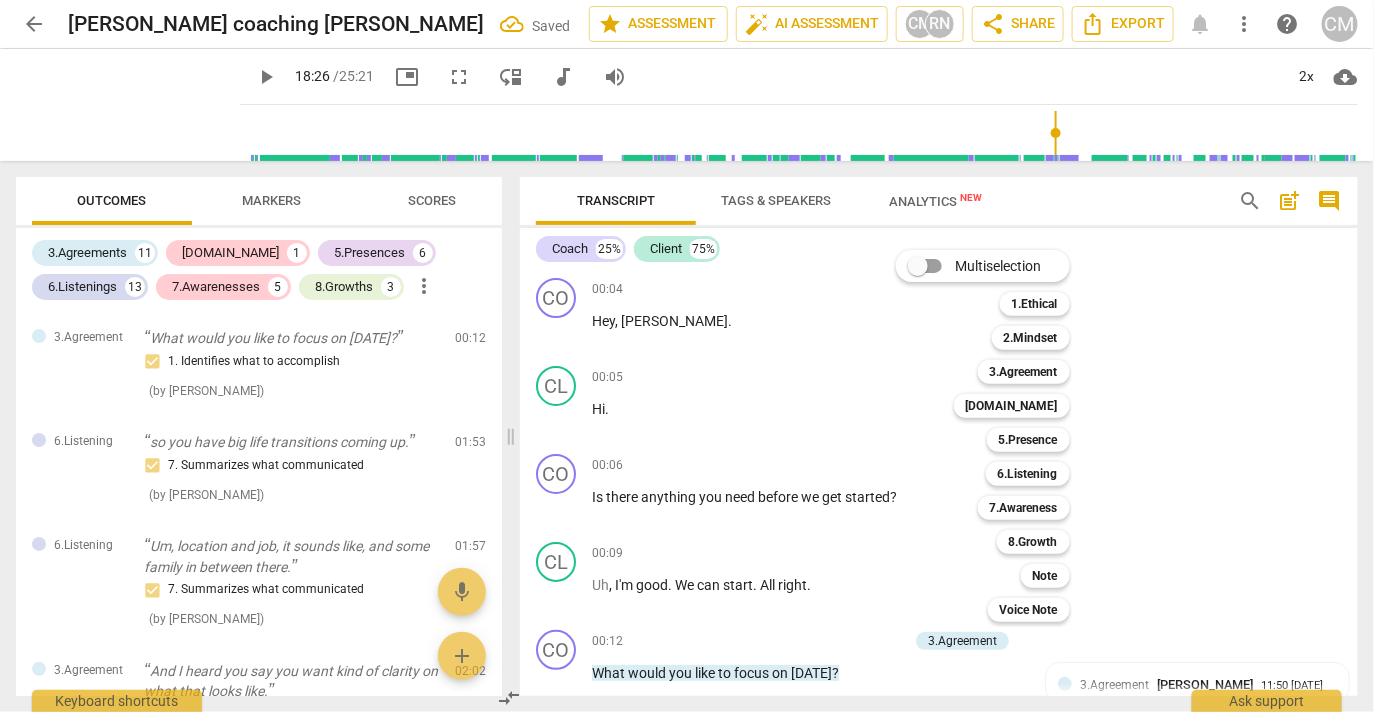 click on "5.Presence" at bounding box center (1028, 440) 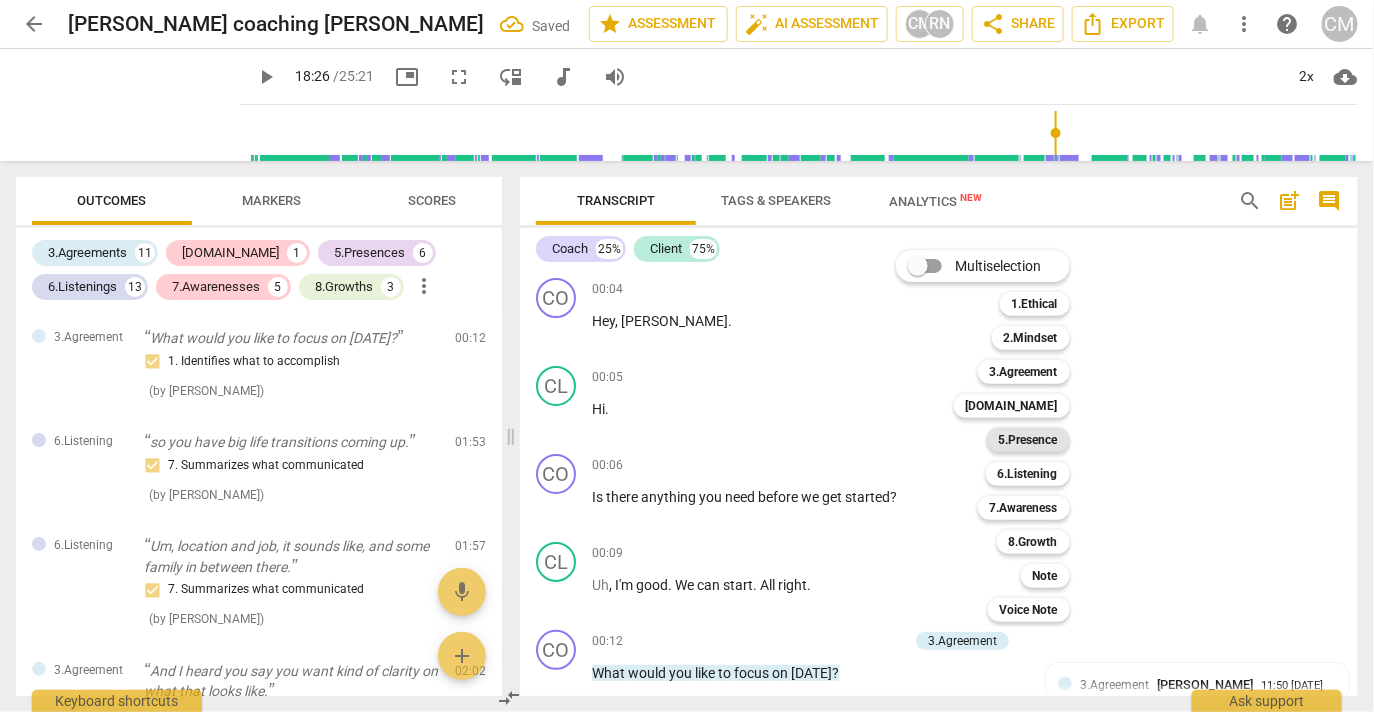 scroll, scrollTop: 6358, scrollLeft: 0, axis: vertical 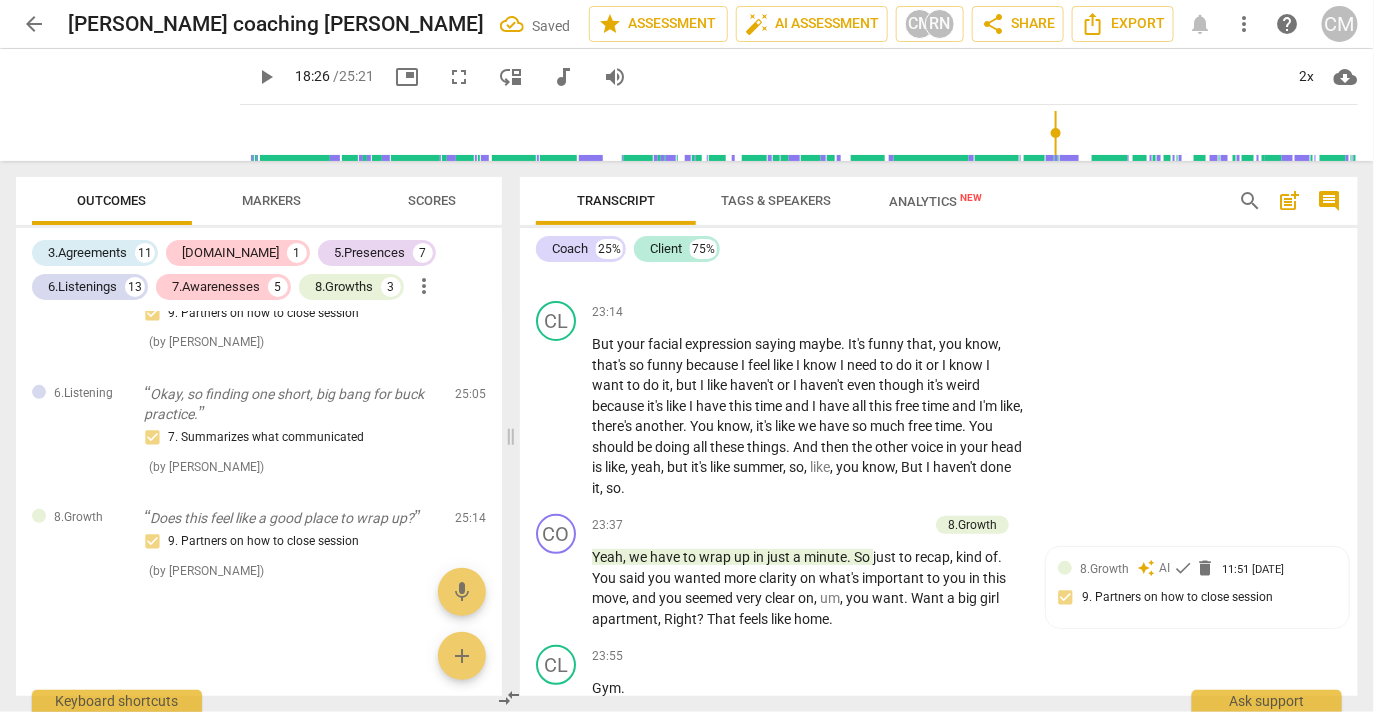 click on "3. Supports client to choose what happens" at bounding box center (1050, -1959) 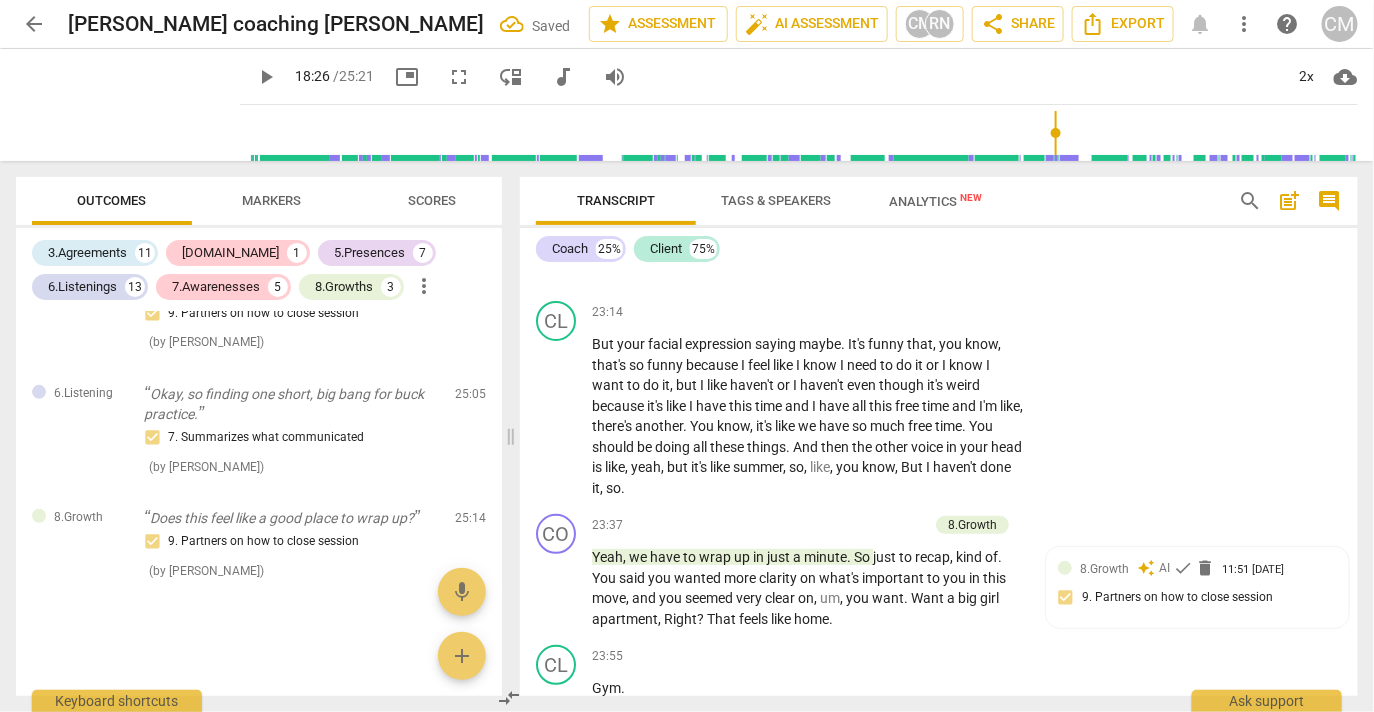 checkbox on "true" 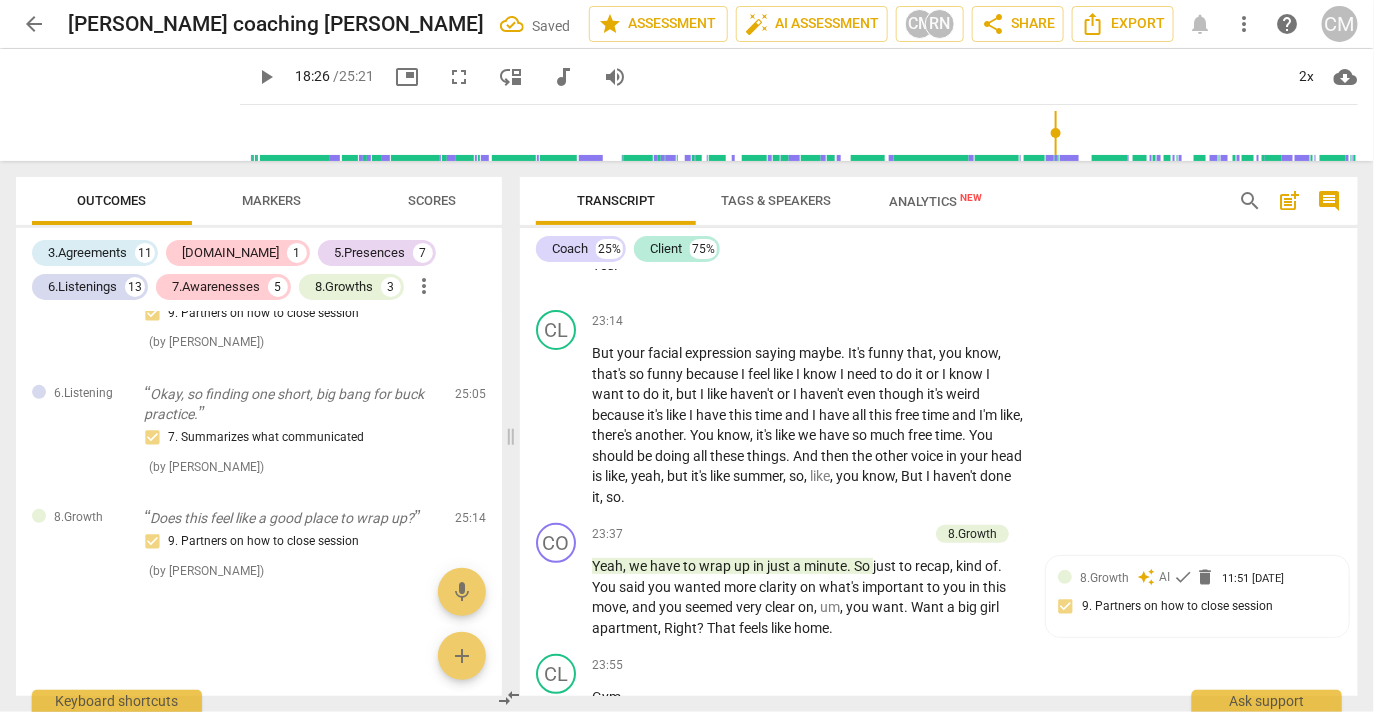 scroll, scrollTop: 10107, scrollLeft: 0, axis: vertical 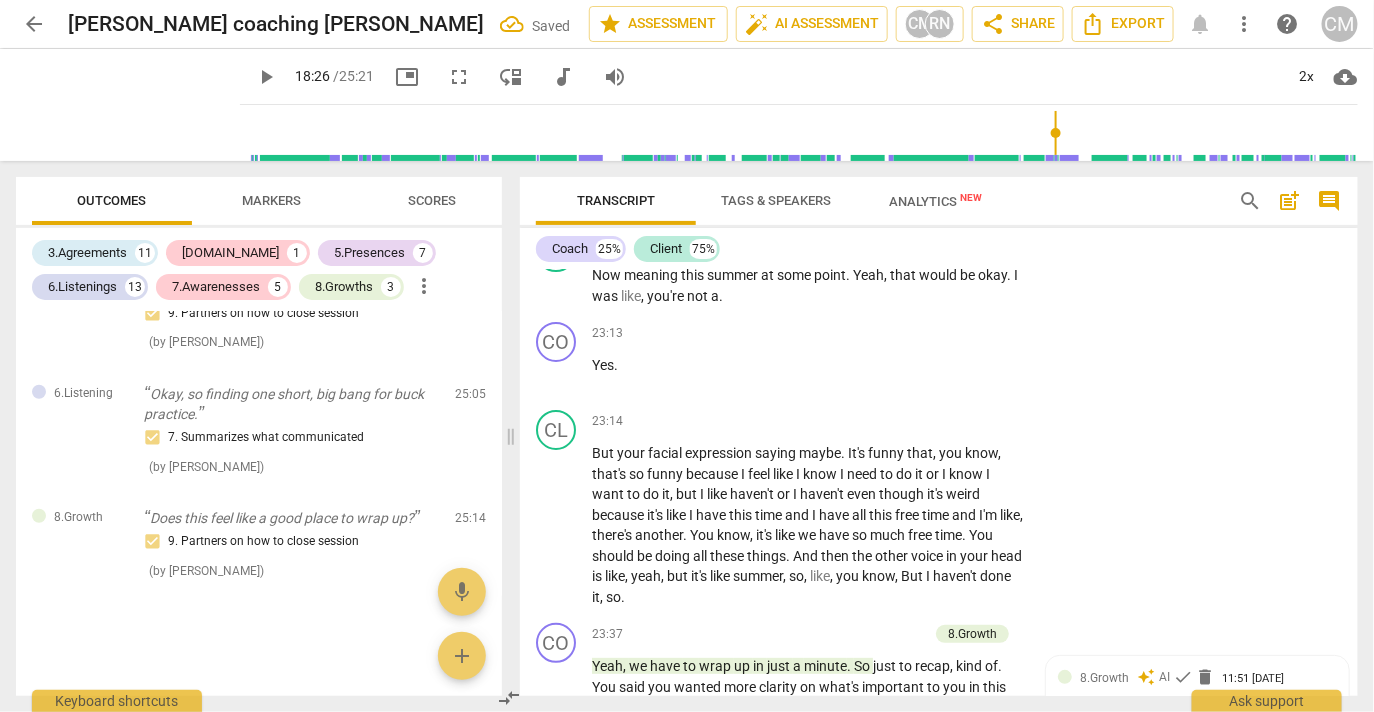 click on "play_arrow" at bounding box center (557, -1864) 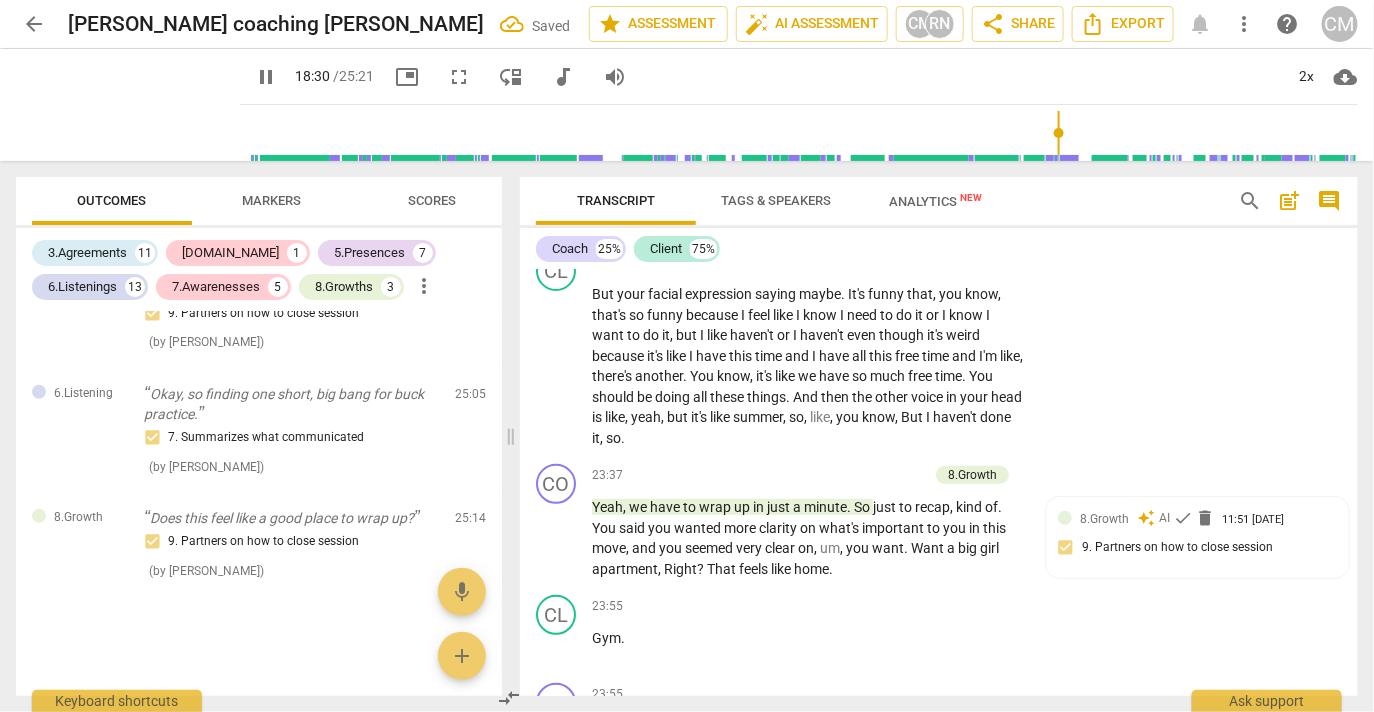 scroll, scrollTop: 10266, scrollLeft: 0, axis: vertical 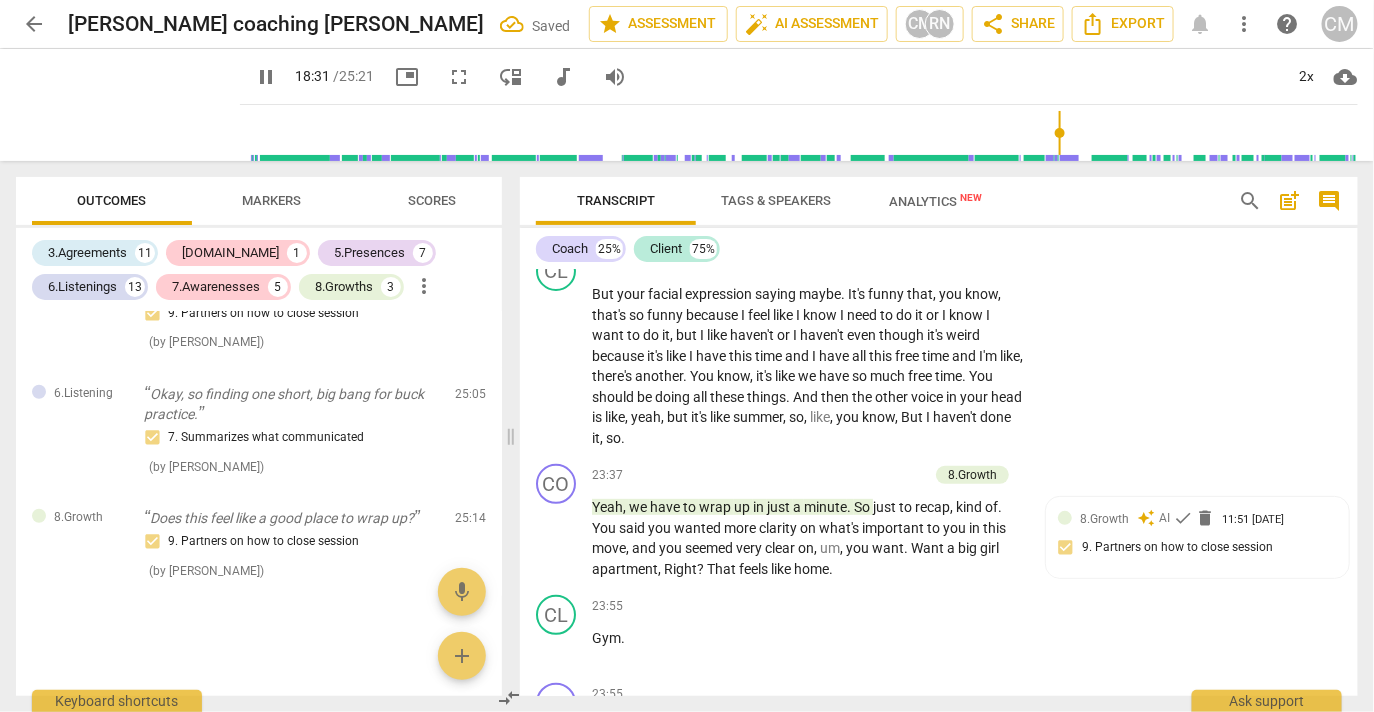 click on "pause" at bounding box center [557, -1903] 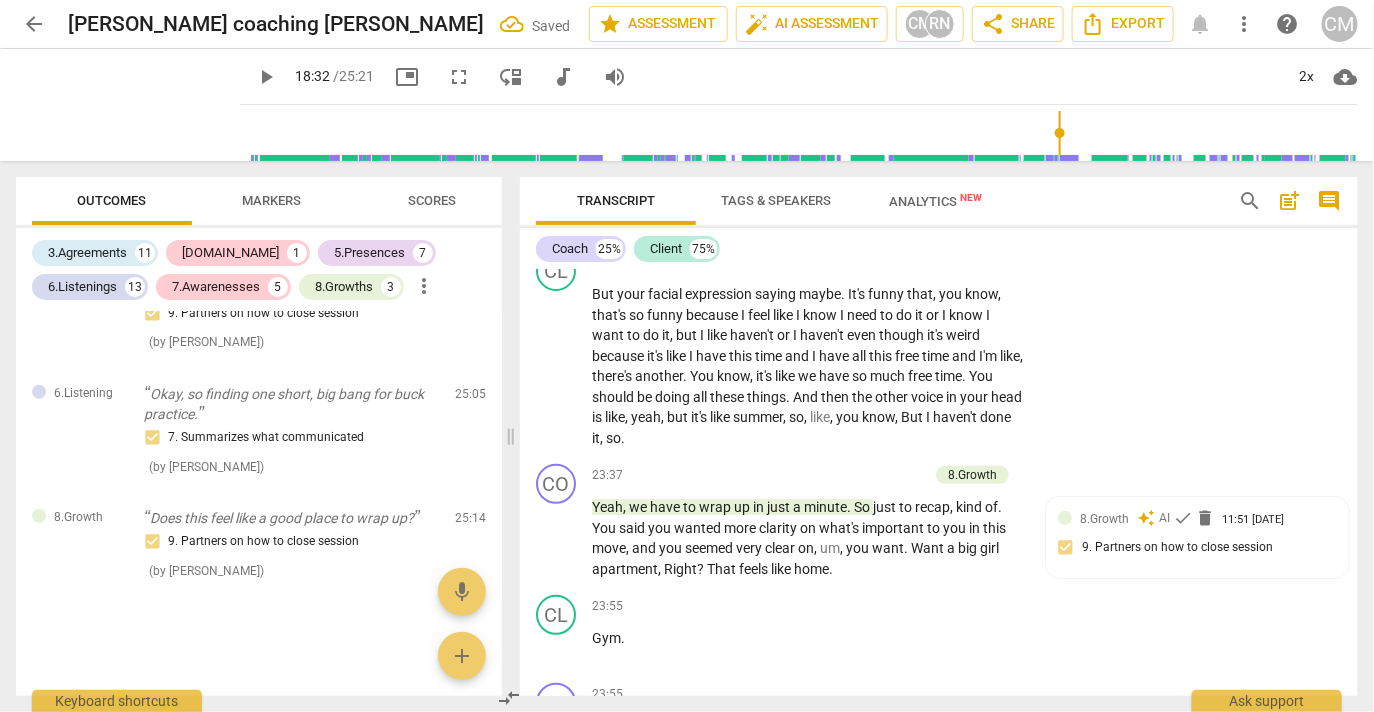 drag, startPoint x: 569, startPoint y: 418, endPoint x: 690, endPoint y: 406, distance: 121.59358 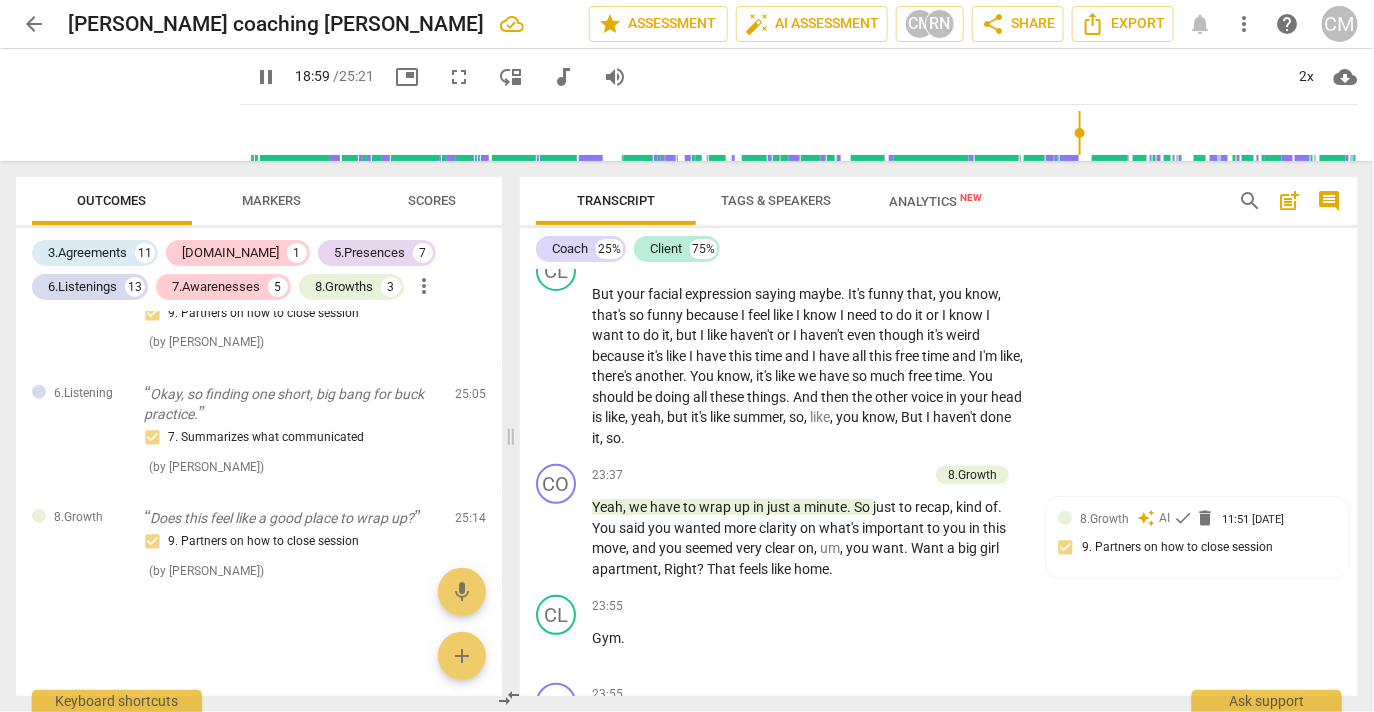 click on "play_arrow pause" at bounding box center [566, -1903] 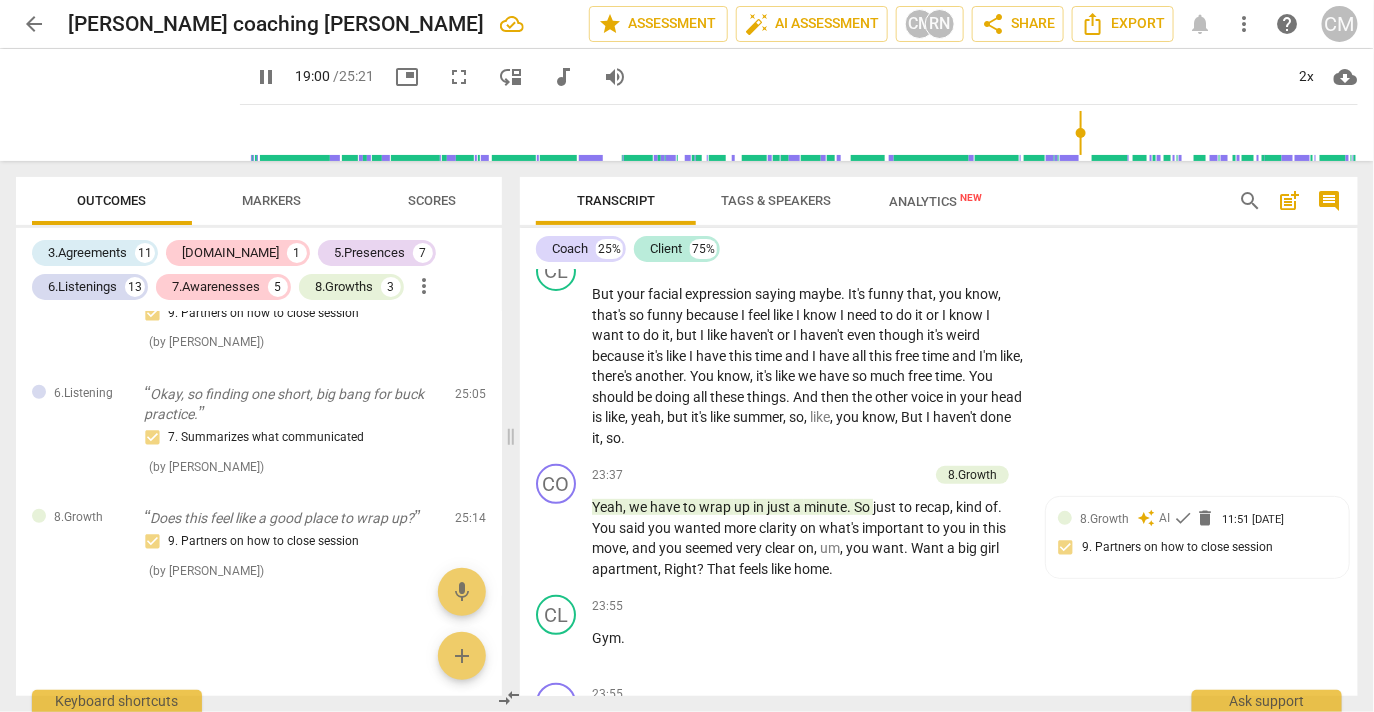click on "pause" at bounding box center (557, -1903) 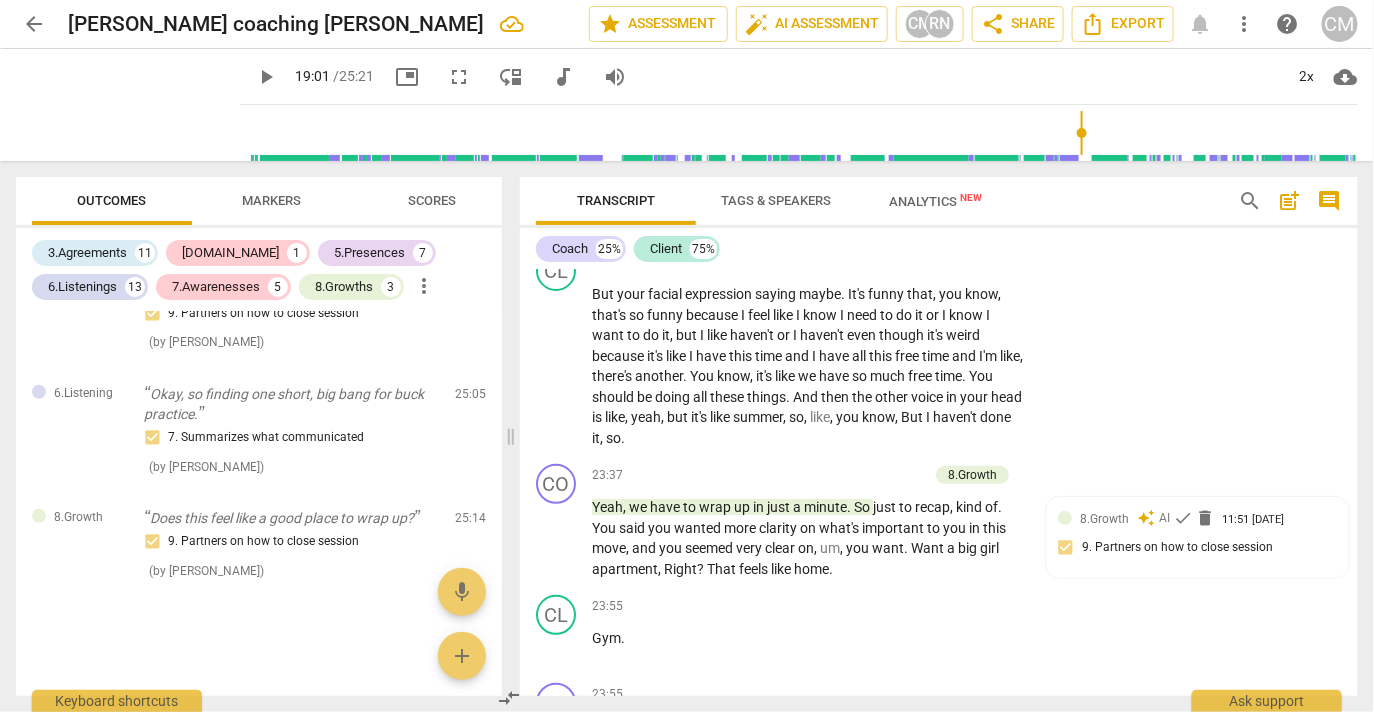 drag, startPoint x: 696, startPoint y: 486, endPoint x: 579, endPoint y: 361, distance: 171.21332 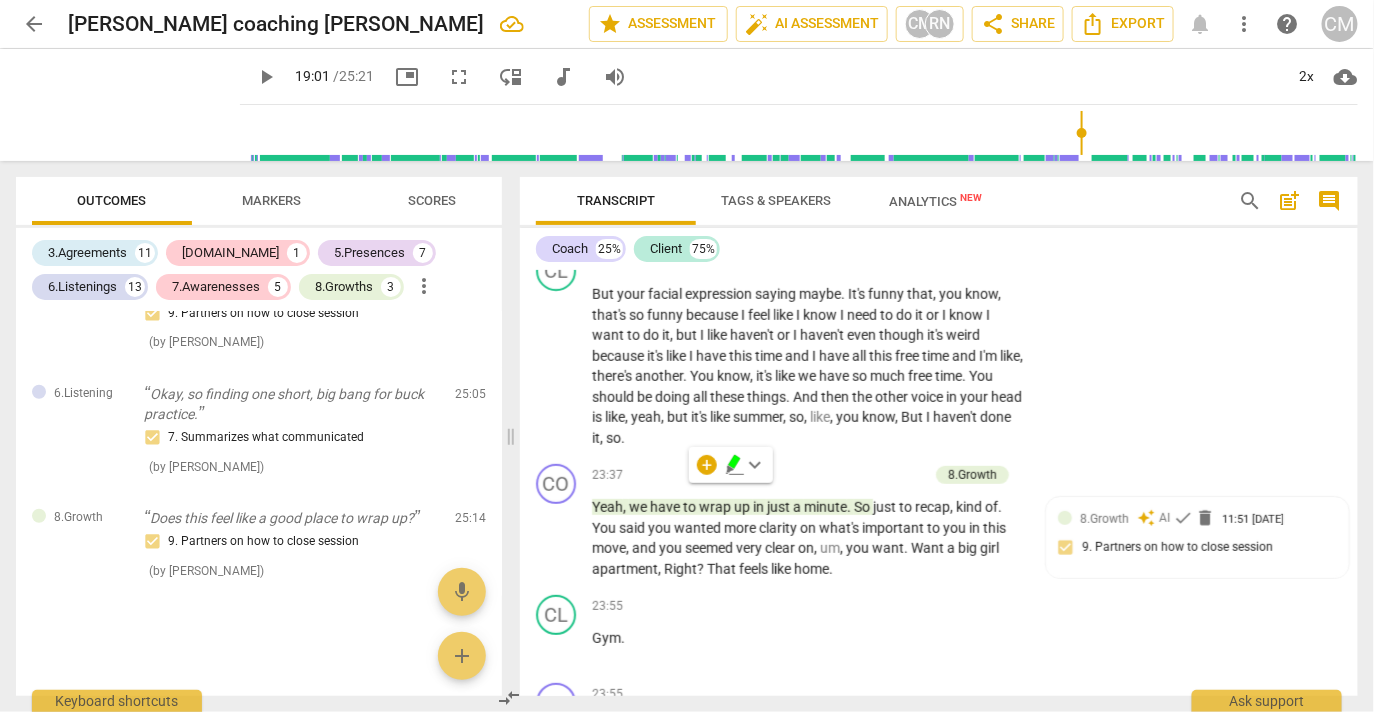 click on "+" at bounding box center (900, -1977) 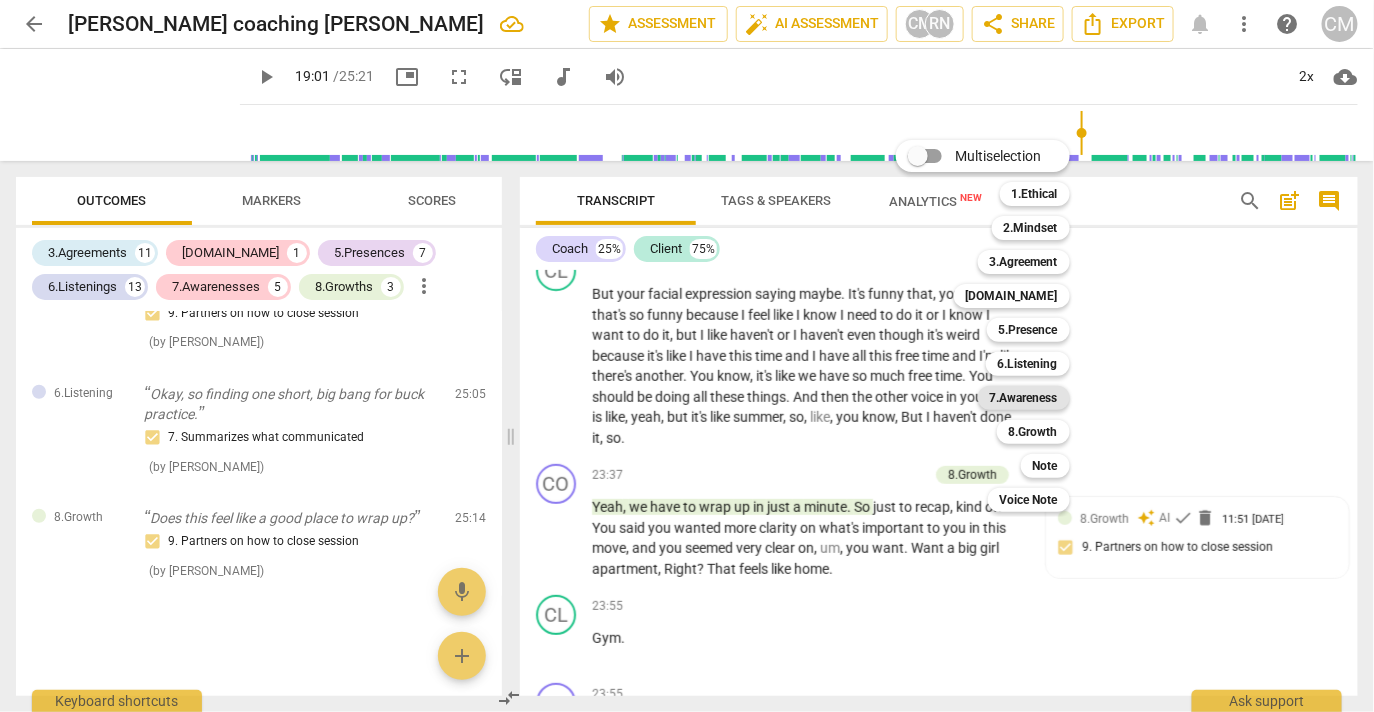 click on "7.Awareness" at bounding box center [1024, 398] 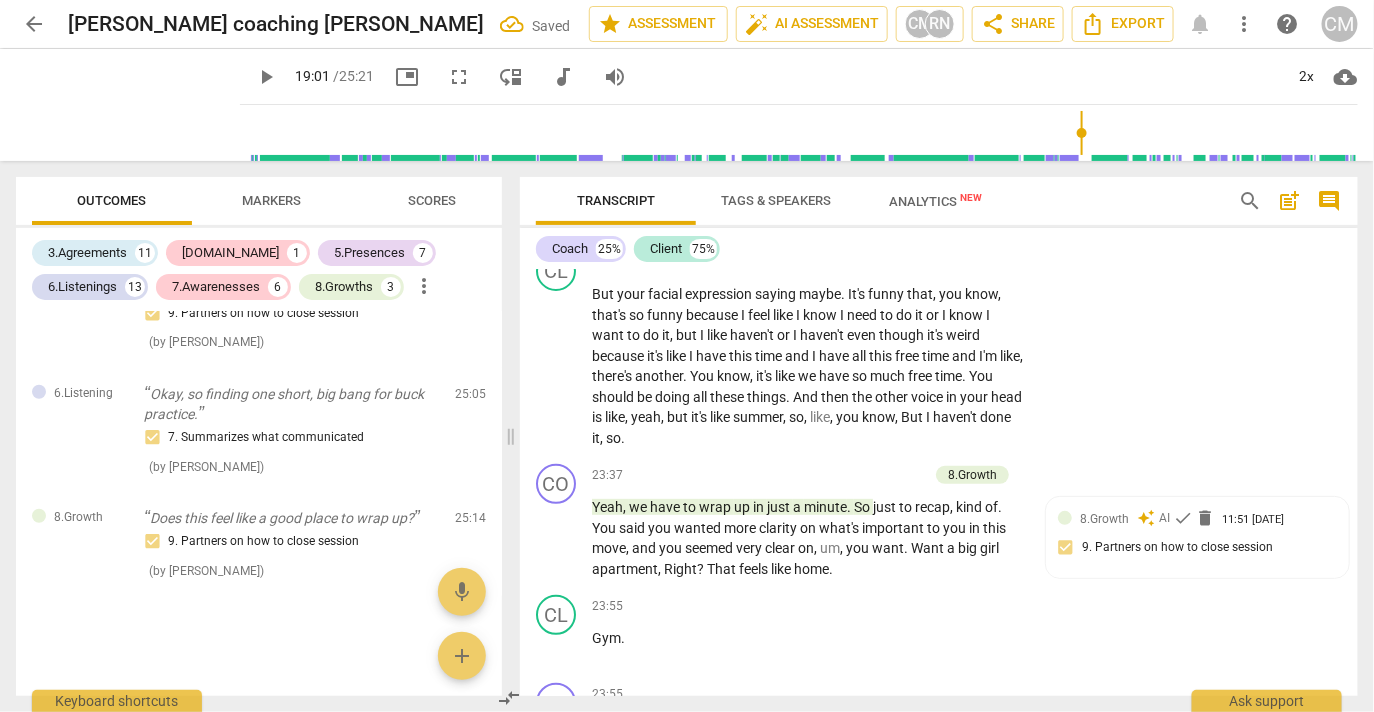 scroll, scrollTop: 10516, scrollLeft: 0, axis: vertical 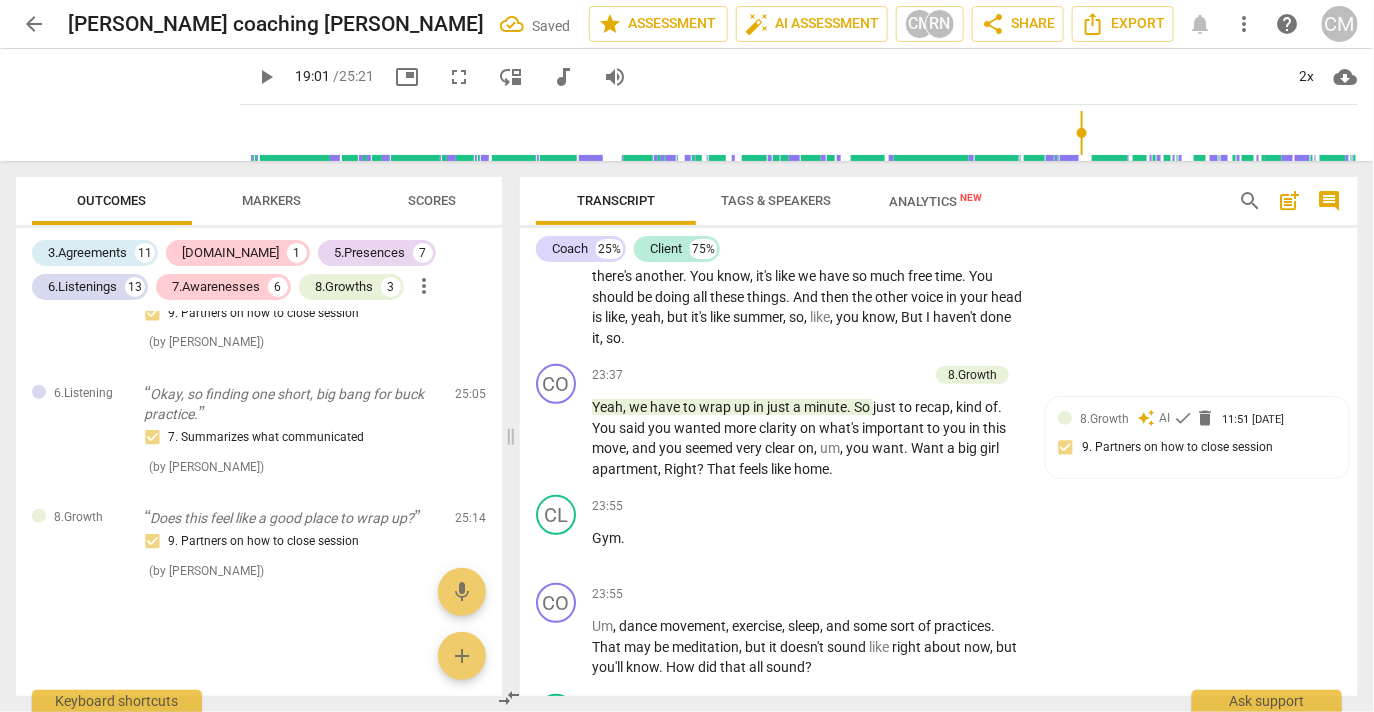 click on "2. Asks to help exploring beyond themself" at bounding box center (1050, -1968) 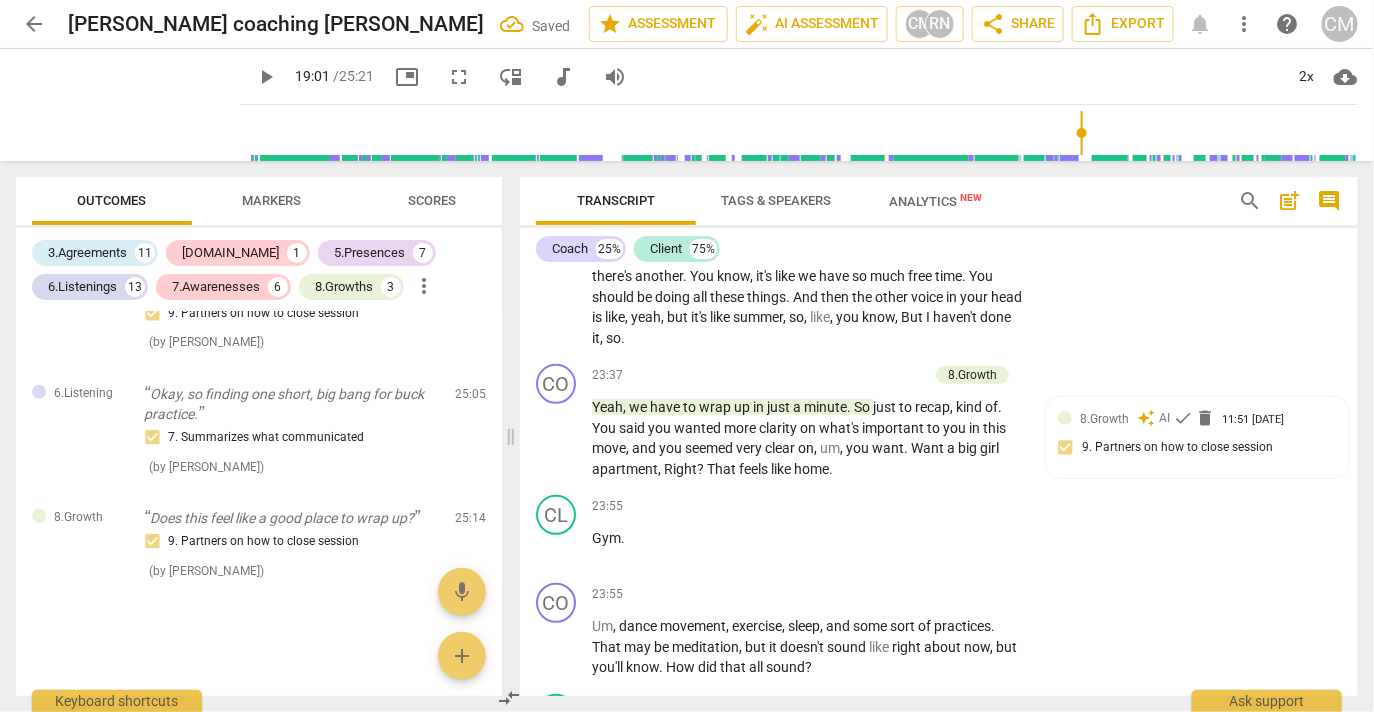 click on "3. Asks to help exploring beyond situation" at bounding box center (1050, -1944) 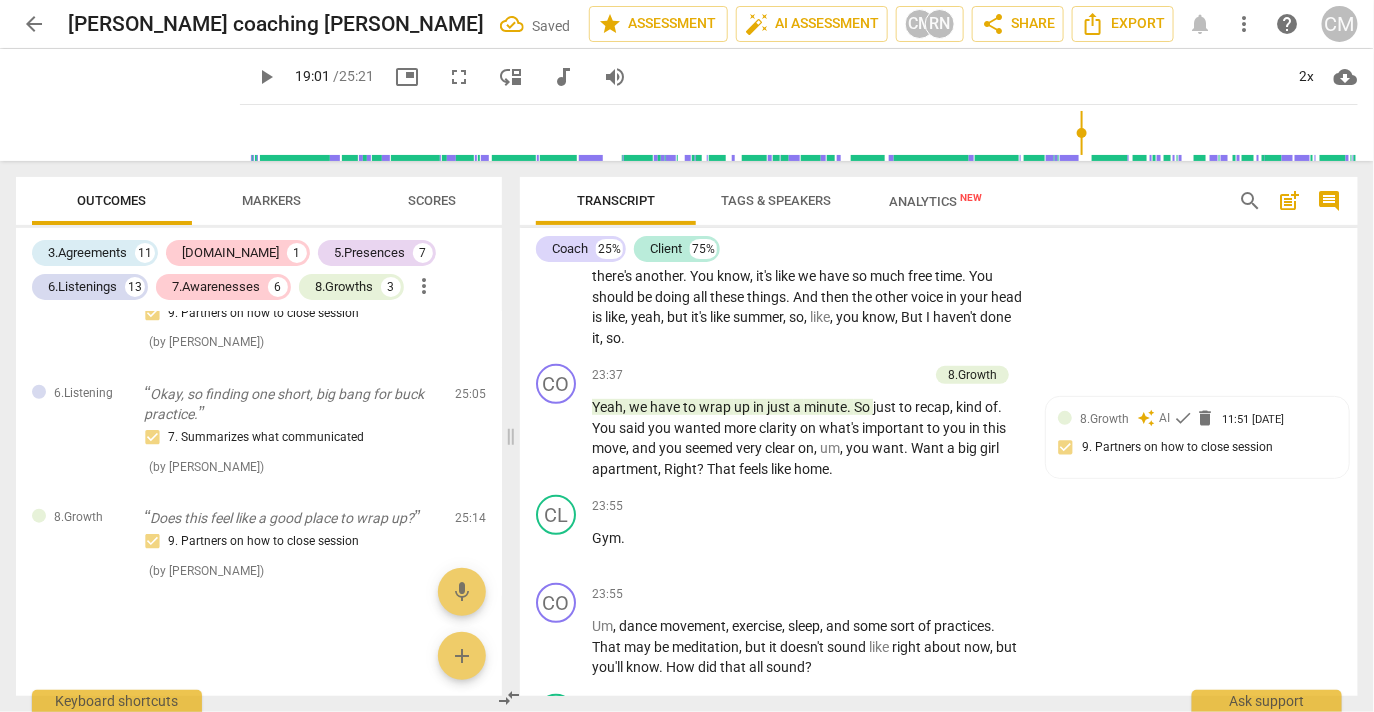 click on "play_arrow" at bounding box center [557, -1831] 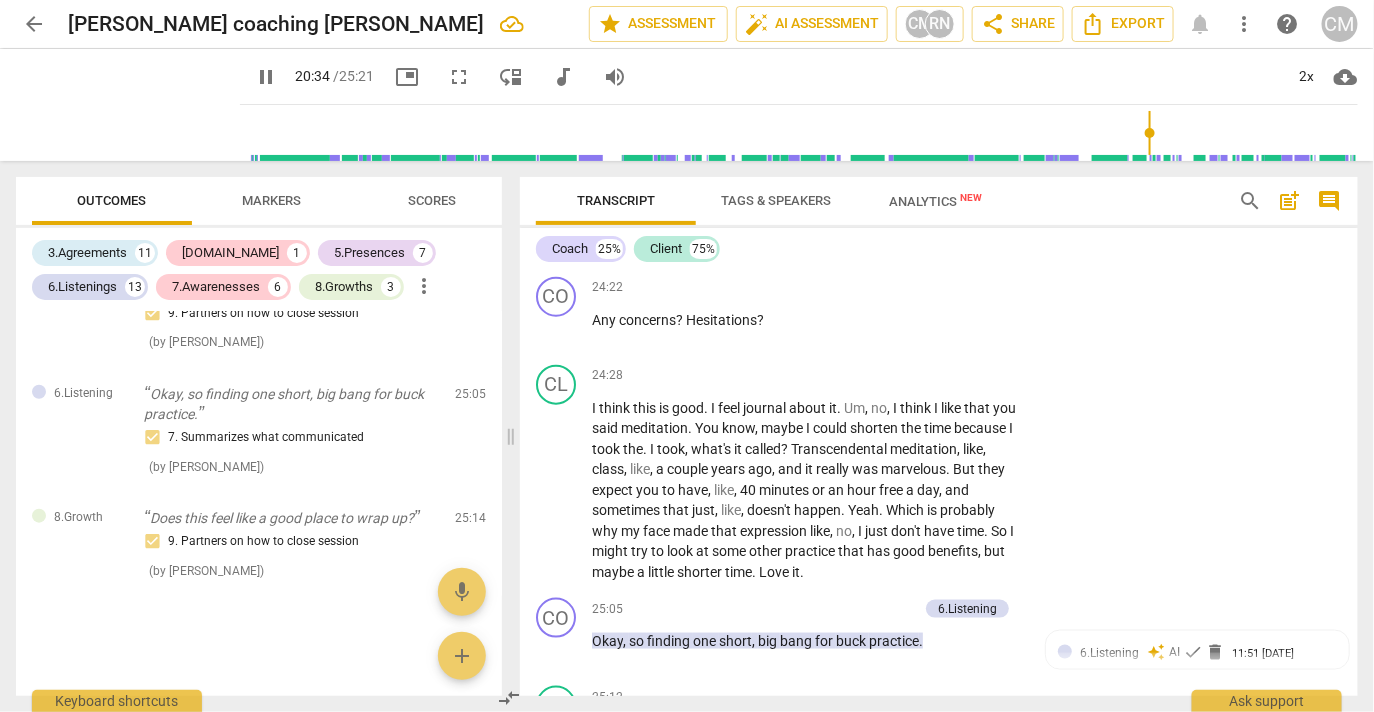 scroll, scrollTop: 10900, scrollLeft: 0, axis: vertical 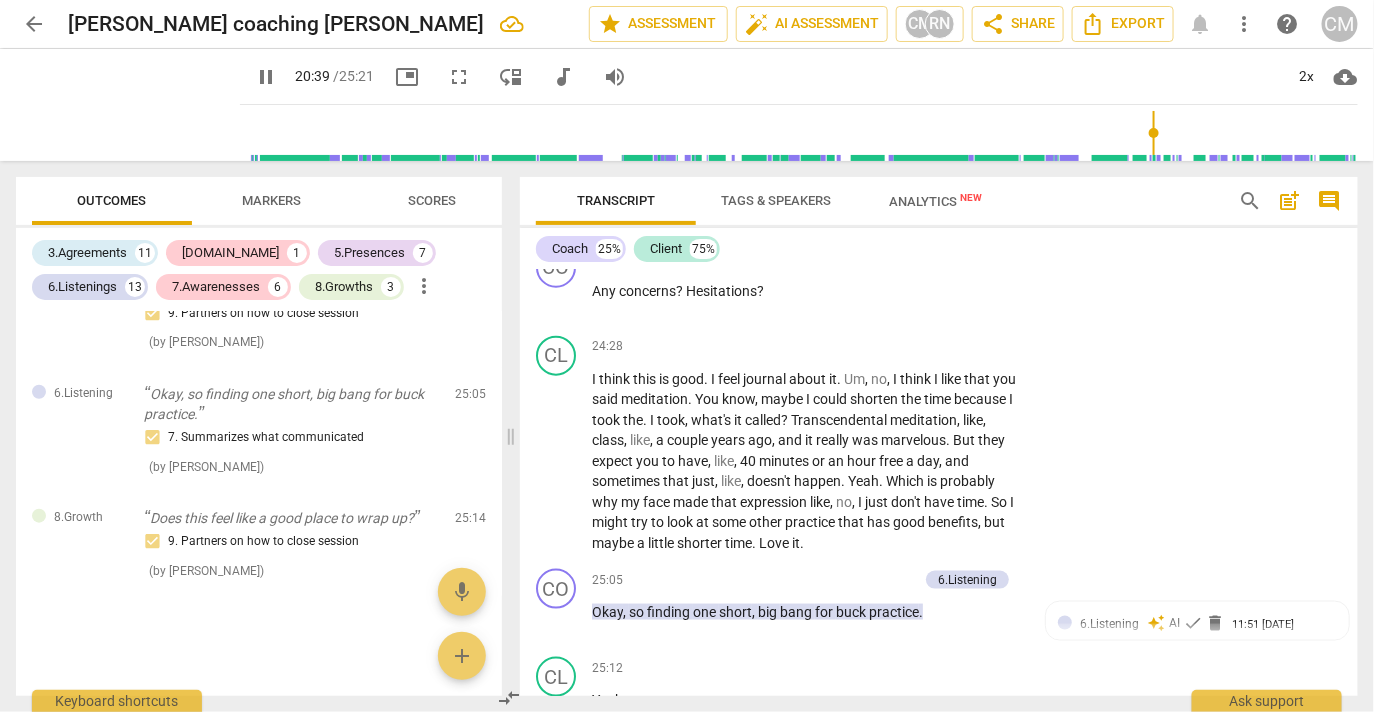 click on "pause" at bounding box center (557, -1964) 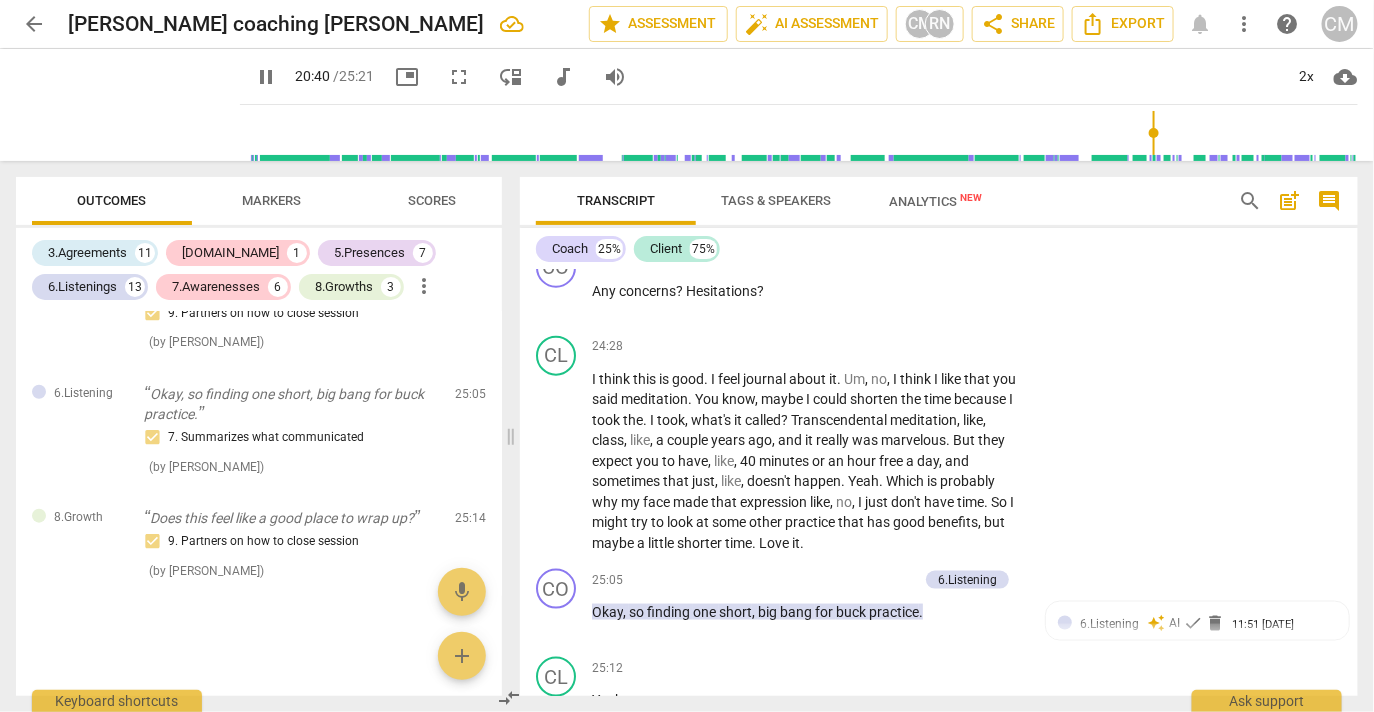 type on "1241" 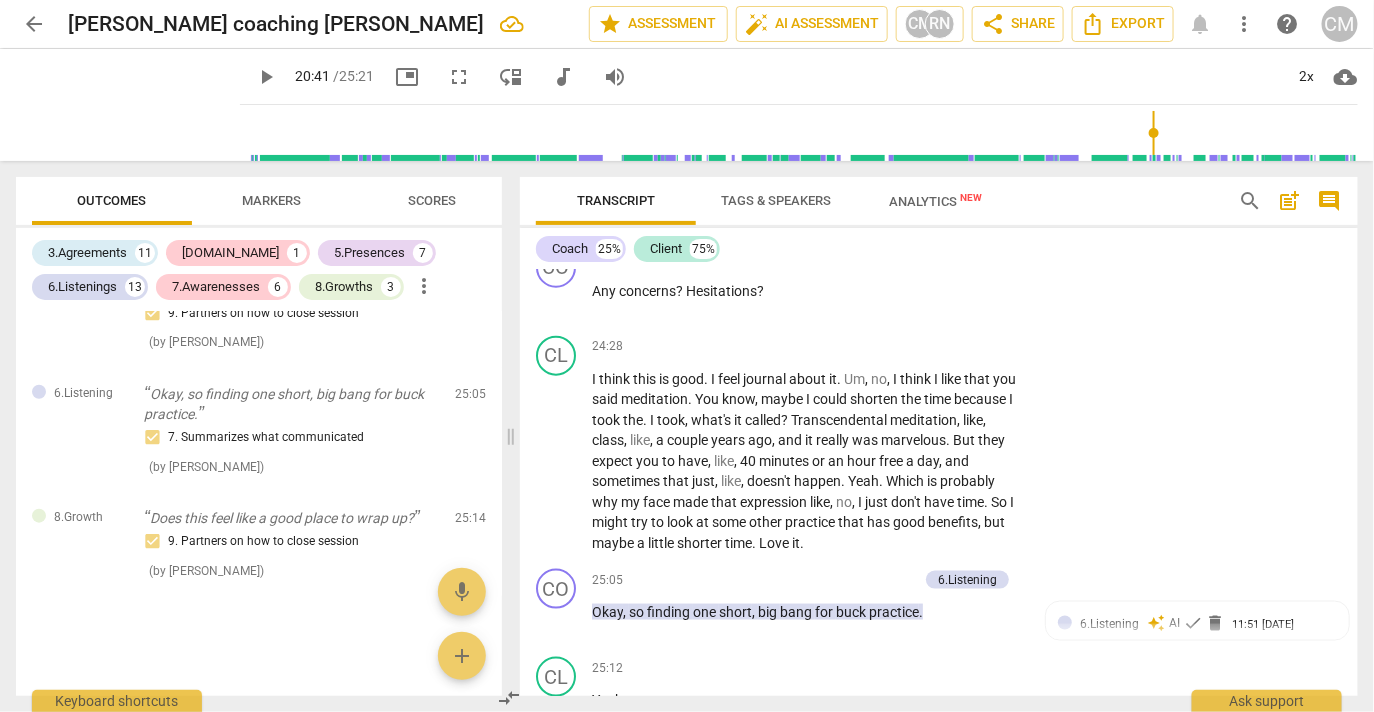 drag, startPoint x: 820, startPoint y: 554, endPoint x: 592, endPoint y: 520, distance: 230.52115 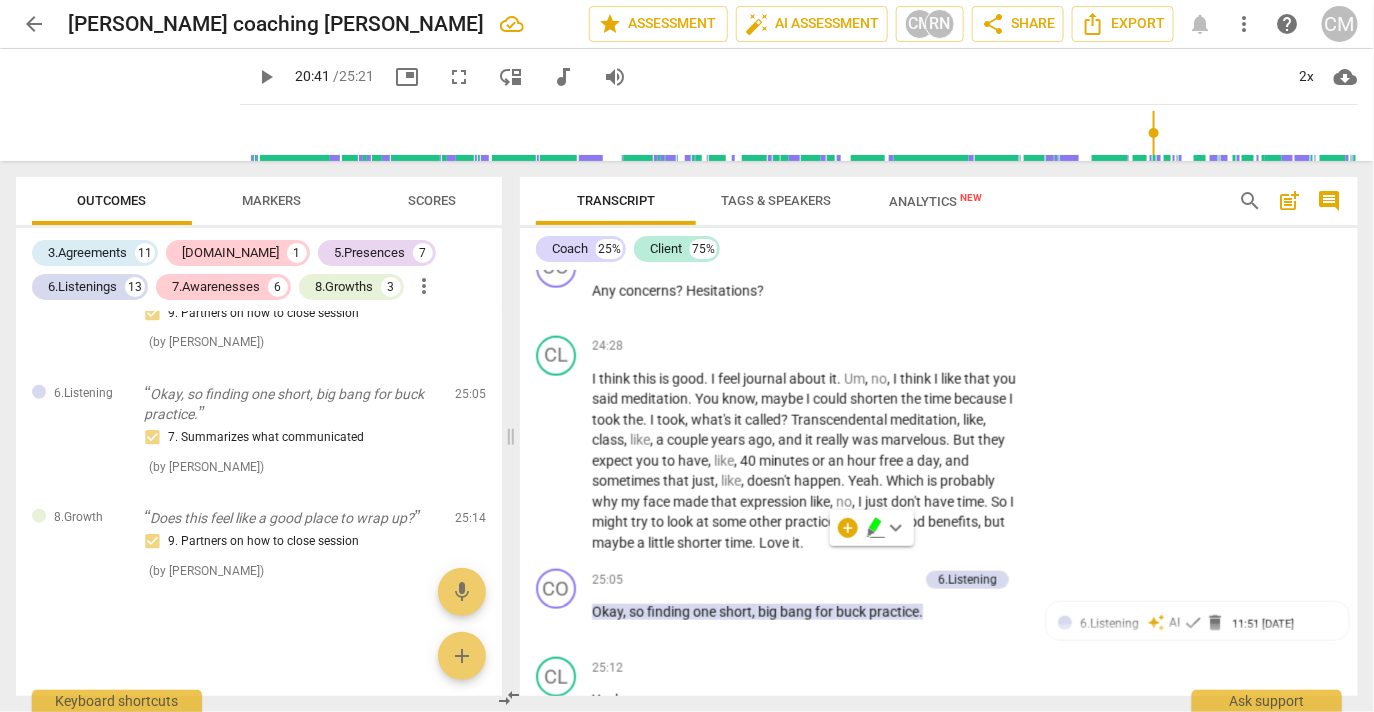 click on "Add competency" at bounding box center [961, -2006] 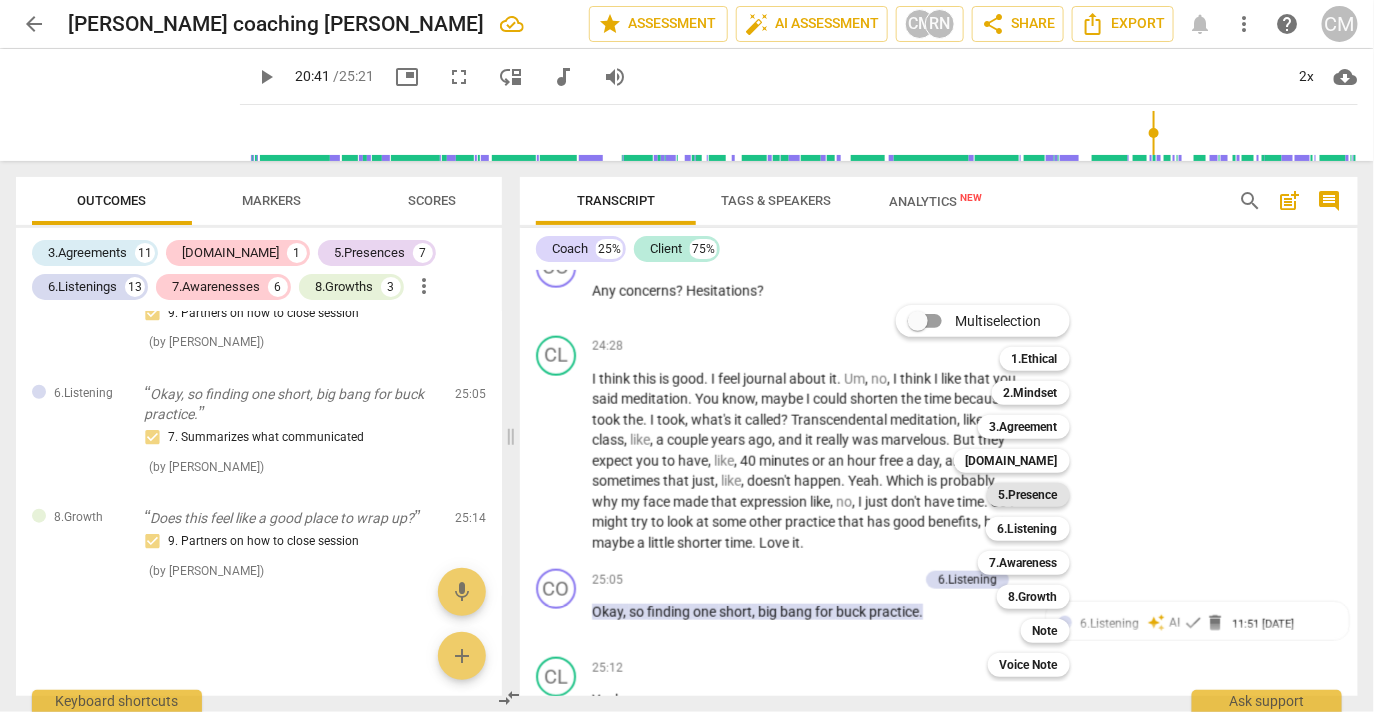 drag, startPoint x: 1076, startPoint y: 496, endPoint x: 1133, endPoint y: 474, distance: 61.09828 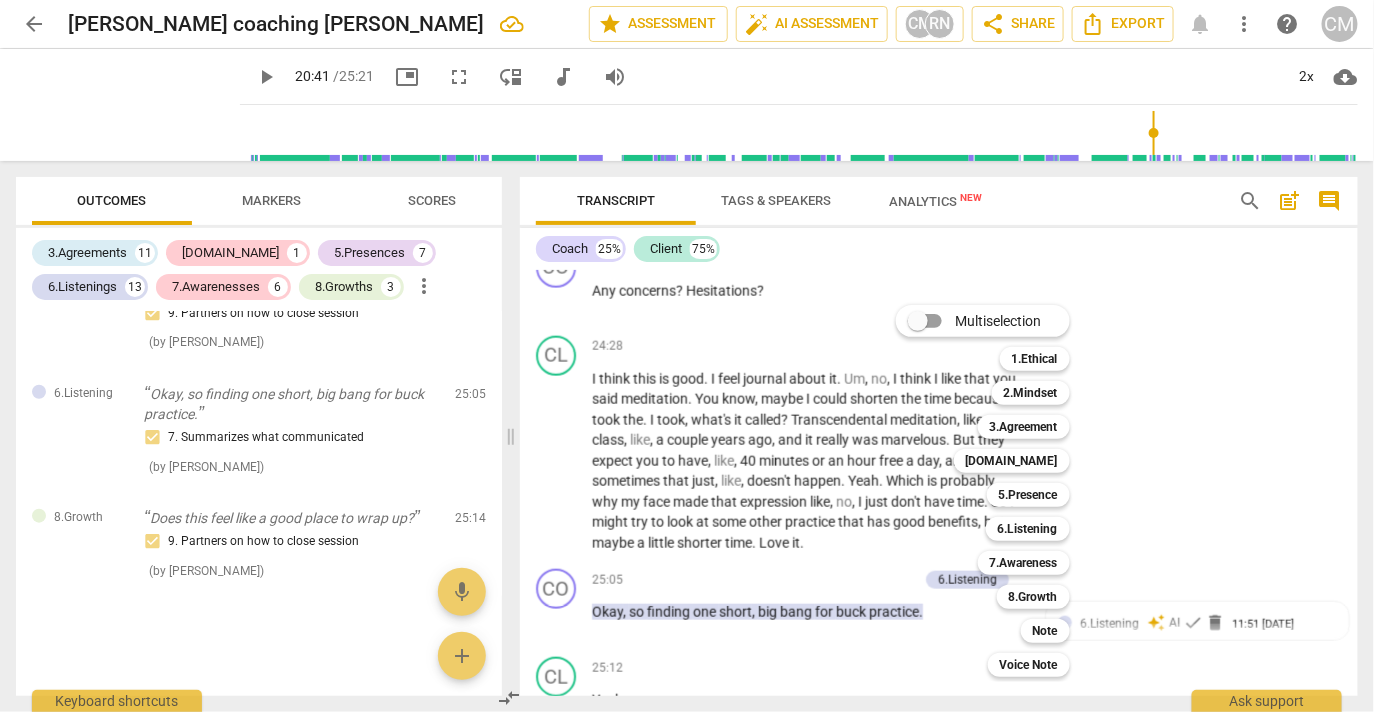 click on "5.Presence" at bounding box center [1028, 495] 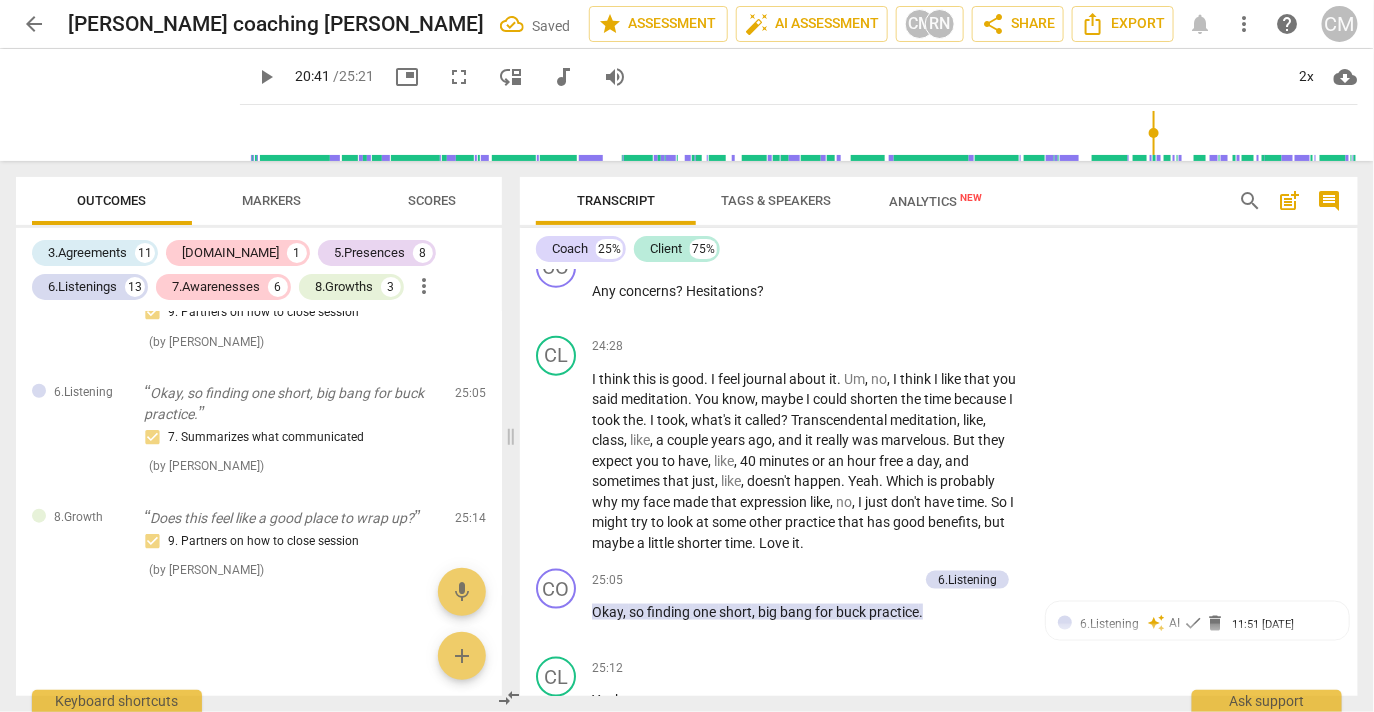 scroll, scrollTop: 11202, scrollLeft: 0, axis: vertical 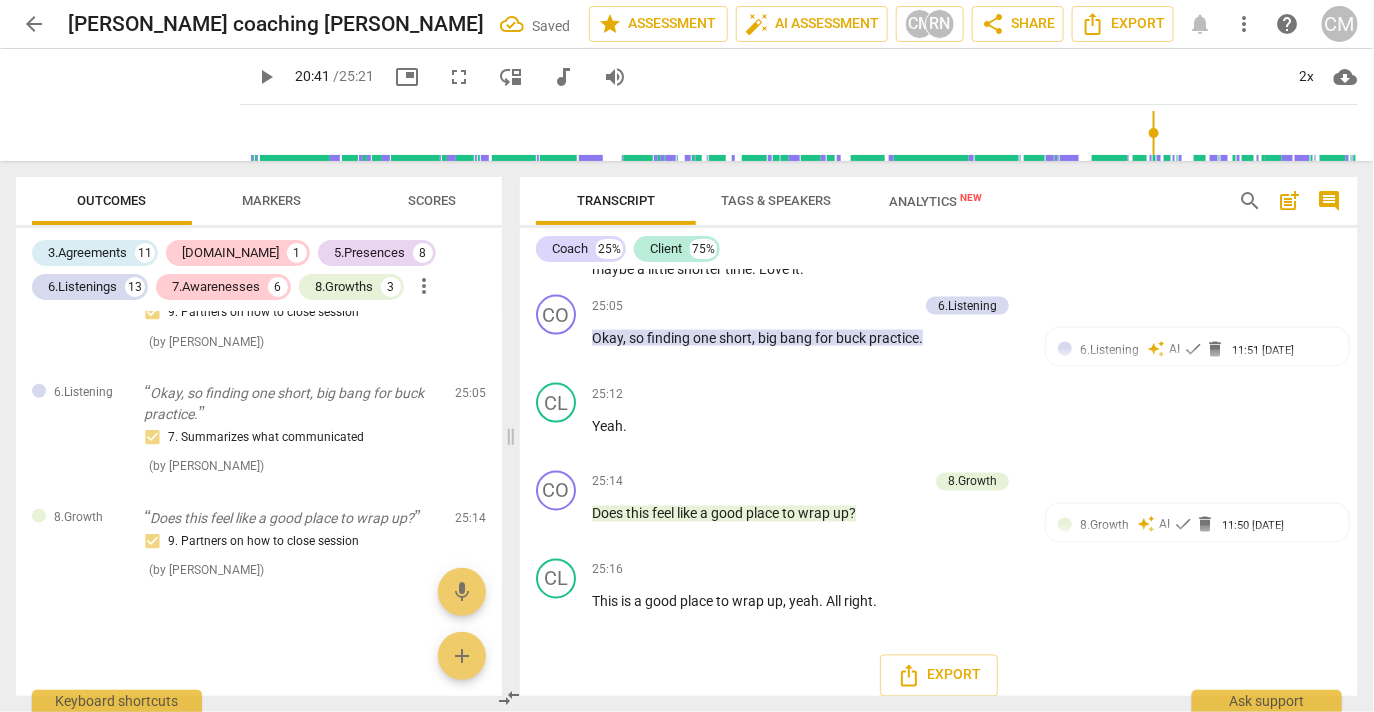 click on "1. Responds to the whole person (the who)" at bounding box center [1180, -2196] 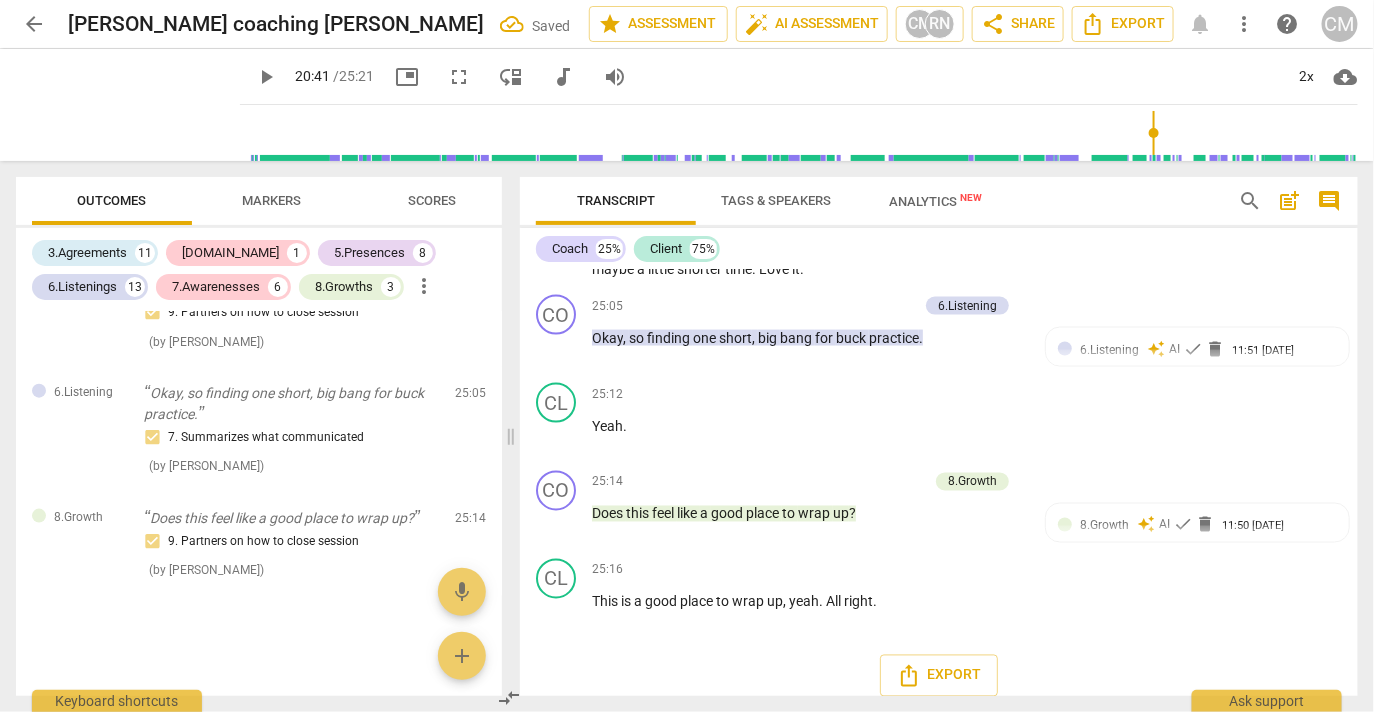 drag, startPoint x: 545, startPoint y: 456, endPoint x: 555, endPoint y: 452, distance: 10.770329 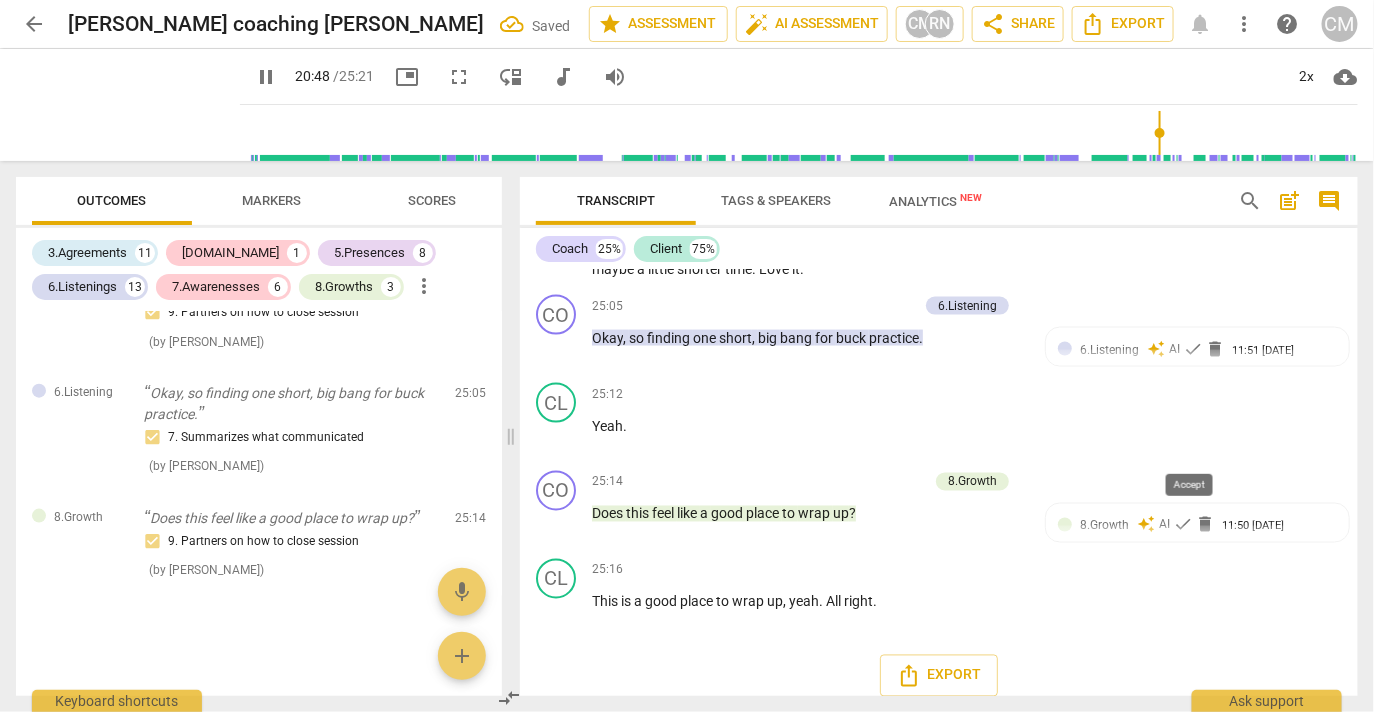 click on "check" at bounding box center (1183, -2060) 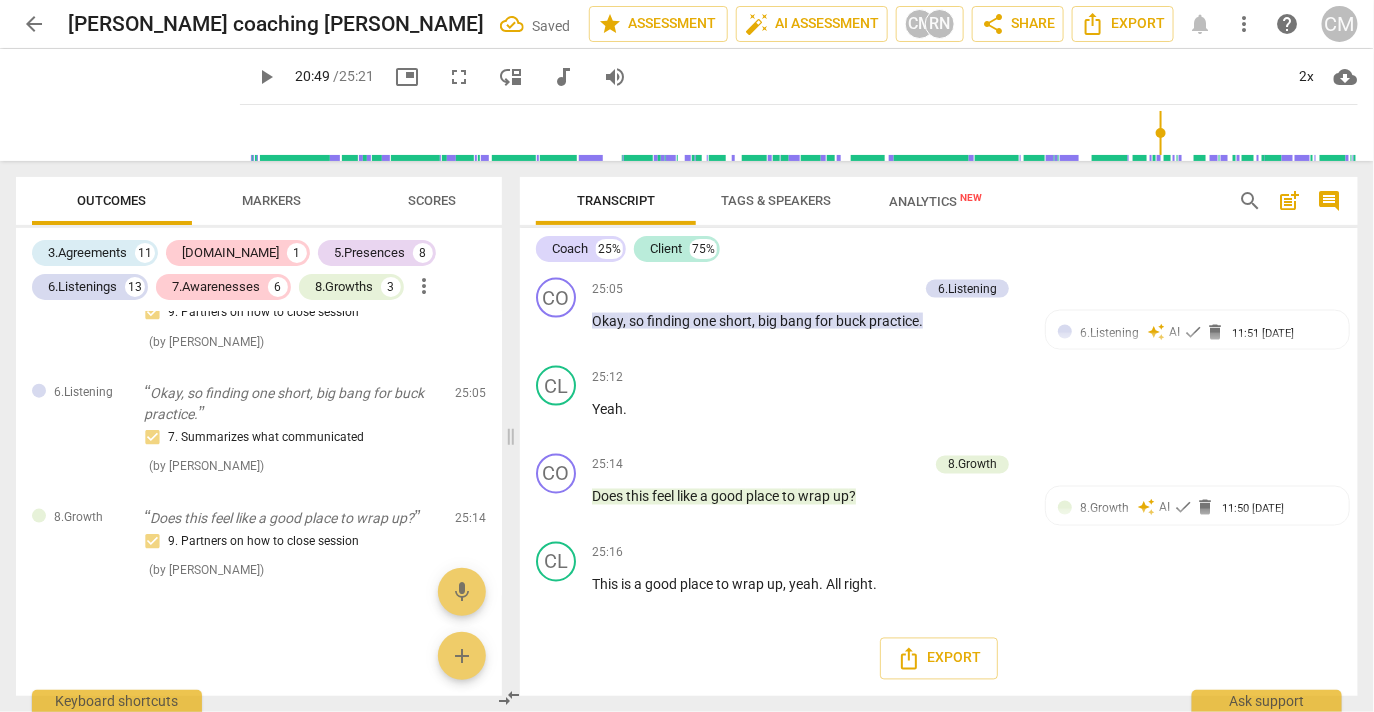 scroll, scrollTop: 11263, scrollLeft: 0, axis: vertical 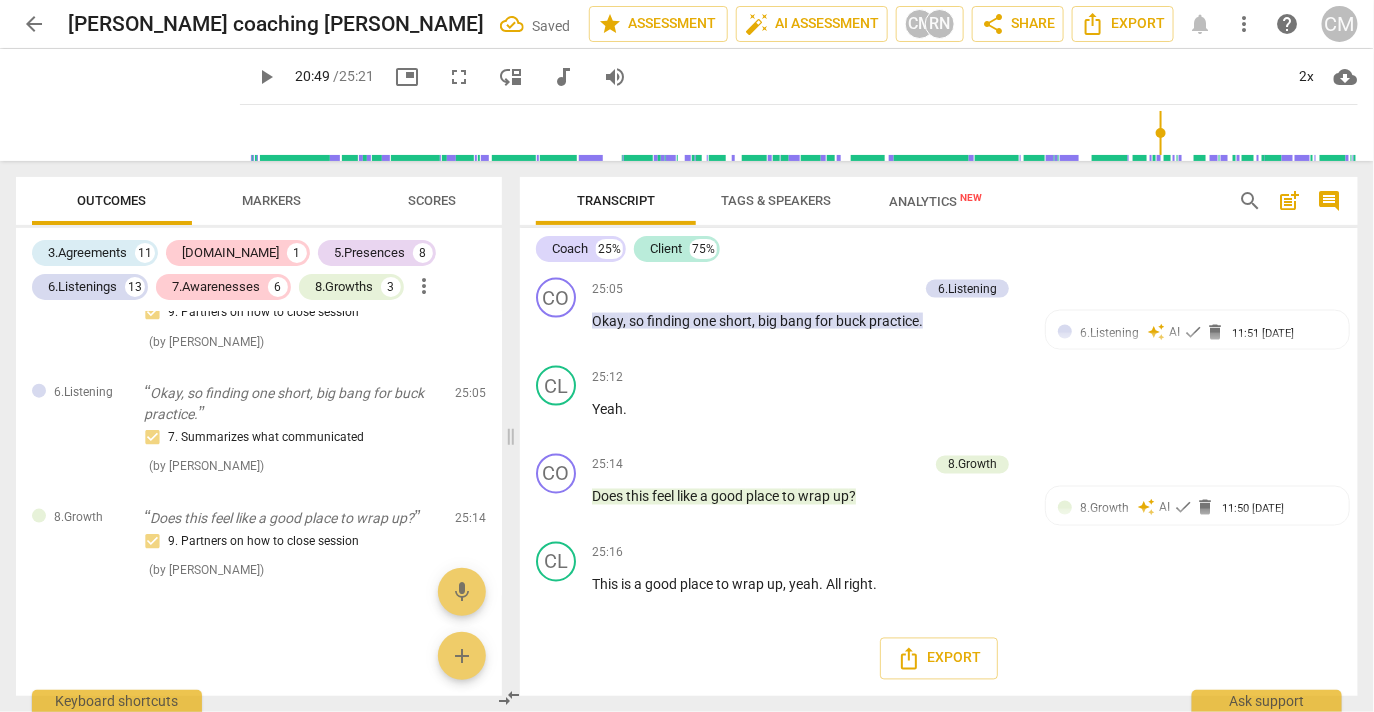 click on "play_arrow" at bounding box center [557, -2077] 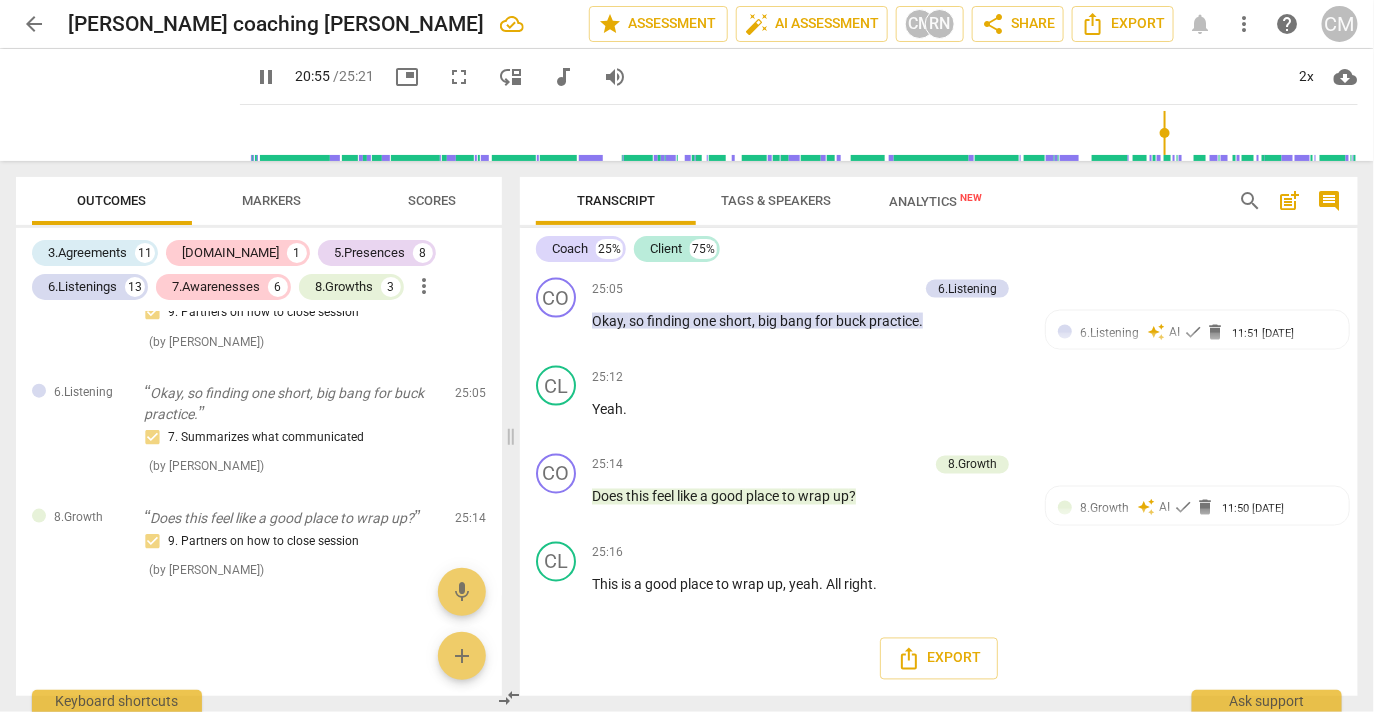 click on "pause" at bounding box center (557, -2077) 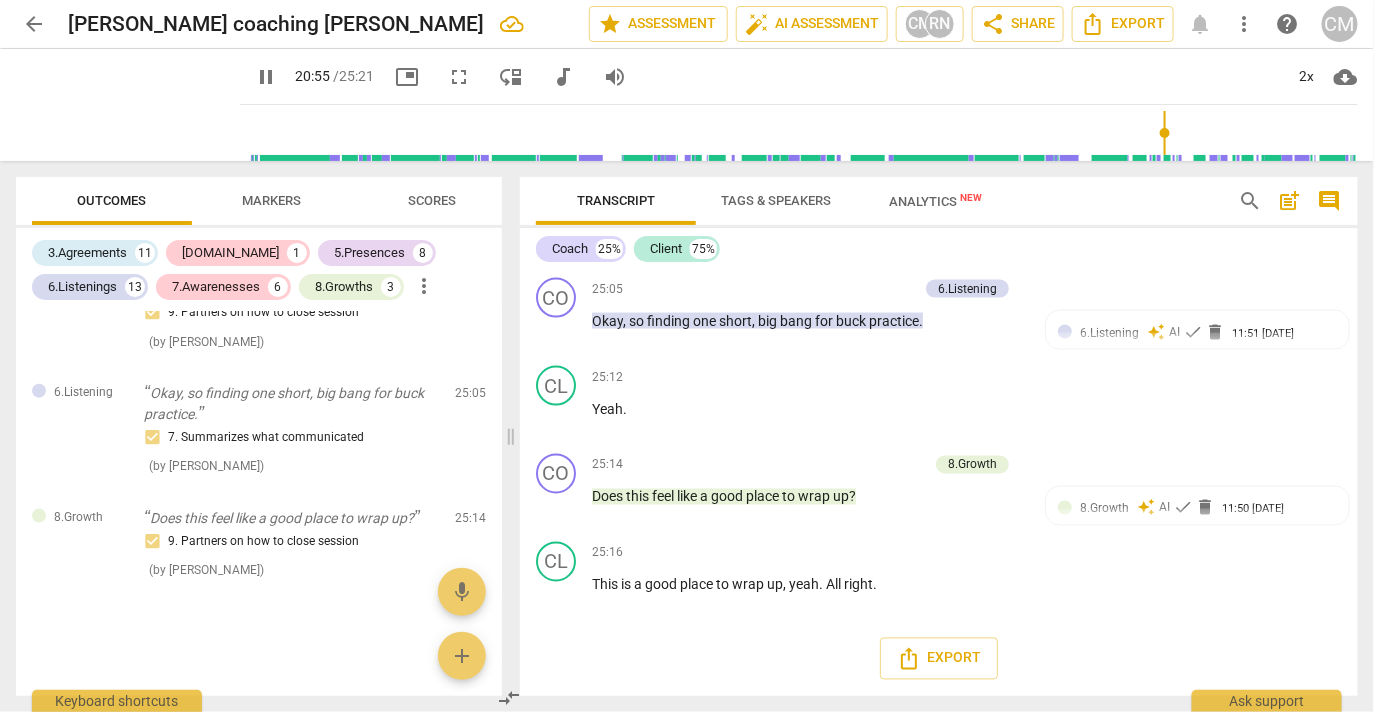 type on "1256" 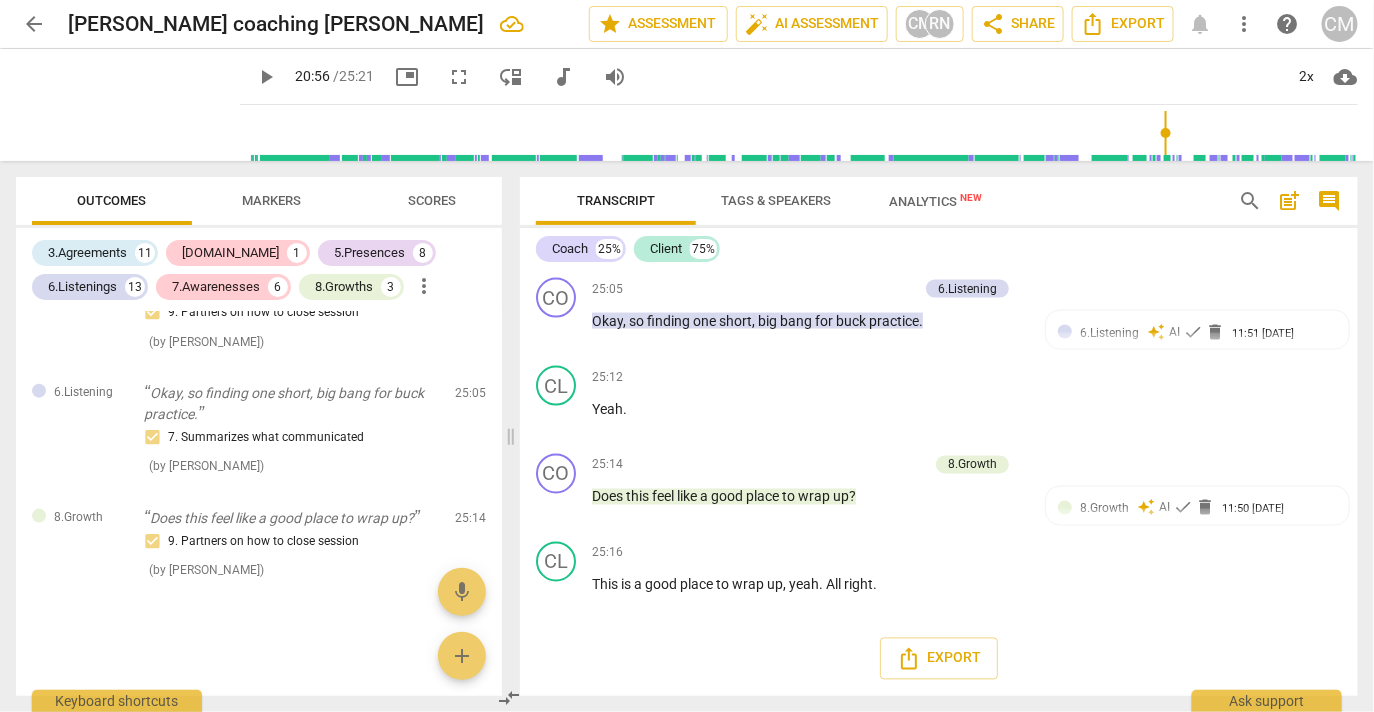click on "Add competency" at bounding box center [880, -2119] 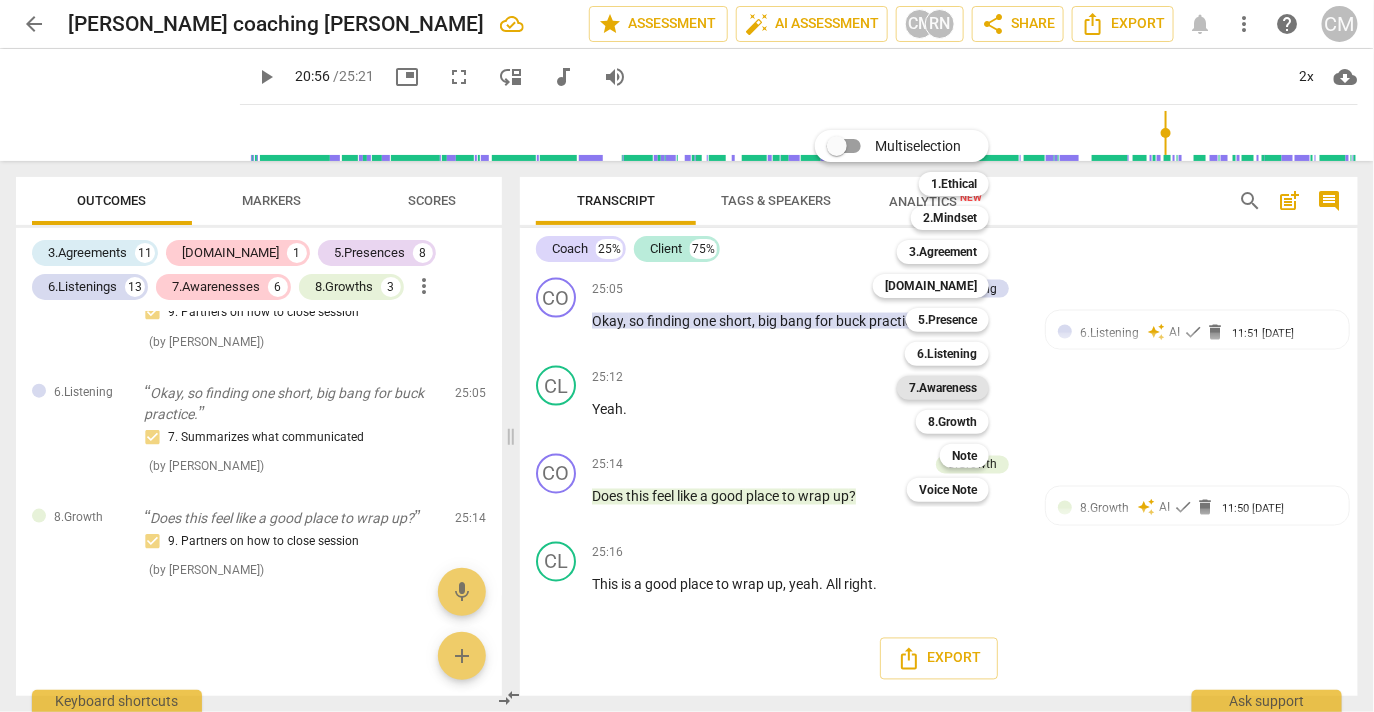 click on "7.Awareness" at bounding box center (943, 388) 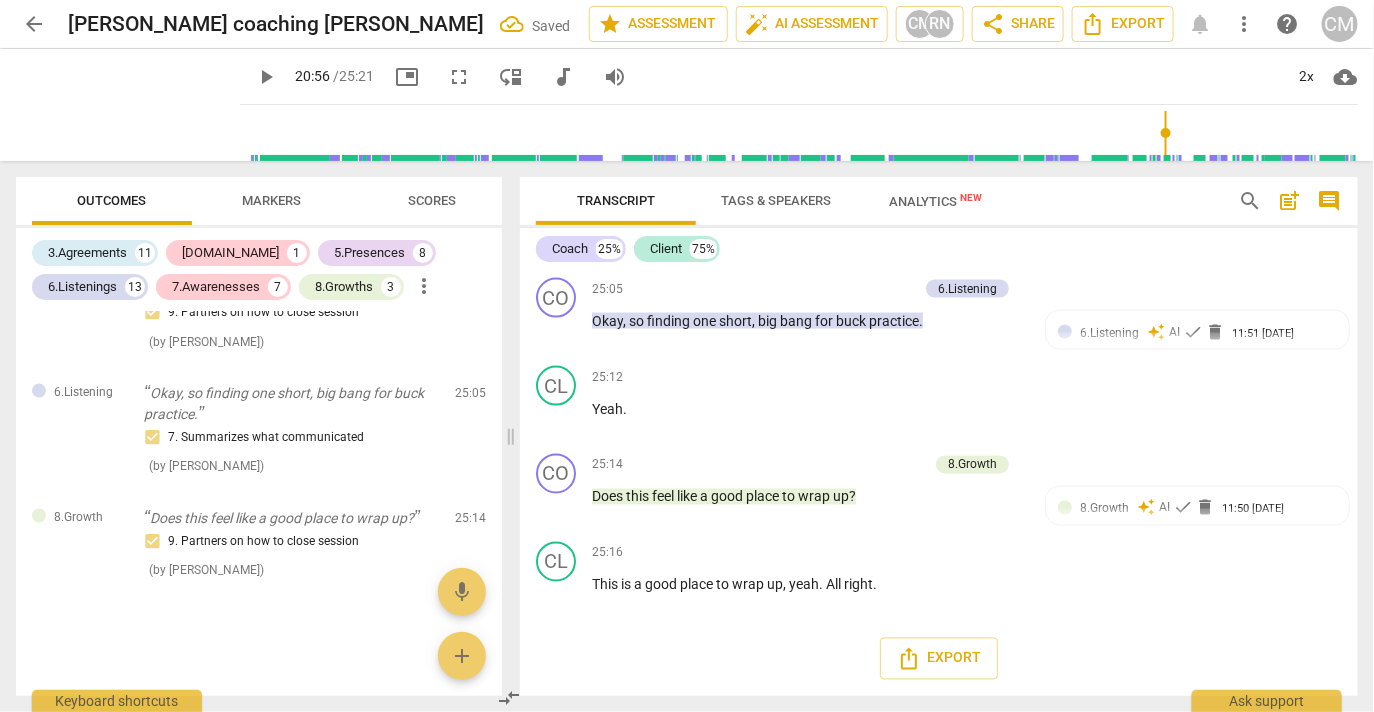 scroll, scrollTop: 11502, scrollLeft: 0, axis: vertical 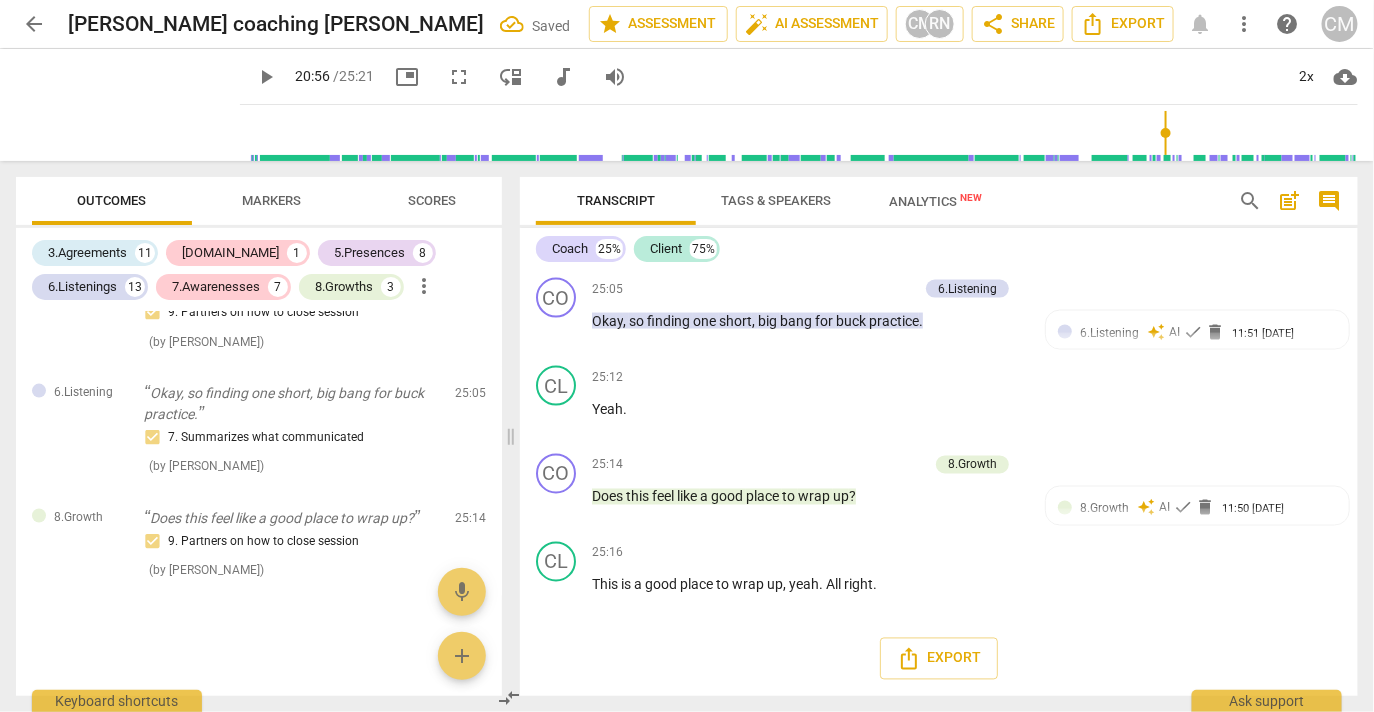 drag, startPoint x: 1046, startPoint y: 358, endPoint x: 1089, endPoint y: 342, distance: 45.88028 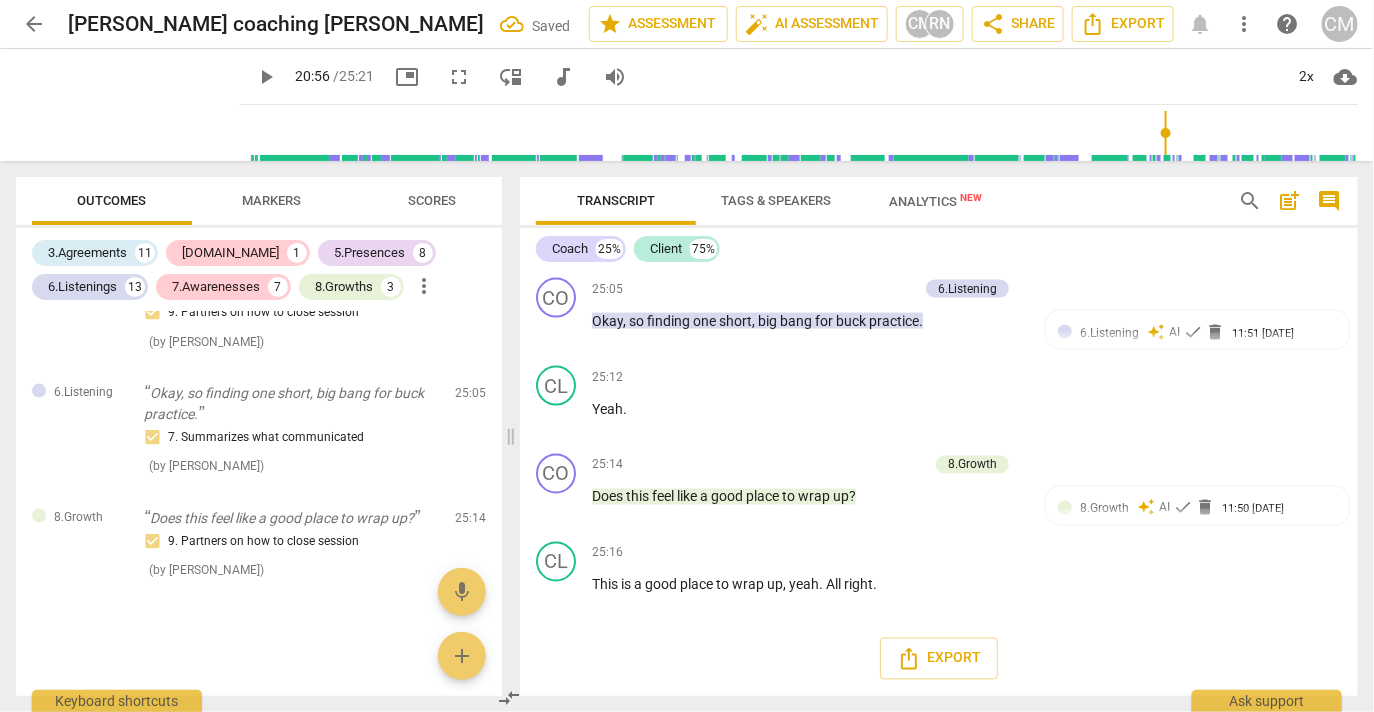 click on "1. Asks about a current way of thinking" at bounding box center (1050, -2035) 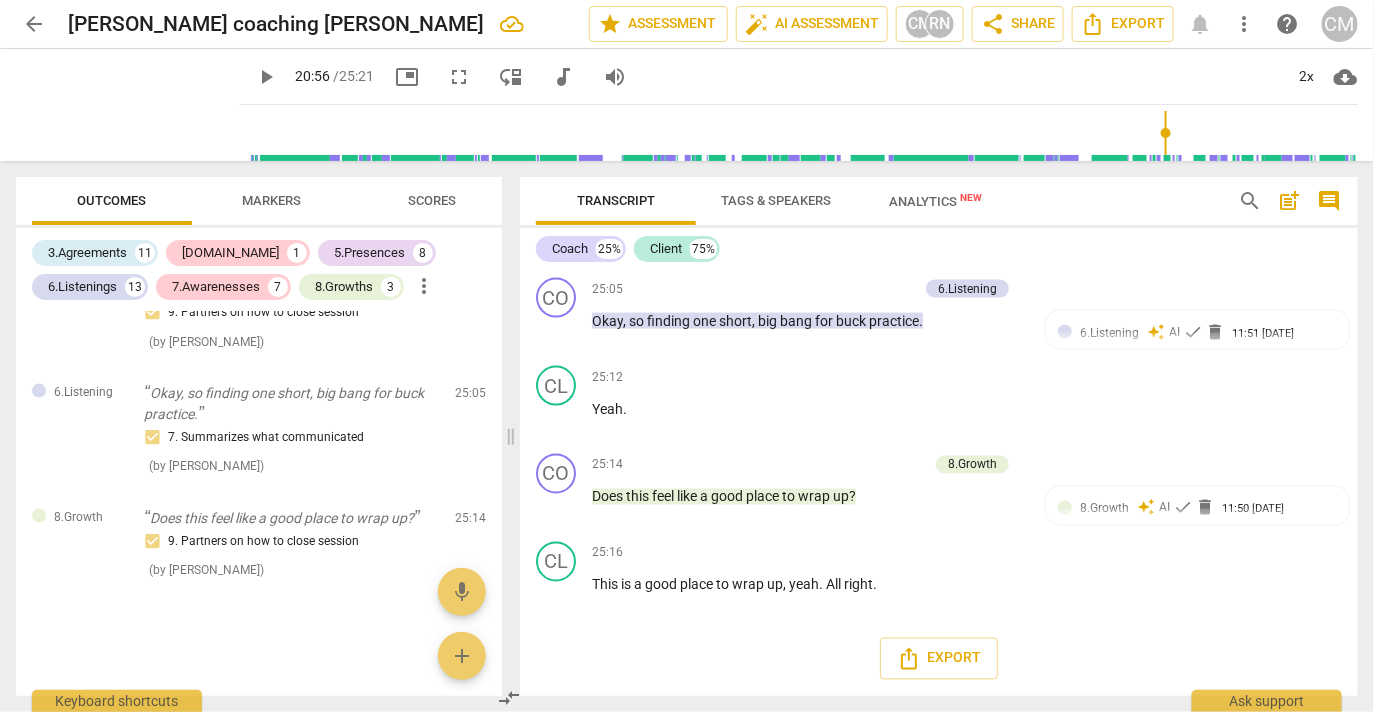 click on "play_arrow" at bounding box center (557, -1987) 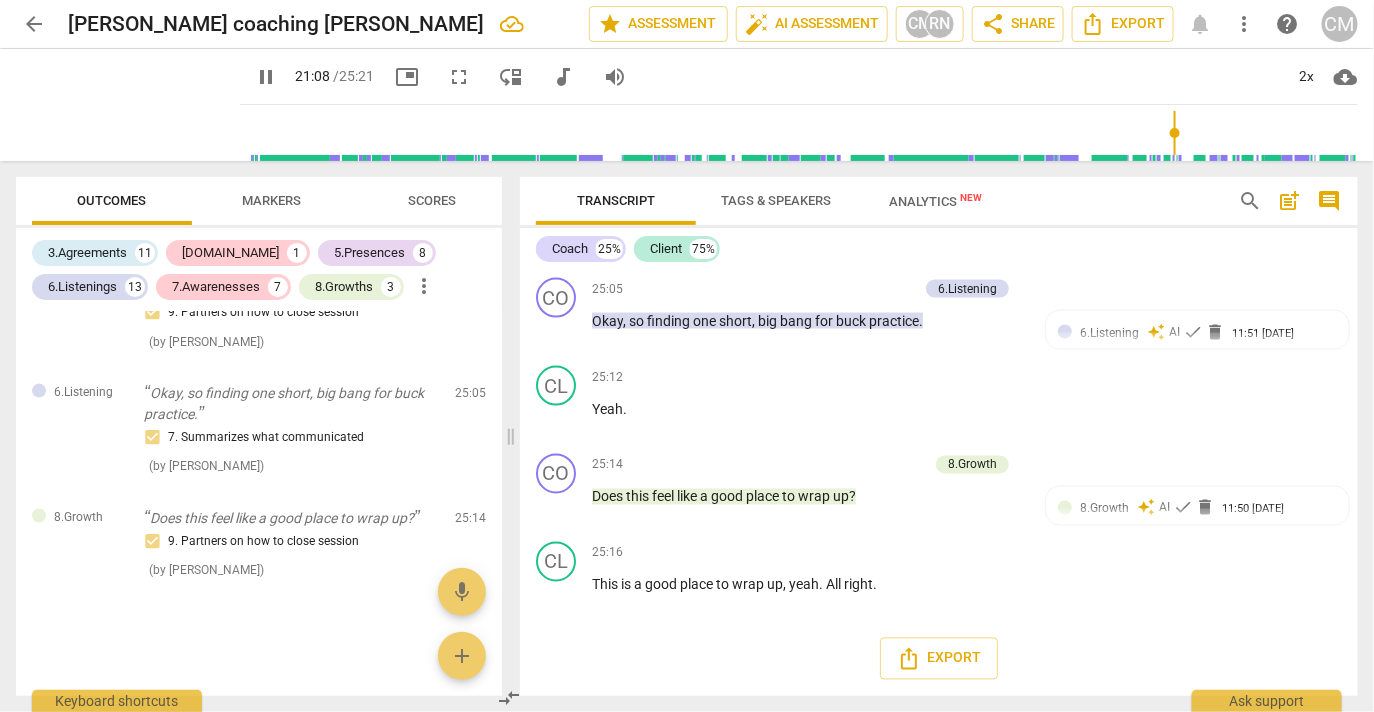 scroll, scrollTop: 11324, scrollLeft: 0, axis: vertical 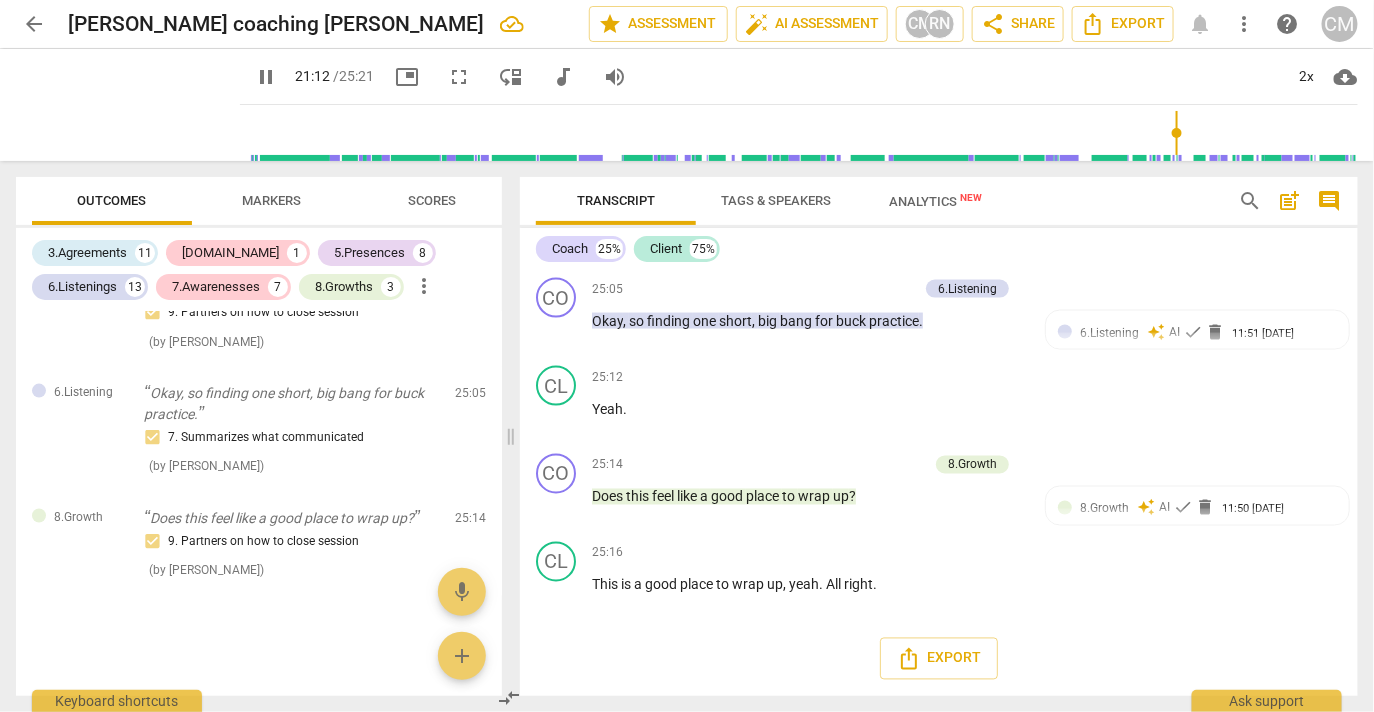 drag, startPoint x: 558, startPoint y: 502, endPoint x: 630, endPoint y: 489, distance: 73.1642 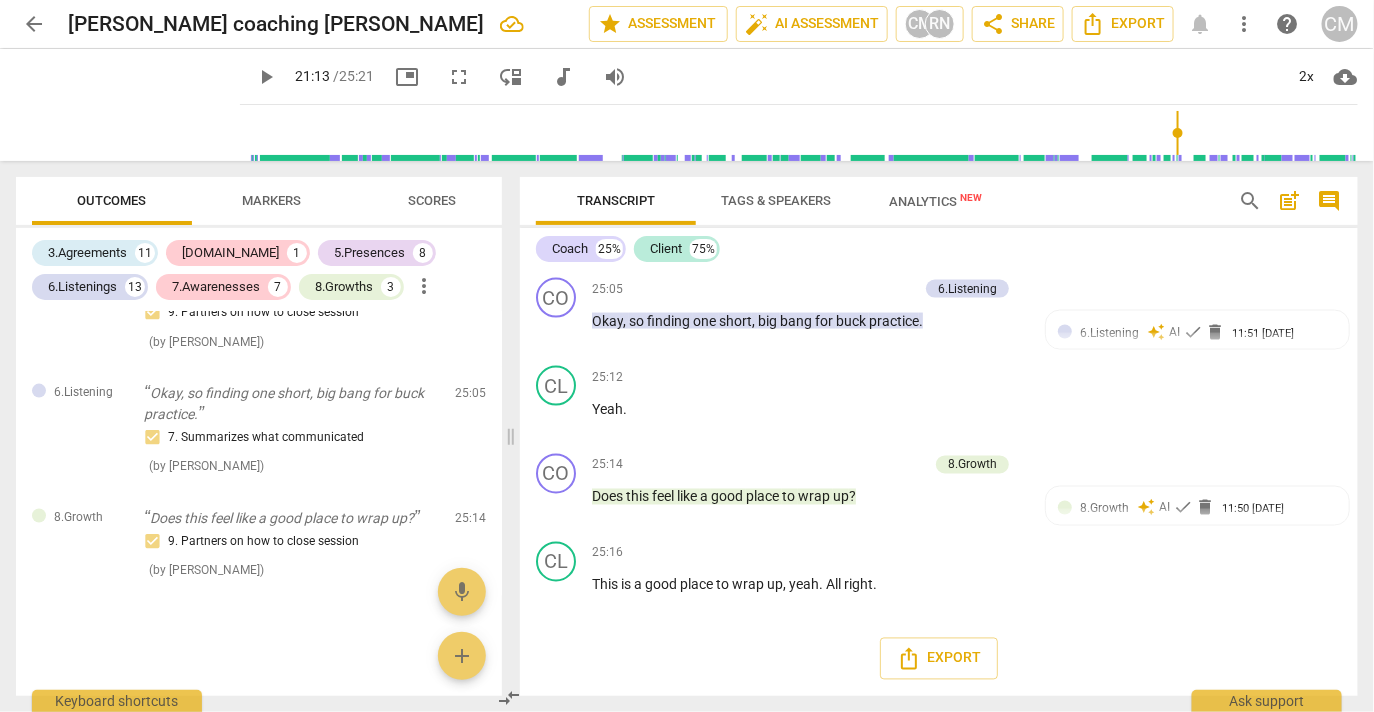 drag, startPoint x: 633, startPoint y: 490, endPoint x: 836, endPoint y: 495, distance: 203.06157 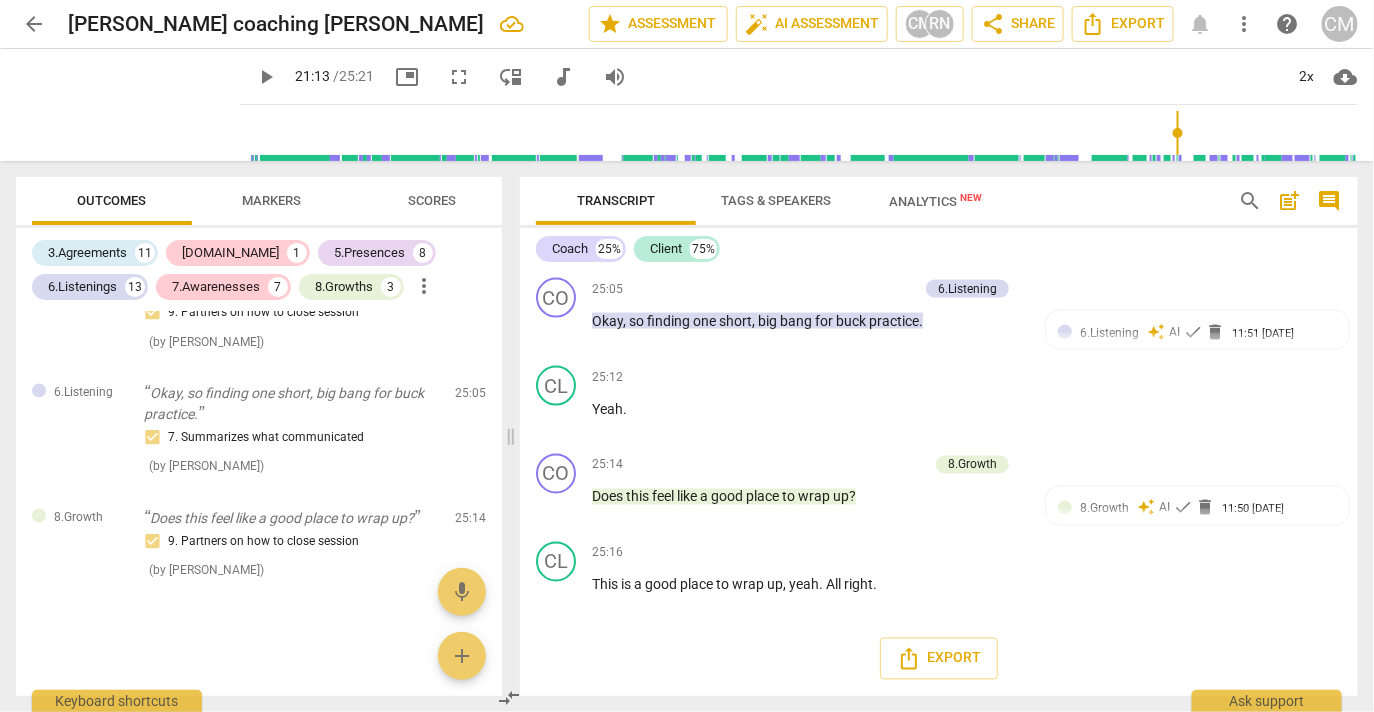 click on "CO play_arrow pause 21:07 + Add competency keyboard_arrow_right And   where   would   you   like   to   be ?" at bounding box center (939, -1915) 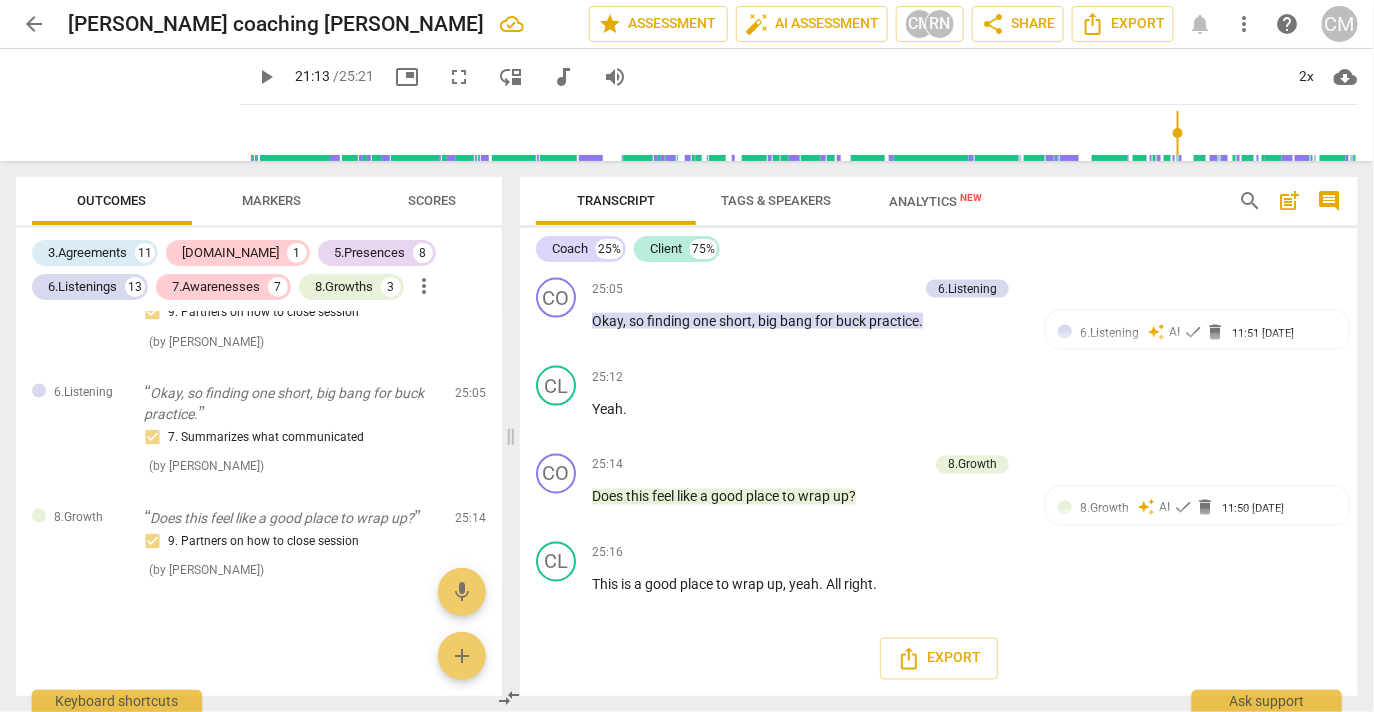drag, startPoint x: 848, startPoint y: 487, endPoint x: 599, endPoint y: 489, distance: 249.00803 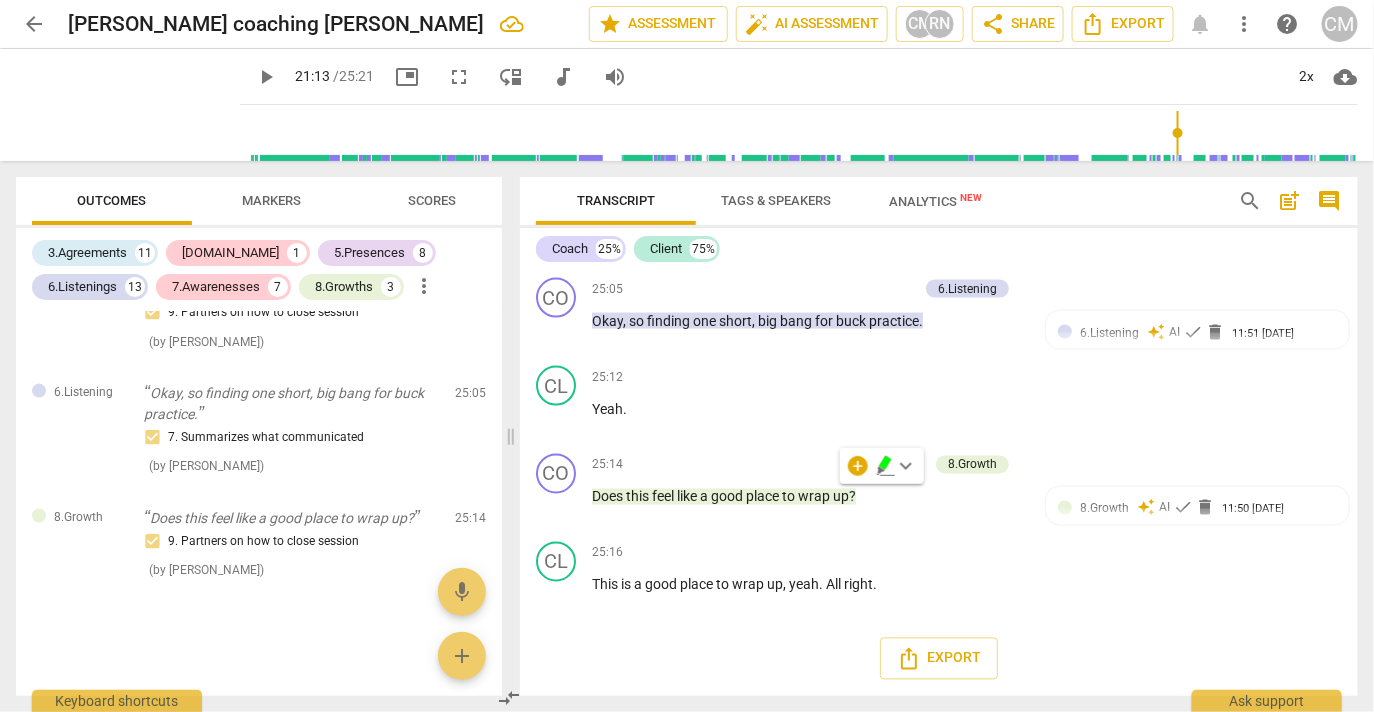 click on "21:07 + Add competency keyboard_arrow_right And   where   would   you   like   to   be ?" at bounding box center [813, -1915] 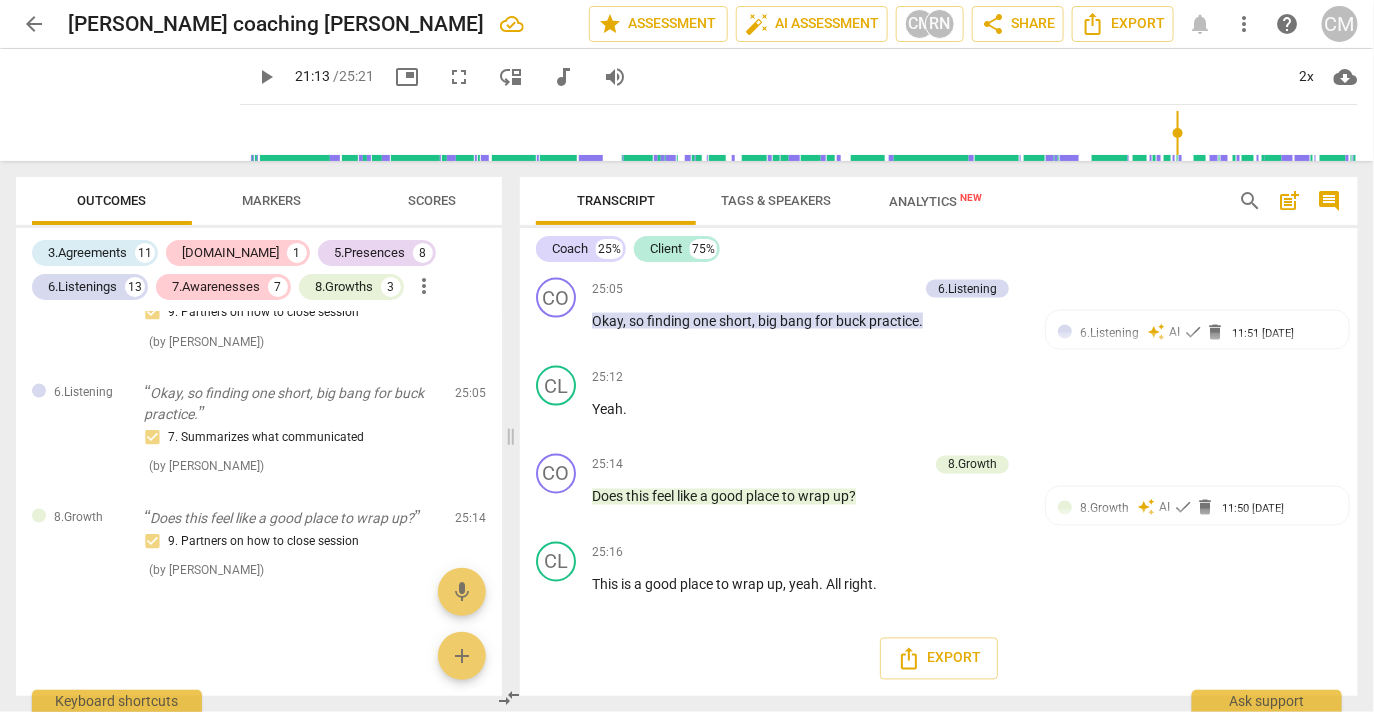 click on "CO play_arrow pause 21:07 + Add competency keyboard_arrow_right And   where   would   you   like   to   be ?" at bounding box center (939, -1915) 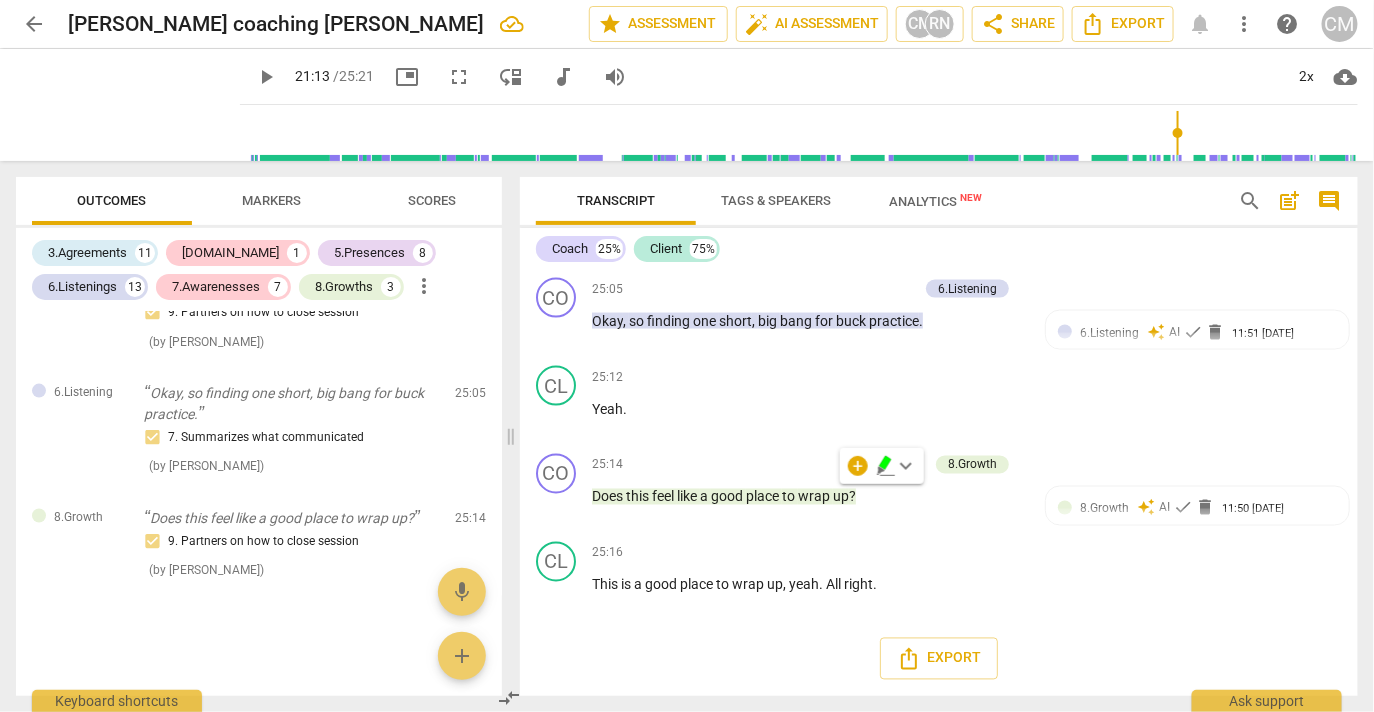 click on "Add competency" at bounding box center (961, -1939) 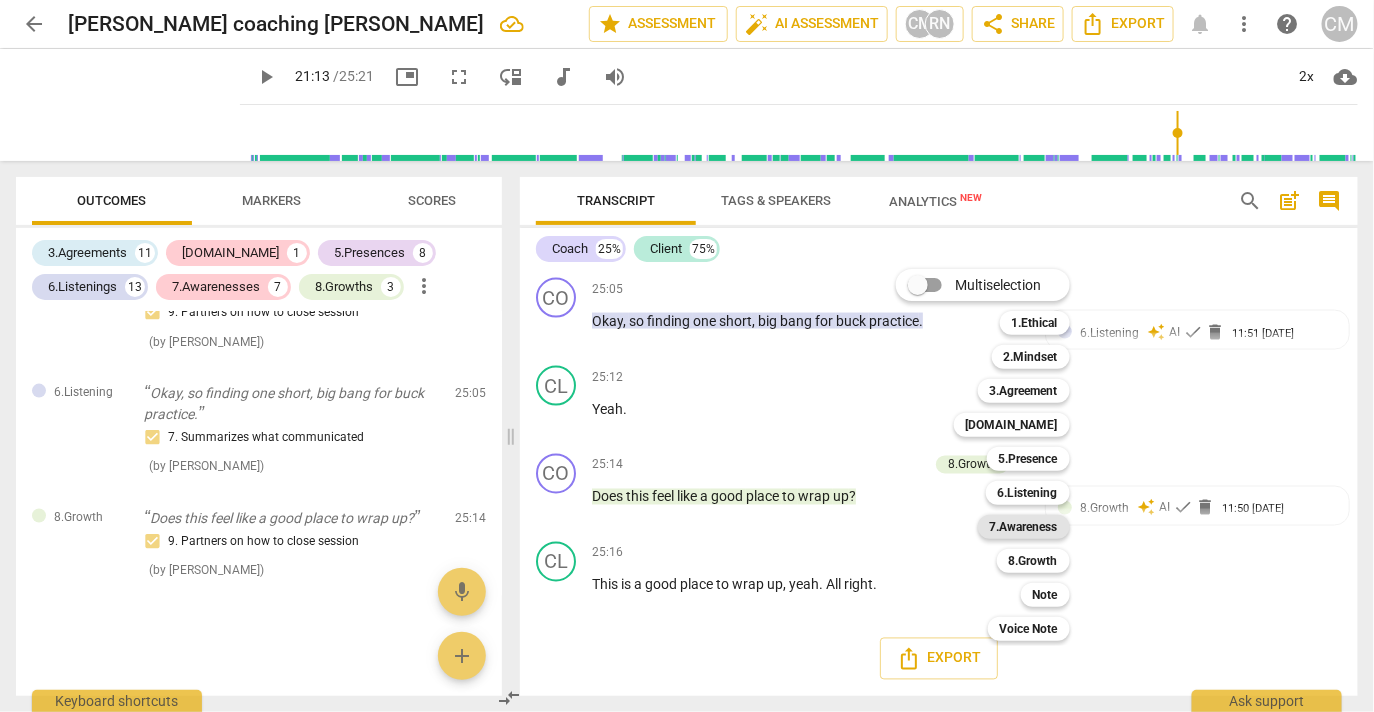 click on "7.Awareness" at bounding box center [1024, 527] 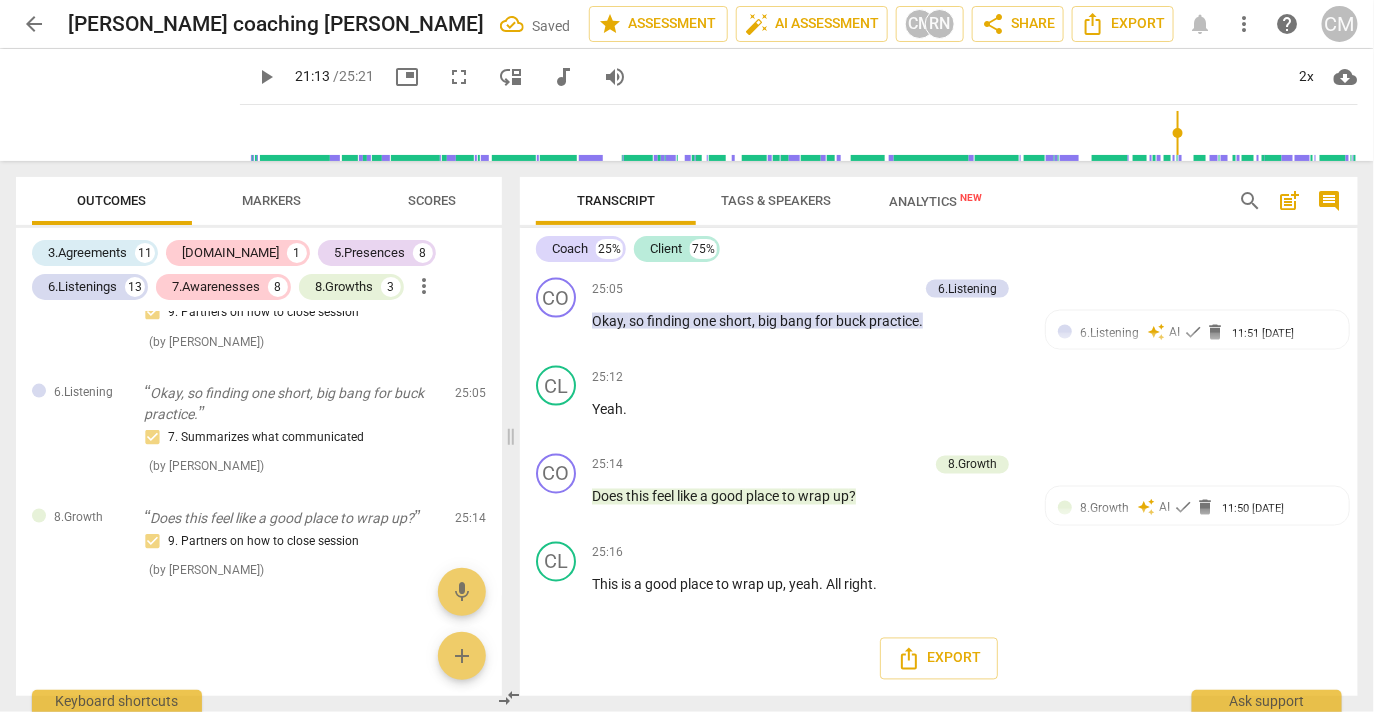 scroll, scrollTop: 11702, scrollLeft: 0, axis: vertical 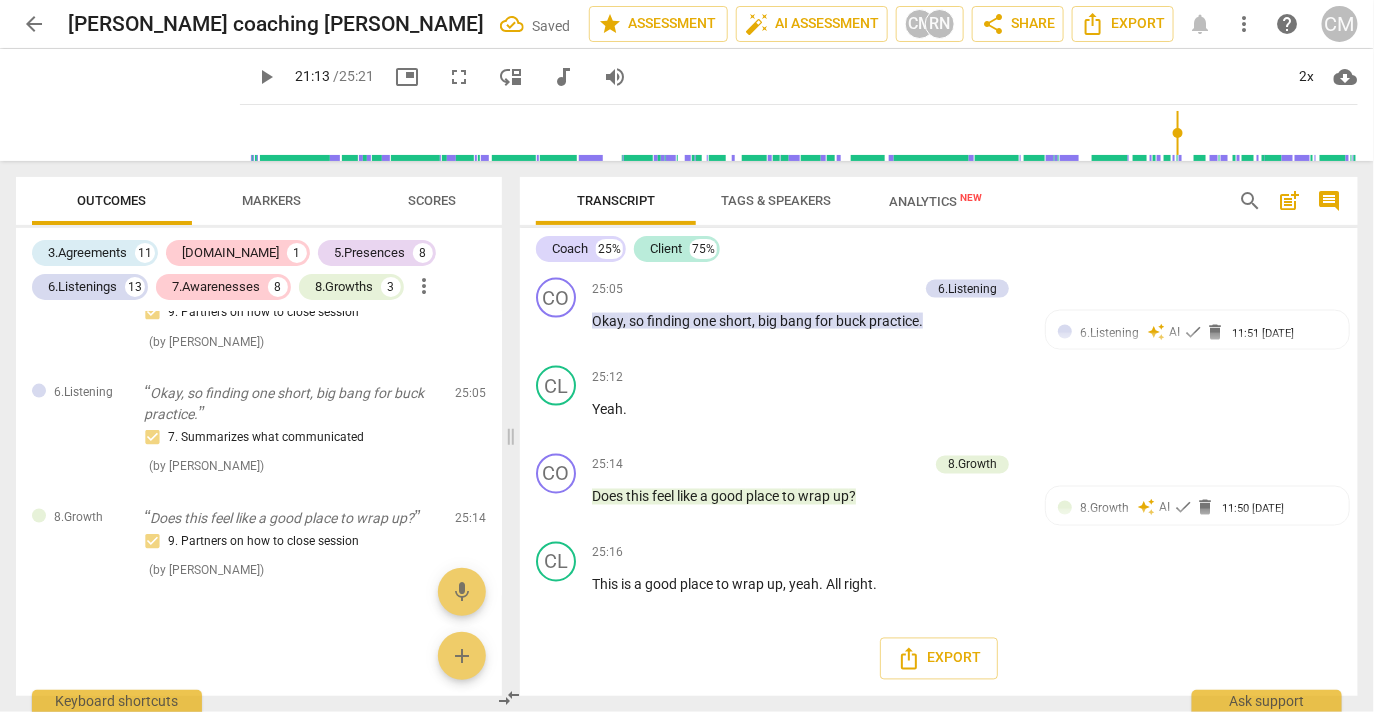 click on "2. Asks to help exploring beyond themself" at bounding box center (1178, -1831) 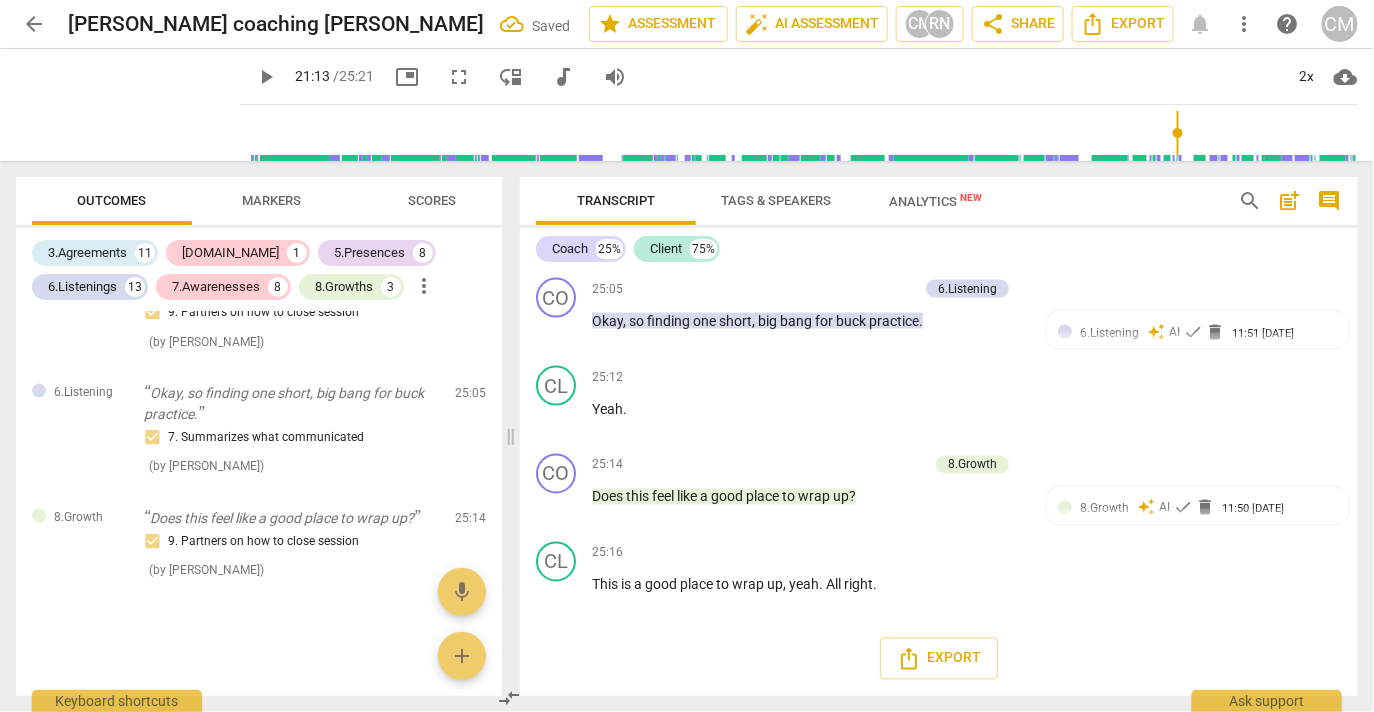click on "2. Asks to help exploring beyond themself" at bounding box center [1050, -1831] 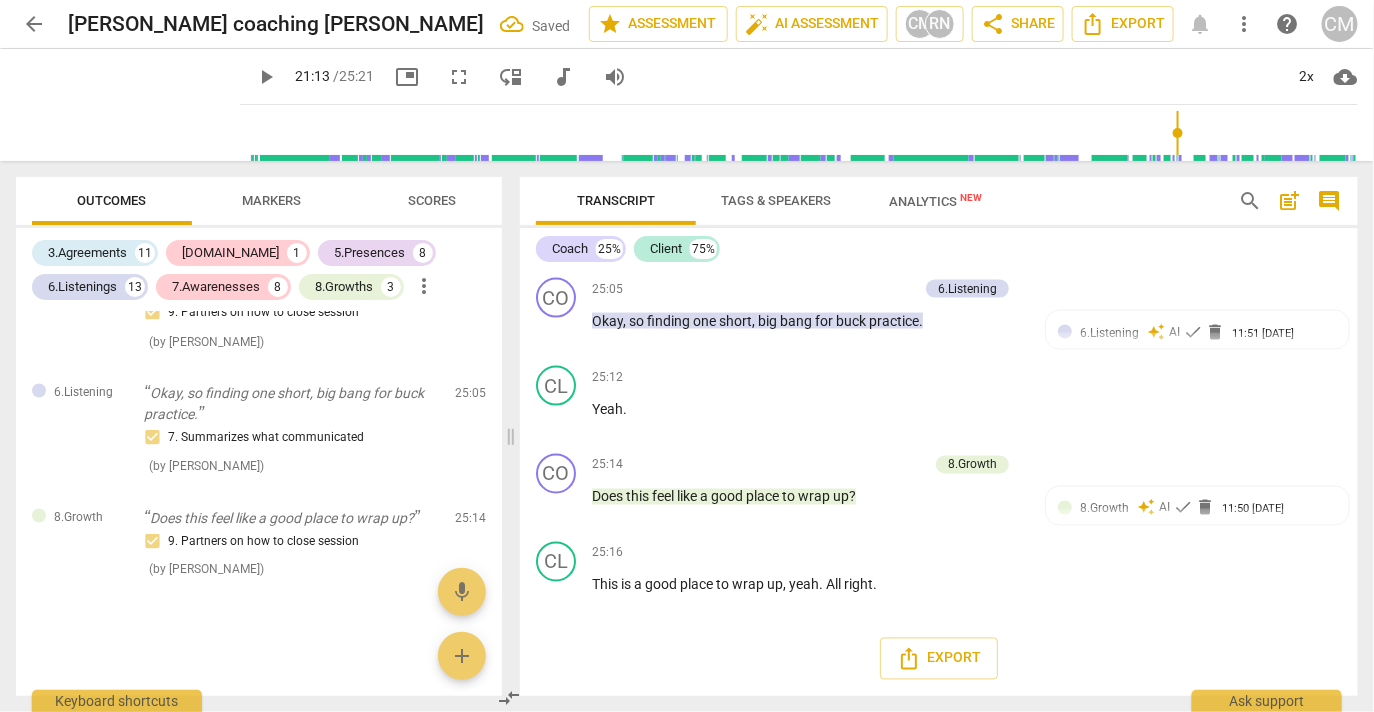 drag, startPoint x: 1044, startPoint y: 427, endPoint x: 1080, endPoint y: 429, distance: 36.05551 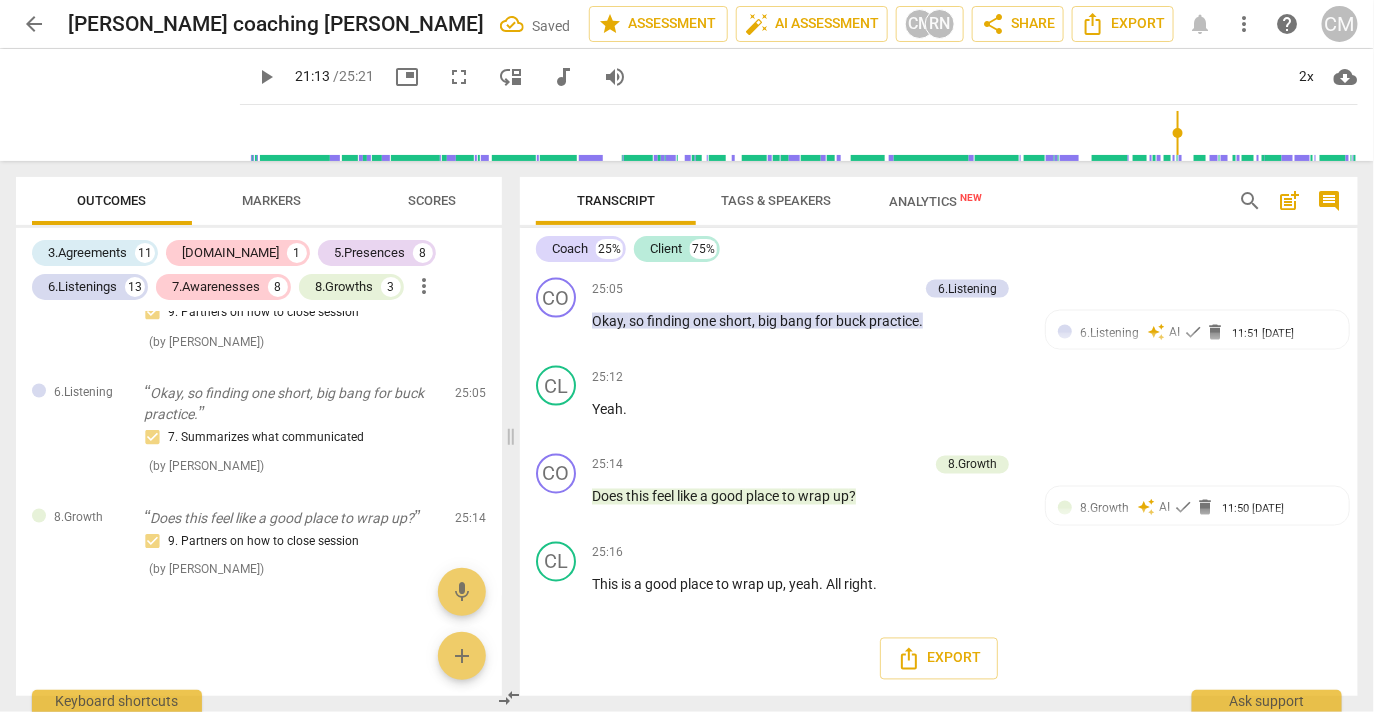 drag, startPoint x: 563, startPoint y: 337, endPoint x: 679, endPoint y: 350, distance: 116.72617 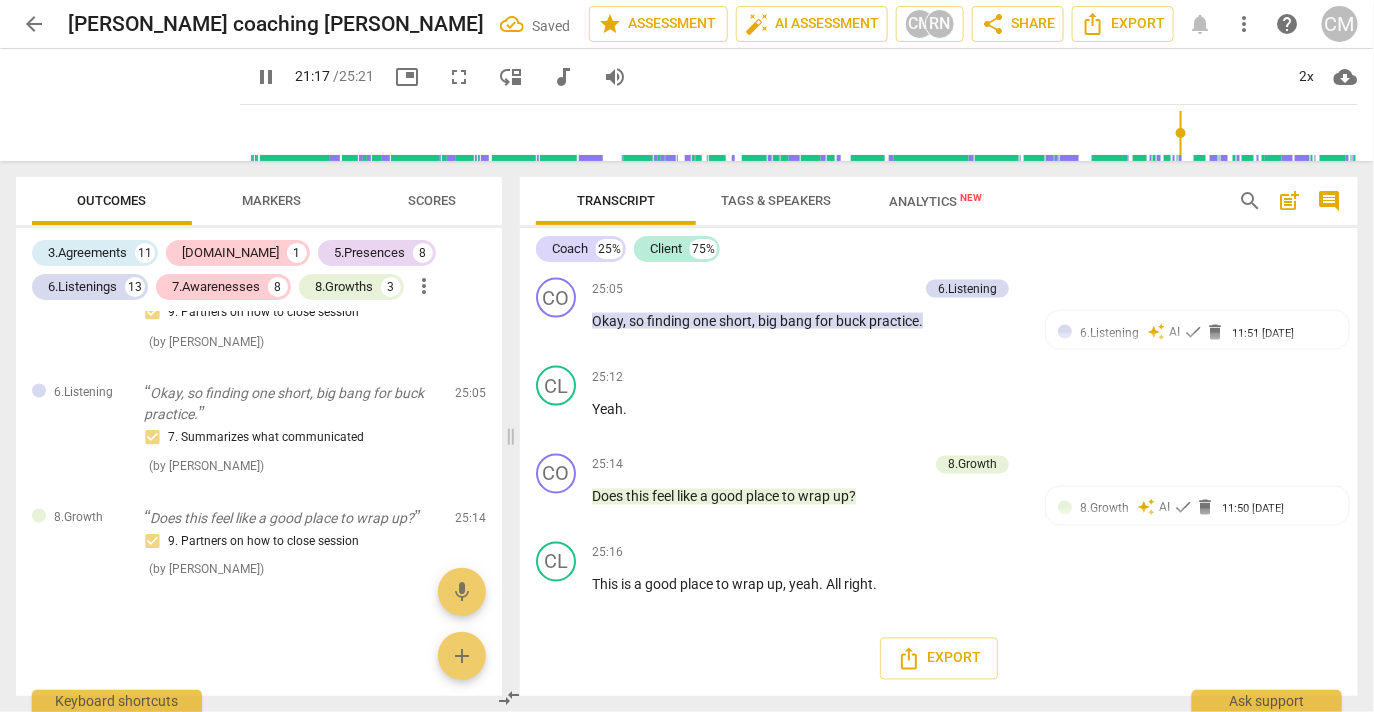 scroll, scrollTop: 11528, scrollLeft: 0, axis: vertical 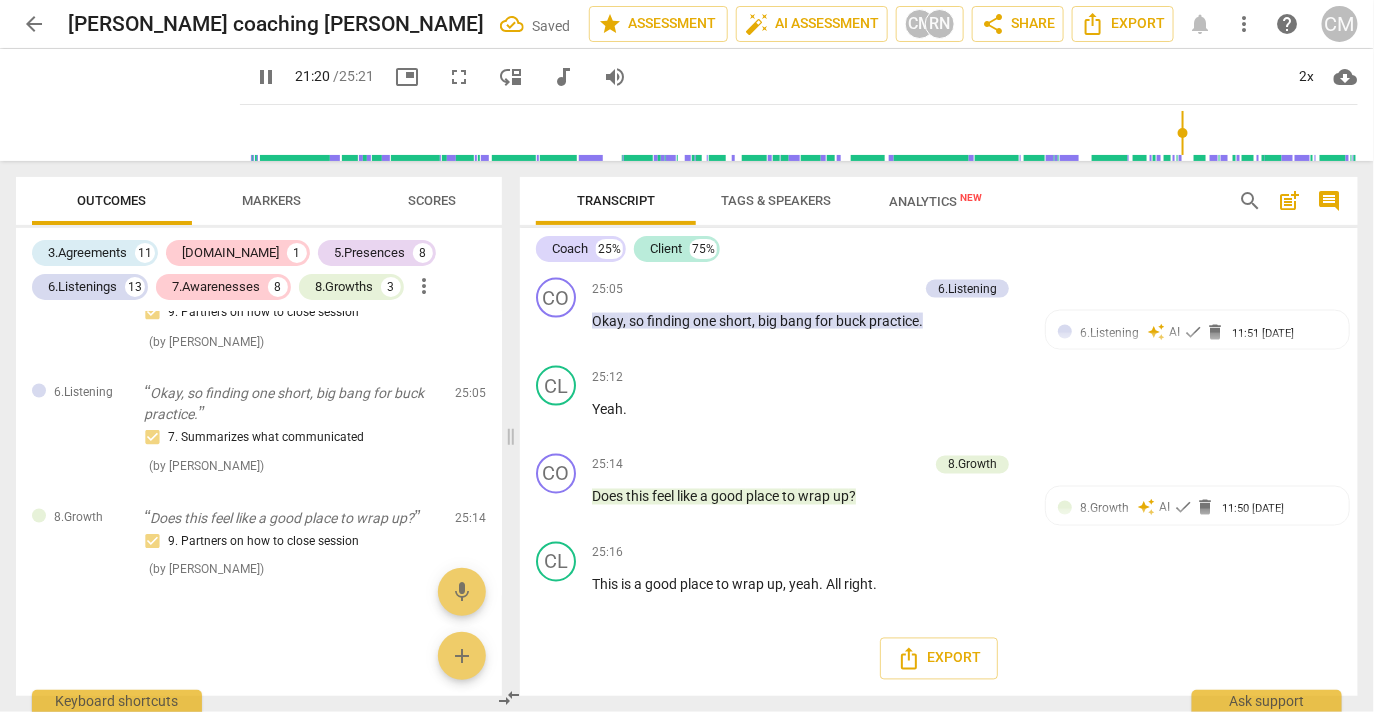 click on "pause" at bounding box center [557, -1722] 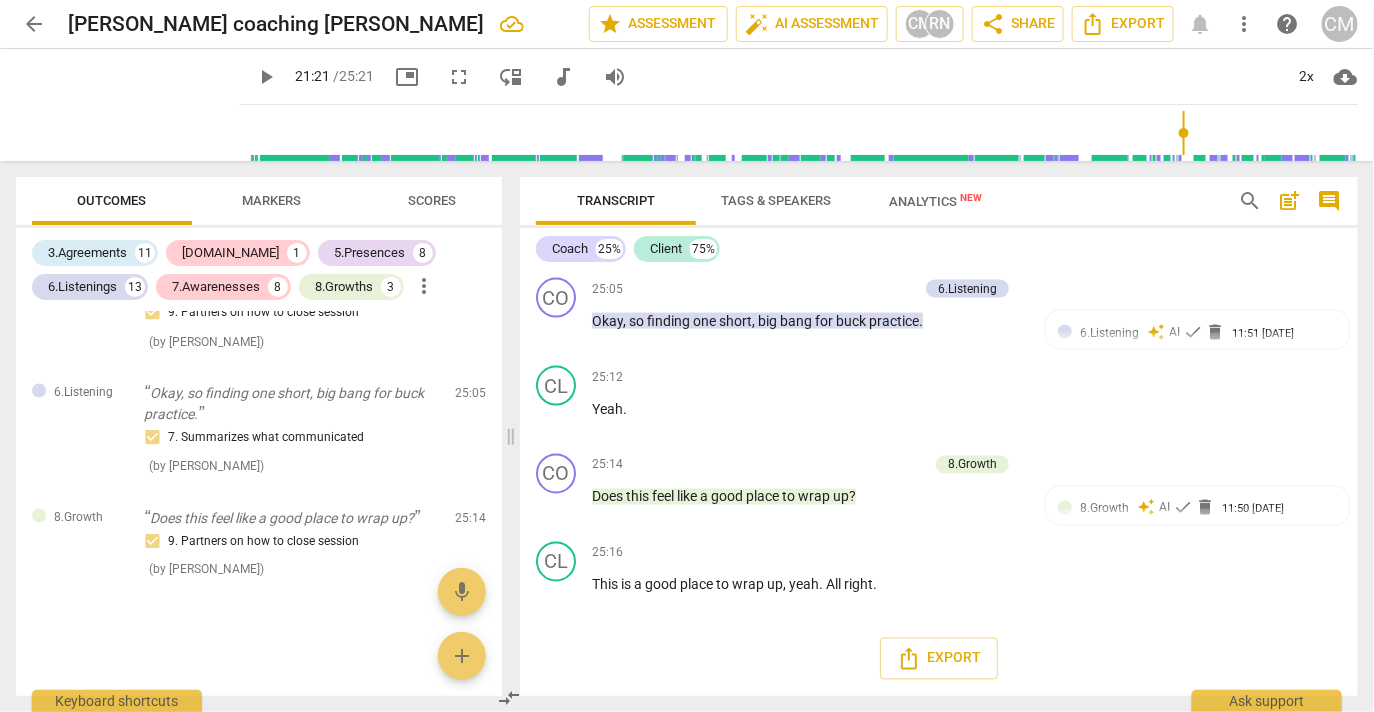 drag, startPoint x: 960, startPoint y: 471, endPoint x: 550, endPoint y: 452, distance: 410.44 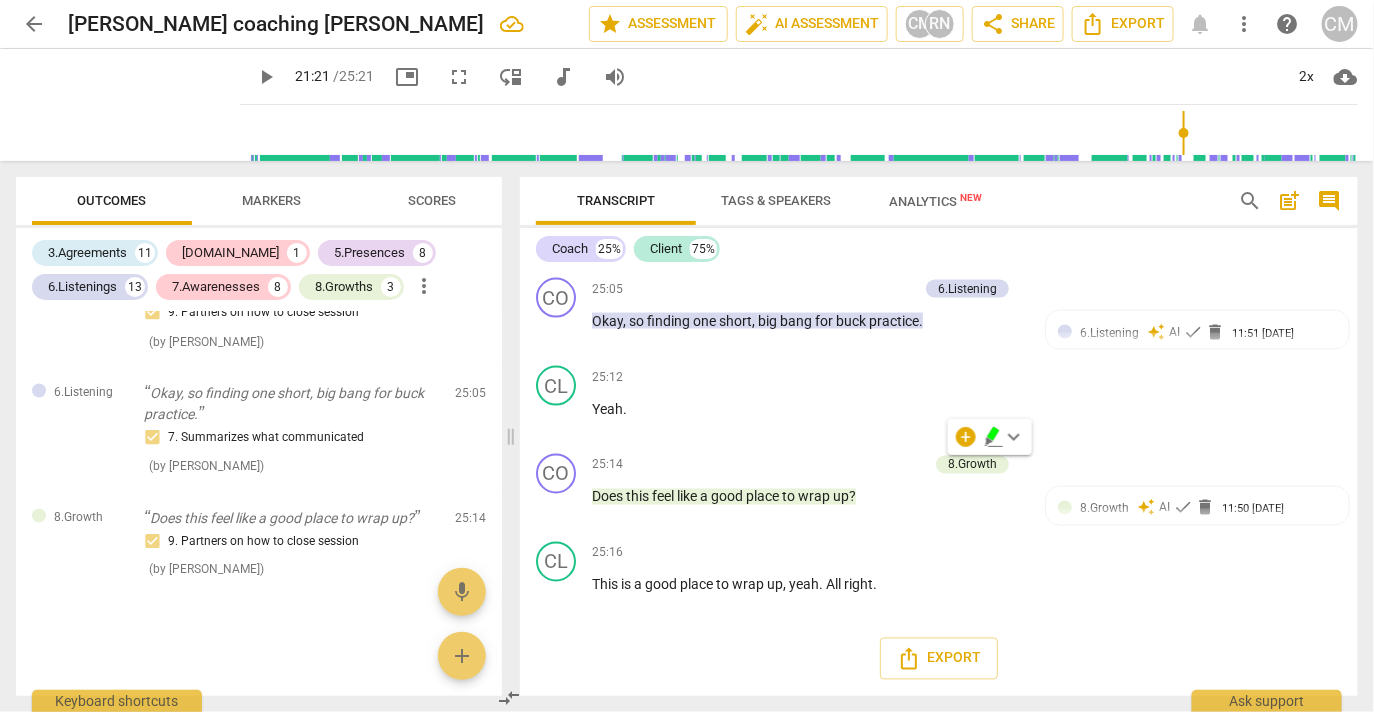 click on "Add competency" at bounding box center (961, -1763) 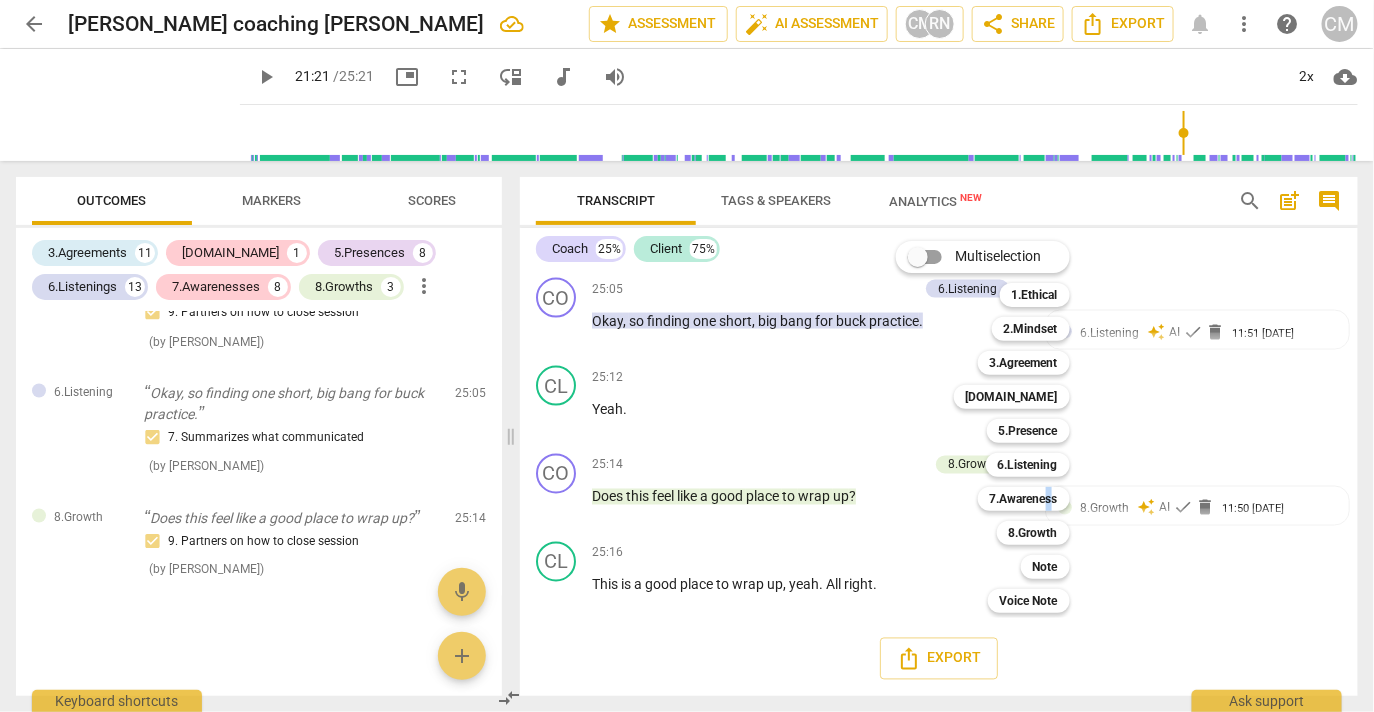 drag, startPoint x: 1072, startPoint y: 494, endPoint x: 1102, endPoint y: 470, distance: 38.418747 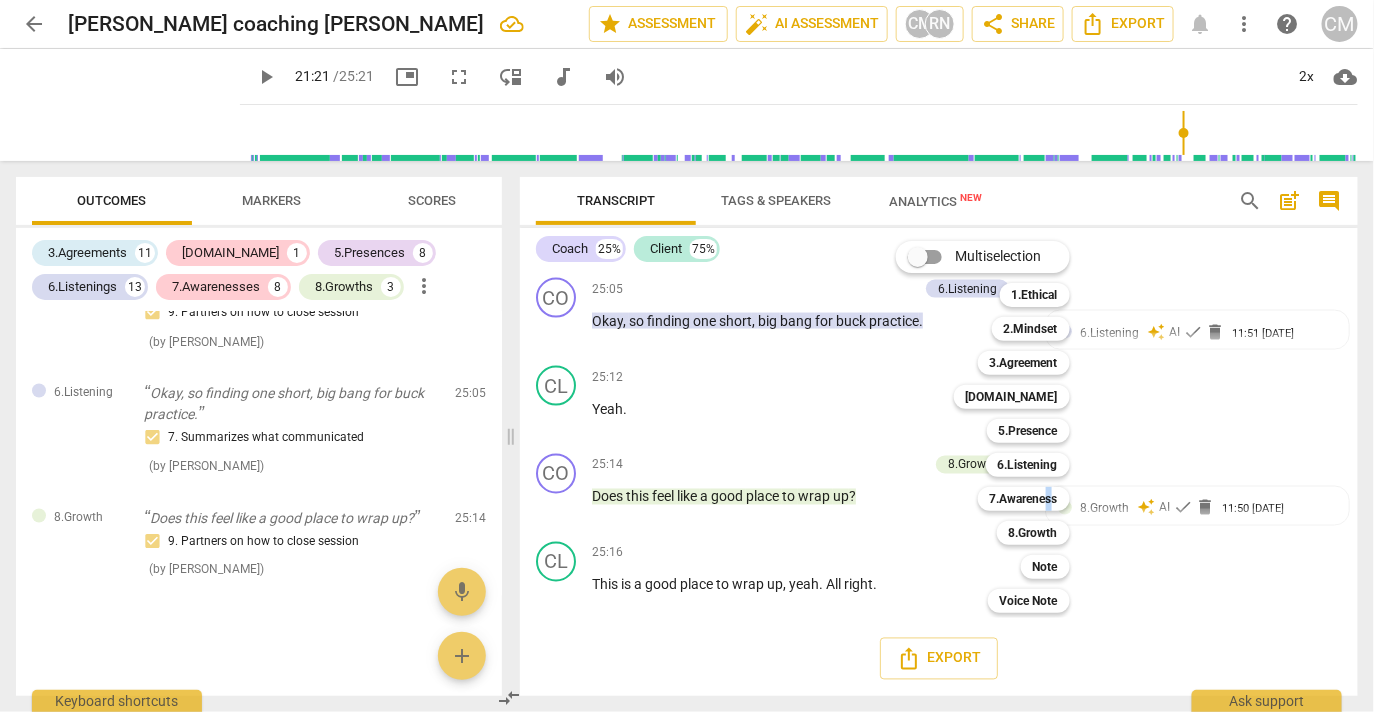 click on "7.Awareness" at bounding box center (1024, 499) 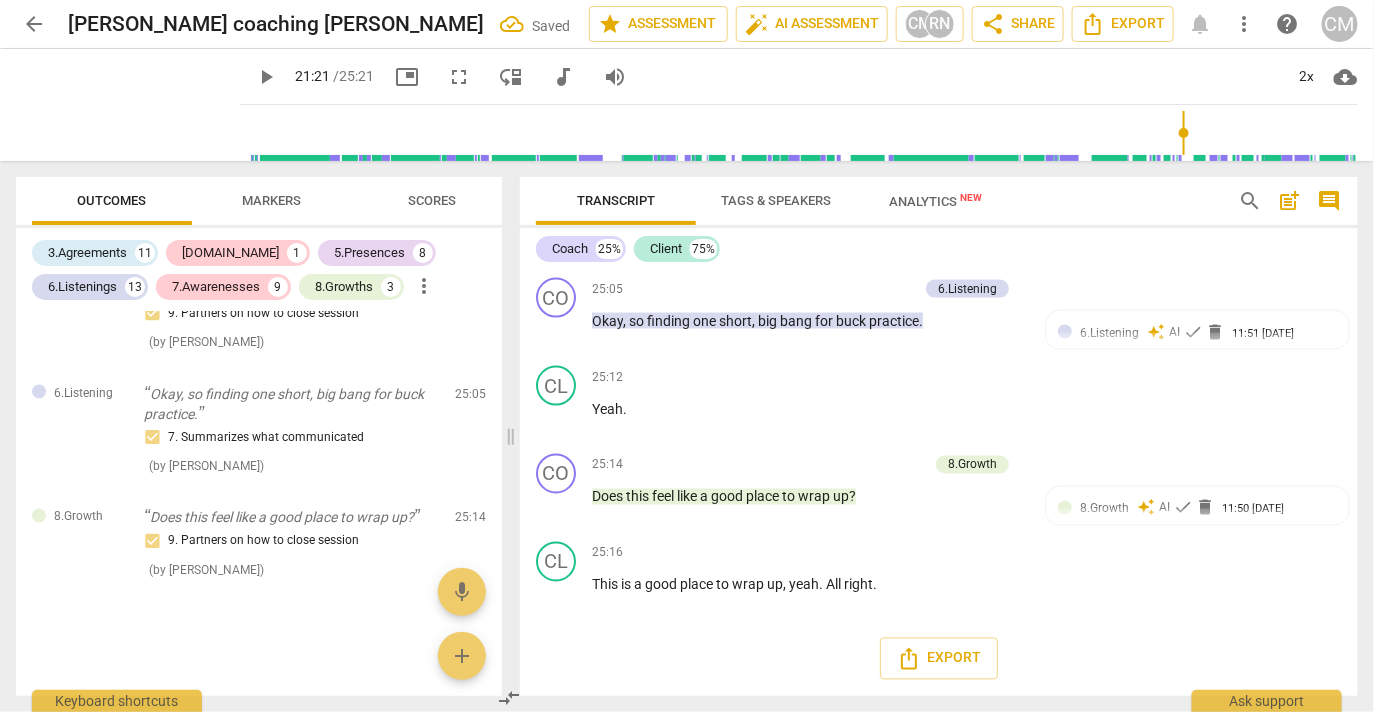 scroll, scrollTop: 11878, scrollLeft: 0, axis: vertical 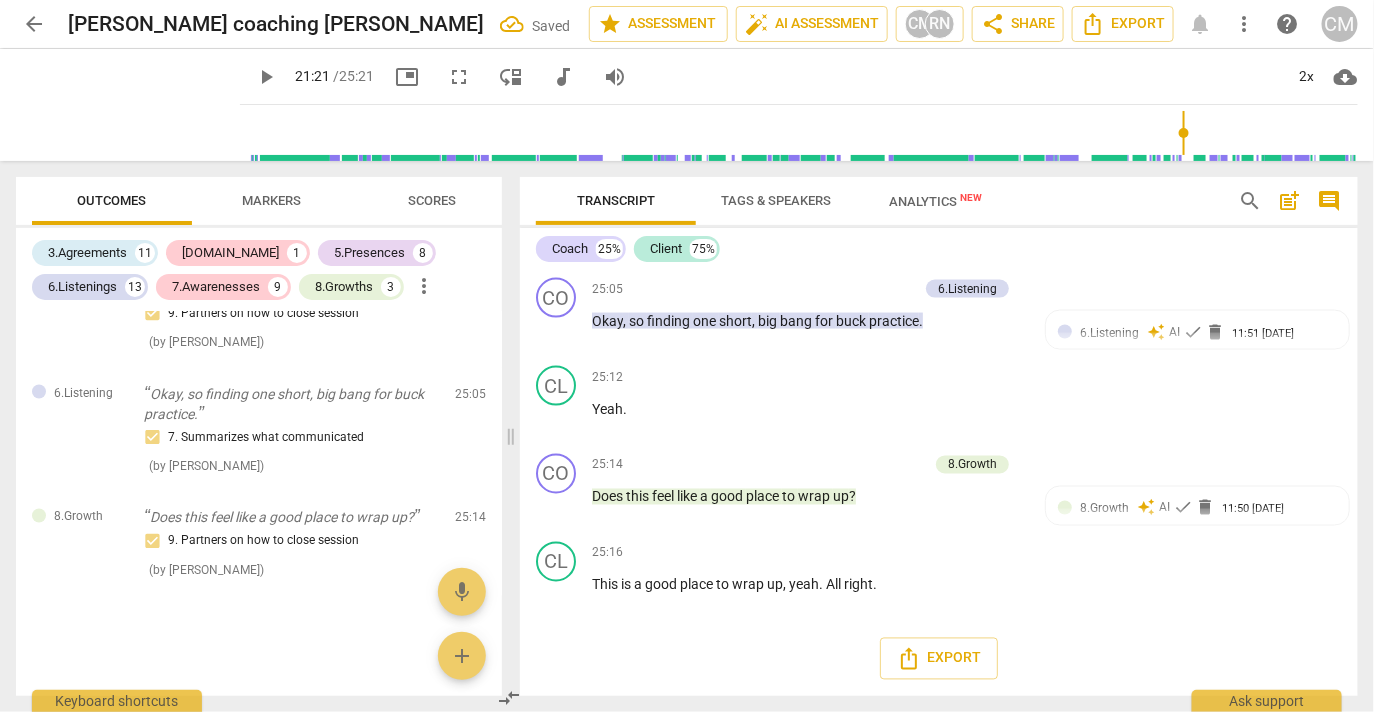 click on "3. Asks to help exploring beyond situation" at bounding box center [1050, -1631] 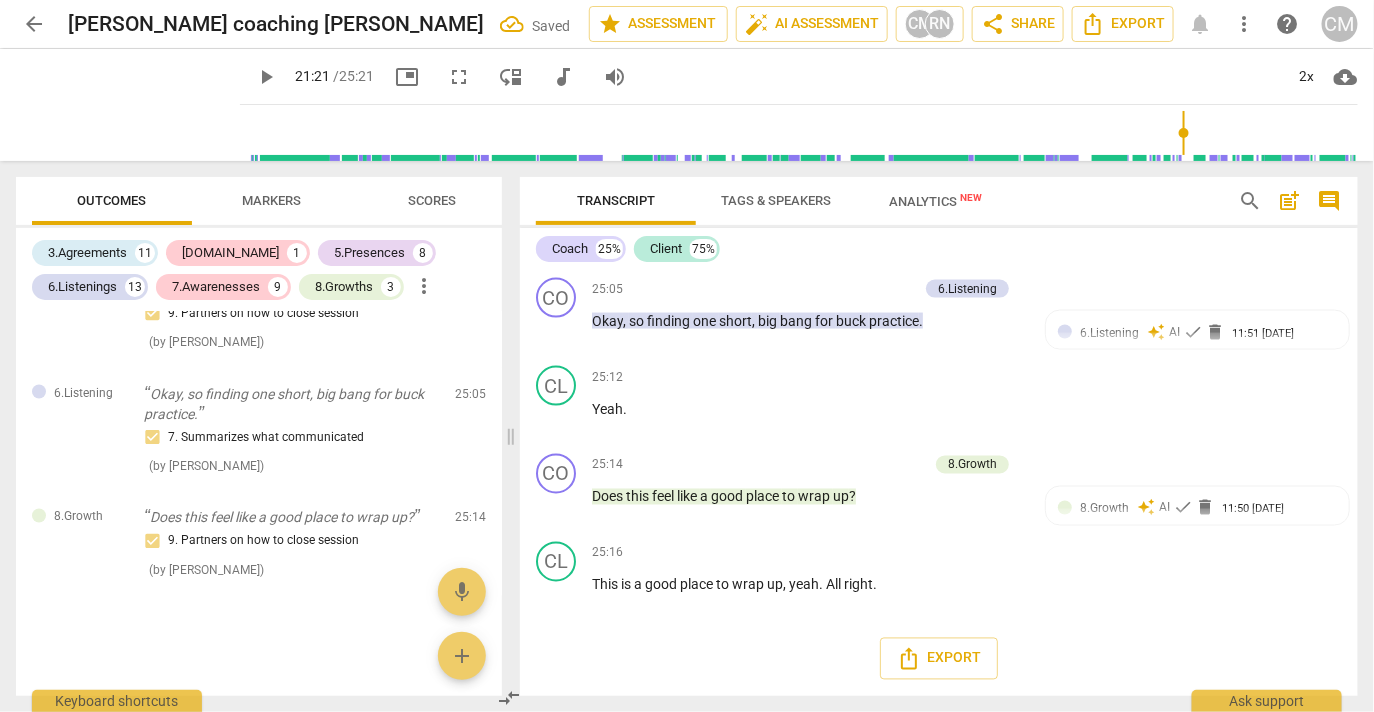 checkbox on "true" 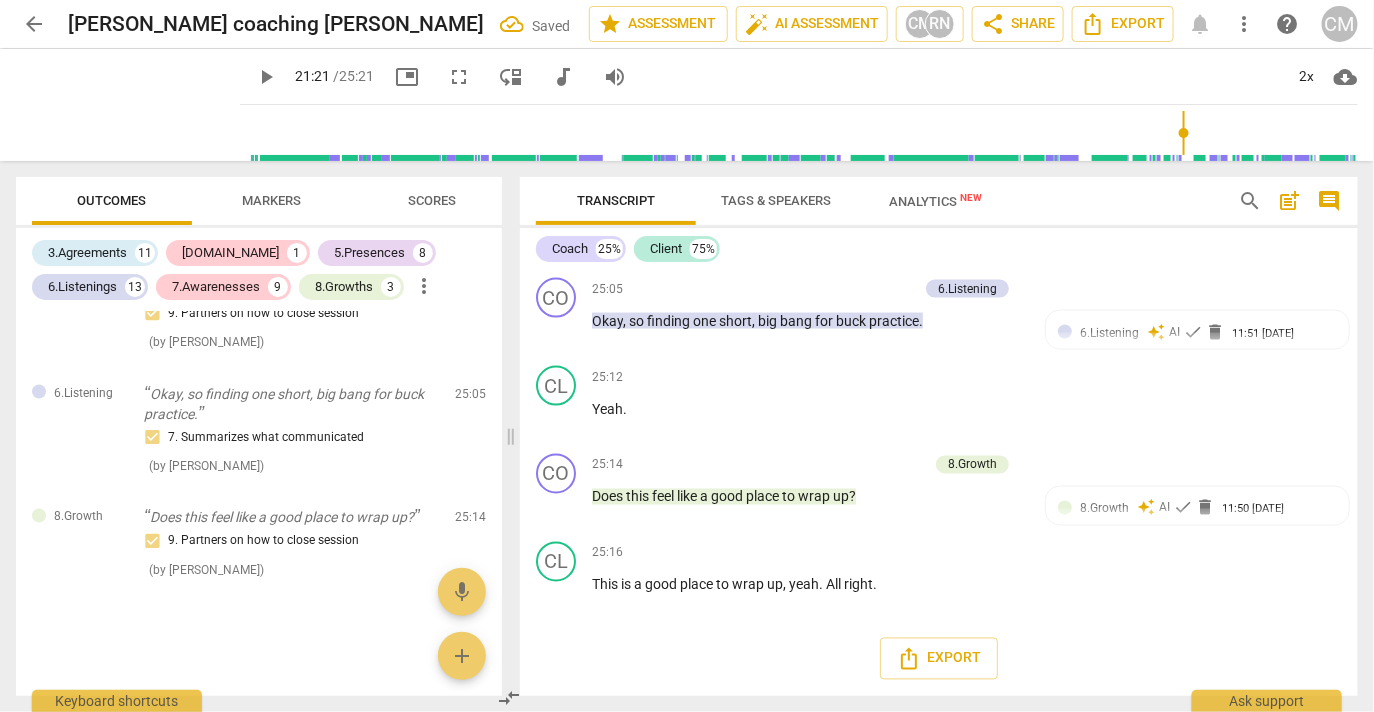 checkbox on "true" 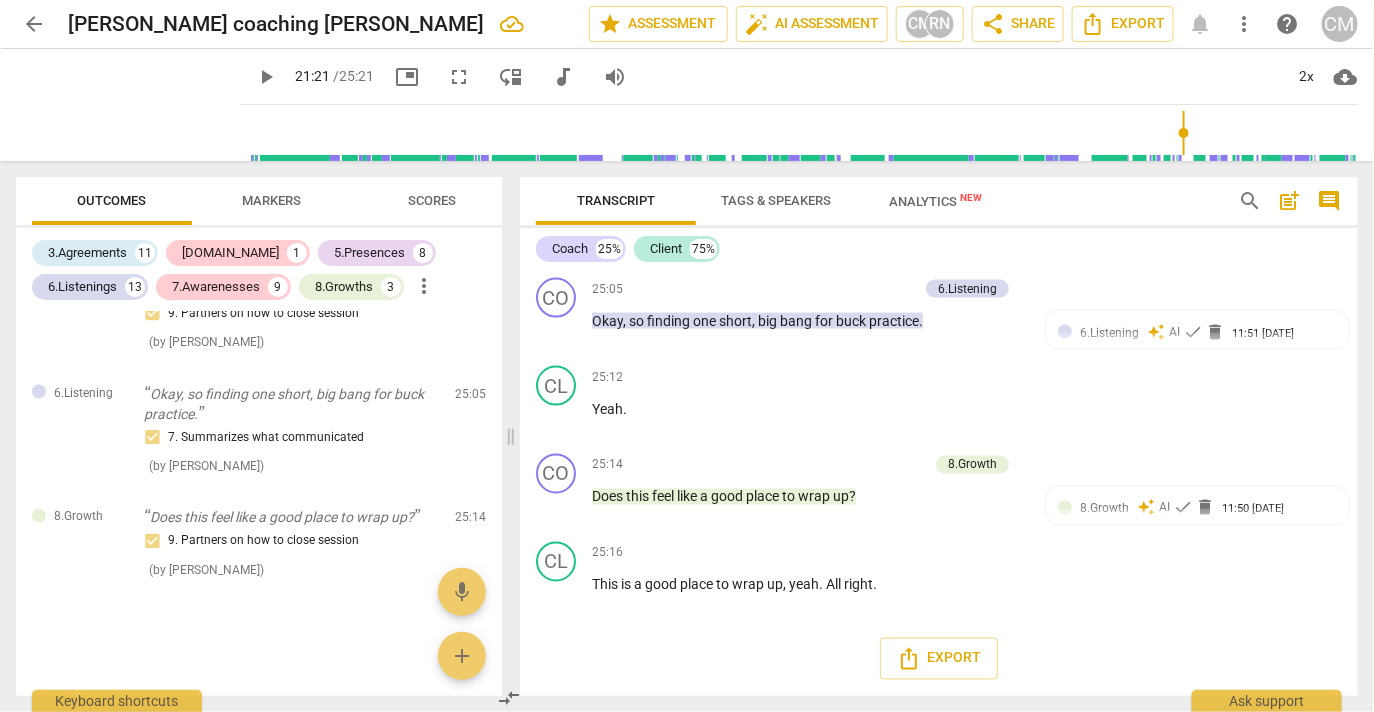 scroll, scrollTop: 11637, scrollLeft: 0, axis: vertical 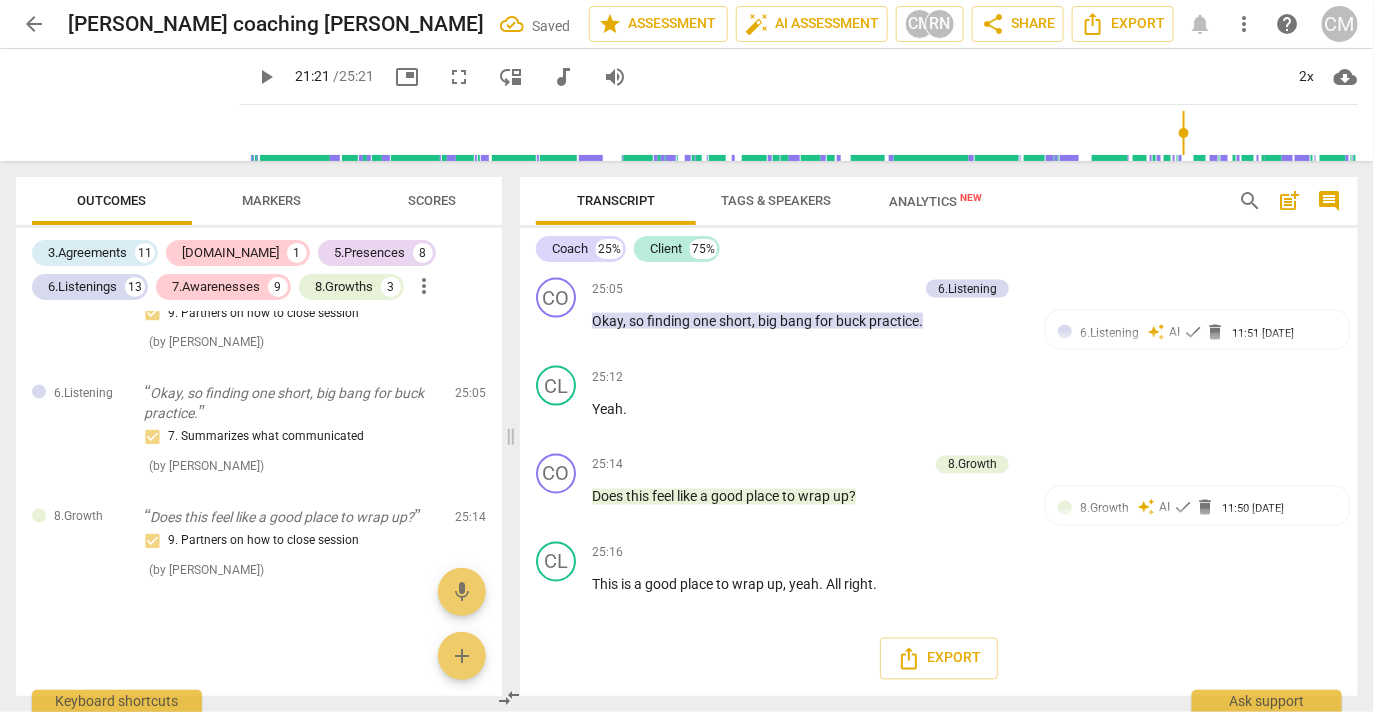 drag, startPoint x: 562, startPoint y: 491, endPoint x: 574, endPoint y: 478, distance: 17.691807 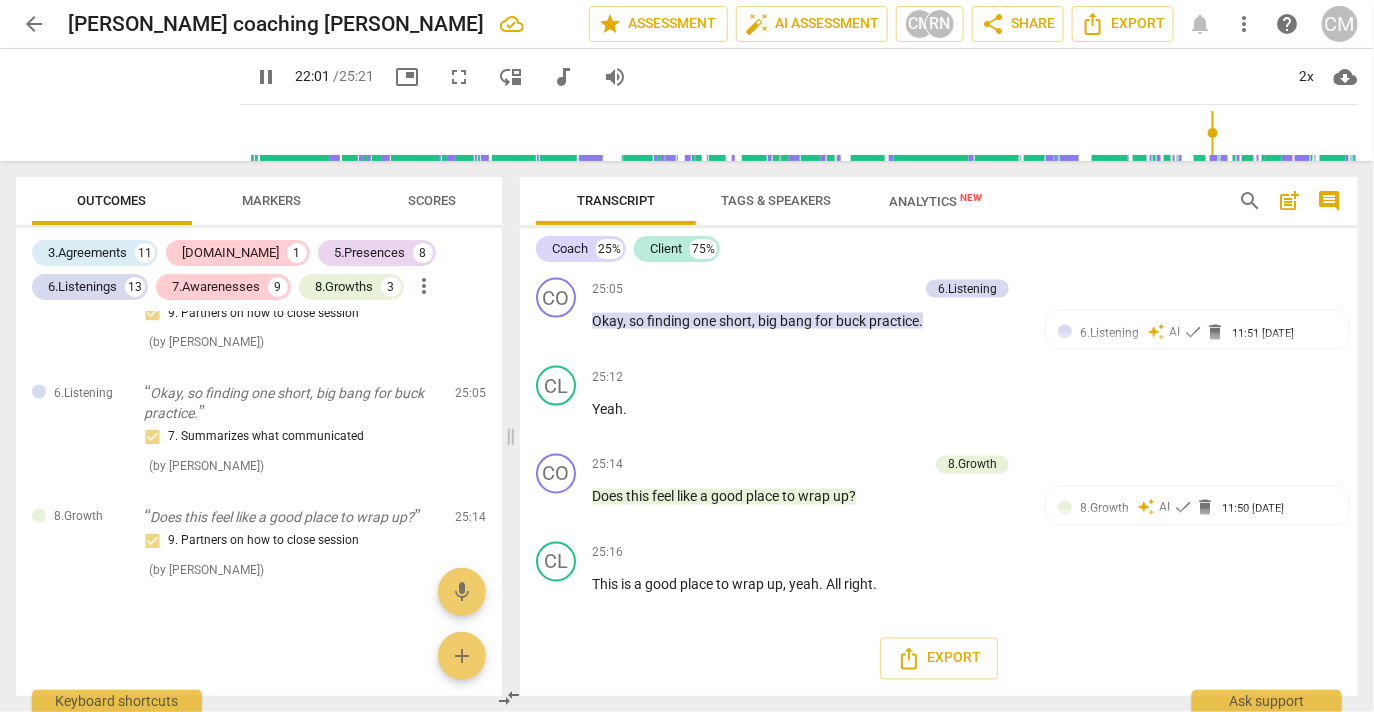 scroll, scrollTop: 11787, scrollLeft: 0, axis: vertical 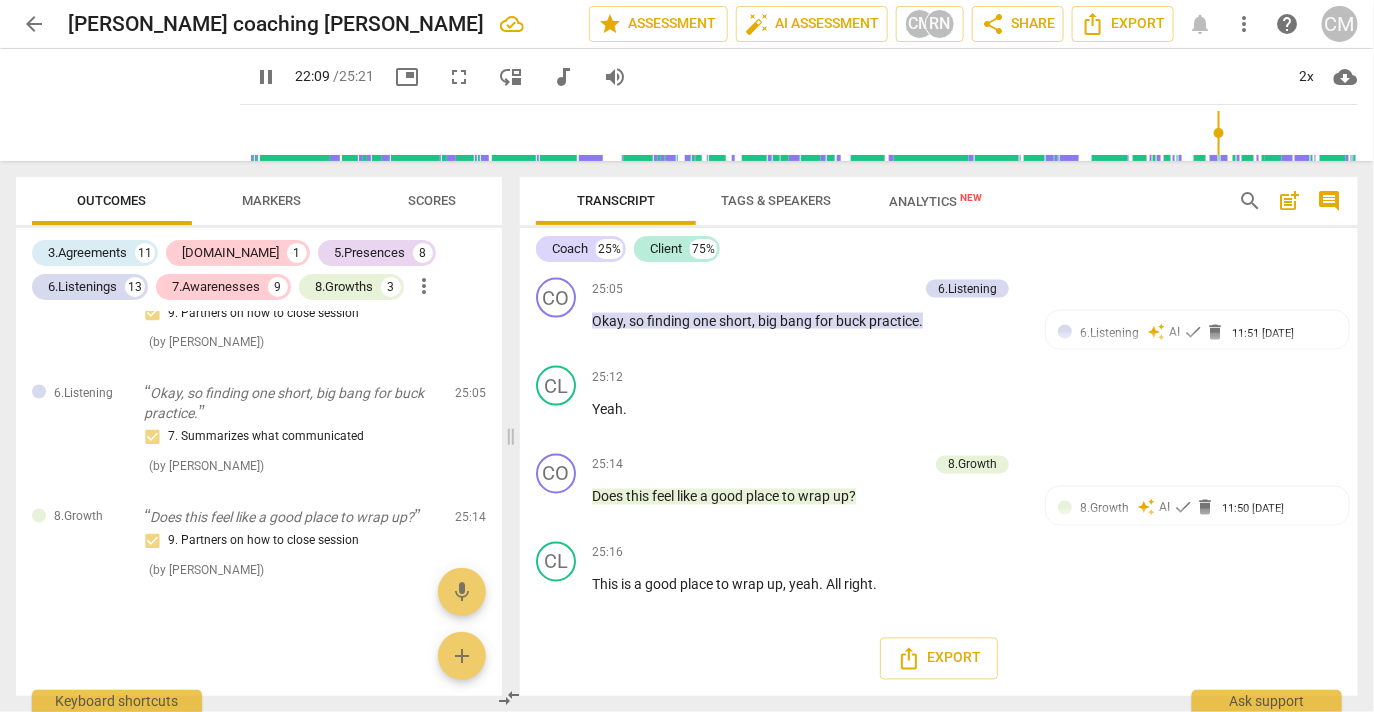 click on "pause" at bounding box center (557, -1492) 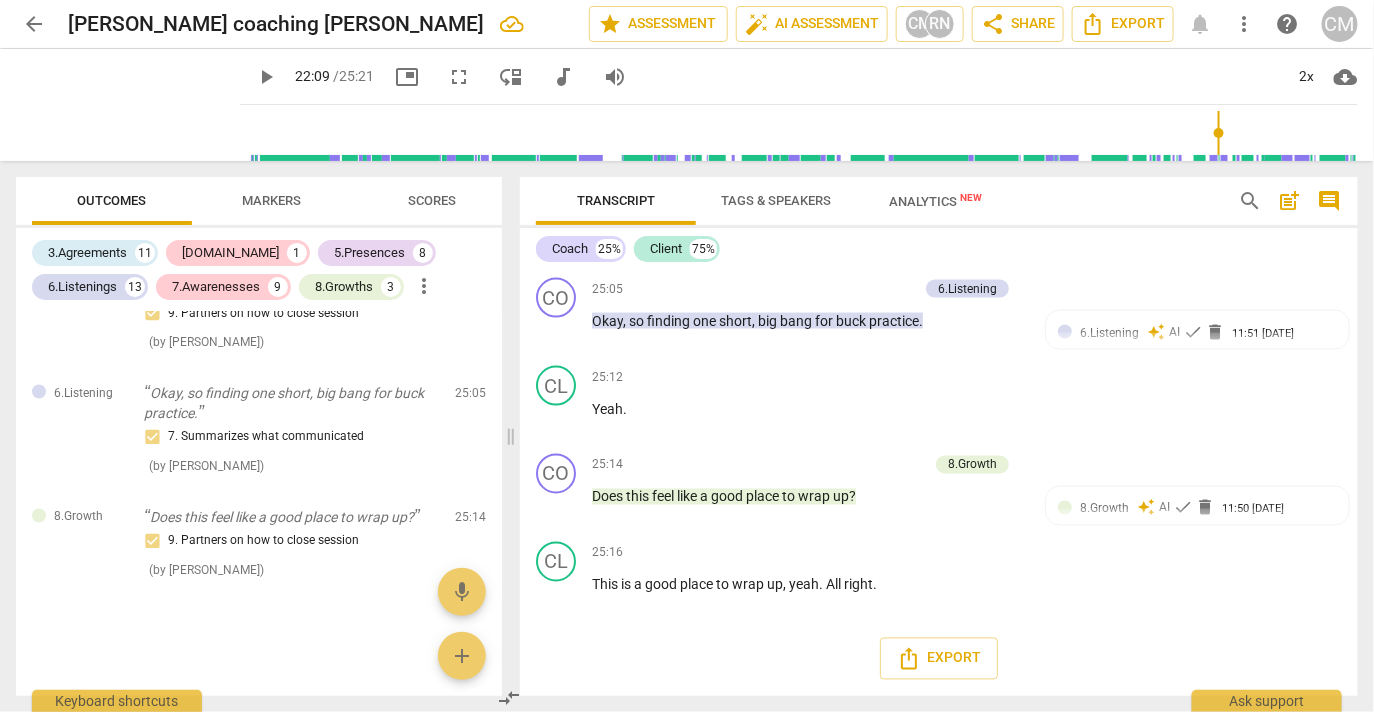 drag, startPoint x: 671, startPoint y: 541, endPoint x: 588, endPoint y: 457, distance: 118.08895 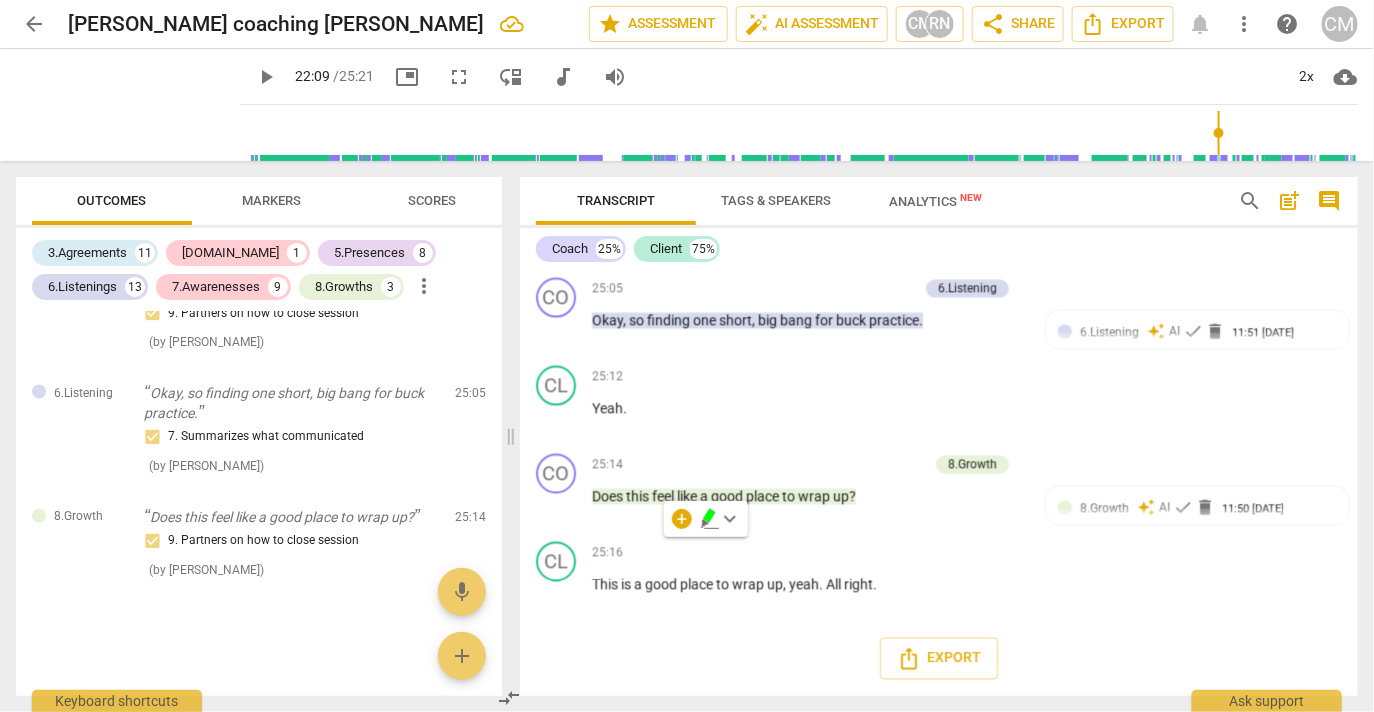 click on "+" at bounding box center (900, -1545) 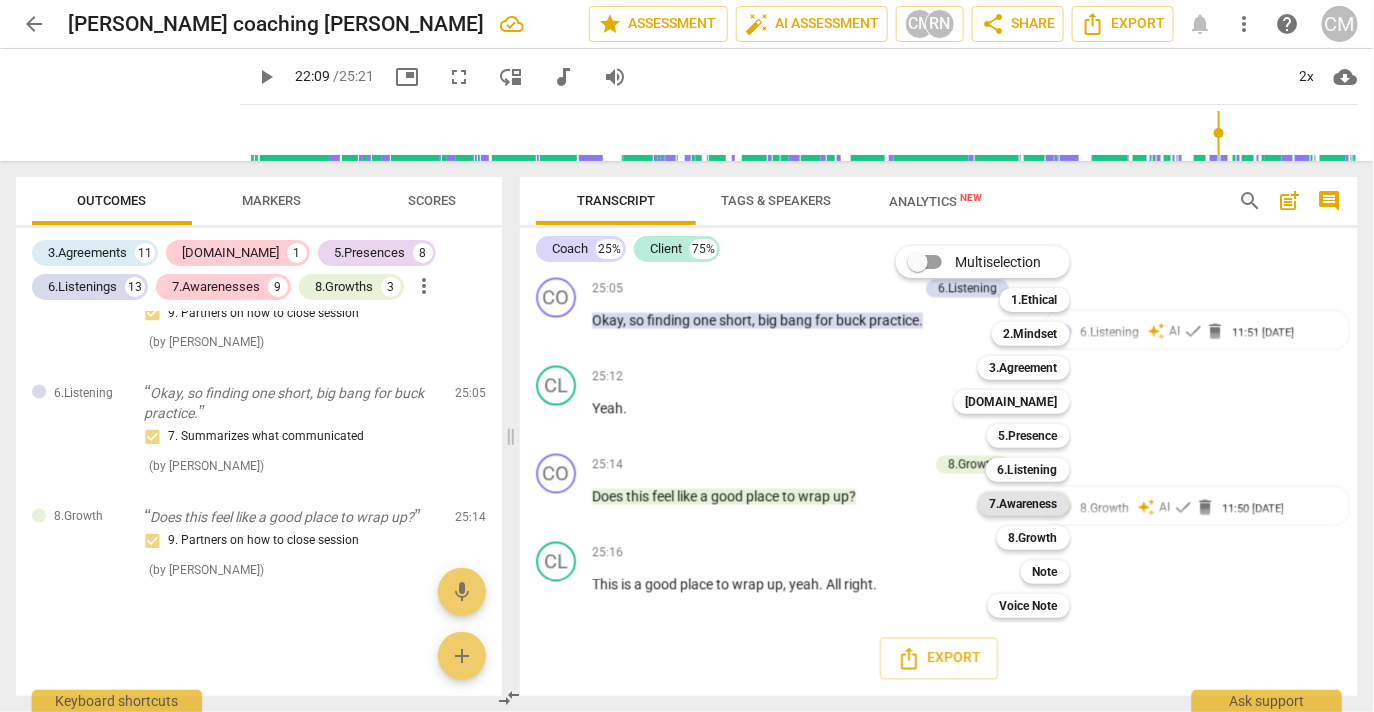 click on "7.Awareness" at bounding box center (1024, 504) 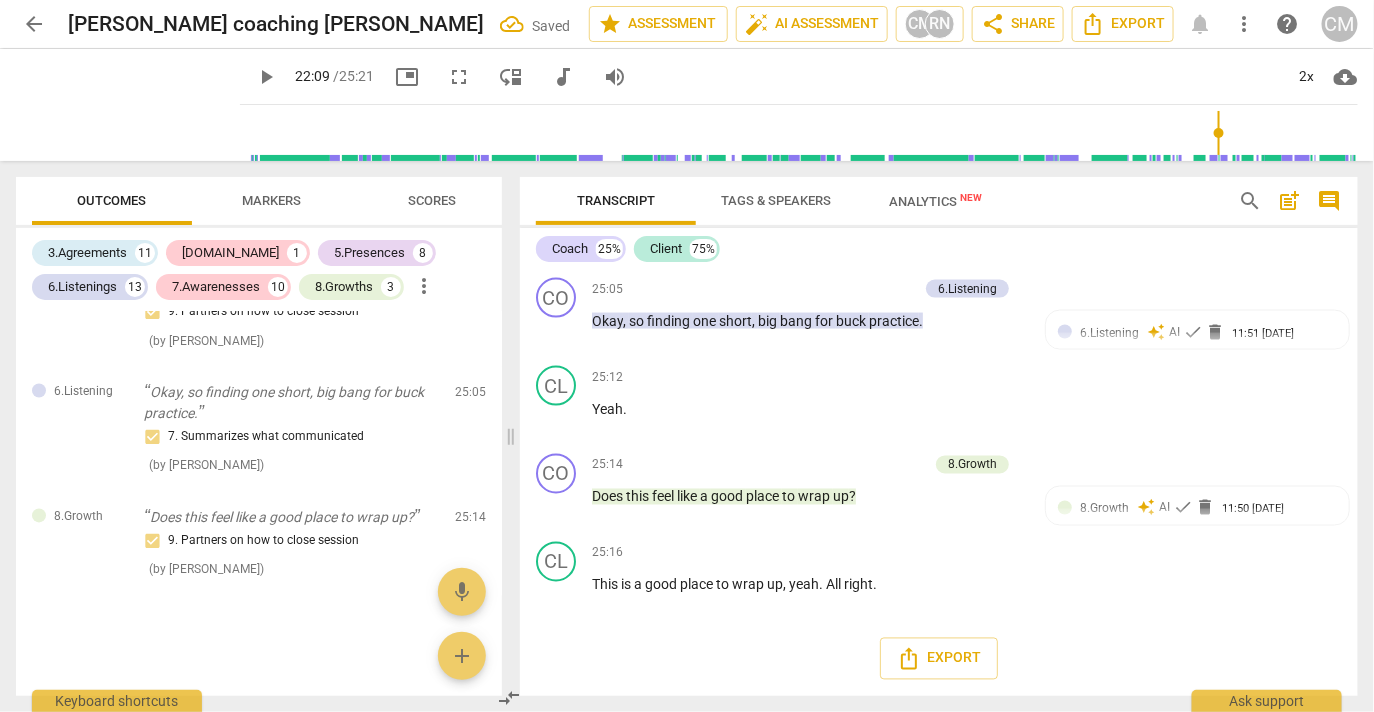 scroll, scrollTop: 12142, scrollLeft: 0, axis: vertical 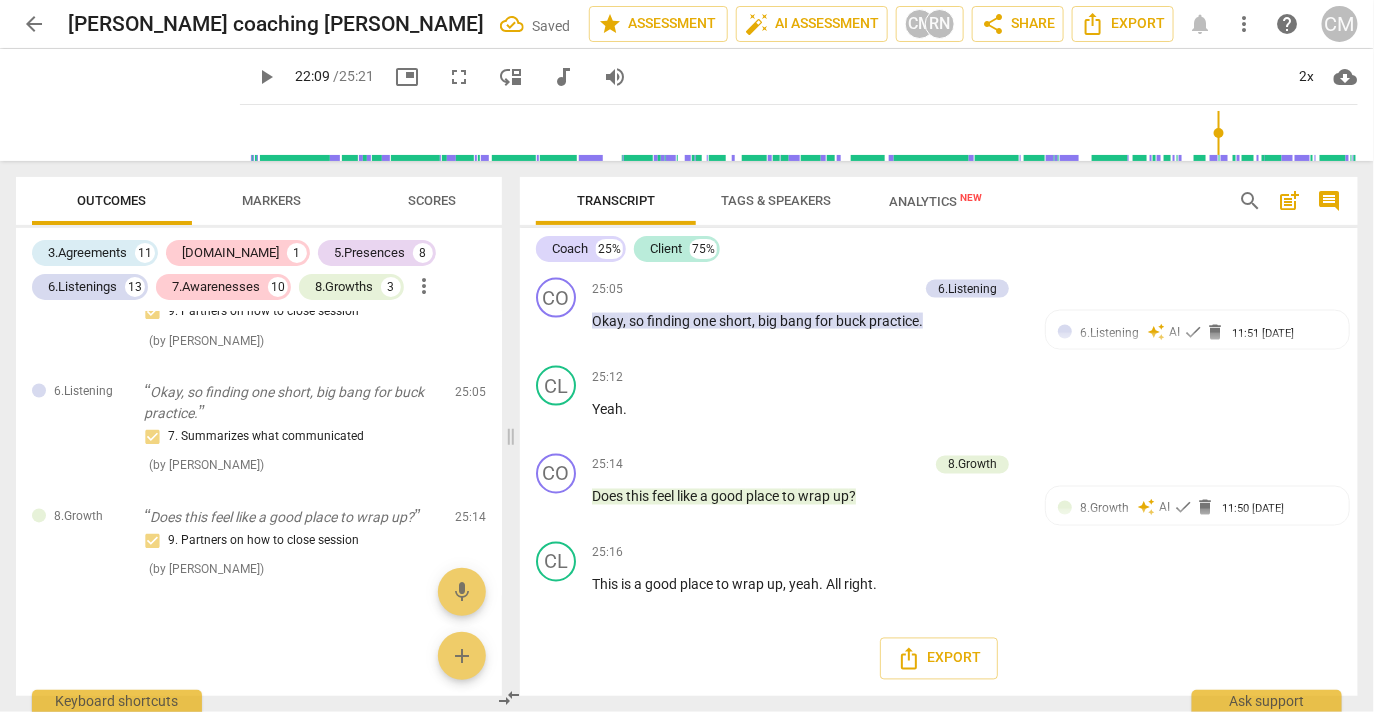 click on "5. Shares observations and comments without attachment" at bounding box center [1050, -1358] 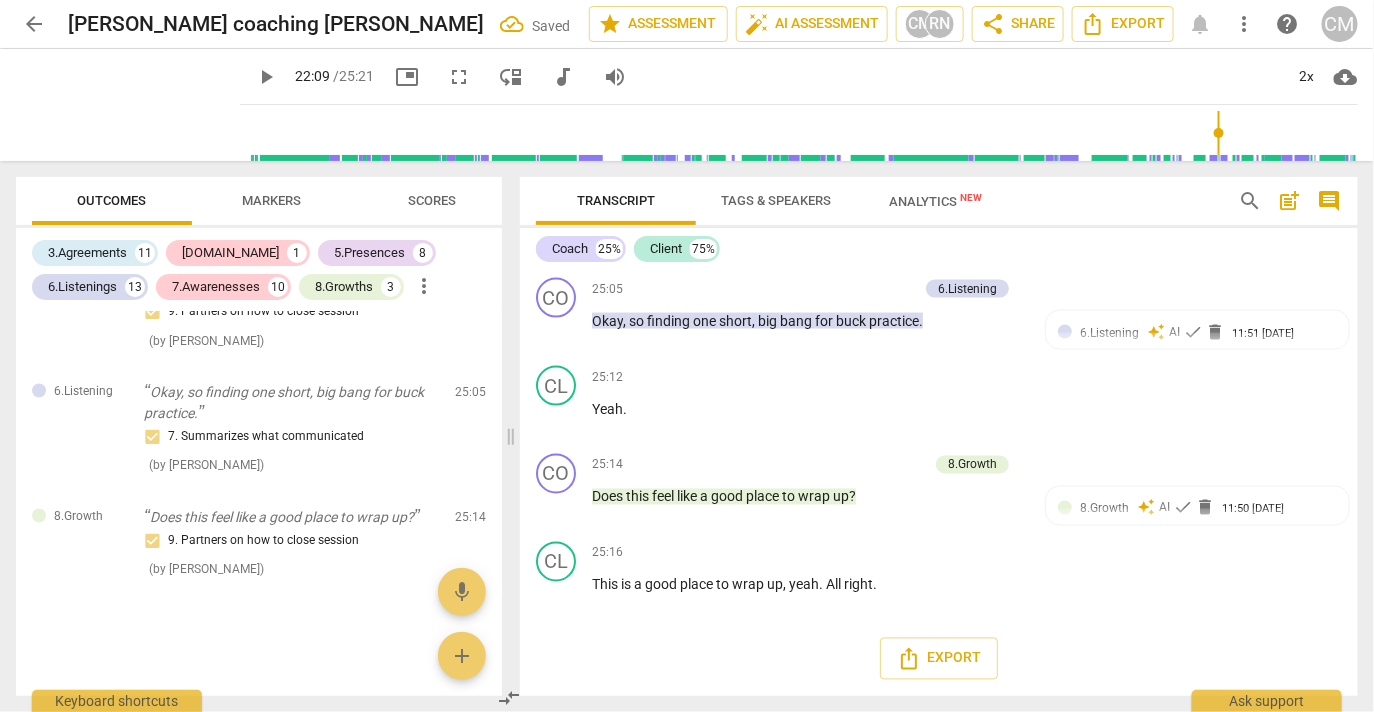 click on "play_arrow" at bounding box center [557, -1293] 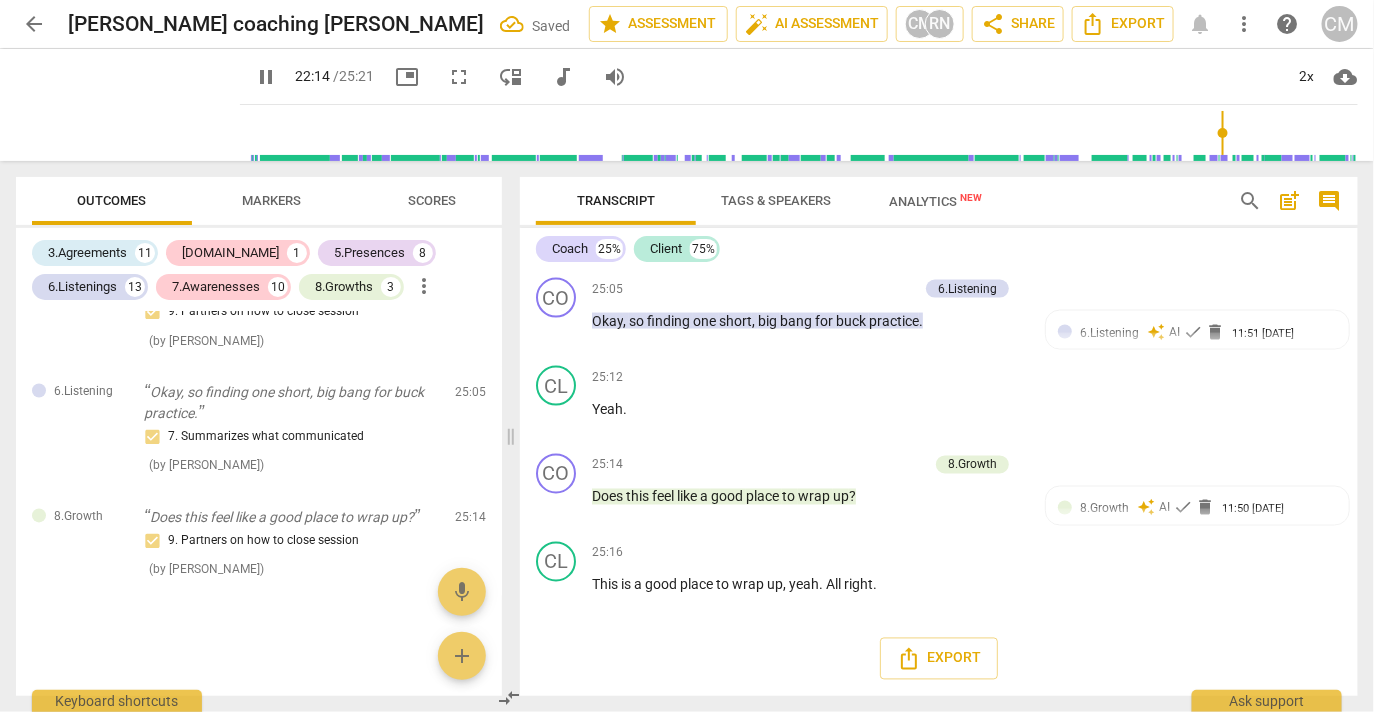 scroll, scrollTop: 12104, scrollLeft: 0, axis: vertical 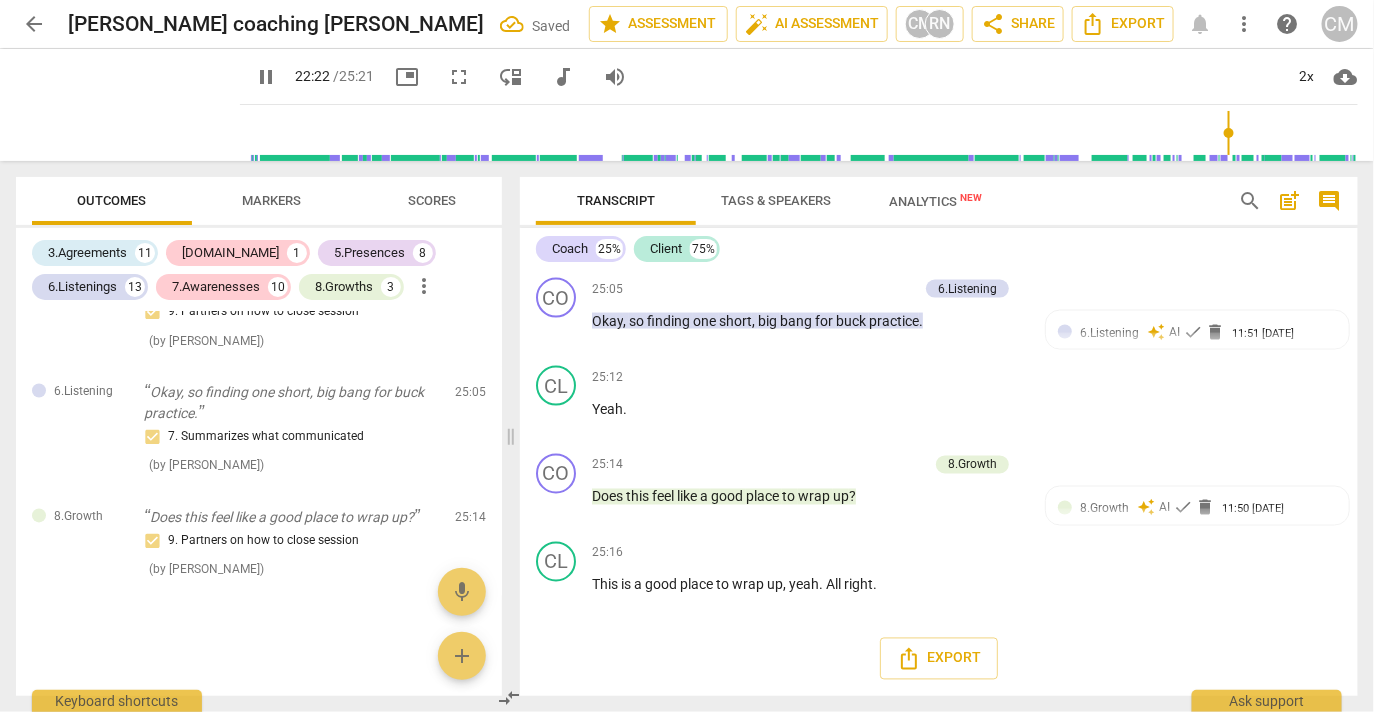click on "pause" at bounding box center [557, -1293] 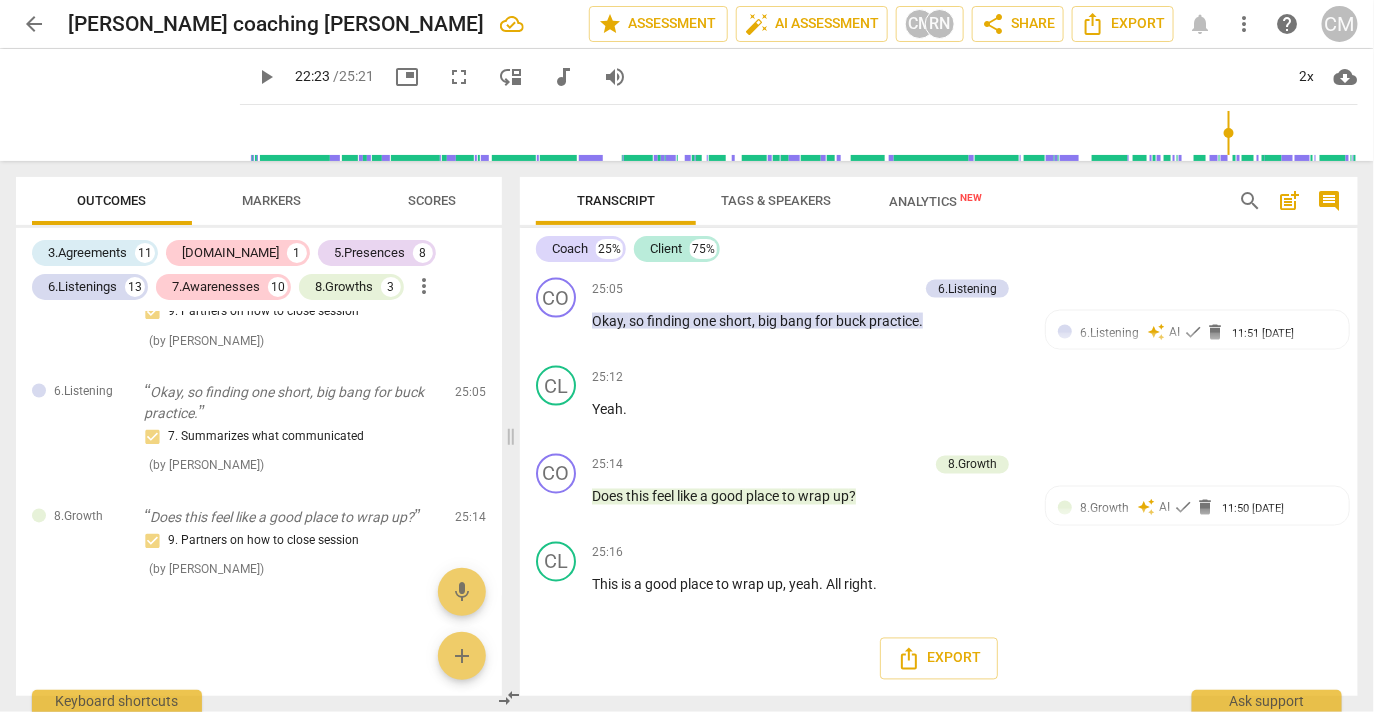 drag, startPoint x: 831, startPoint y: 464, endPoint x: 574, endPoint y: 385, distance: 268.868 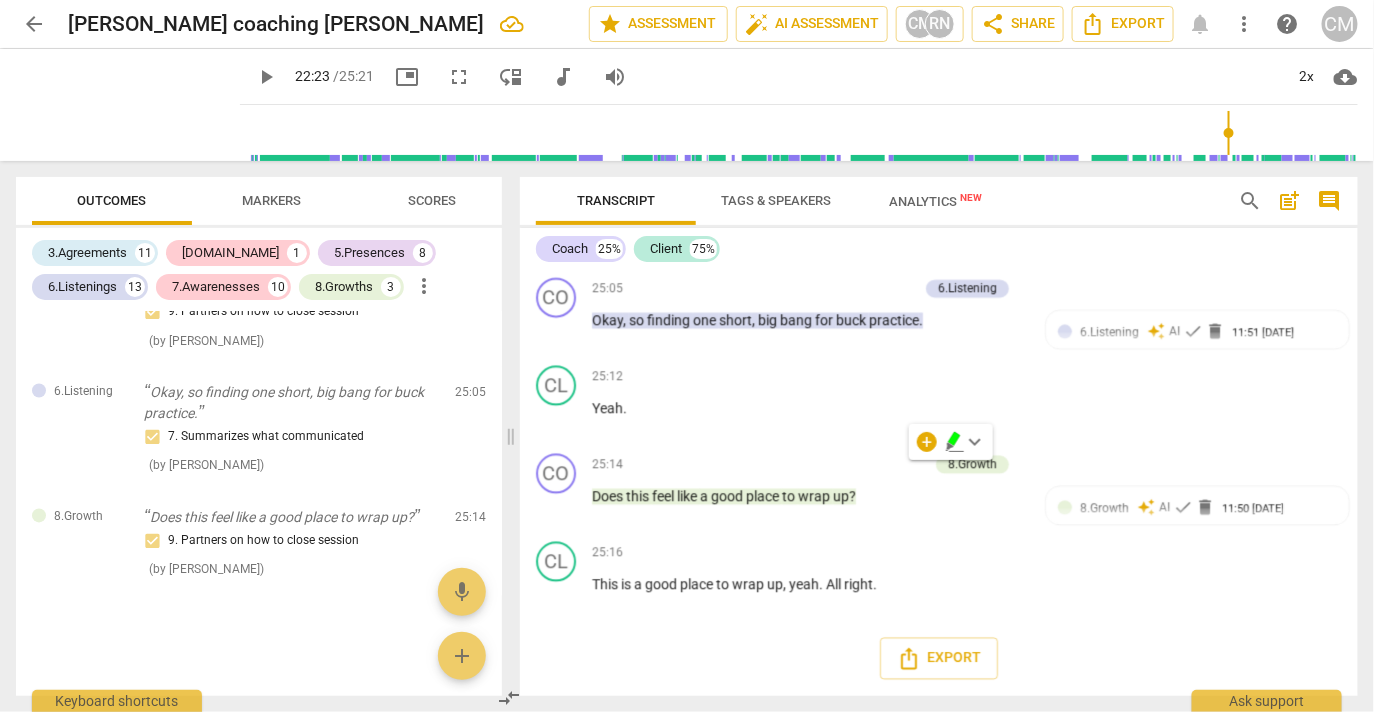 click on "Add competency" at bounding box center [961, -1346] 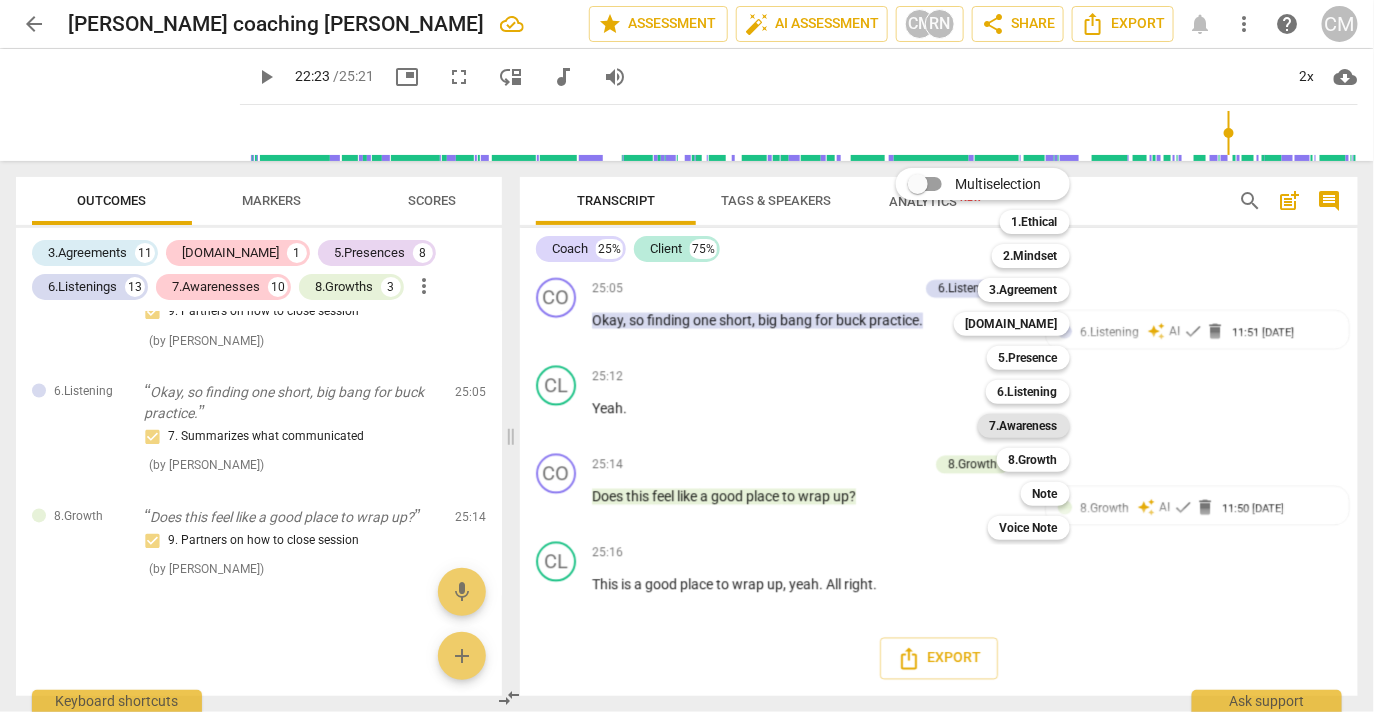 click on "7.Awareness" at bounding box center (1024, 426) 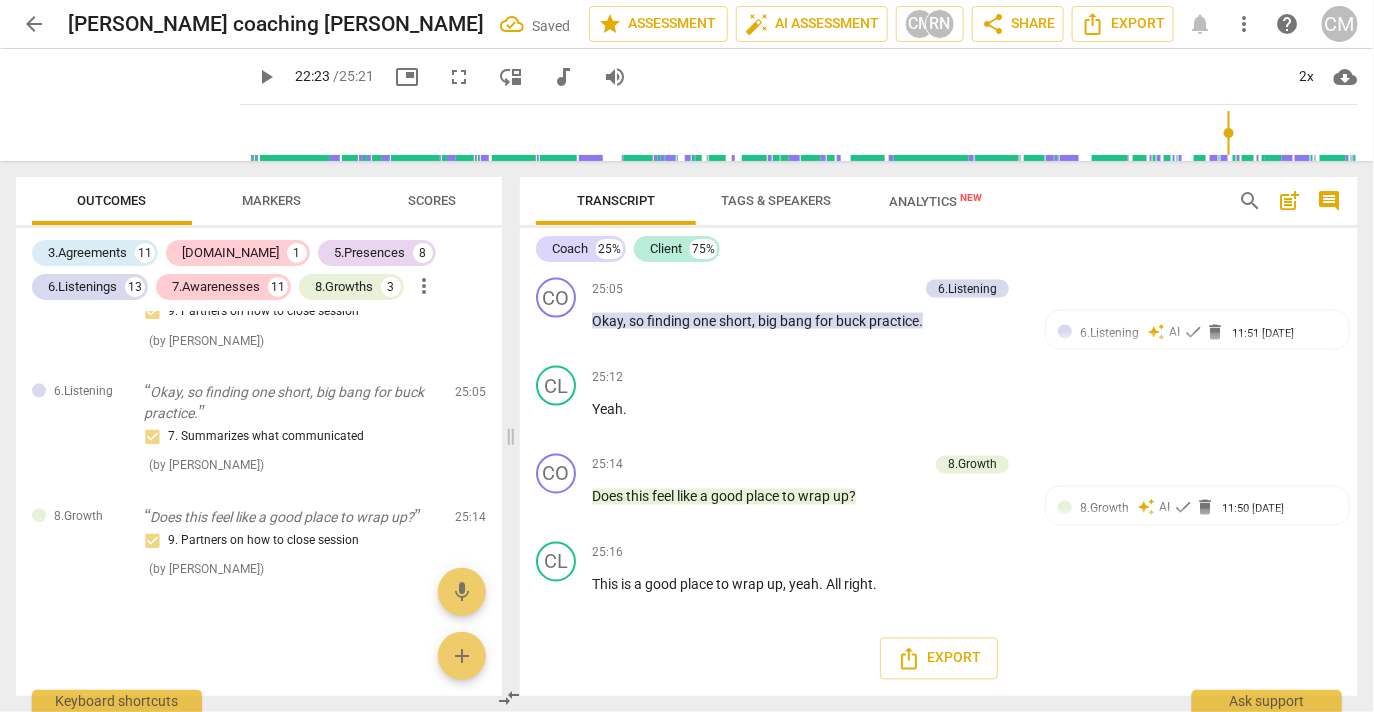 scroll, scrollTop: 12381, scrollLeft: 0, axis: vertical 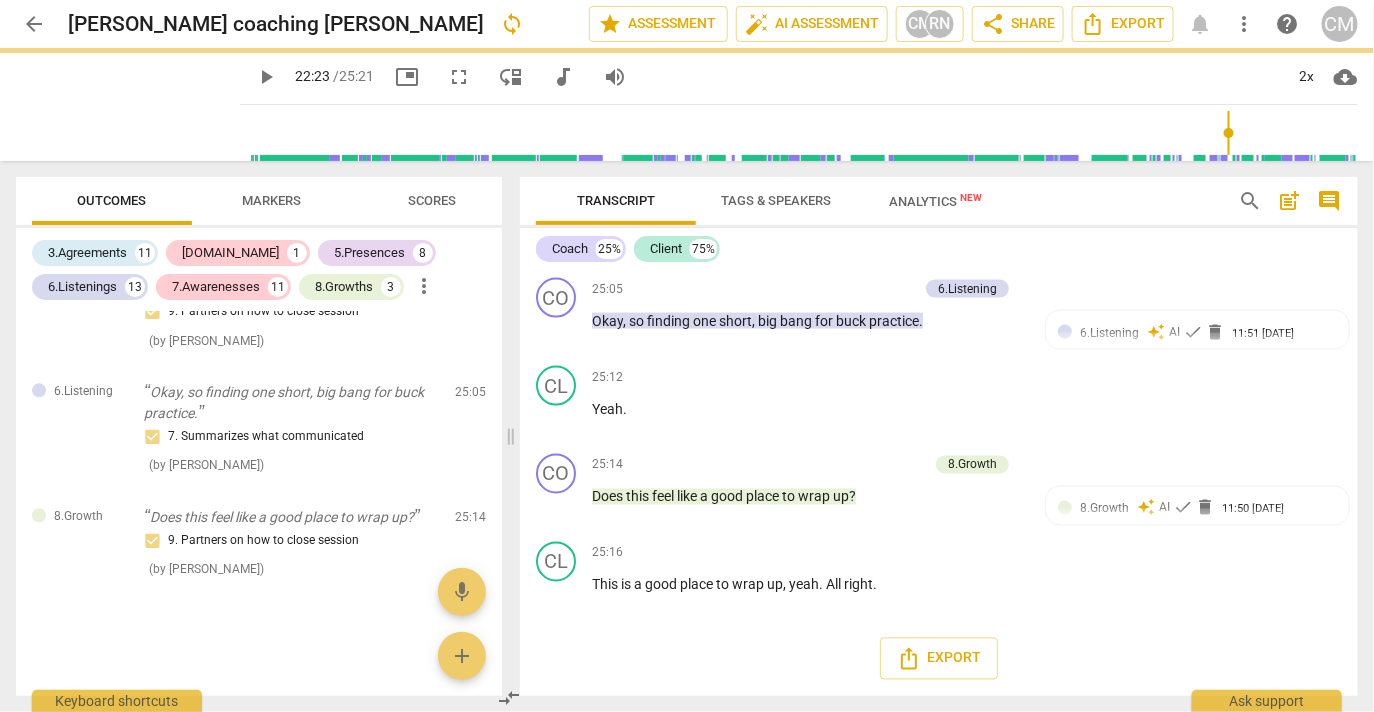 click on "play_arrow" at bounding box center (557, -1194) 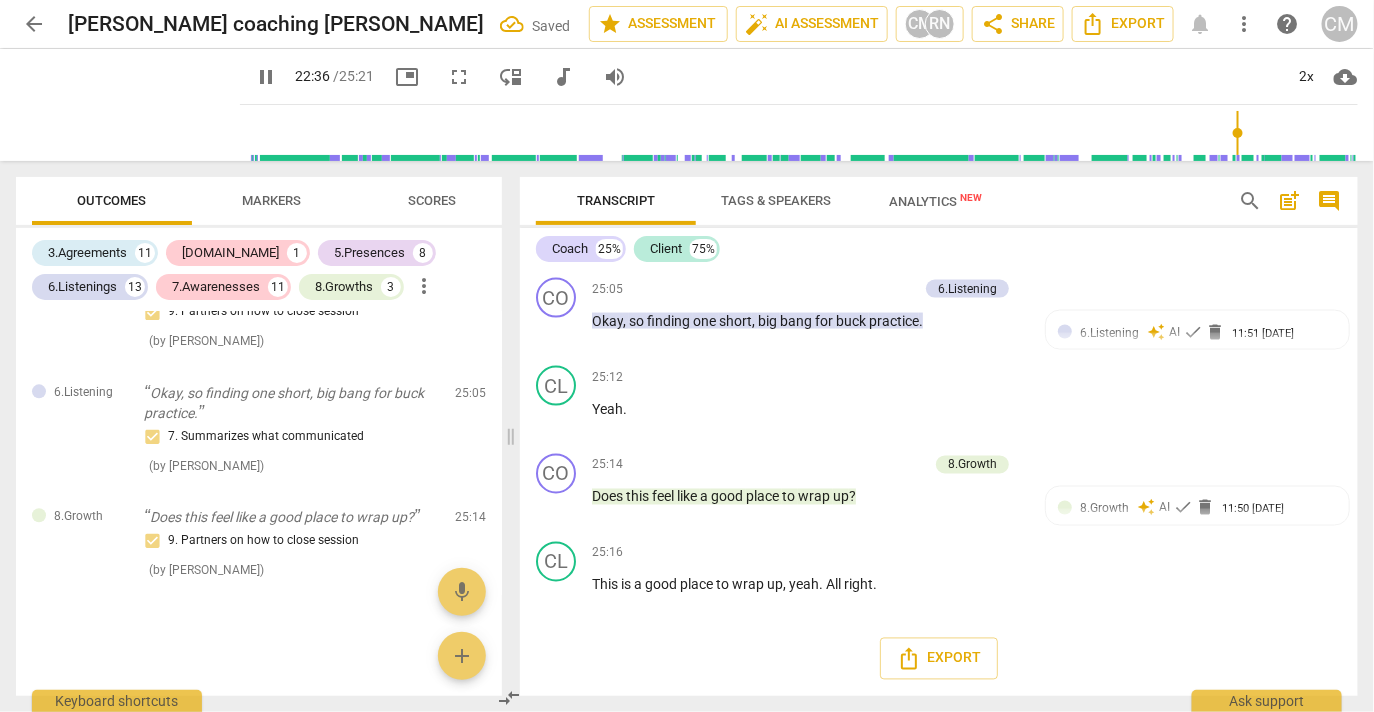 scroll, scrollTop: 12211, scrollLeft: 0, axis: vertical 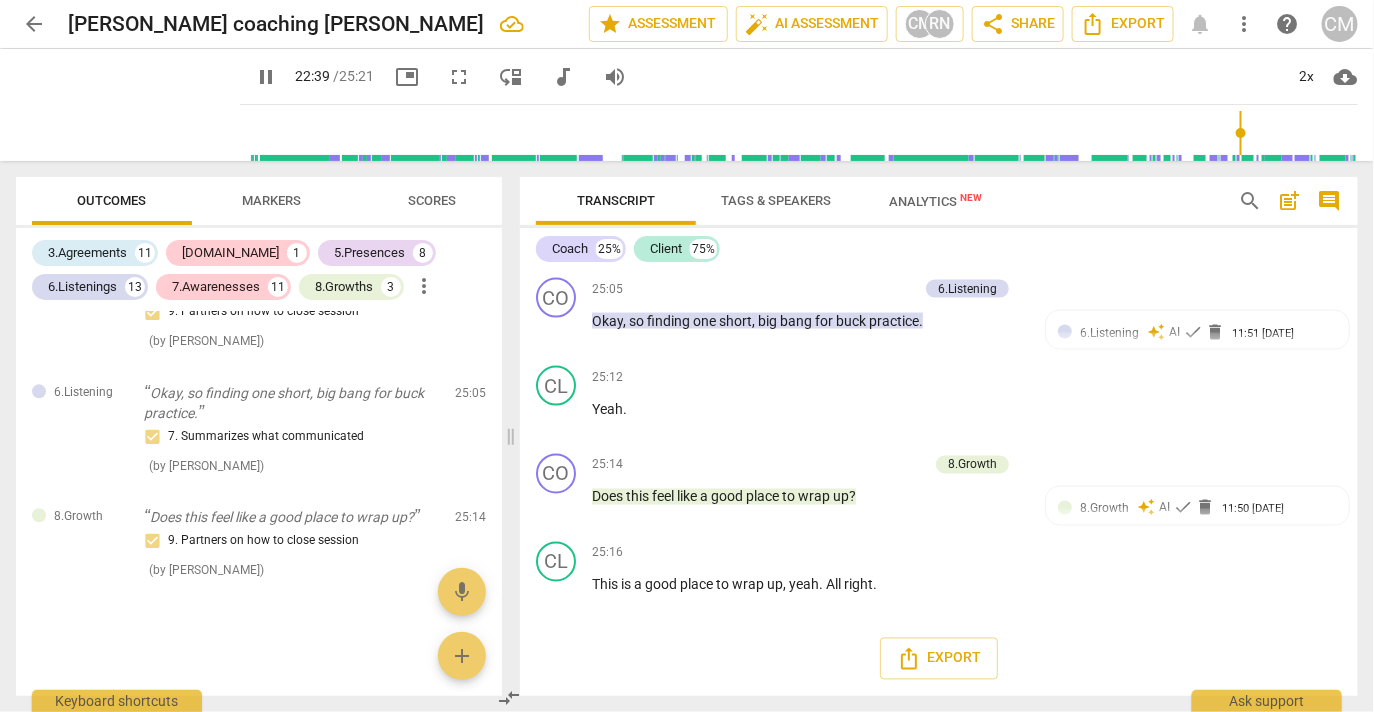 click on "pause" at bounding box center (557, -1106) 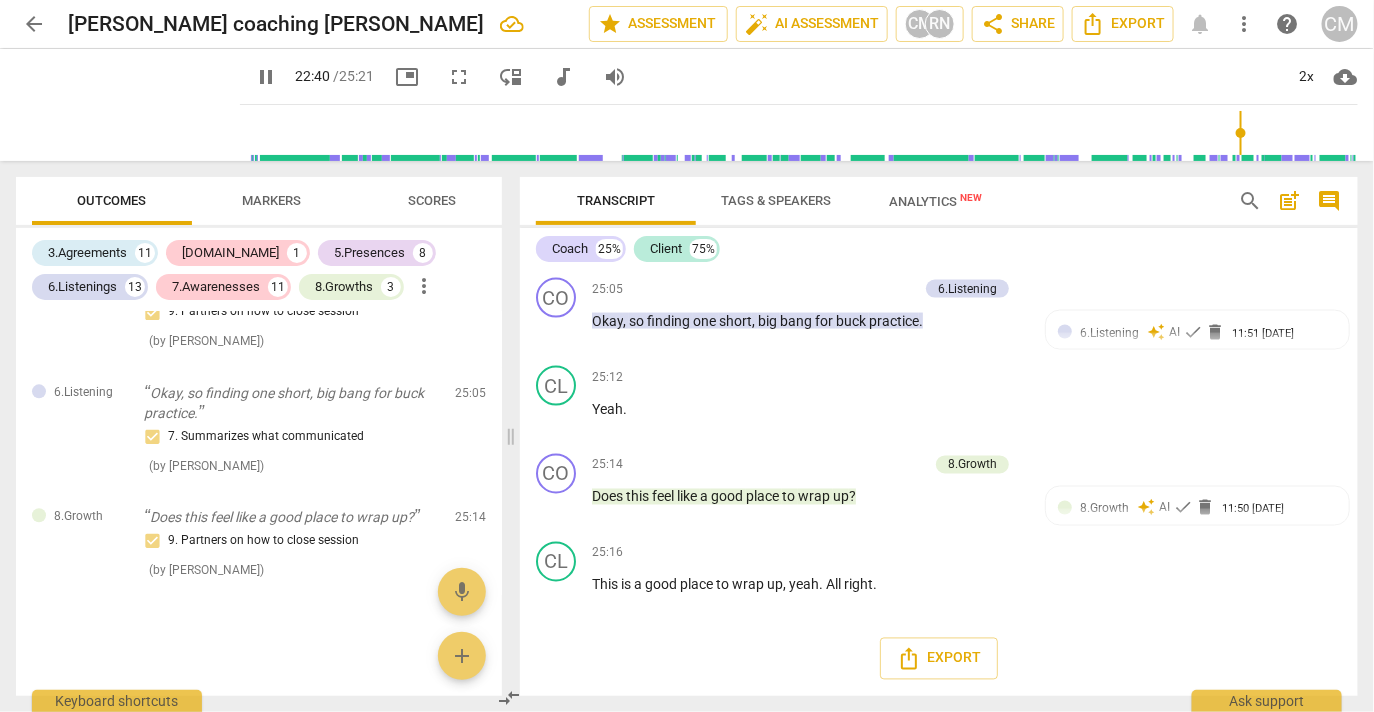 type on "1361" 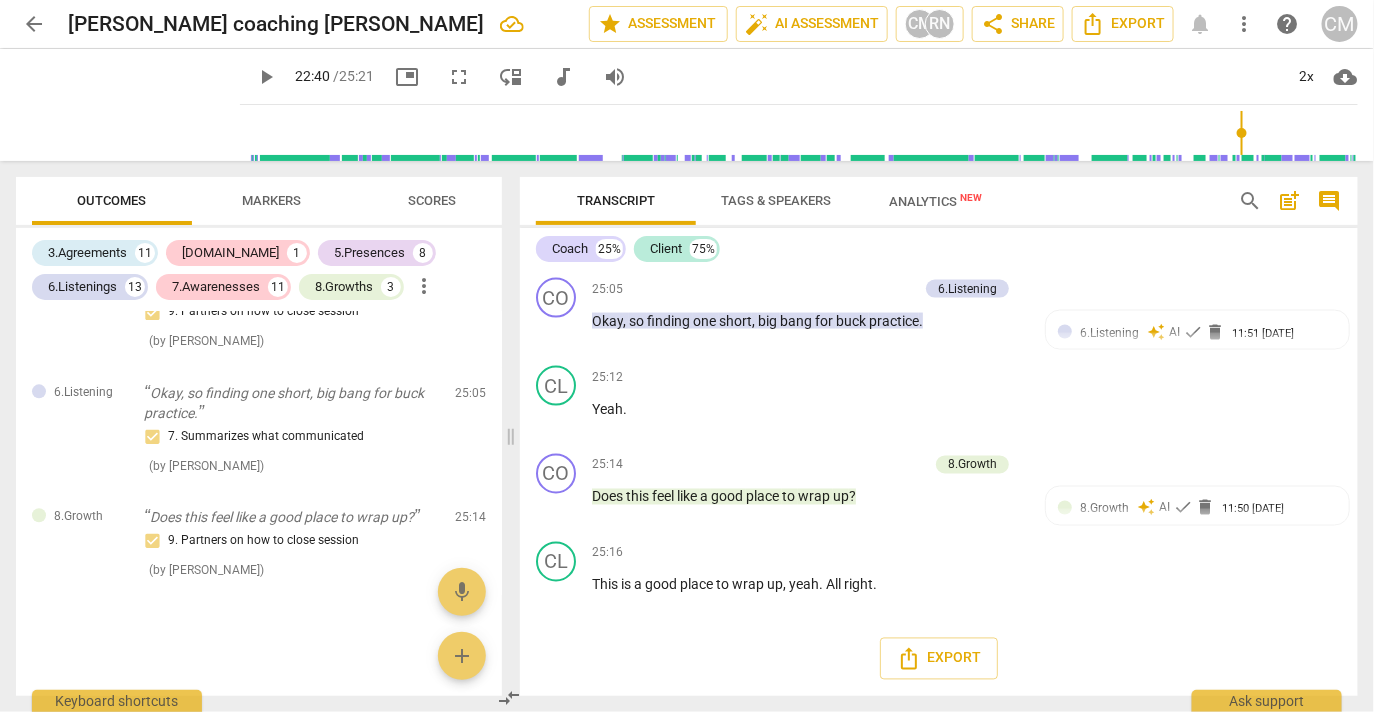 drag, startPoint x: 760, startPoint y: 544, endPoint x: 800, endPoint y: 479, distance: 76.321686 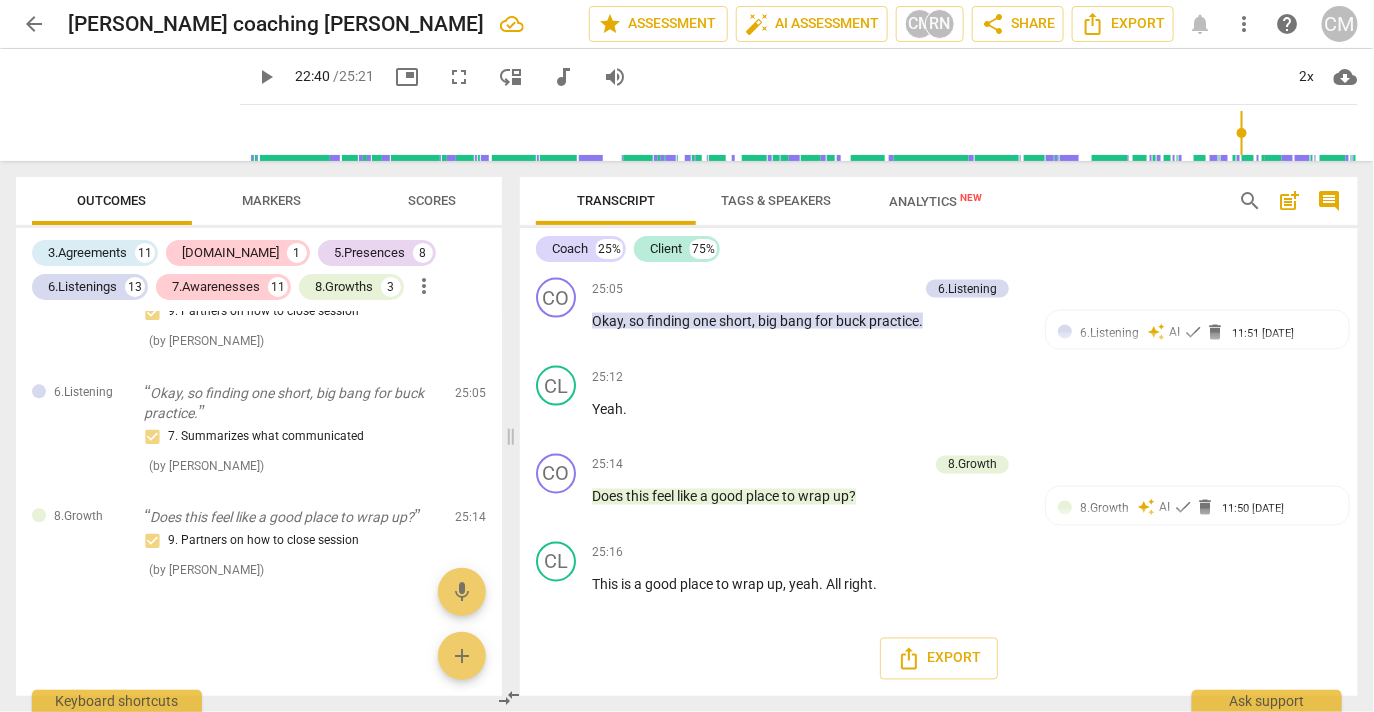 click on "CO play_arrow pause 22:35 + Add competency keyboard_arrow_right Um ,   is   there   one   habit   of   practice   that   you're   particularly   drawn   to ?" at bounding box center [939, -1123] 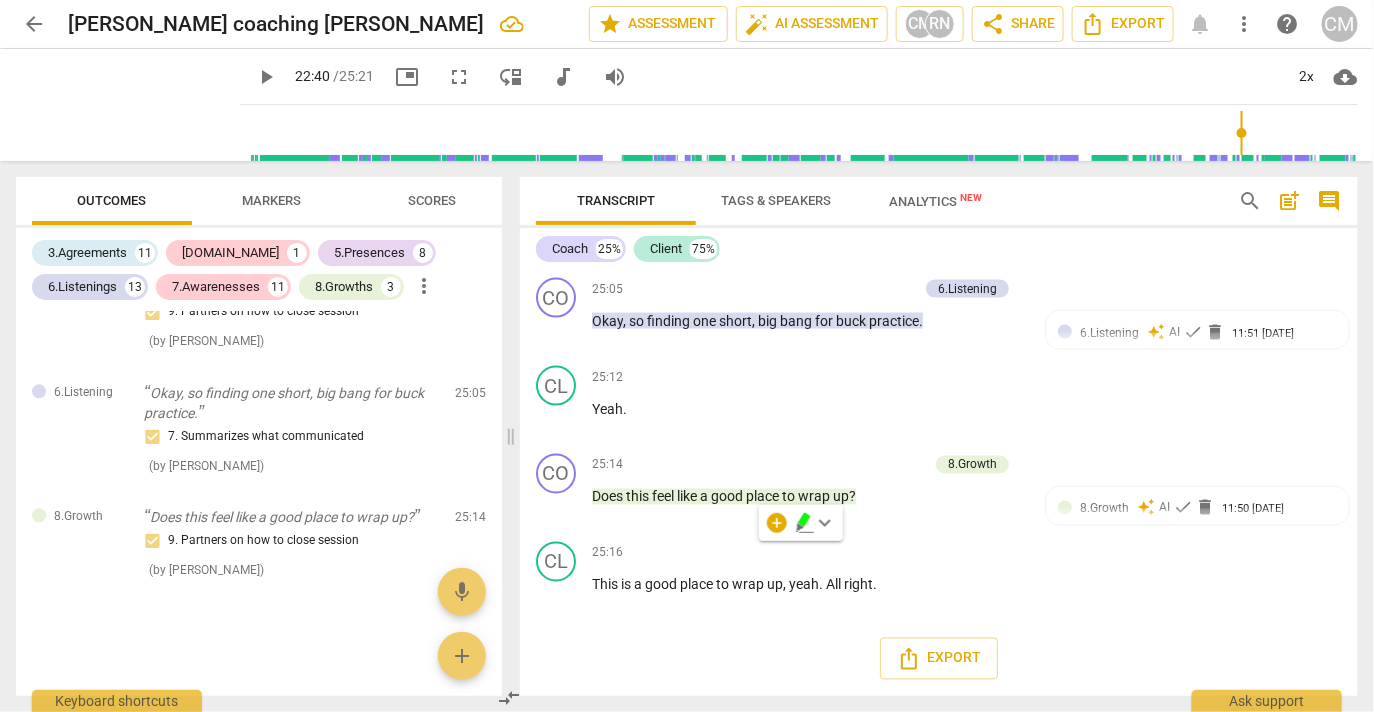 drag, startPoint x: 915, startPoint y: 469, endPoint x: 927, endPoint y: 473, distance: 12.649111 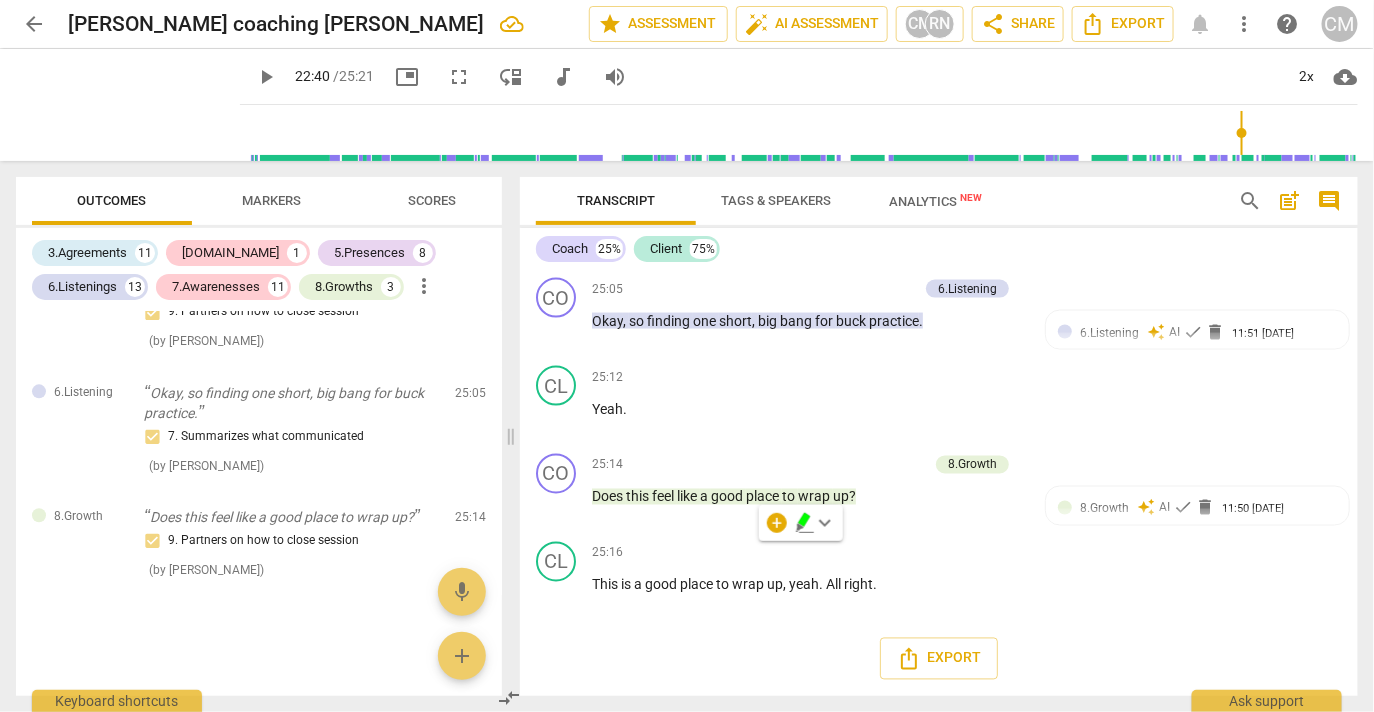 click on "CO play_arrow pause 22:35 + Add competency keyboard_arrow_right Um ,   is   there   one   habit   of   practice   that   you're   particularly   drawn   to ?" at bounding box center [939, -1123] 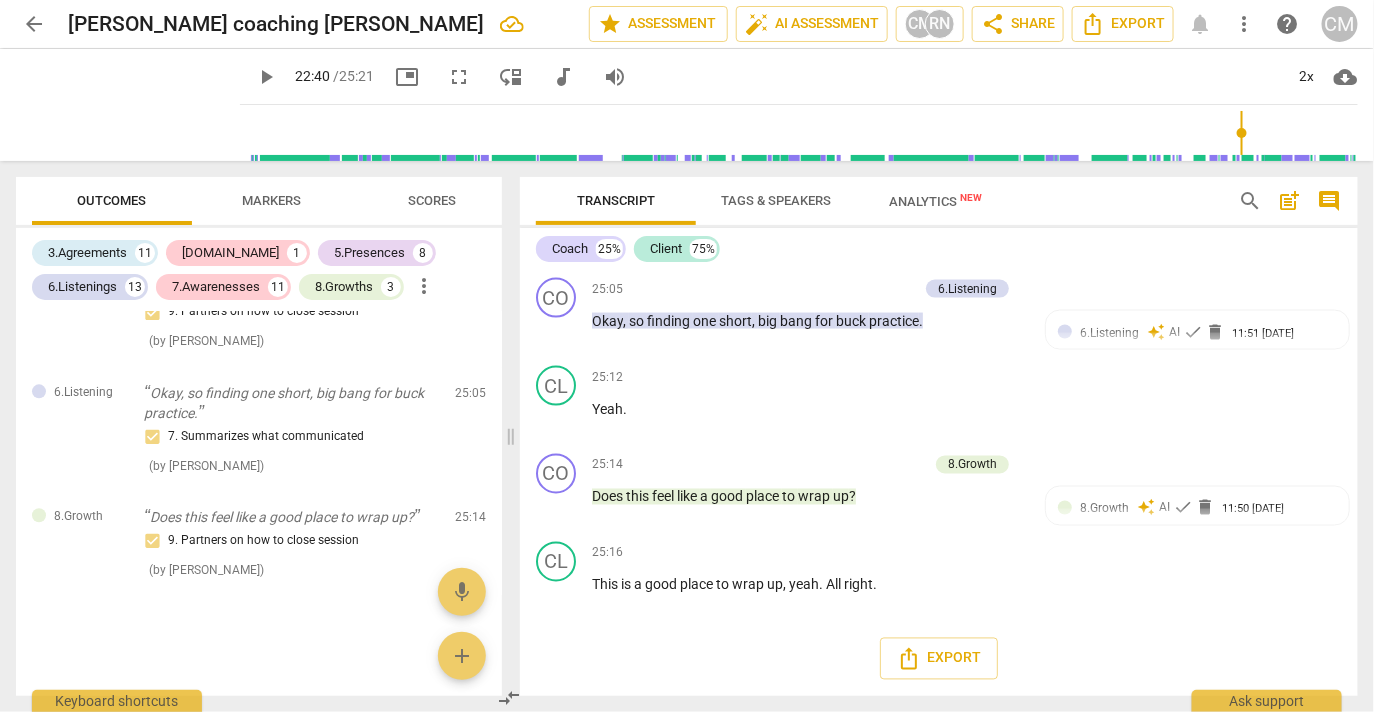 click on "Add competency" at bounding box center [961, -1147] 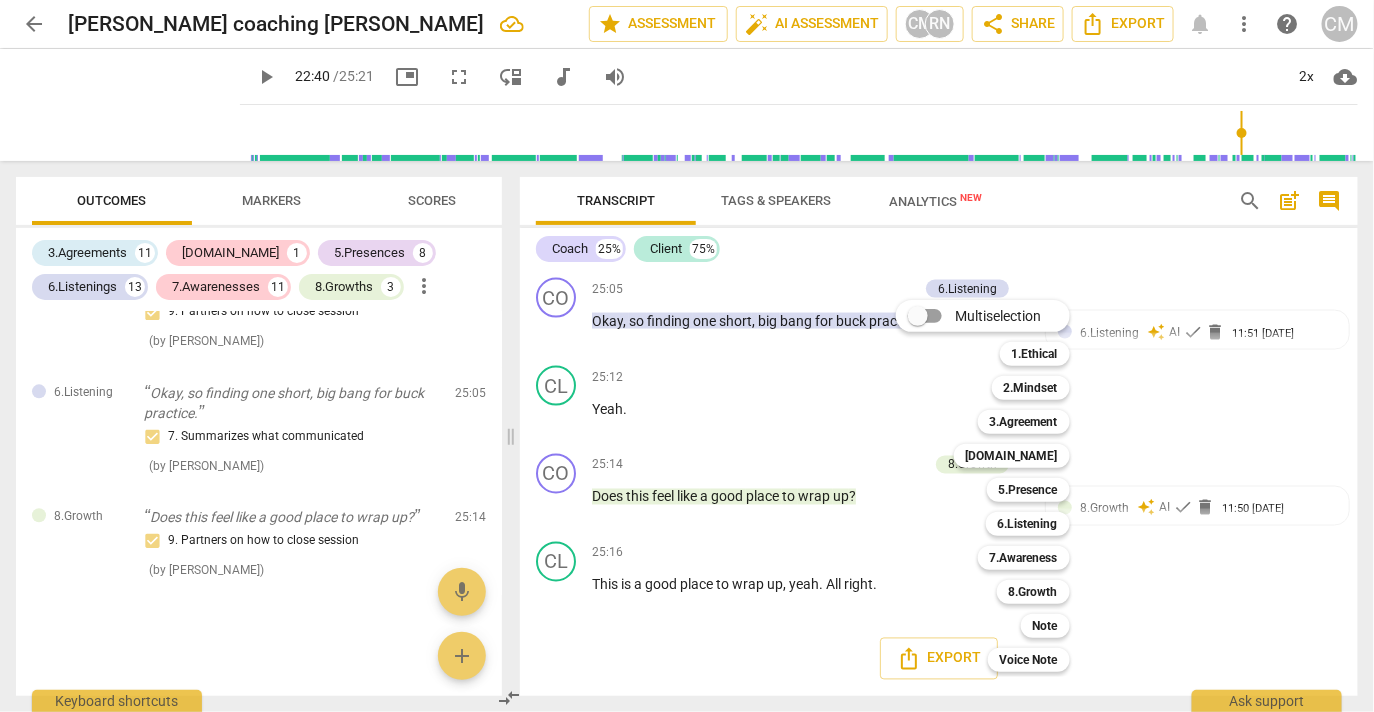 drag, startPoint x: 1075, startPoint y: 588, endPoint x: 1082, endPoint y: 573, distance: 16.552946 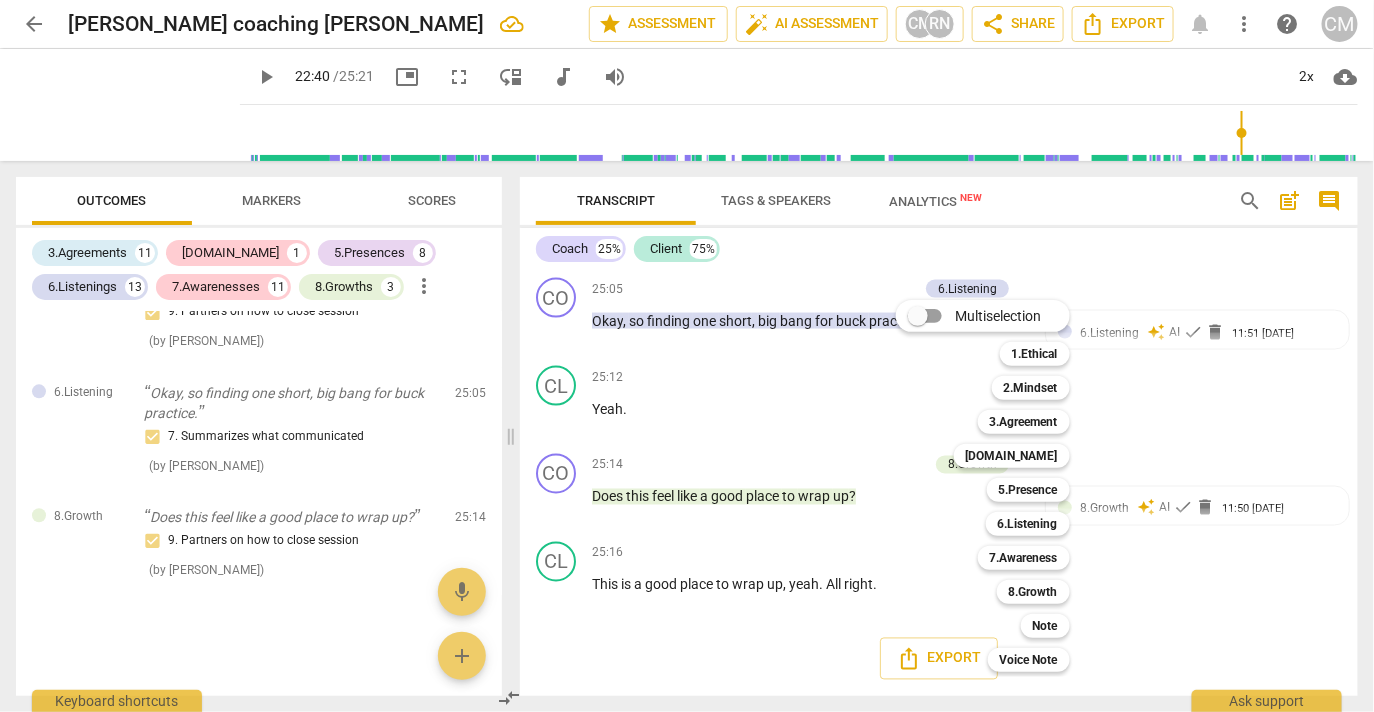 click on "8.Growth" at bounding box center (1033, 592) 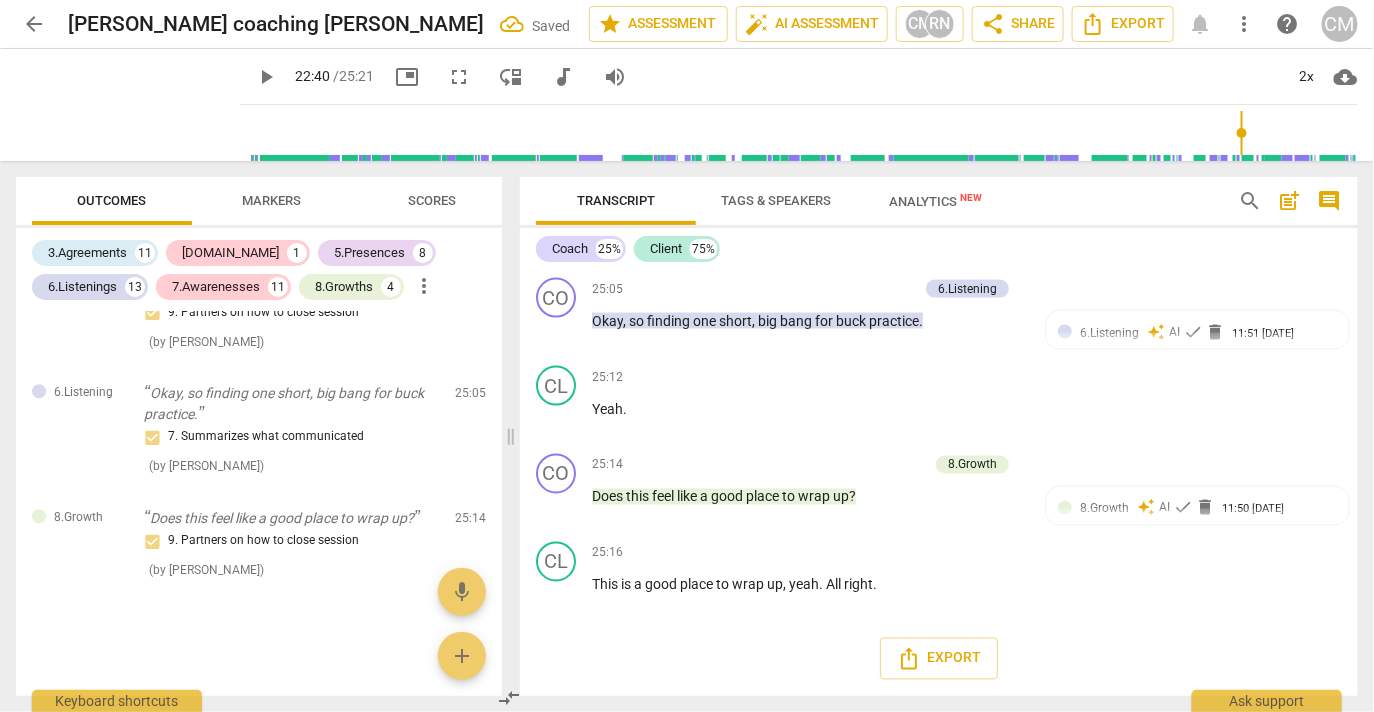scroll, scrollTop: 12605, scrollLeft: 0, axis: vertical 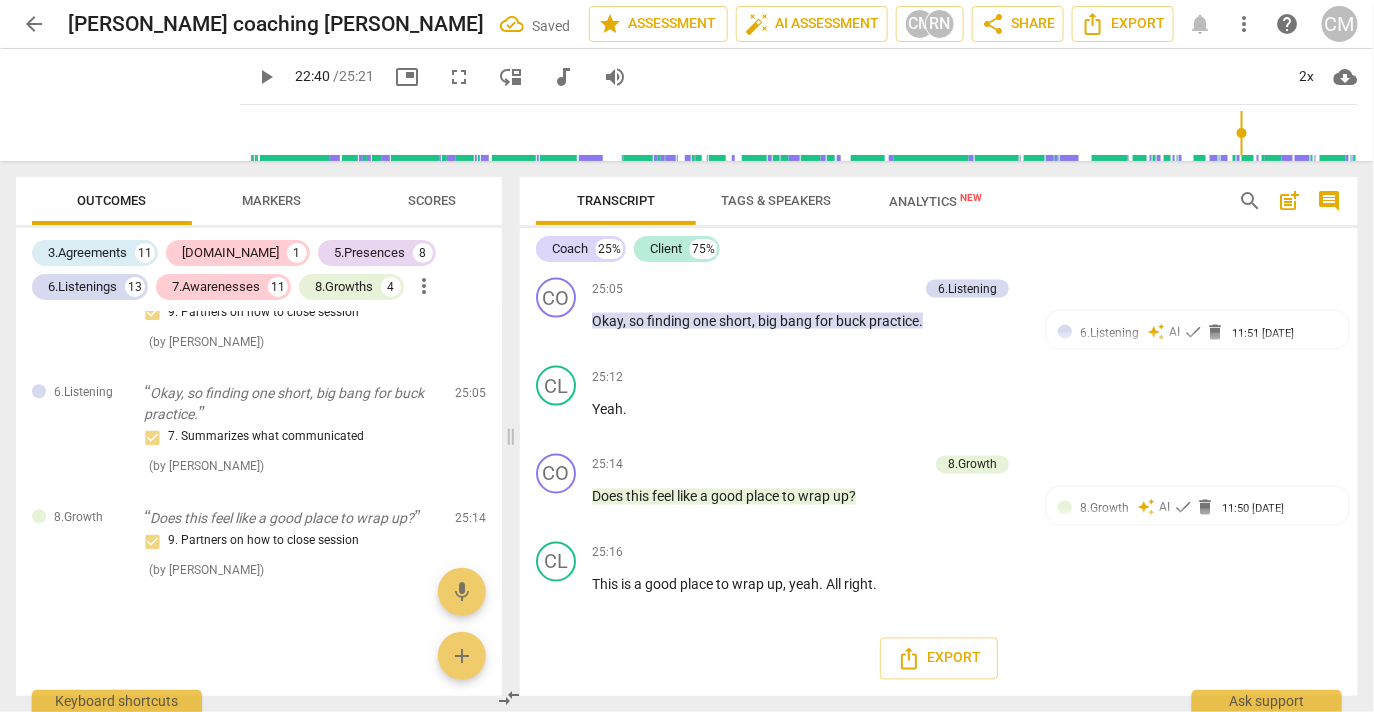 click on "2. Invites to state learning about themself" at bounding box center [1050, -1039] 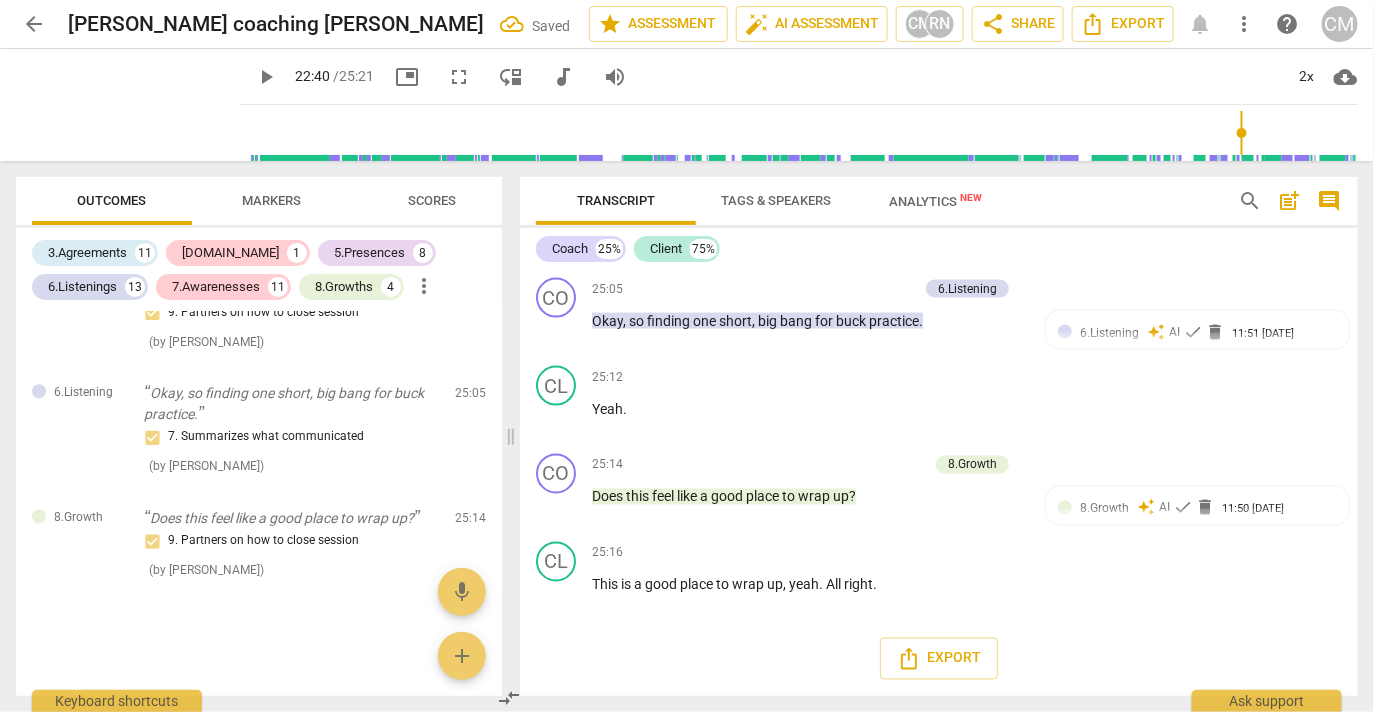click on "2. Invites to state learning about themself" at bounding box center [1050, -1039] 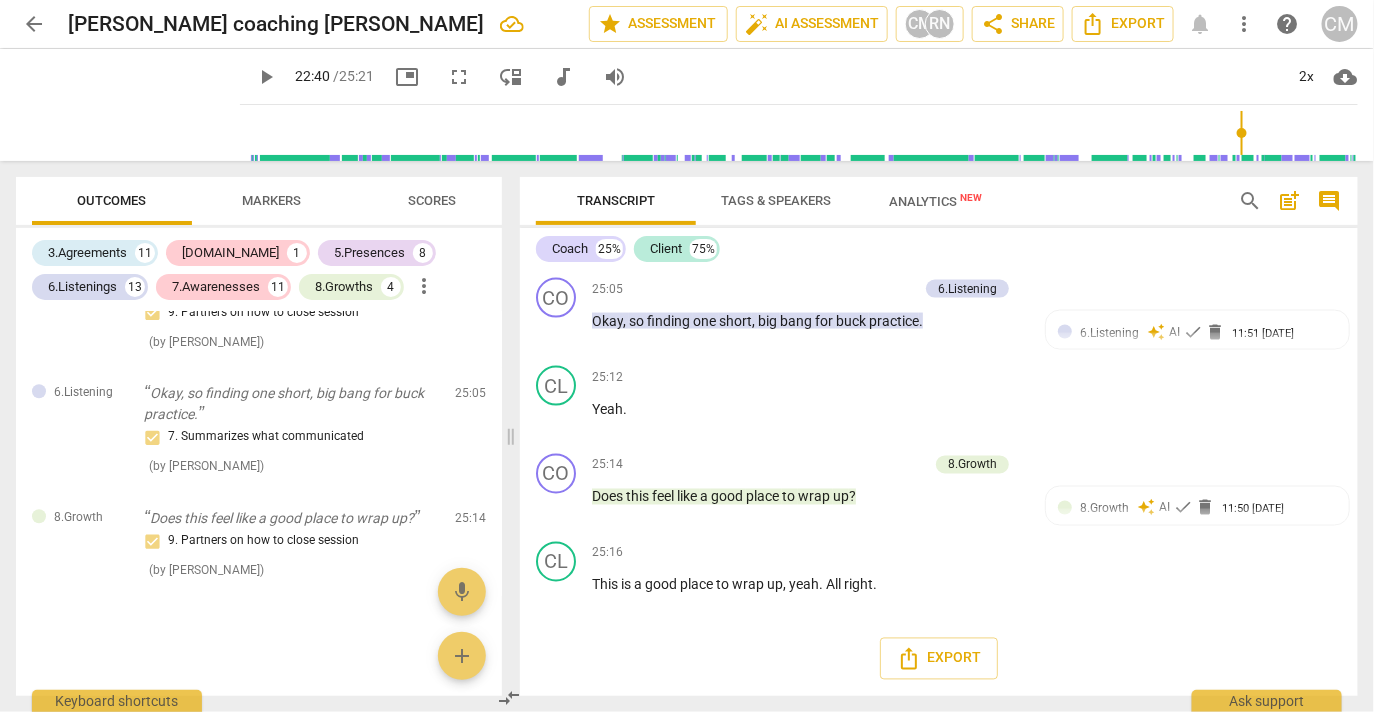 click on "2. Invites to state learning about themself" at bounding box center (1050, -1039) 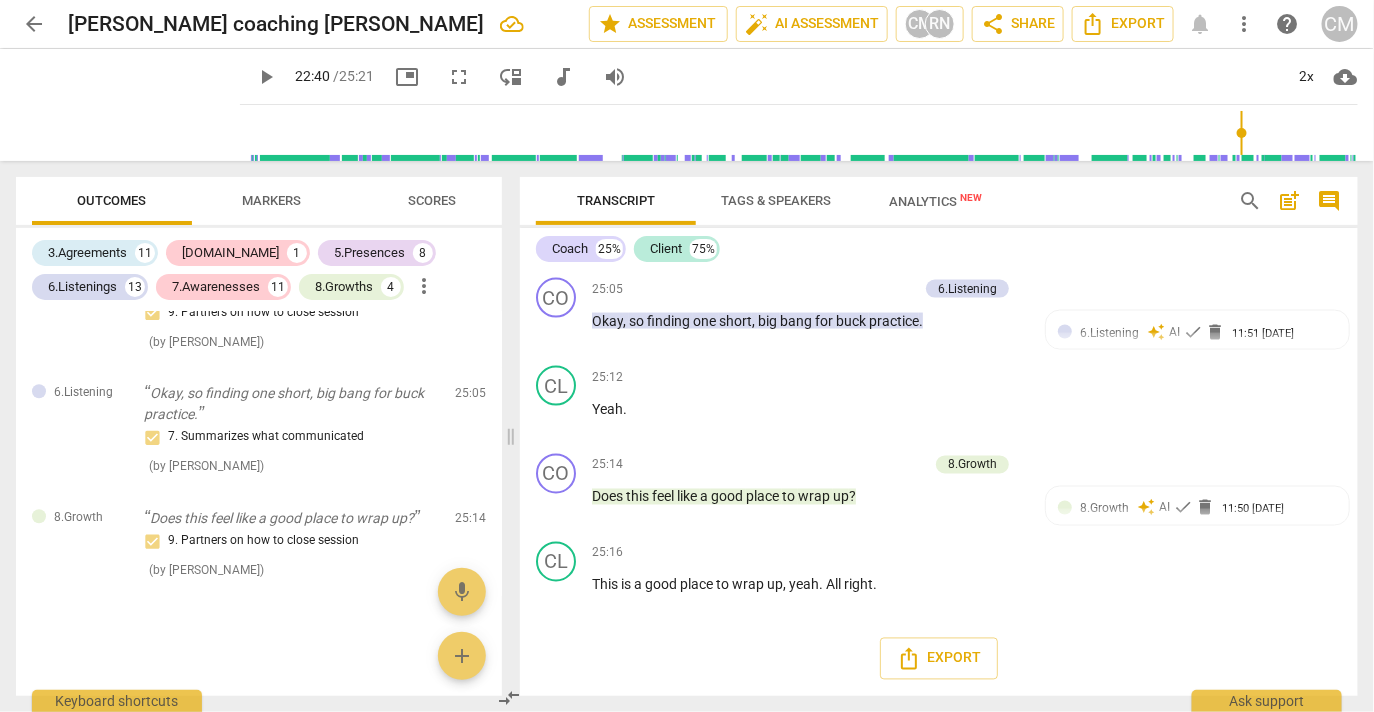 checkbox on "false" 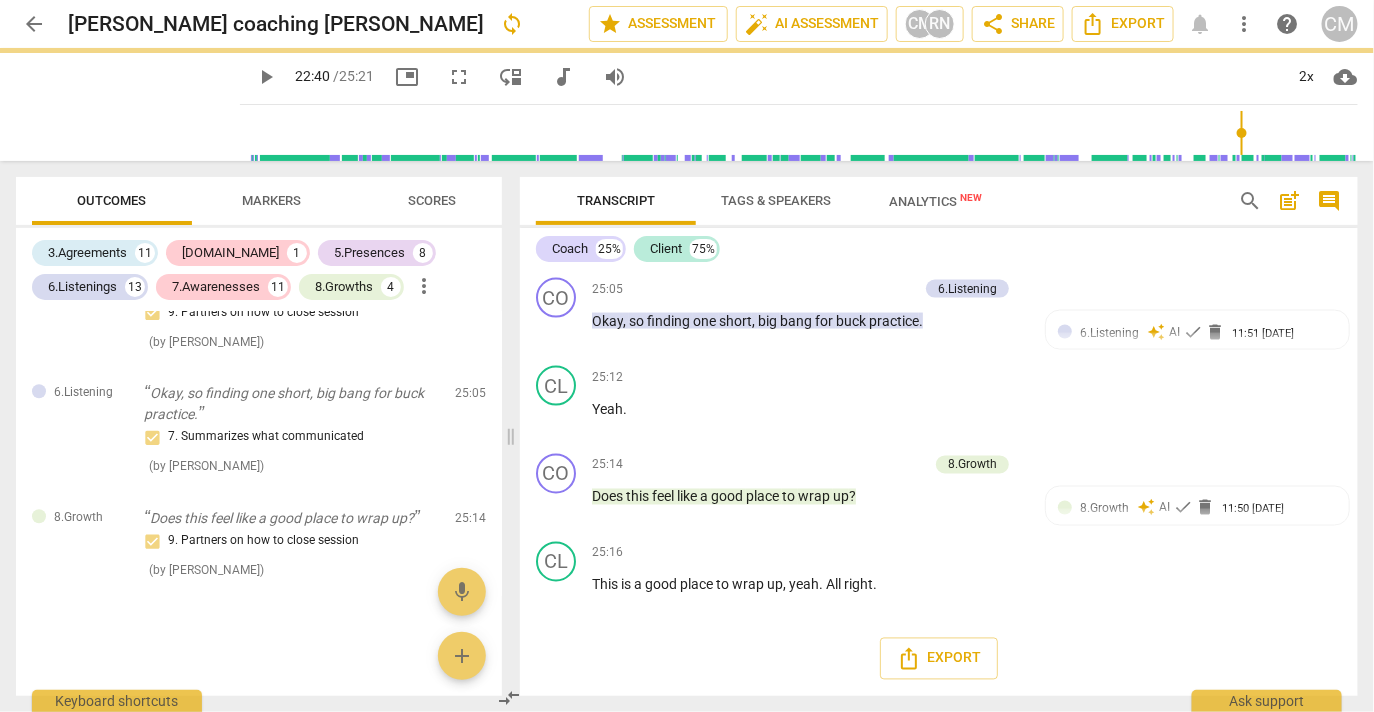 drag, startPoint x: 1047, startPoint y: 473, endPoint x: 1113, endPoint y: 448, distance: 70.5762 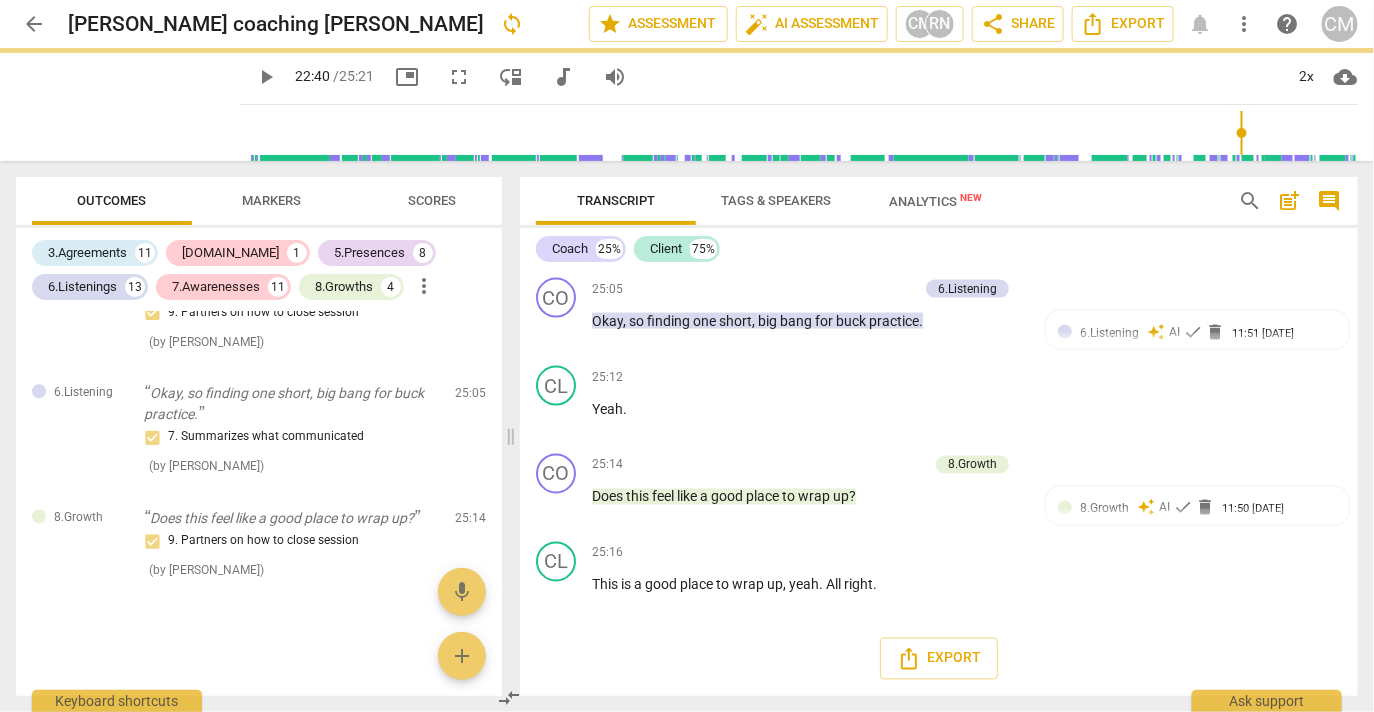 click on "4. Invites to consider new learning" at bounding box center [1050, -991] 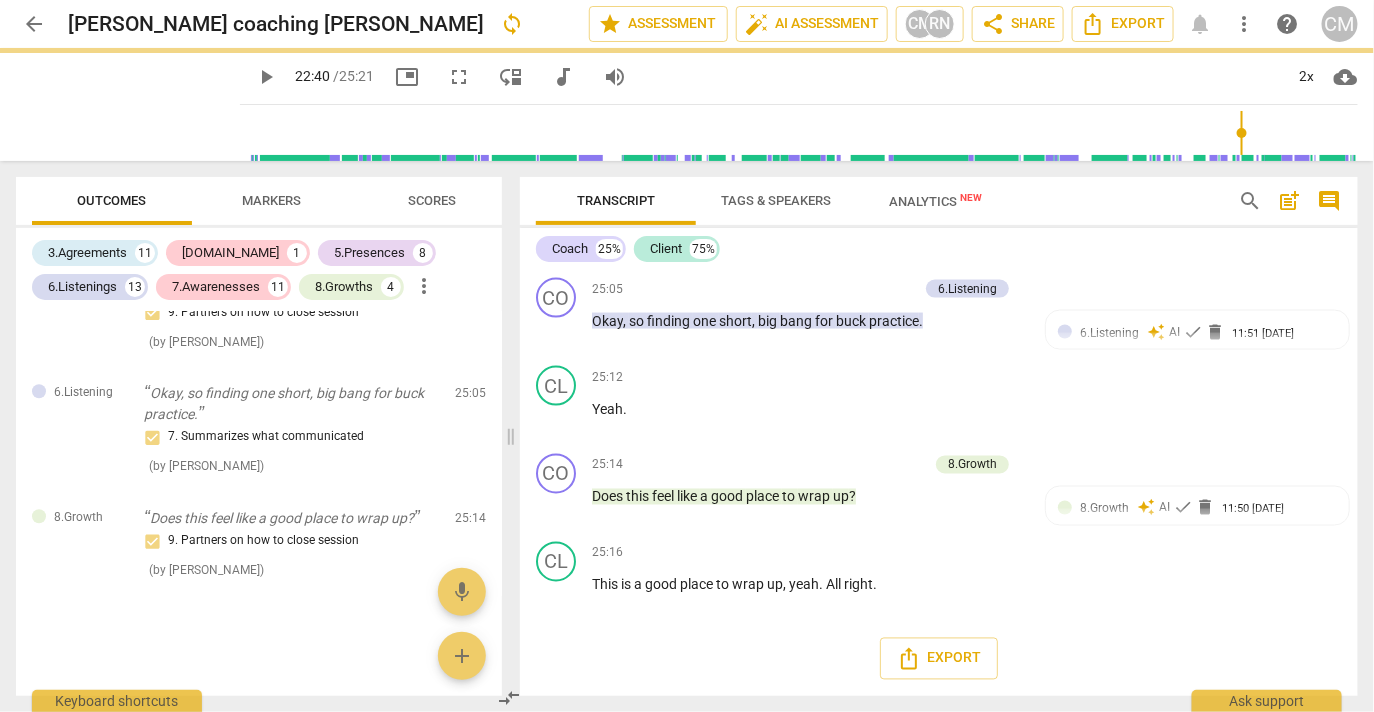 checkbox on "true" 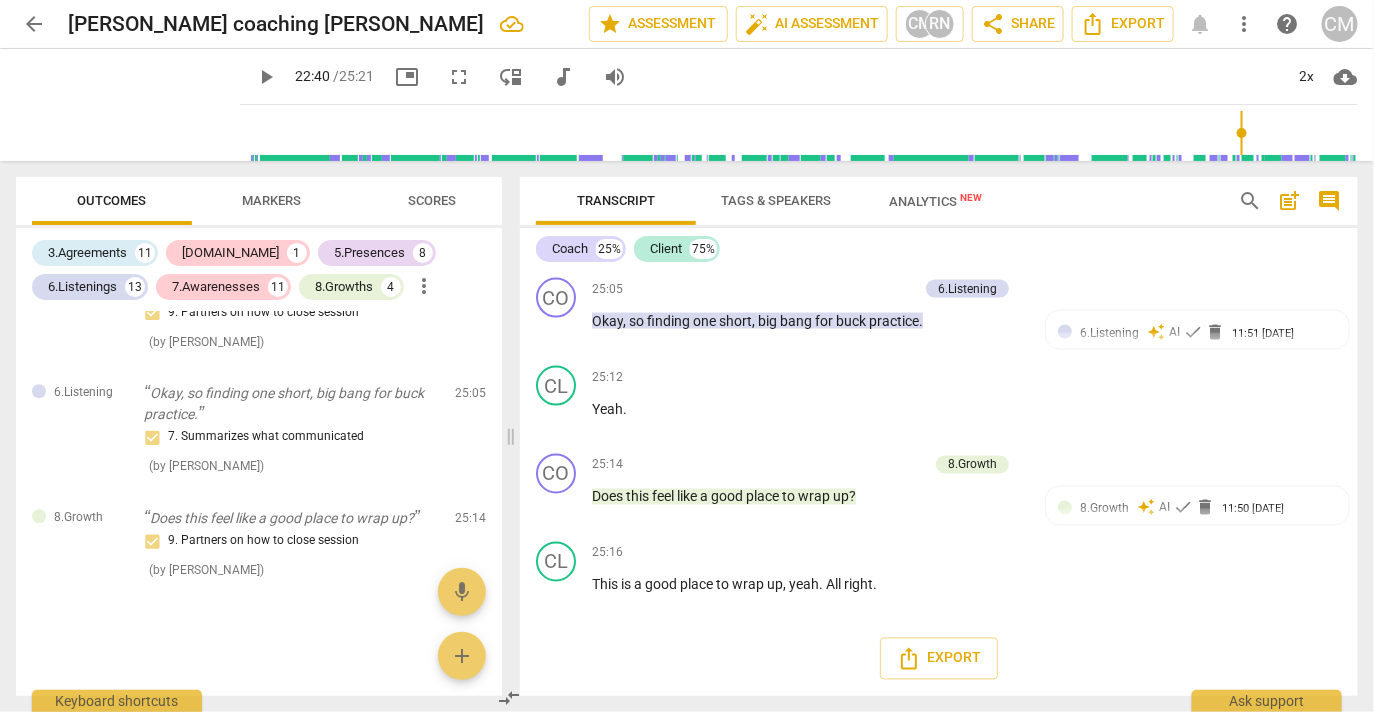 click on "play_arrow" at bounding box center [557, -996] 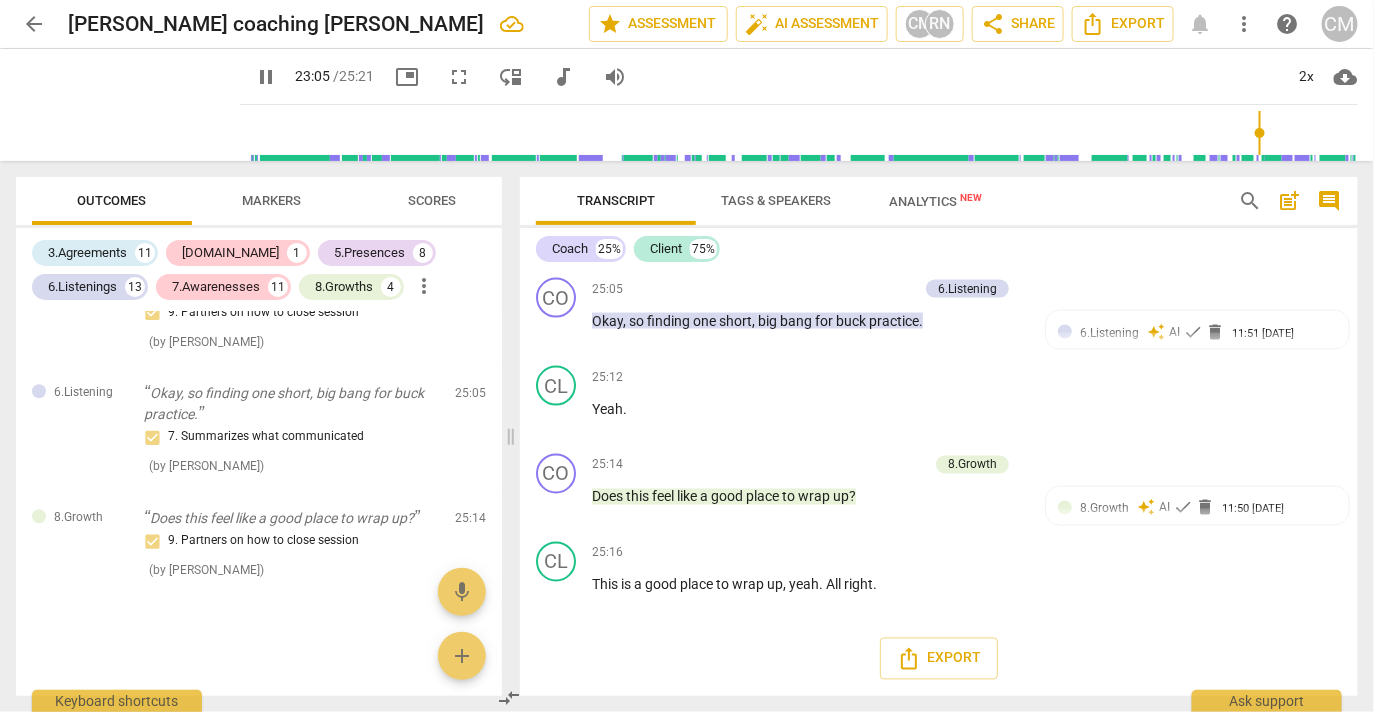 scroll, scrollTop: 12520, scrollLeft: 0, axis: vertical 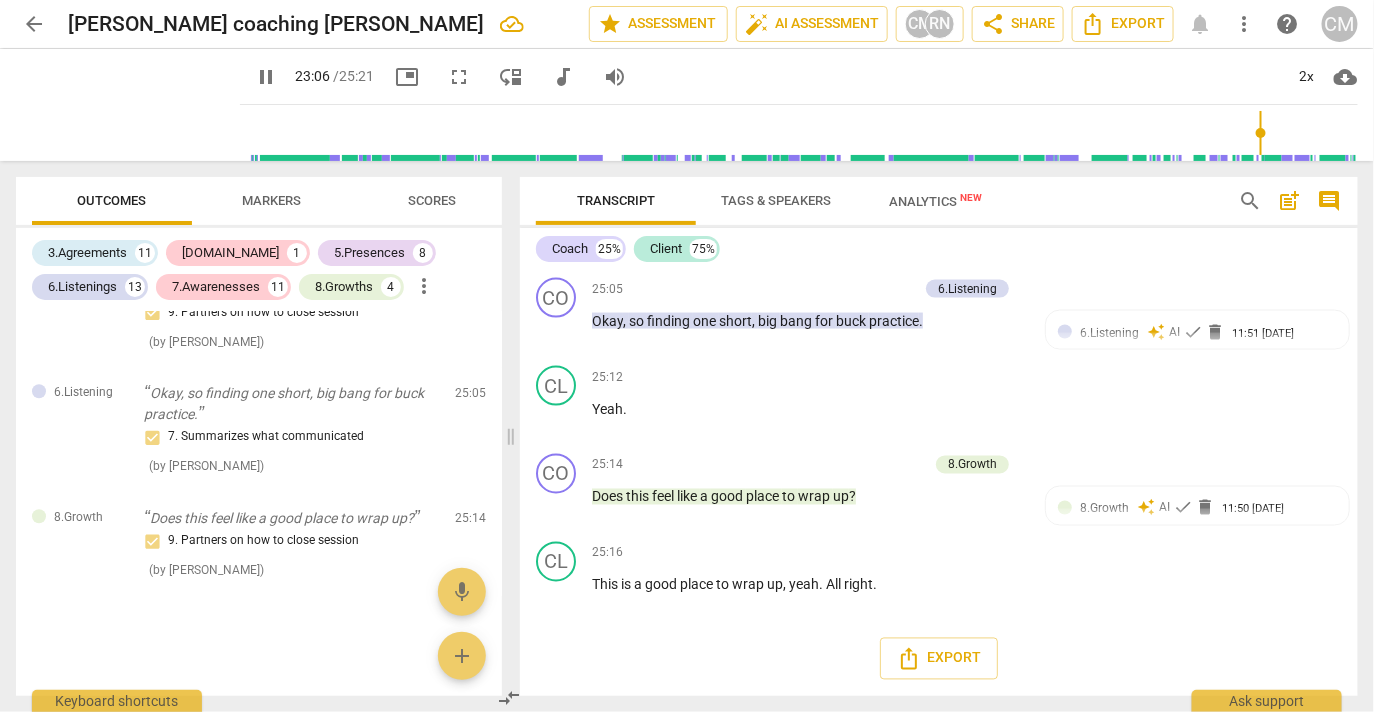 click on "pause" at bounding box center (557, -887) 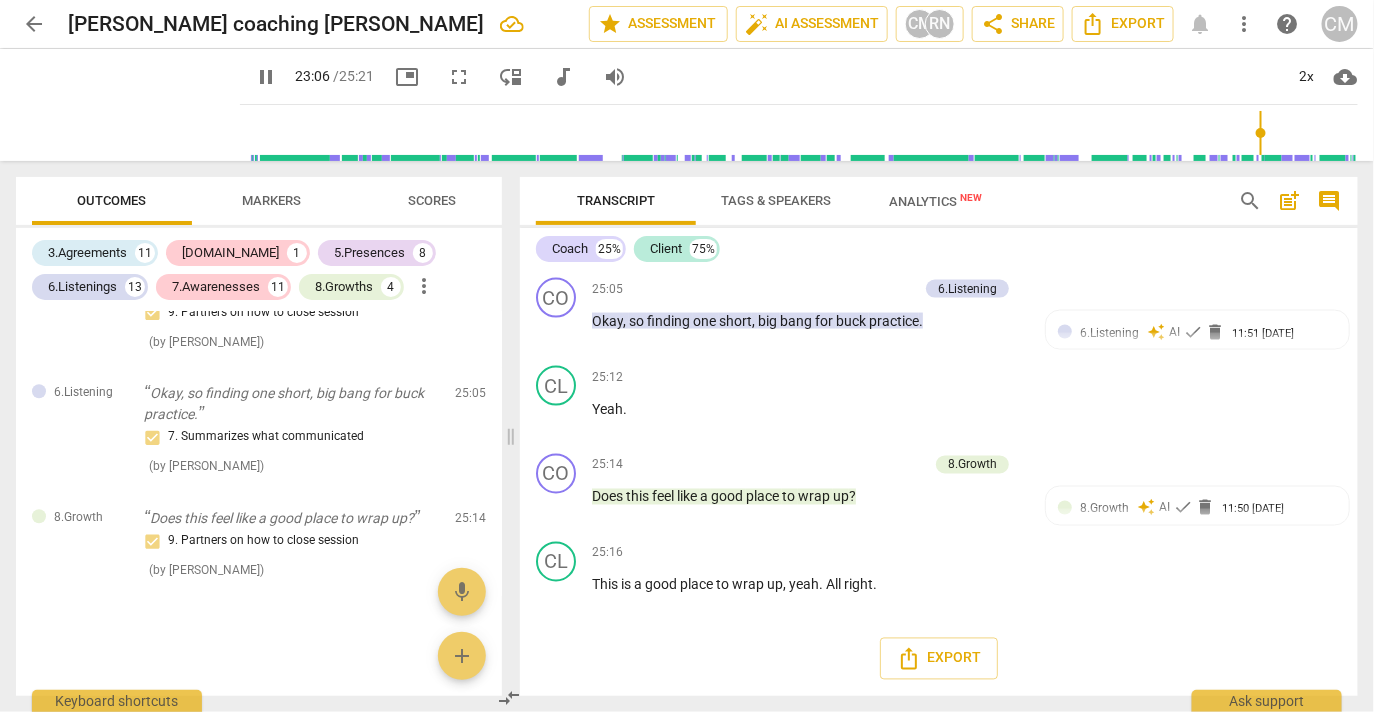 type on "1387" 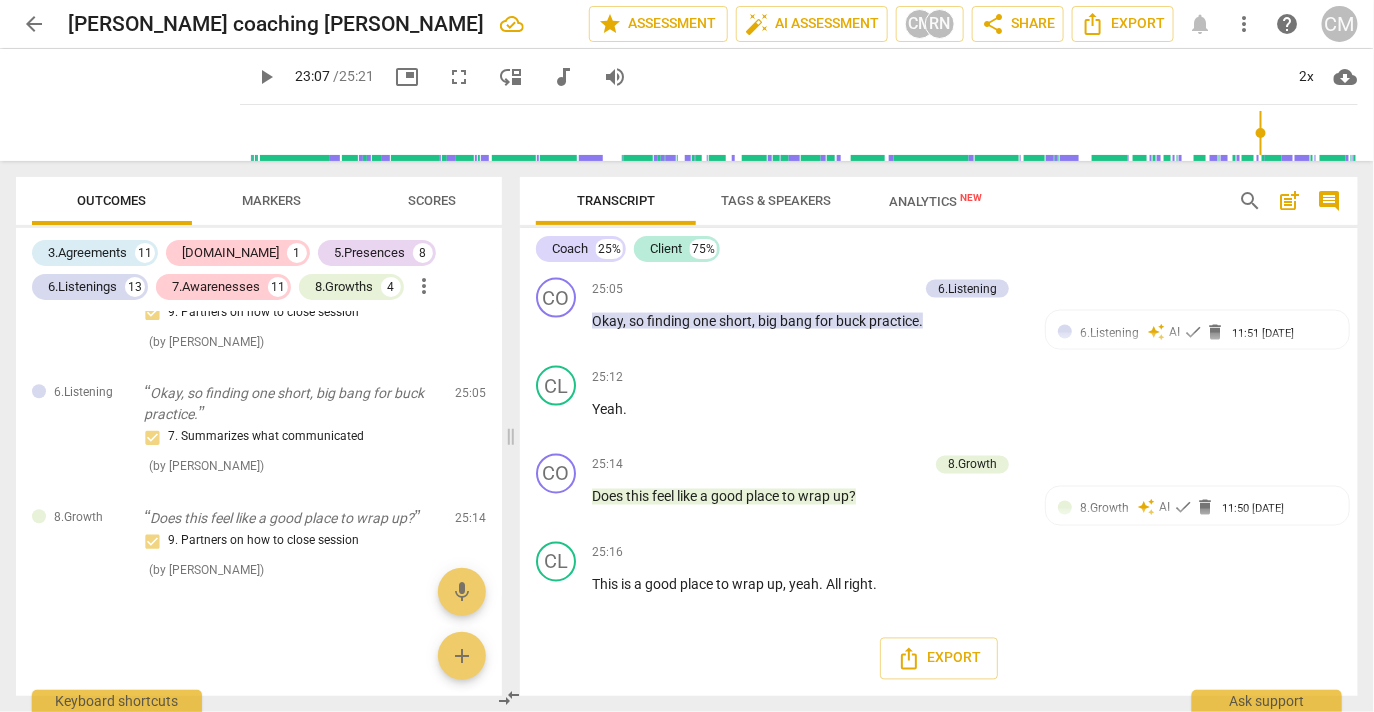 drag, startPoint x: 603, startPoint y: 518, endPoint x: 595, endPoint y: 485, distance: 33.955853 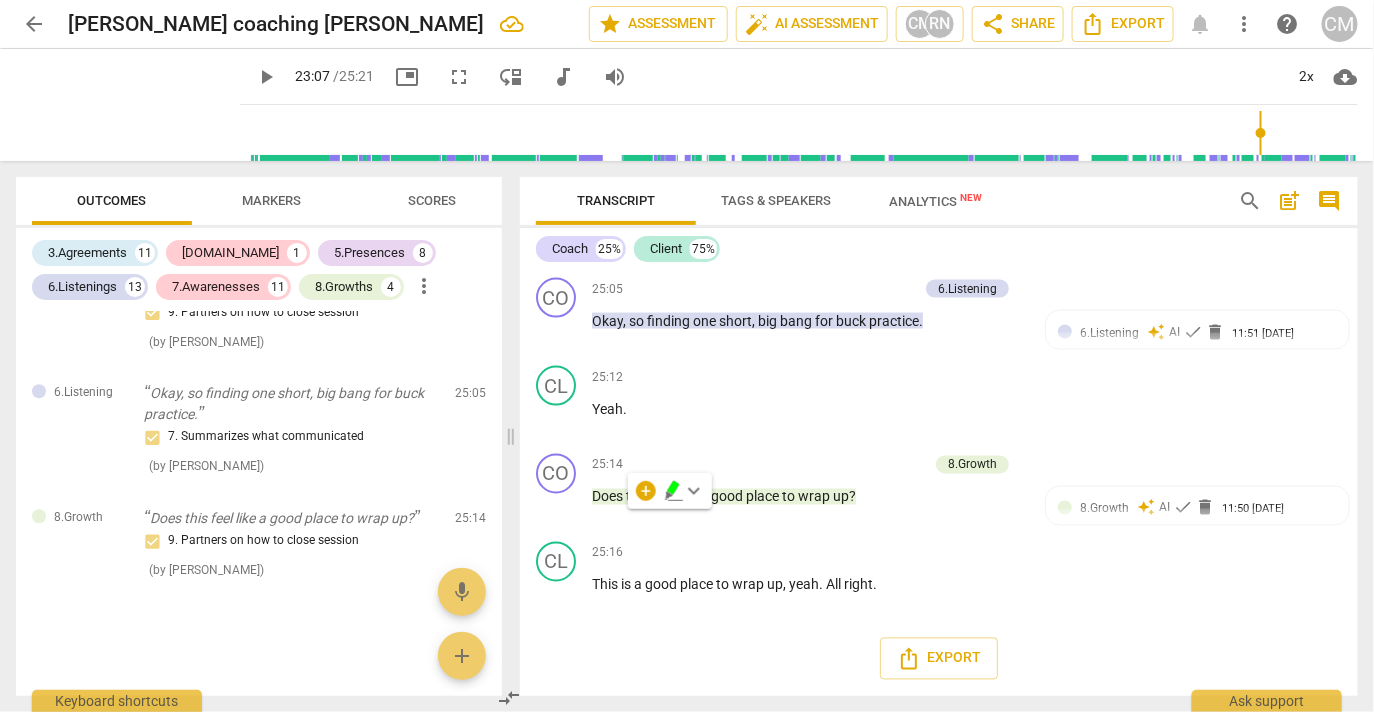 click on "+ Add competency" at bounding box center [949, -929] 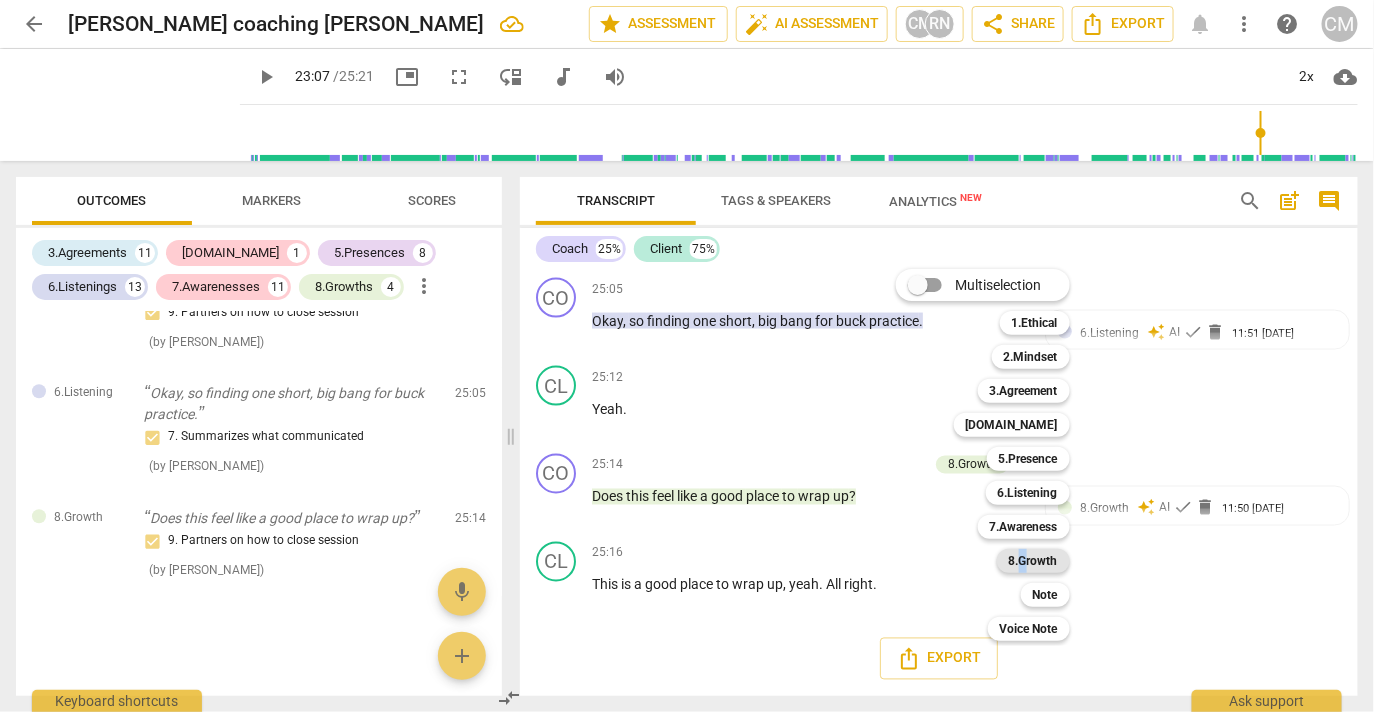 click on "8.Growth" at bounding box center [1033, 561] 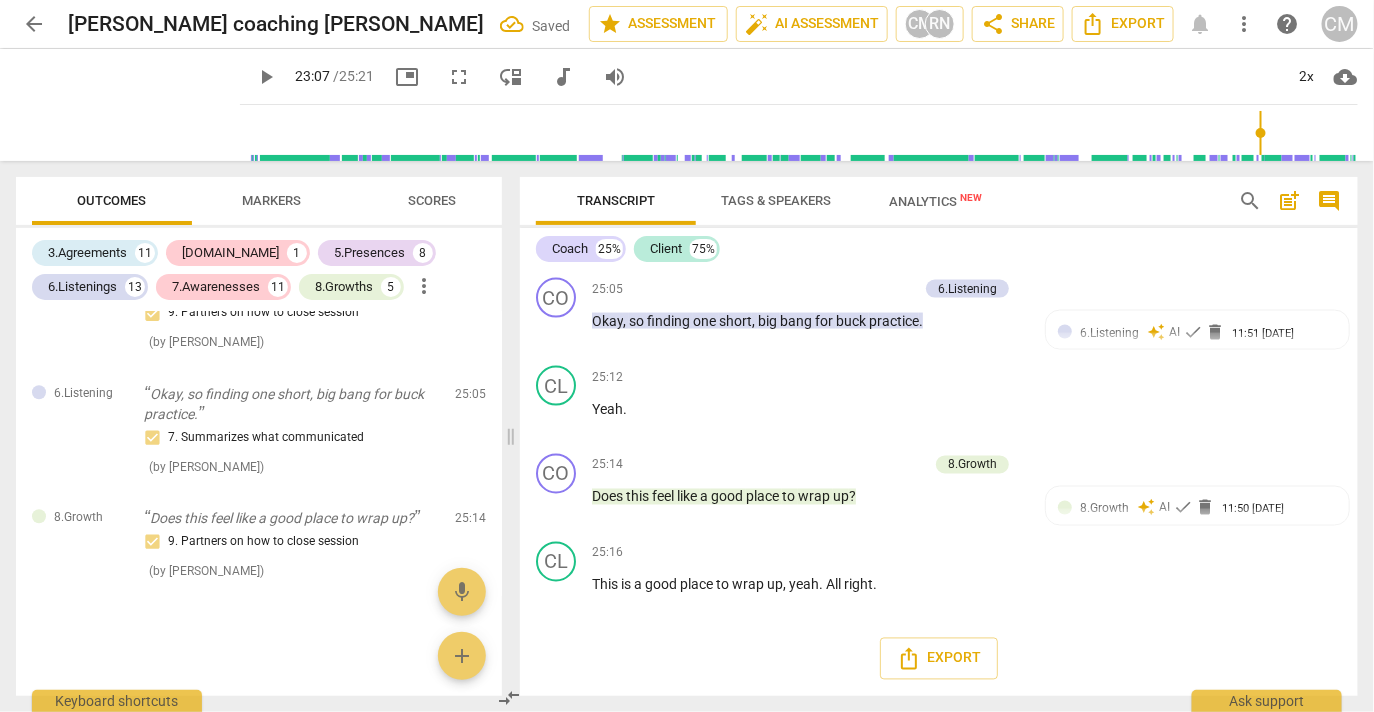 scroll, scrollTop: 12882, scrollLeft: 0, axis: vertical 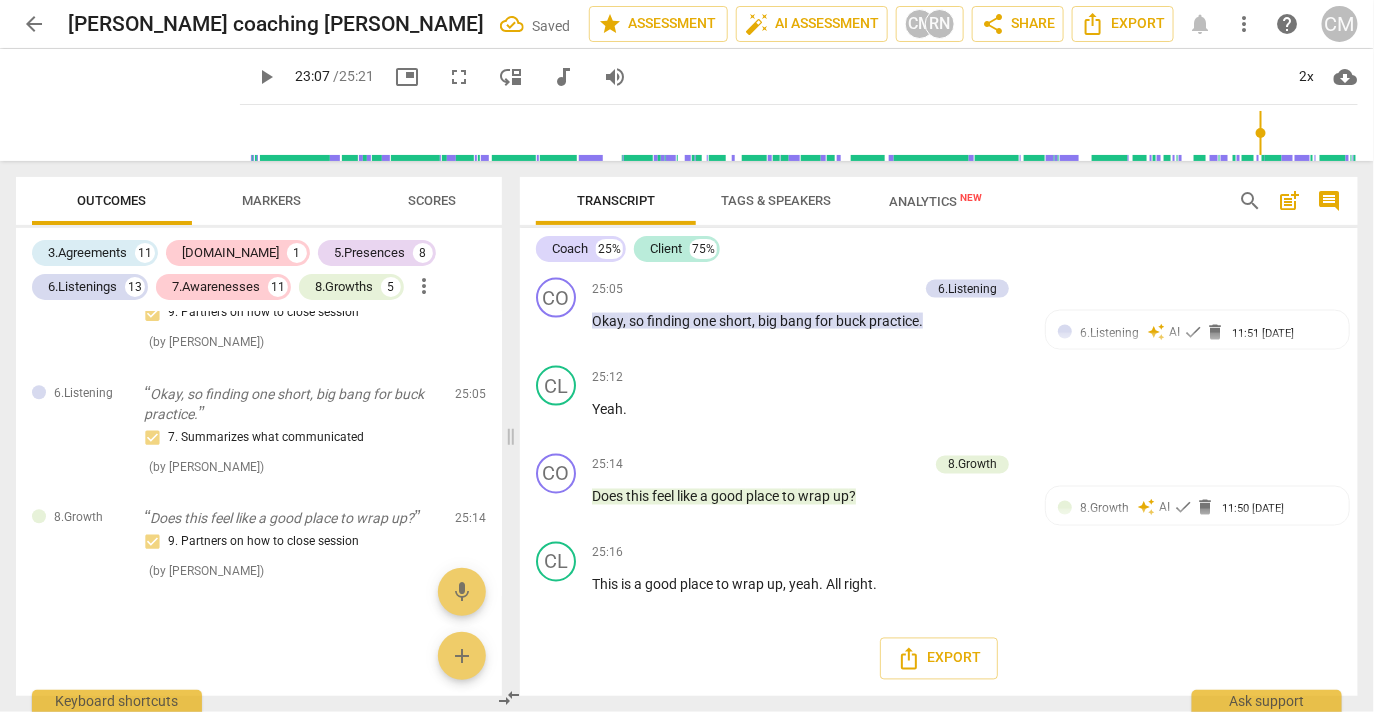 click on "6. Partners to move forward" at bounding box center (1141, -724) 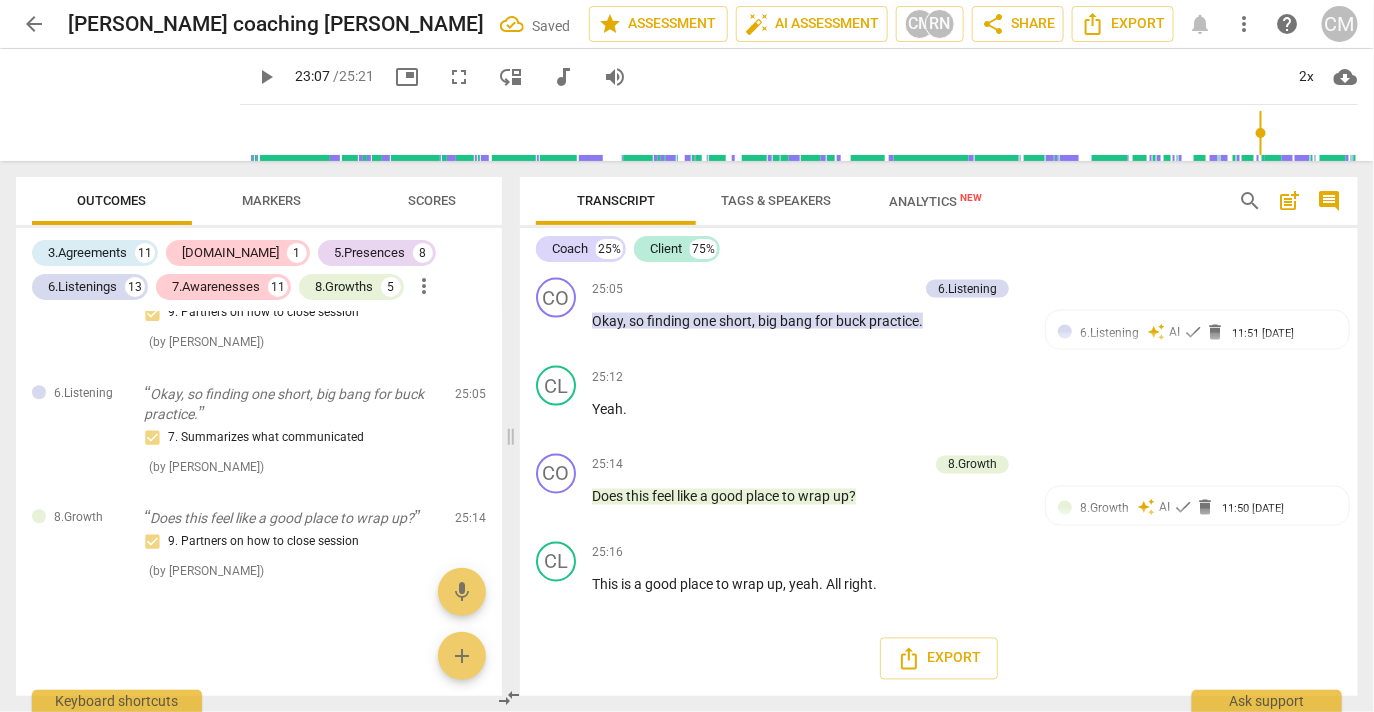 click on "6. Partners to move forward" at bounding box center [1050, -724] 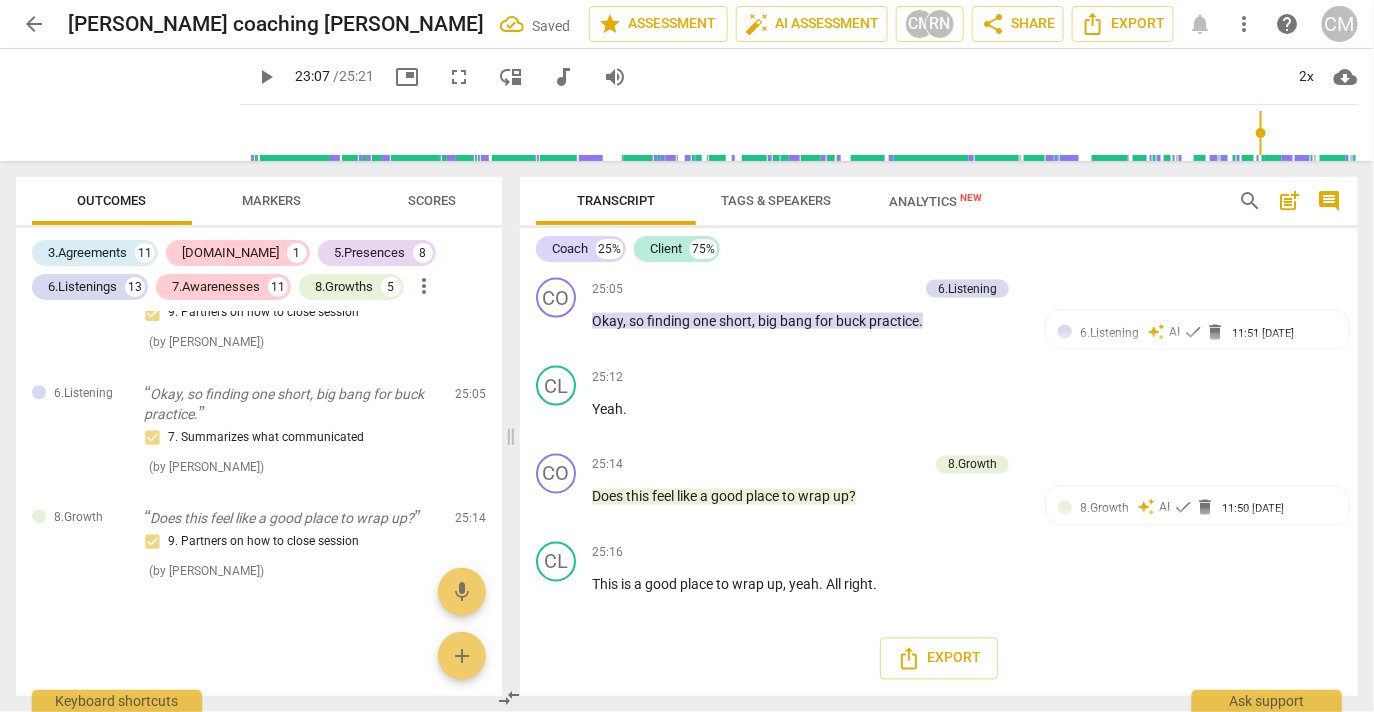 checkbox on "true" 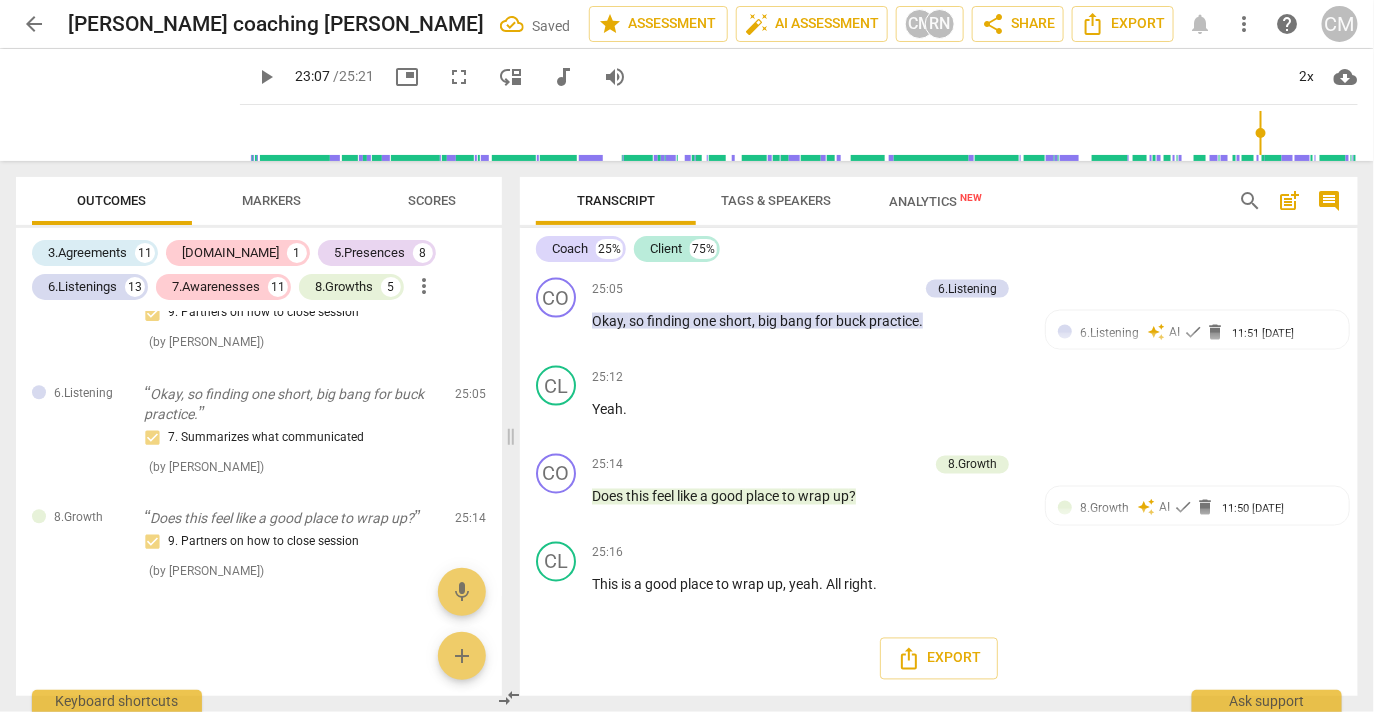 click on "5. Partners to design post-session action" at bounding box center (1176, -748) 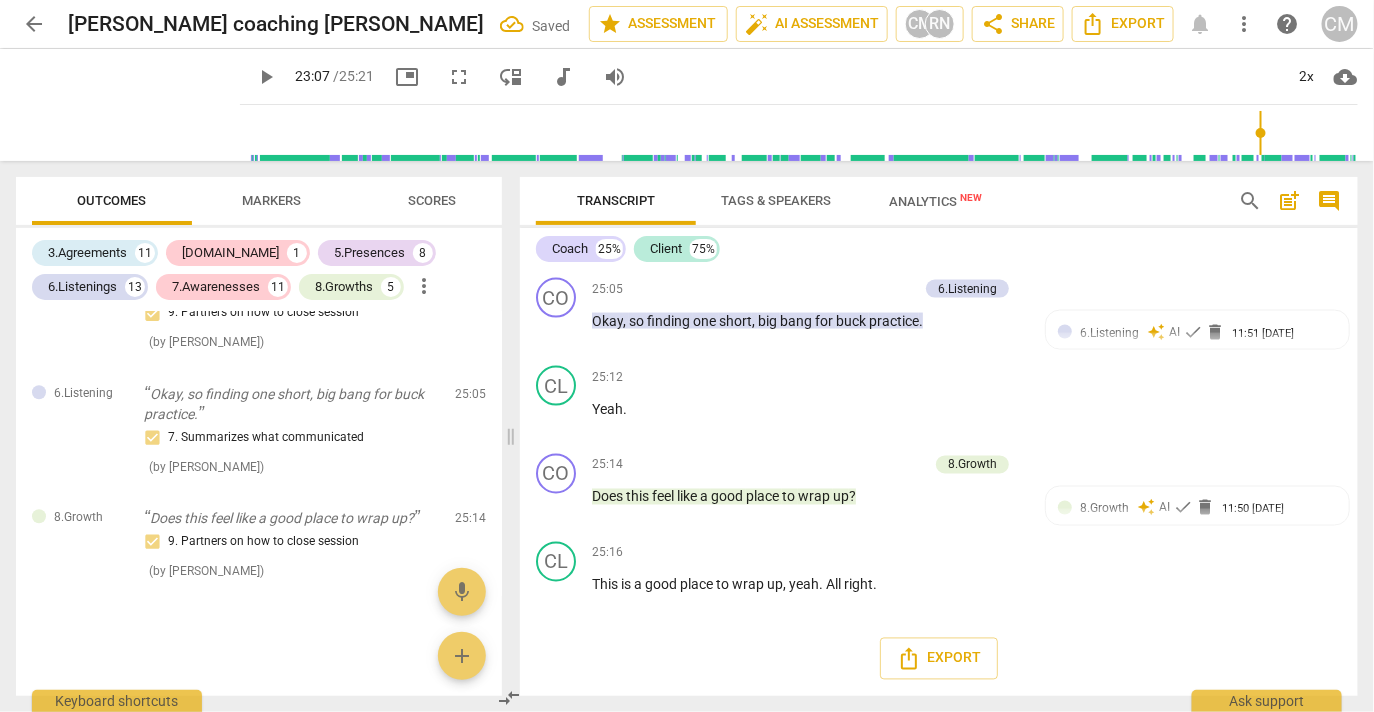 click on "play_arrow" at bounding box center (557, -798) 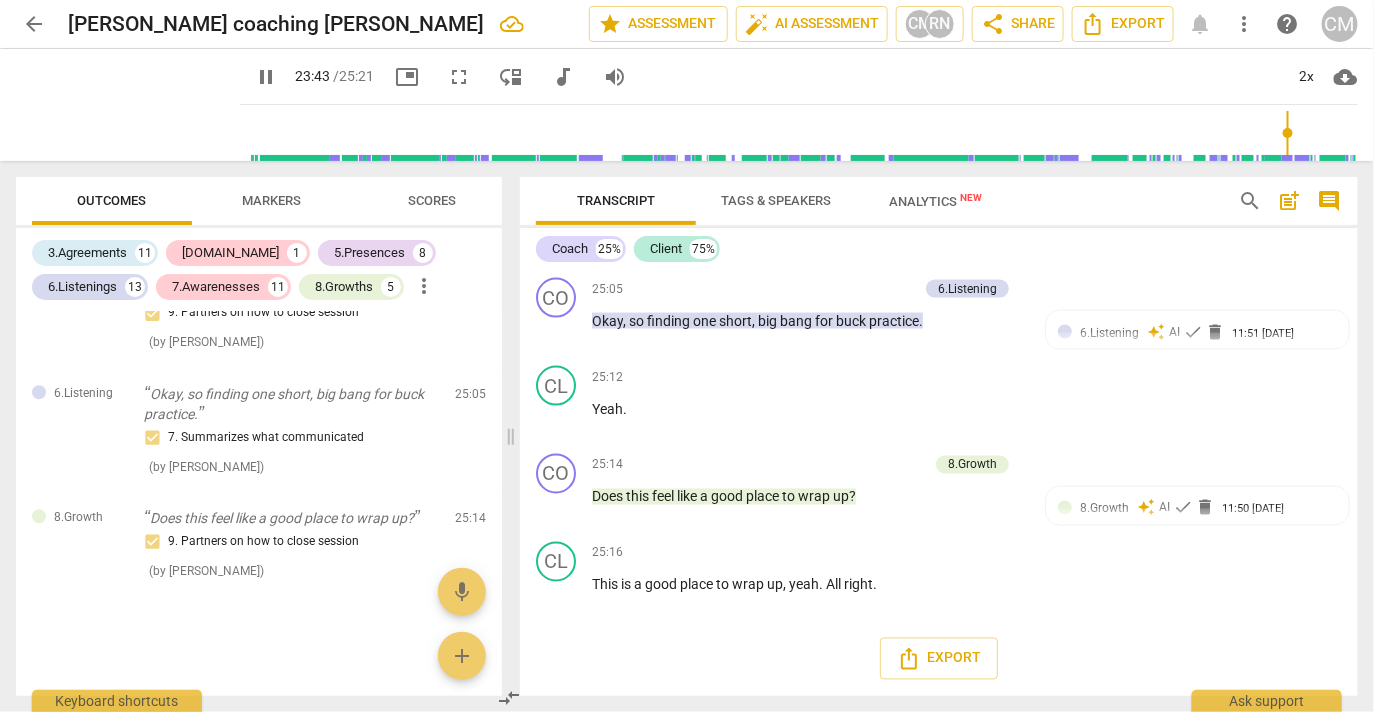 scroll, scrollTop: 13312, scrollLeft: 0, axis: vertical 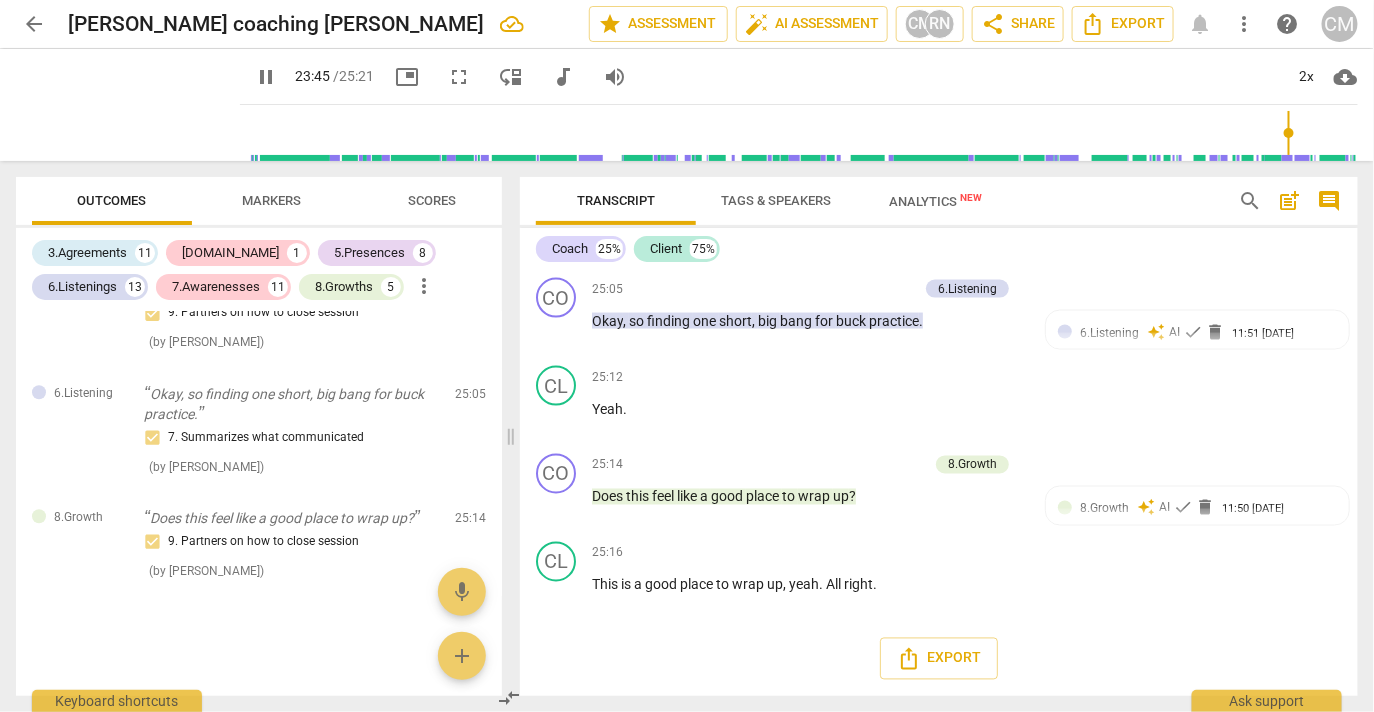 click on "pause" at bounding box center [557, -386] 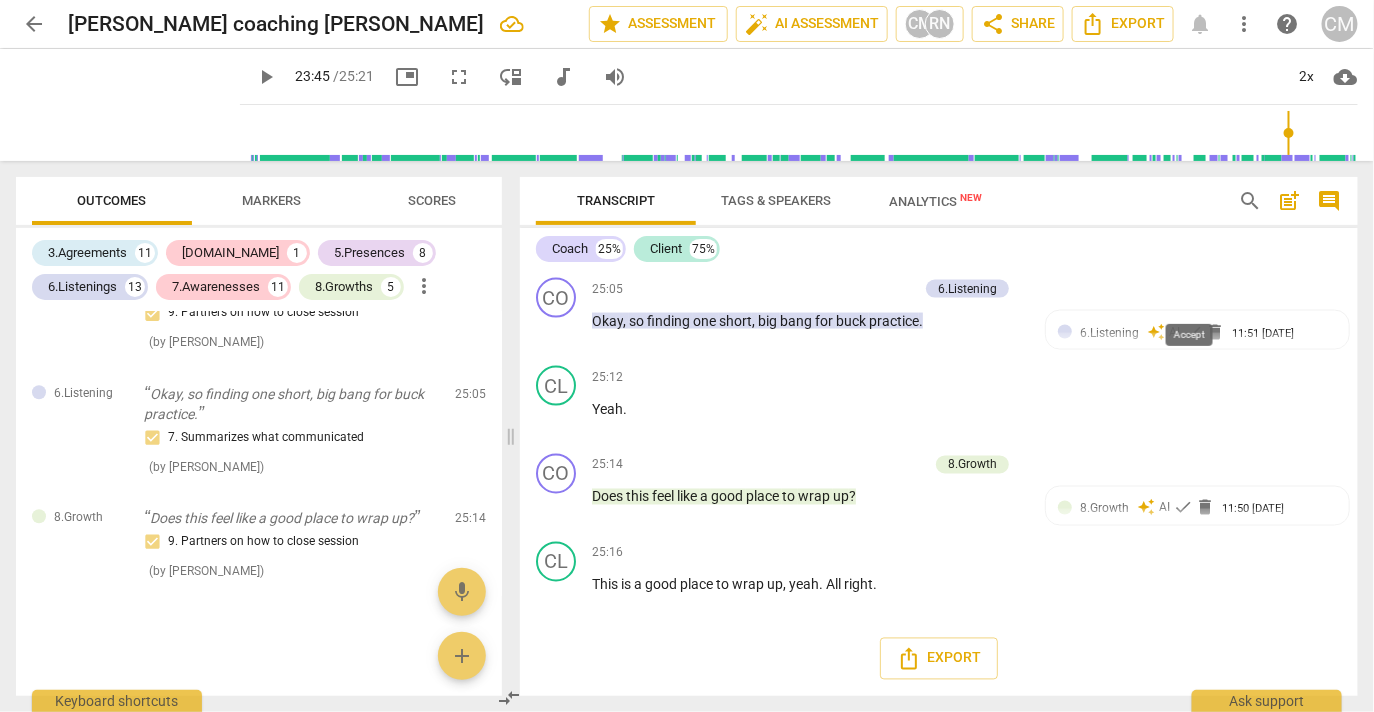 click on "check" at bounding box center [1183, -407] 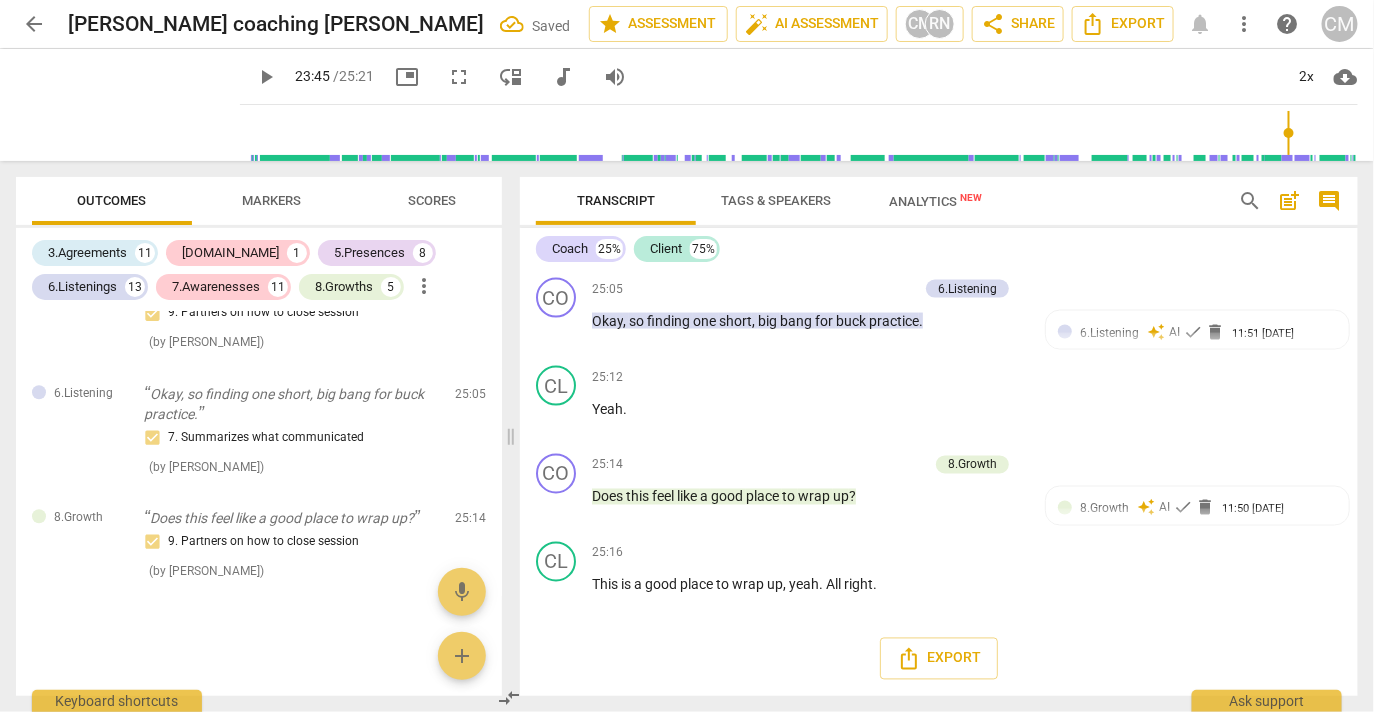 scroll, scrollTop: 13206, scrollLeft: 0, axis: vertical 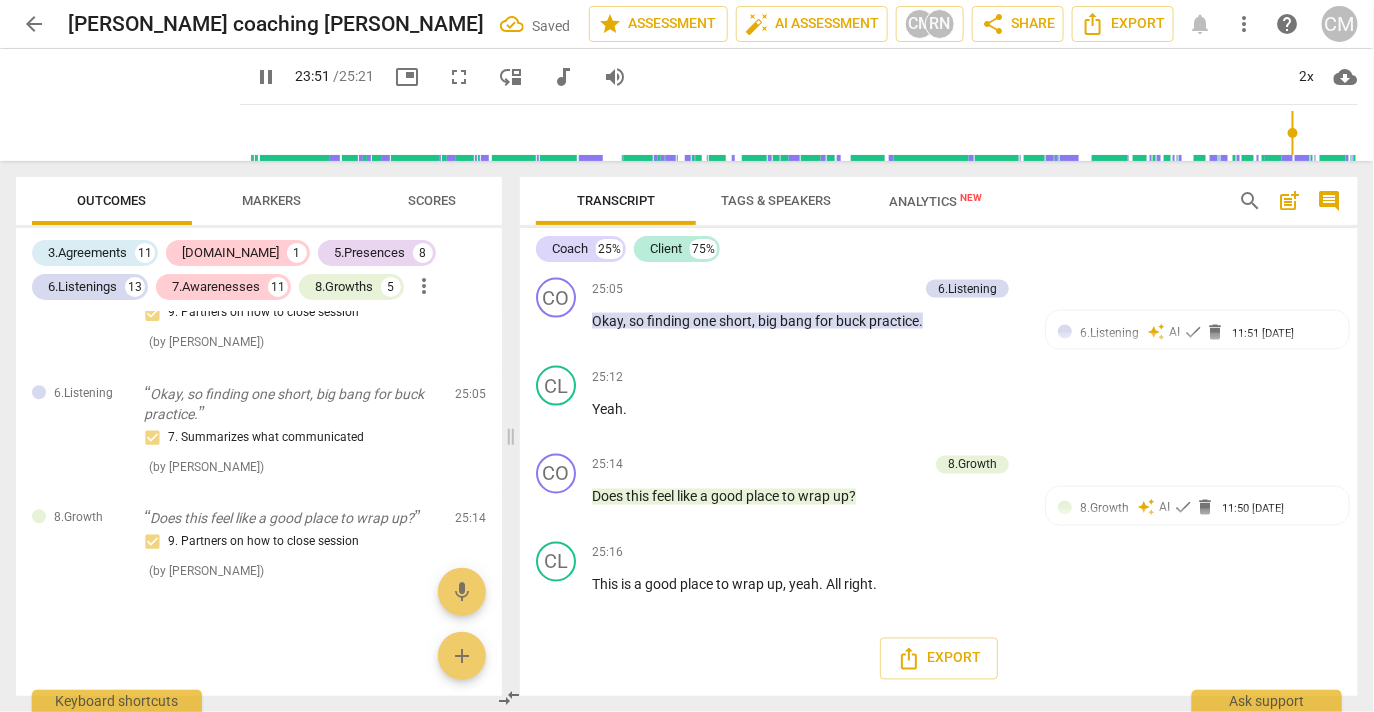 click on "pause" at bounding box center [557, -386] 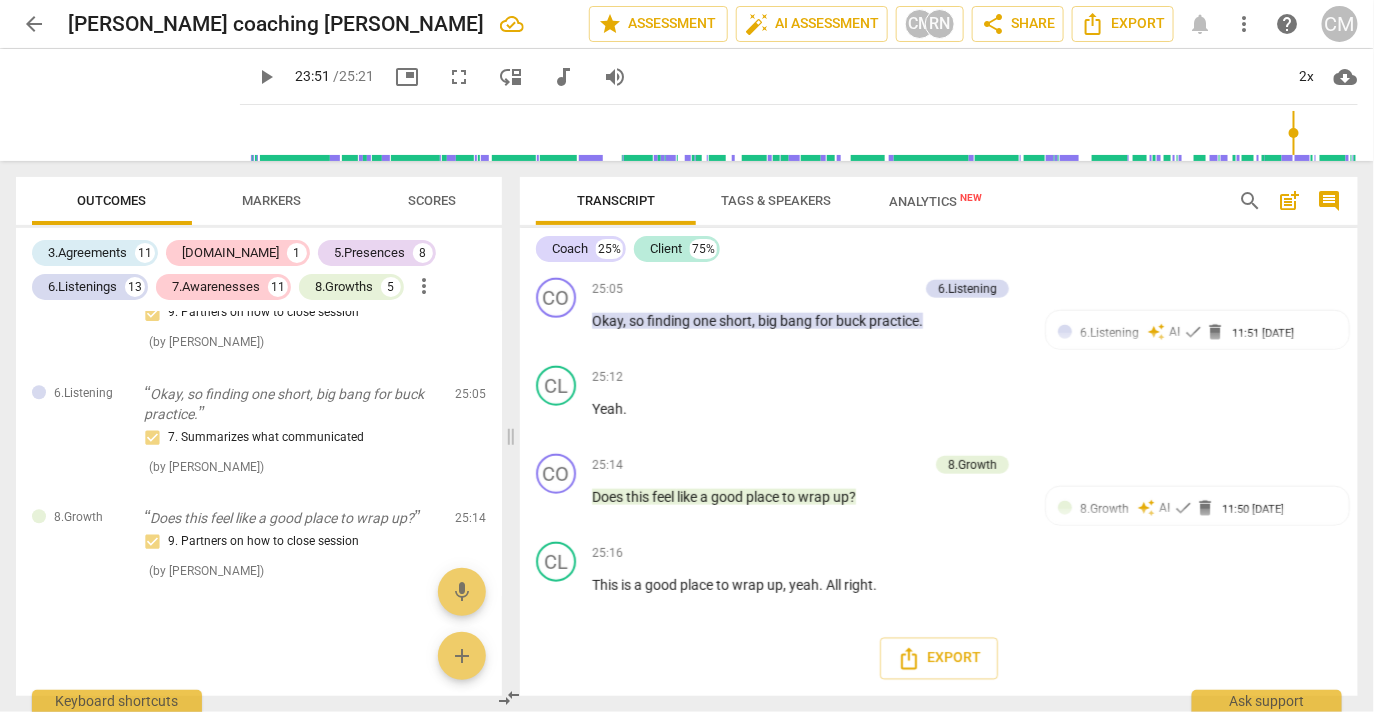 drag, startPoint x: 851, startPoint y: 499, endPoint x: 582, endPoint y: 410, distance: 283.3408 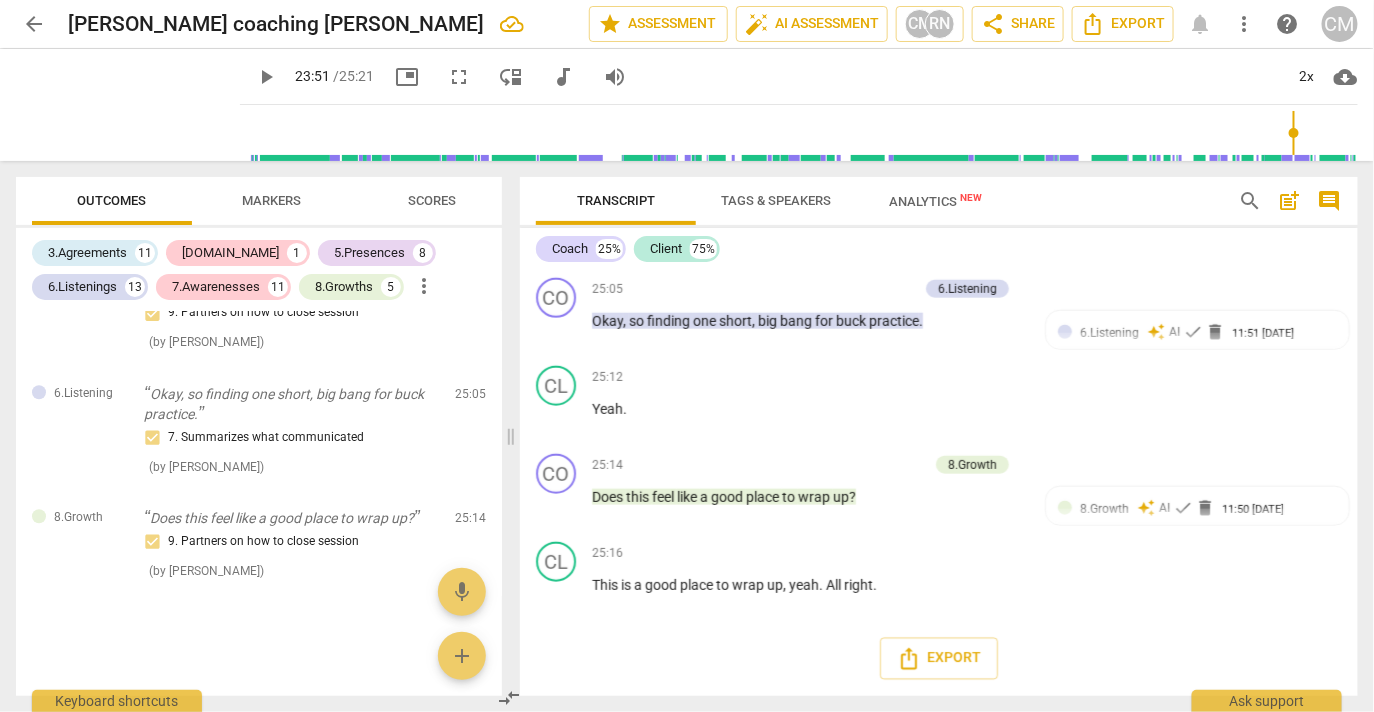 click on "CO play_arrow pause 23:37 + Add competency 8.Growth keyboard_arrow_right Yeah ,   we   have   to   wrap   up   in   just   a   minute .   So   just   to   recap ,   kind   of .   You   said   you   wanted   more   clarity   on   what's   important   to   you   in   this   move ,   and   you   seemed   very   clear   on ,   um ,   you   want .   Want   a   big   girl   apartment ,   Right ?   That   feels   like   home . 8.Growth Charles Marroni 11:51 07-14-2025 9. Partners on how to close session" at bounding box center [939, -404] 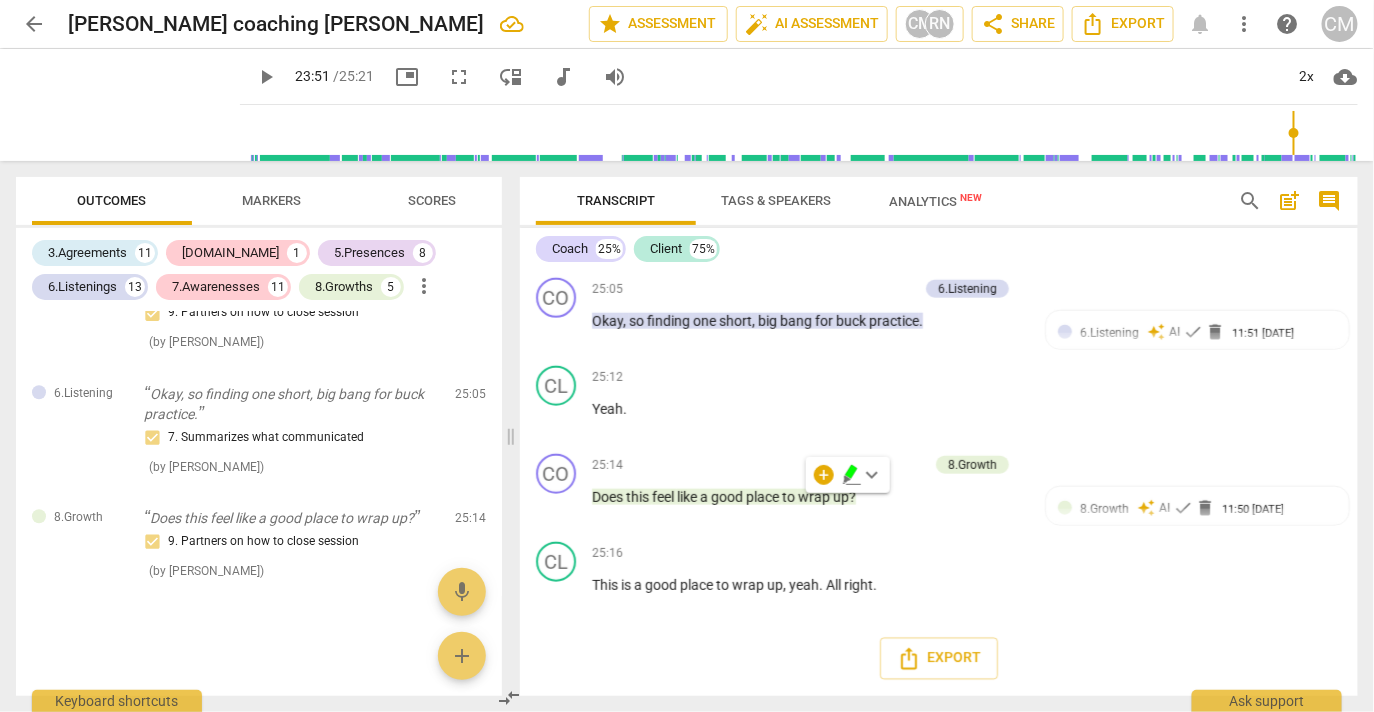 click on "23:55 + Add competency keyboard_arrow_right" at bounding box center (813, -319) 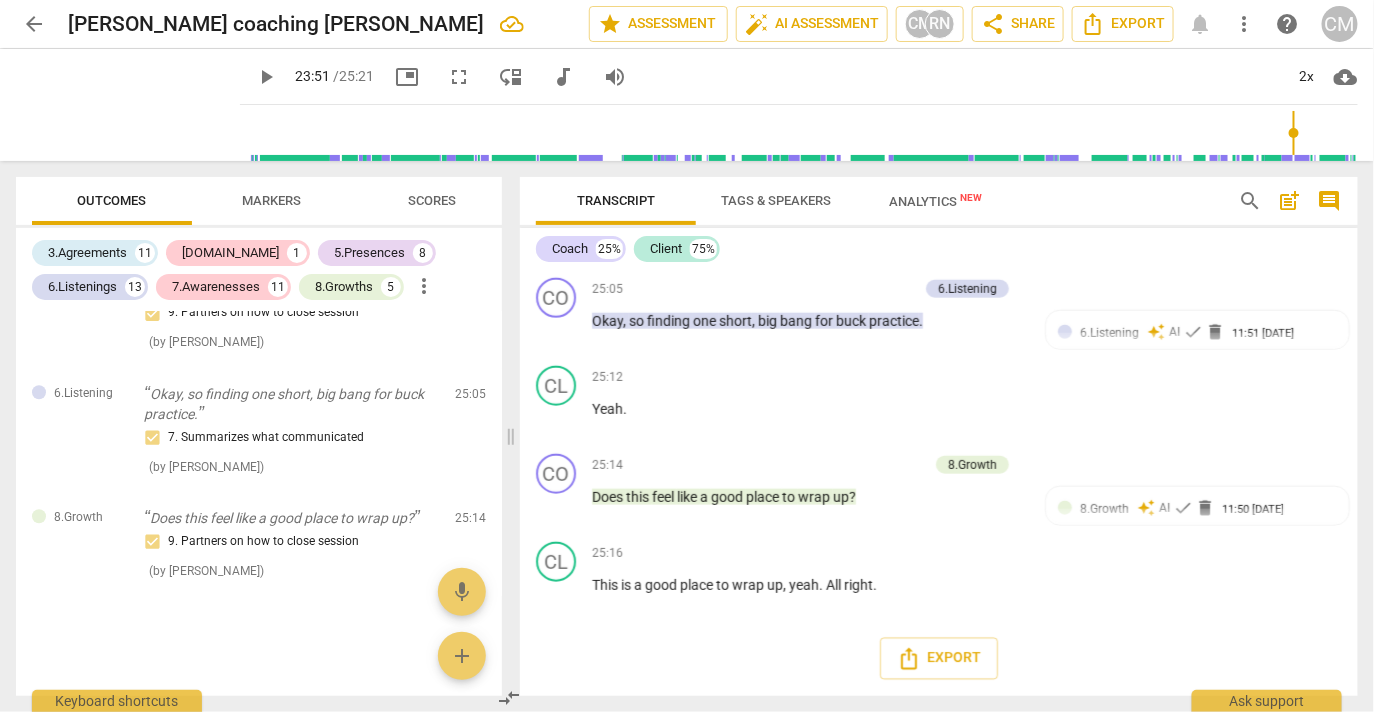 drag, startPoint x: 796, startPoint y: 501, endPoint x: 570, endPoint y: 416, distance: 241.456 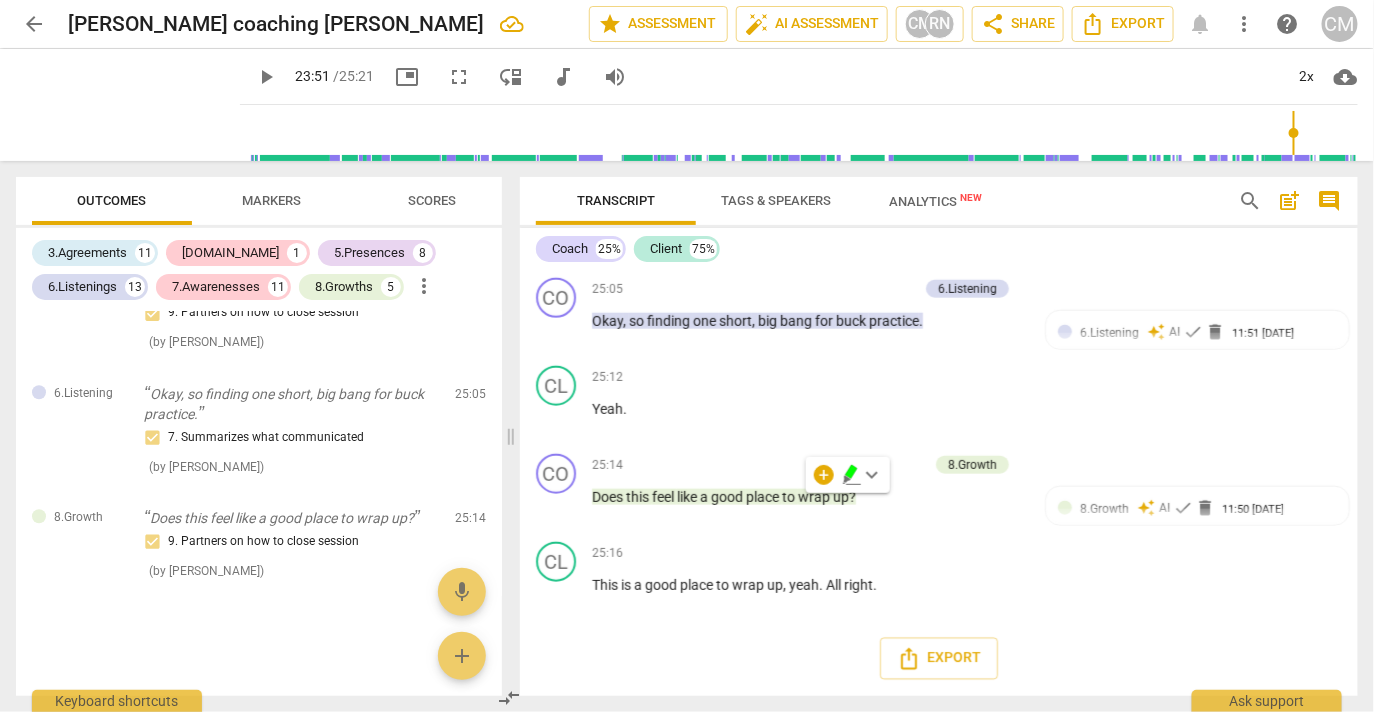 click on "23:55 + Add competency keyboard_arrow_right Gym ." at bounding box center (813, -294) 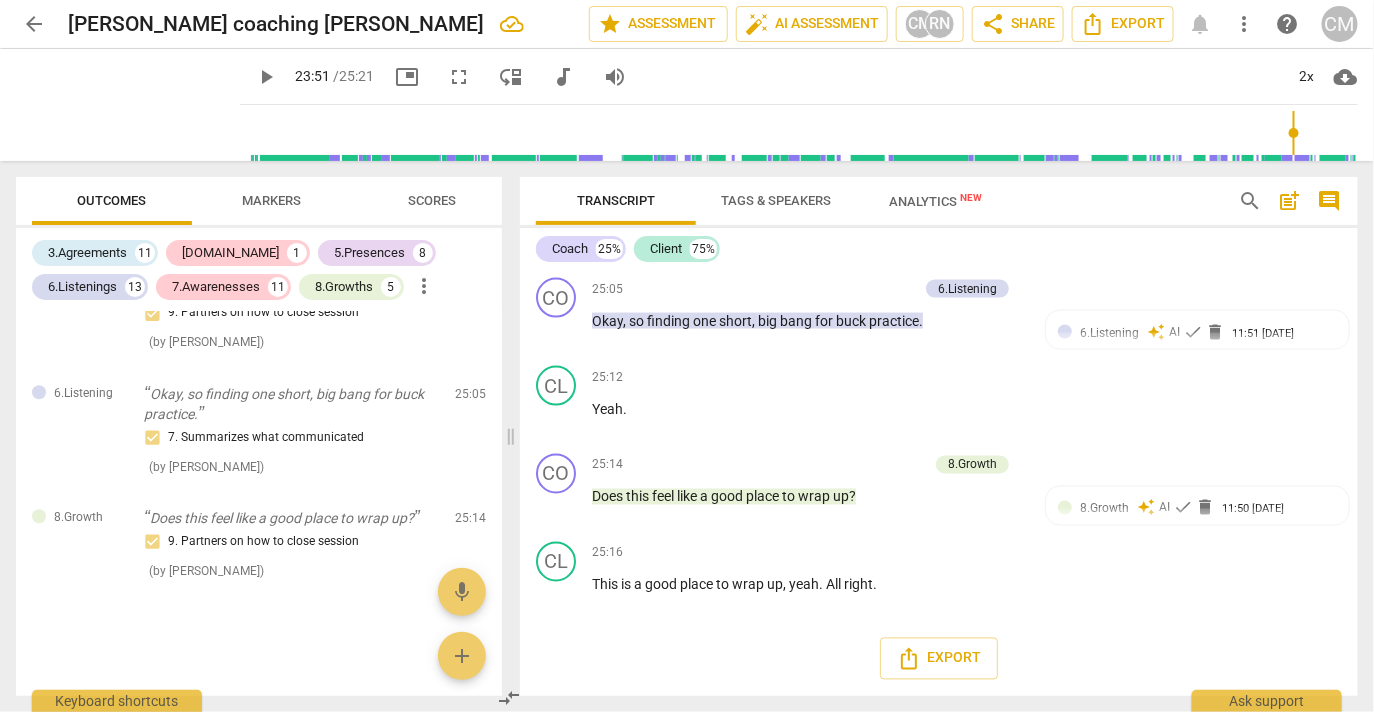 drag, startPoint x: 588, startPoint y: 386, endPoint x: 790, endPoint y: 485, distance: 224.95555 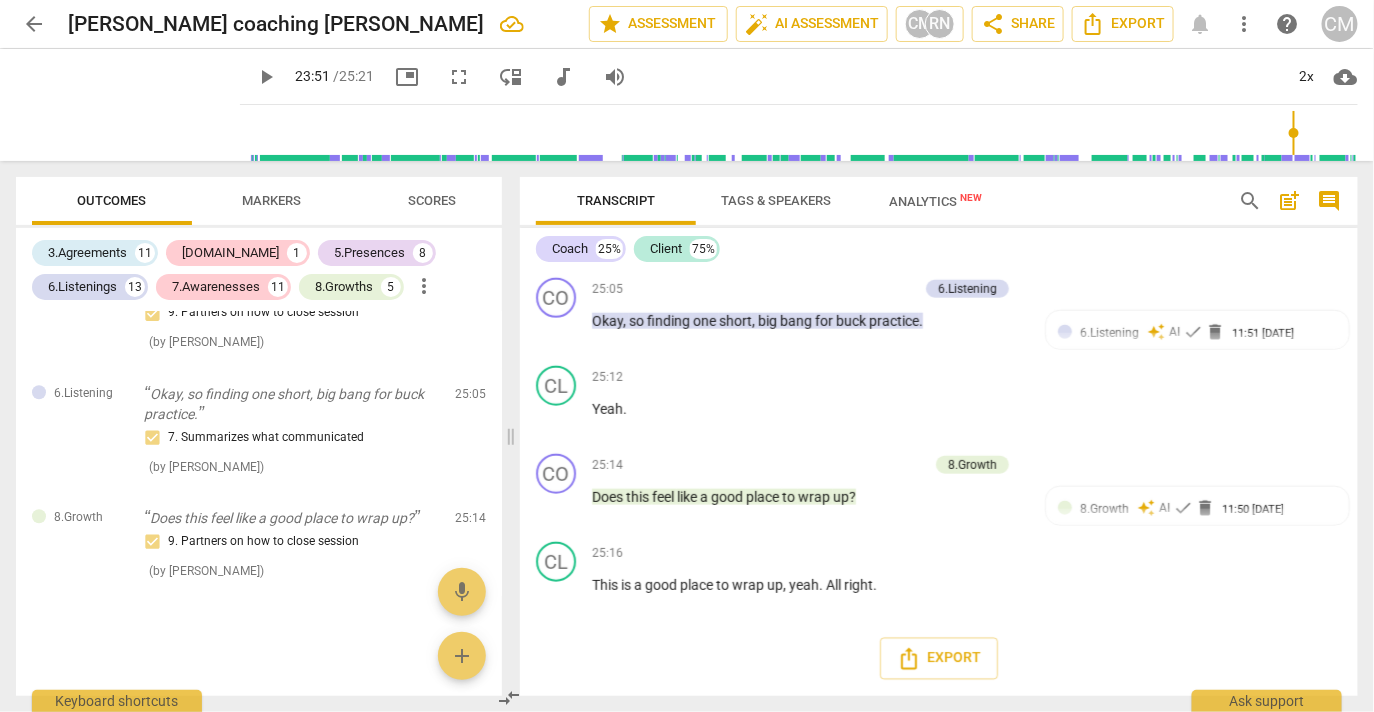 drag, startPoint x: 788, startPoint y: 498, endPoint x: 566, endPoint y: 379, distance: 251.8829 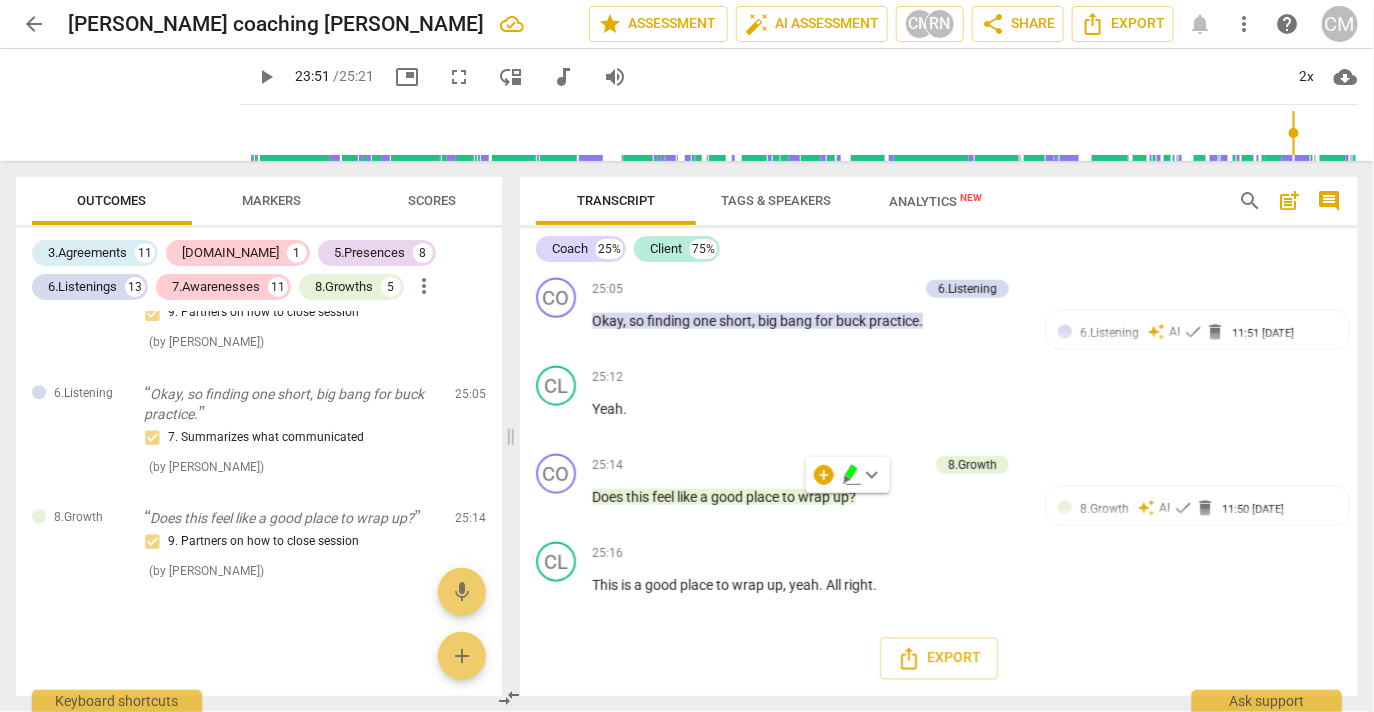 click on "+" at bounding box center (819, -450) 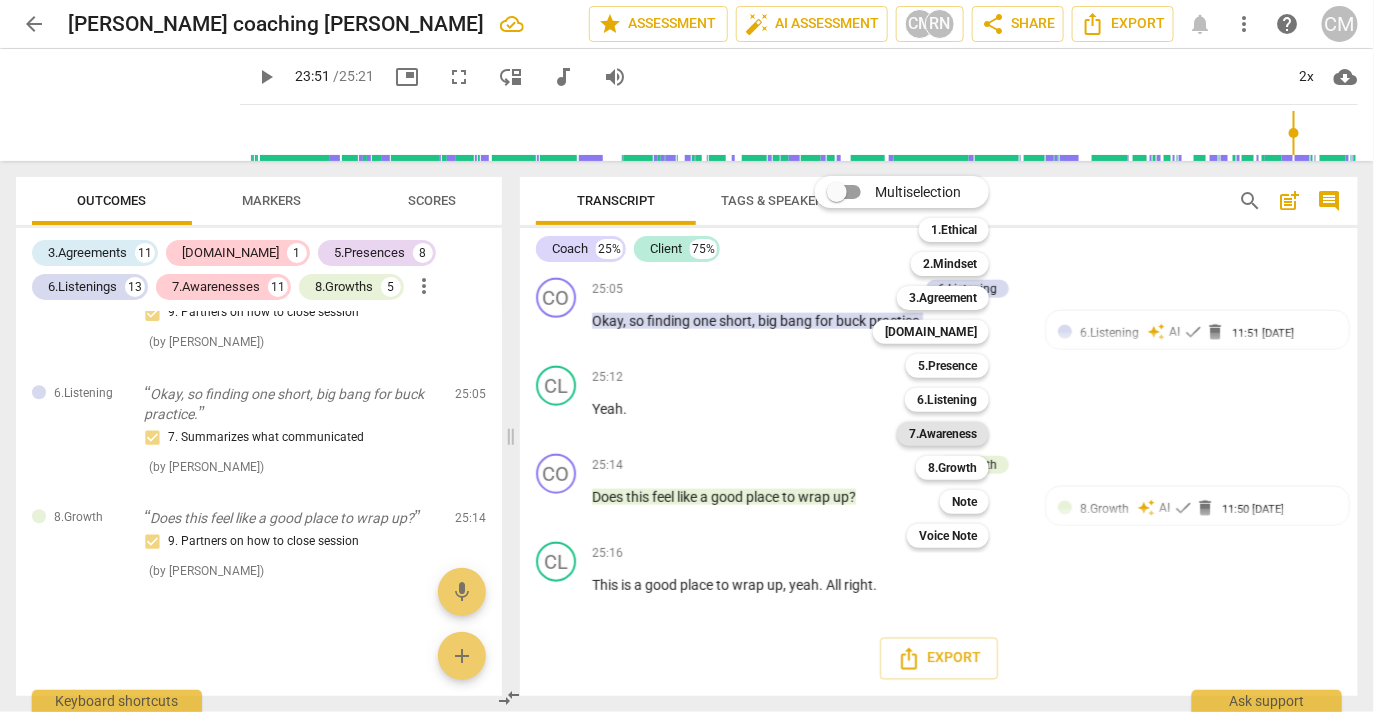 click on "7.Awareness" at bounding box center [943, 434] 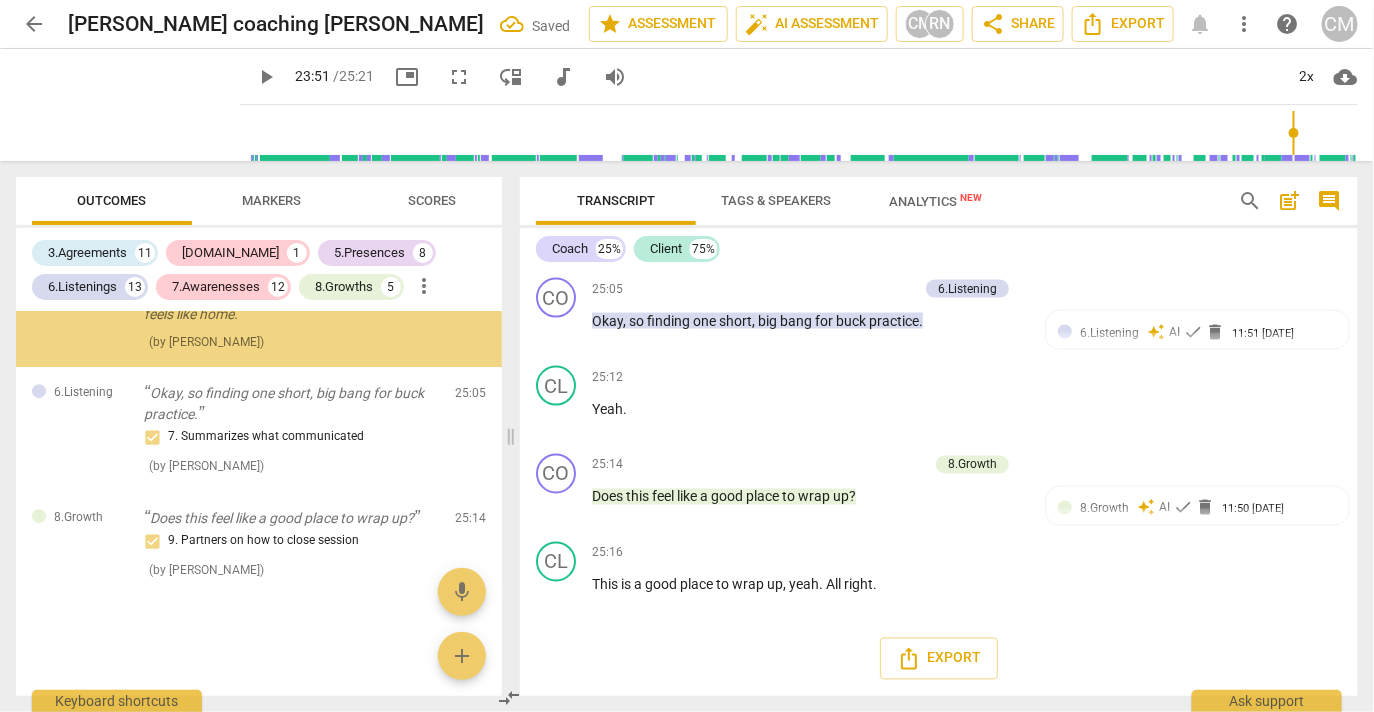 scroll, scrollTop: 13491, scrollLeft: 0, axis: vertical 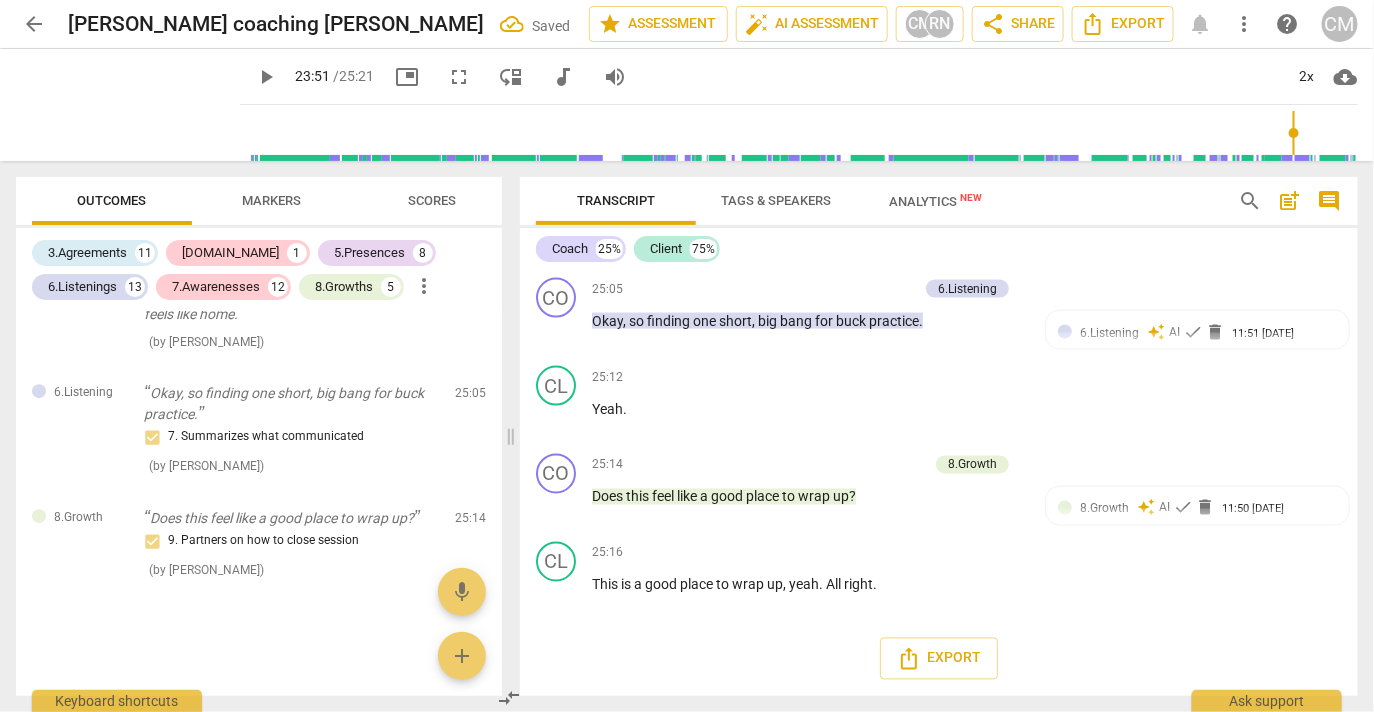 click on "5. Shares observations and comments without attachment" at bounding box center [1189, -264] 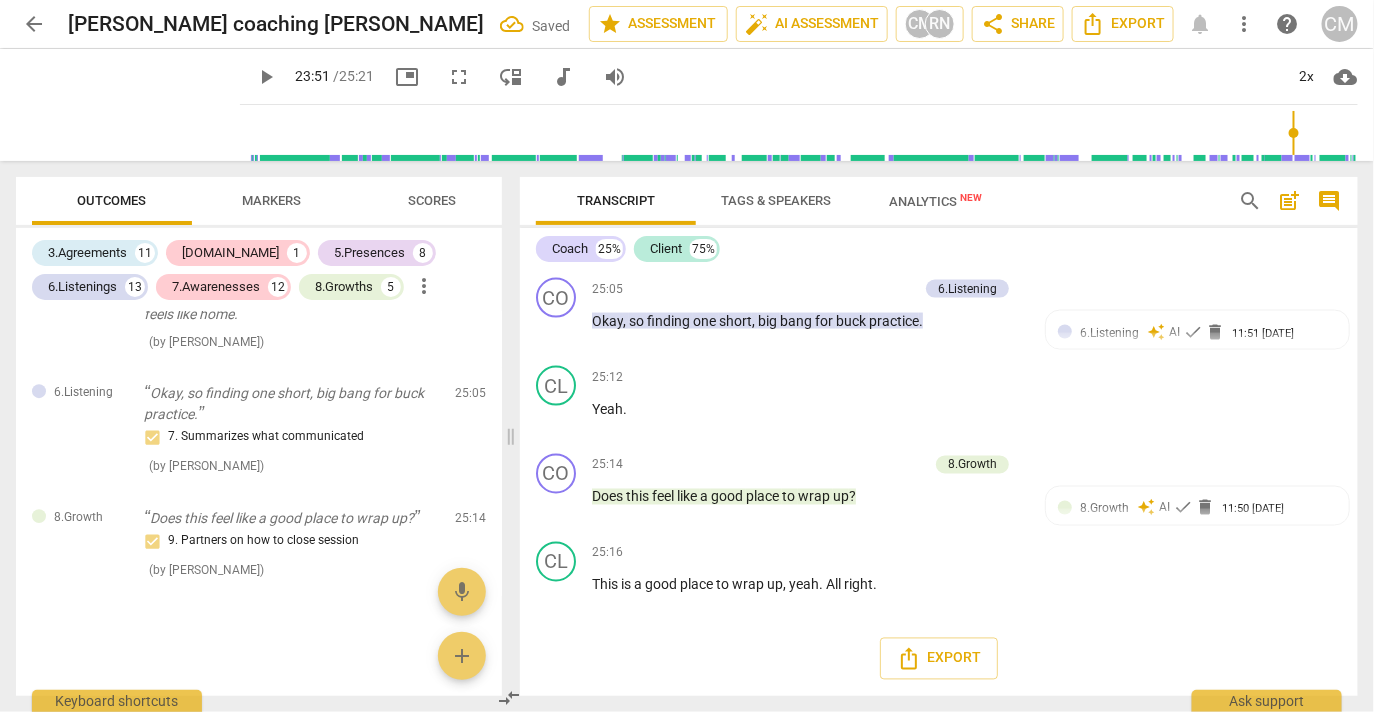 checkbox on "true" 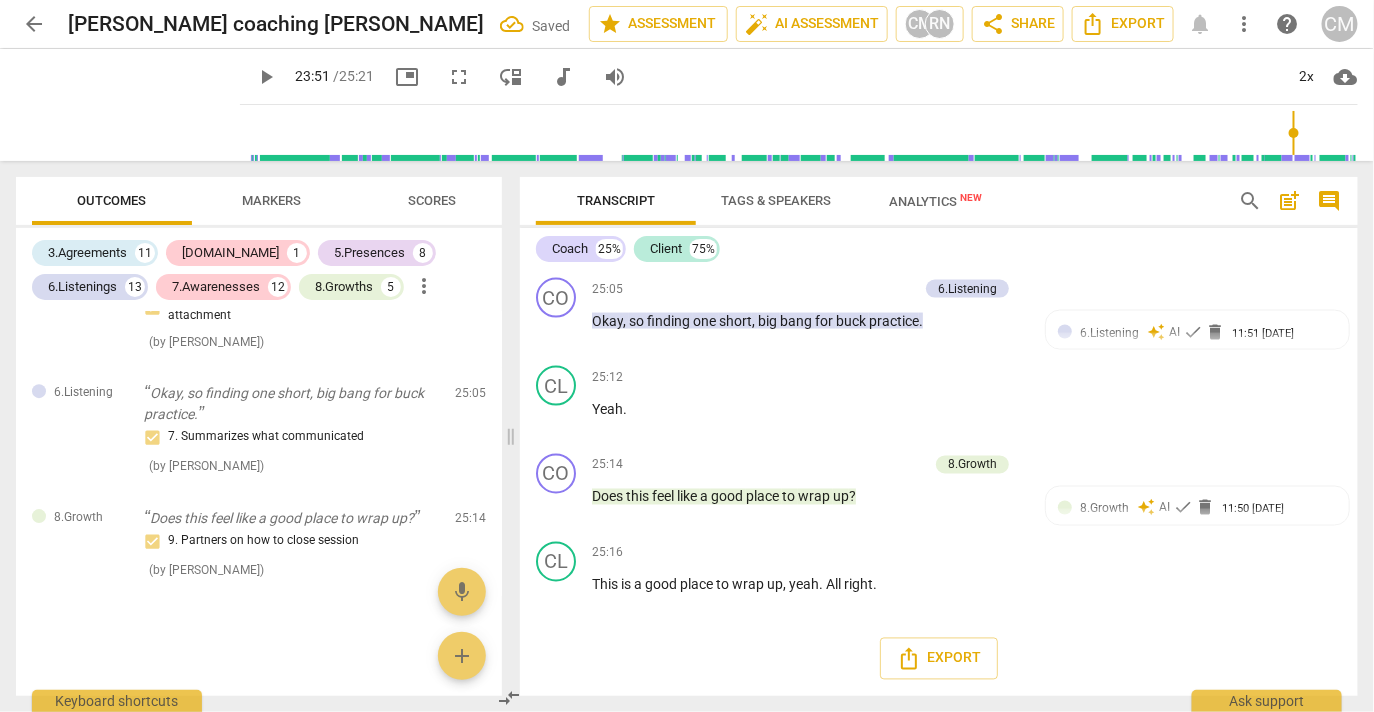 scroll, scrollTop: 13235, scrollLeft: 0, axis: vertical 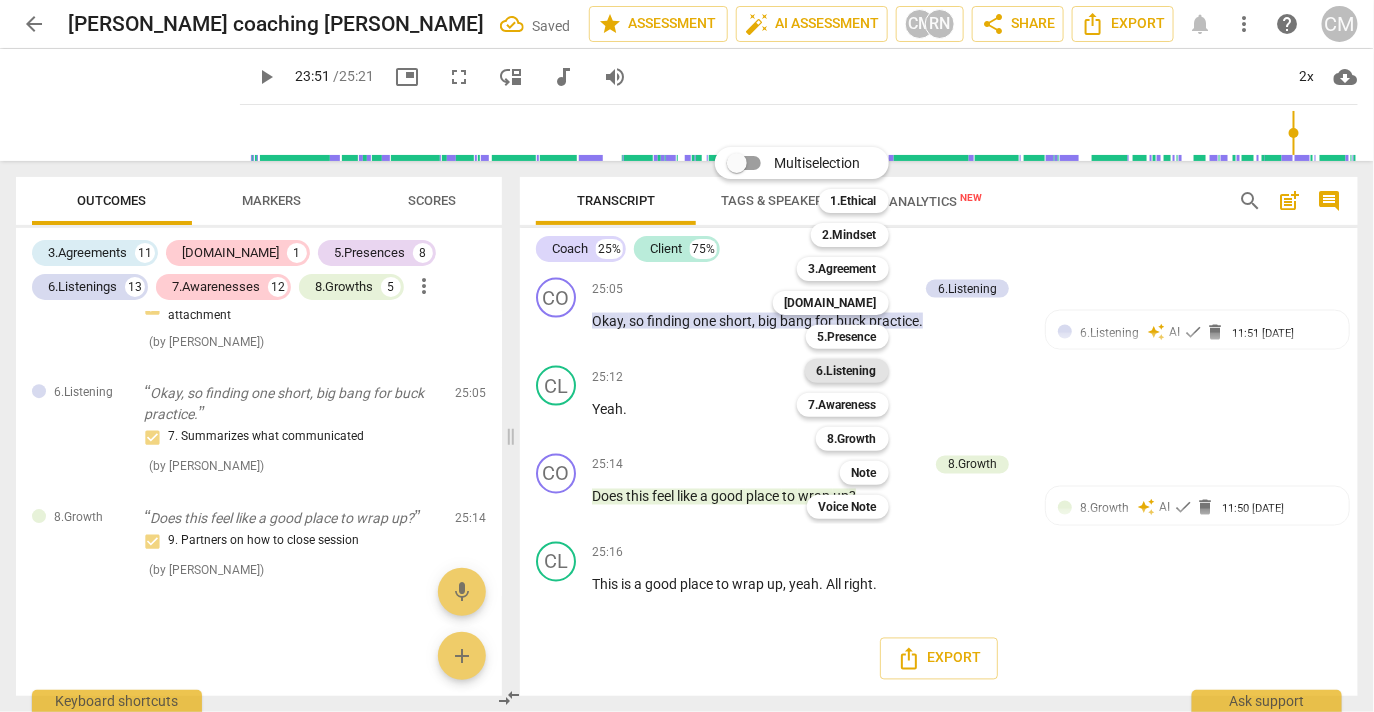 click on "6.Listening" at bounding box center [847, 371] 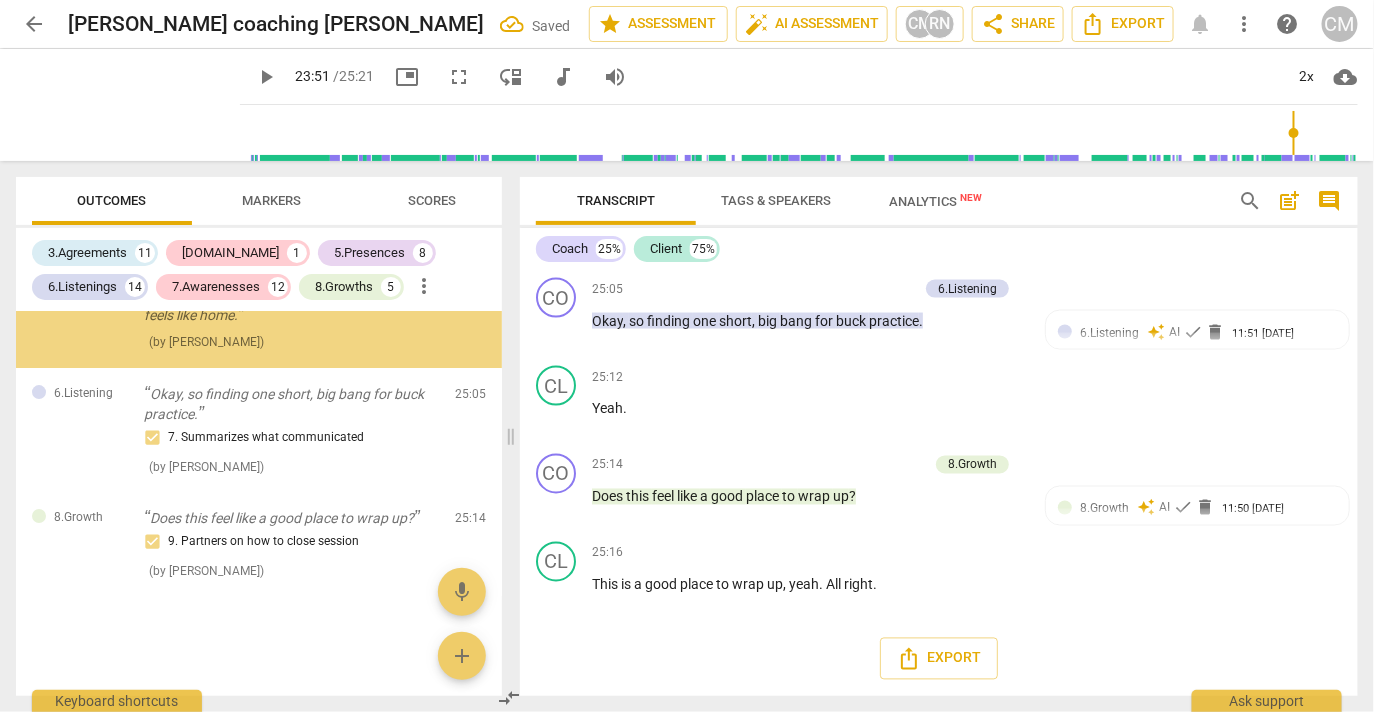scroll, scrollTop: 9404, scrollLeft: 0, axis: vertical 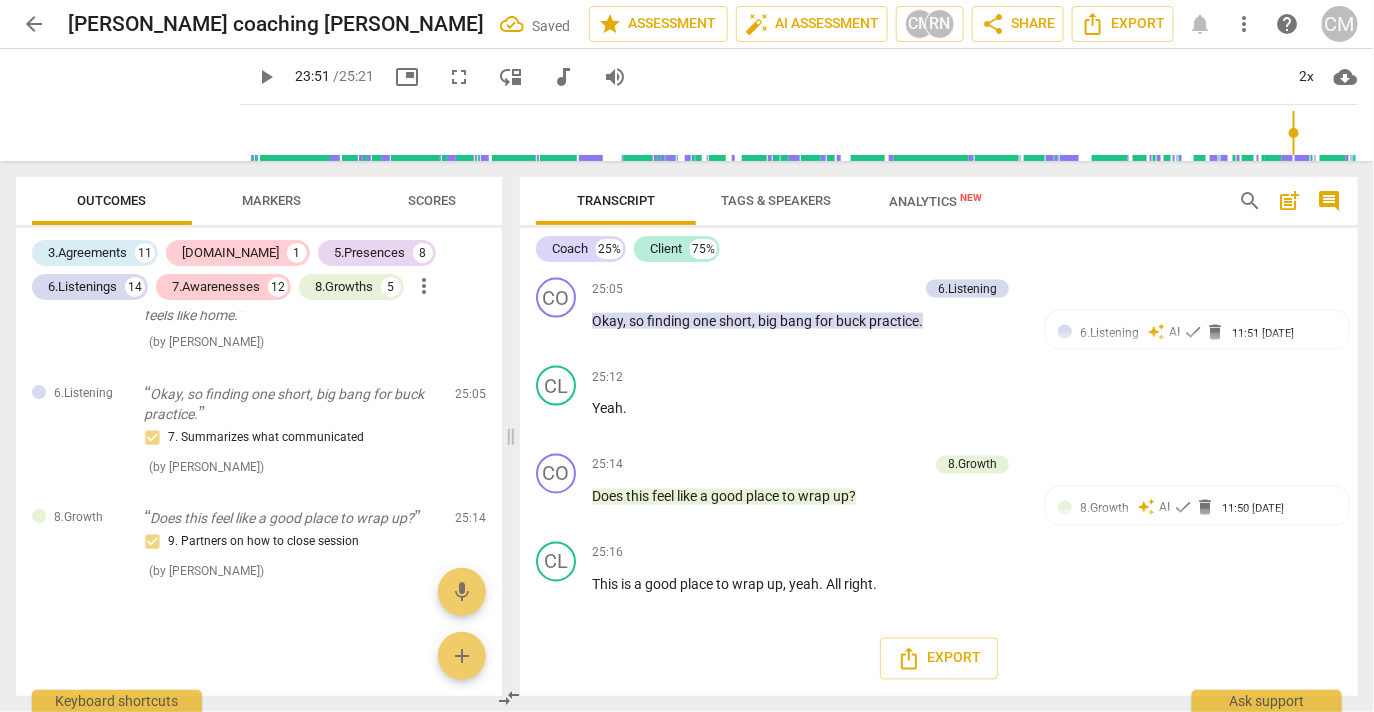 drag, startPoint x: 1111, startPoint y: 532, endPoint x: 1235, endPoint y: 530, distance: 124.01613 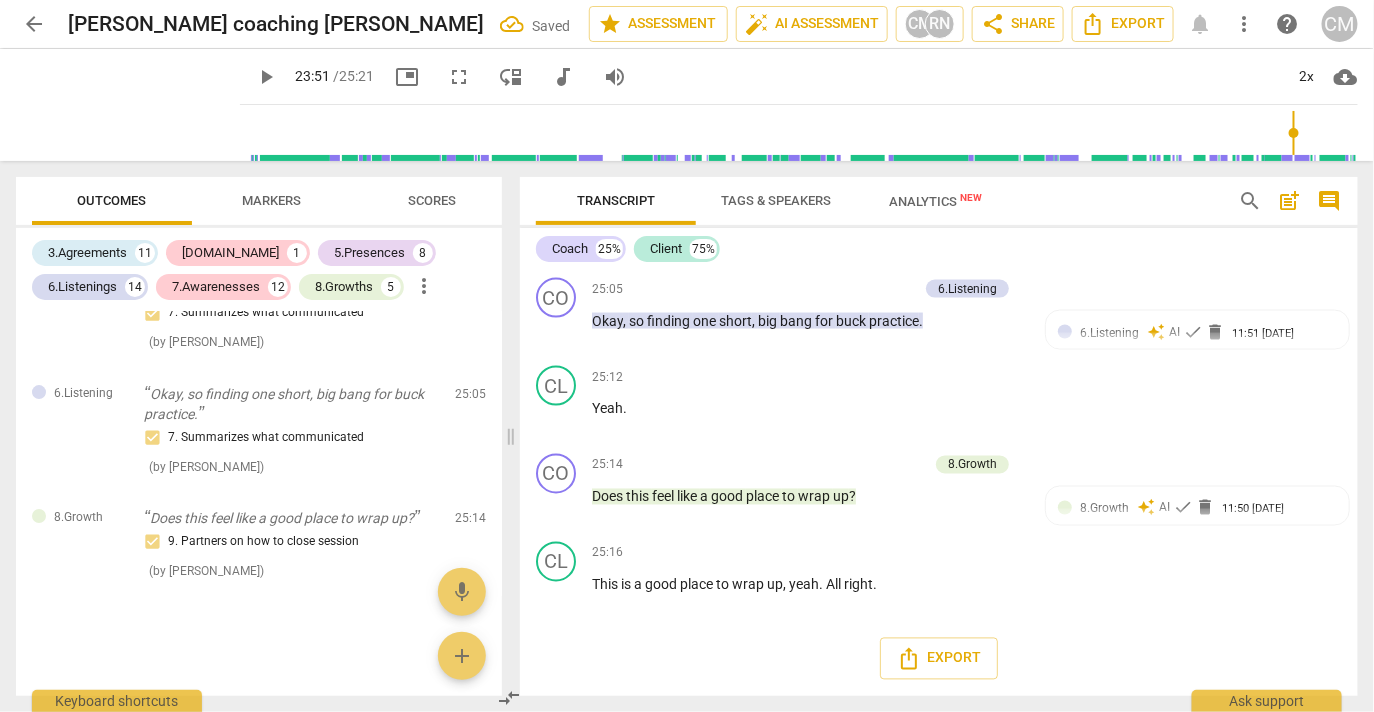 click on "play_arrow" at bounding box center (557, -277) 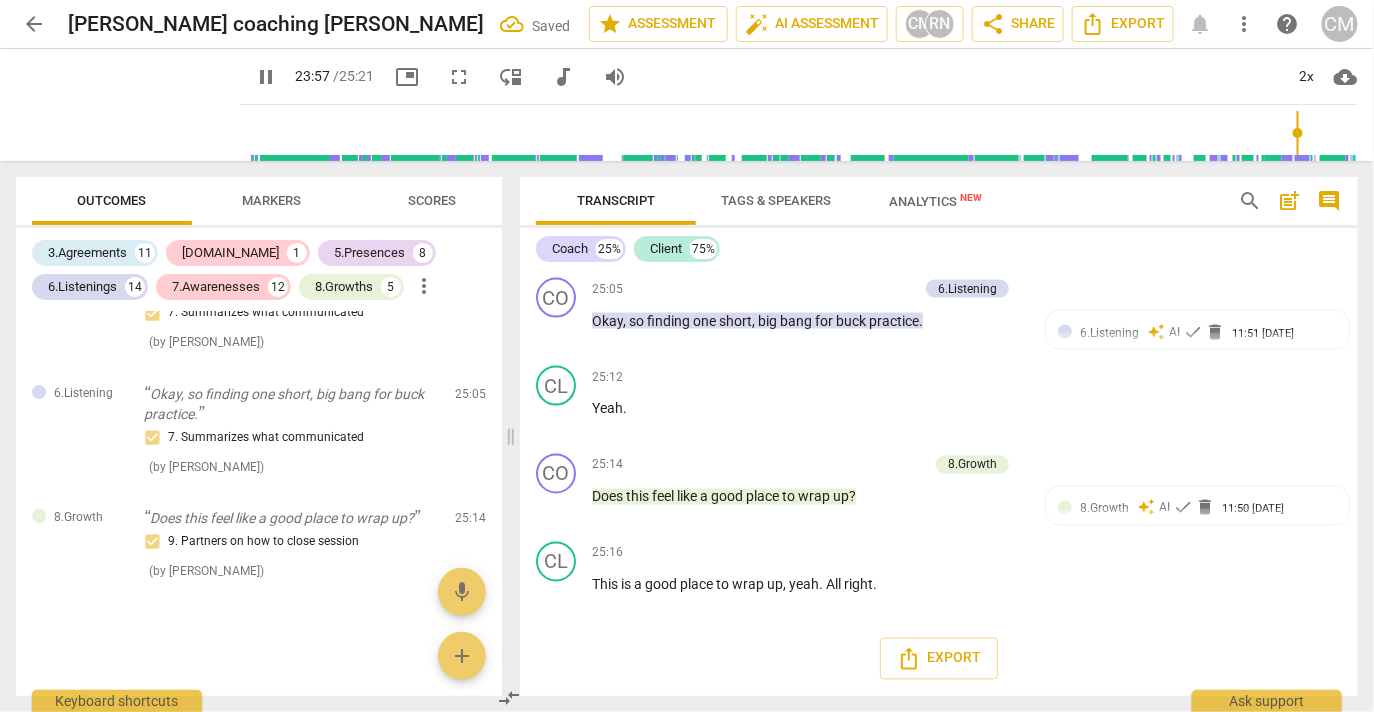 scroll, scrollTop: 13456, scrollLeft: 0, axis: vertical 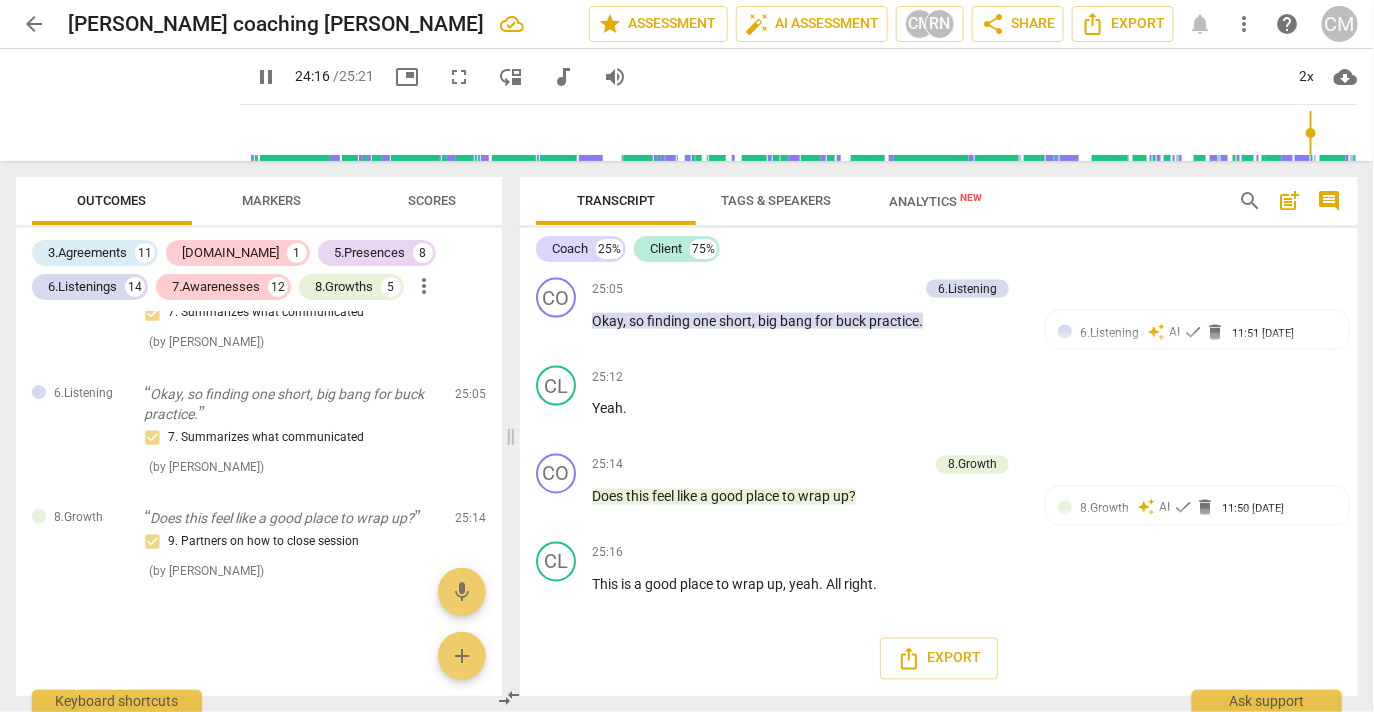 click on "pause" at bounding box center (557, -178) 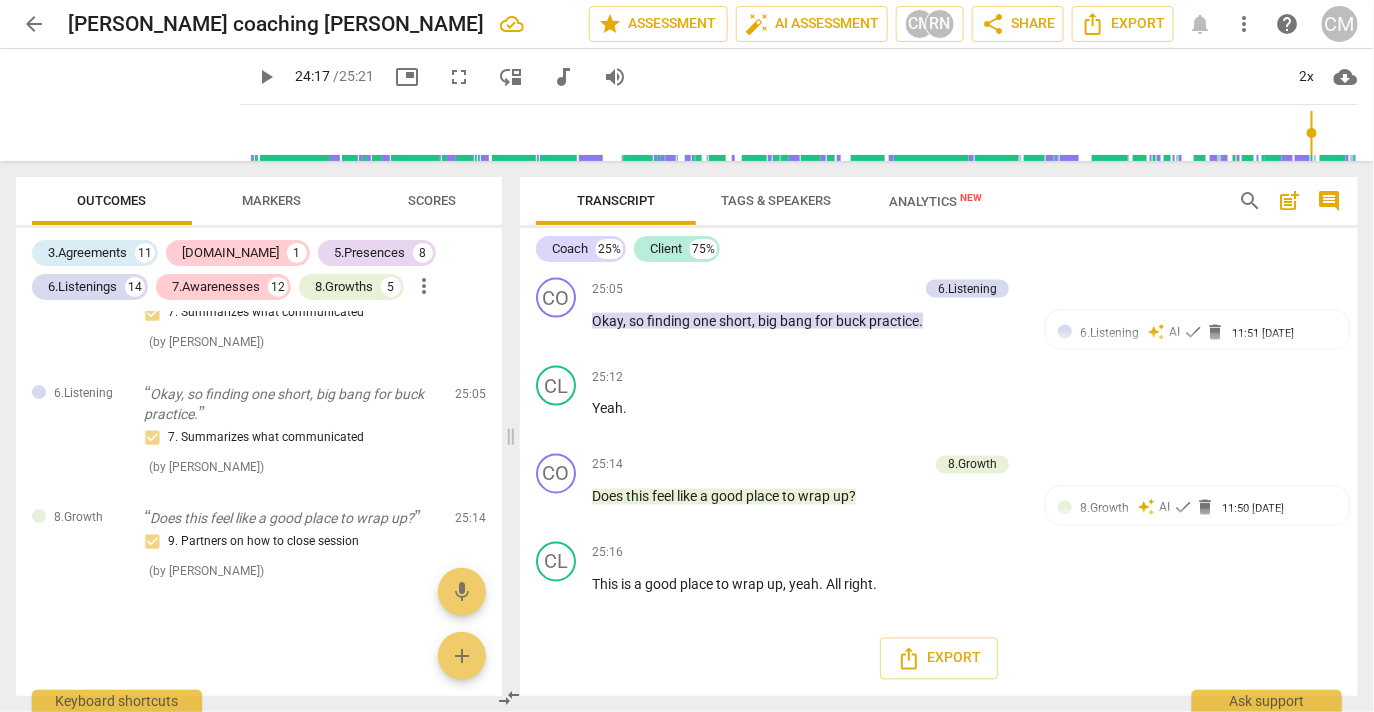 drag, startPoint x: 981, startPoint y: 525, endPoint x: 1007, endPoint y: 523, distance: 26.076809 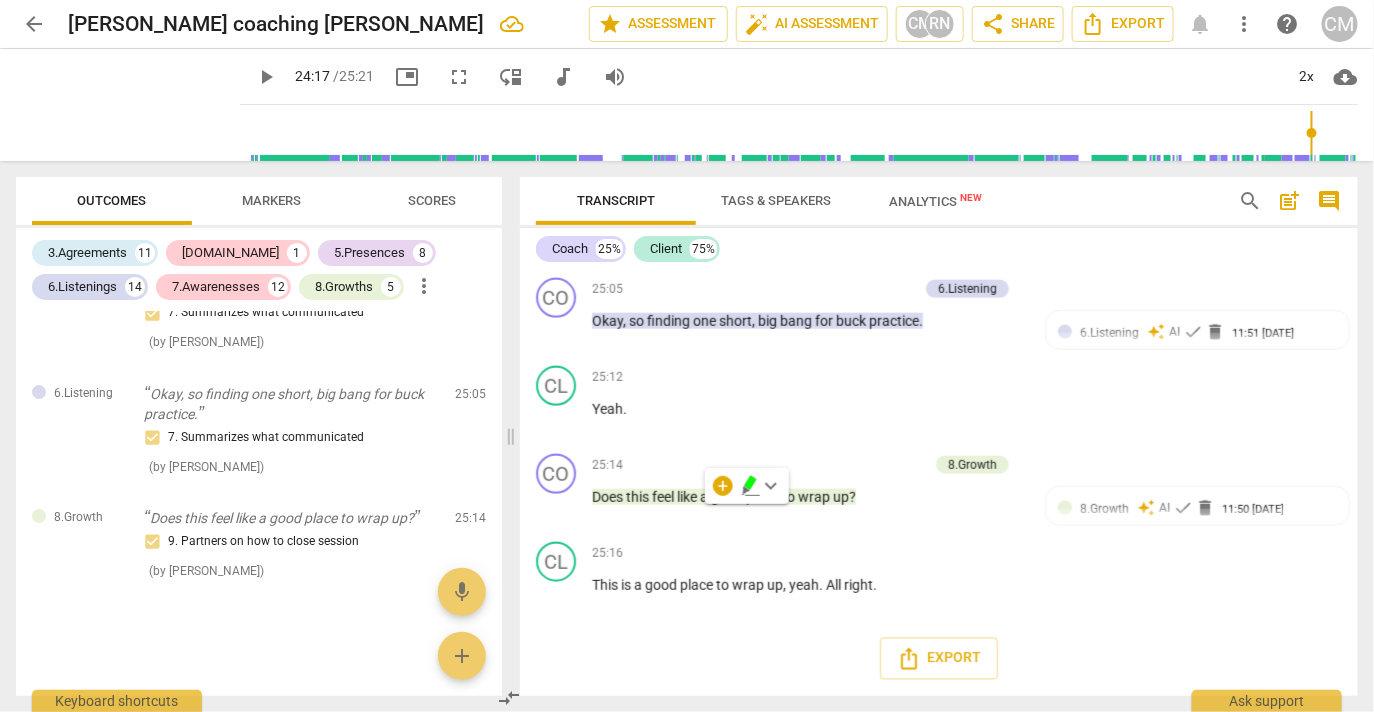 click on "+" at bounding box center [900, -231] 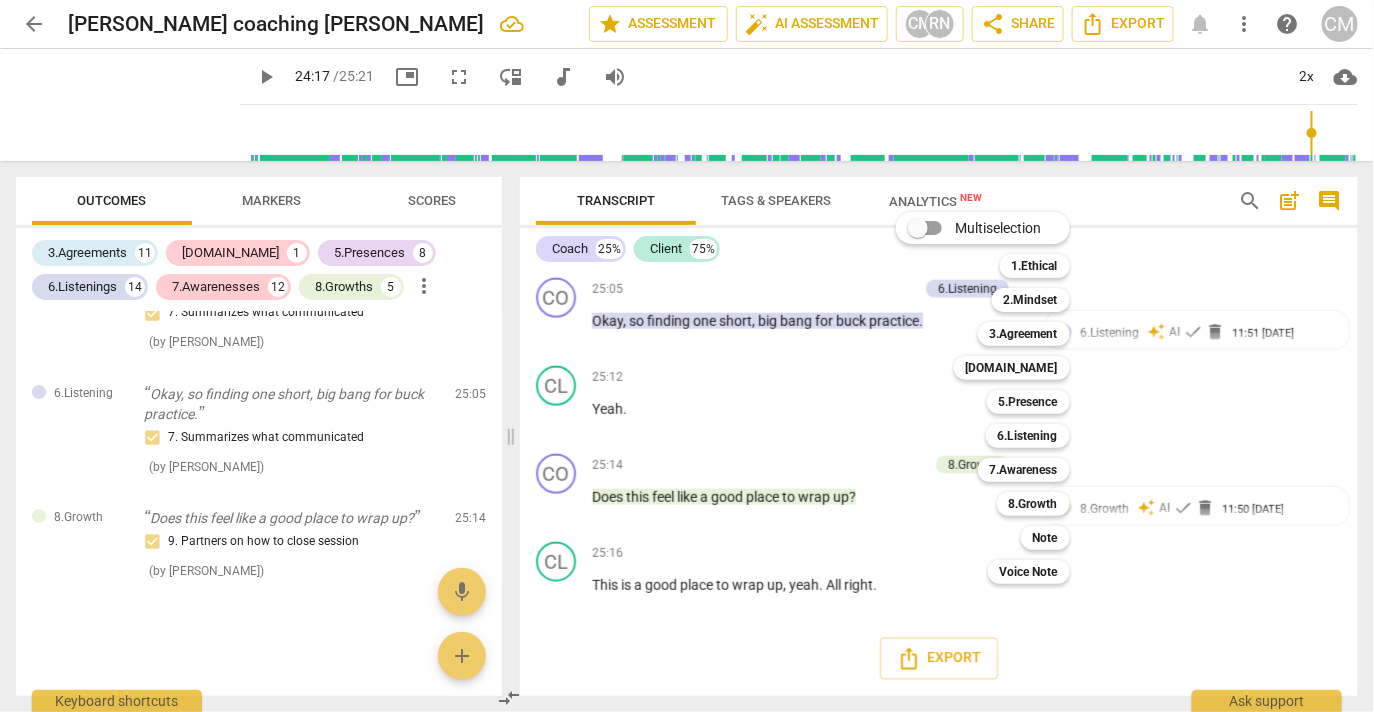 drag, startPoint x: 1072, startPoint y: 498, endPoint x: 1084, endPoint y: 491, distance: 13.892444 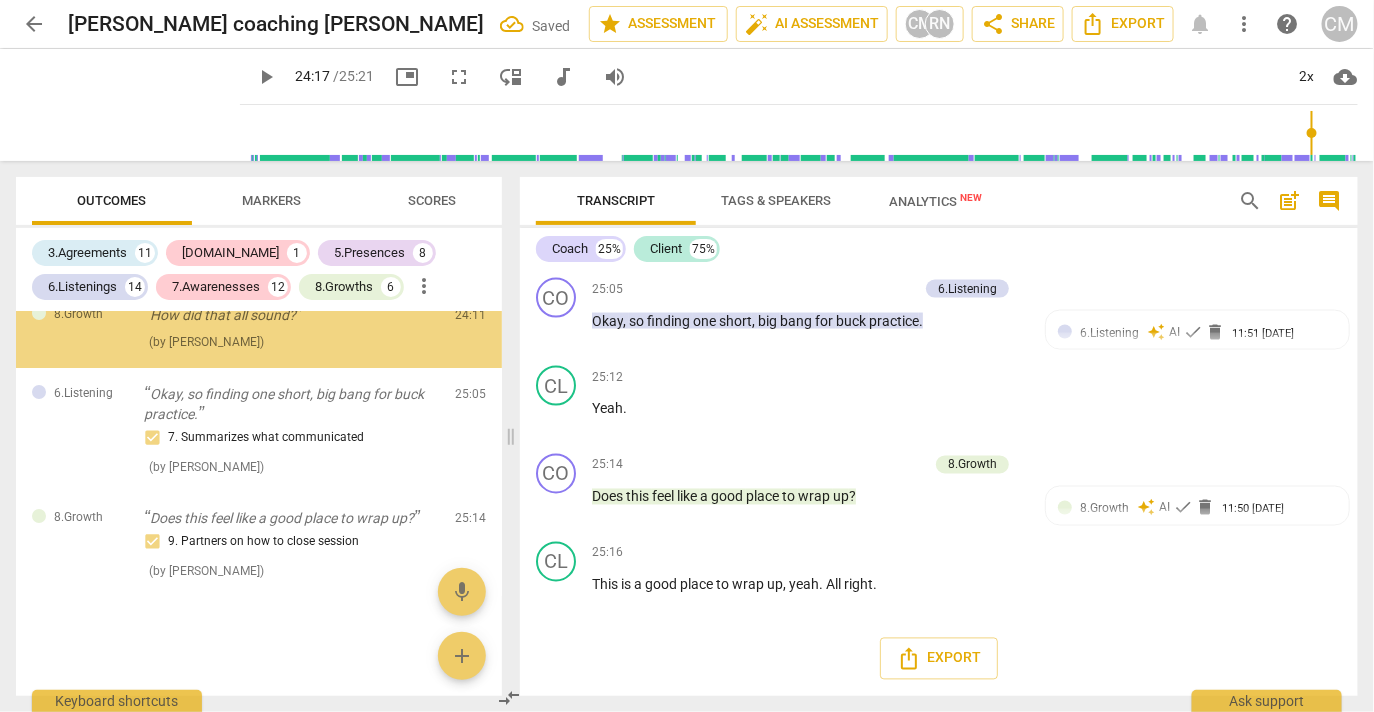 scroll, scrollTop: 13762, scrollLeft: 0, axis: vertical 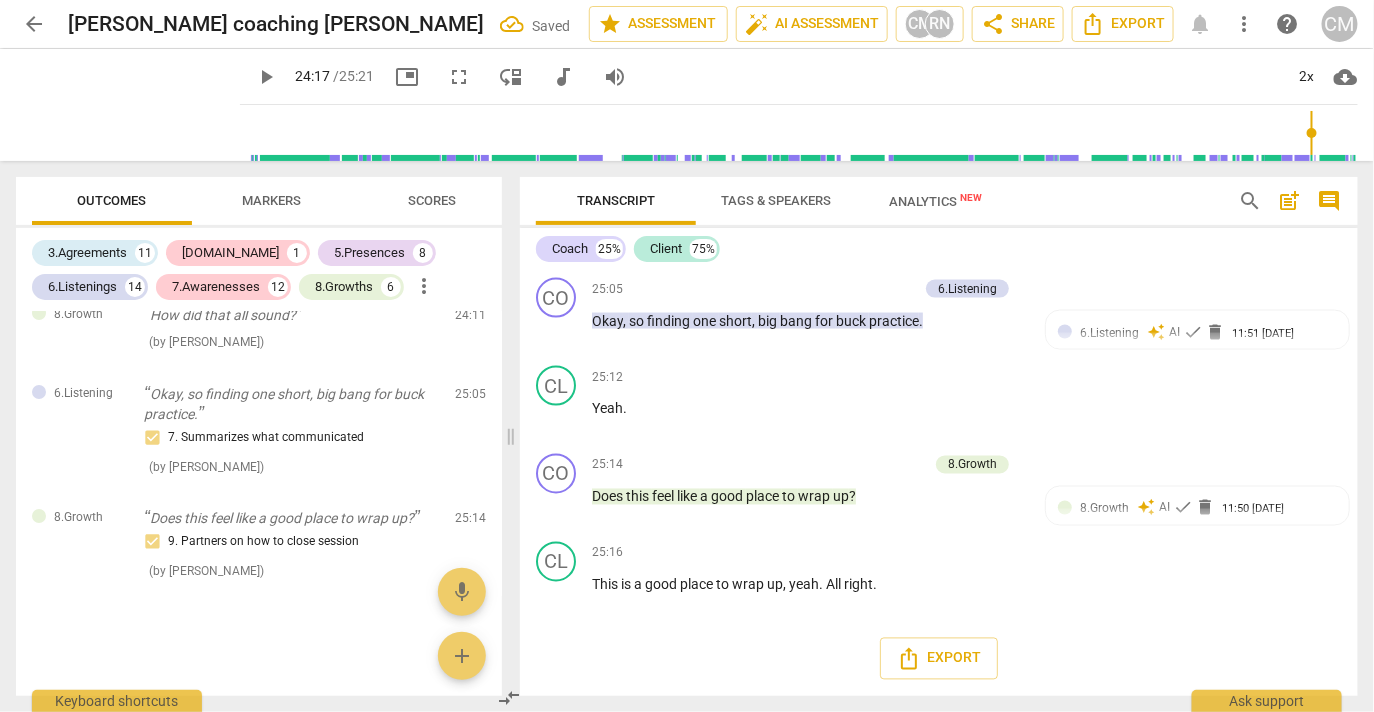 drag, startPoint x: 1202, startPoint y: 398, endPoint x: 1098, endPoint y: 405, distance: 104.23531 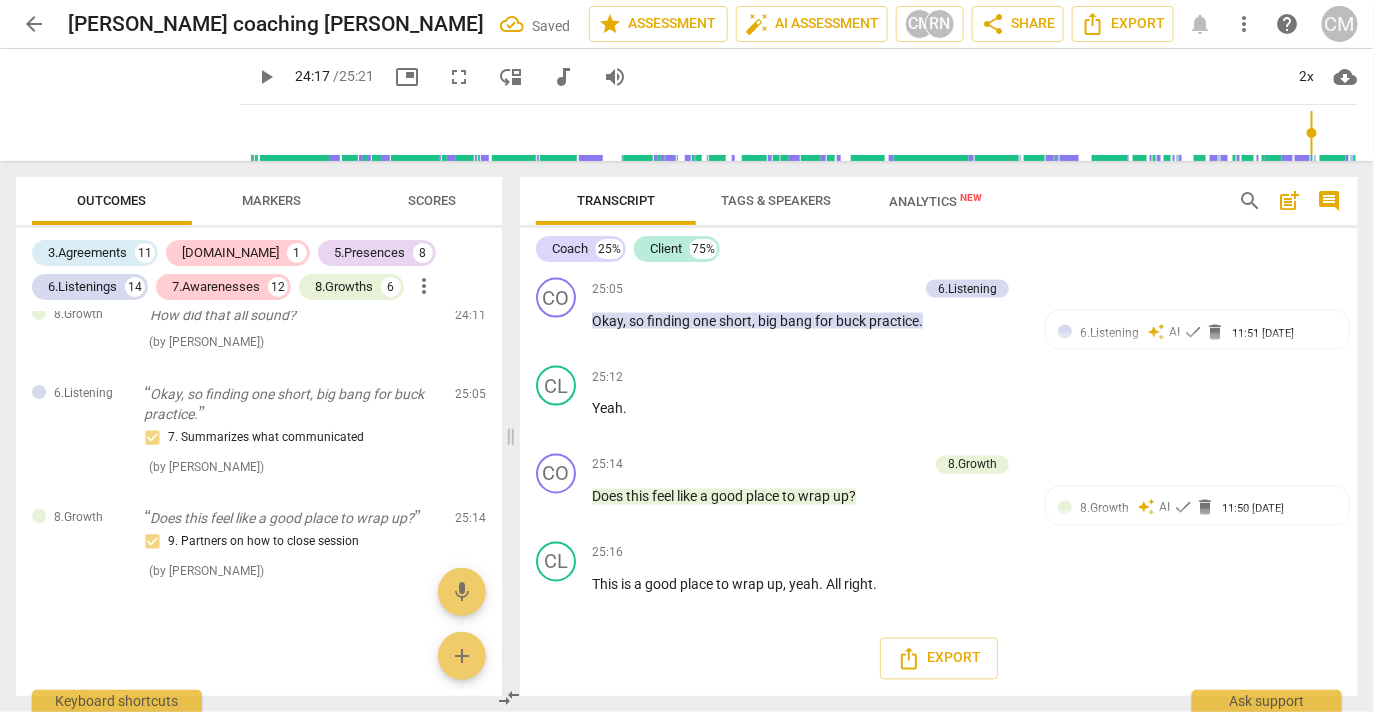 click on "6. Partners to move forward" at bounding box center (1050, -26) 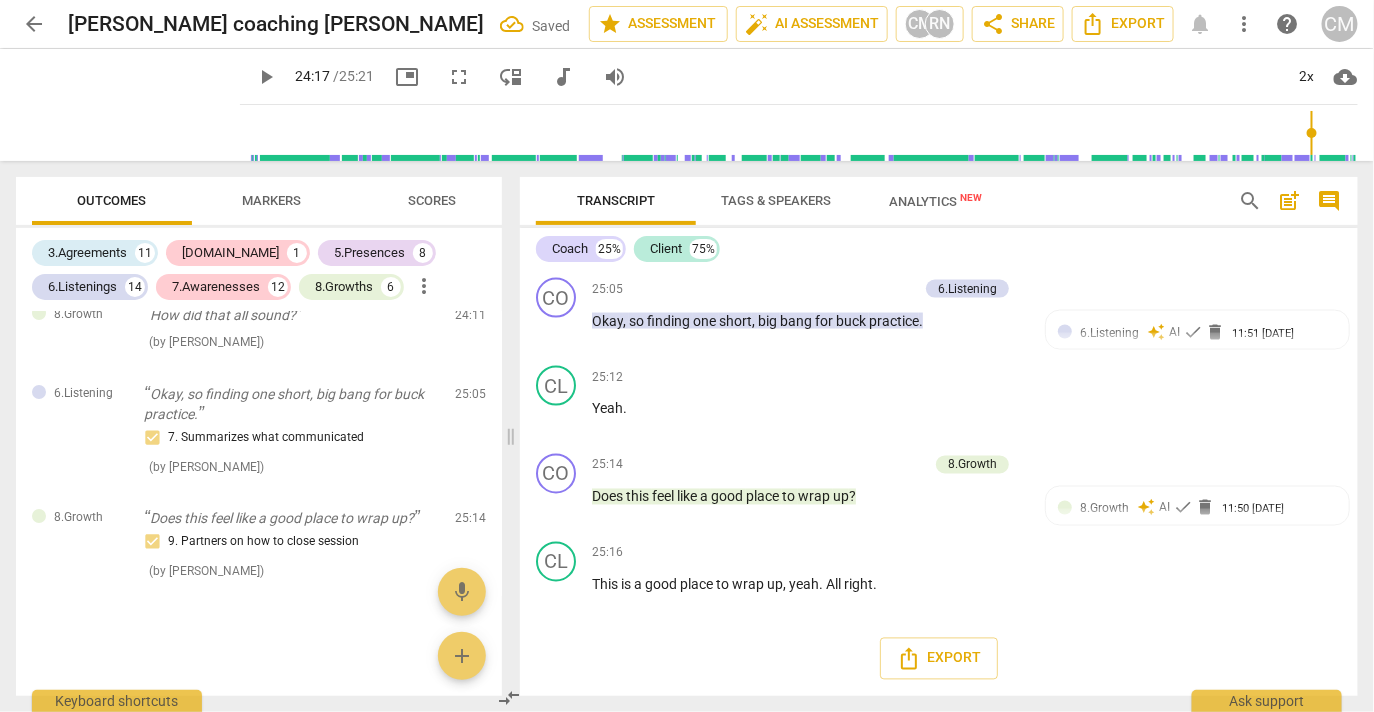 checkbox on "true" 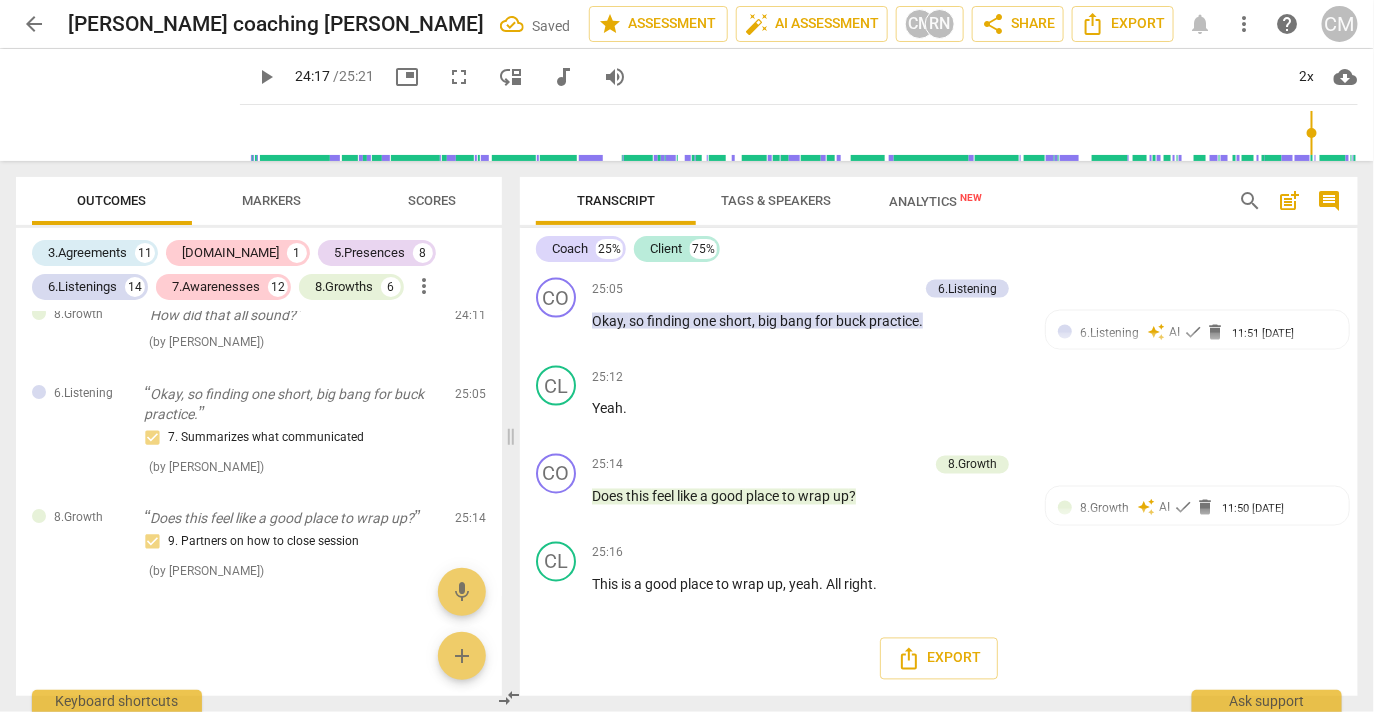 click on "play_arrow" at bounding box center (557, 10) 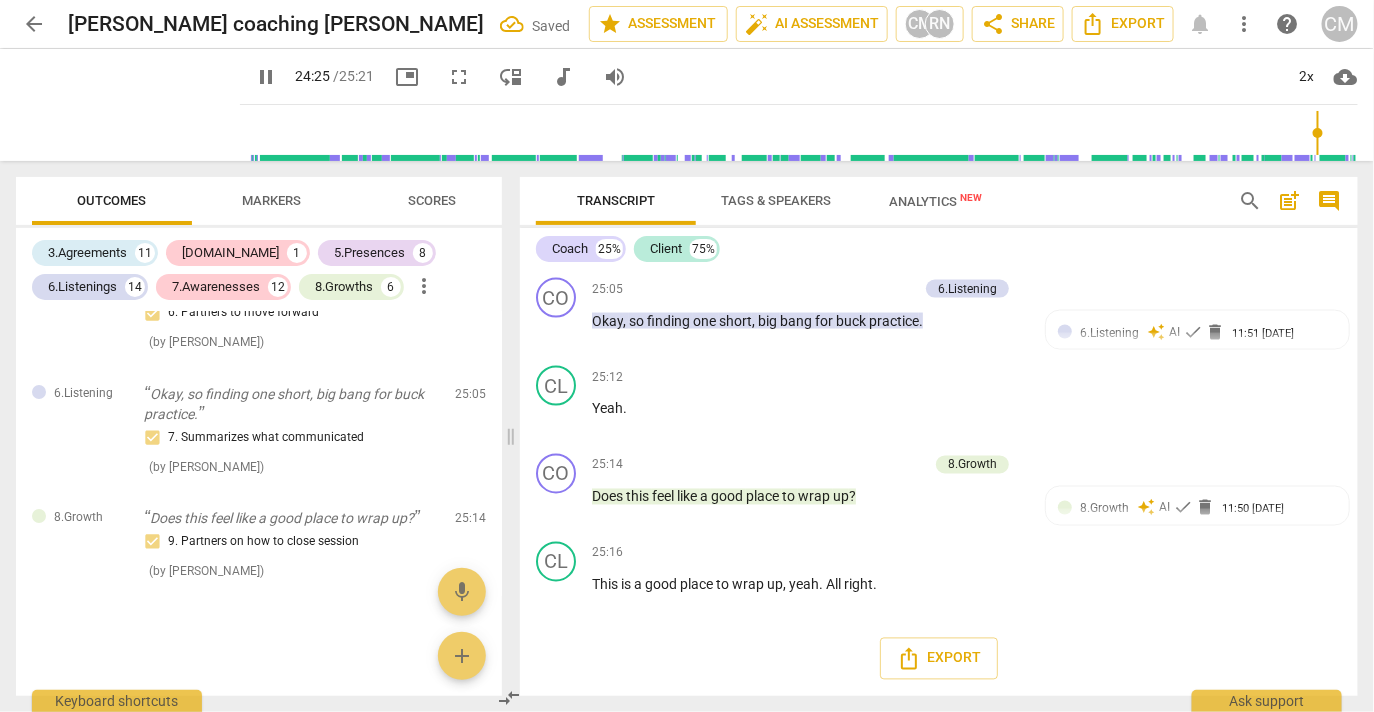drag, startPoint x: 554, startPoint y: 406, endPoint x: 568, endPoint y: 402, distance: 14.56022 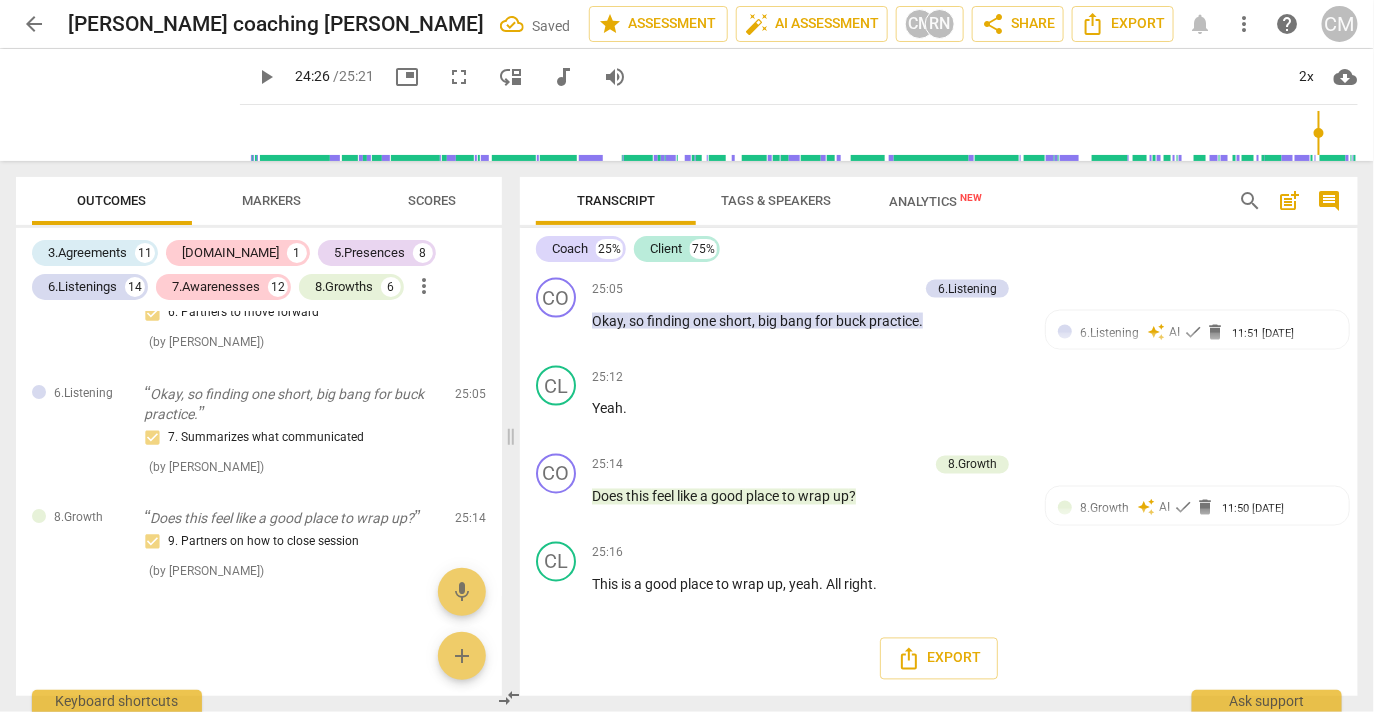 click on "Hesitations" at bounding box center [721, 0] 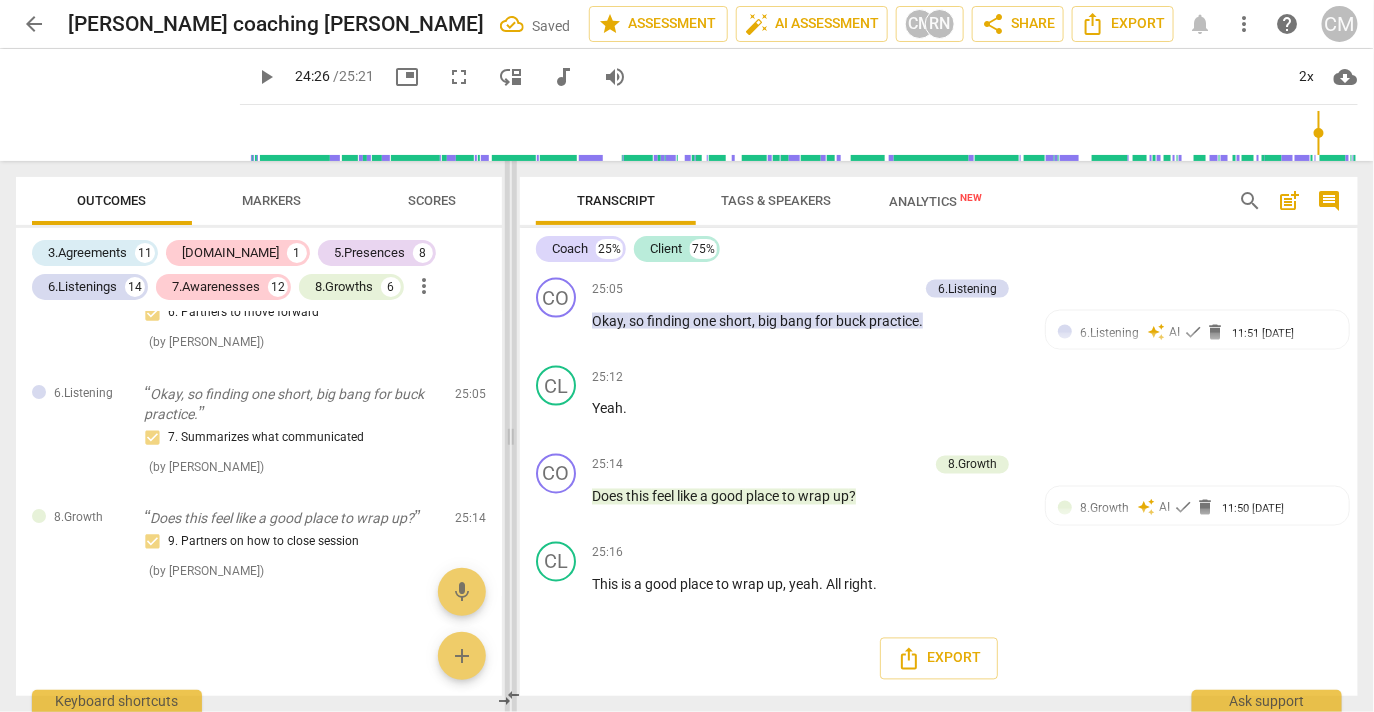 drag, startPoint x: 769, startPoint y: 405, endPoint x: 507, endPoint y: 401, distance: 262.03052 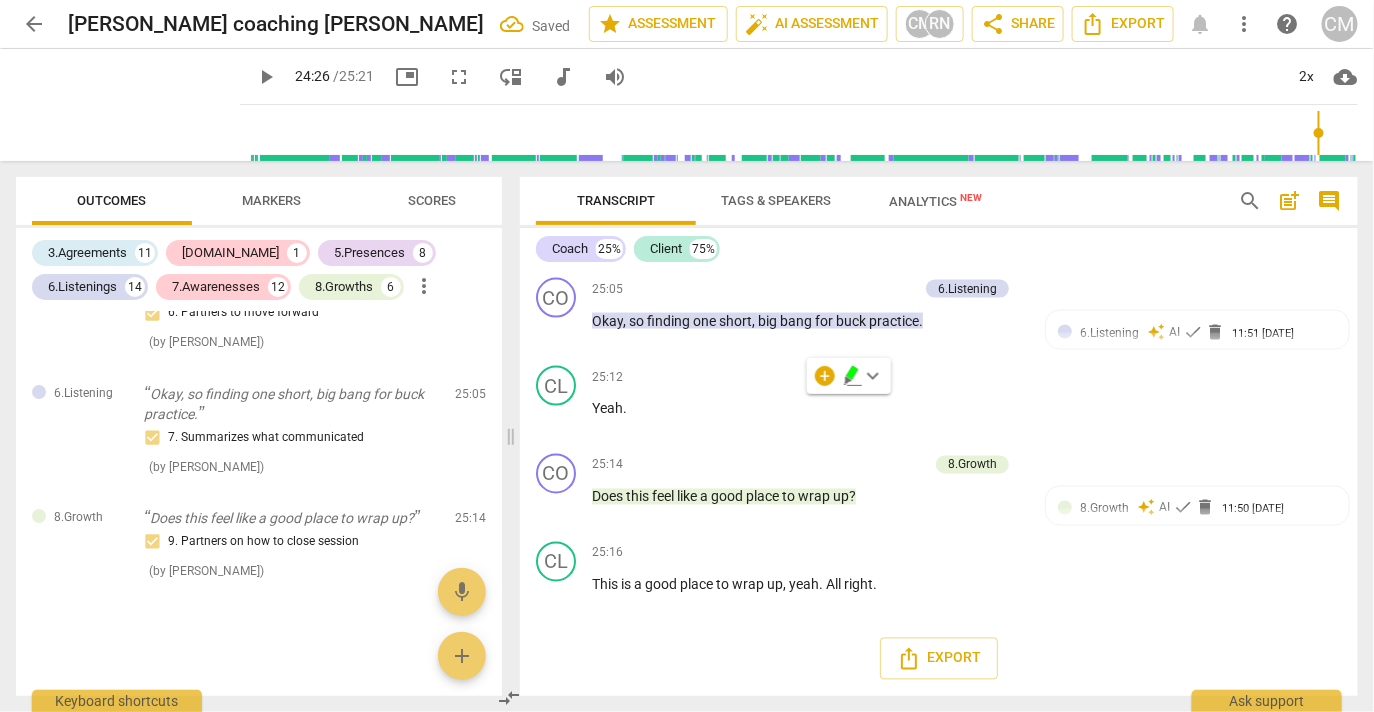 click on "Add competency" at bounding box center [961, -32] 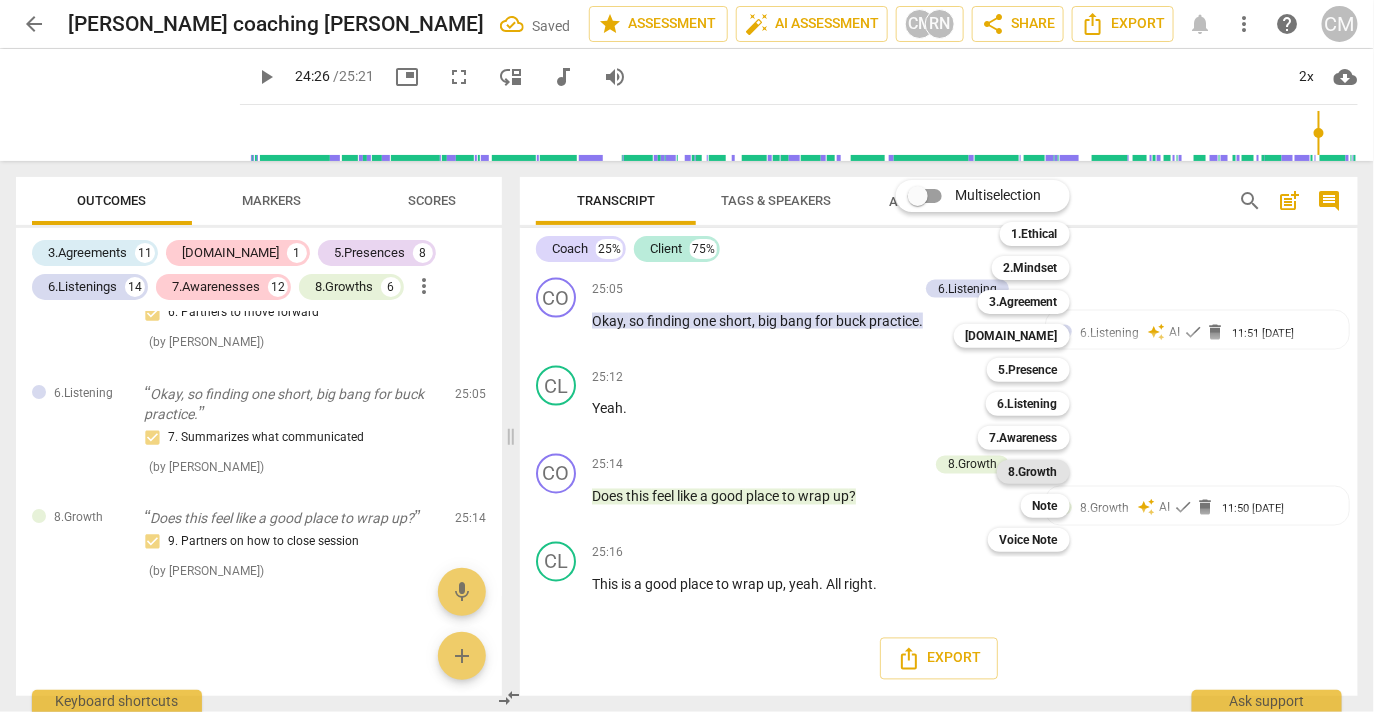 click on "8.Growth" at bounding box center (1033, 472) 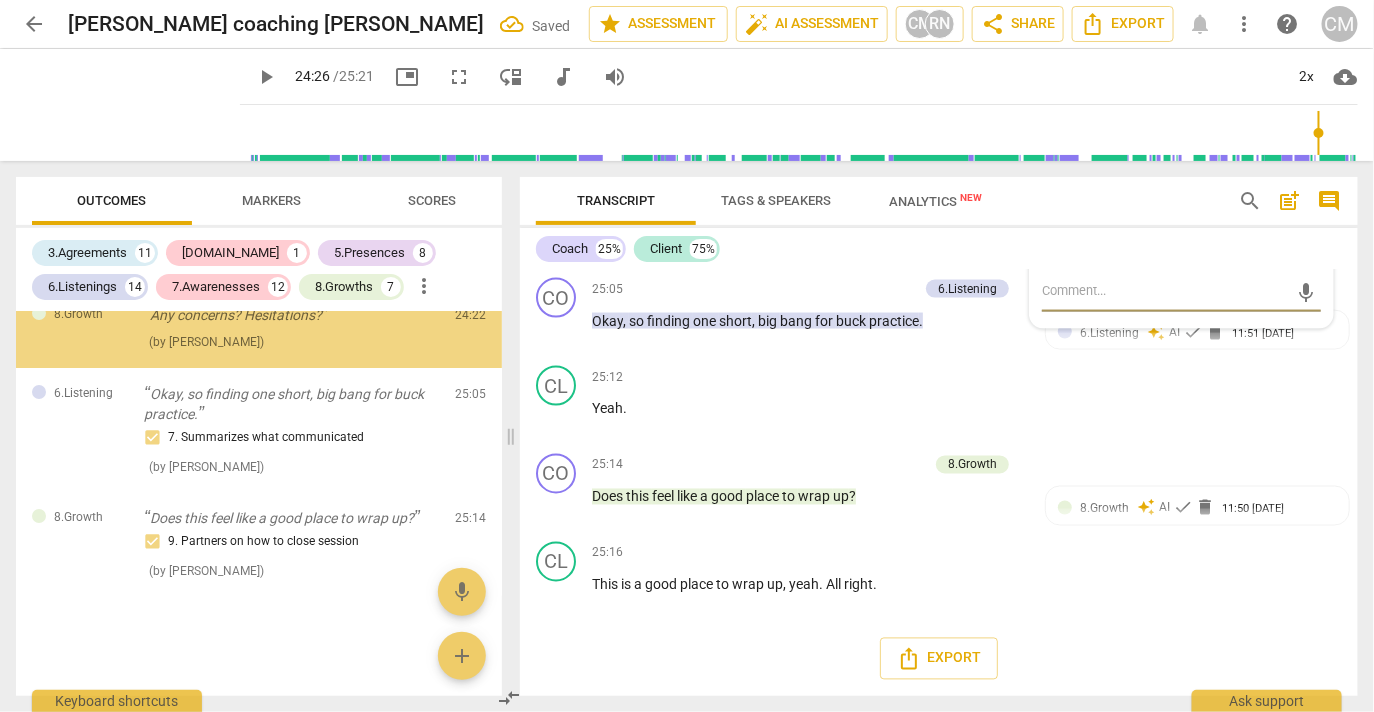 scroll, scrollTop: 13944, scrollLeft: 0, axis: vertical 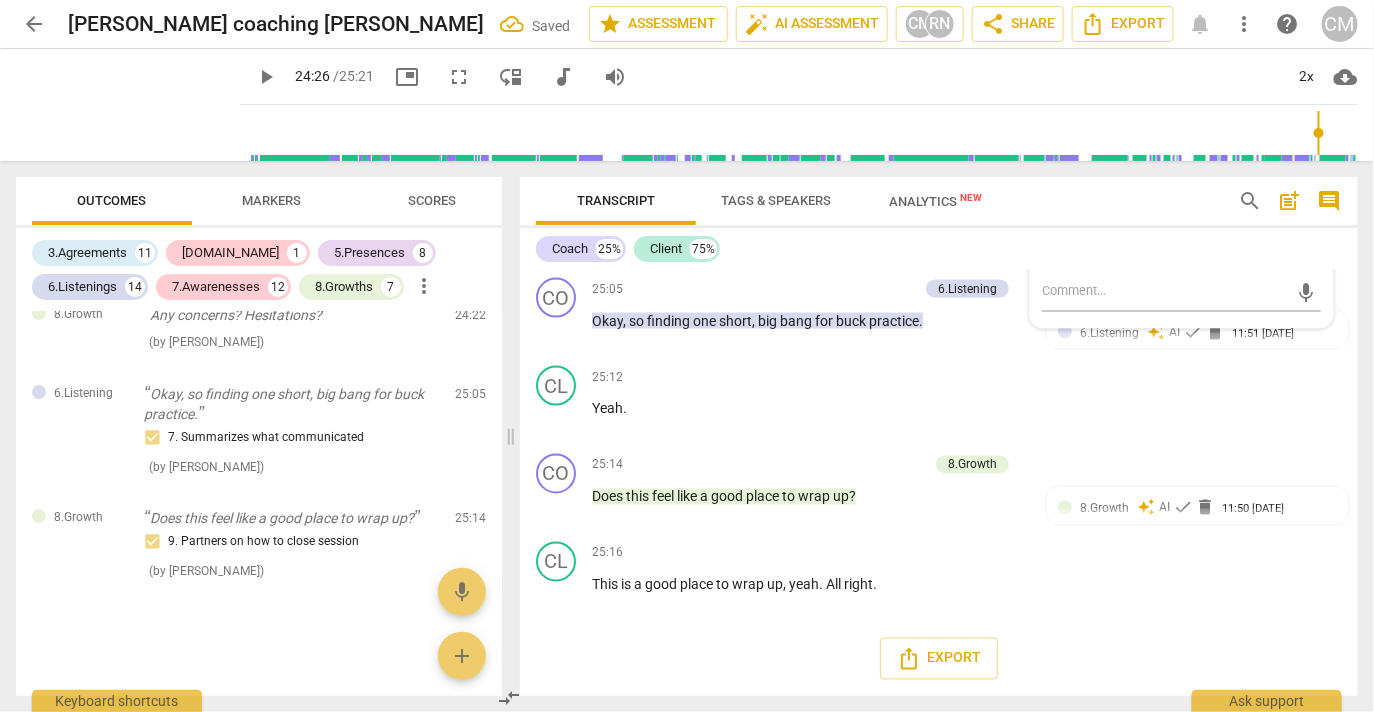 click on "1. Allows to explore progress" at bounding box center (1143, 53) 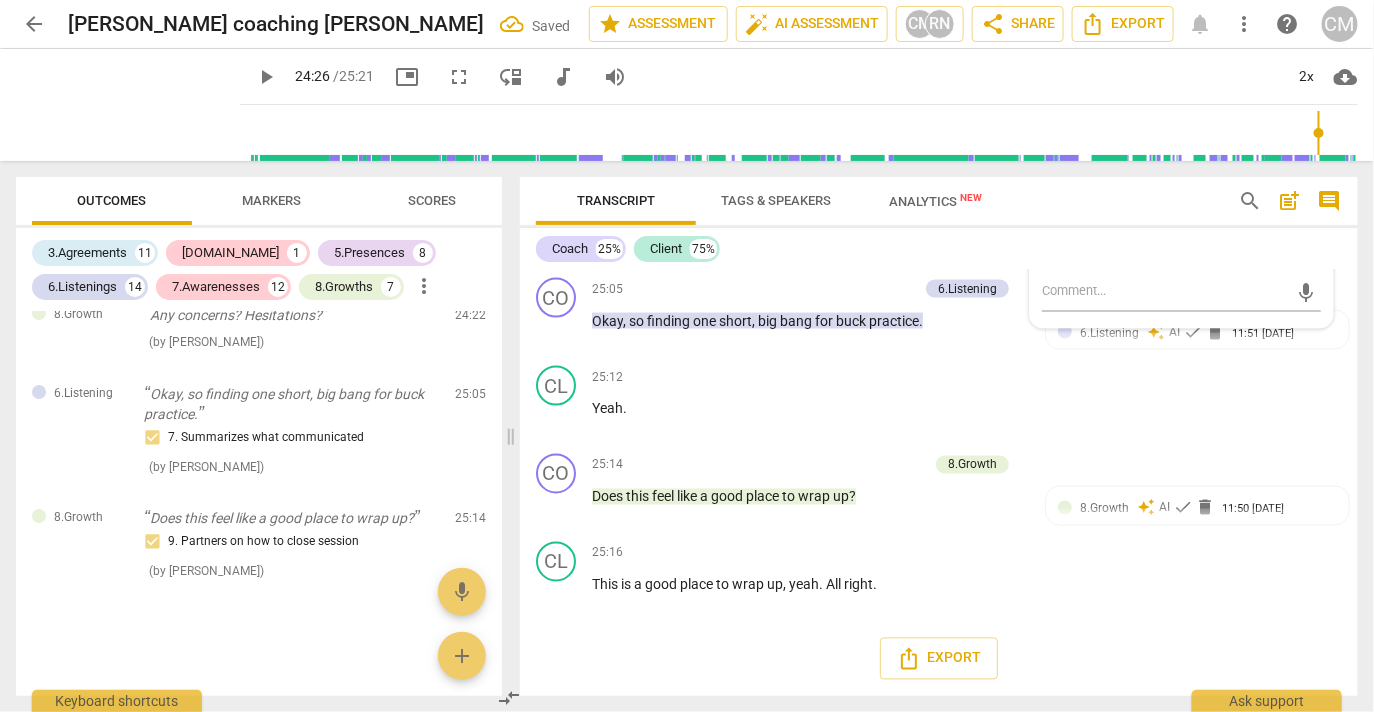 click on "1. Allows to explore progress" at bounding box center [1050, 53] 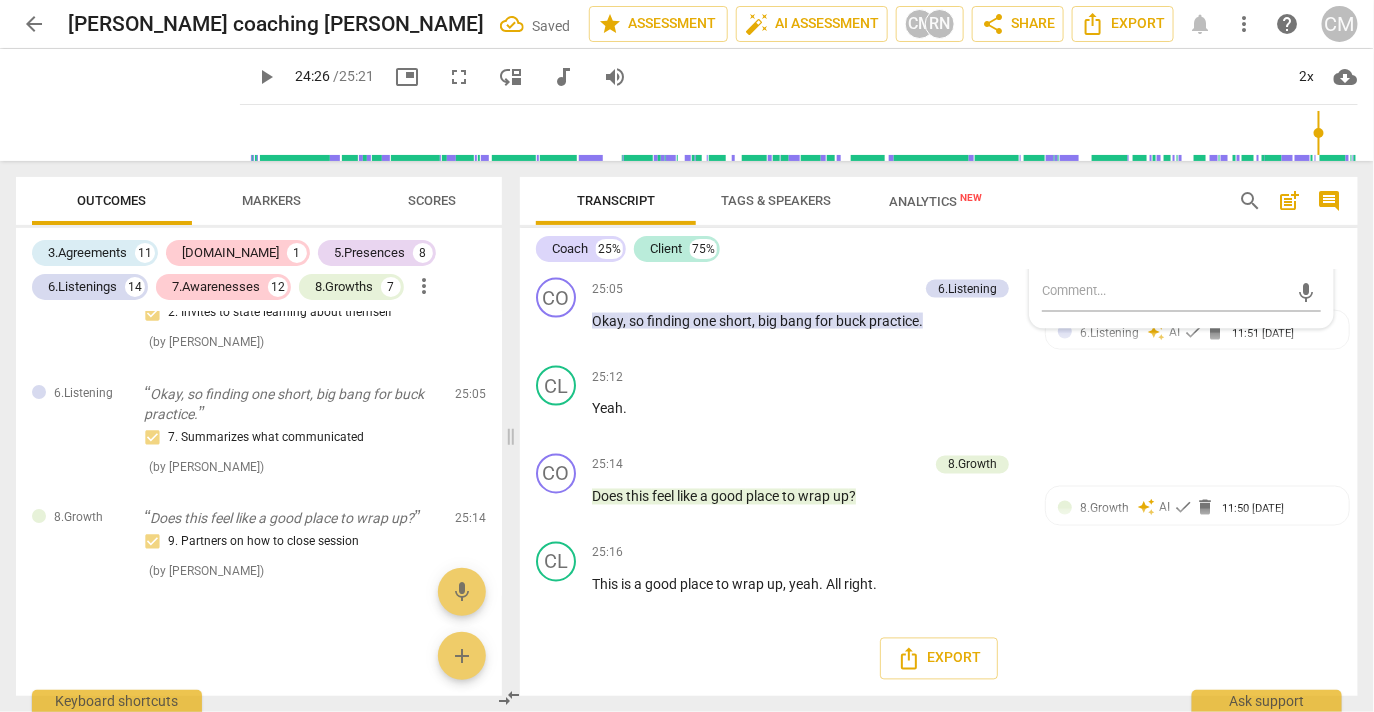 drag, startPoint x: 1047, startPoint y: 488, endPoint x: 1060, endPoint y: 487, distance: 13.038404 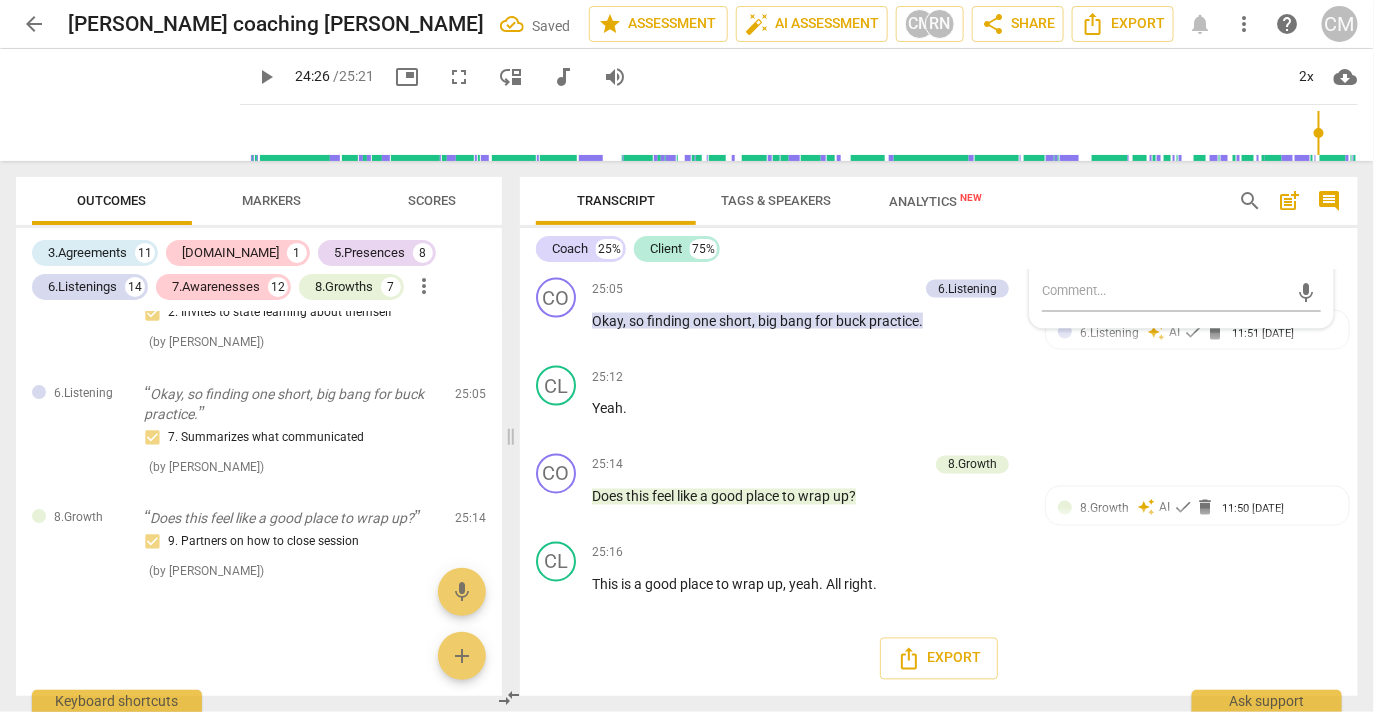 scroll, scrollTop: 13899, scrollLeft: 0, axis: vertical 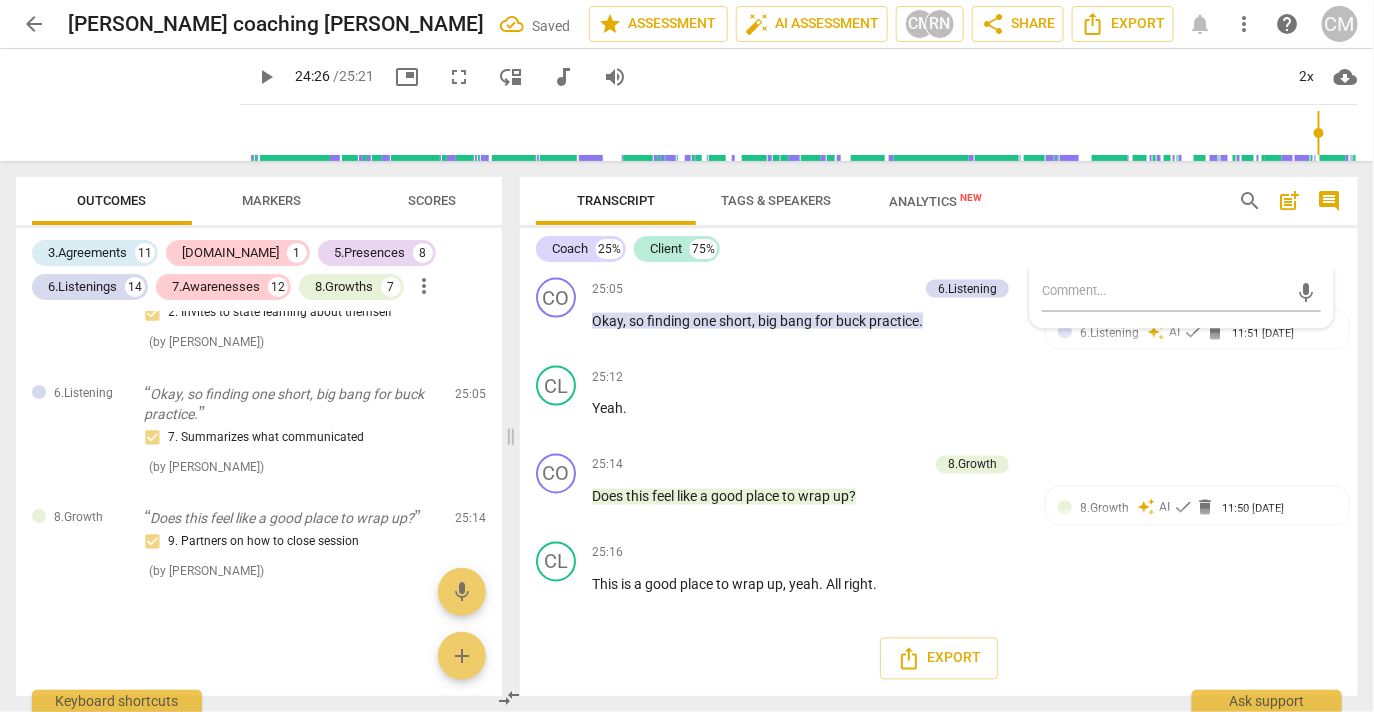 drag, startPoint x: 555, startPoint y: 428, endPoint x: 573, endPoint y: 422, distance: 18.973665 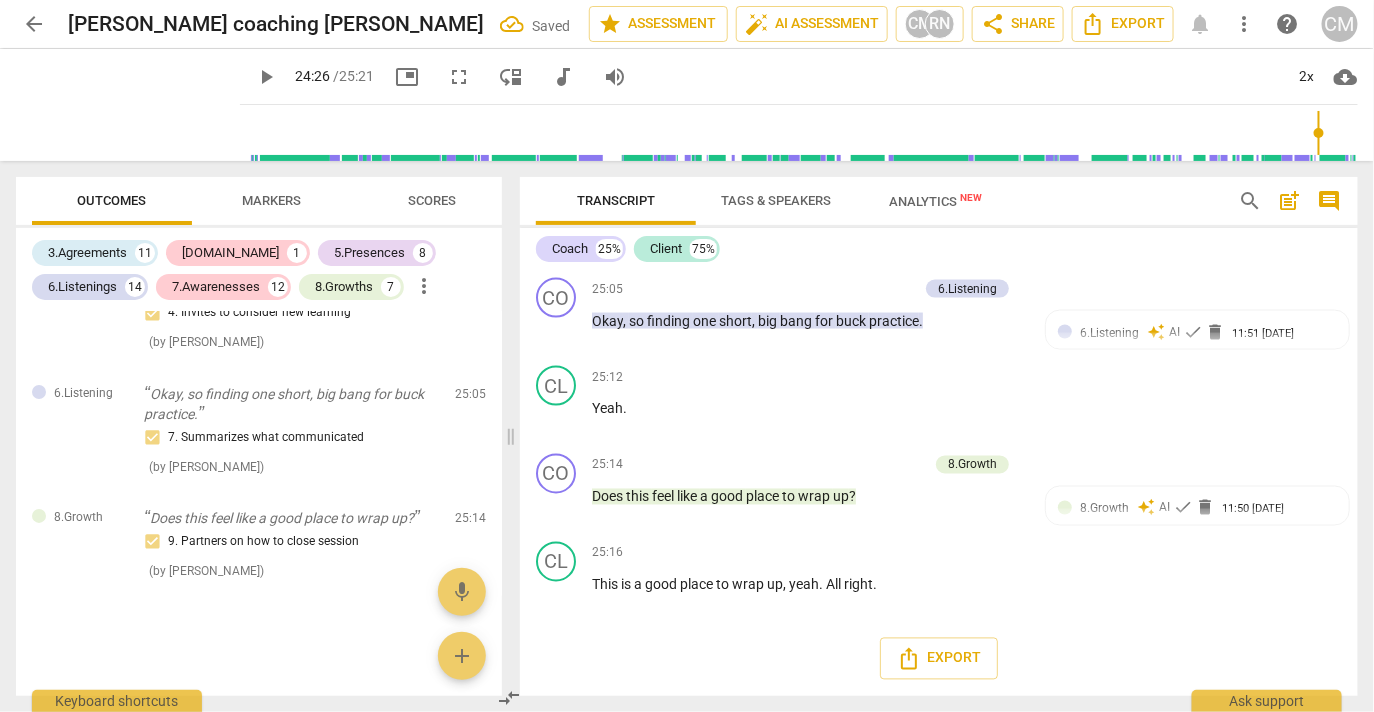 scroll, scrollTop: 13757, scrollLeft: 0, axis: vertical 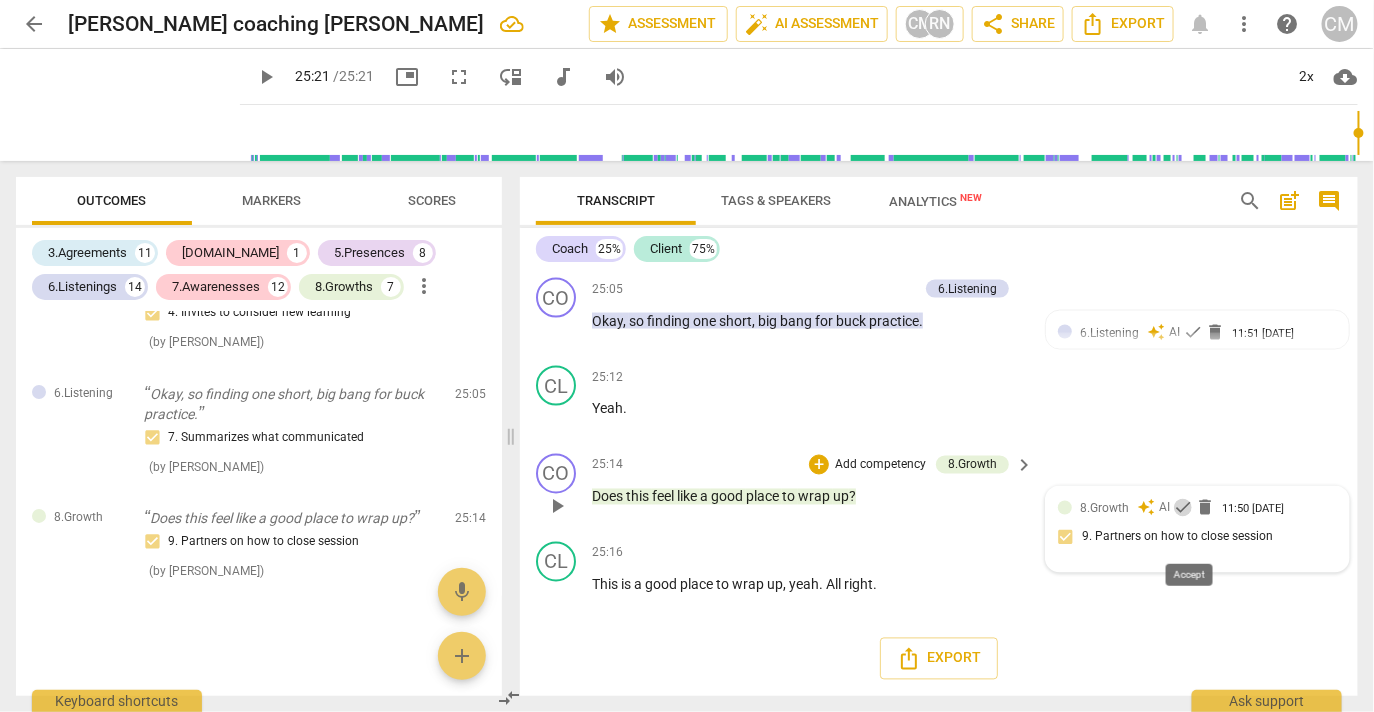 click on "check" at bounding box center (1183, 508) 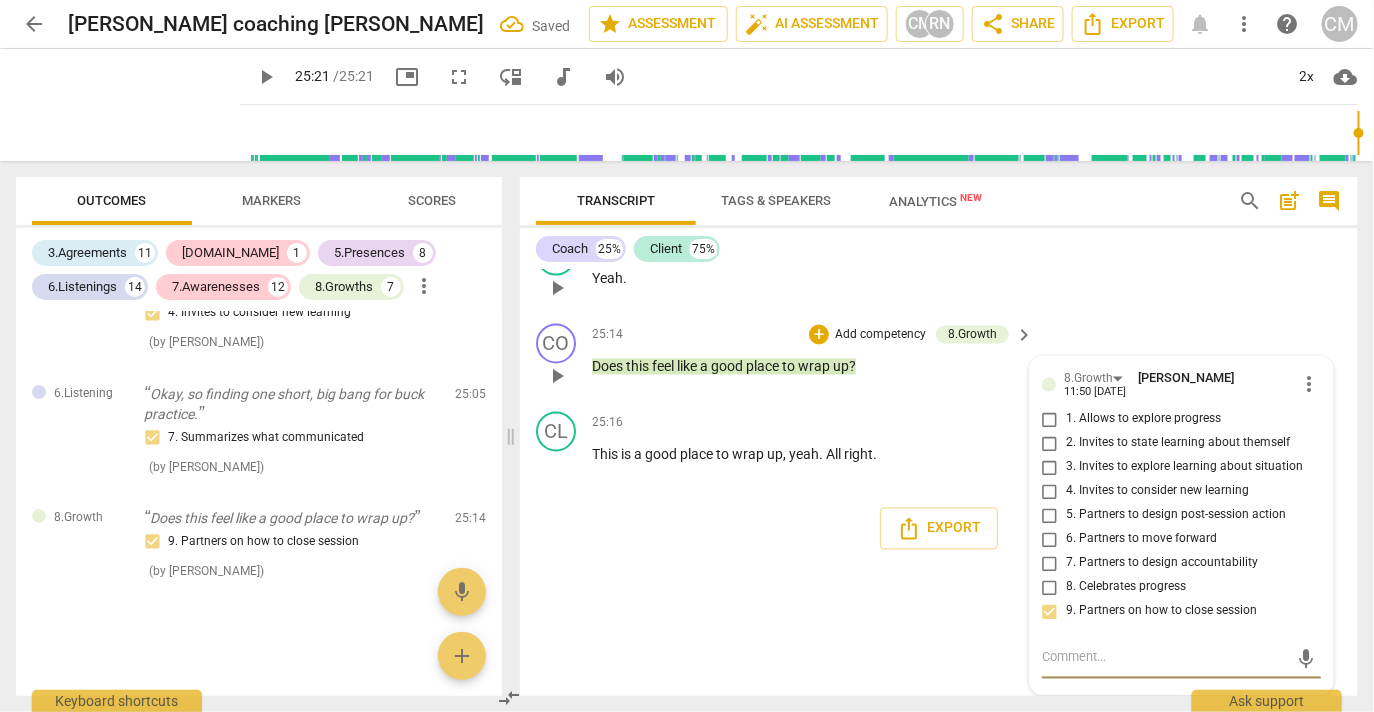 scroll, scrollTop: 13637, scrollLeft: 0, axis: vertical 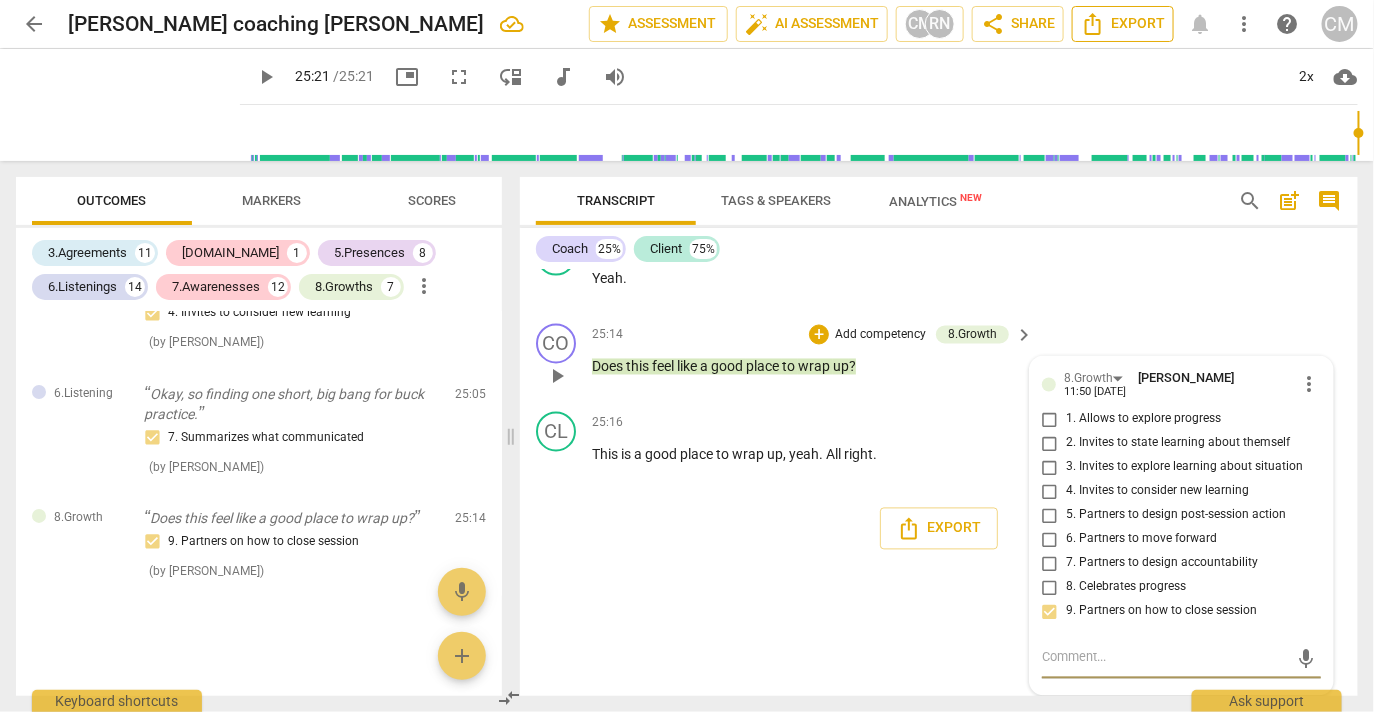 click on "Export" at bounding box center [1123, 24] 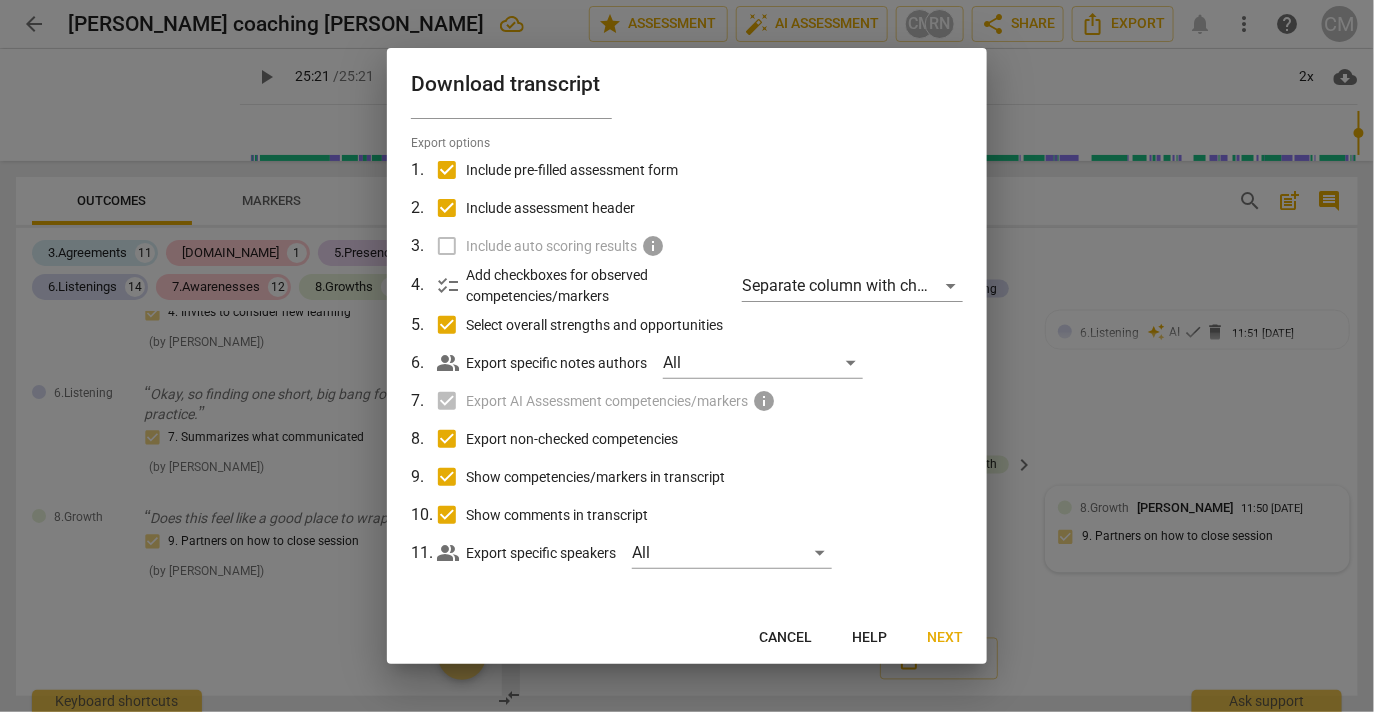 scroll, scrollTop: 75, scrollLeft: 0, axis: vertical 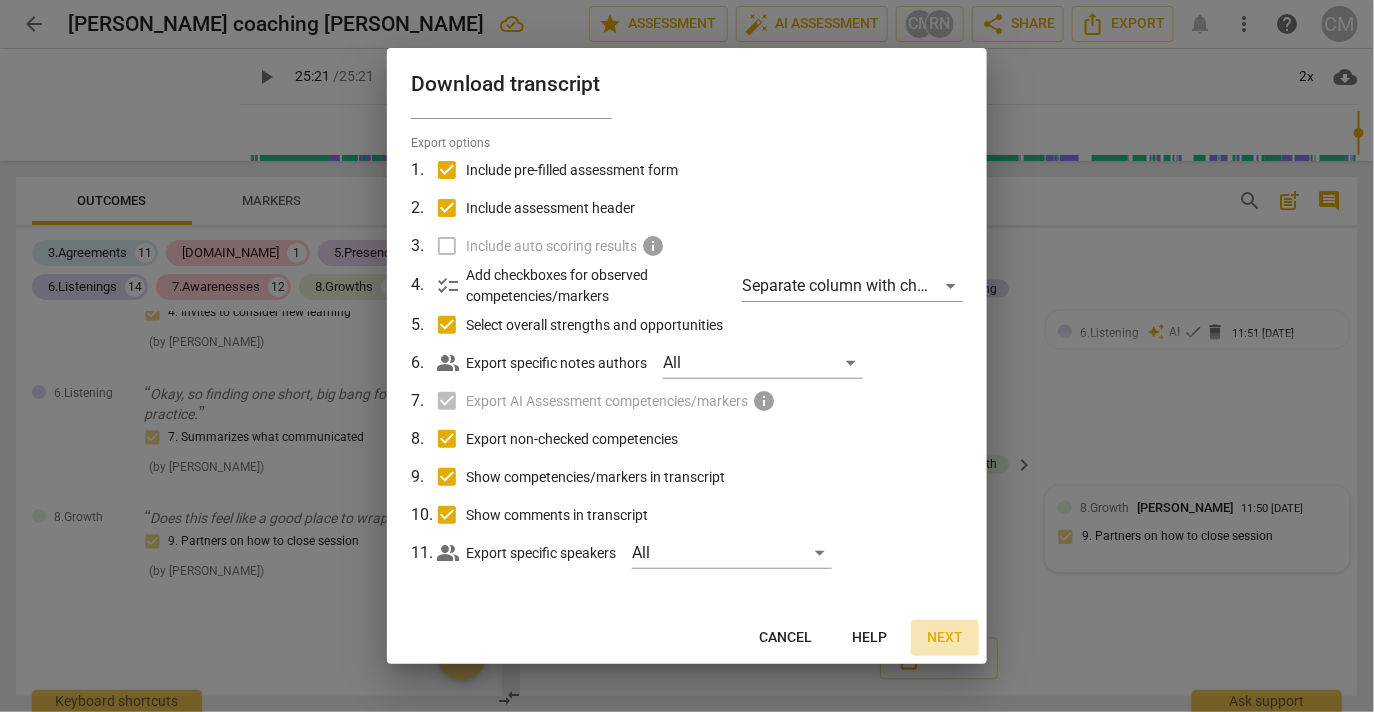 click on "Next" at bounding box center [945, 638] 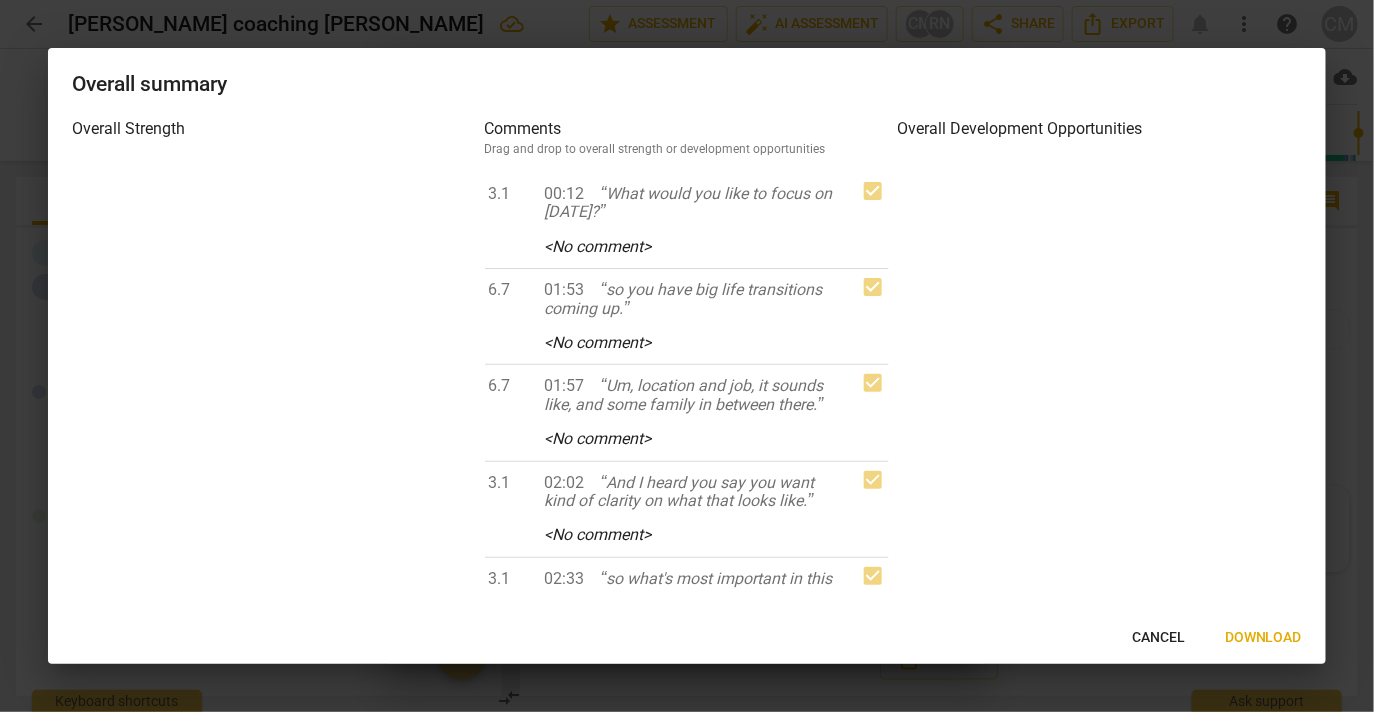 drag, startPoint x: 1249, startPoint y: 631, endPoint x: 1276, endPoint y: 615, distance: 31.38471 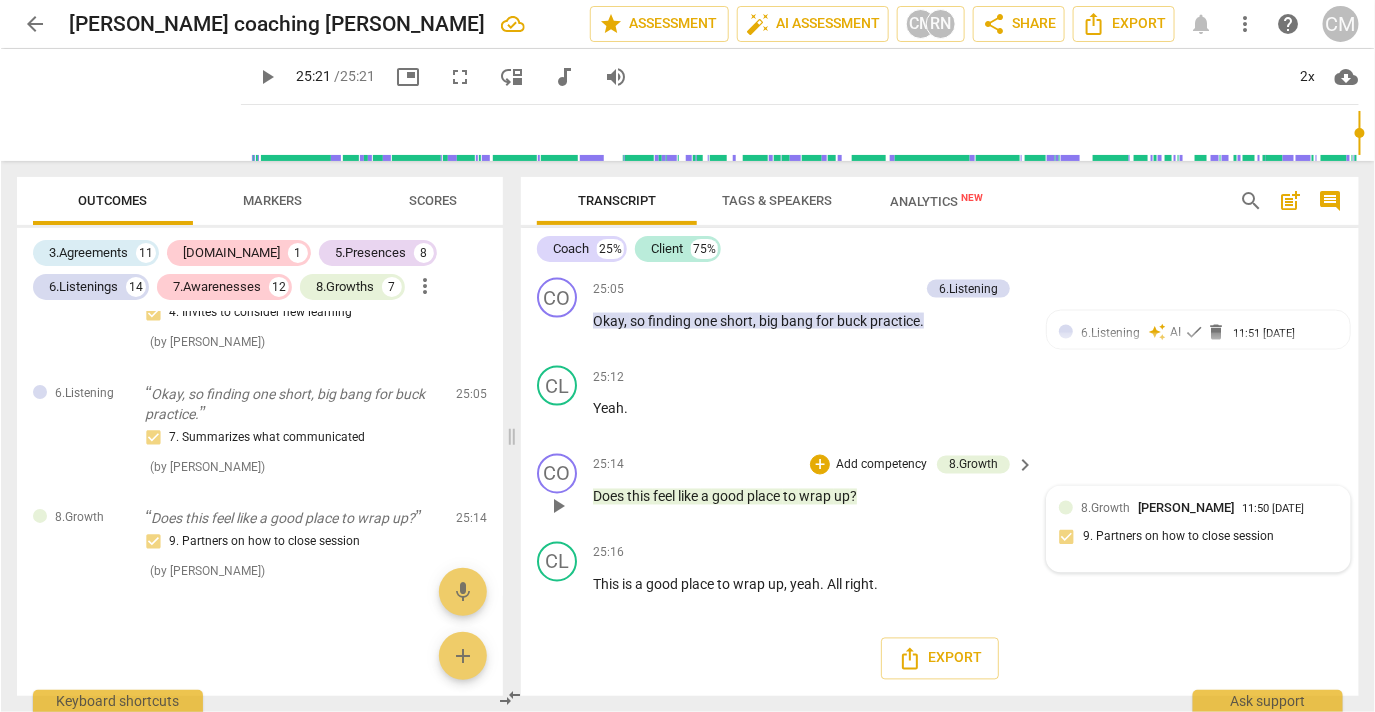 scroll, scrollTop: 11857, scrollLeft: 0, axis: vertical 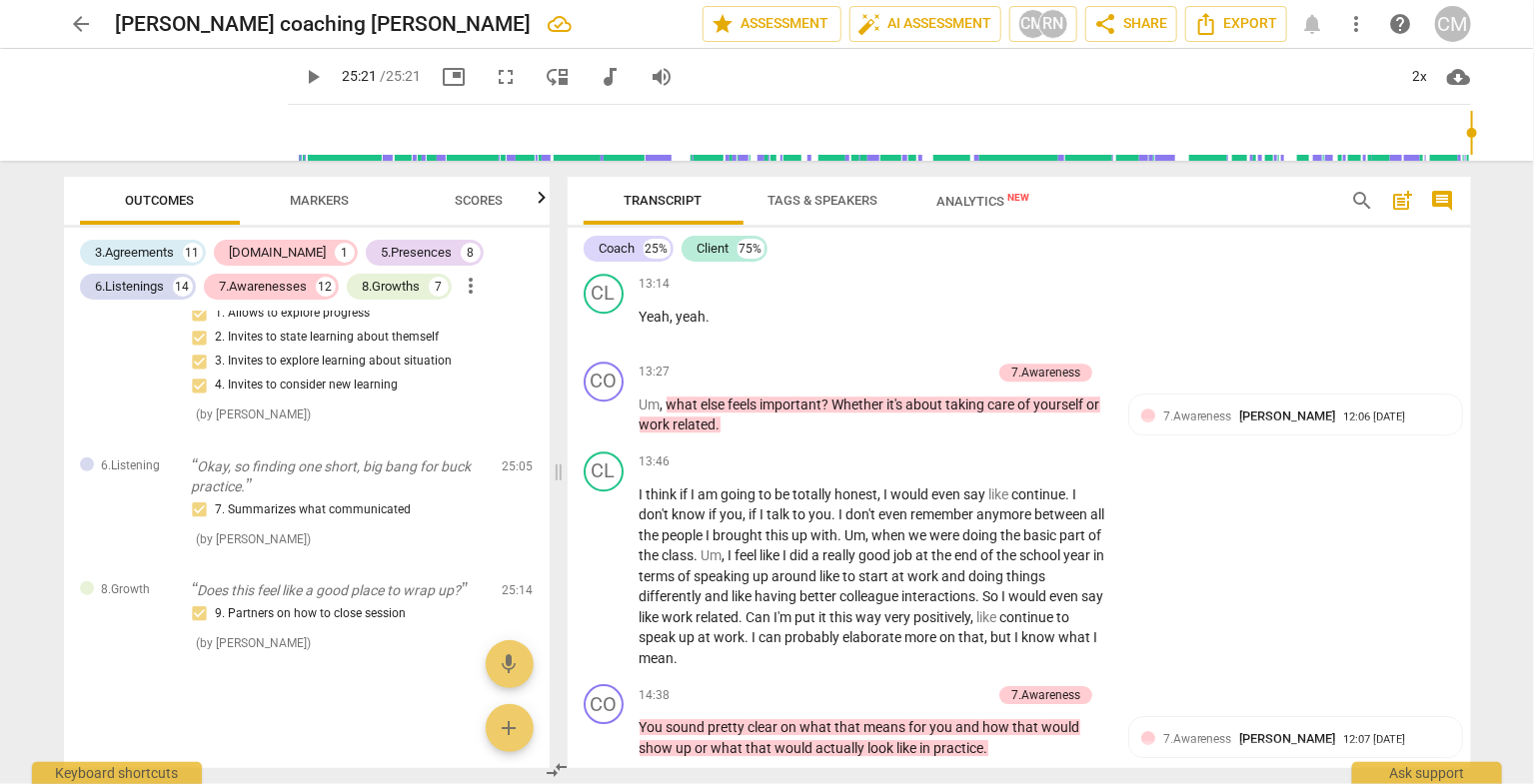 drag, startPoint x: 685, startPoint y: 666, endPoint x: 631, endPoint y: 649, distance: 56.61272 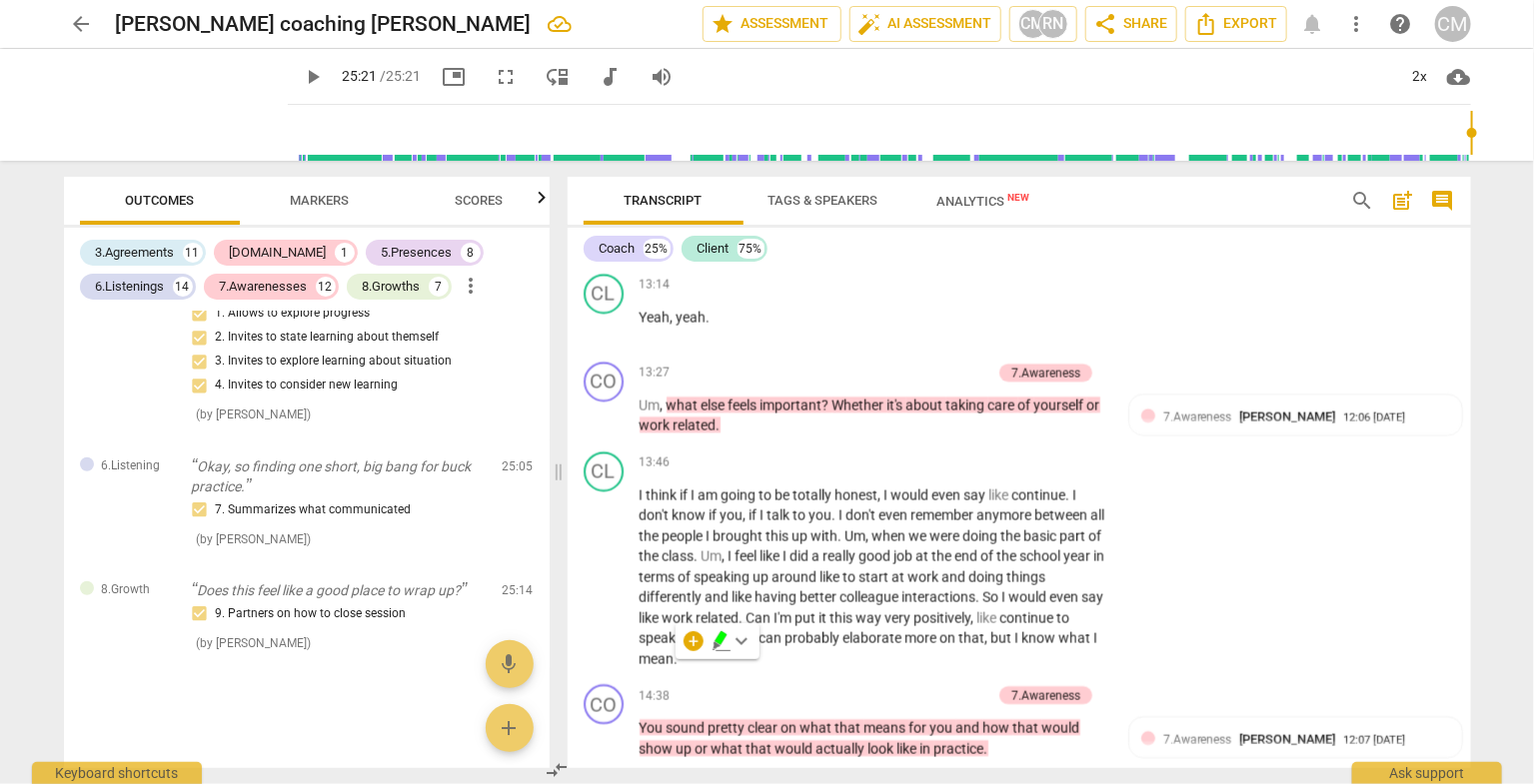 click 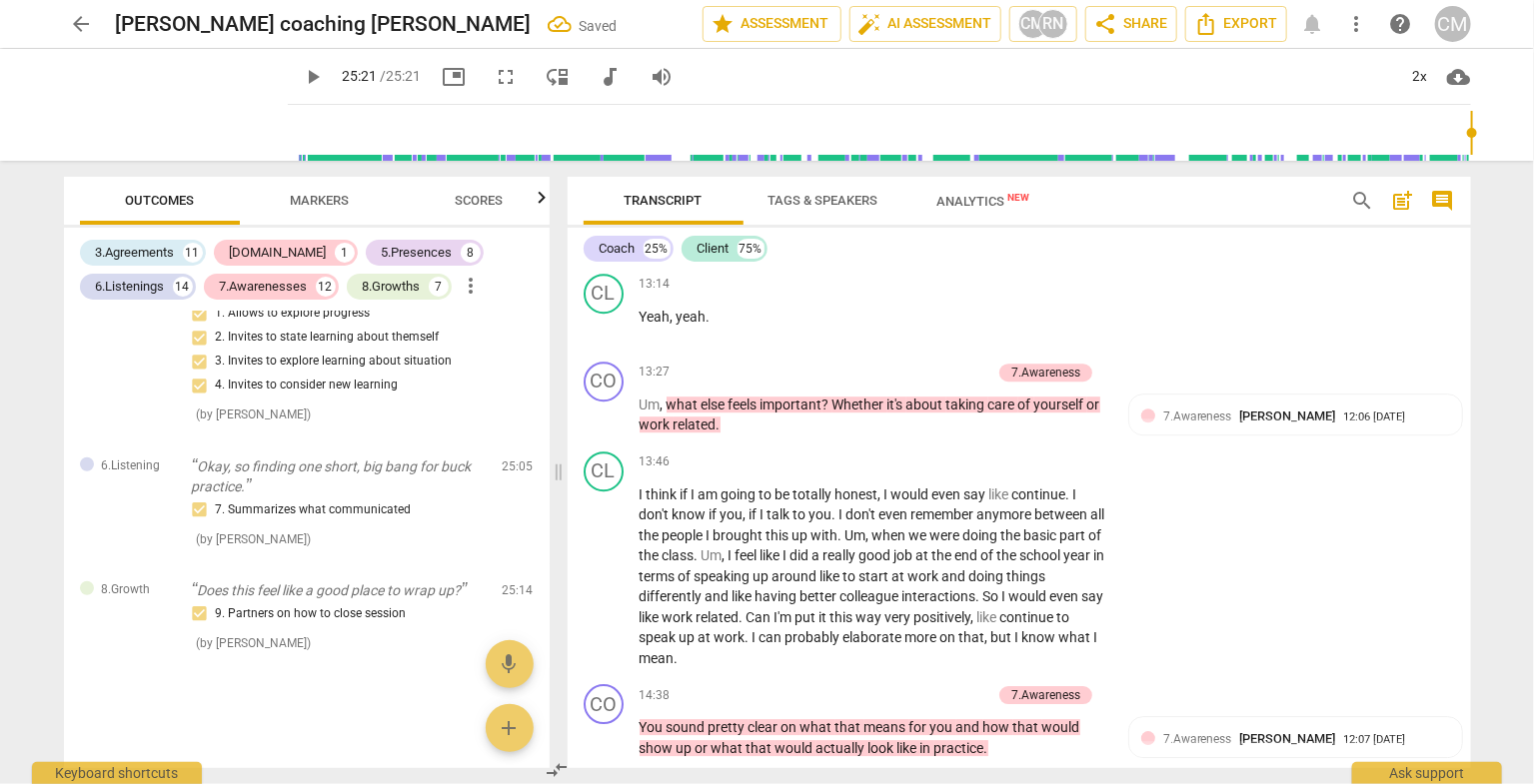 click on "don't" at bounding box center [701, -673] 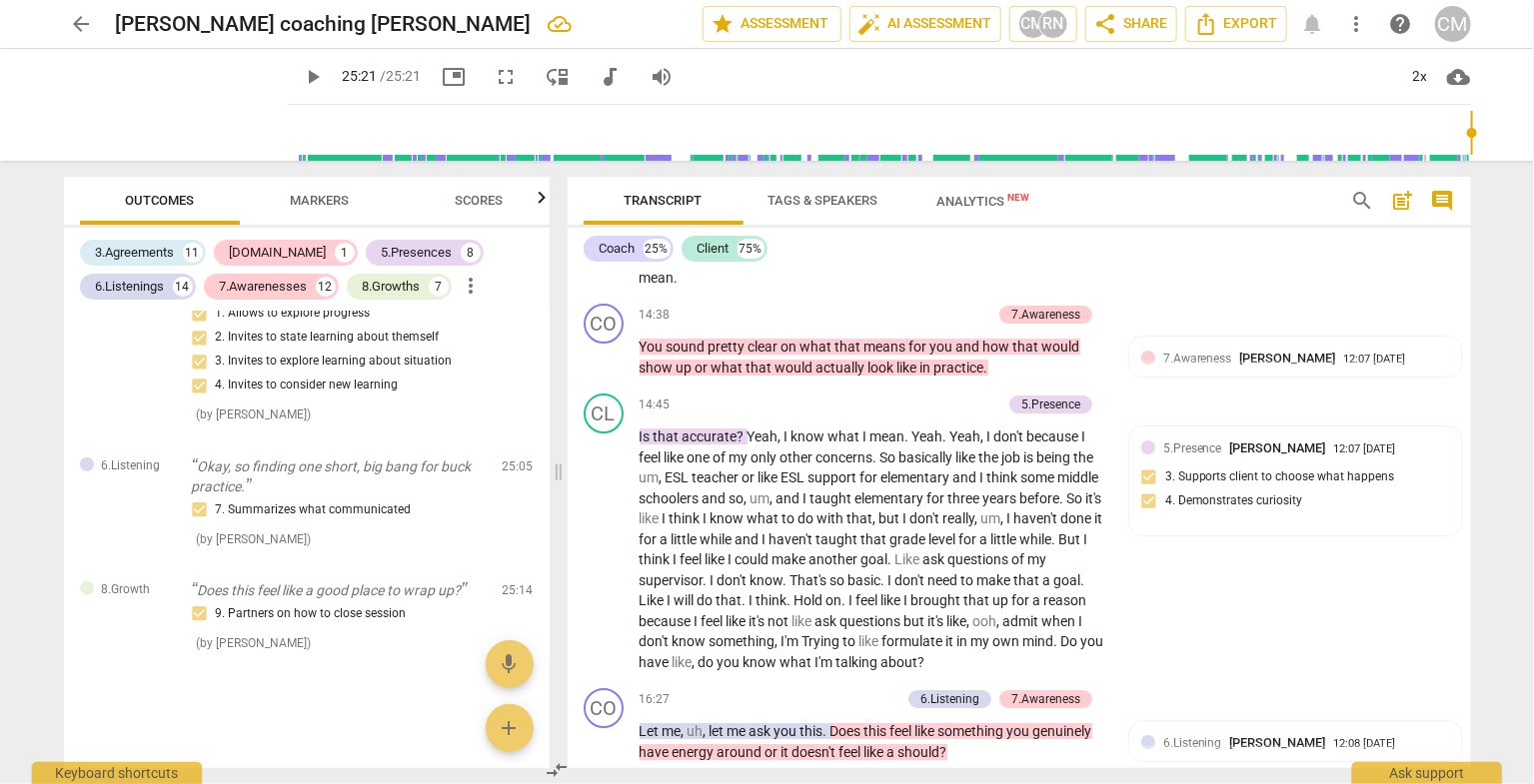 click on "CL play_arrow pause 11:59 + Add competency keyboard_arrow_right That's   a   good   point .   Maybe   I'm   not   as   worried   about   the   job   as   I   think .   I   think   it's   because ,   for   me ,   that   personal   life   stuff   impacts   the   work   life   so   much ,   though .   For   sure ." at bounding box center (1019, -700) 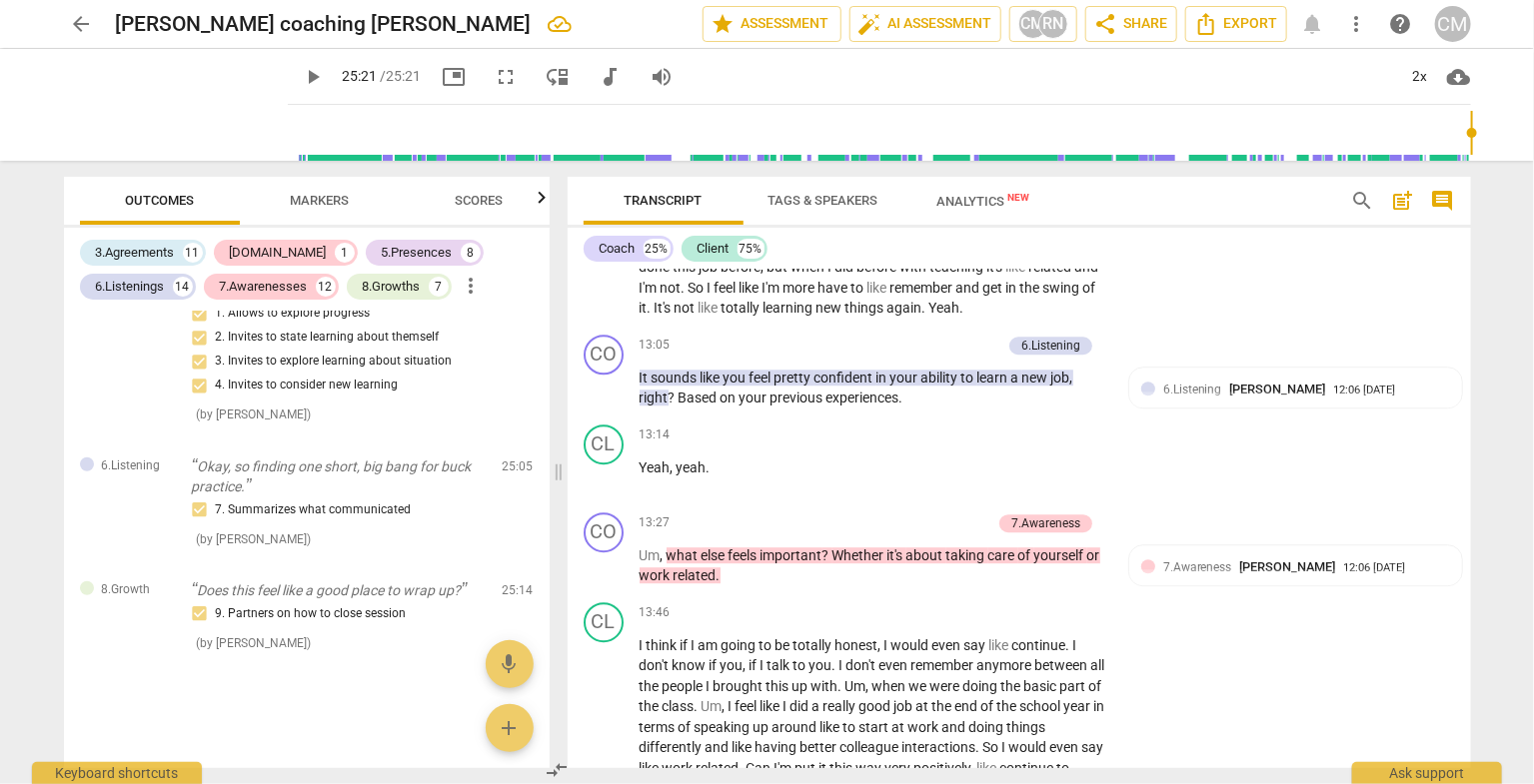scroll, scrollTop: 6179, scrollLeft: 0, axis: vertical 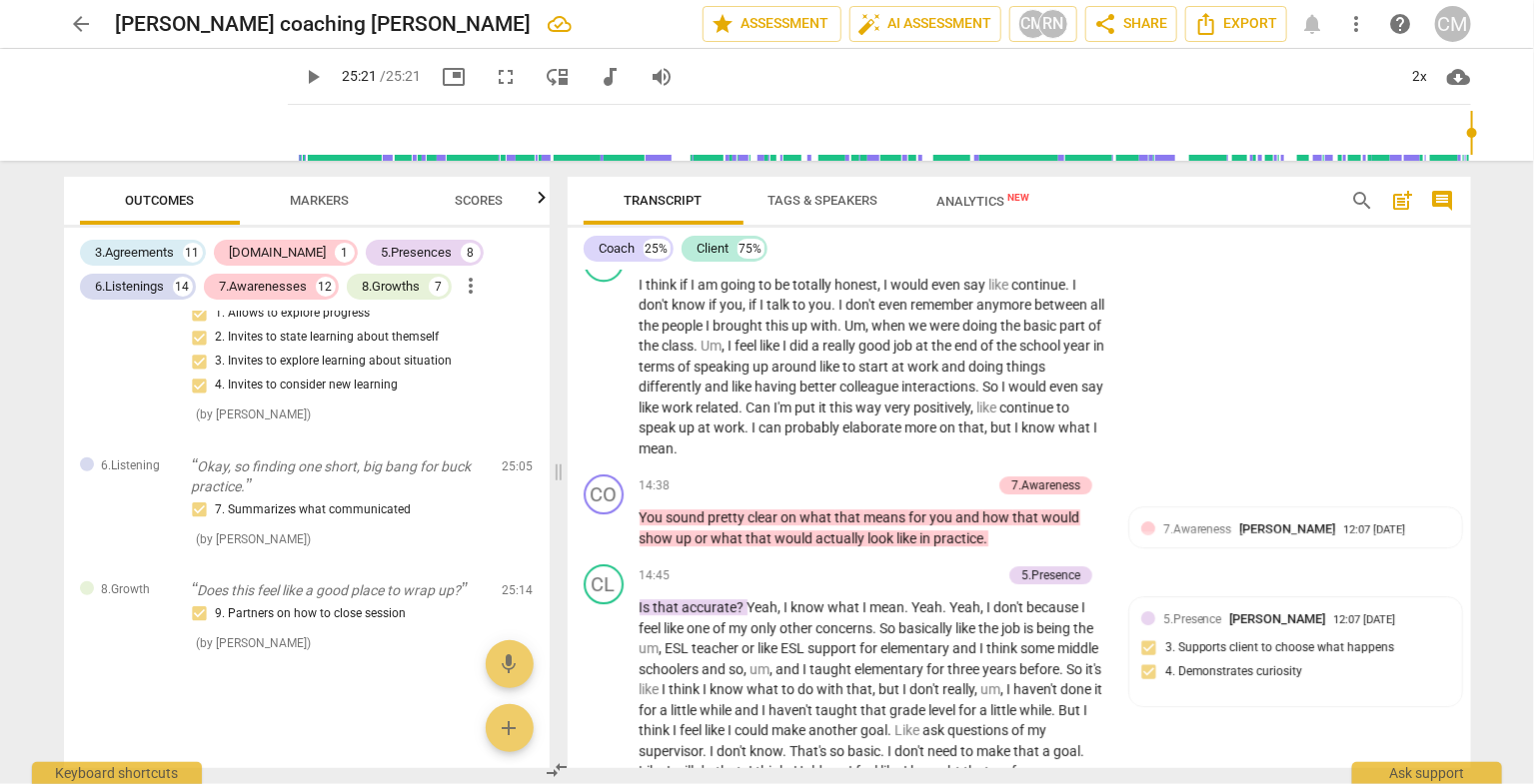 drag, startPoint x: 688, startPoint y: 456, endPoint x: 621, endPoint y: 424, distance: 74.24958 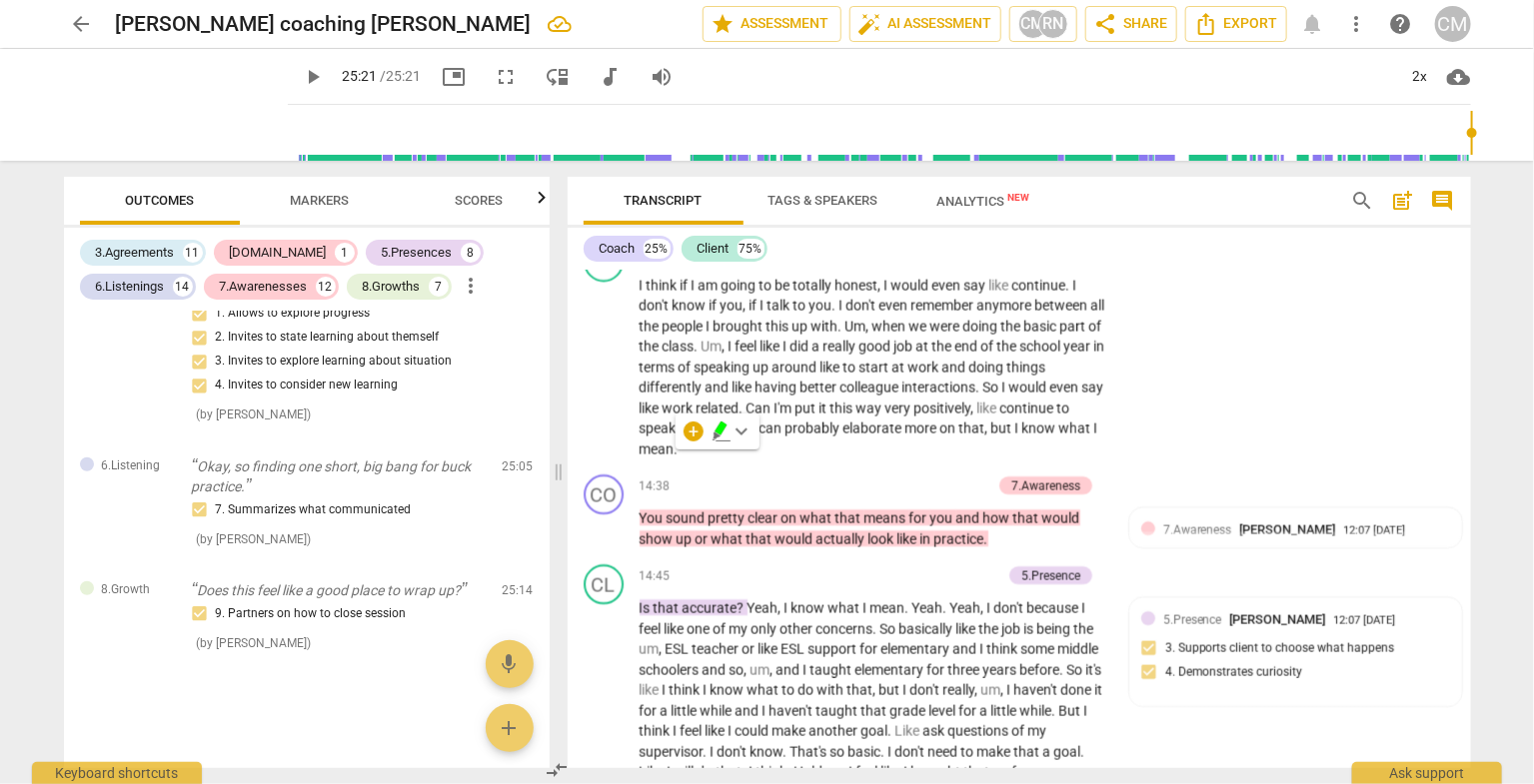 click 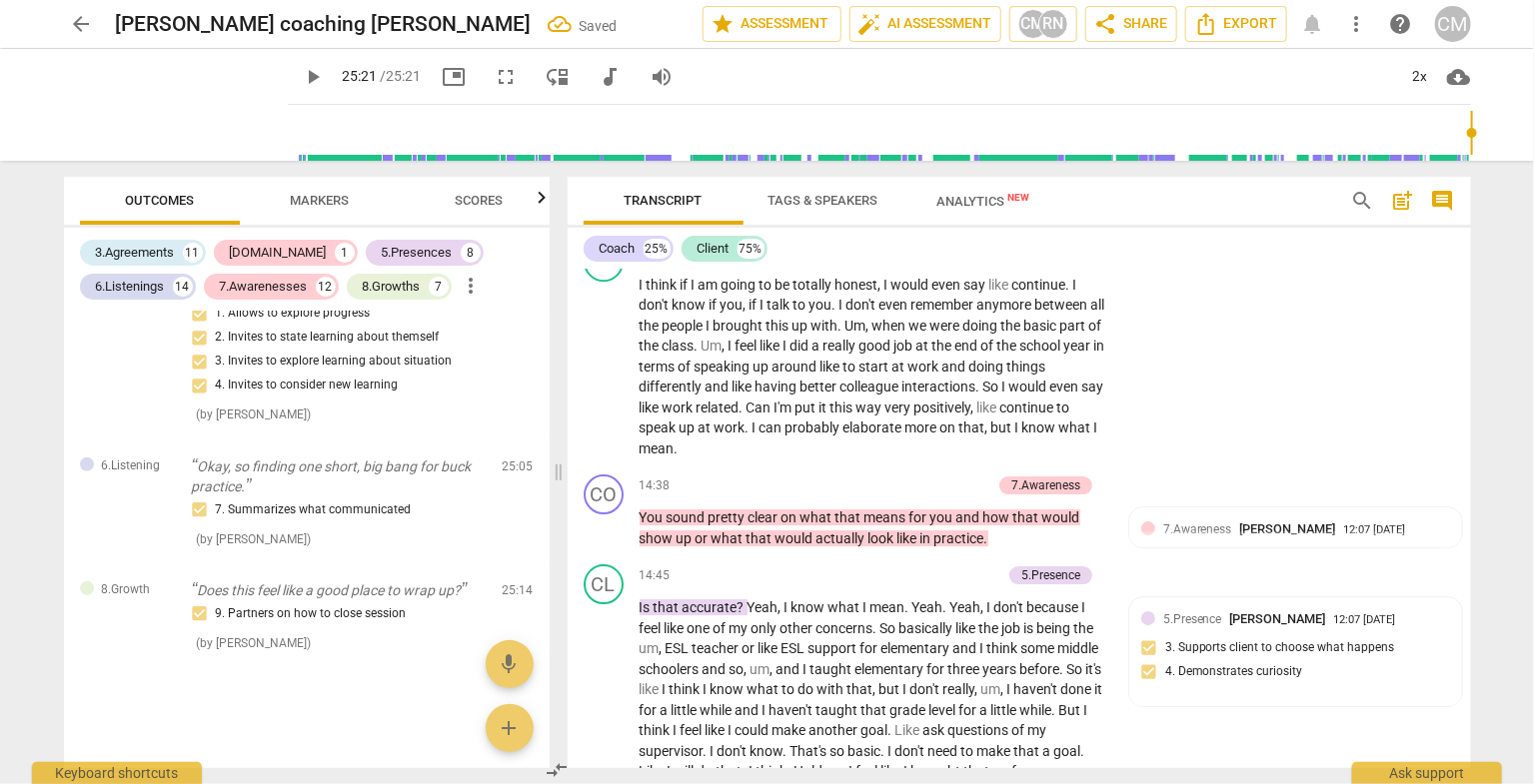 drag, startPoint x: 692, startPoint y: 455, endPoint x: 659, endPoint y: 422, distance: 46.66905 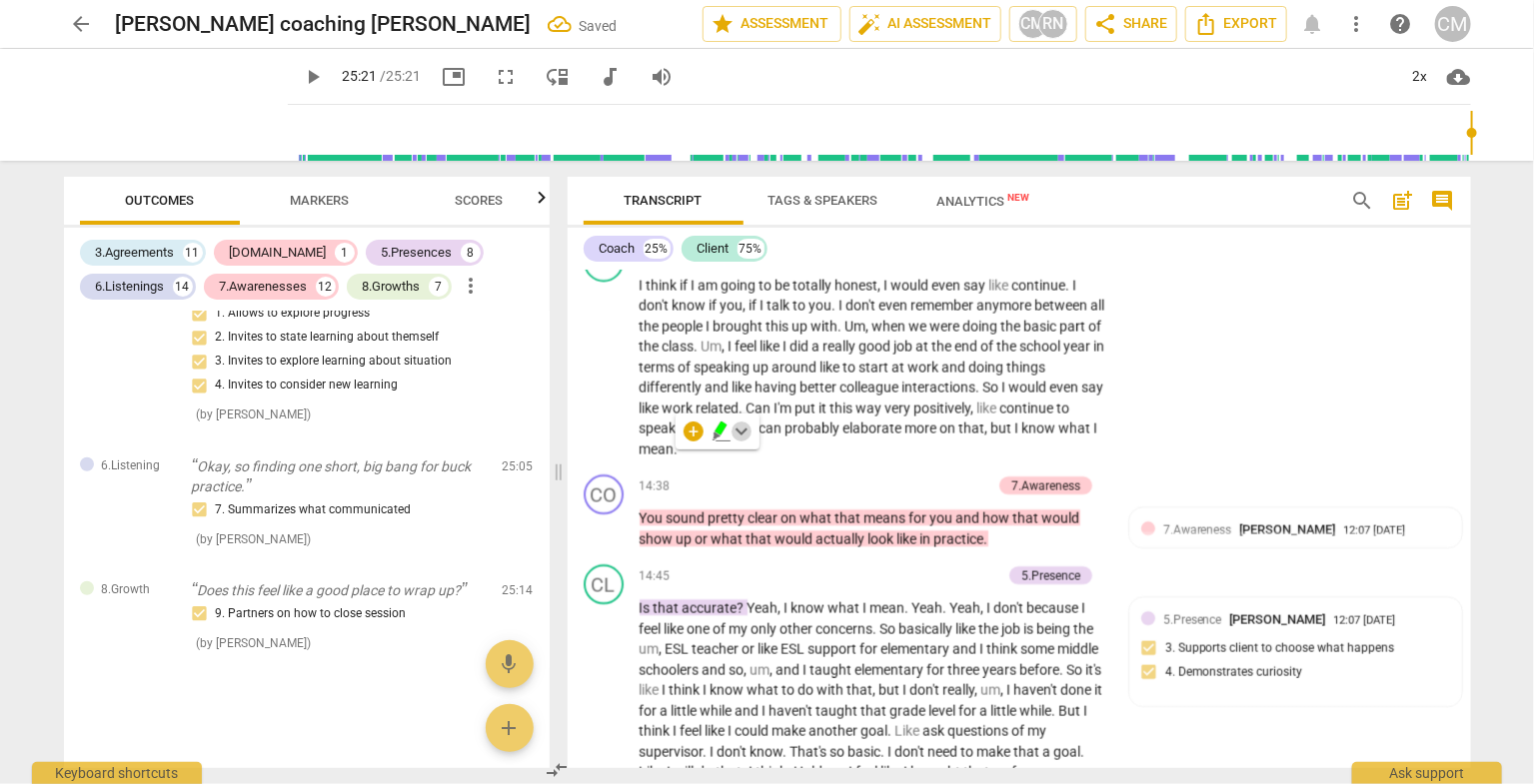 click on "keyboard_arrow_down" at bounding box center [742, 431] 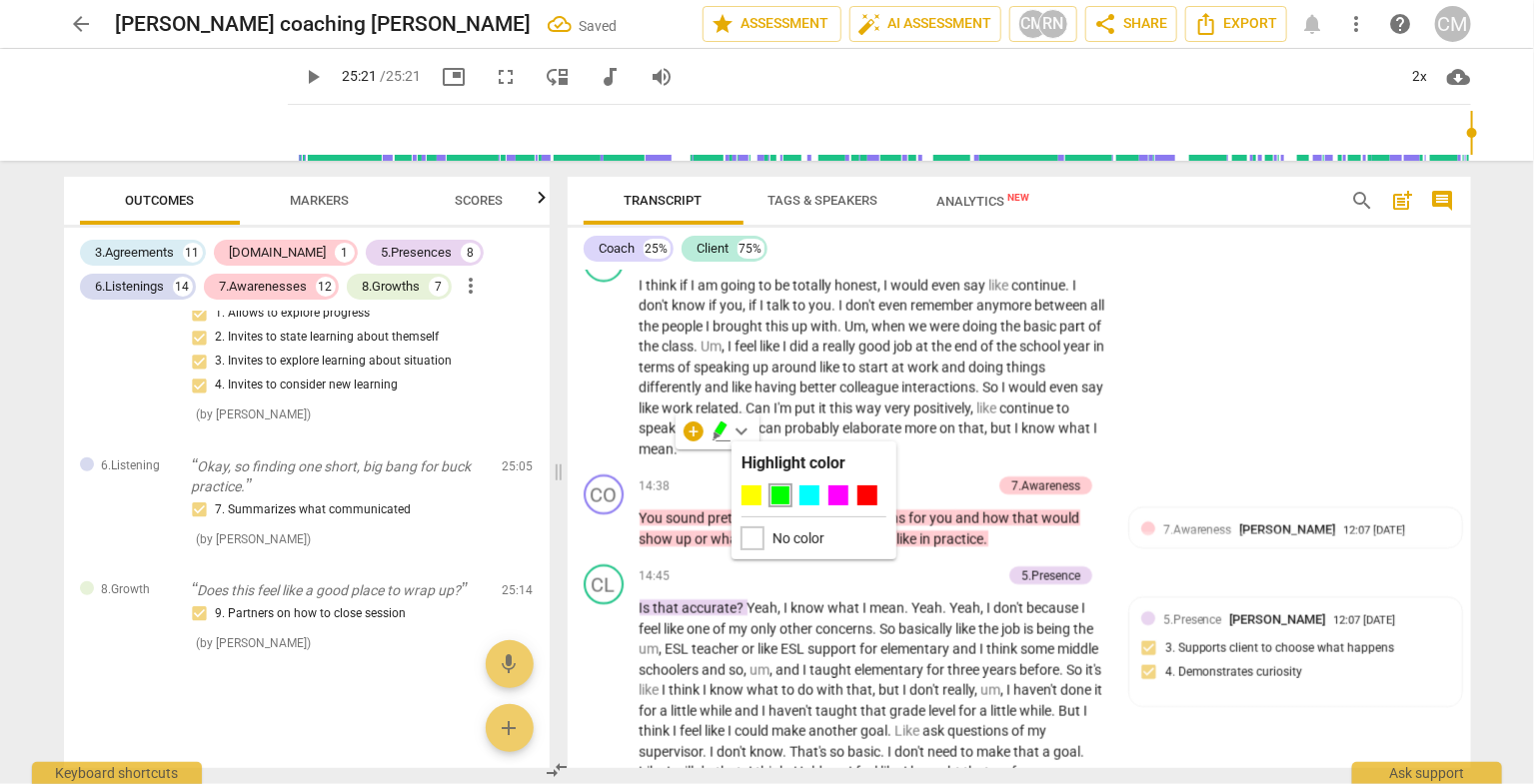 click at bounding box center (753, 538) 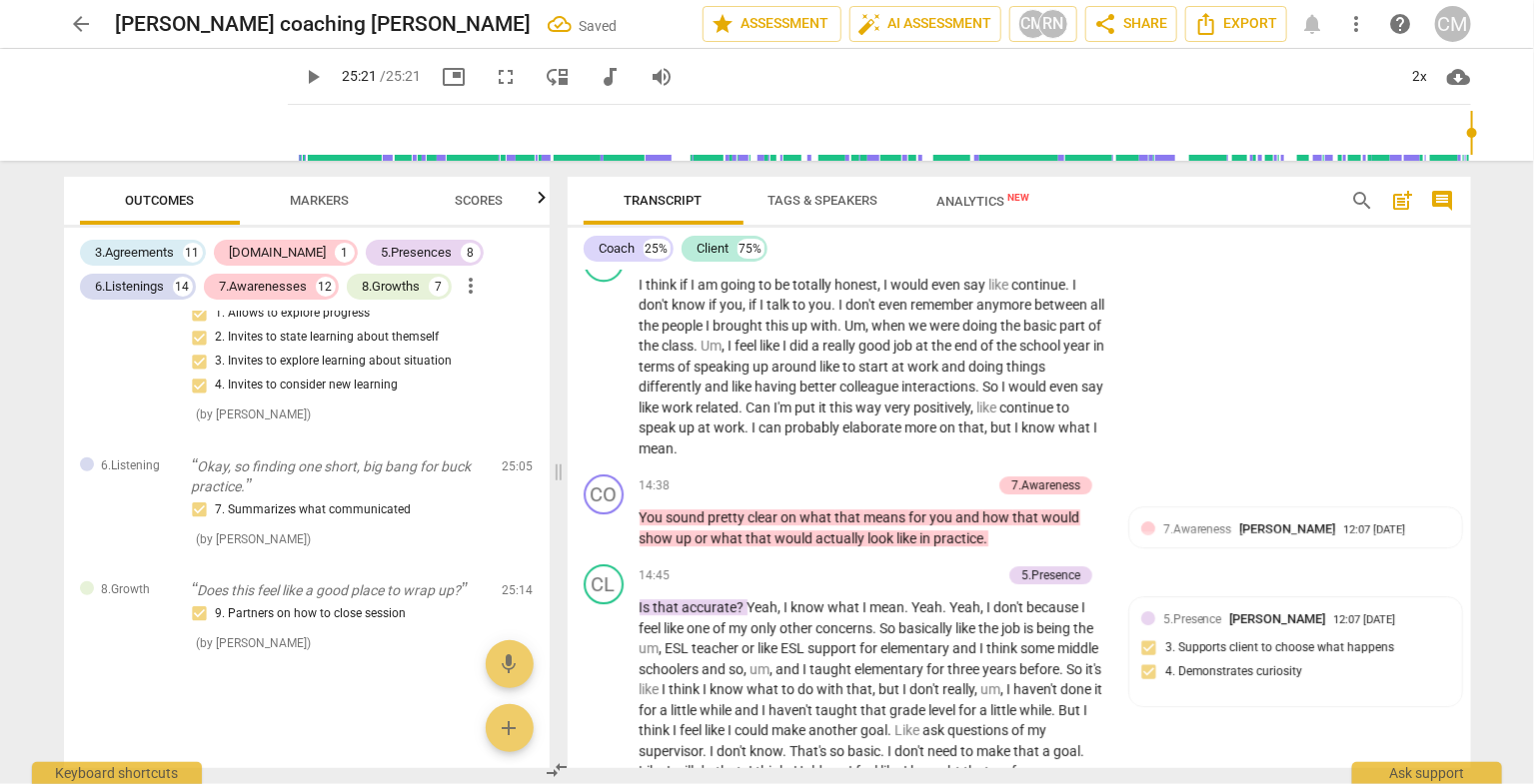 drag, startPoint x: 701, startPoint y: 450, endPoint x: 618, endPoint y: 427, distance: 86.127812 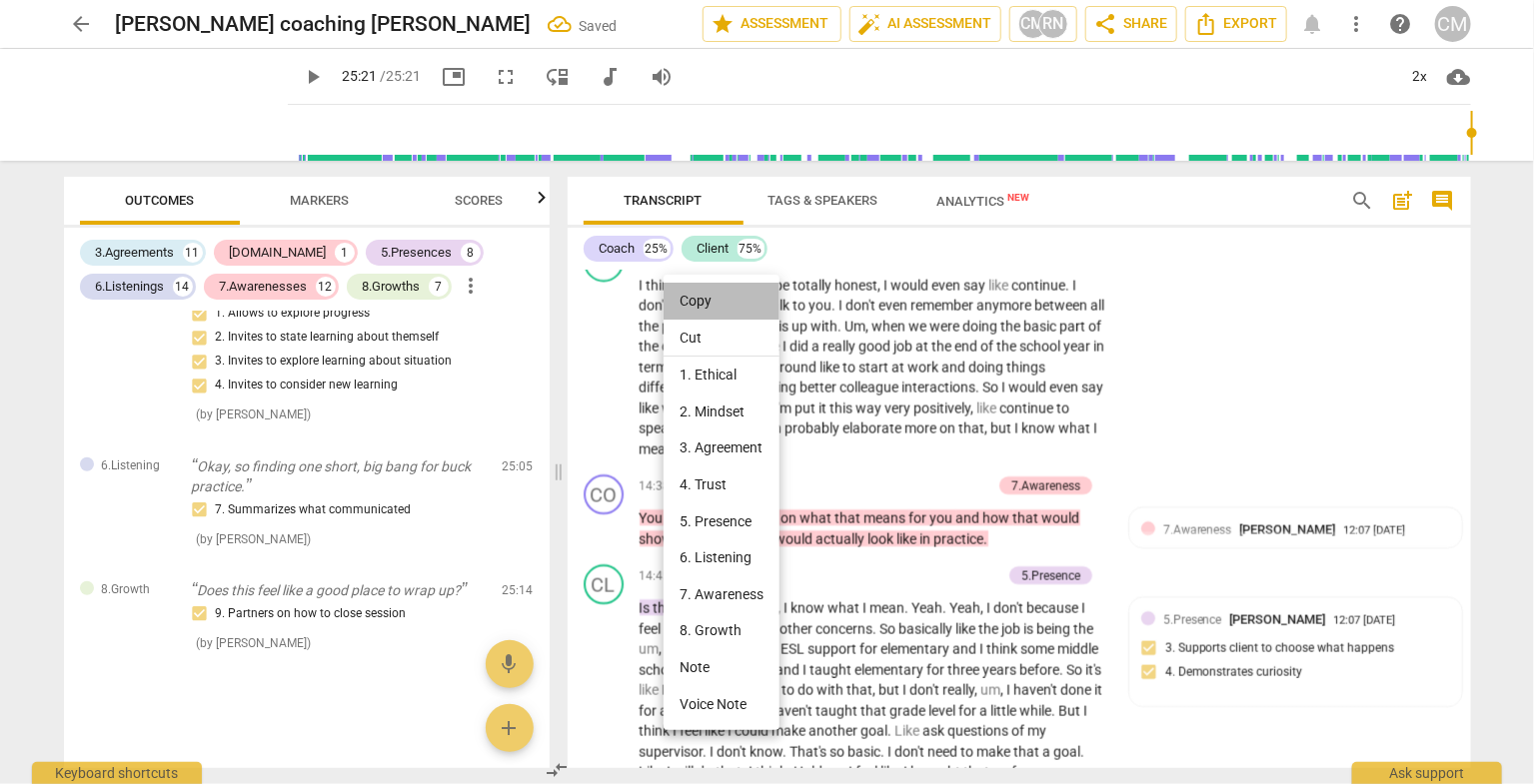 click on "Copy" at bounding box center (722, 301) 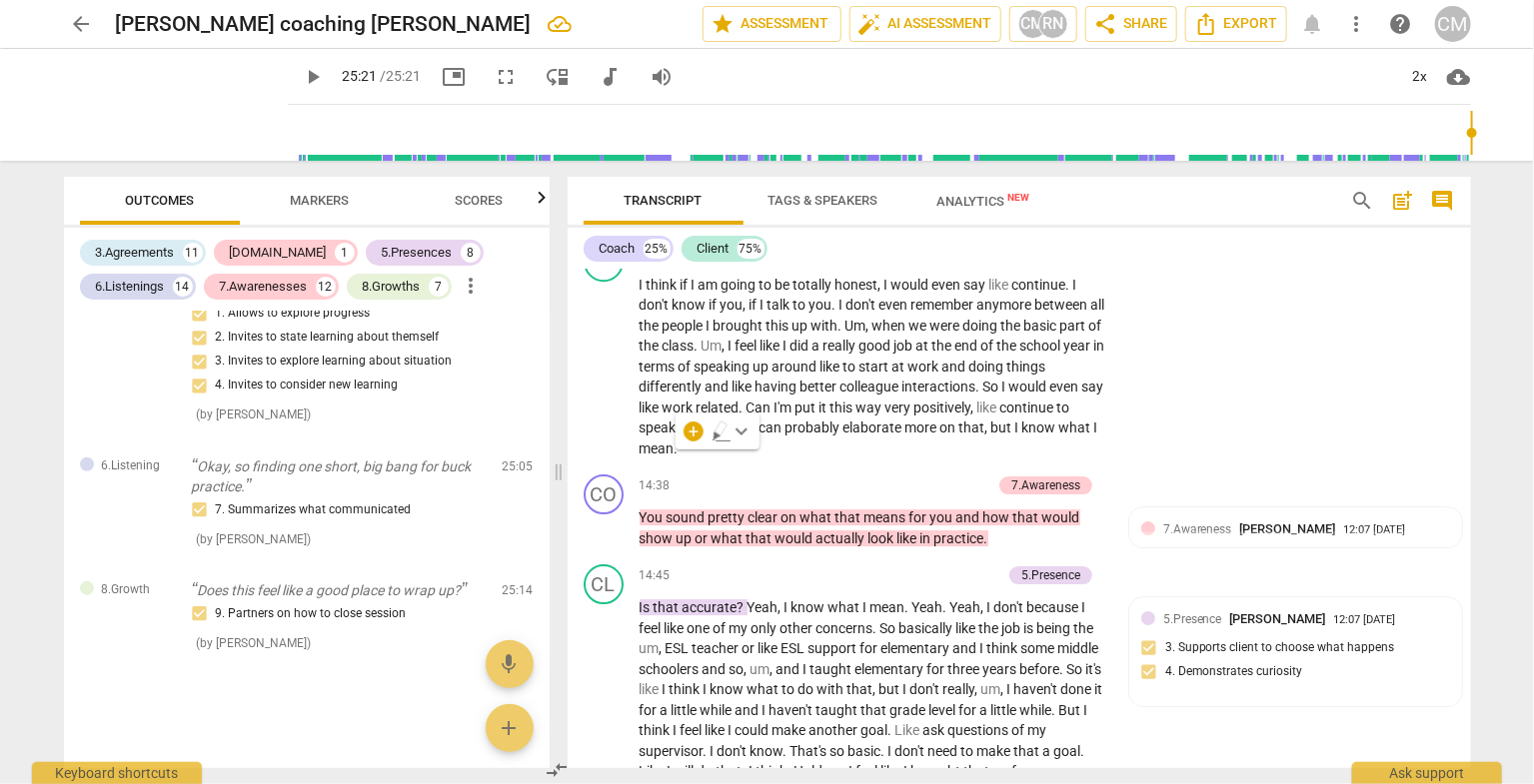 click on "5.Presence Charles Marroni 12:04 07-14-2025" at bounding box center [1306, -872] 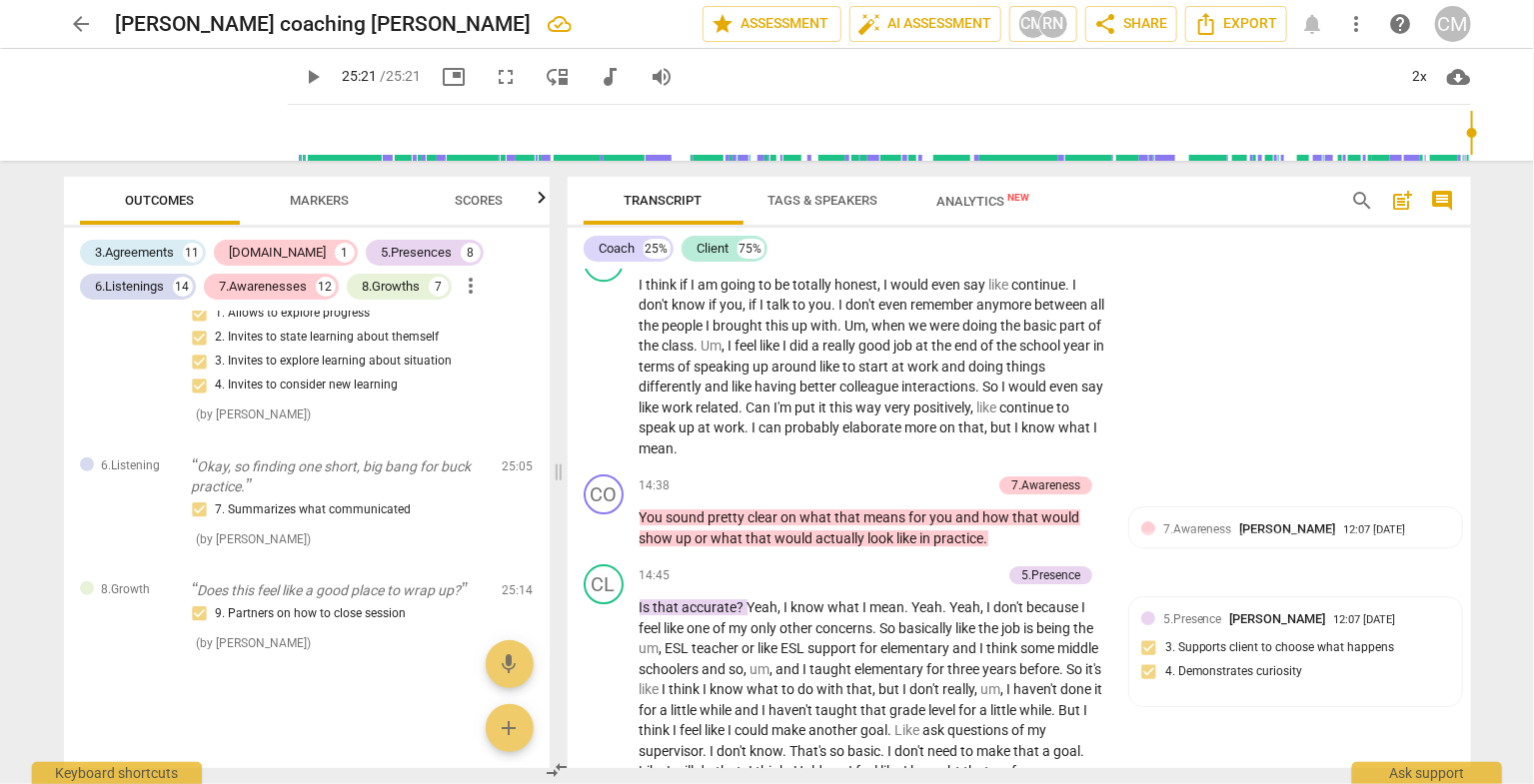 click on "more_vert" at bounding box center [1422, -869] 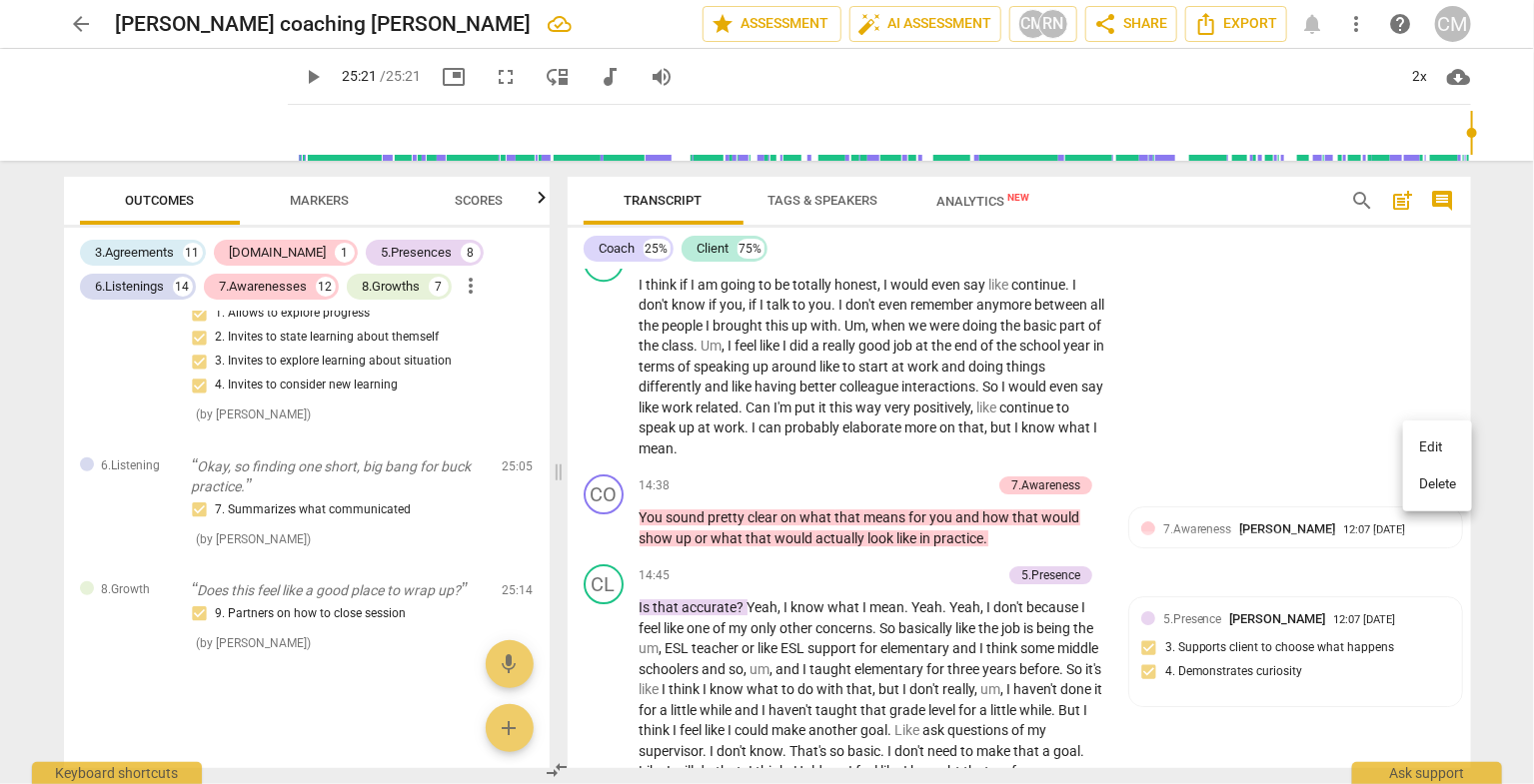 click on "Delete" at bounding box center (1437, 484) 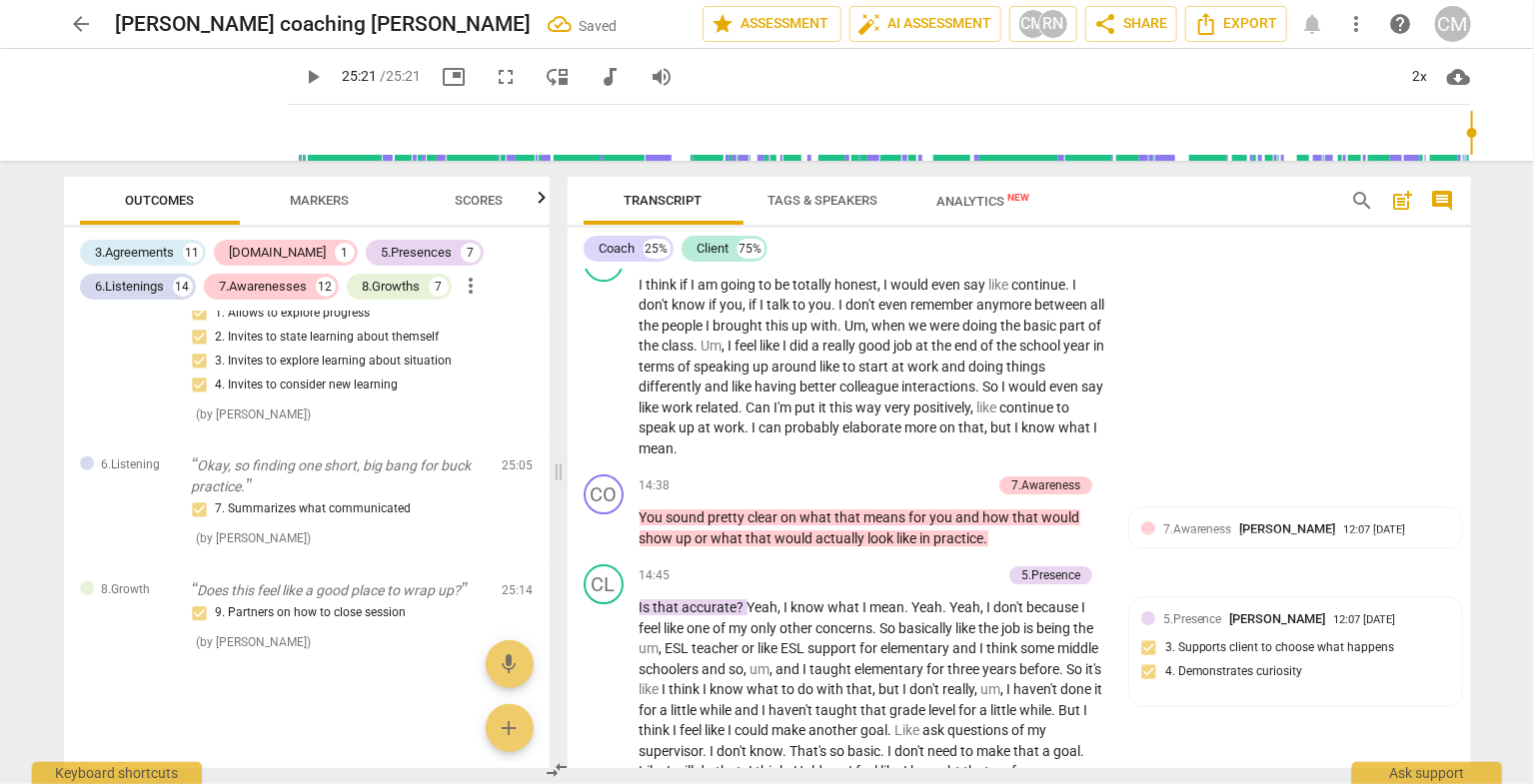 scroll, scrollTop: 9526, scrollLeft: 0, axis: vertical 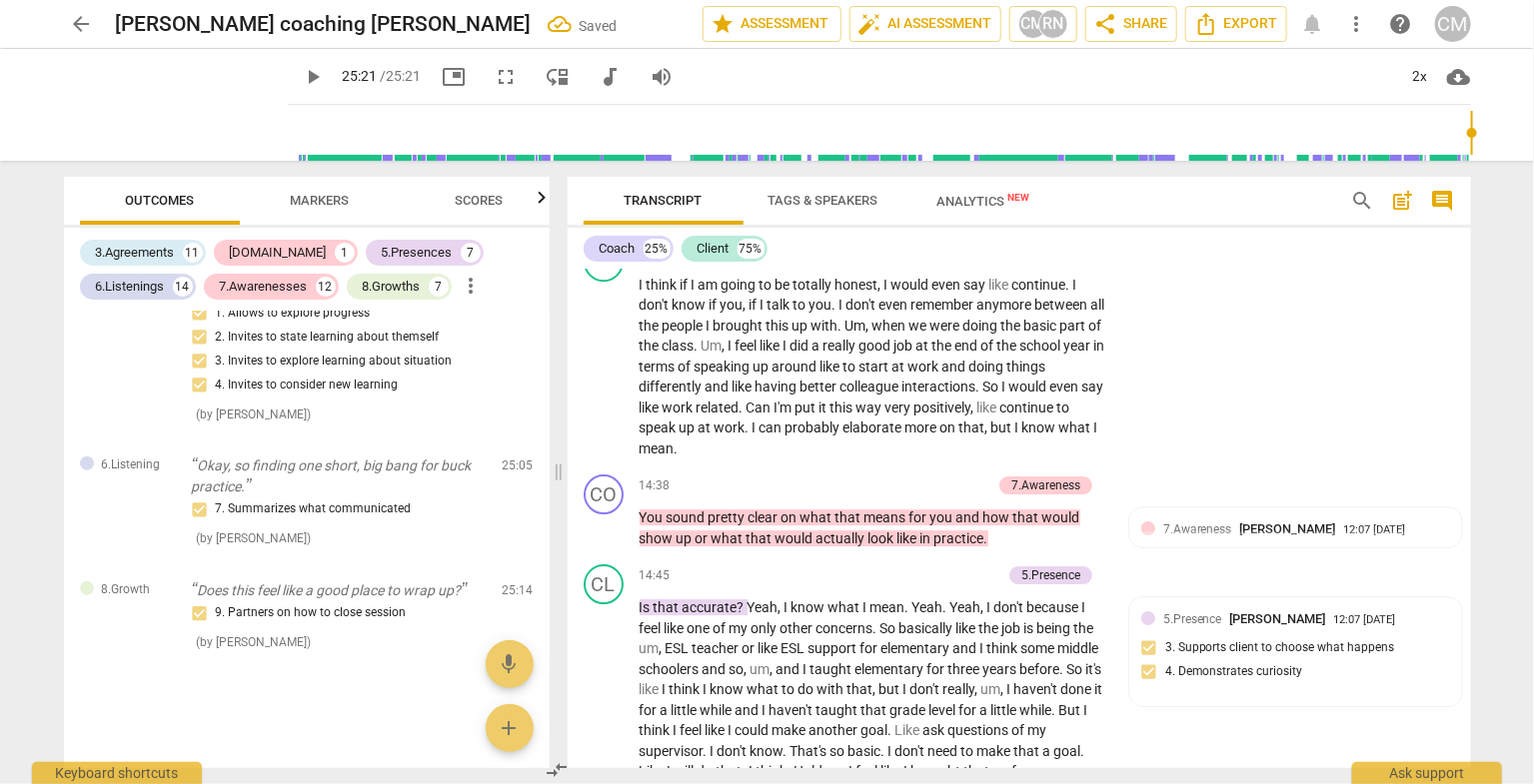 click on "6.Listening Charles Marroni 12:04 07-14-2025" at bounding box center (1306, -872) 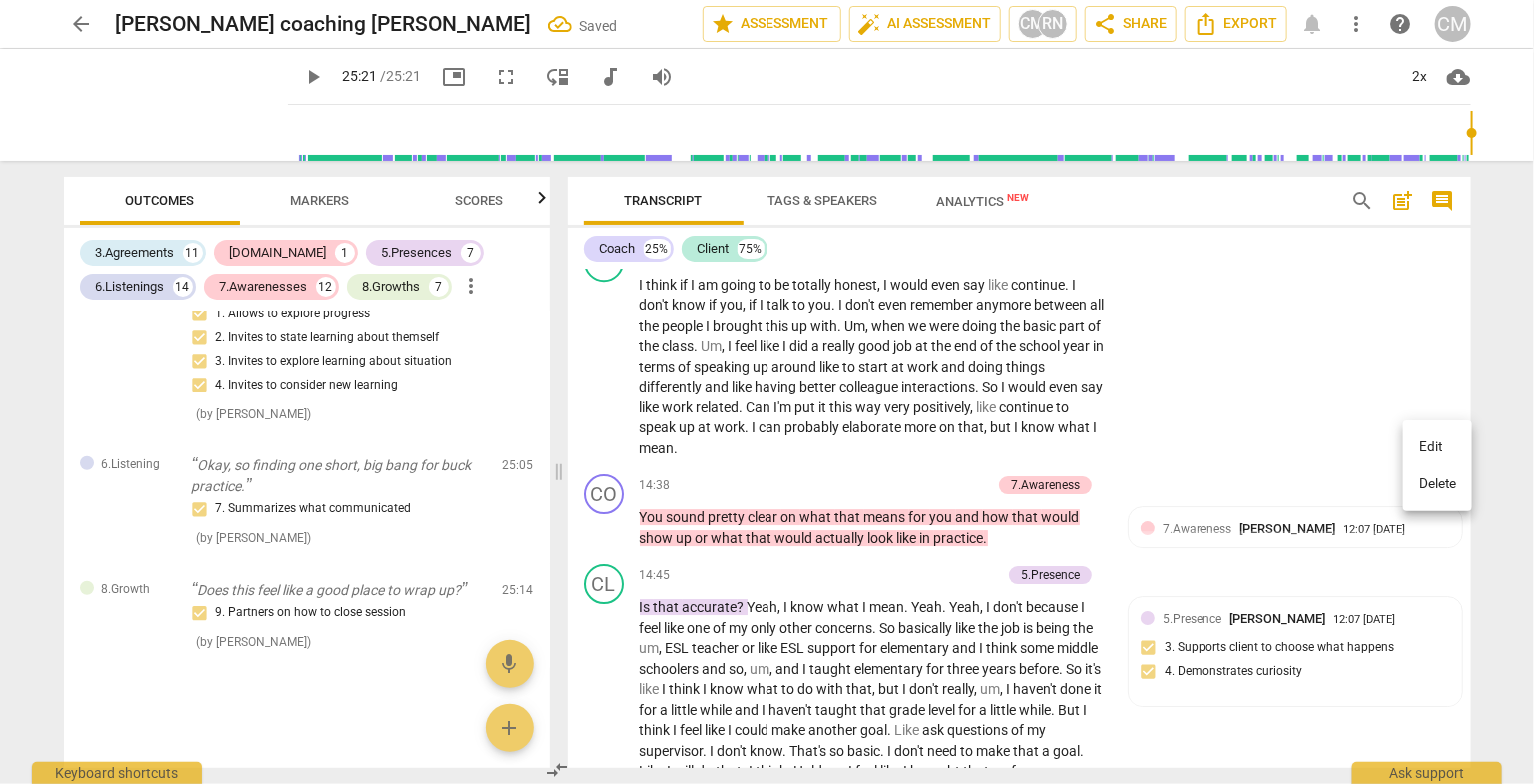 click on "Delete" at bounding box center (1437, 484) 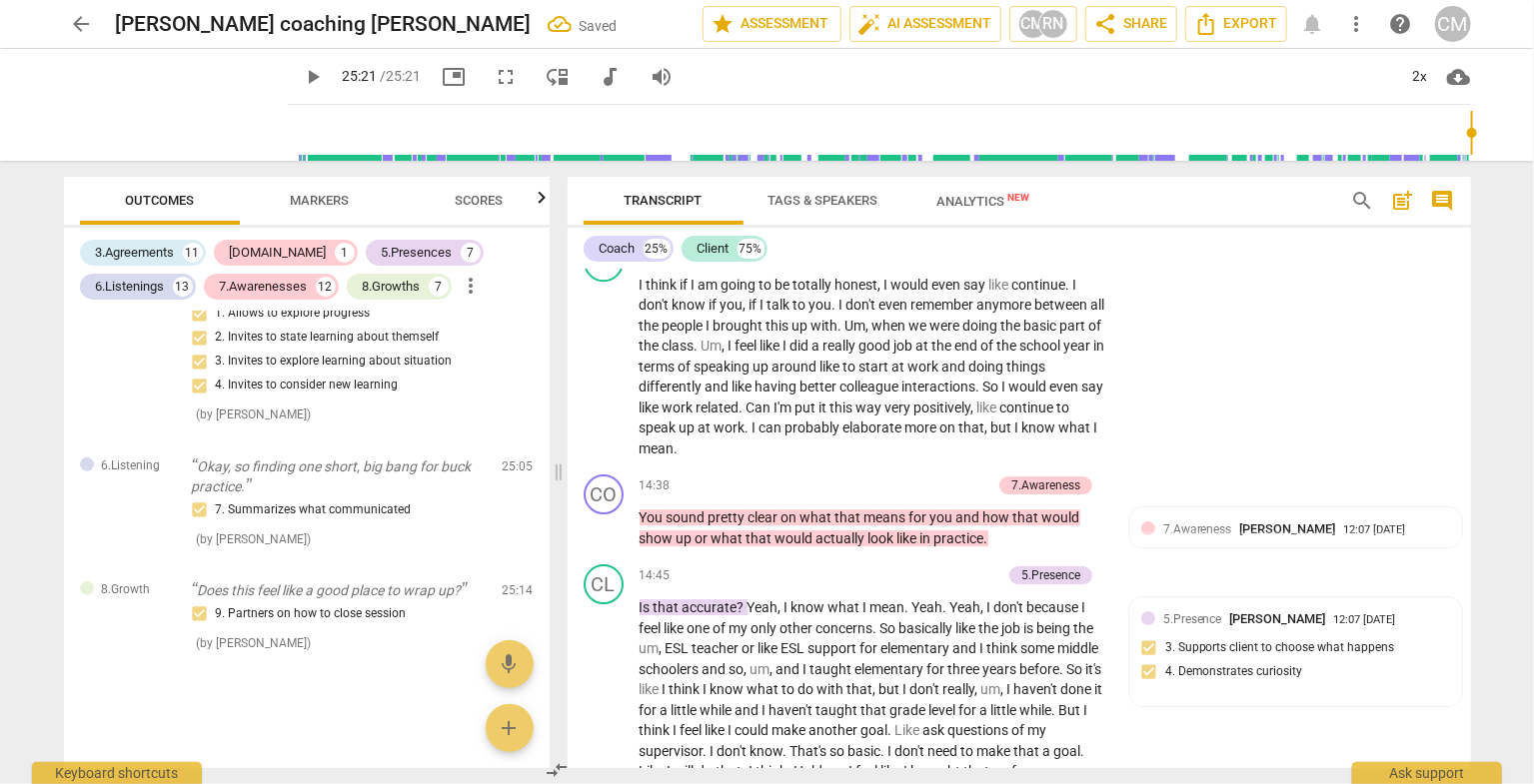 scroll, scrollTop: 9338, scrollLeft: 0, axis: vertical 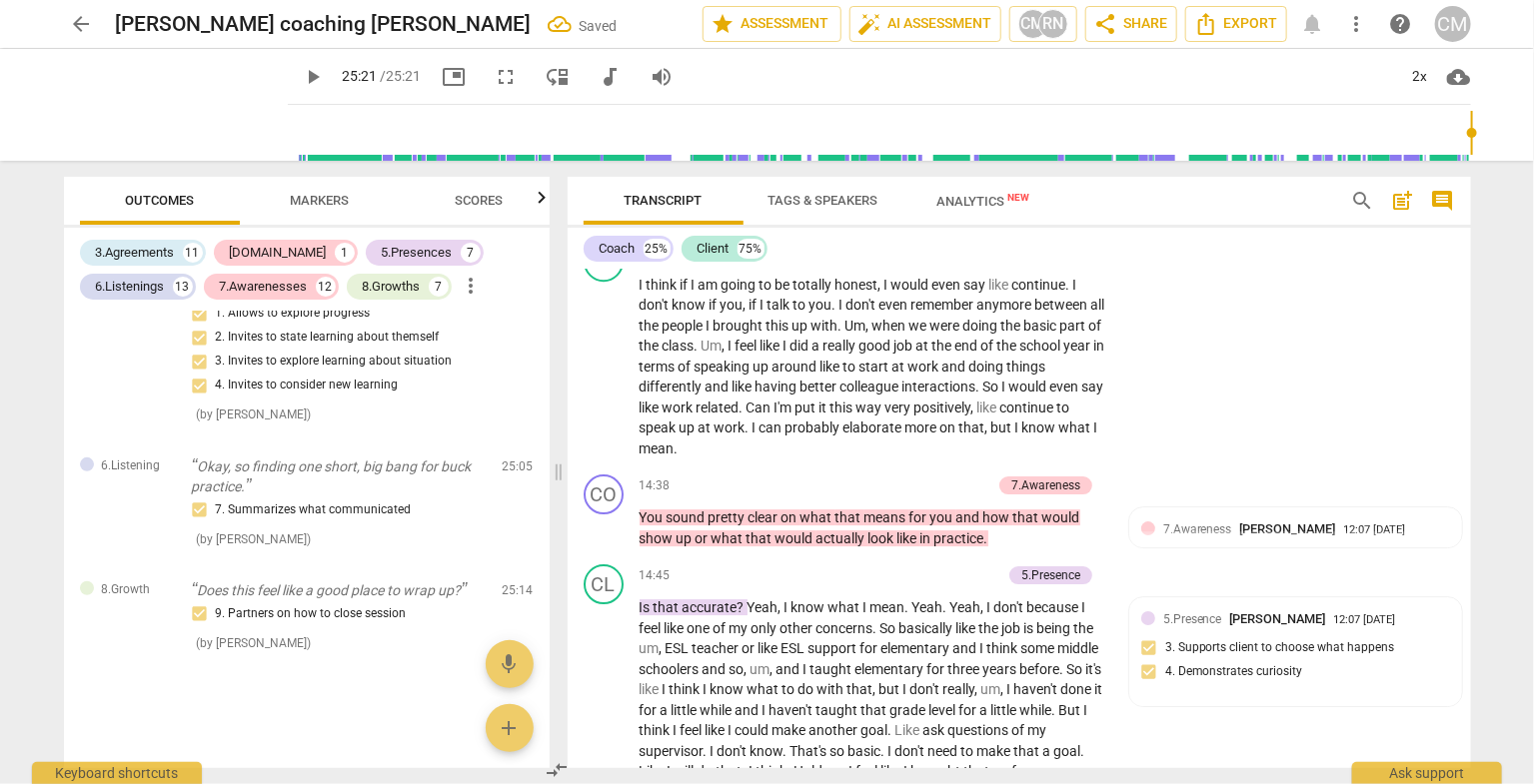 click on "7.Awareness Charles Marroni 12:04 07-14-2025" at bounding box center [1306, -872] 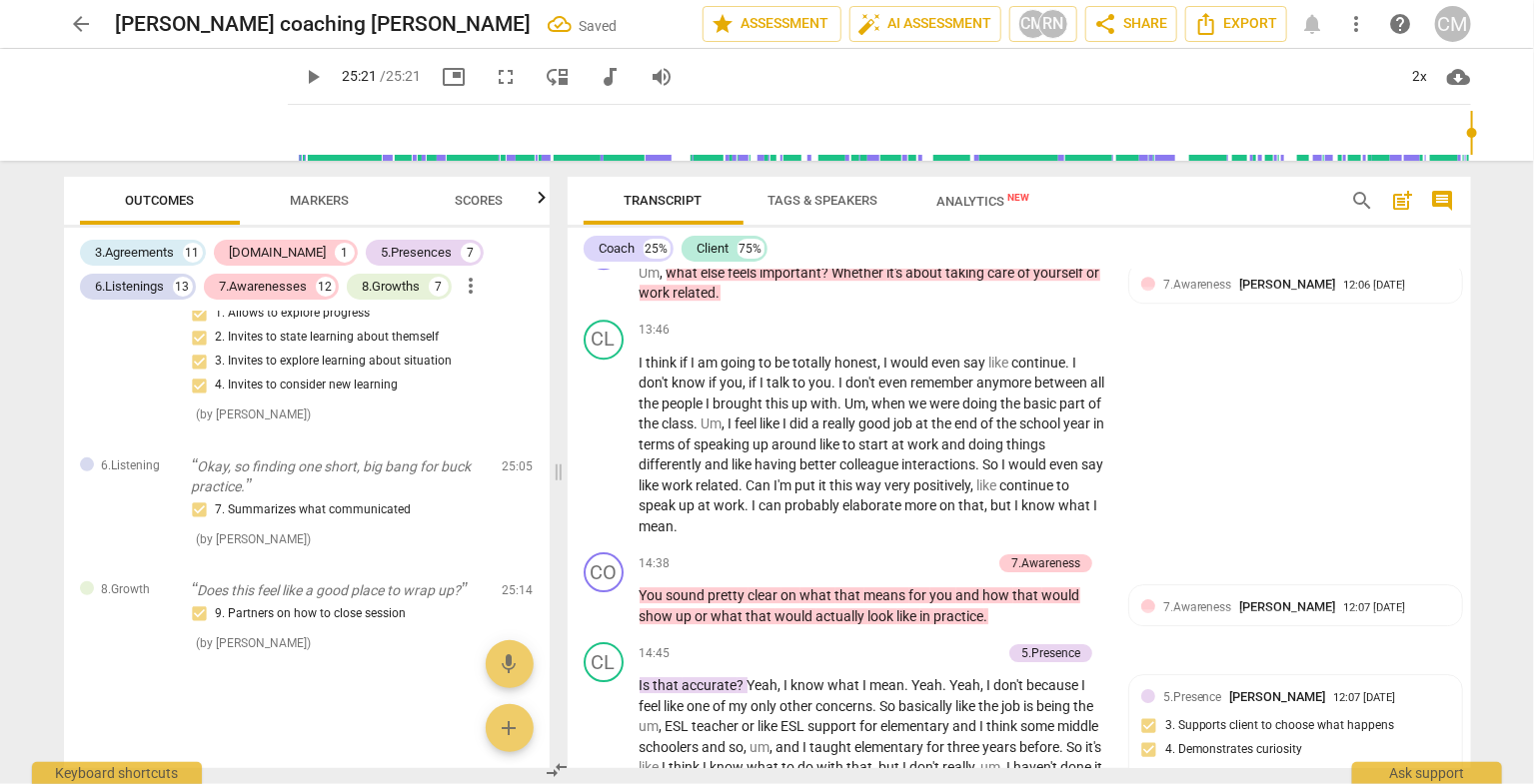 scroll, scrollTop: 6100, scrollLeft: 0, axis: vertical 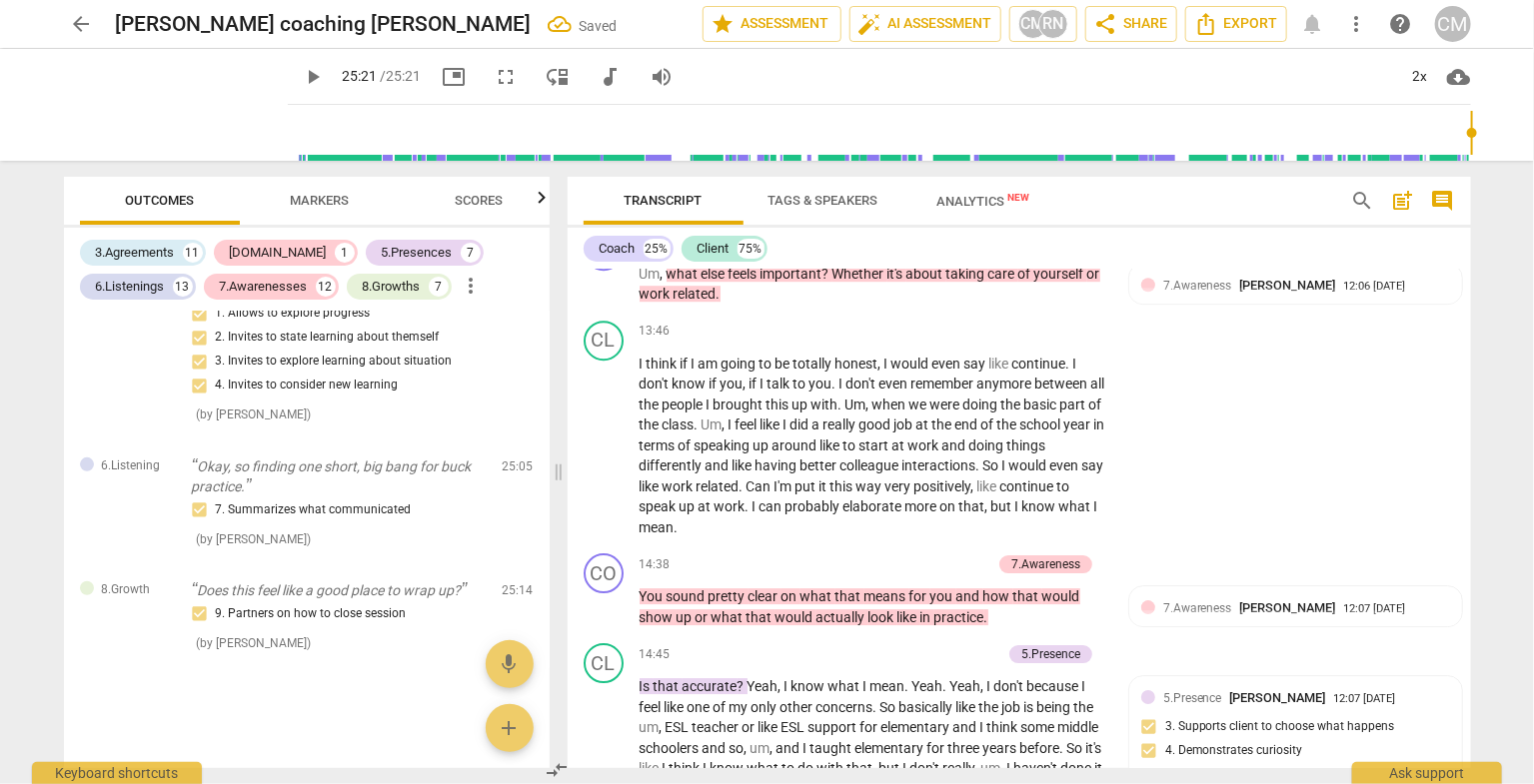 click on "more_vert" at bounding box center (1422, -790) 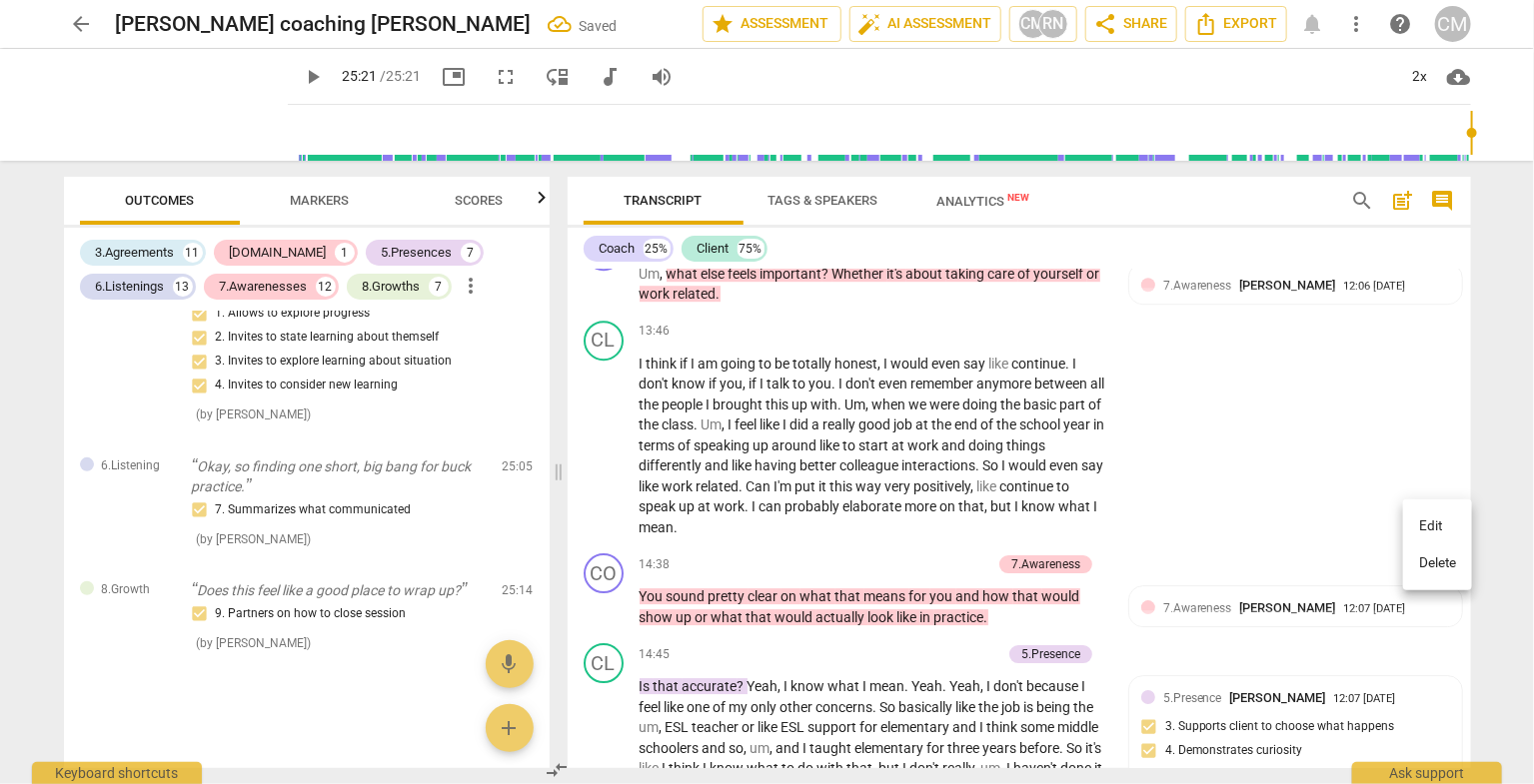 click on "Delete" at bounding box center [1437, 563] 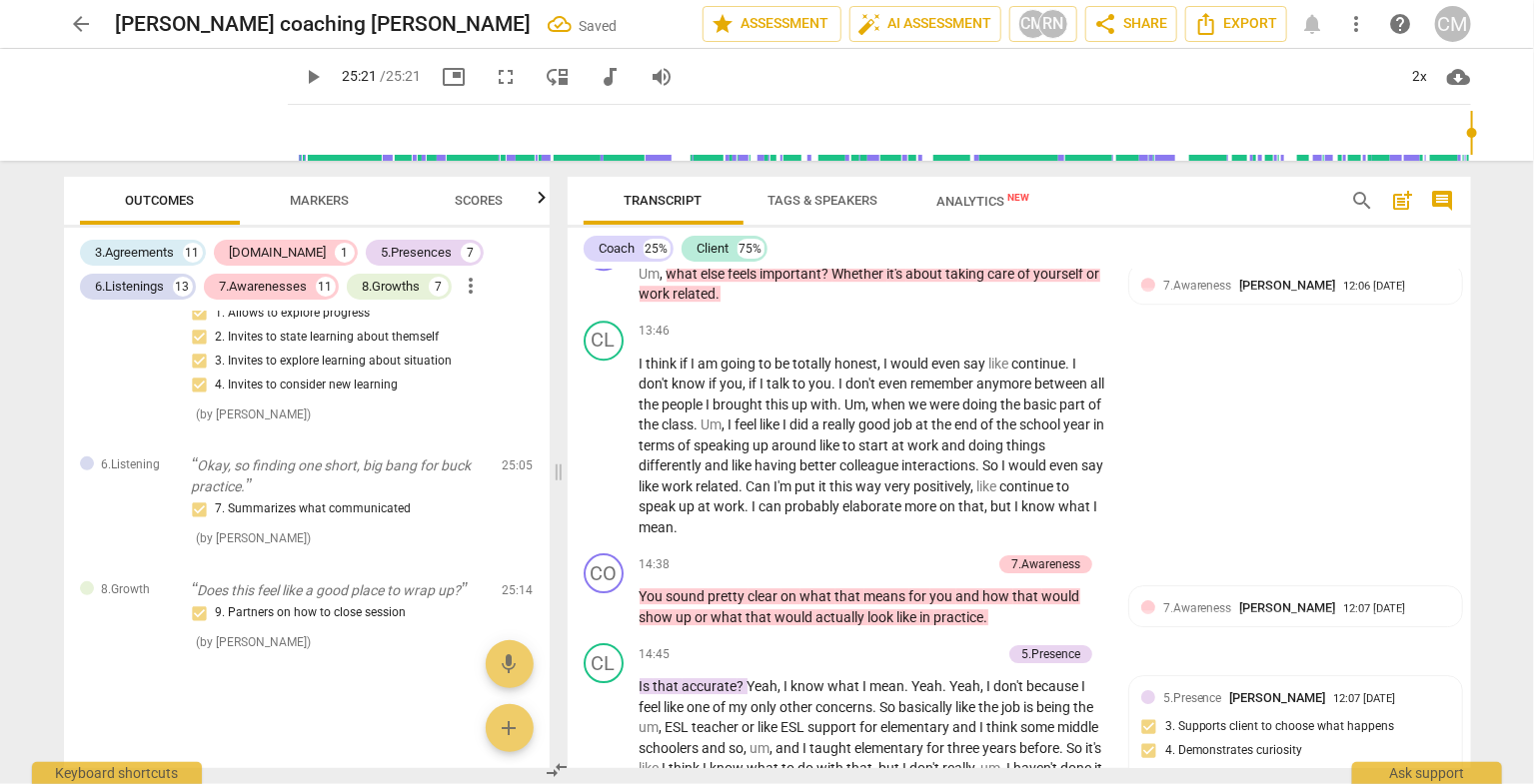 scroll, scrollTop: 9224, scrollLeft: 0, axis: vertical 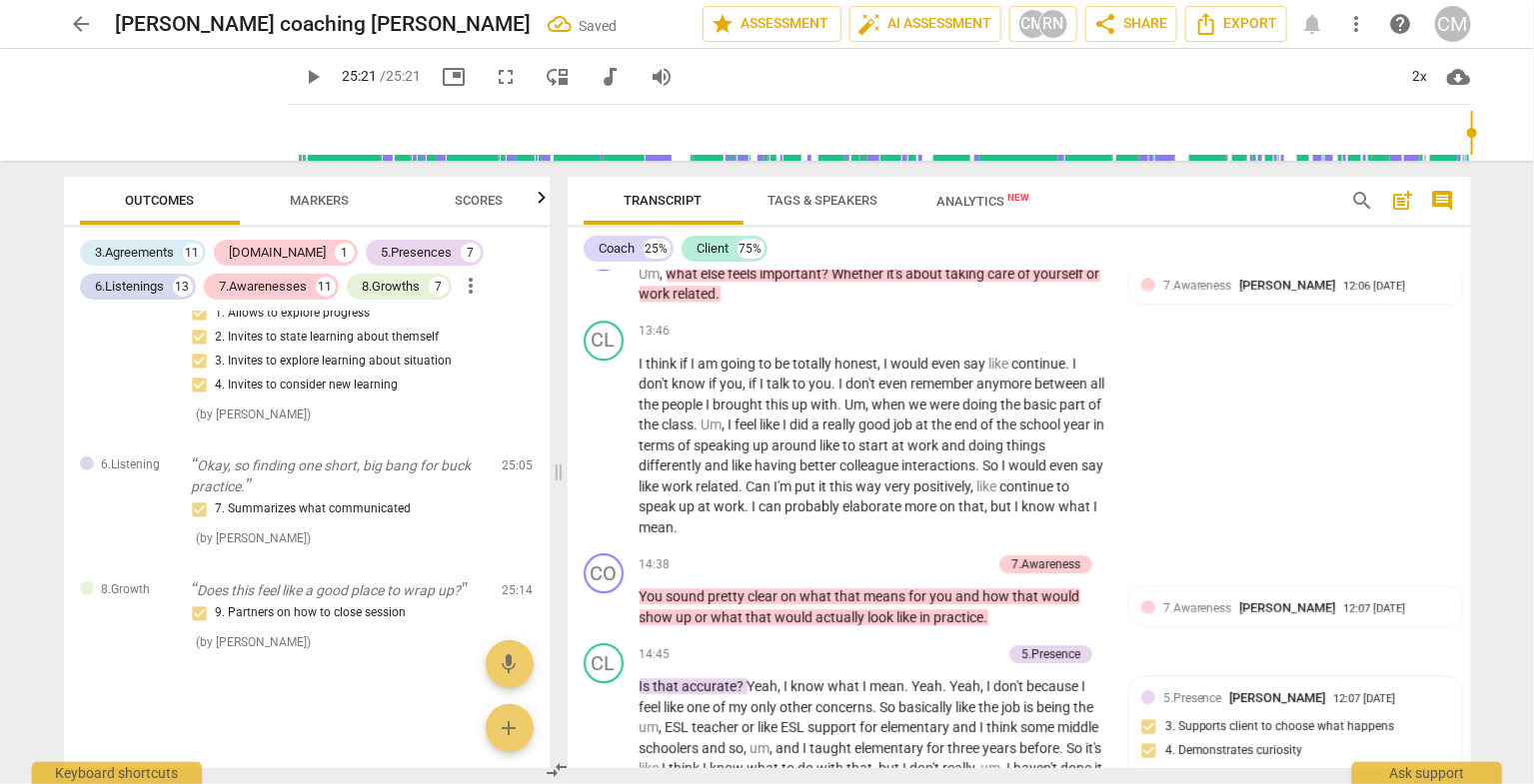 drag, startPoint x: 716, startPoint y: 532, endPoint x: 611, endPoint y: 511, distance: 107.07941 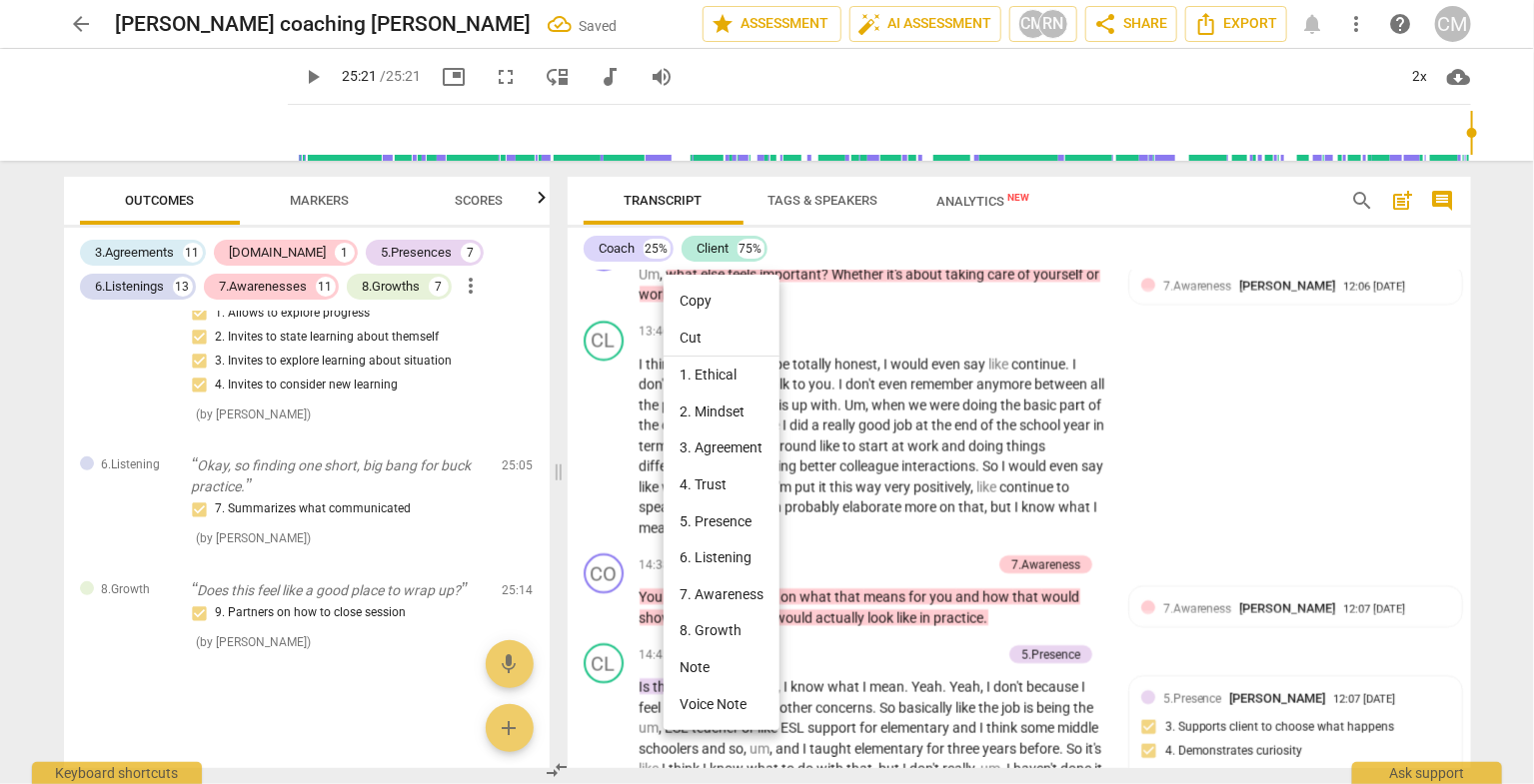 click on "Copy" at bounding box center (722, 301) 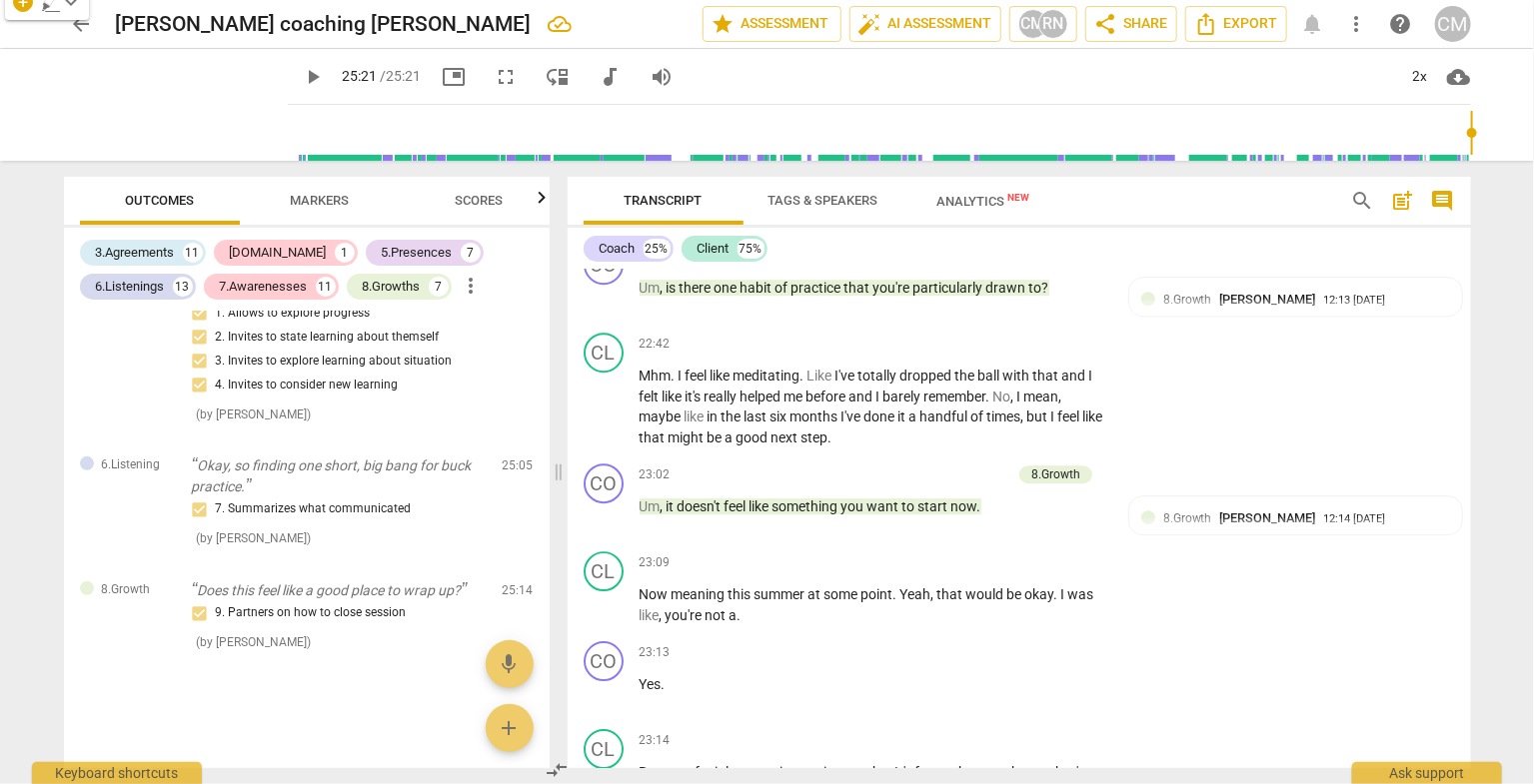 scroll, scrollTop: 9488, scrollLeft: 0, axis: vertical 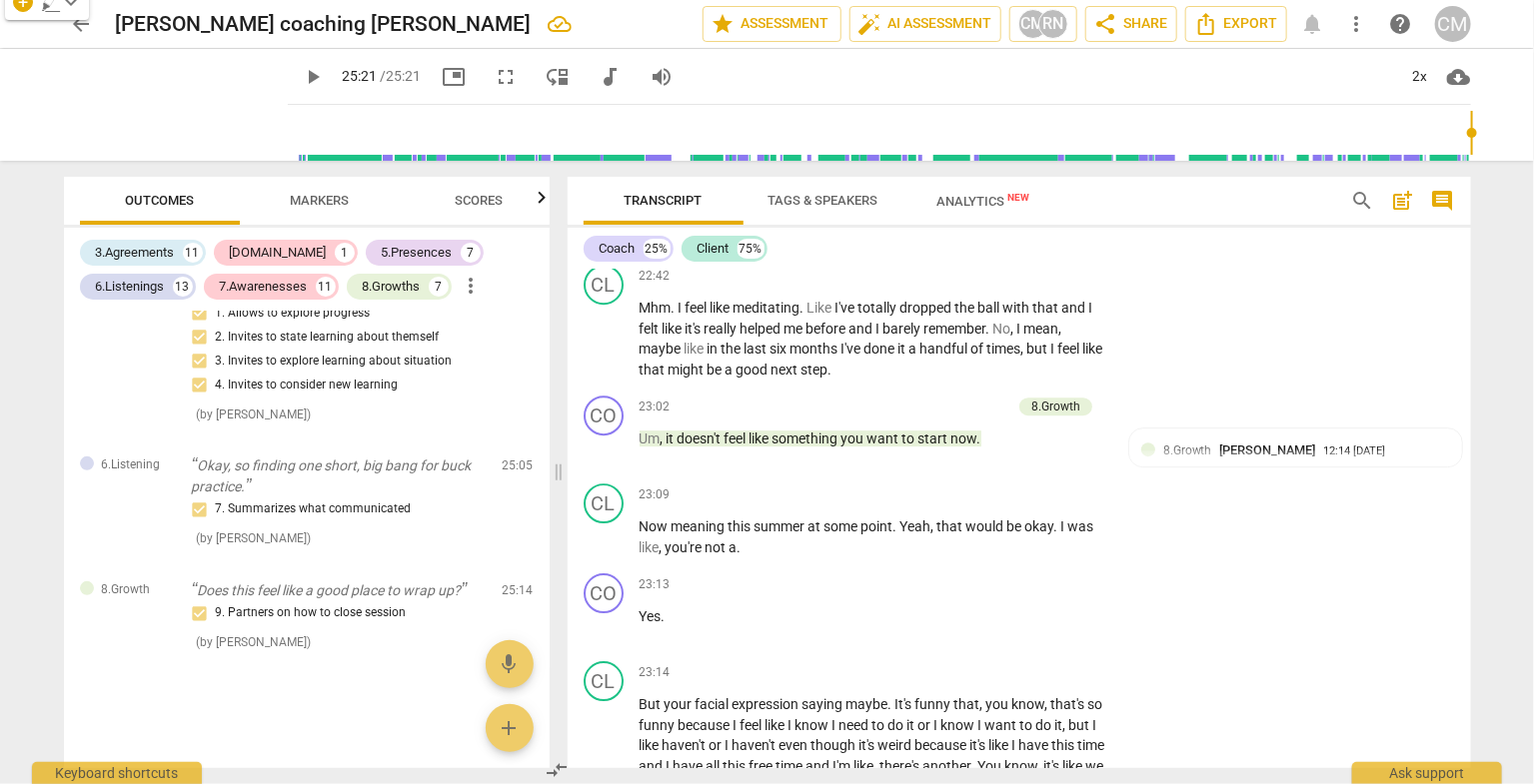 type on "1521" 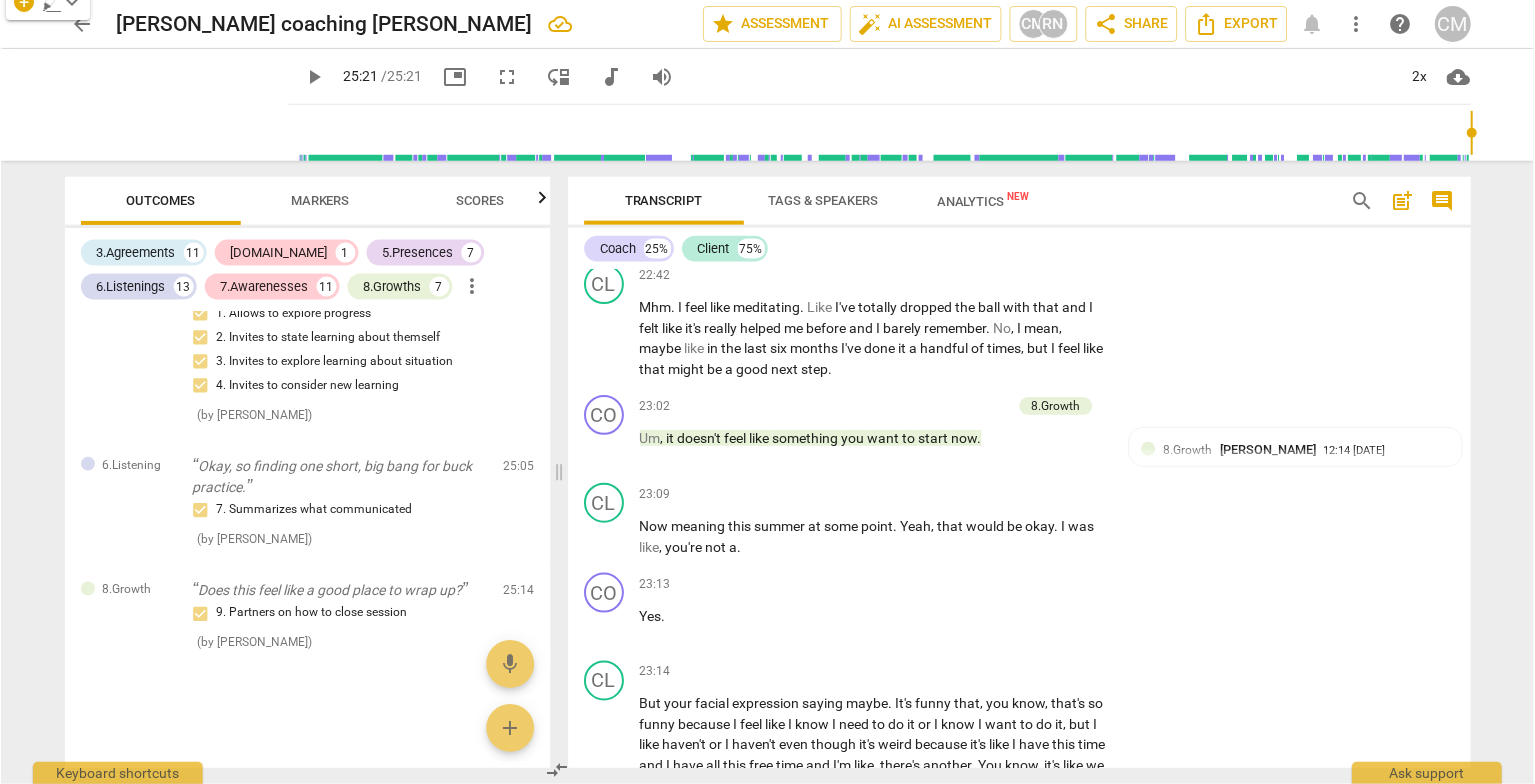 scroll, scrollTop: 9596, scrollLeft: 0, axis: vertical 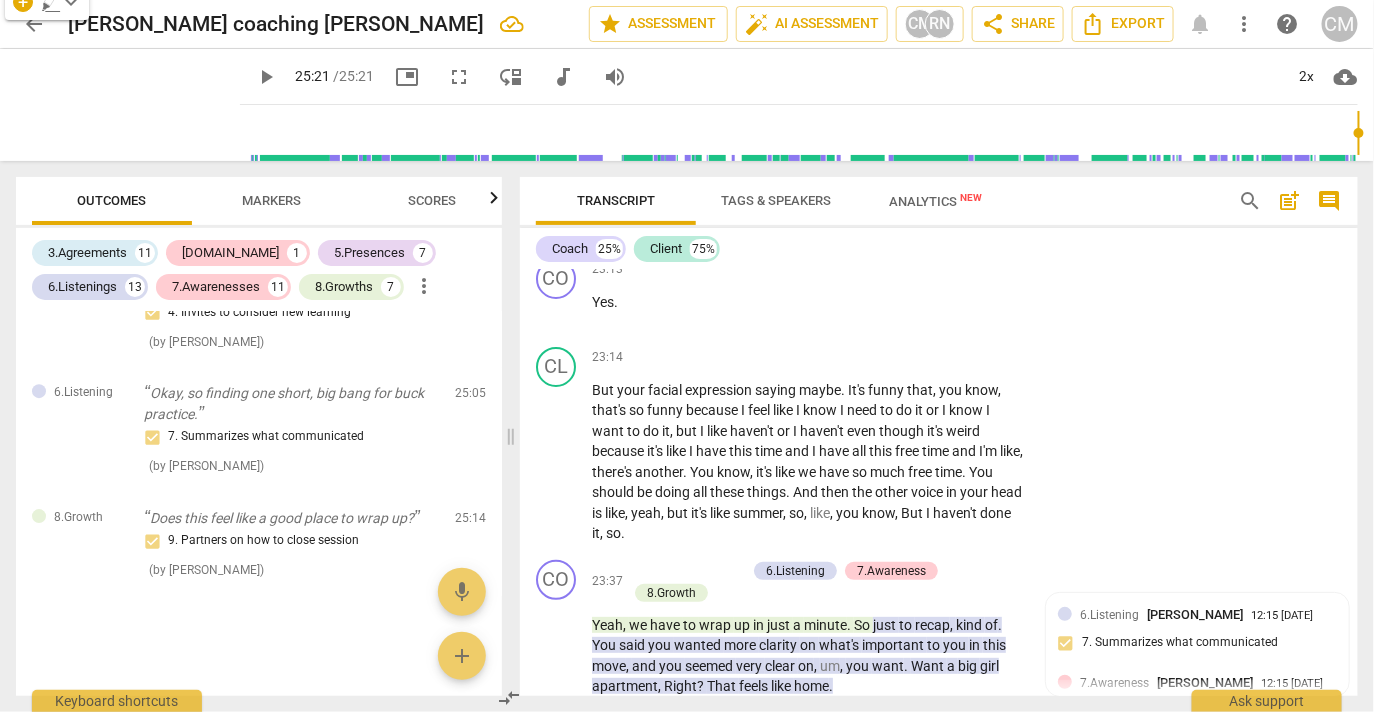 click on "arrow_back" at bounding box center (34, 24) 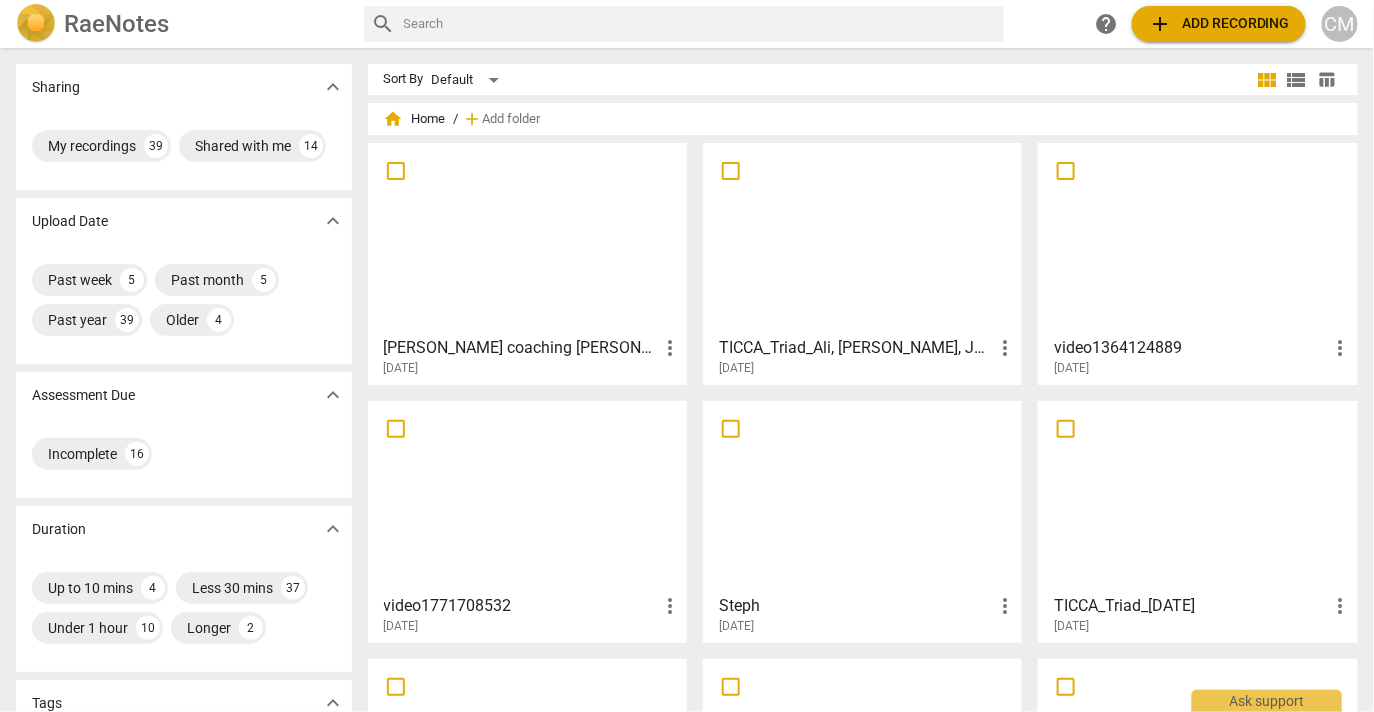 click on "add   Add recording" at bounding box center [1219, 24] 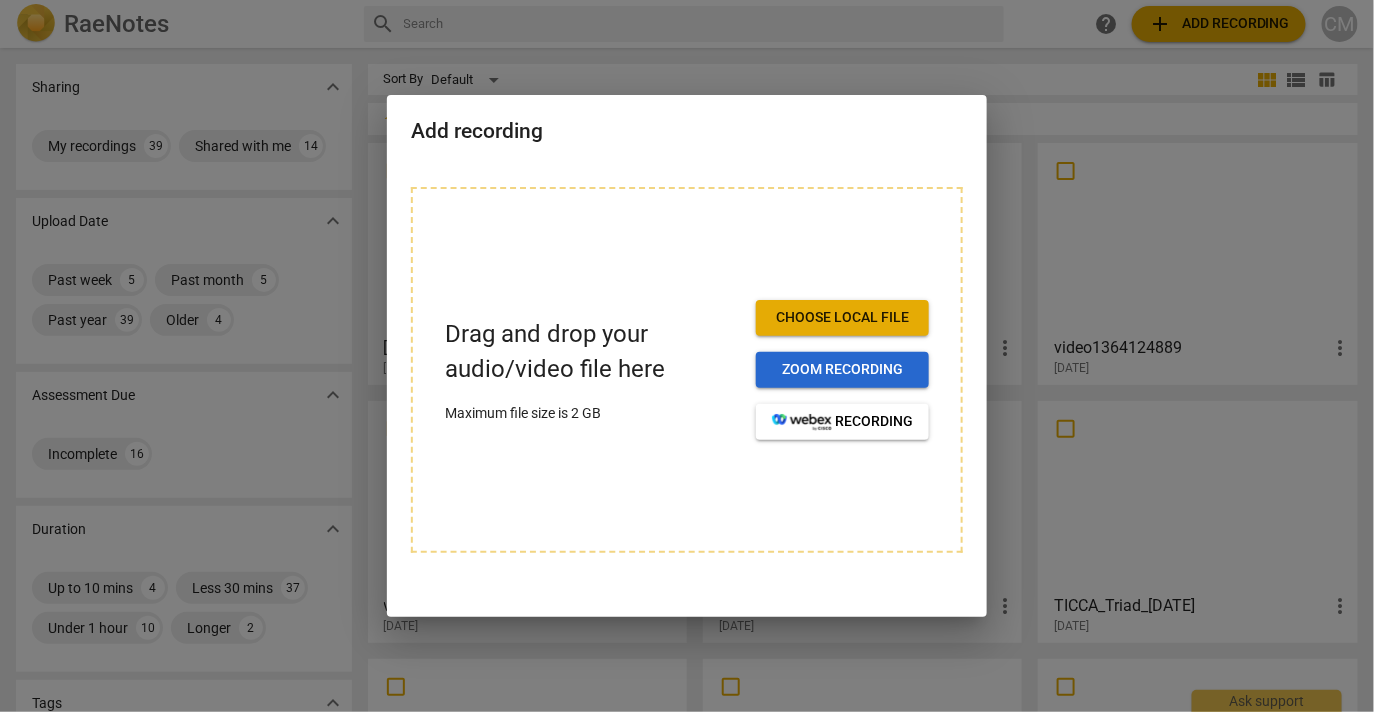 click on "Zoom recording" at bounding box center [842, 370] 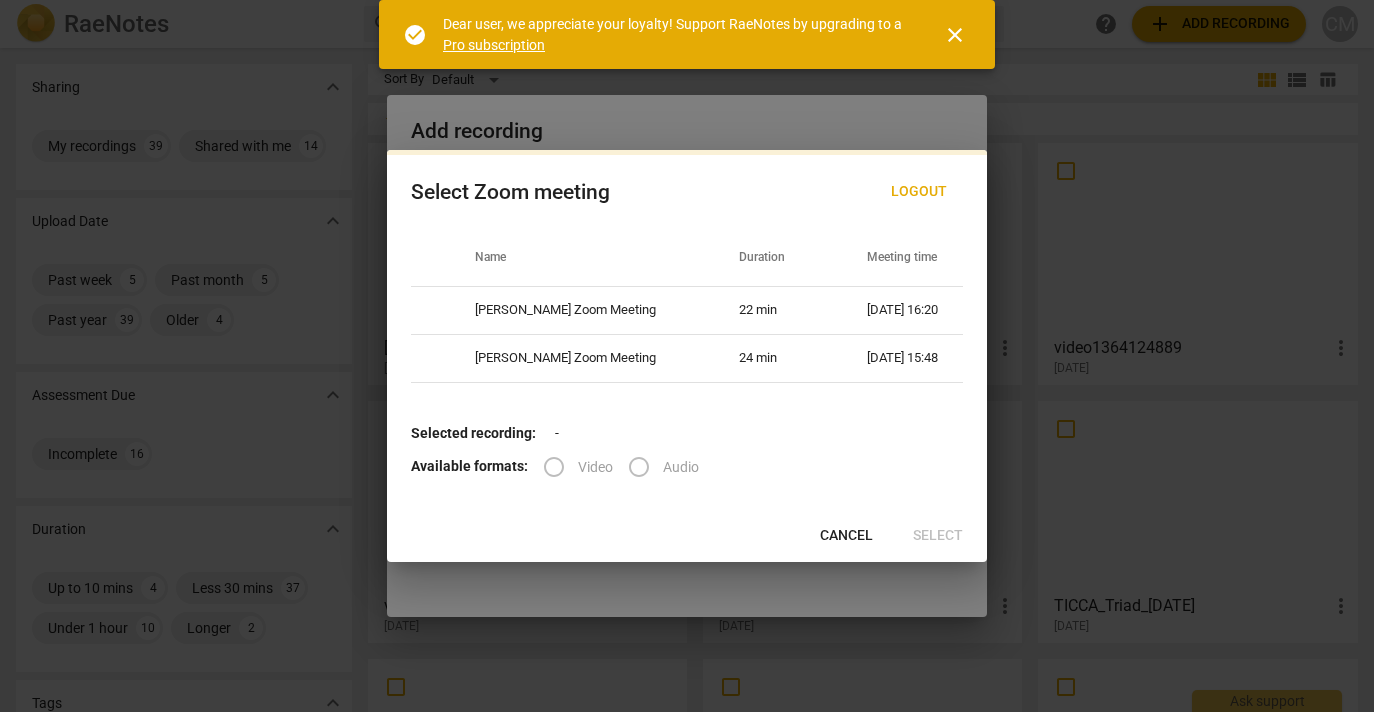 scroll, scrollTop: 0, scrollLeft: 0, axis: both 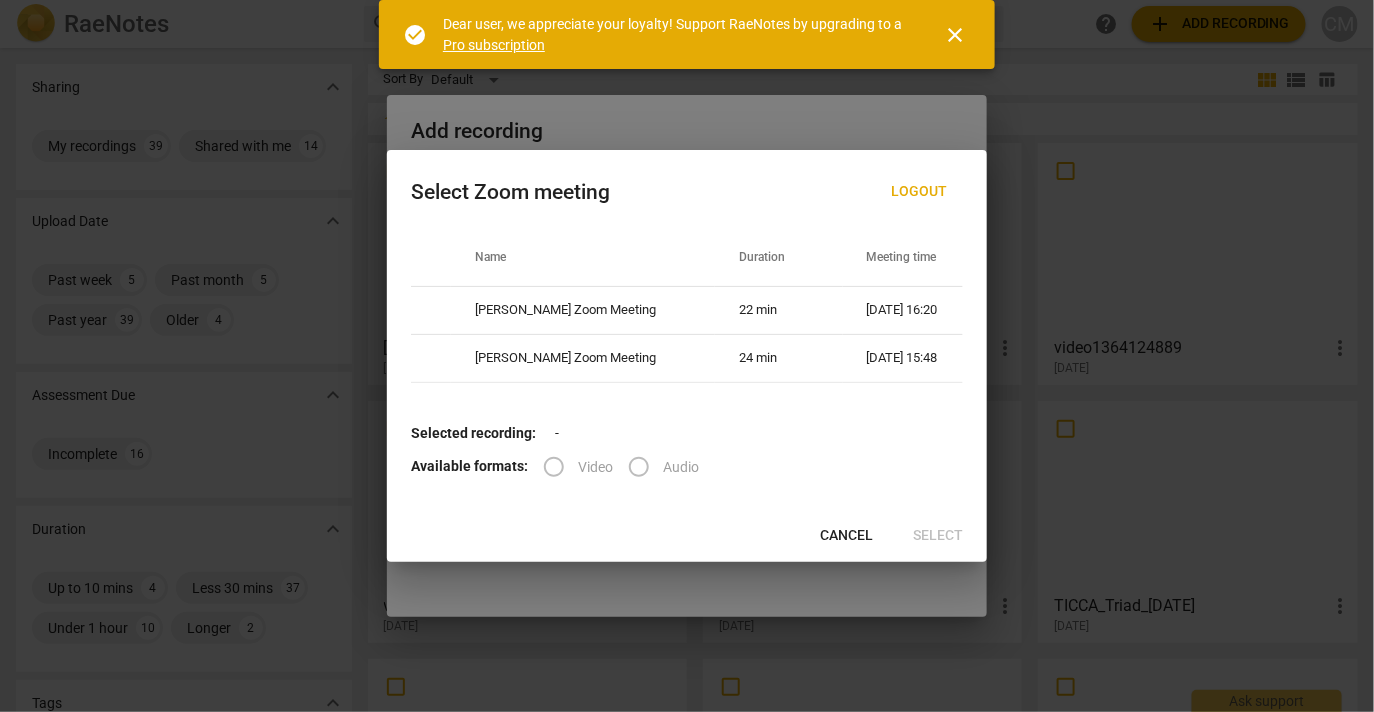 click on "Cancel" at bounding box center (846, 536) 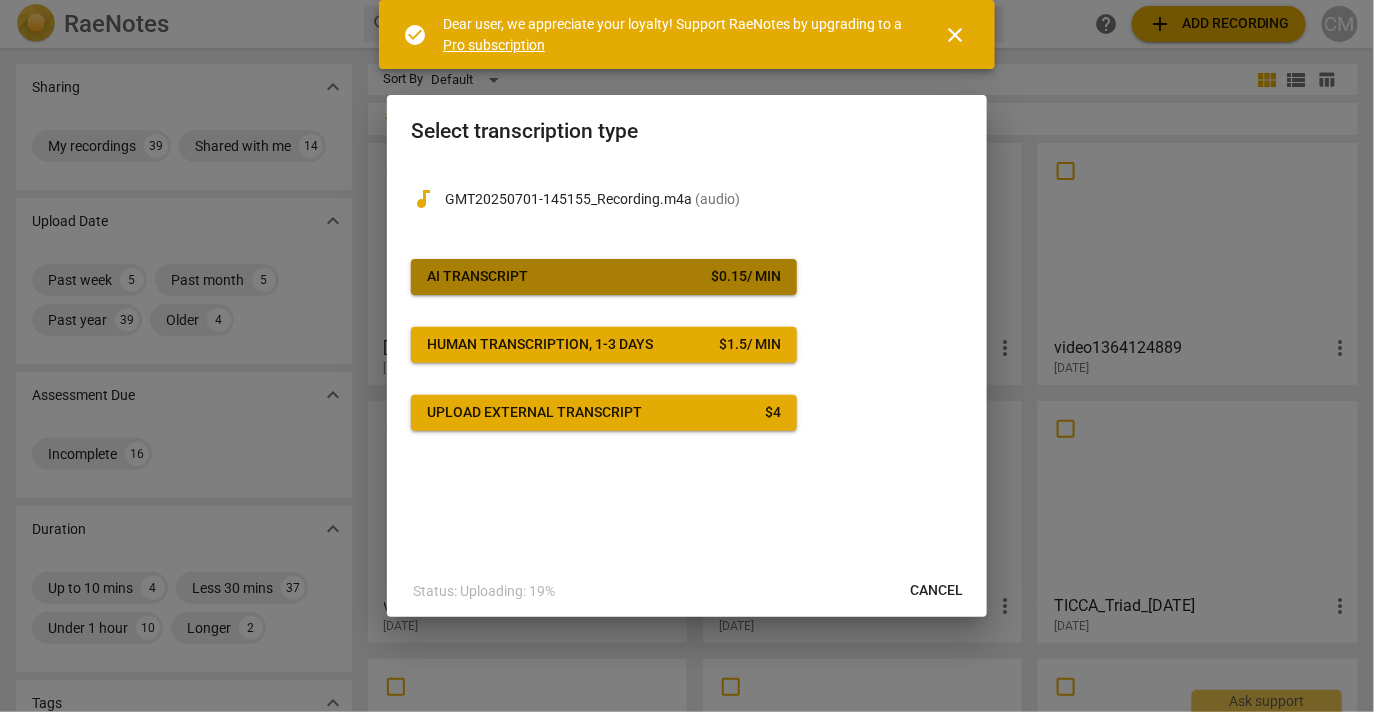 click on "AI Transcript" at bounding box center [477, 277] 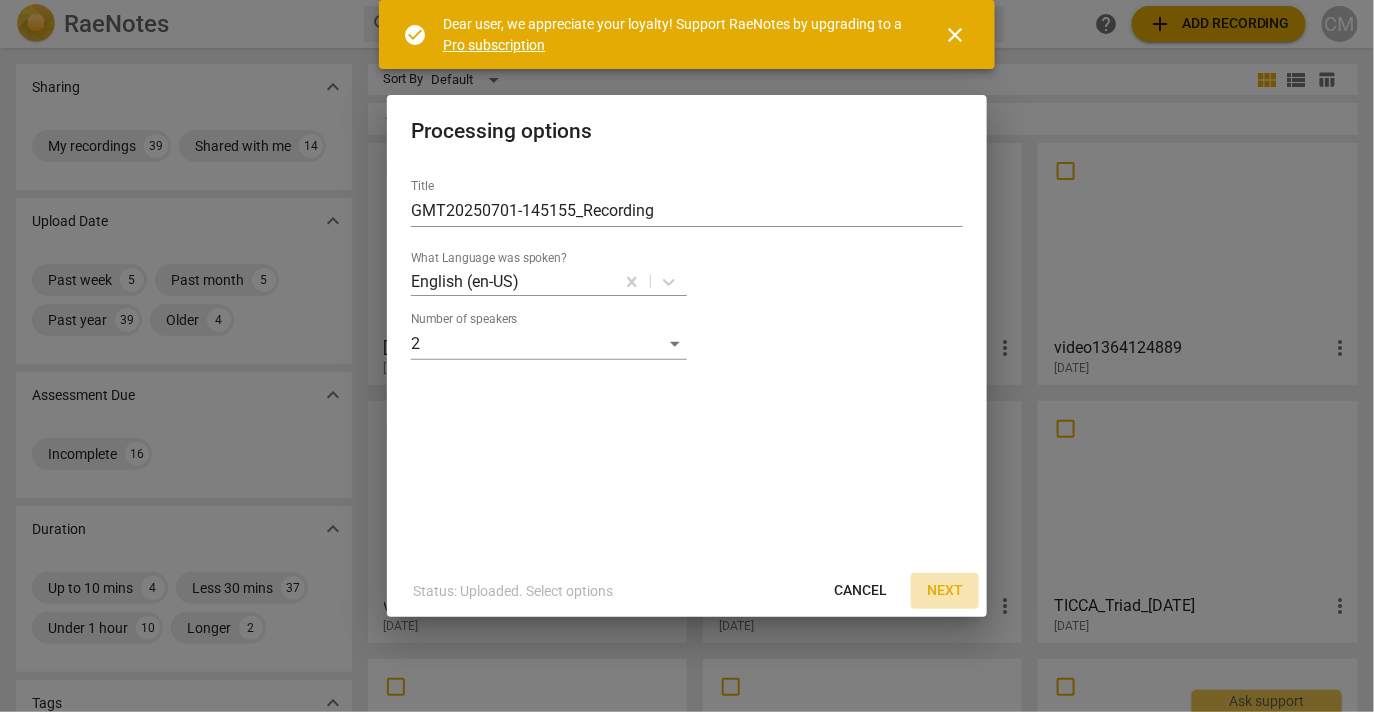 click on "Next" at bounding box center (945, 591) 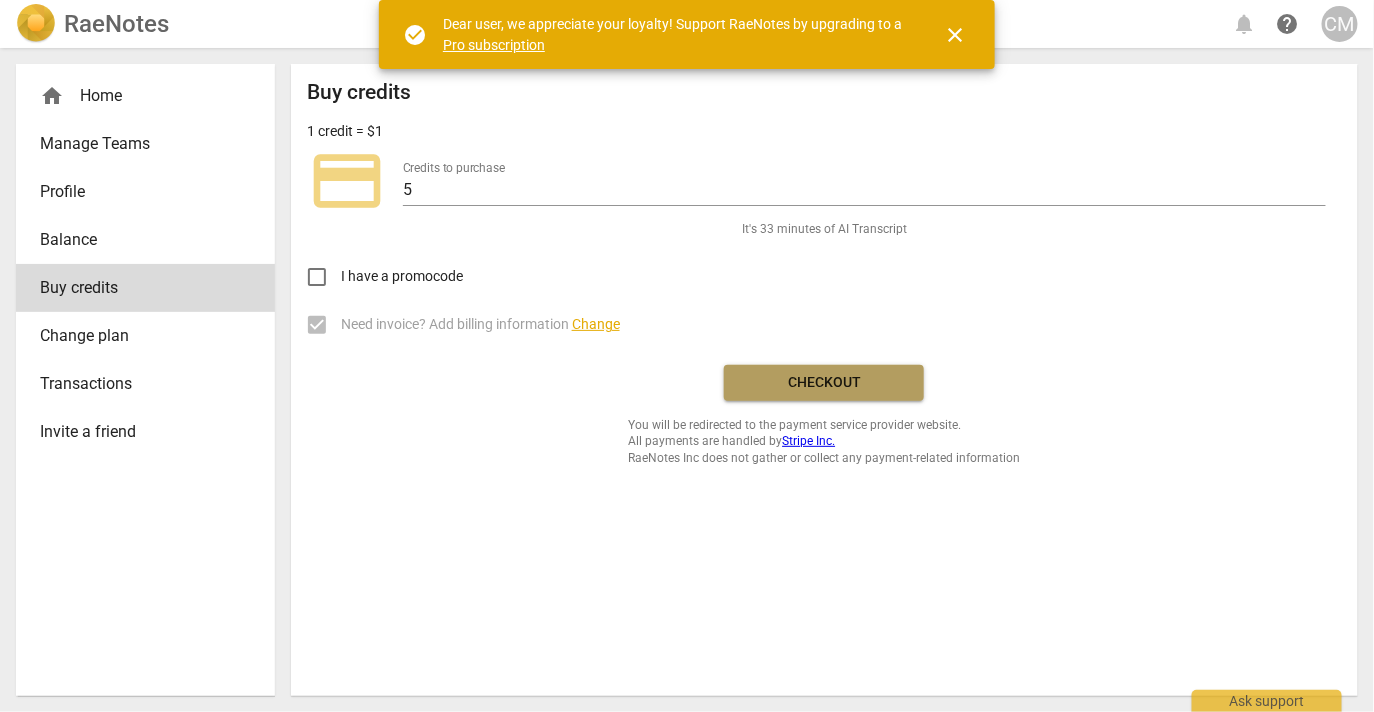 click on "Checkout" at bounding box center (824, 383) 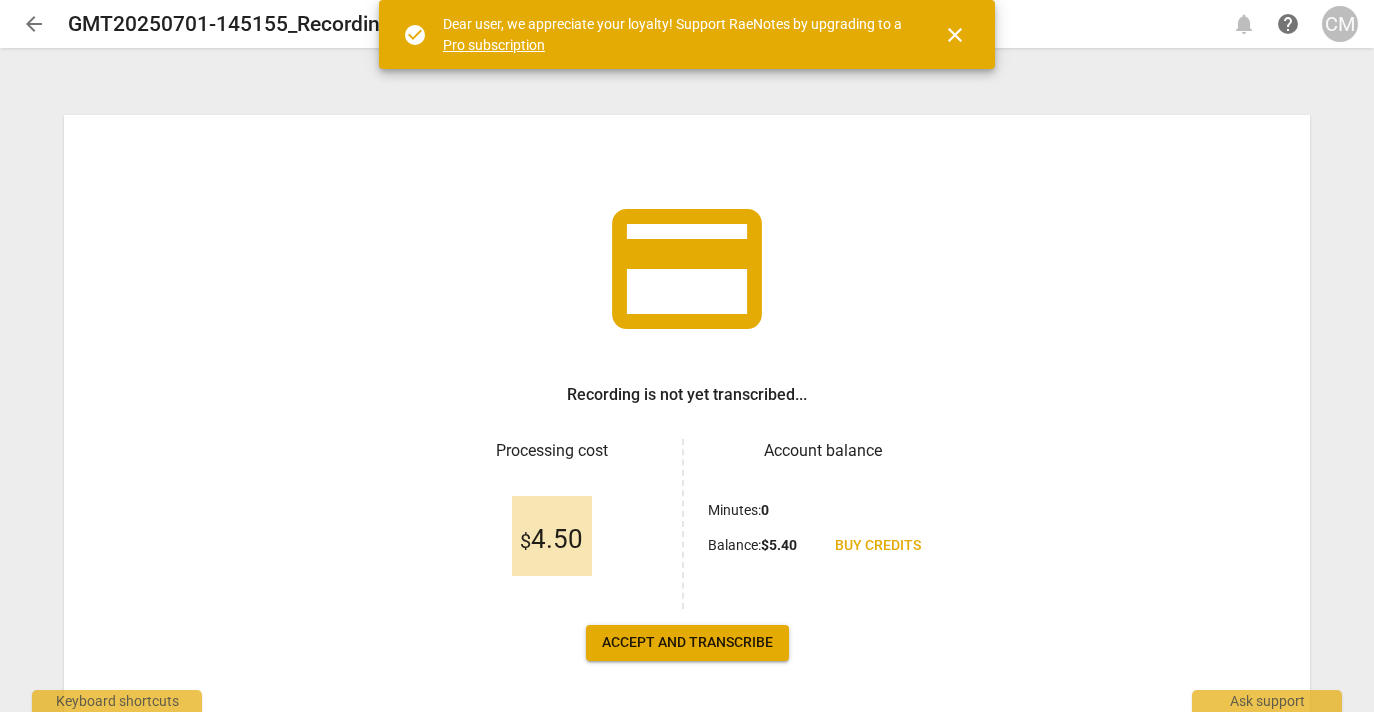 scroll, scrollTop: 0, scrollLeft: 0, axis: both 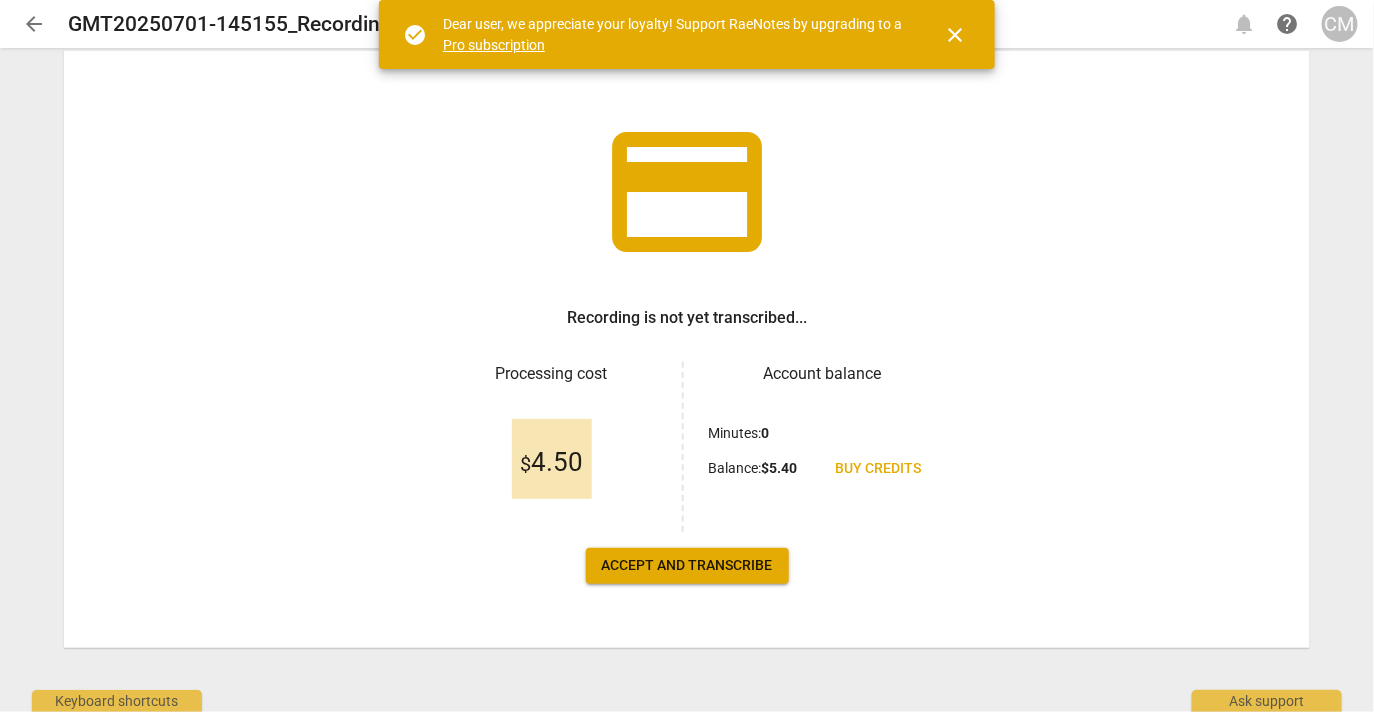click on "Accept and transcribe" at bounding box center (687, 566) 